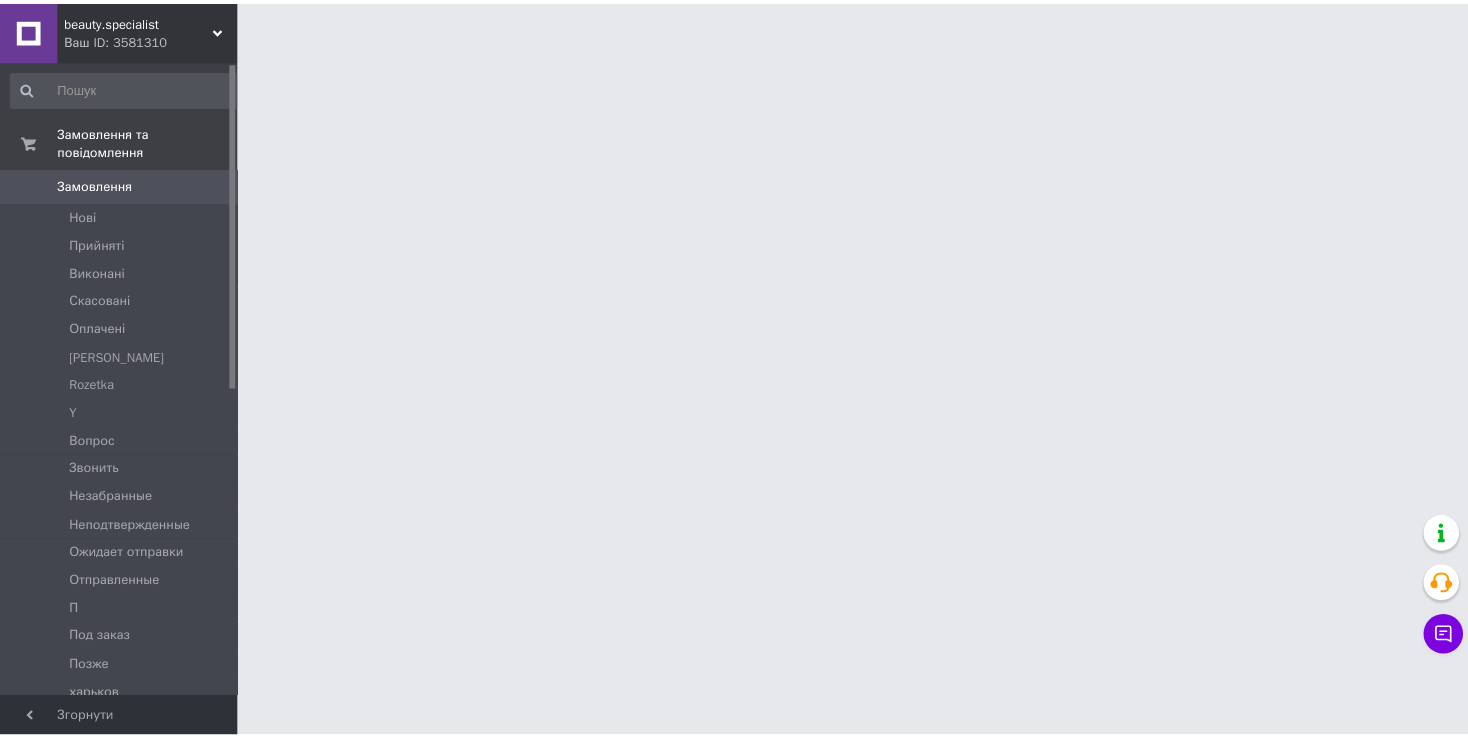 scroll, scrollTop: 0, scrollLeft: 0, axis: both 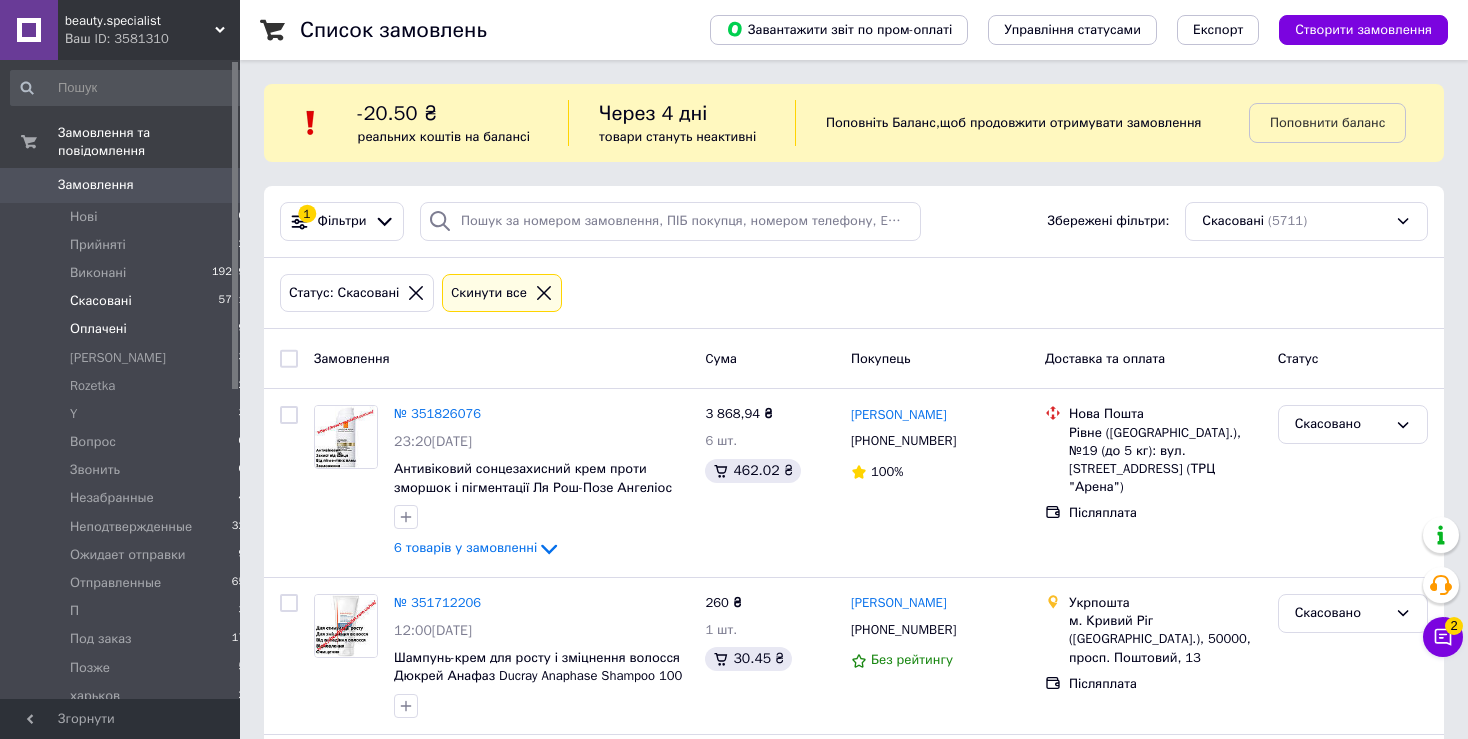 click on "Оплачені" at bounding box center (98, 329) 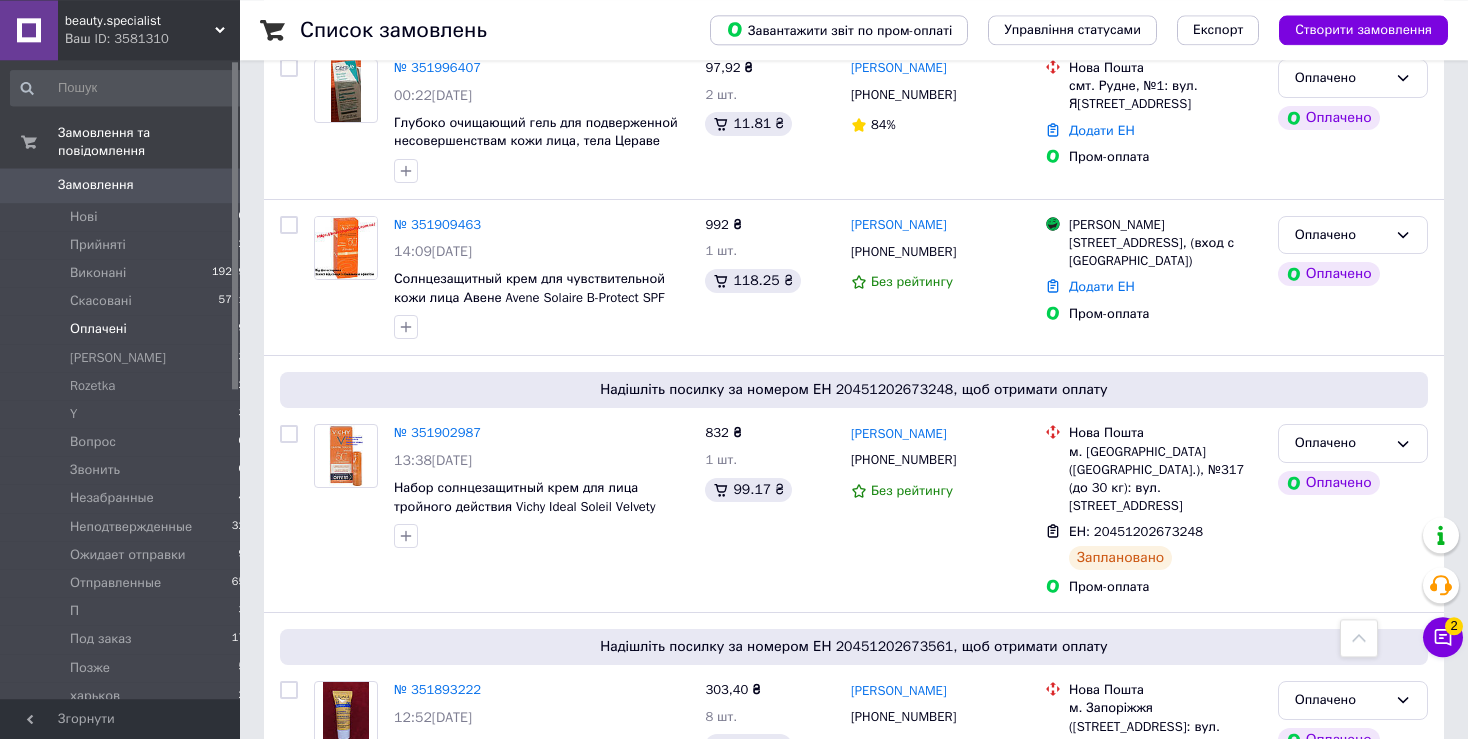 scroll, scrollTop: 608, scrollLeft: 0, axis: vertical 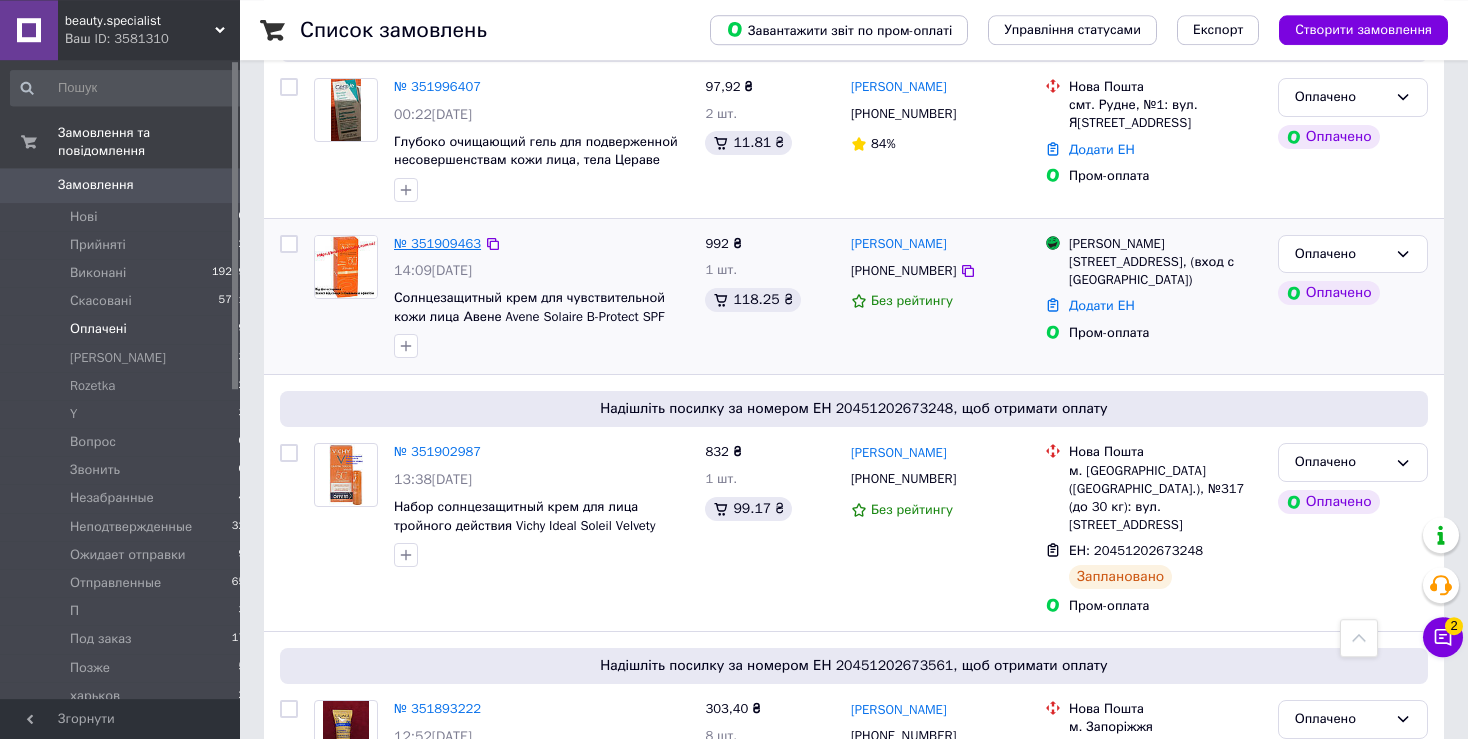click on "№ 351909463" at bounding box center [437, 243] 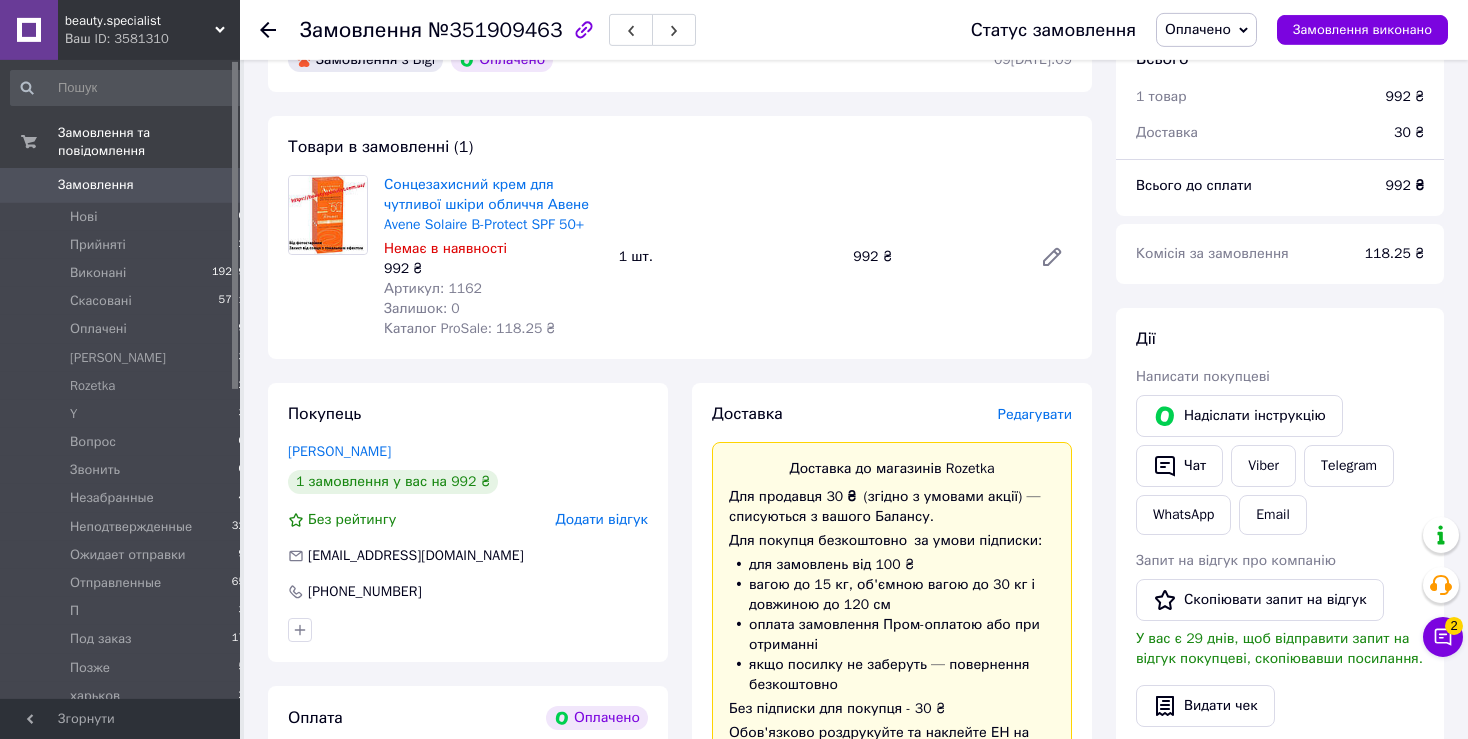 scroll, scrollTop: 780, scrollLeft: 0, axis: vertical 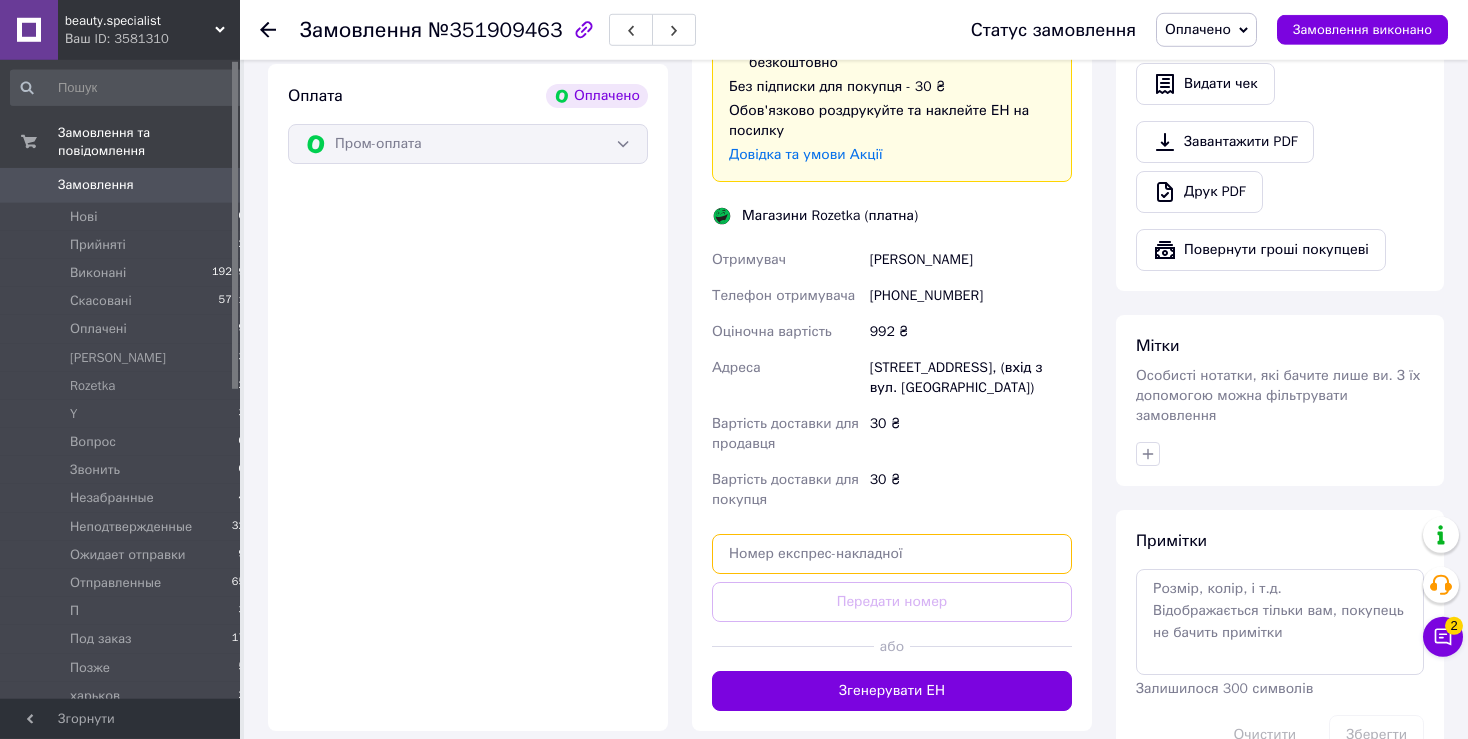 click at bounding box center [892, 554] 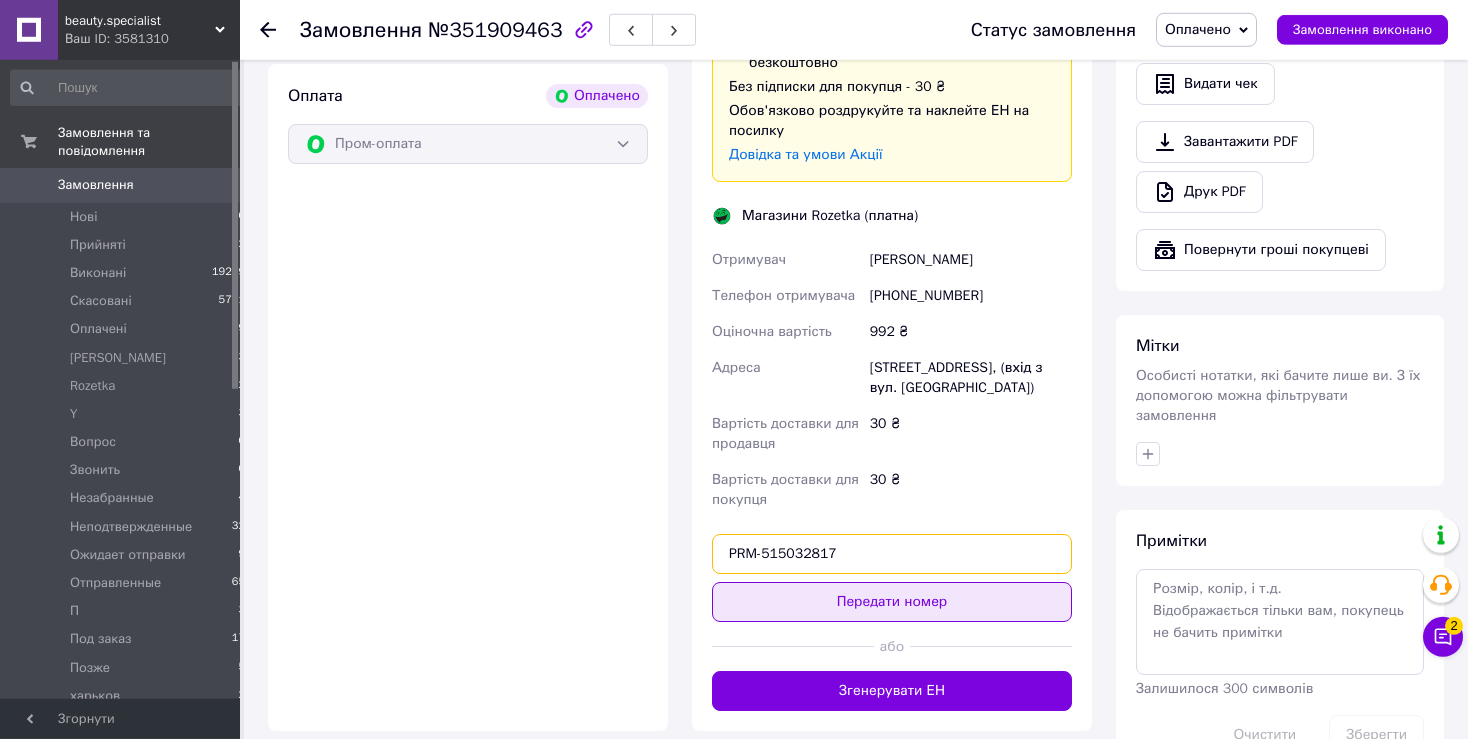 type on "PRM-515032817" 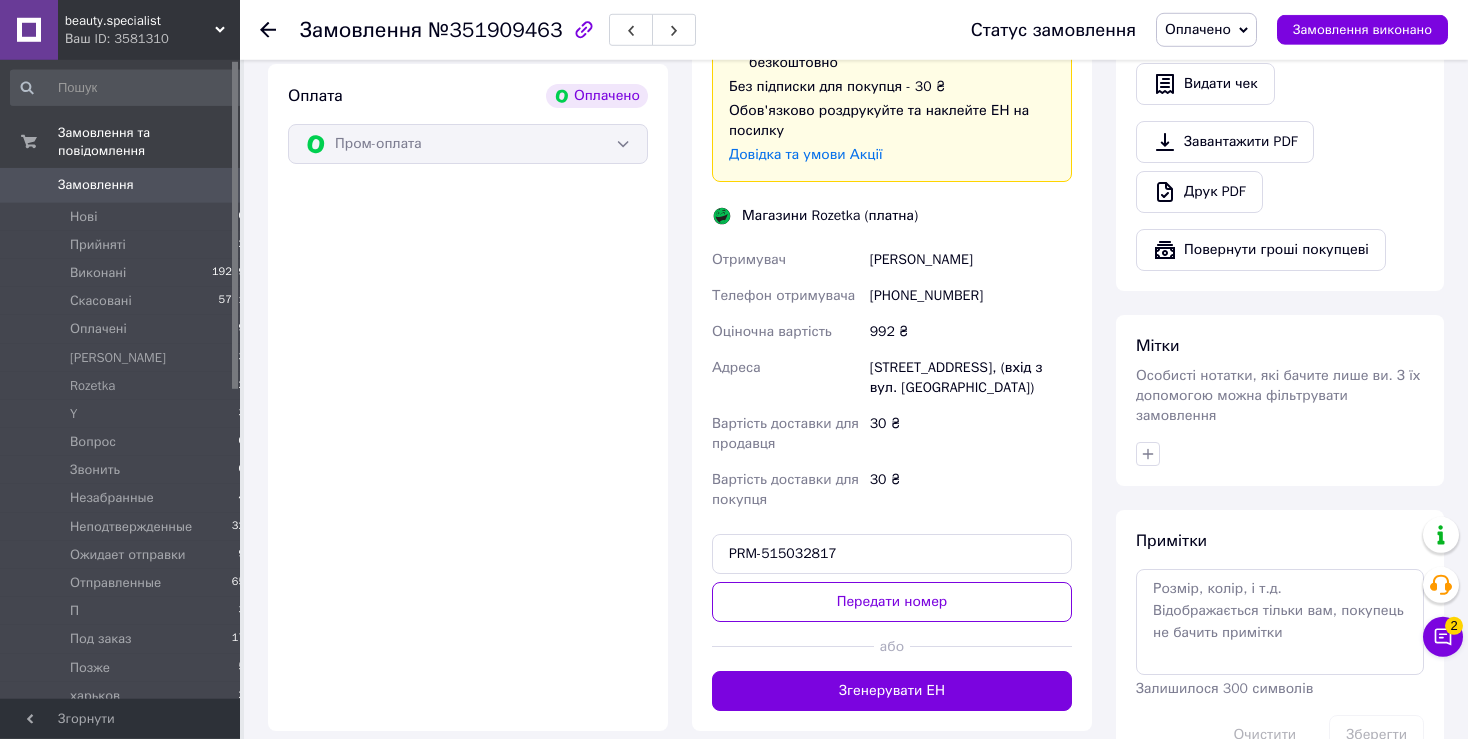 click on "Передати номер" at bounding box center (892, 602) 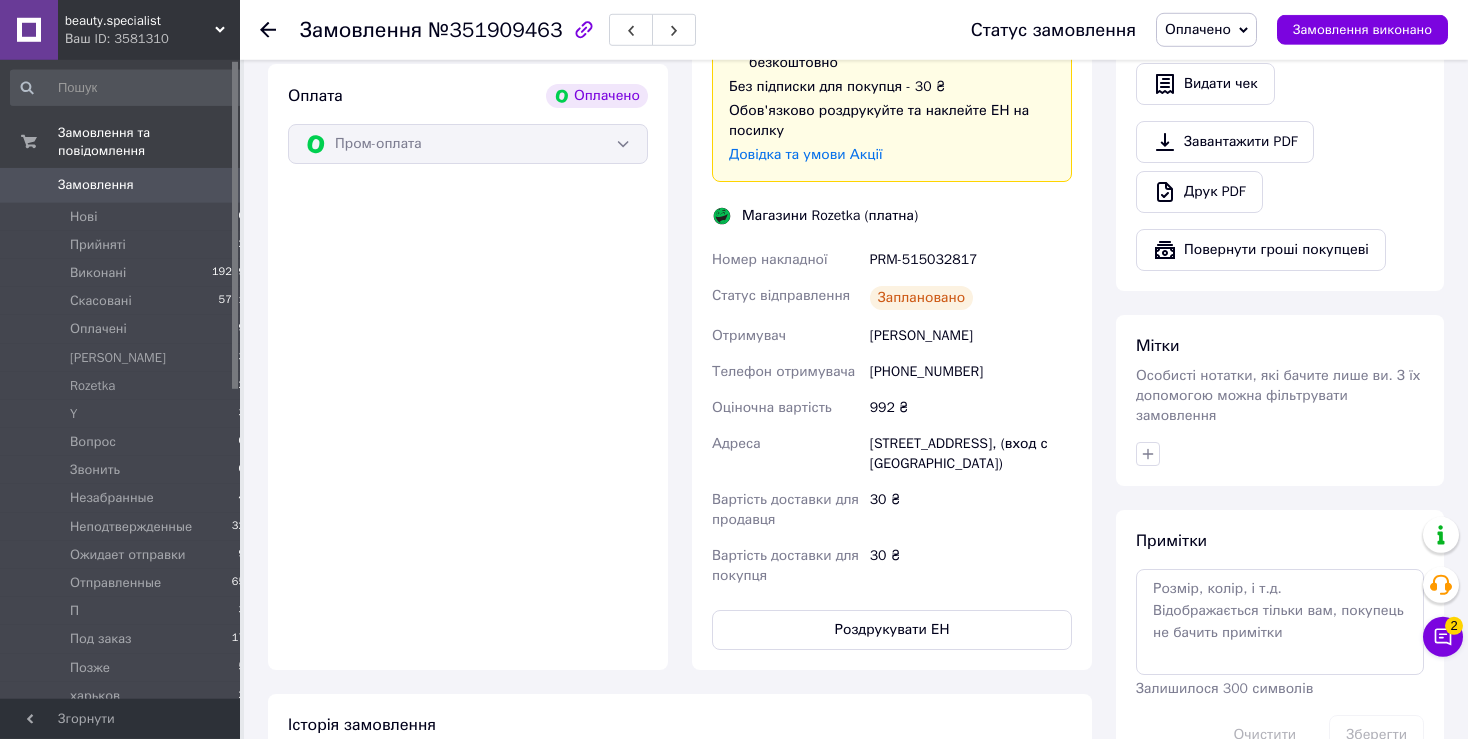 click 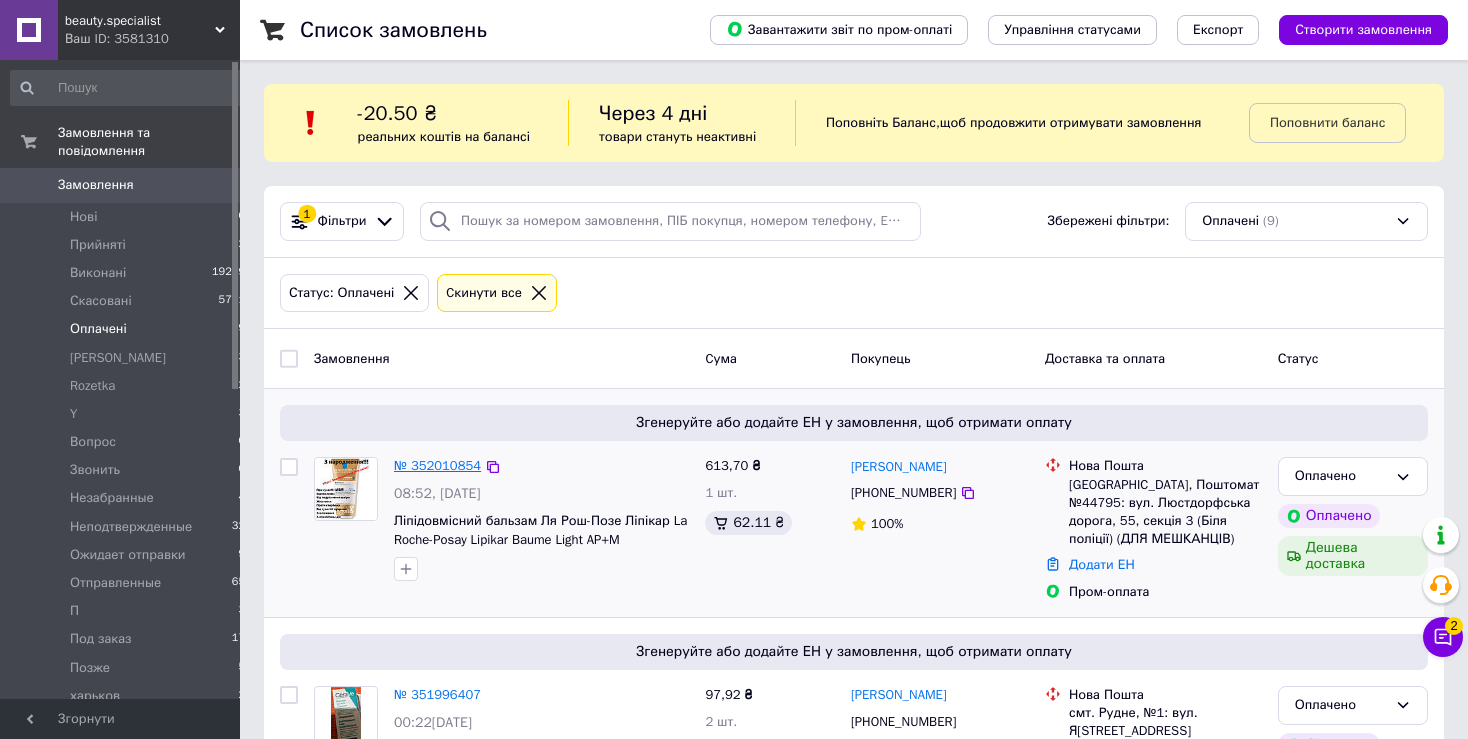 click on "№ 352010854" at bounding box center (437, 465) 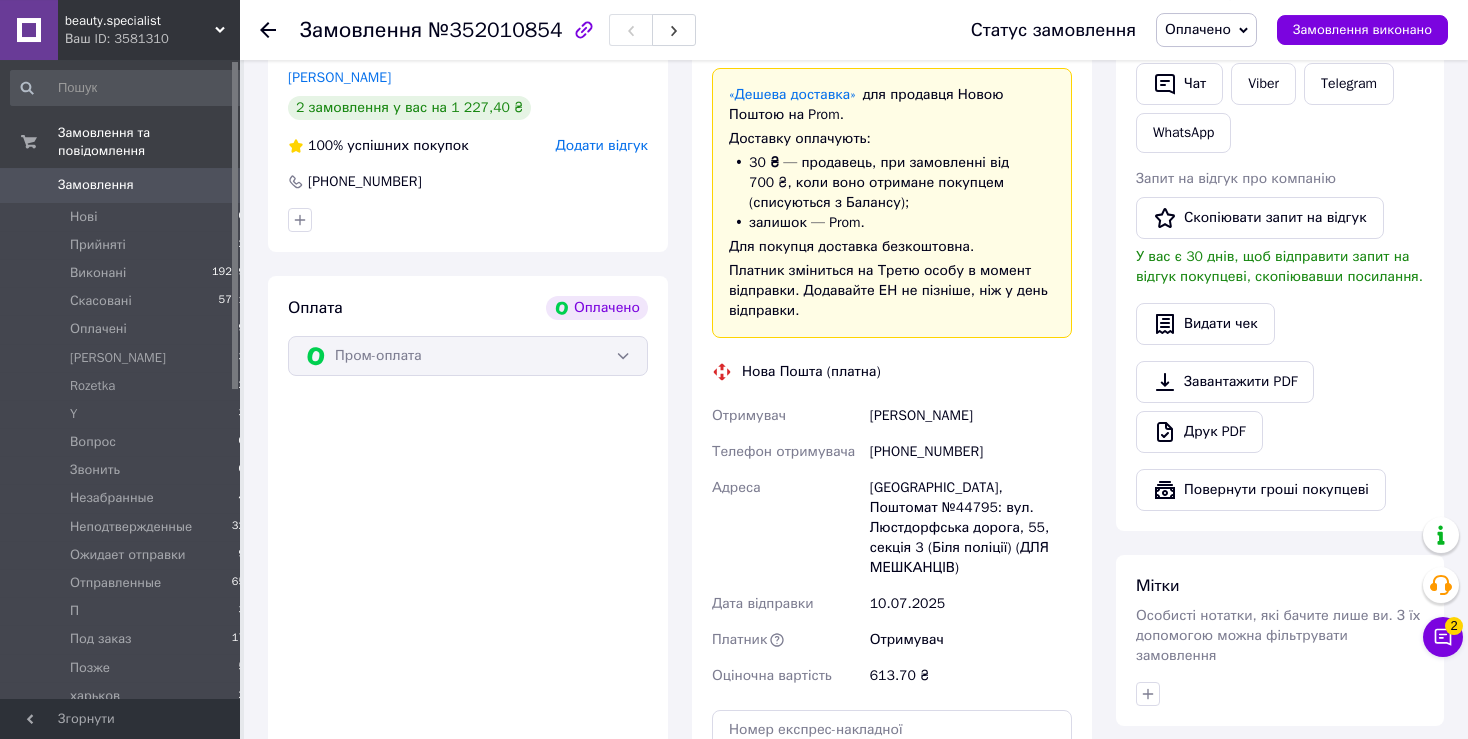 scroll, scrollTop: 1050, scrollLeft: 0, axis: vertical 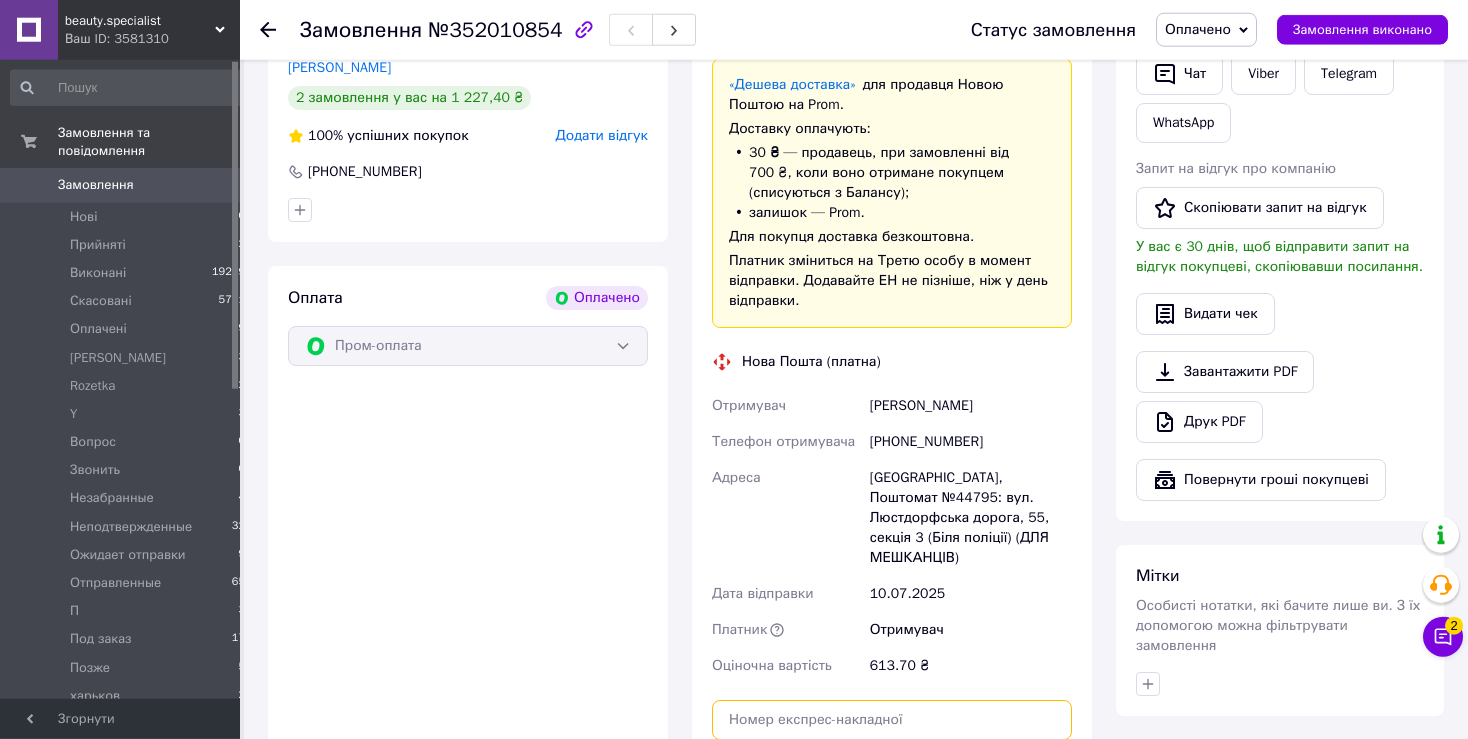 click at bounding box center [892, 720] 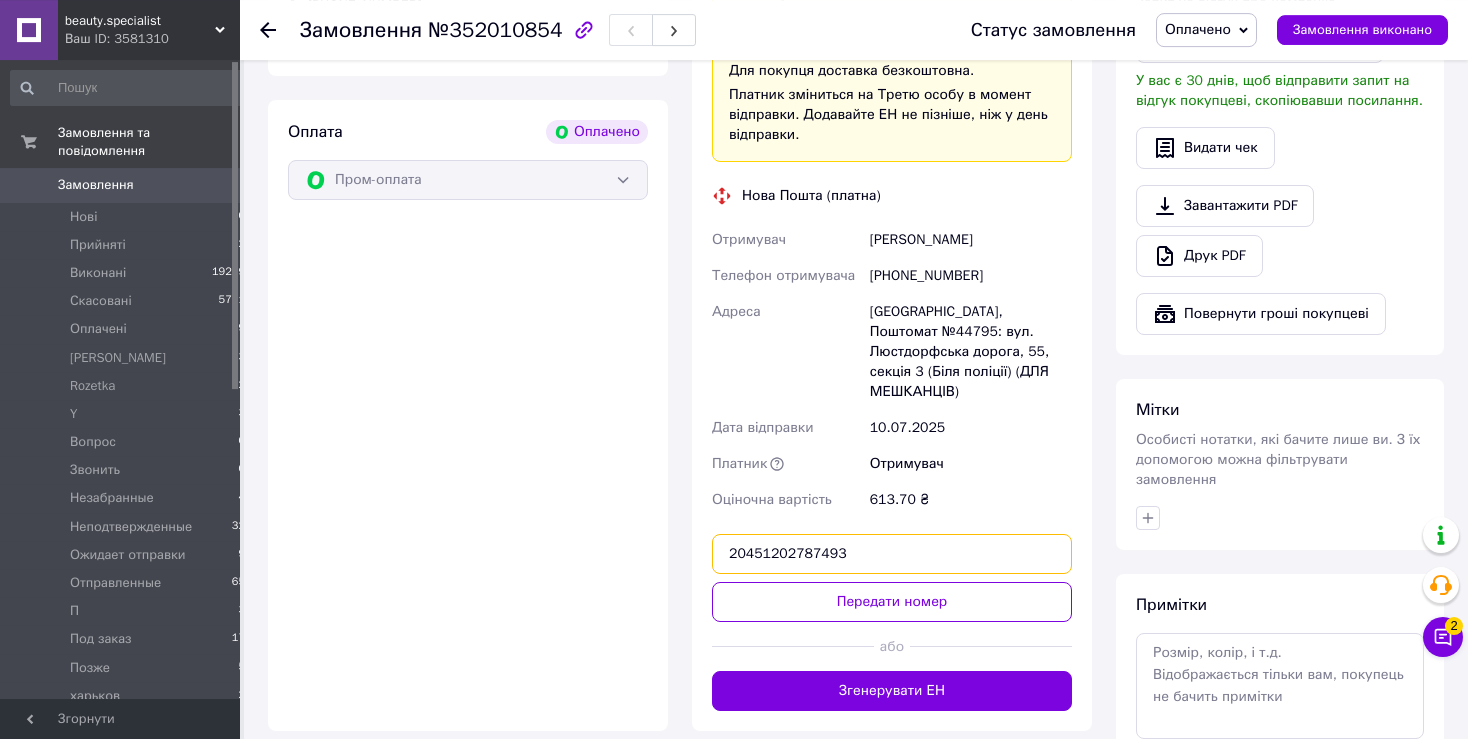 scroll, scrollTop: 1228, scrollLeft: 0, axis: vertical 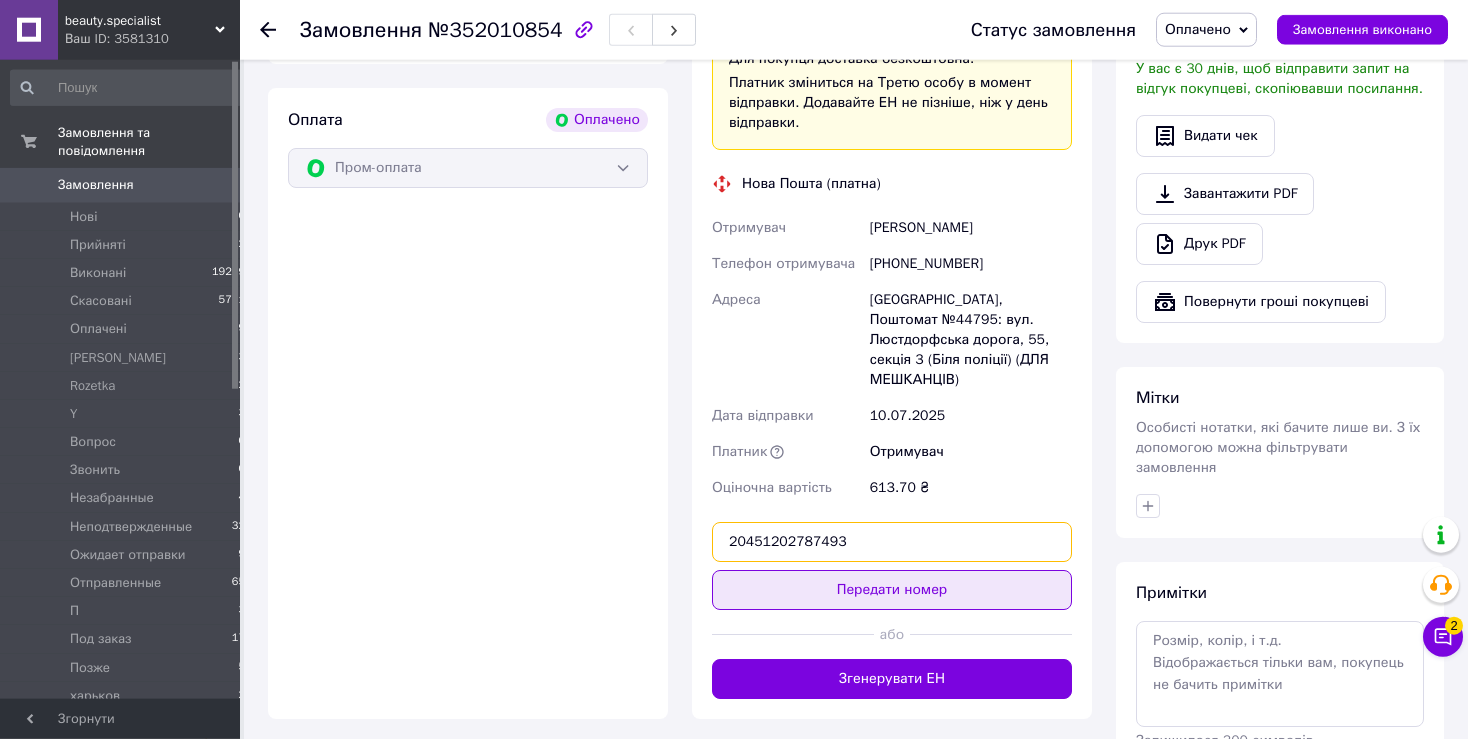 type on "20451202787493" 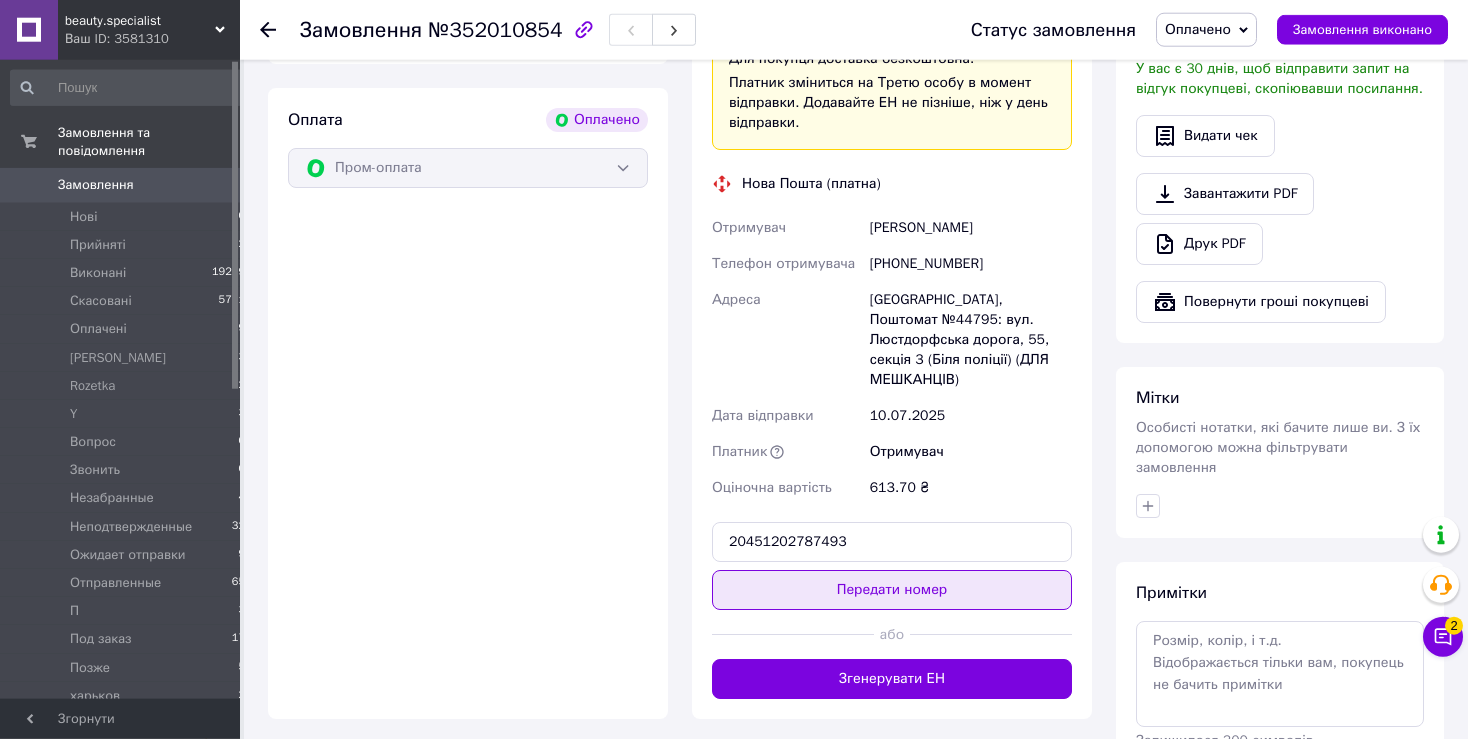 click on "Передати номер" at bounding box center (892, 590) 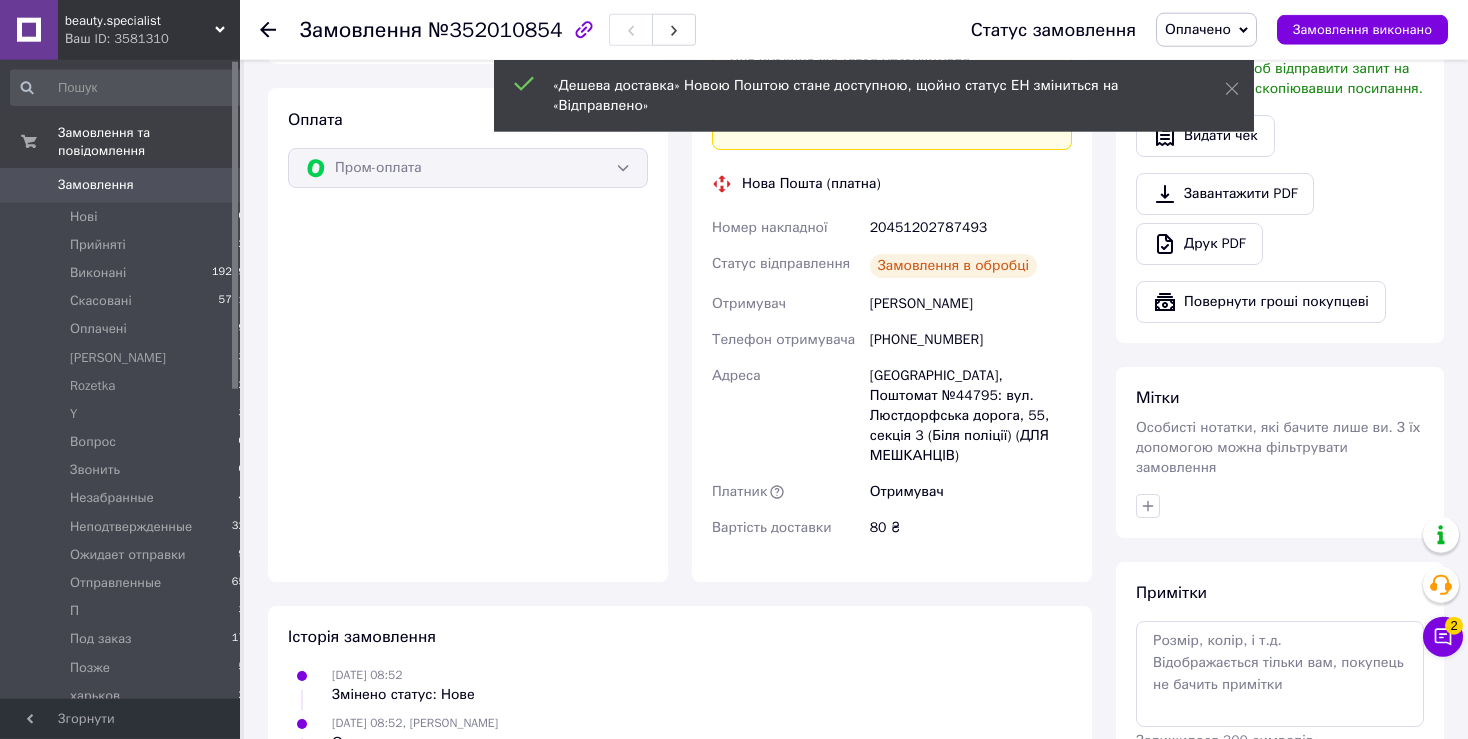 click 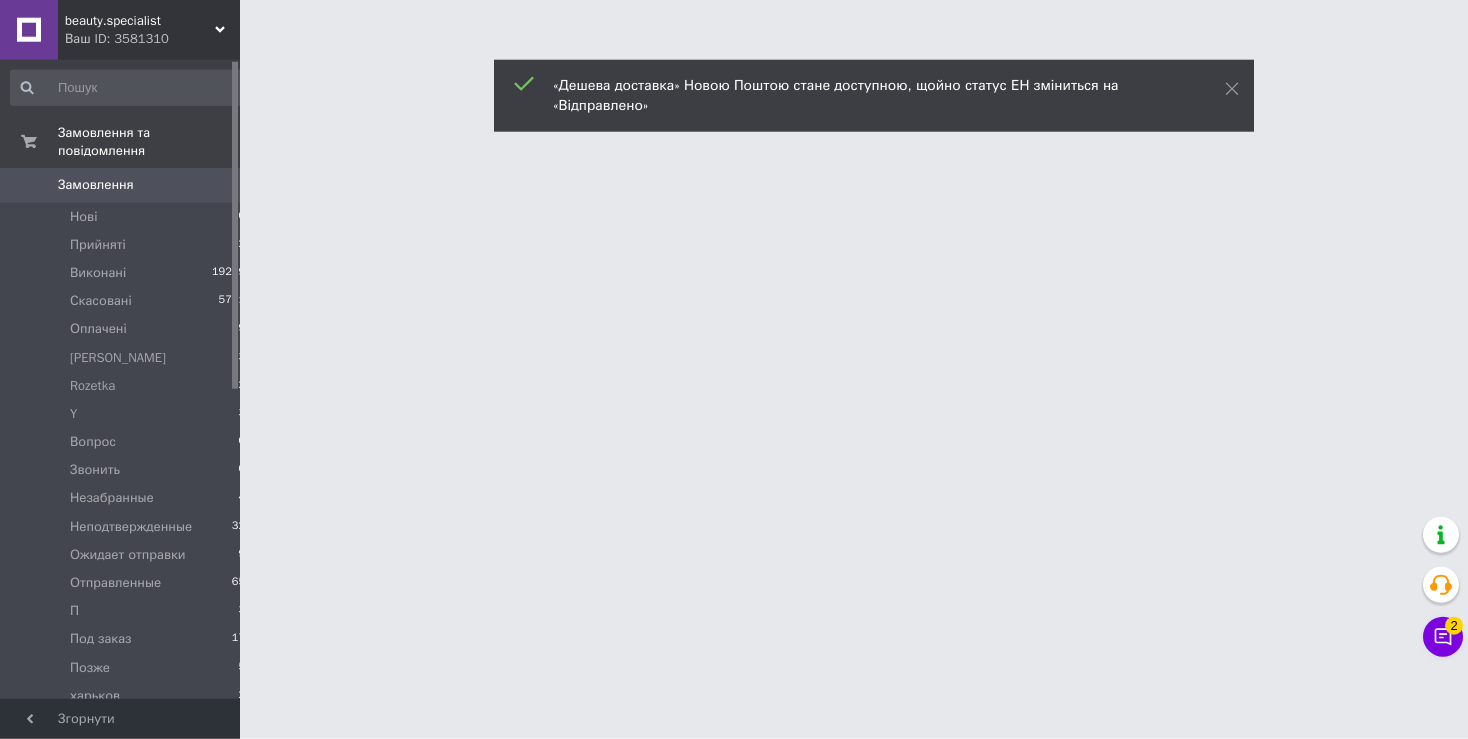 scroll, scrollTop: 0, scrollLeft: 0, axis: both 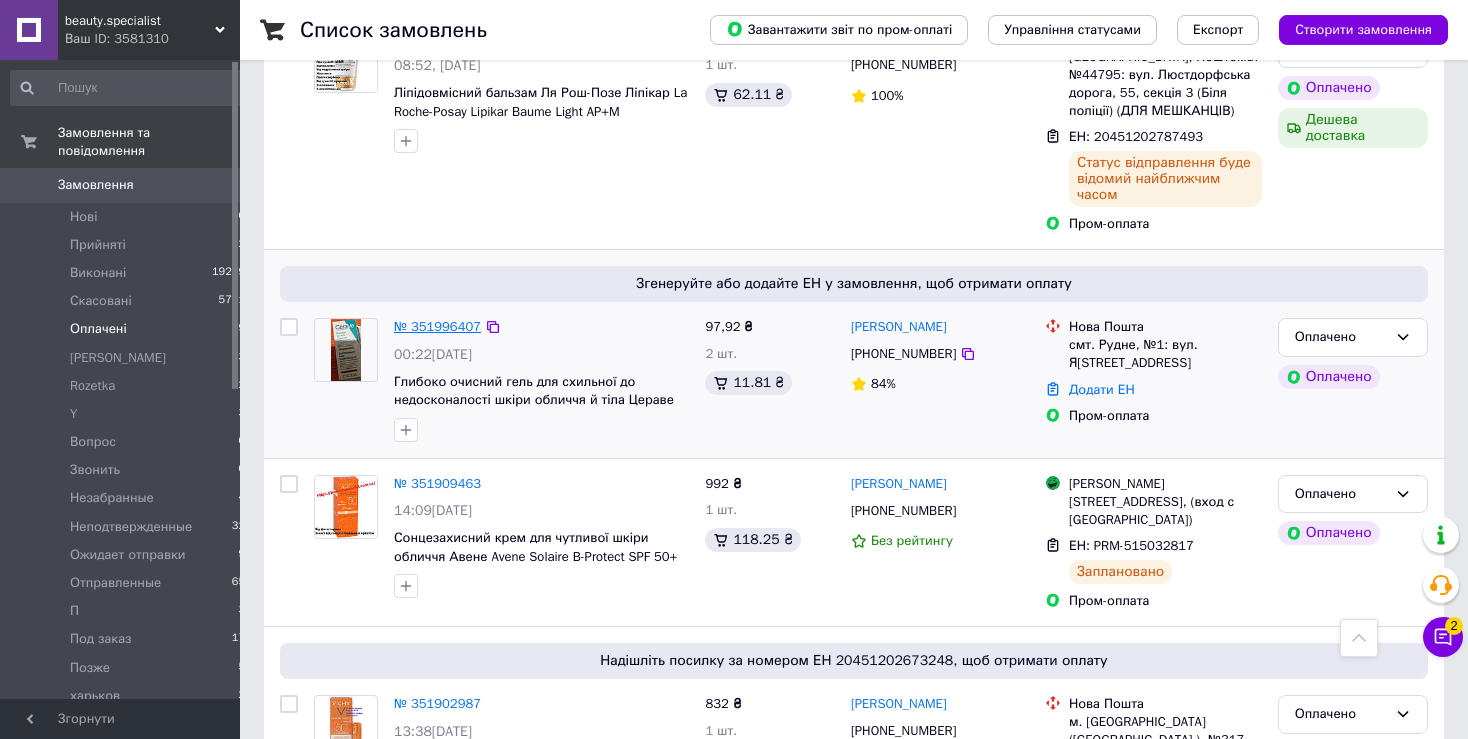 click on "№ 351996407" at bounding box center (437, 326) 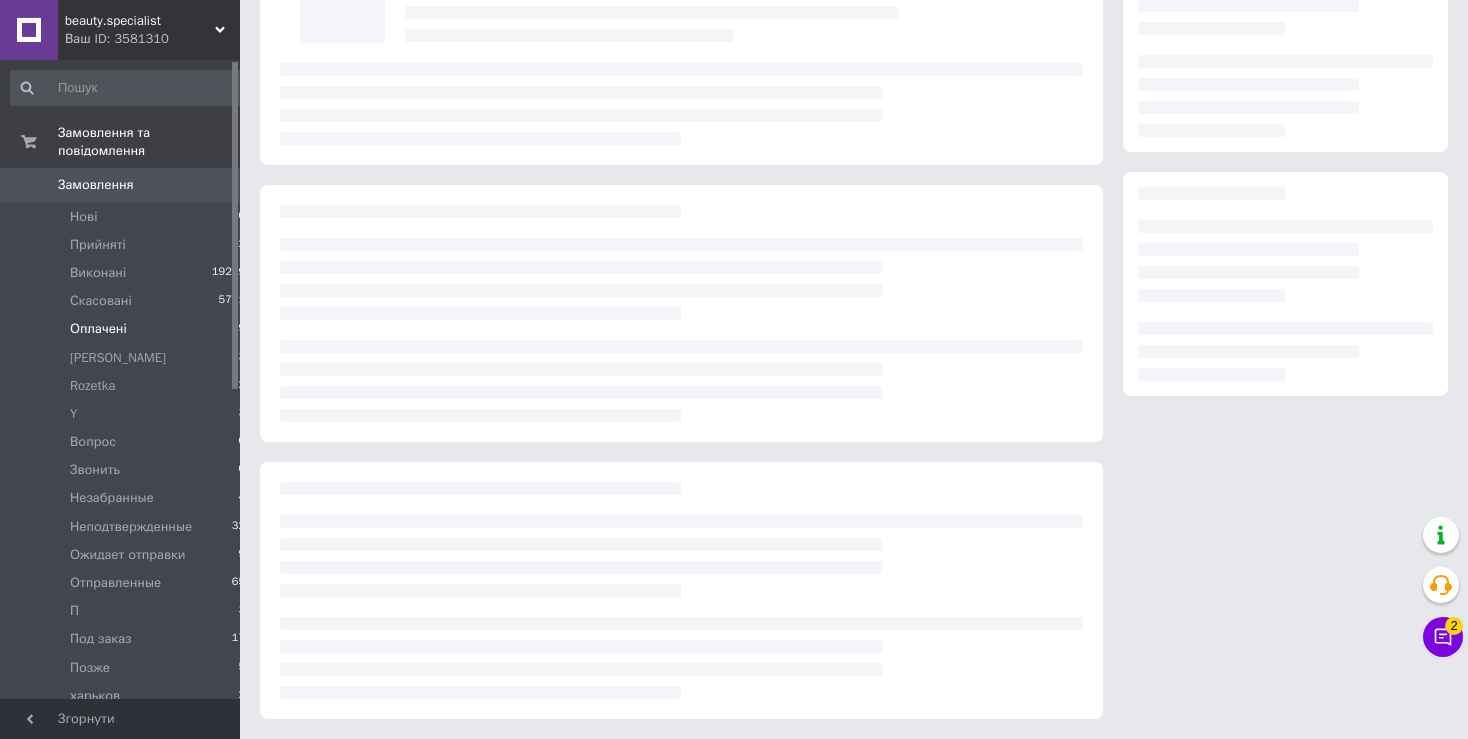 scroll, scrollTop: 175, scrollLeft: 0, axis: vertical 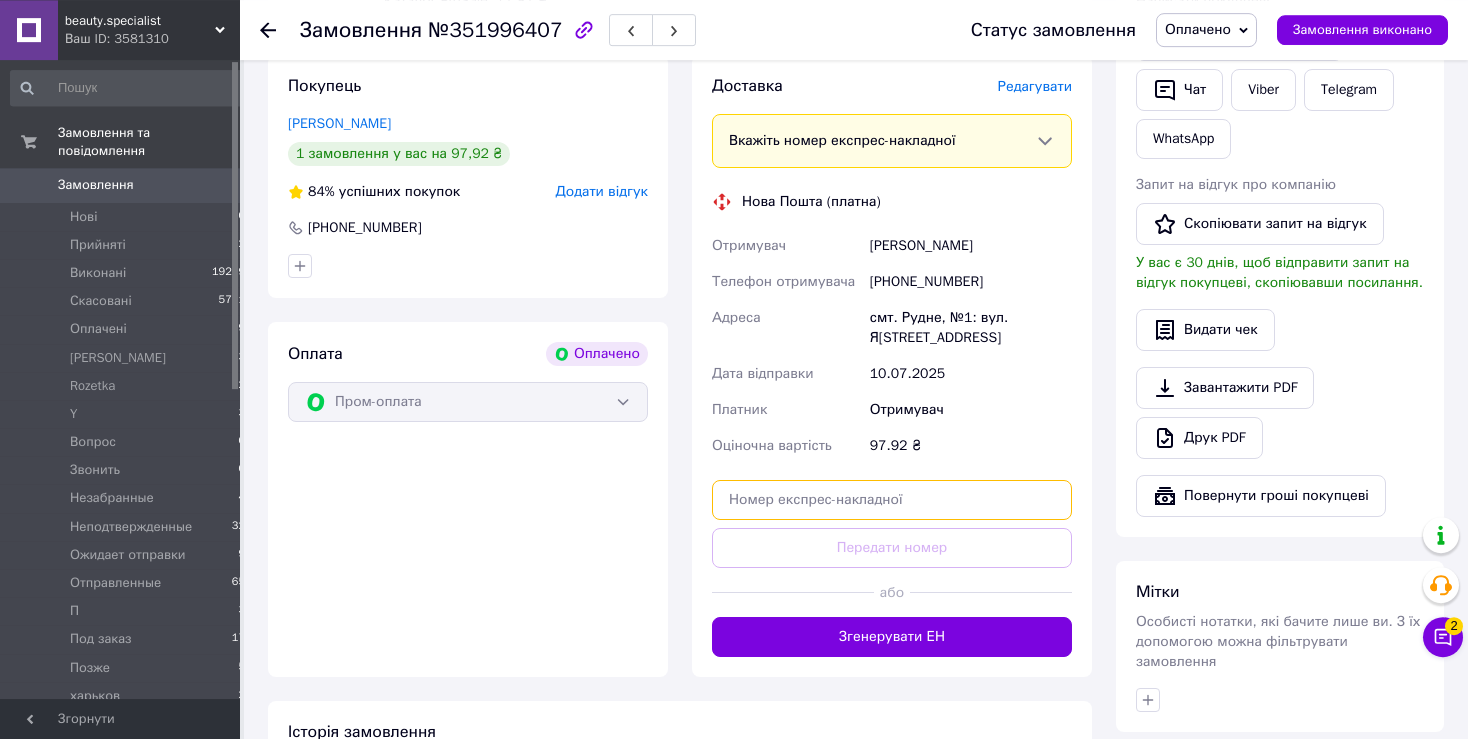 click at bounding box center [892, 500] 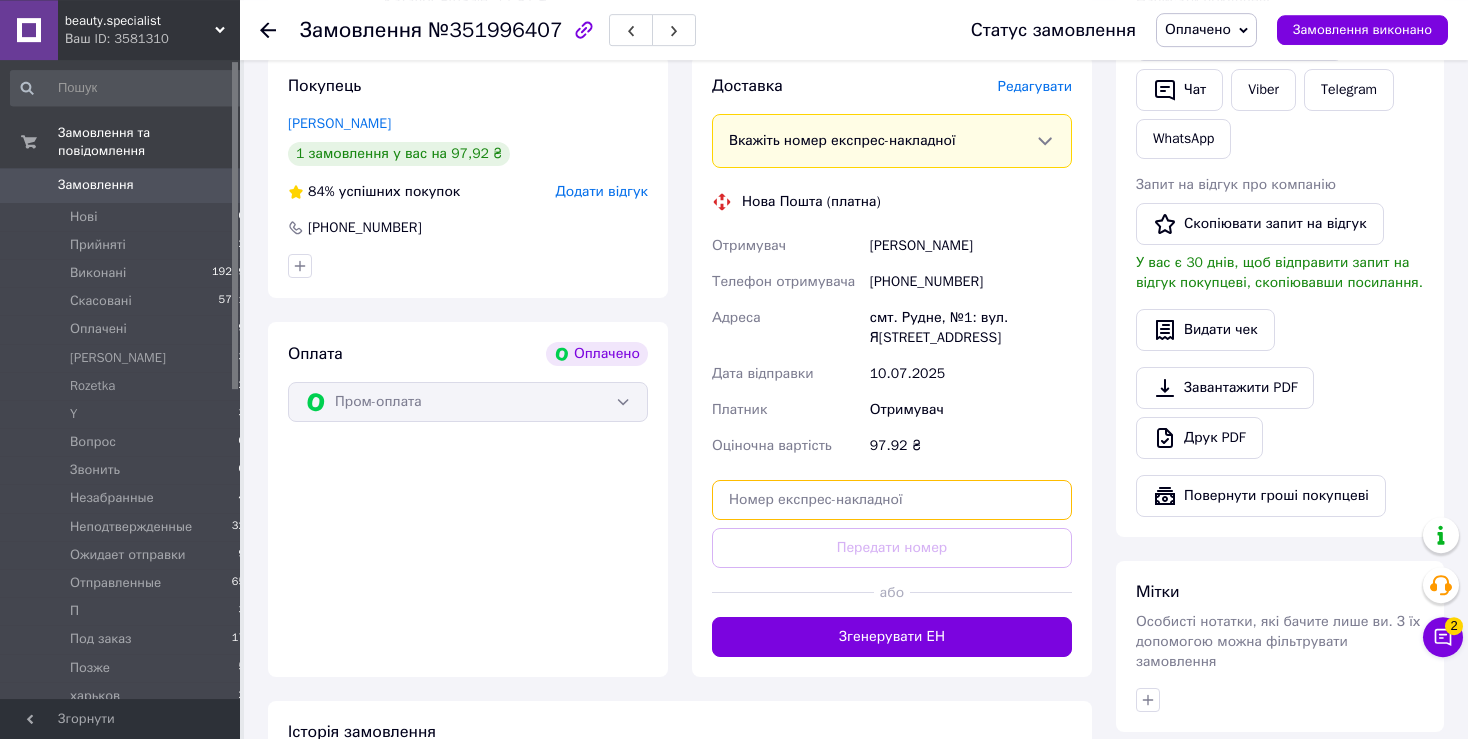 type on "1" 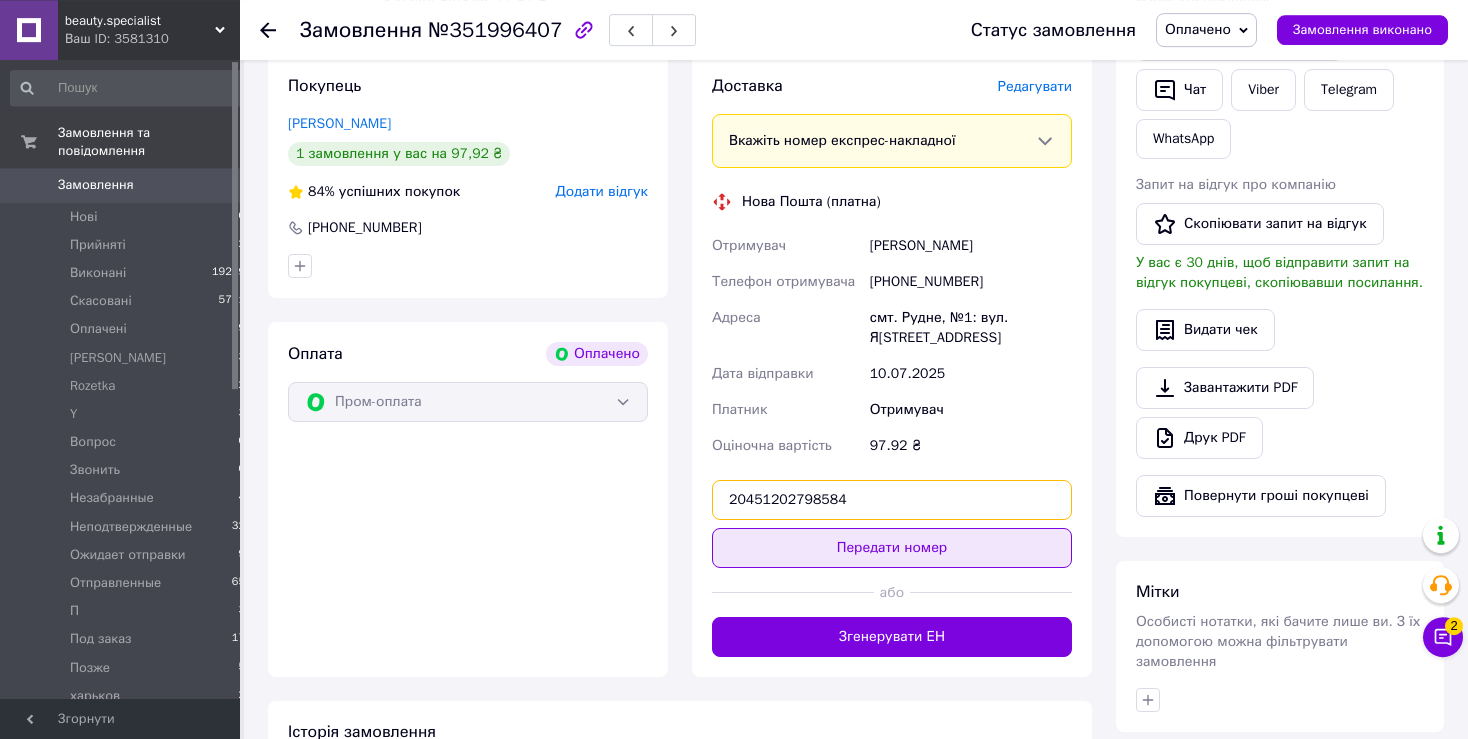 type on "20451202798584" 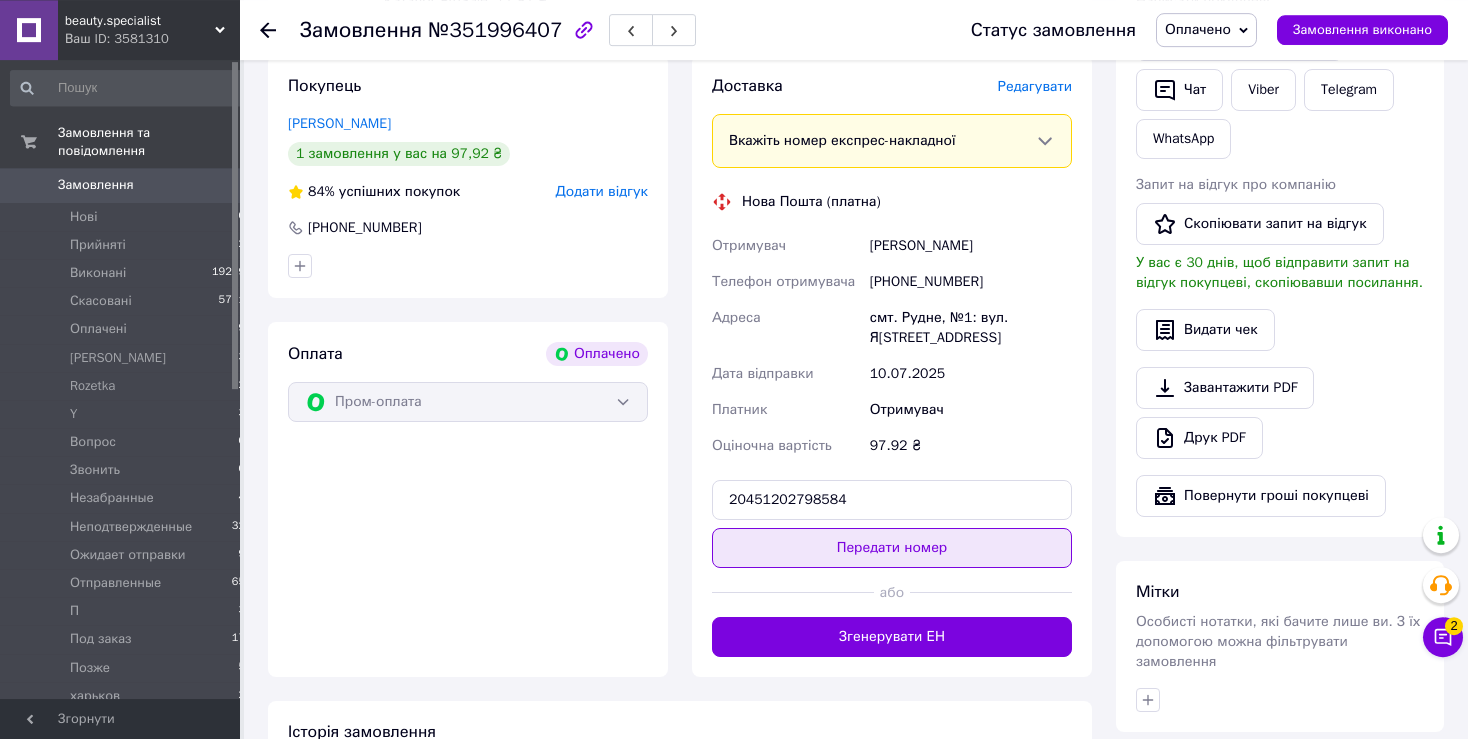 click on "Передати номер" at bounding box center (892, 548) 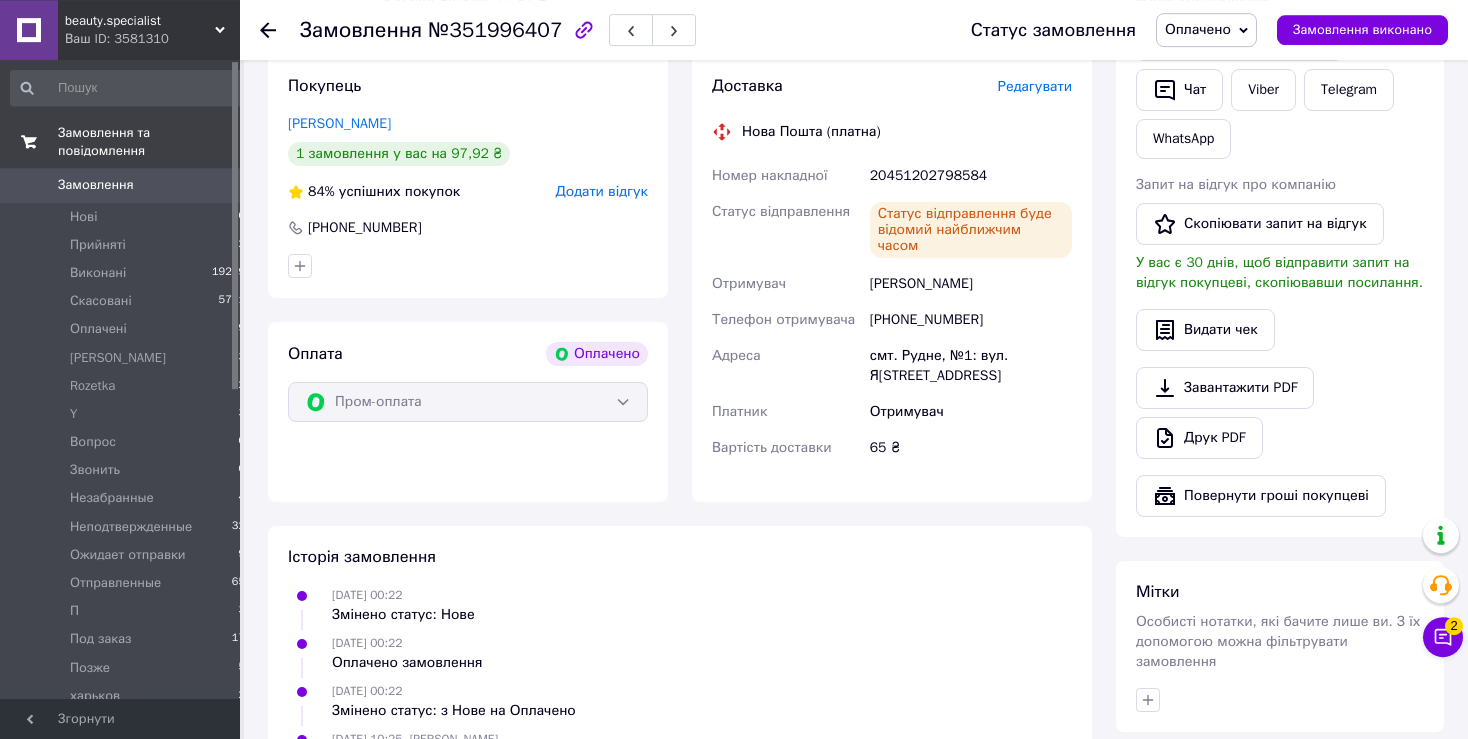 click on "Замовлення та повідомлення" at bounding box center (149, 142) 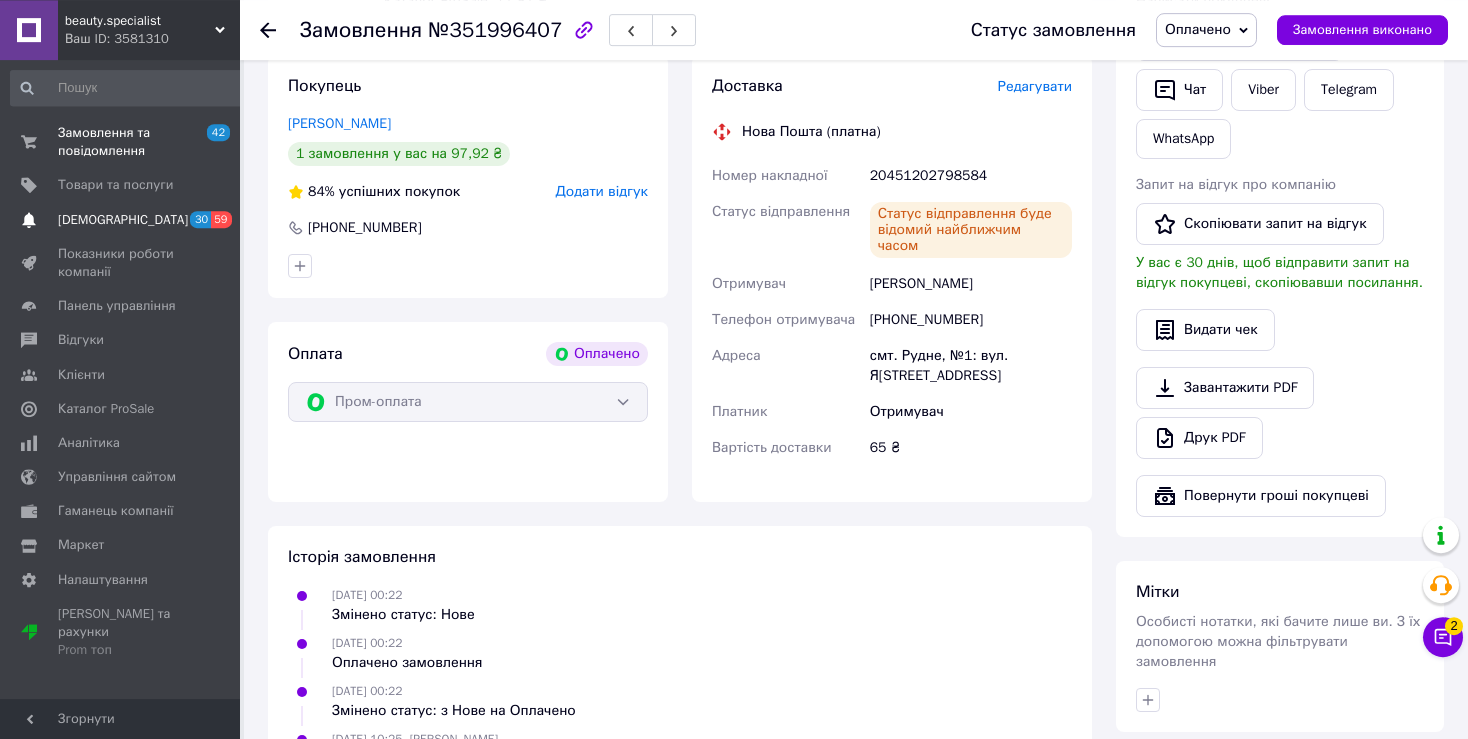 click on "[DEMOGRAPHIC_DATA]" at bounding box center (123, 220) 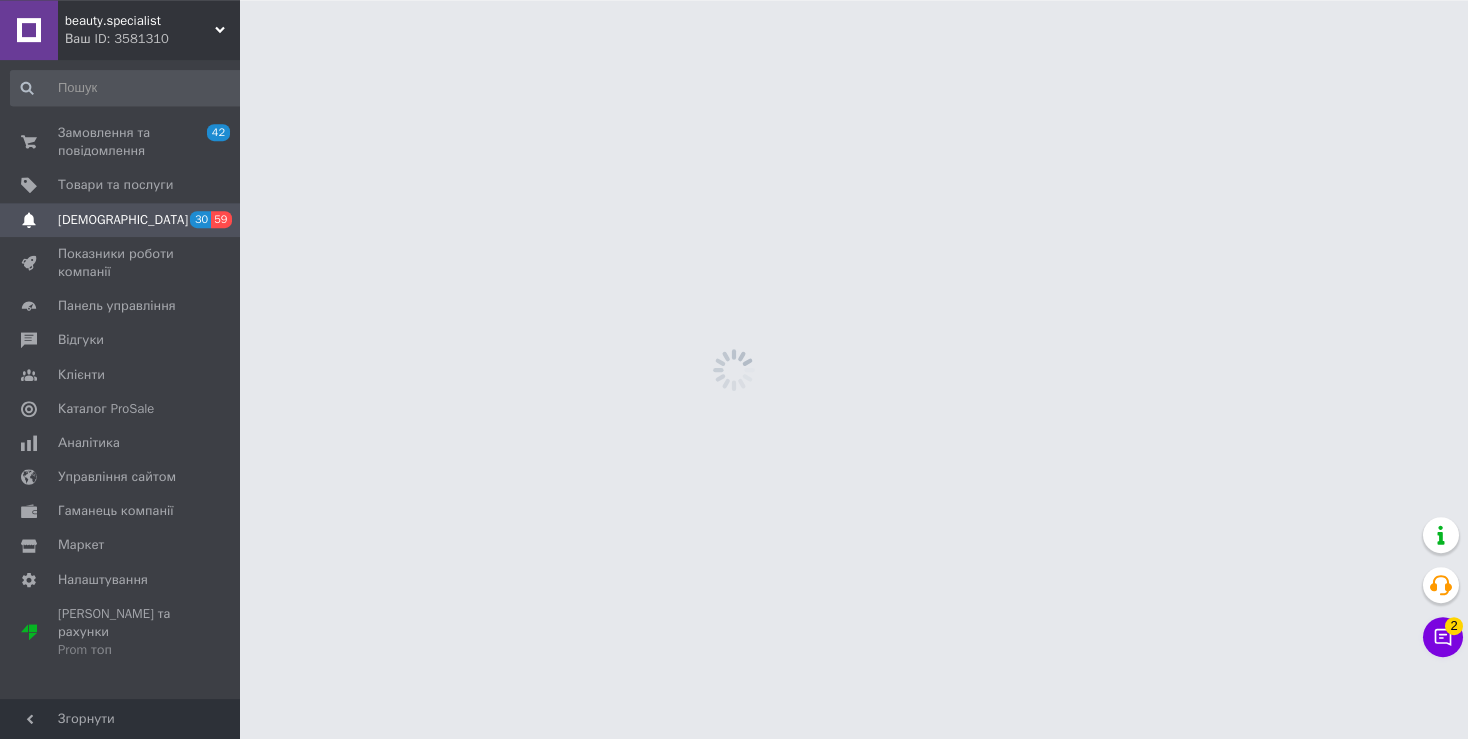 scroll, scrollTop: 0, scrollLeft: 0, axis: both 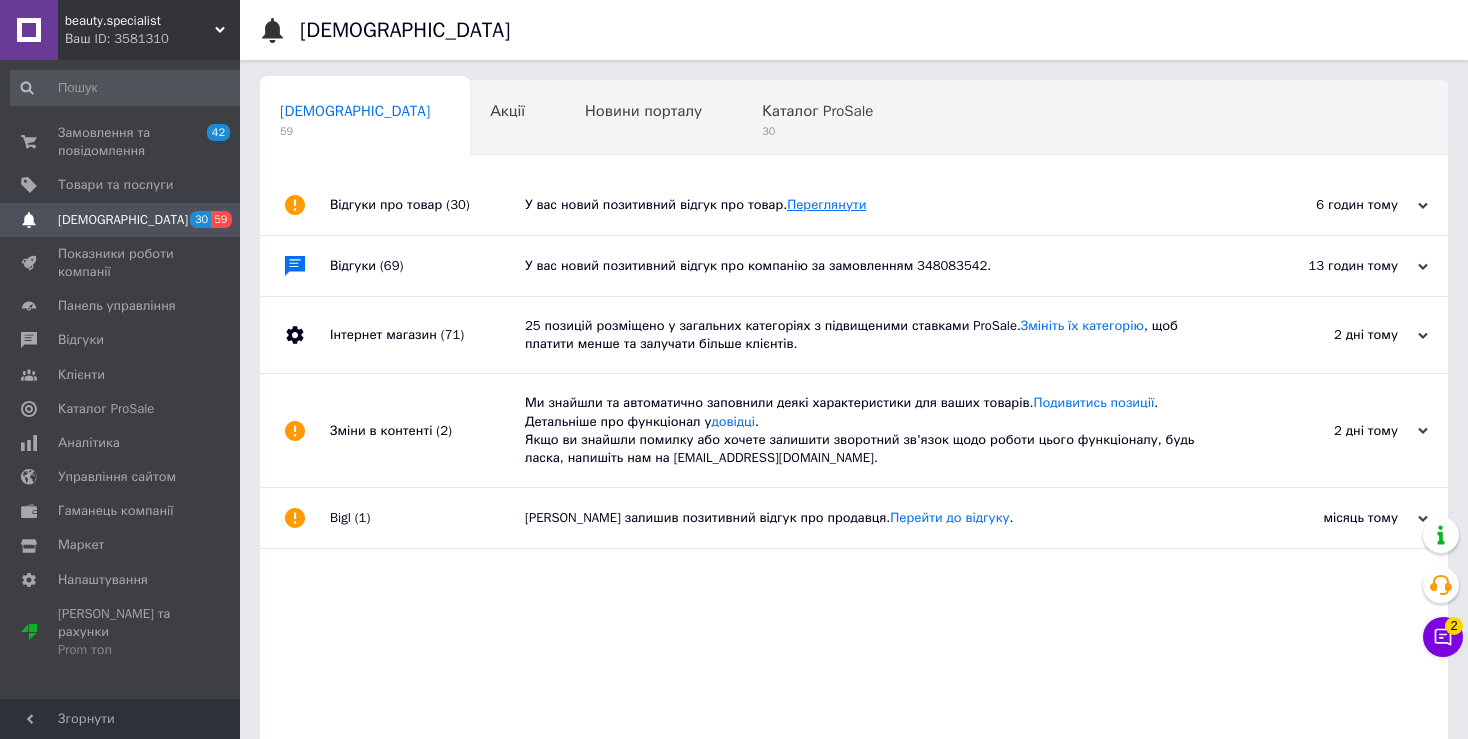 click on "Переглянути" at bounding box center (826, 204) 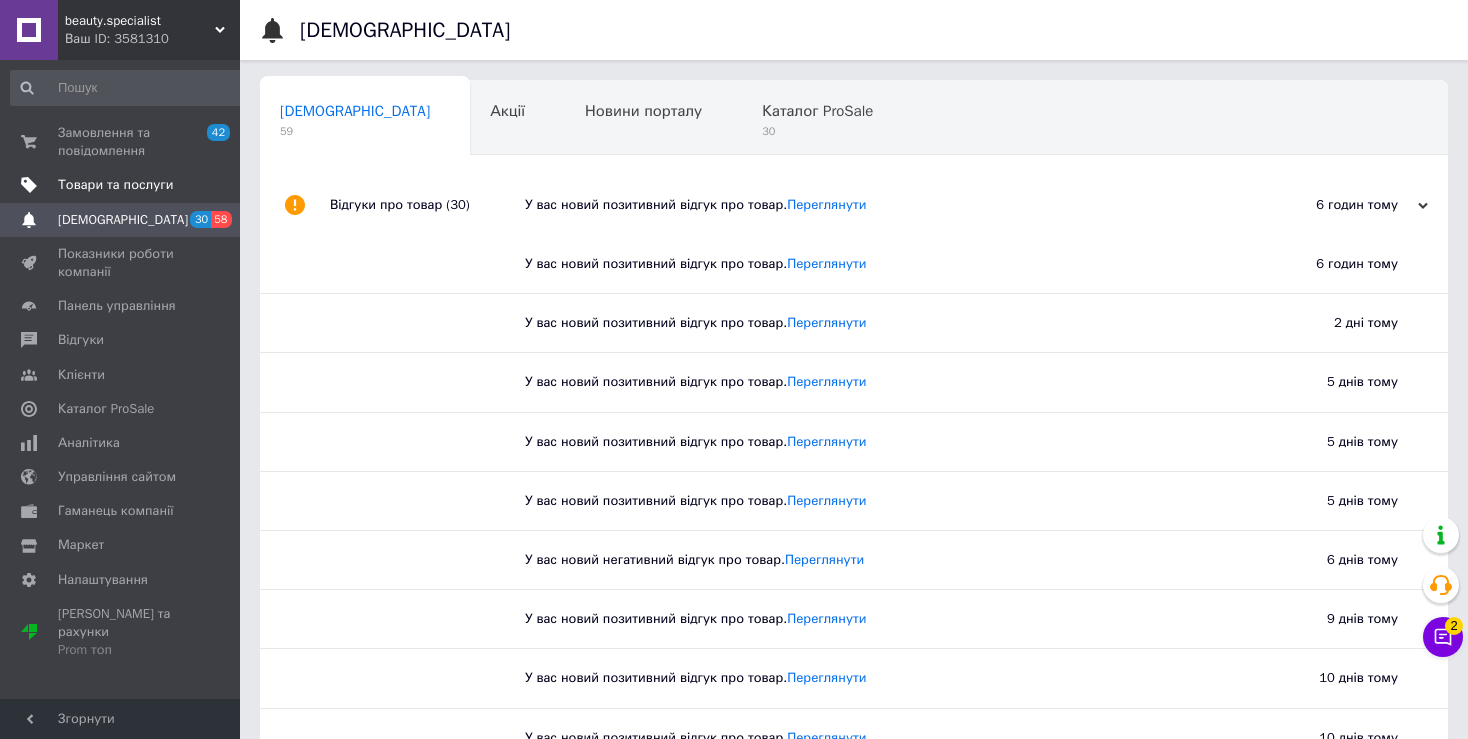 click on "Товари та послуги" at bounding box center (115, 185) 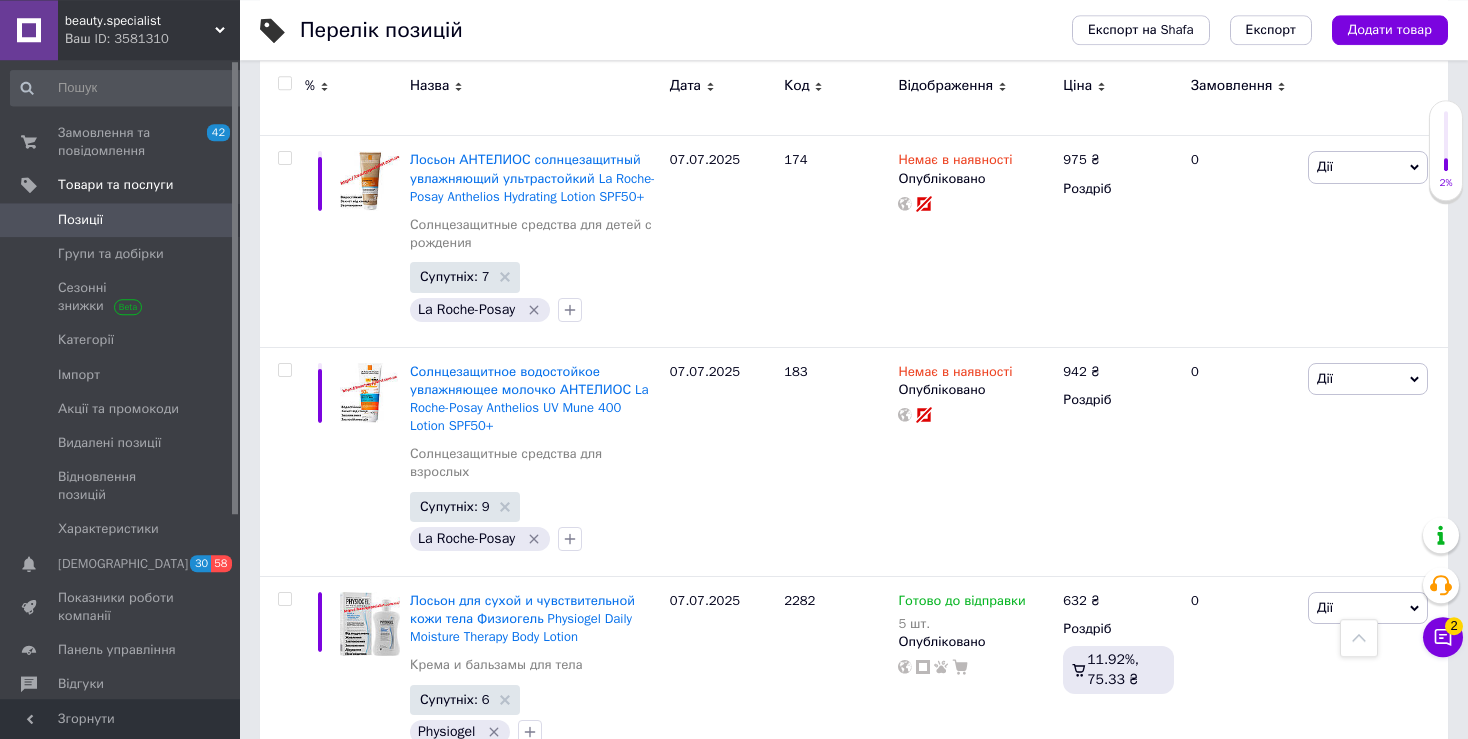 scroll, scrollTop: 519, scrollLeft: 0, axis: vertical 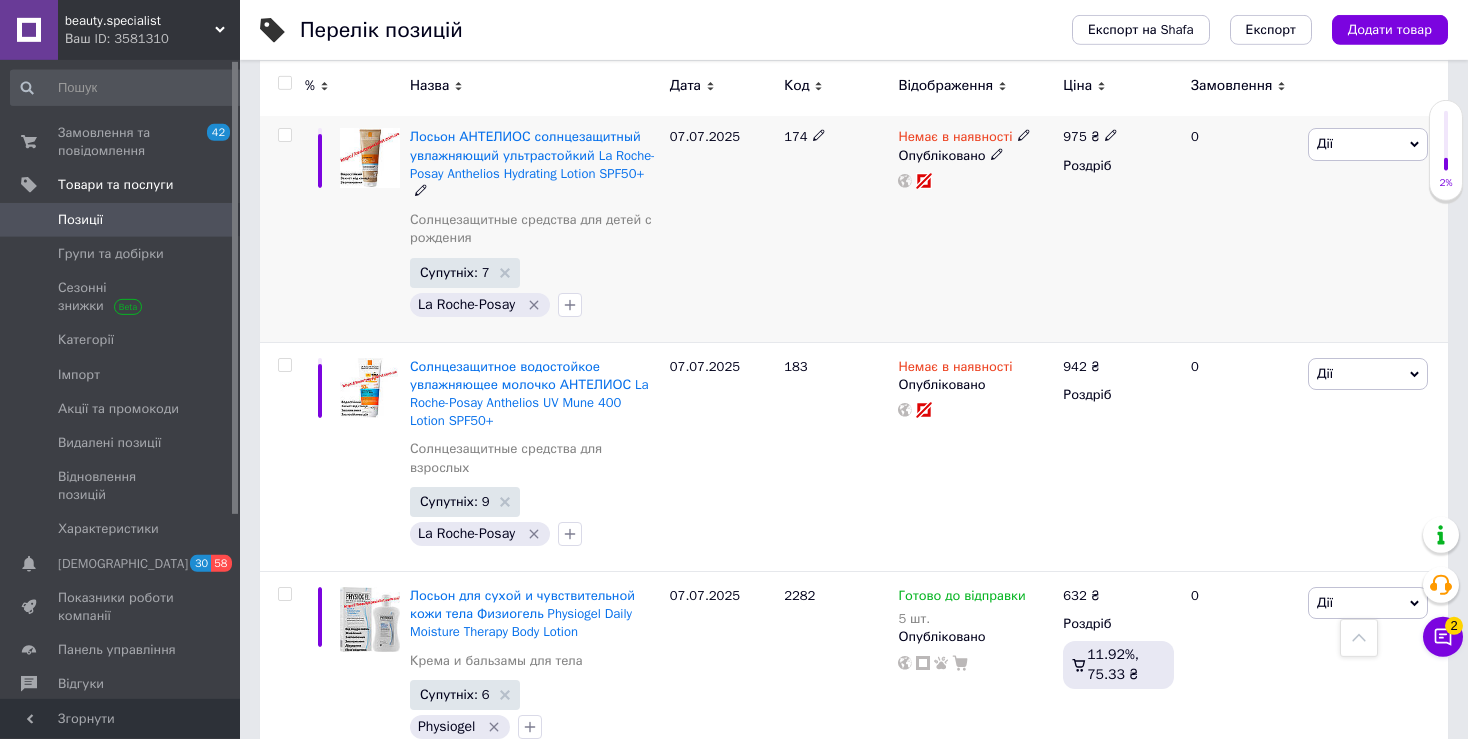 click 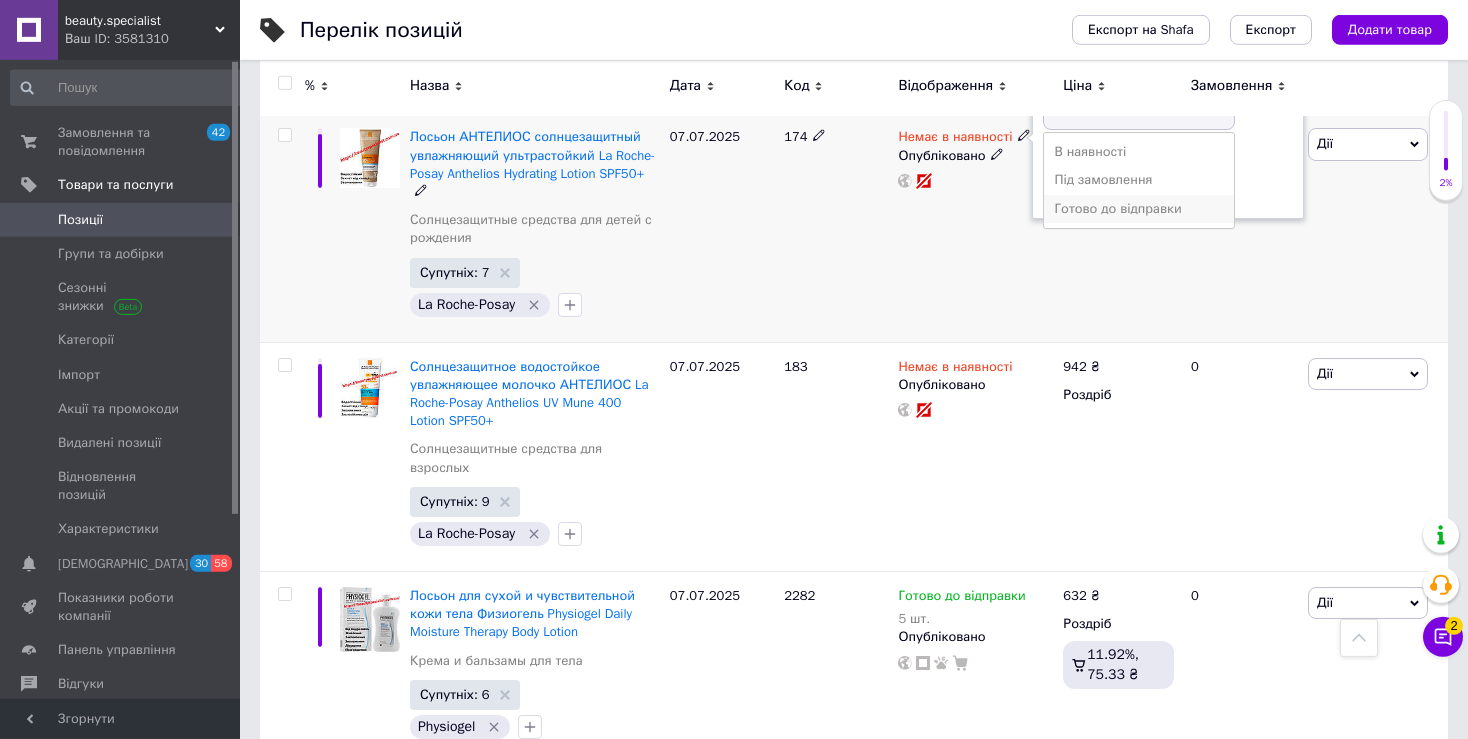 click on "Готово до відправки" at bounding box center [1139, 209] 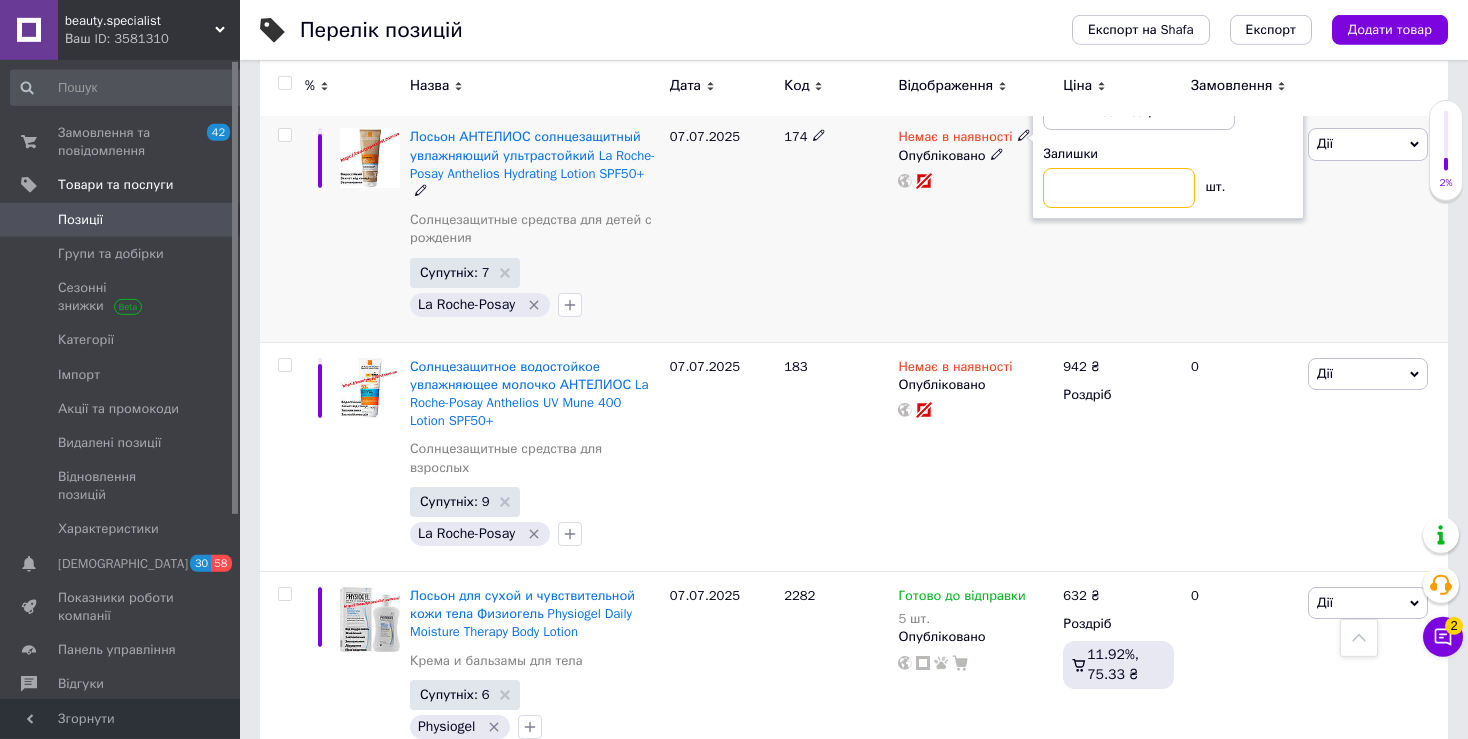 click at bounding box center [1119, 188] 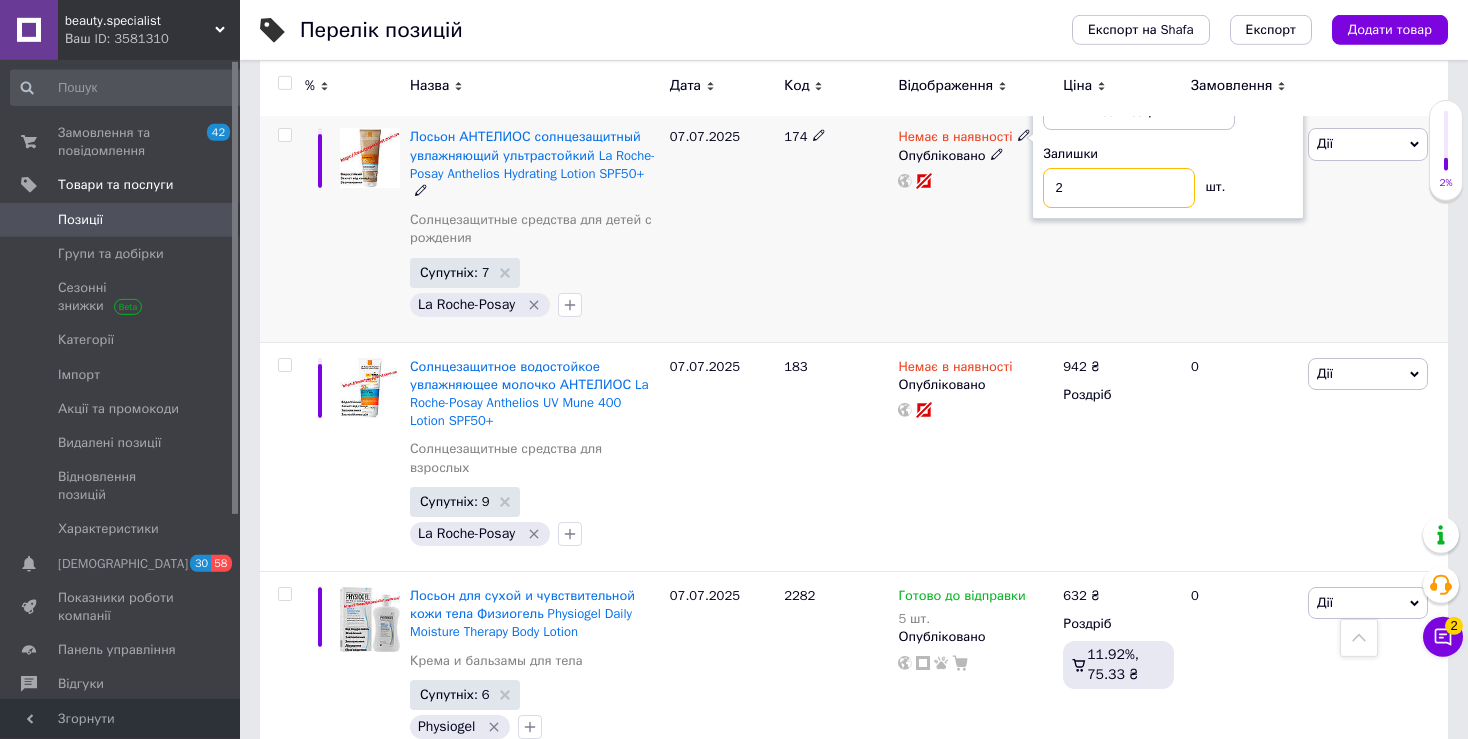type on "2" 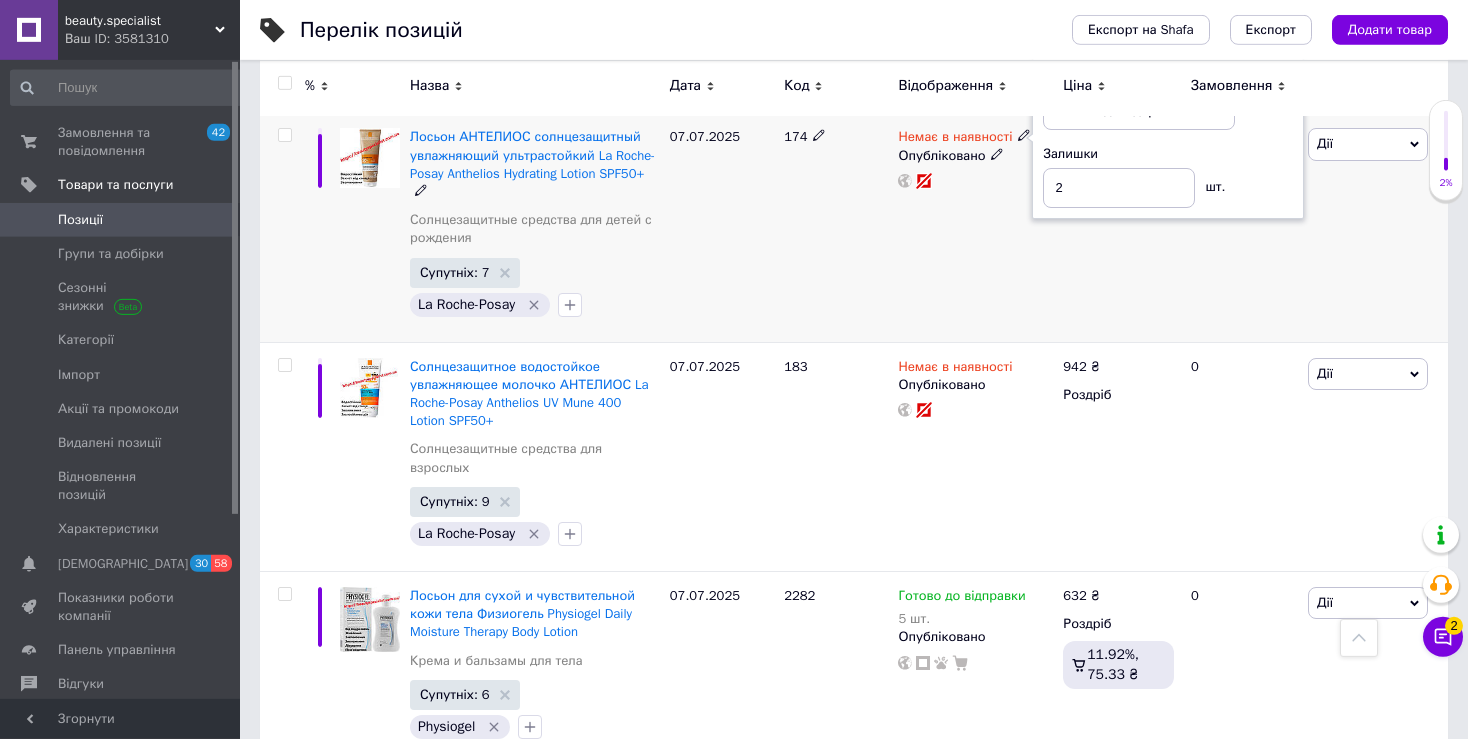 click on "Немає в наявності Наявність [PERSON_NAME] до відправки В наявності Немає в наявності Під замовлення Залишки 2 шт. Опубліковано" at bounding box center [975, 227] 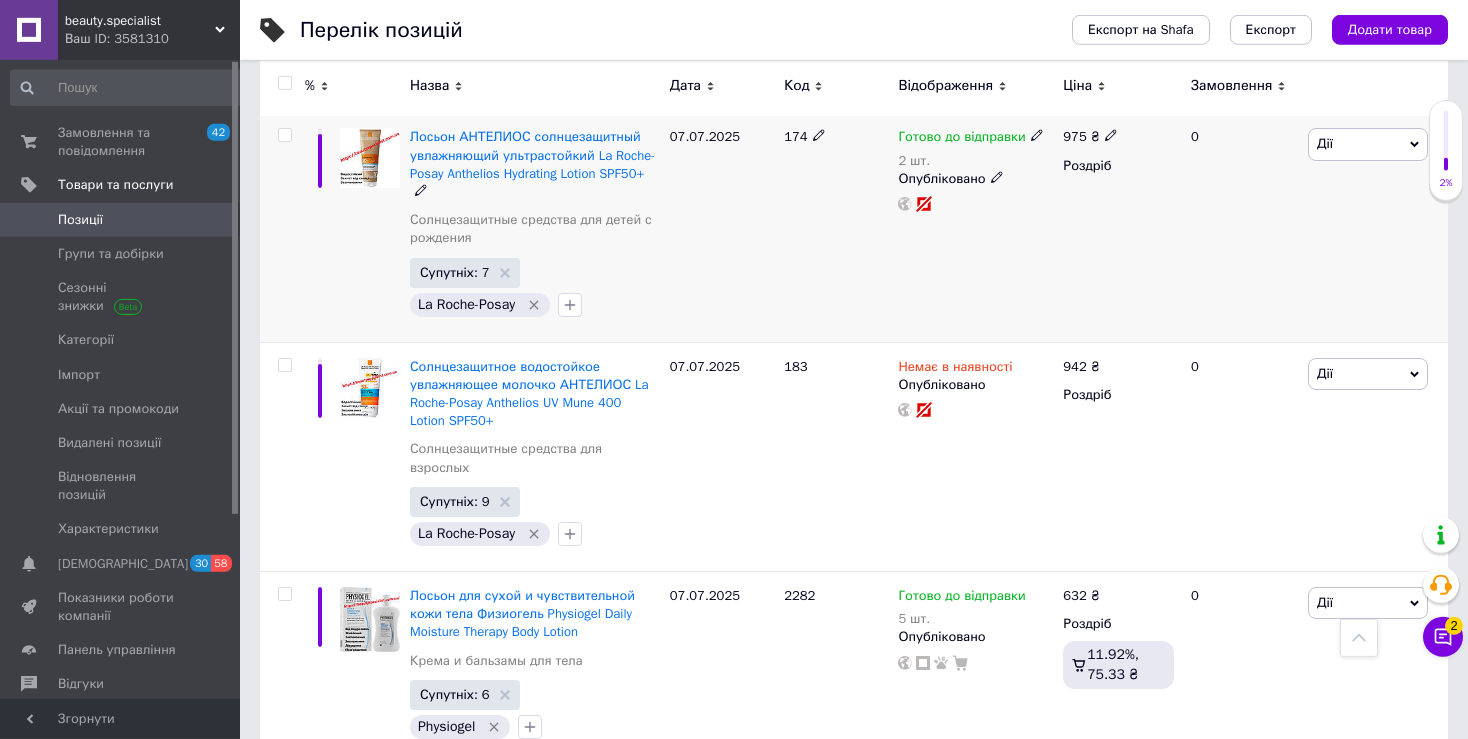 click on "Дії" at bounding box center [1368, 144] 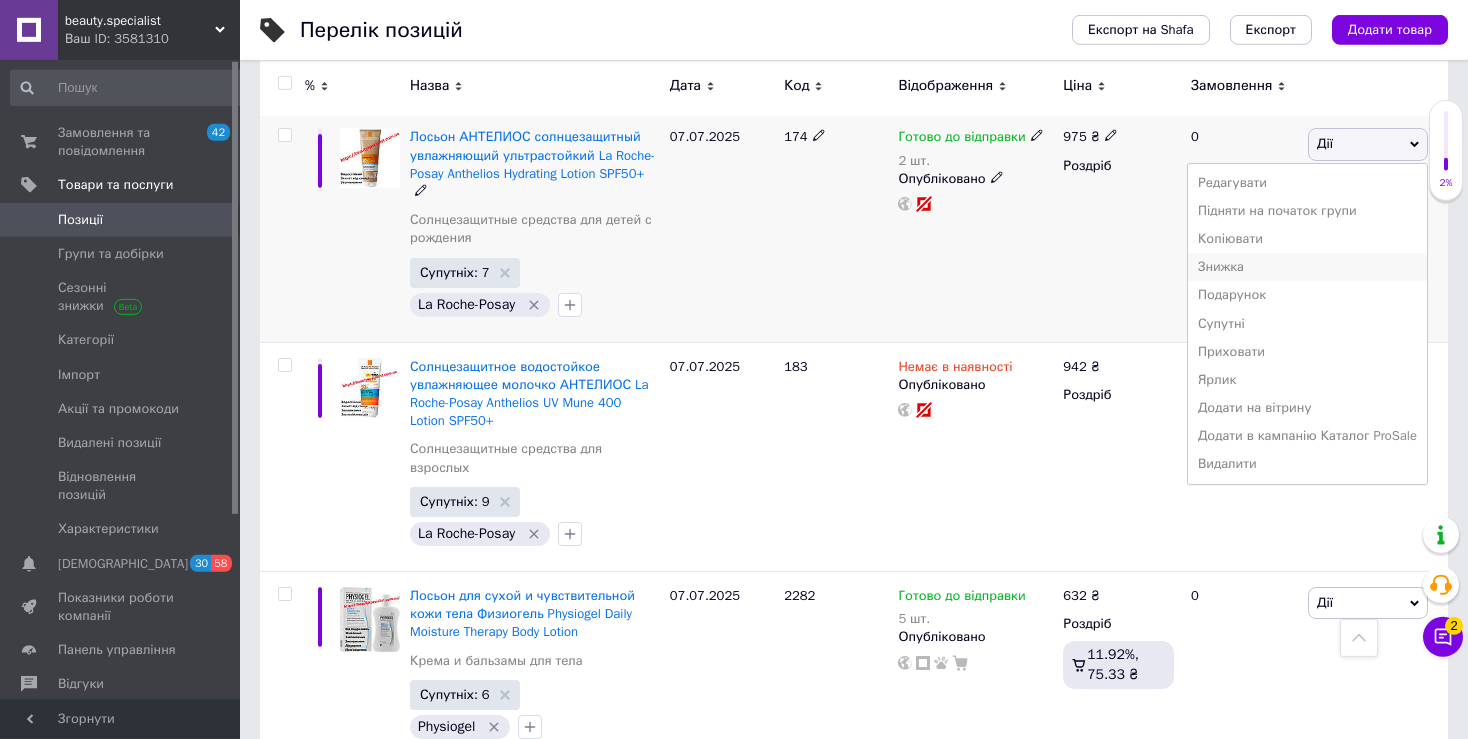 click on "Знижка" at bounding box center [1307, 267] 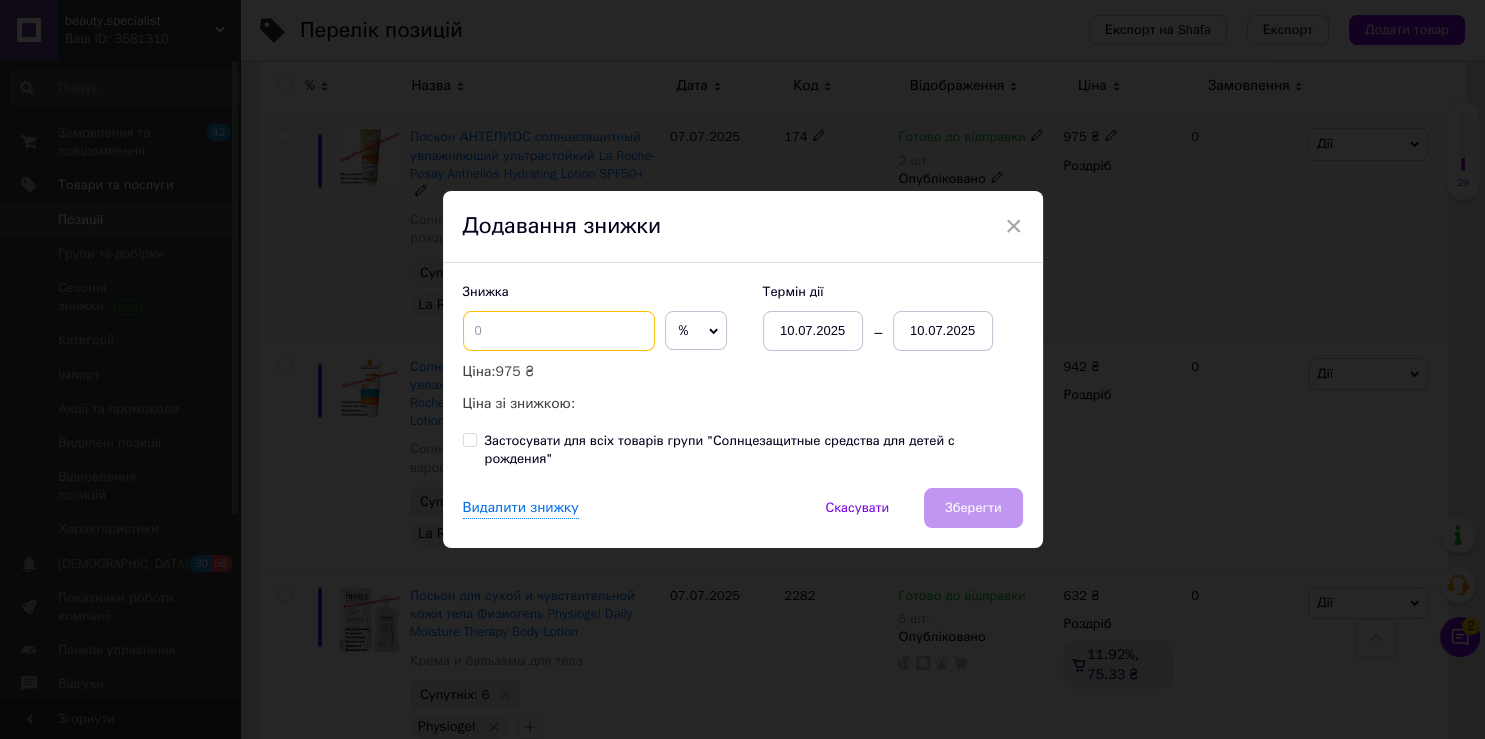 click at bounding box center (559, 331) 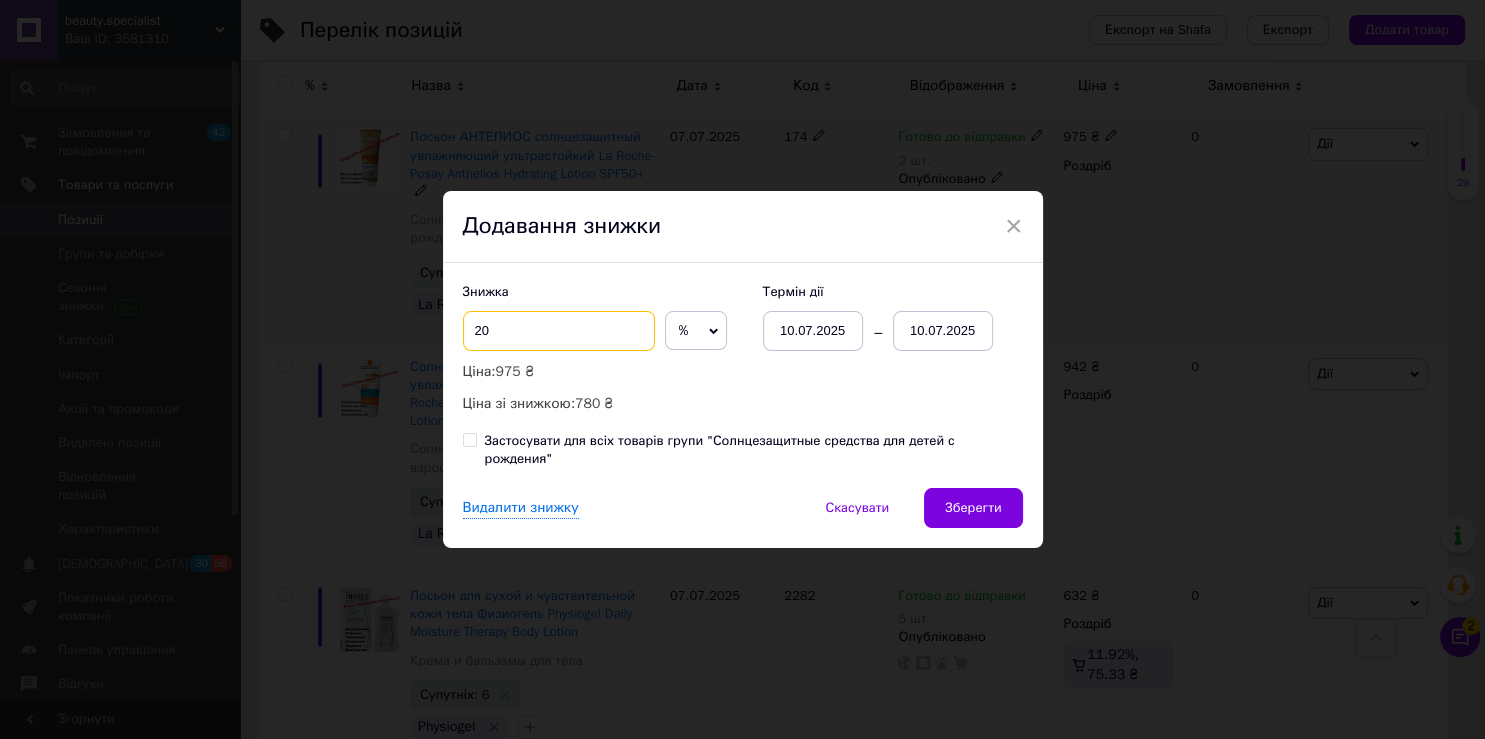 type on "2" 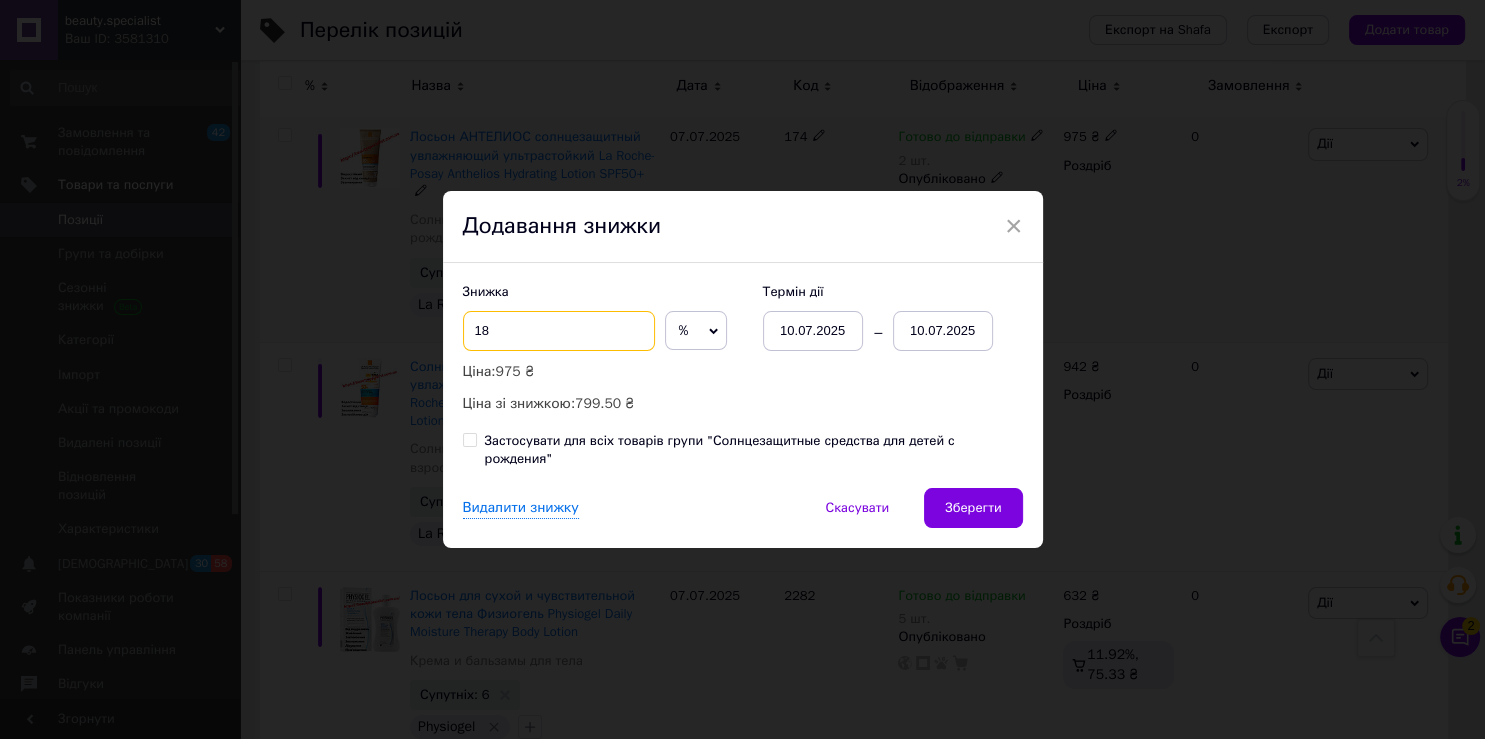type on "18" 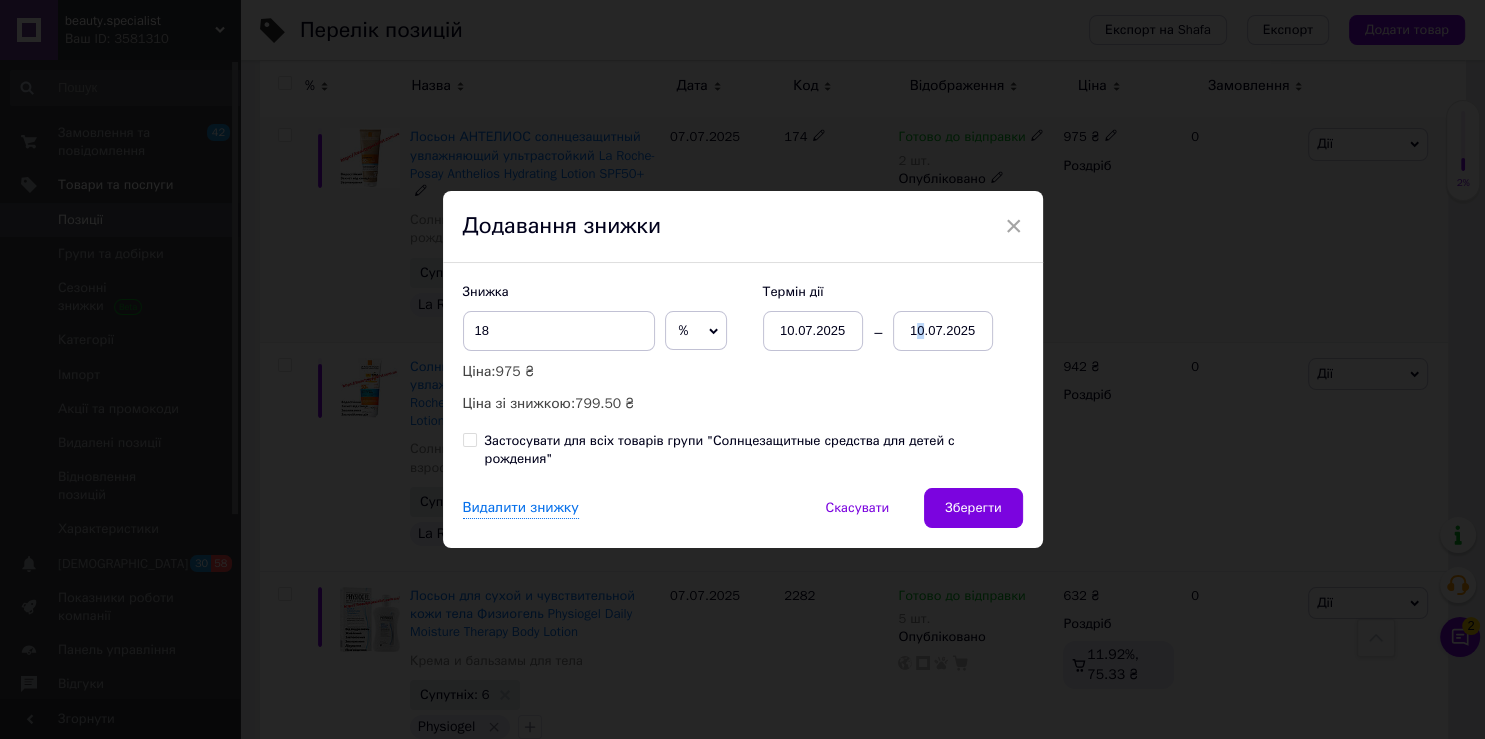 click on "10.07.2025" at bounding box center [943, 331] 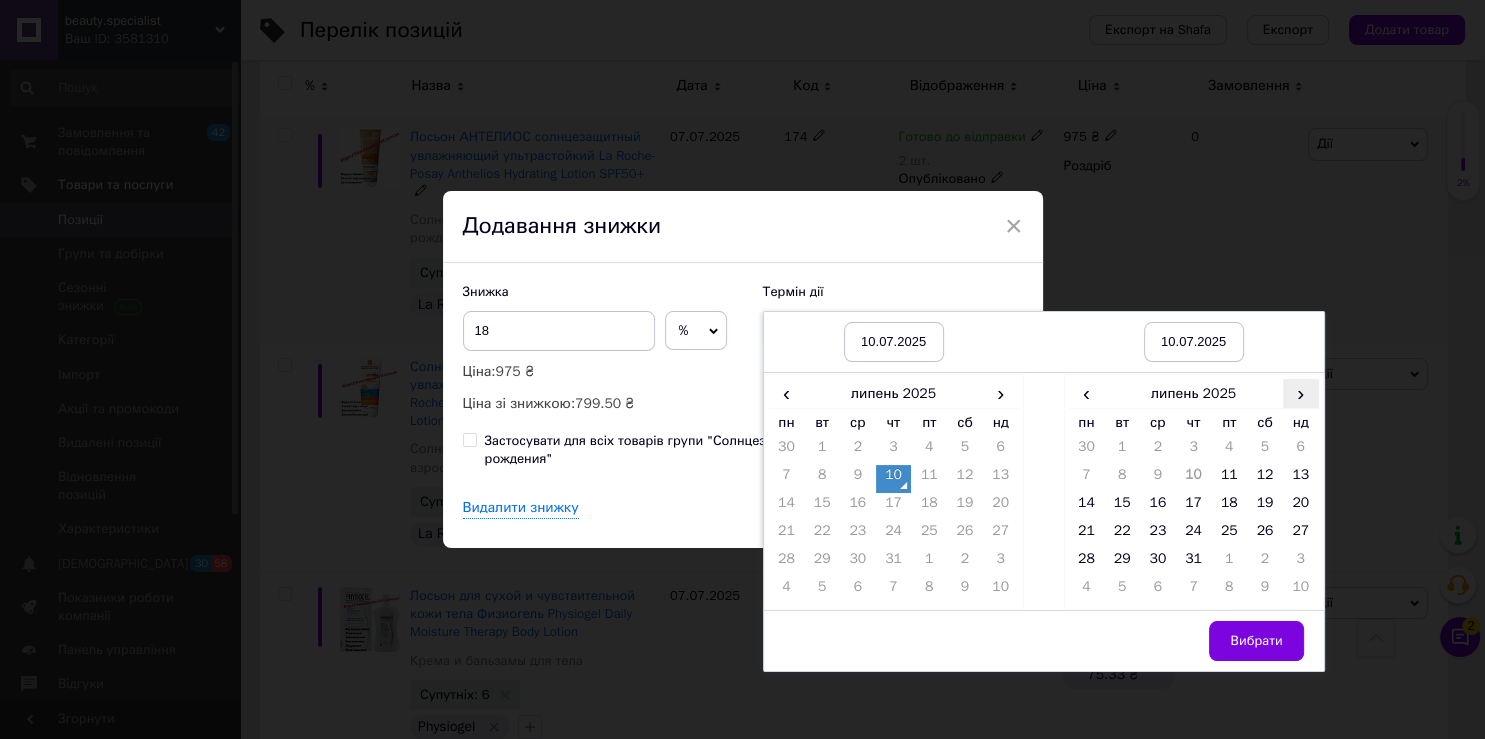 click on "›" at bounding box center (1301, 393) 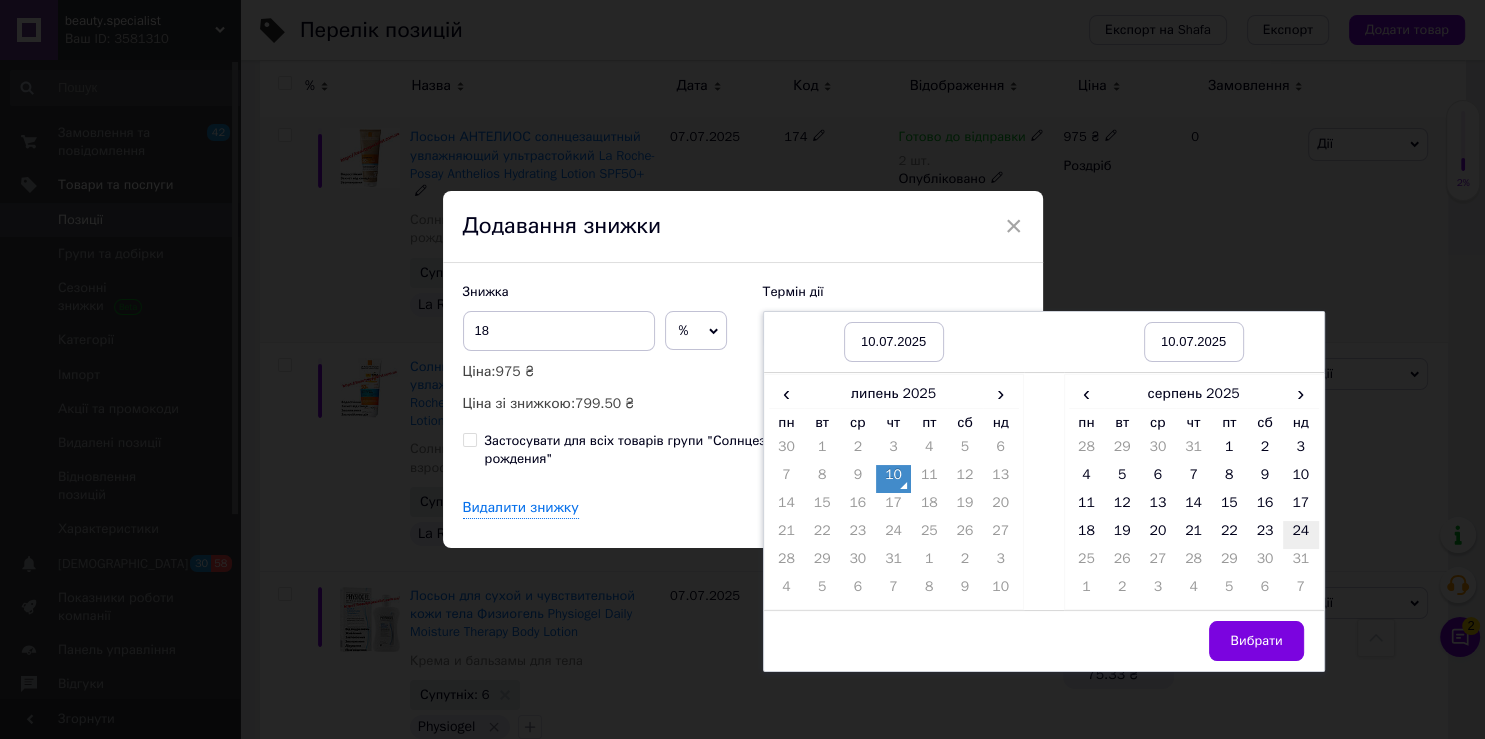 click on "24" at bounding box center (1301, 535) 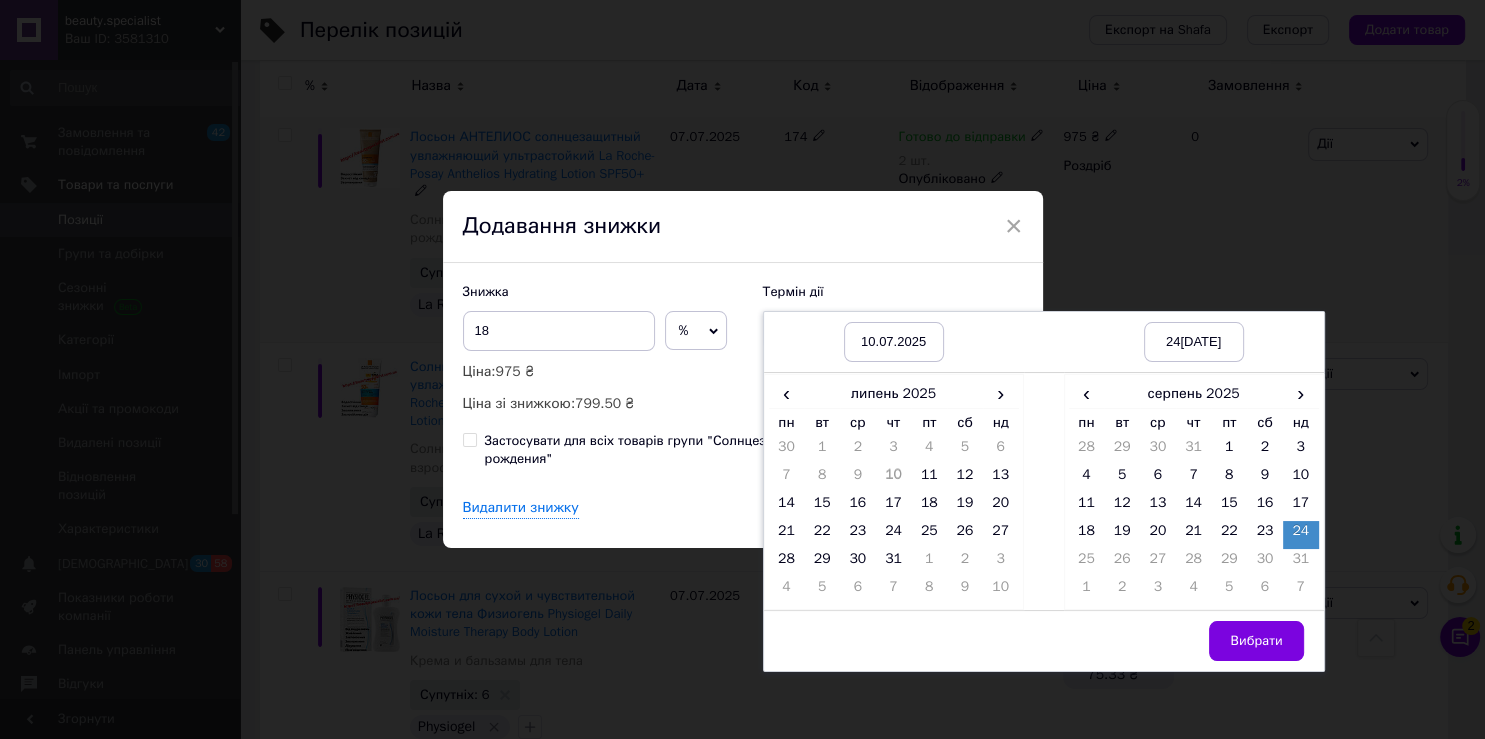 drag, startPoint x: 1259, startPoint y: 645, endPoint x: 1230, endPoint y: 618, distance: 39.623226 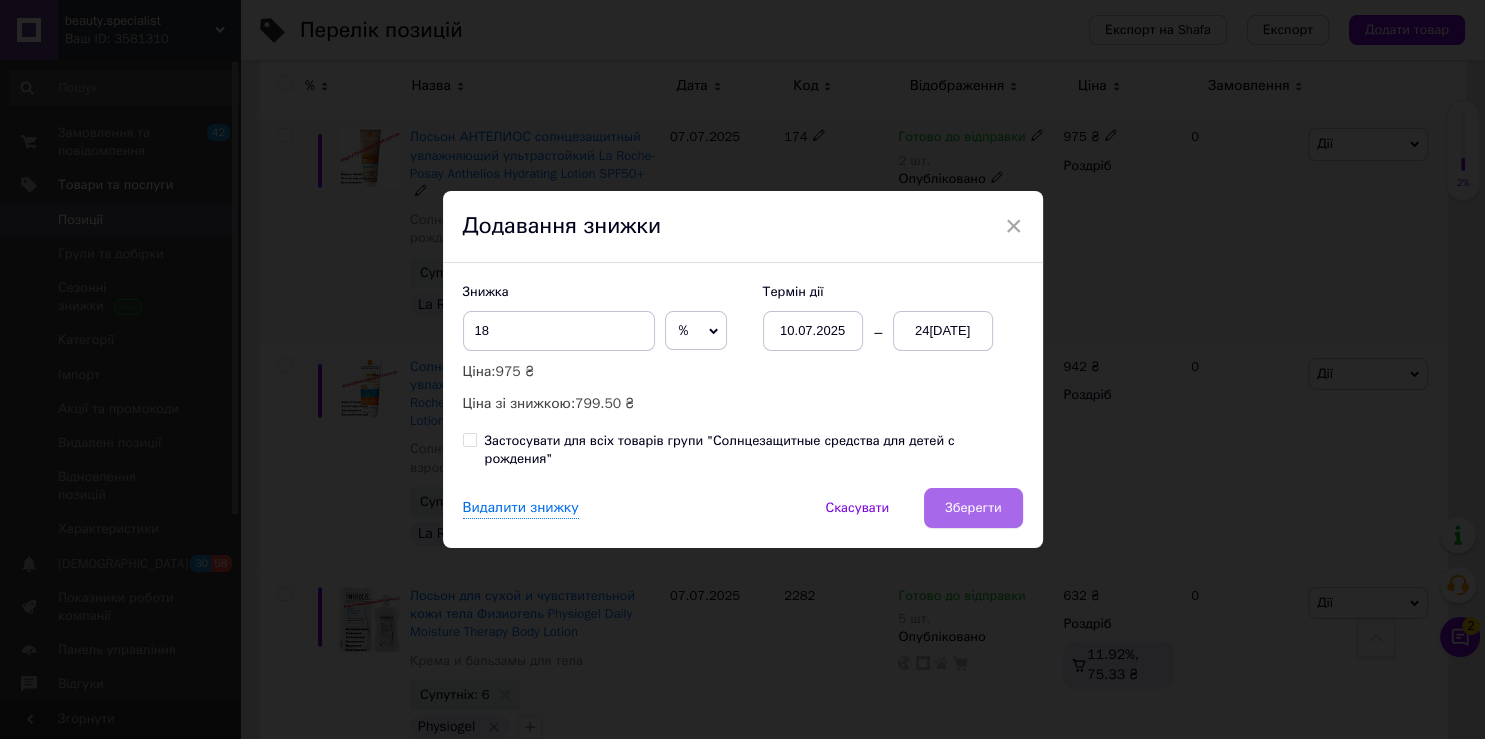 click on "Зберегти" at bounding box center (973, 508) 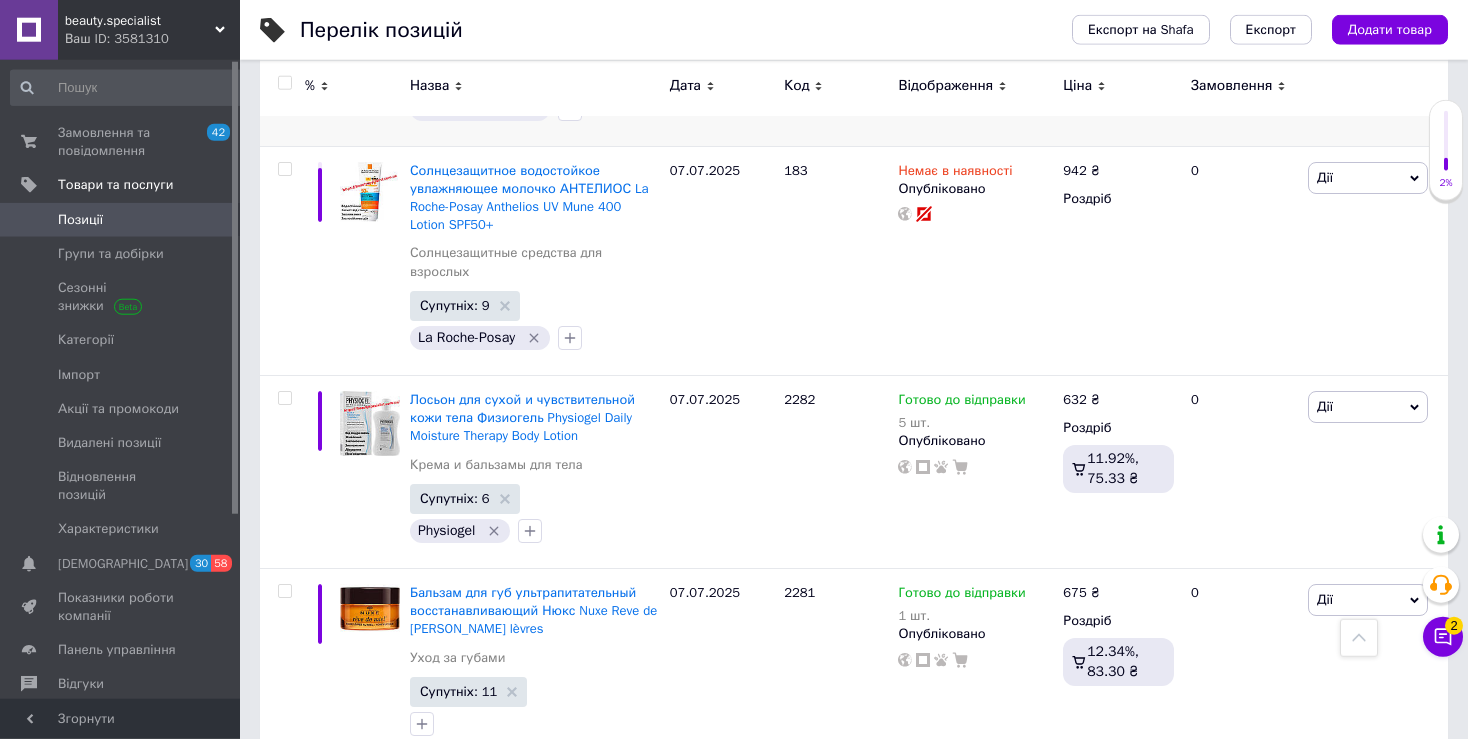 scroll, scrollTop: 756, scrollLeft: 0, axis: vertical 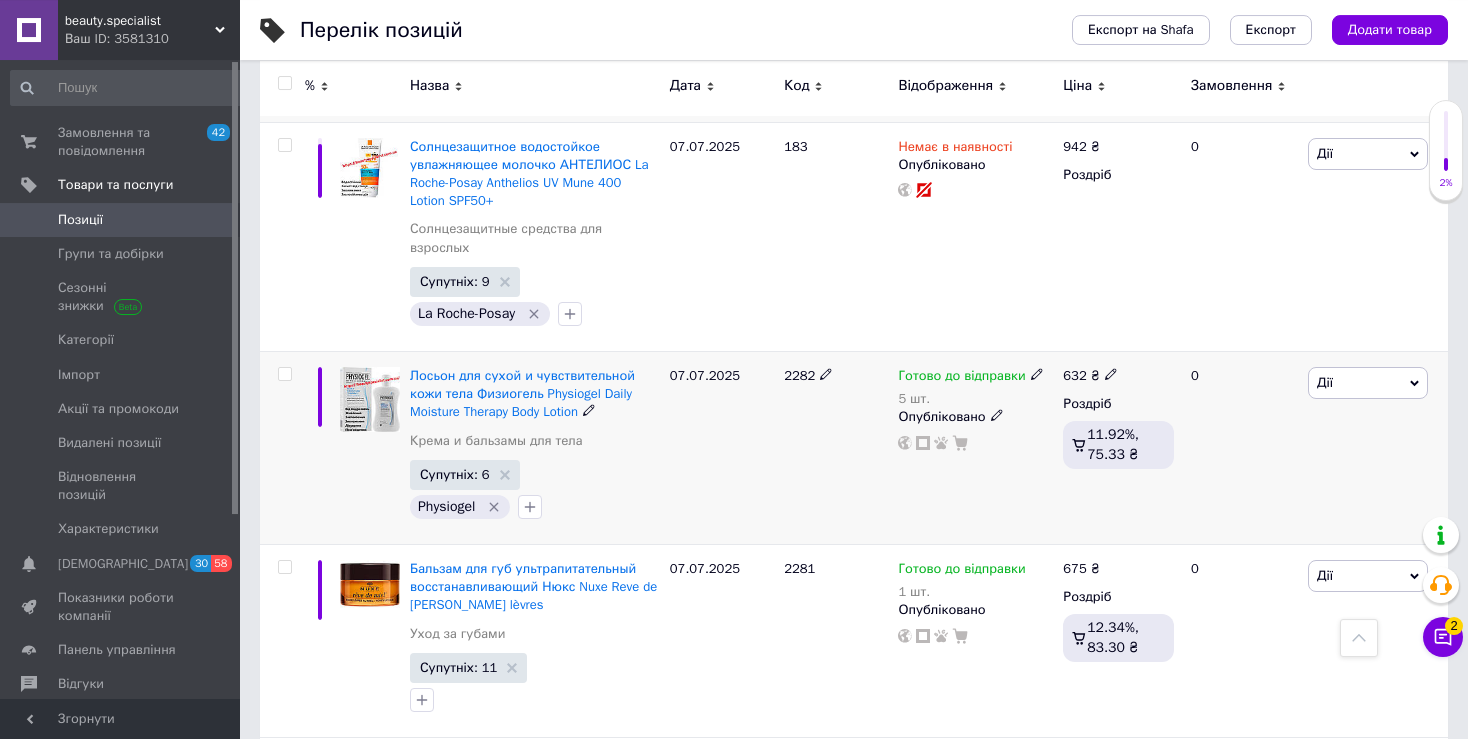 click on "Дії" at bounding box center (1368, 383) 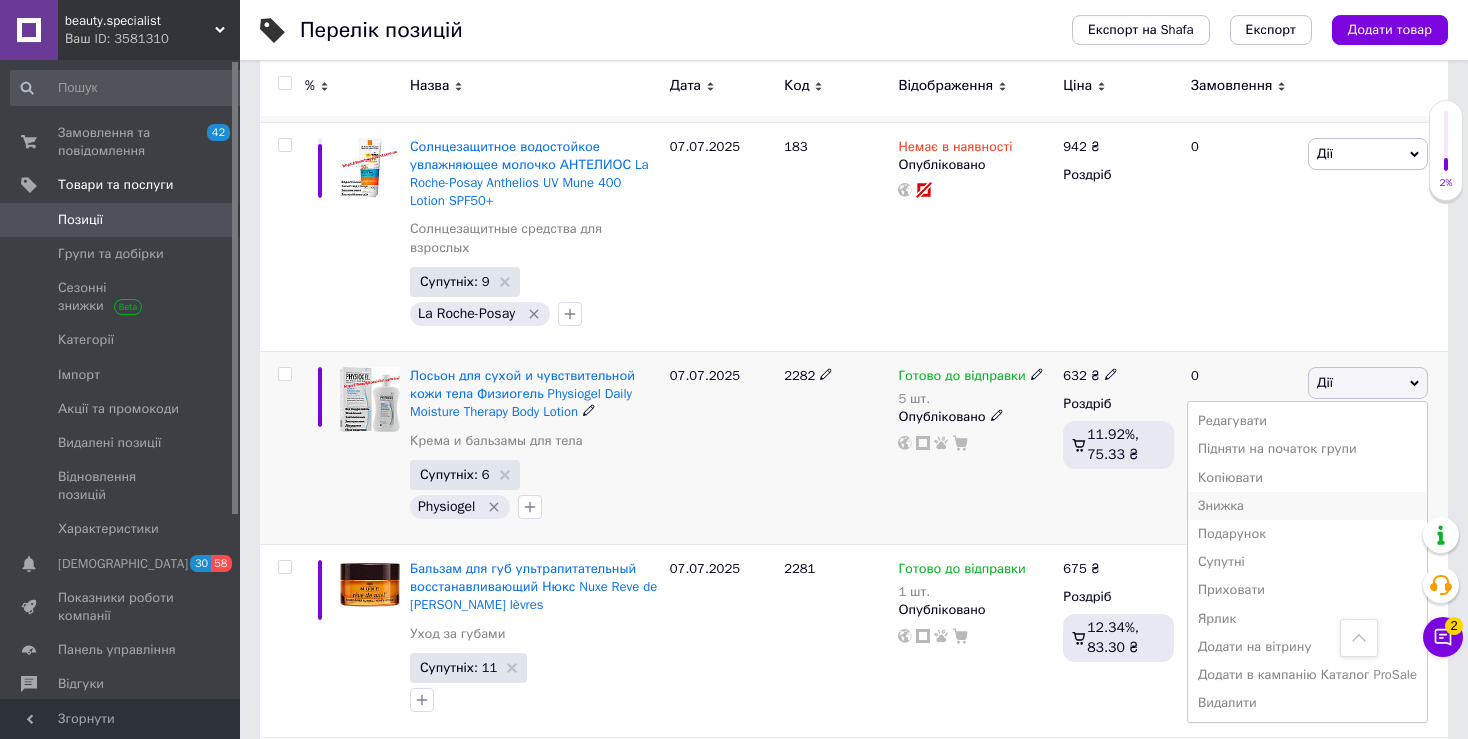 click on "Знижка" at bounding box center [1307, 506] 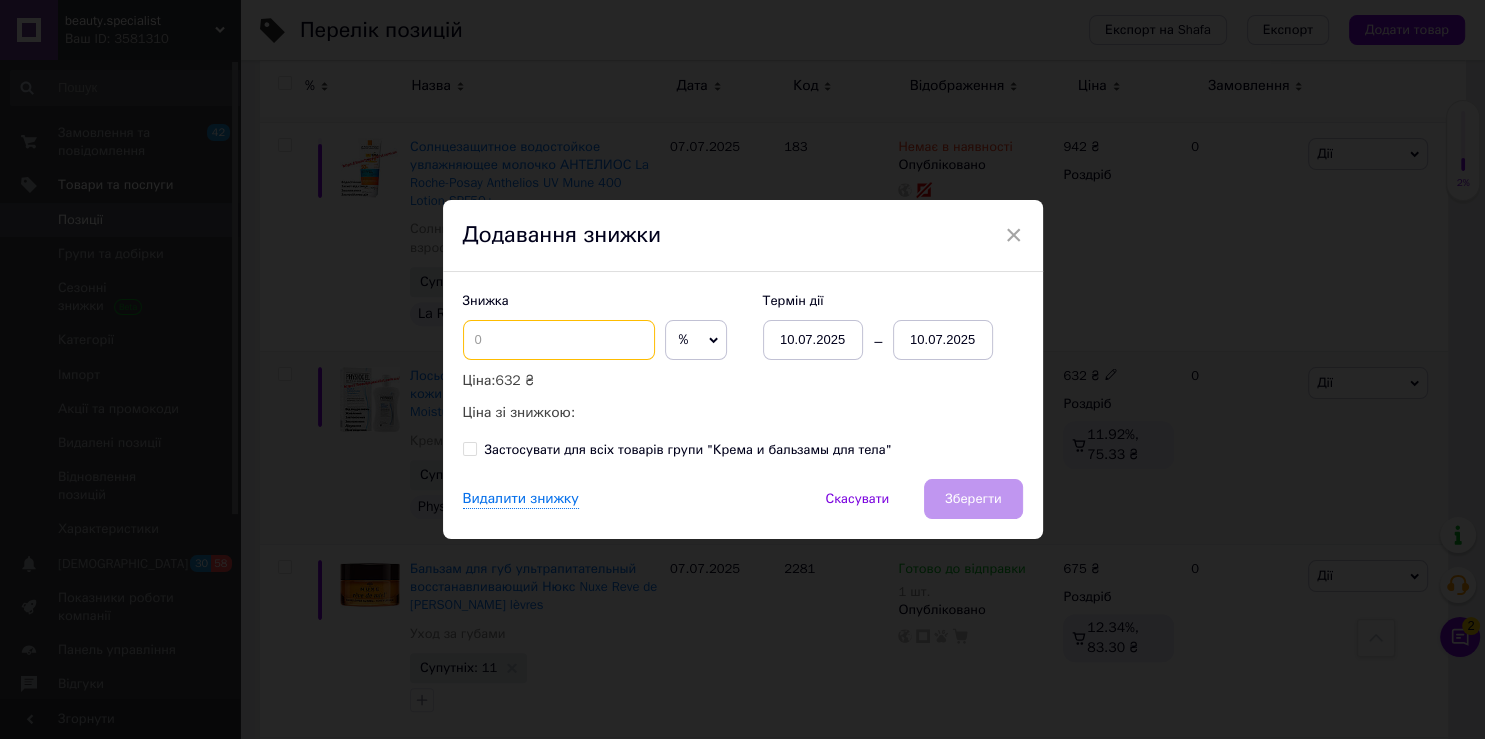 click at bounding box center [559, 340] 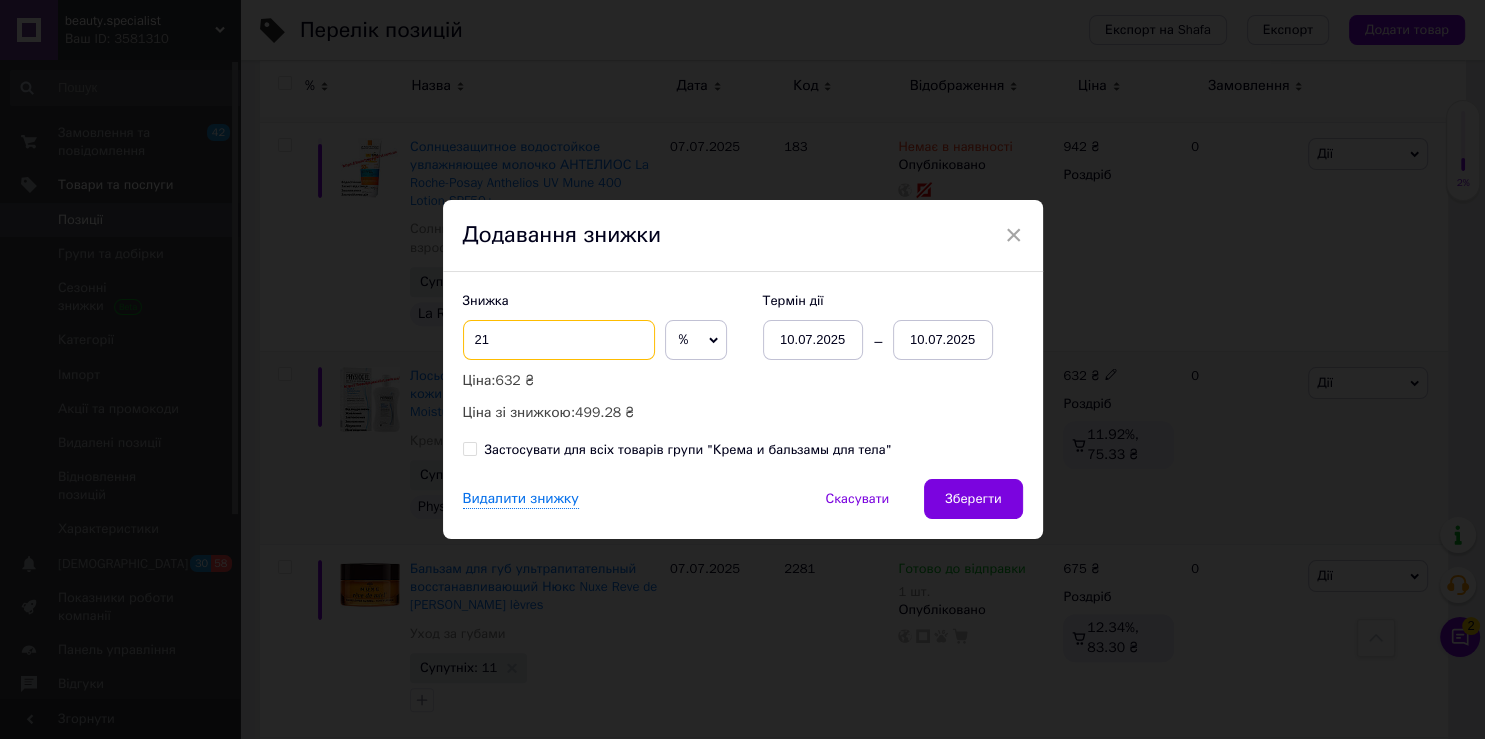 type on "21" 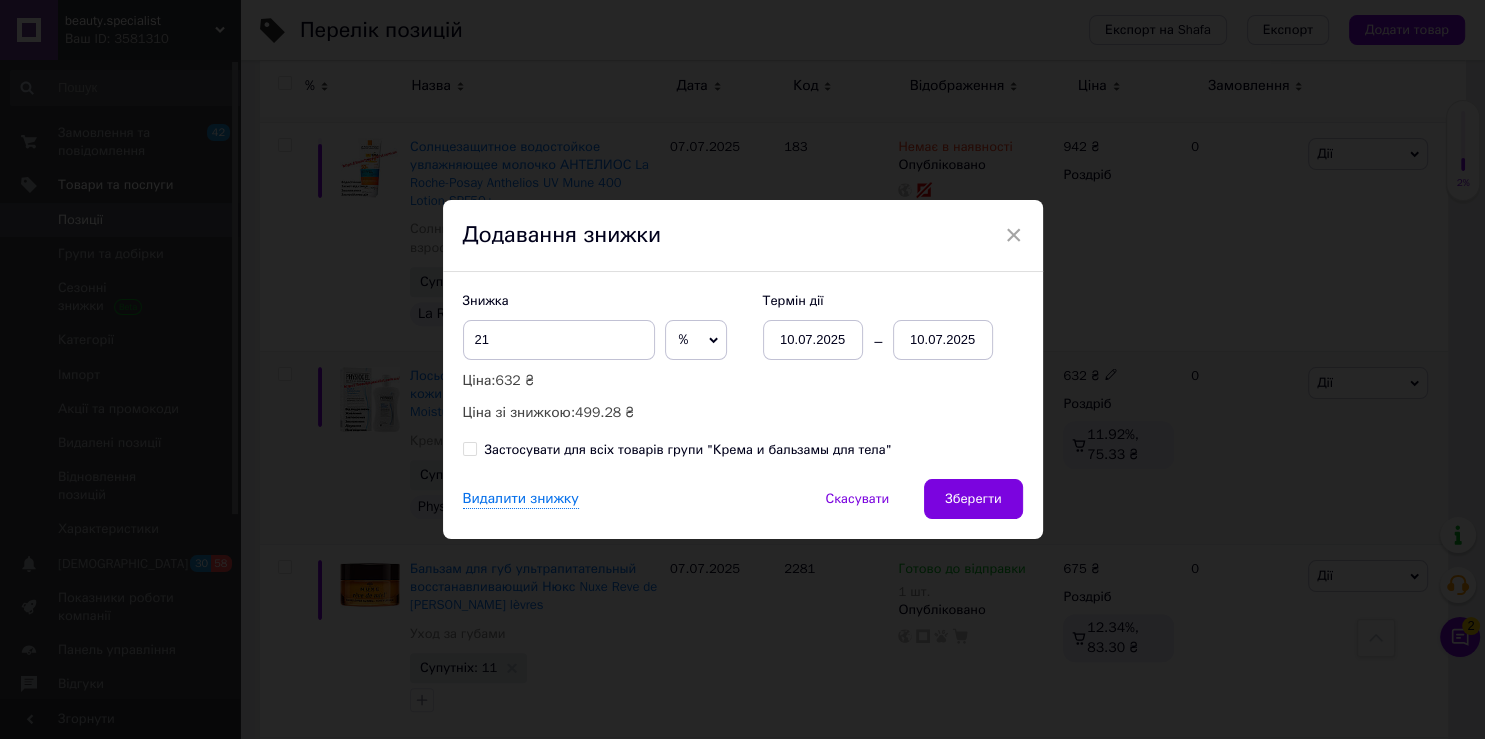 click on "10.07.2025" at bounding box center [943, 340] 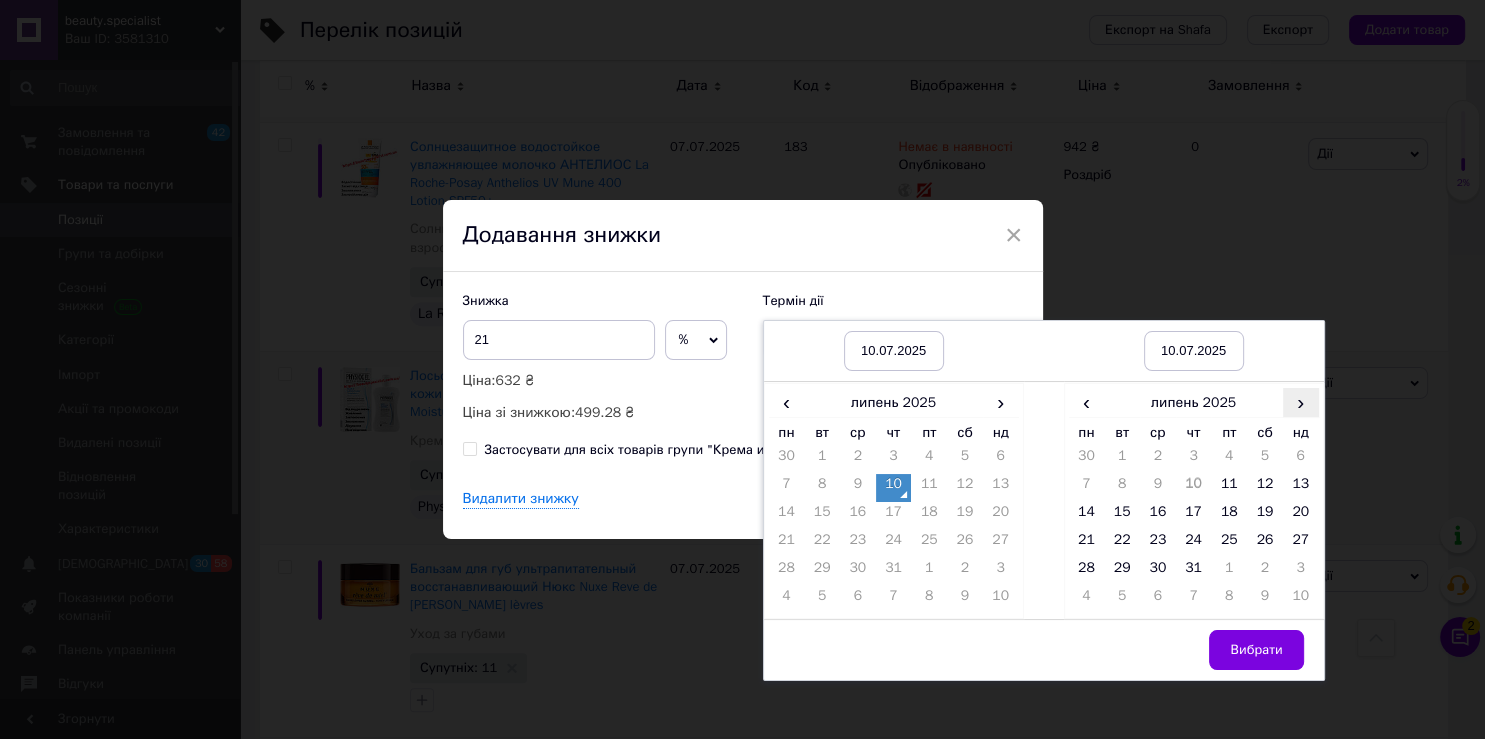 click on "›" at bounding box center [1301, 402] 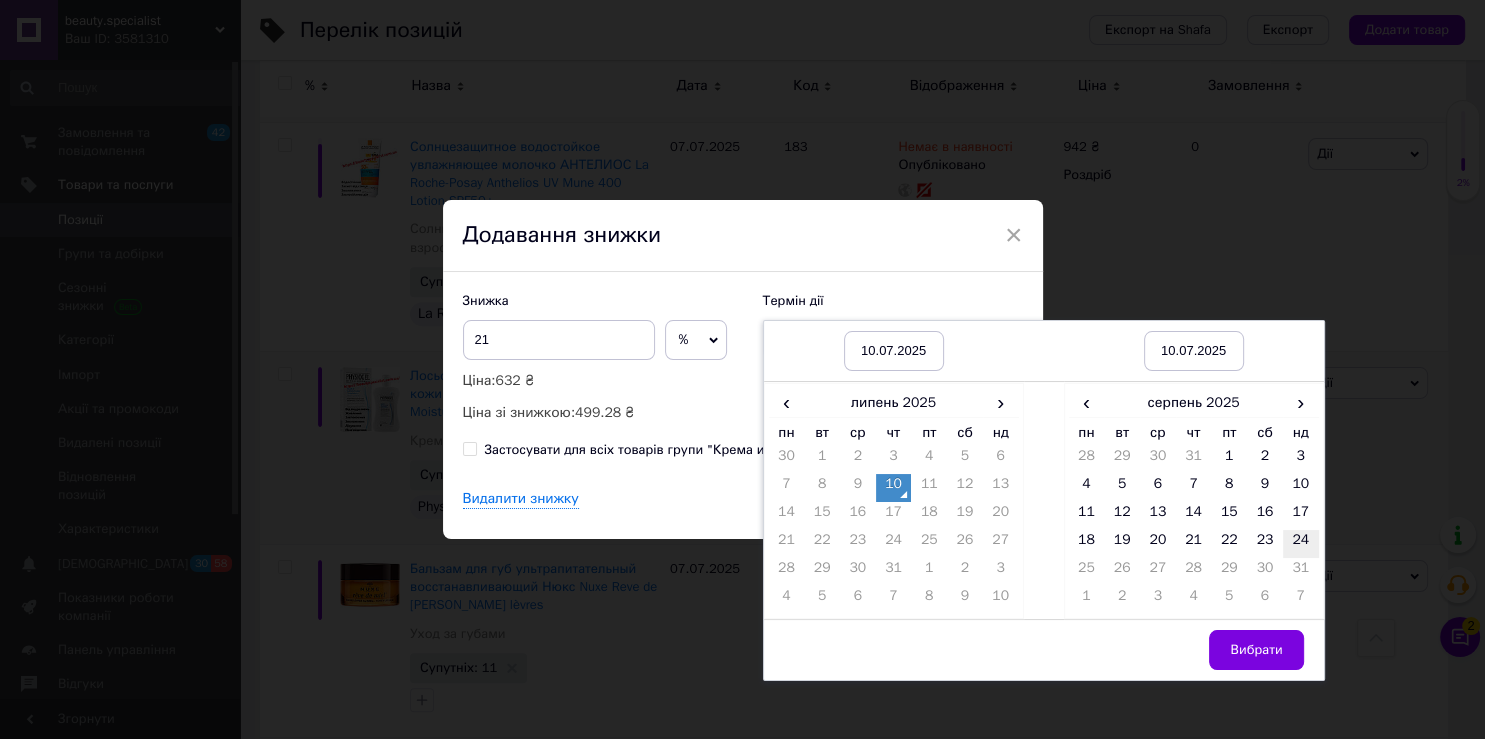 click on "24" at bounding box center [1301, 544] 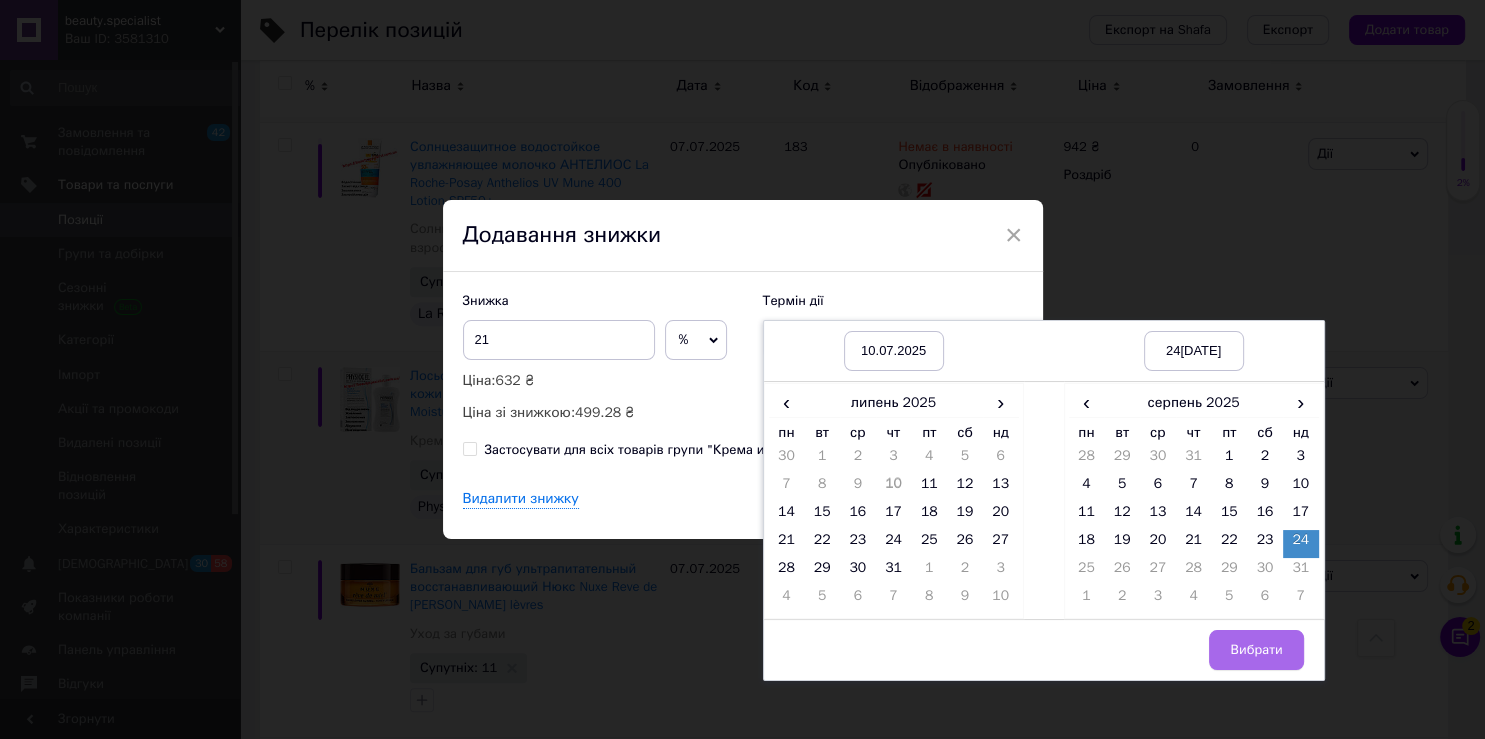 click on "Вибрати" at bounding box center (1256, 650) 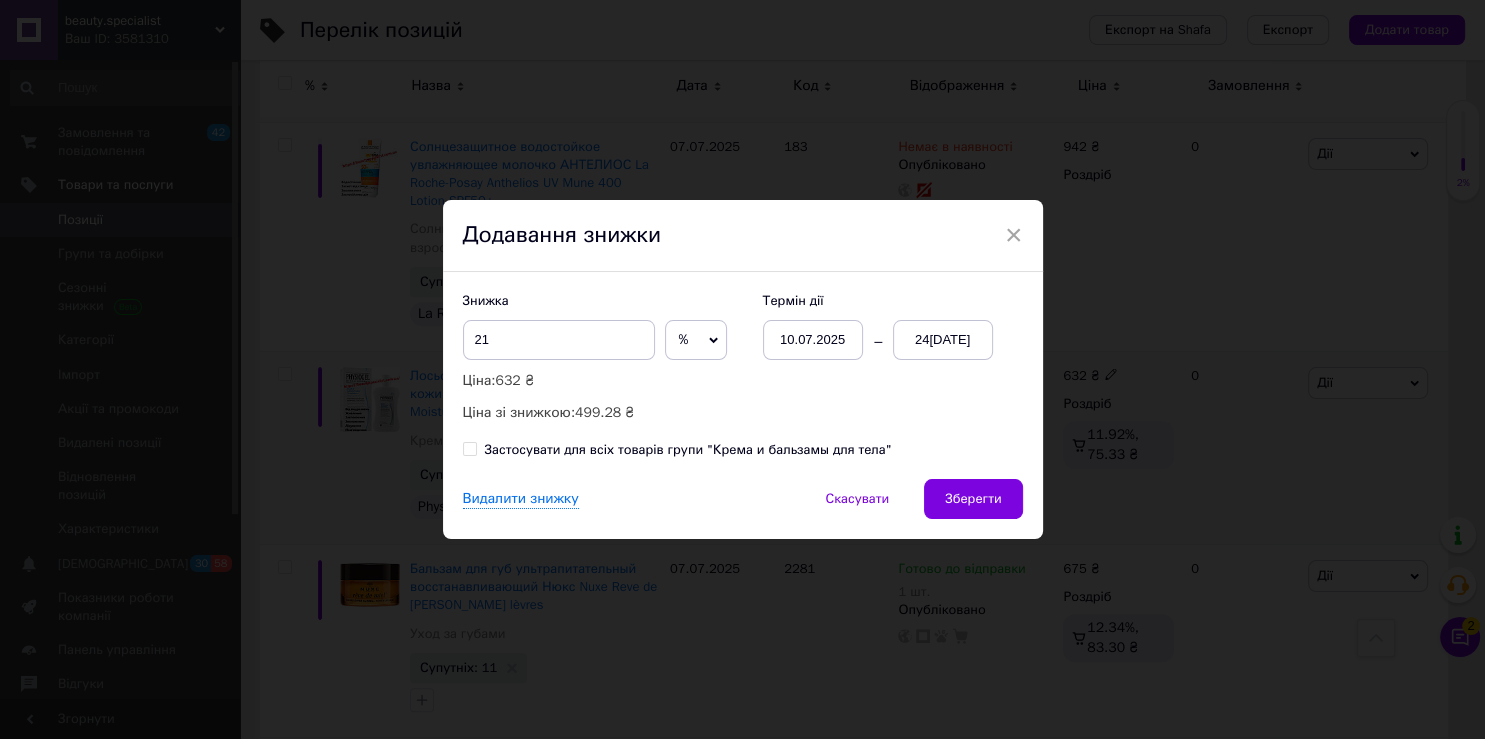 click on "Зберегти" at bounding box center (973, 499) 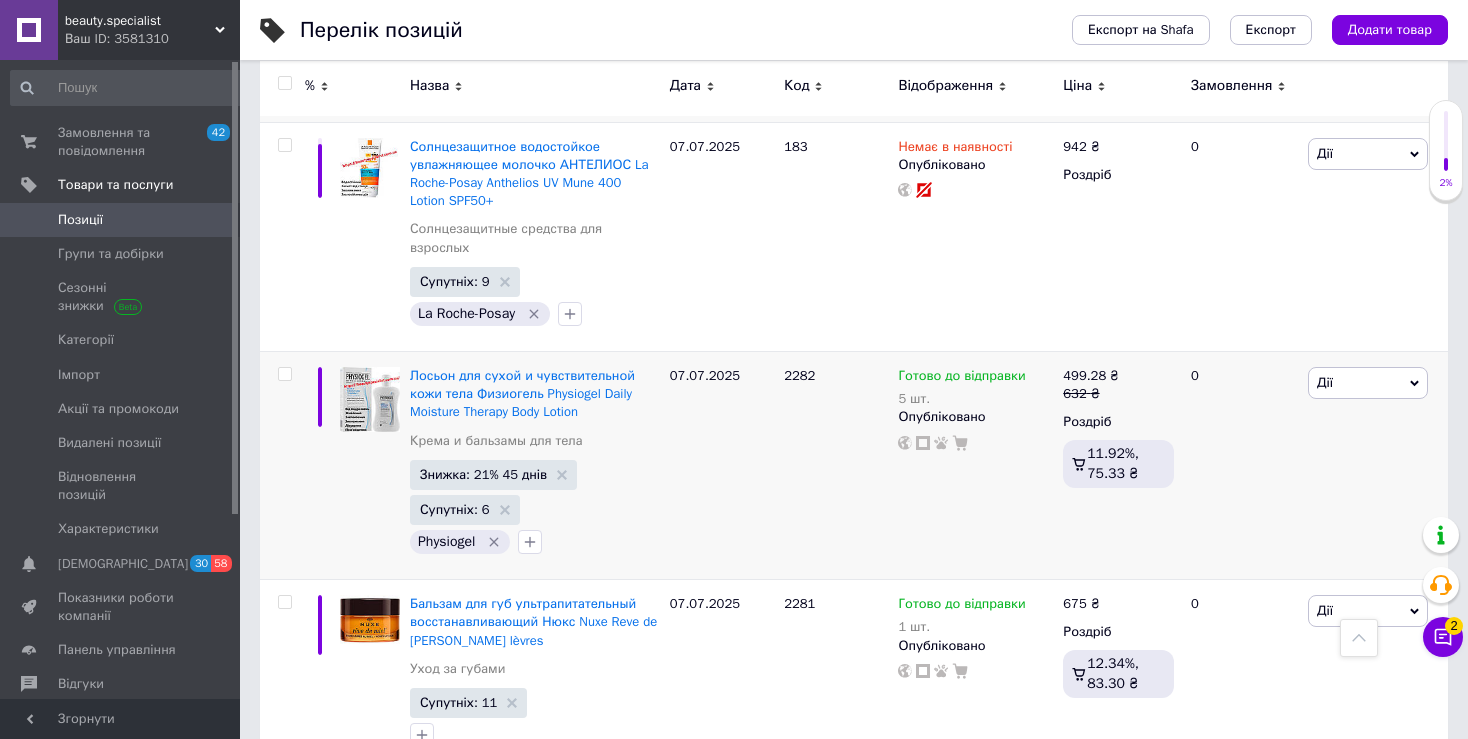 scroll, scrollTop: 687, scrollLeft: 0, axis: vertical 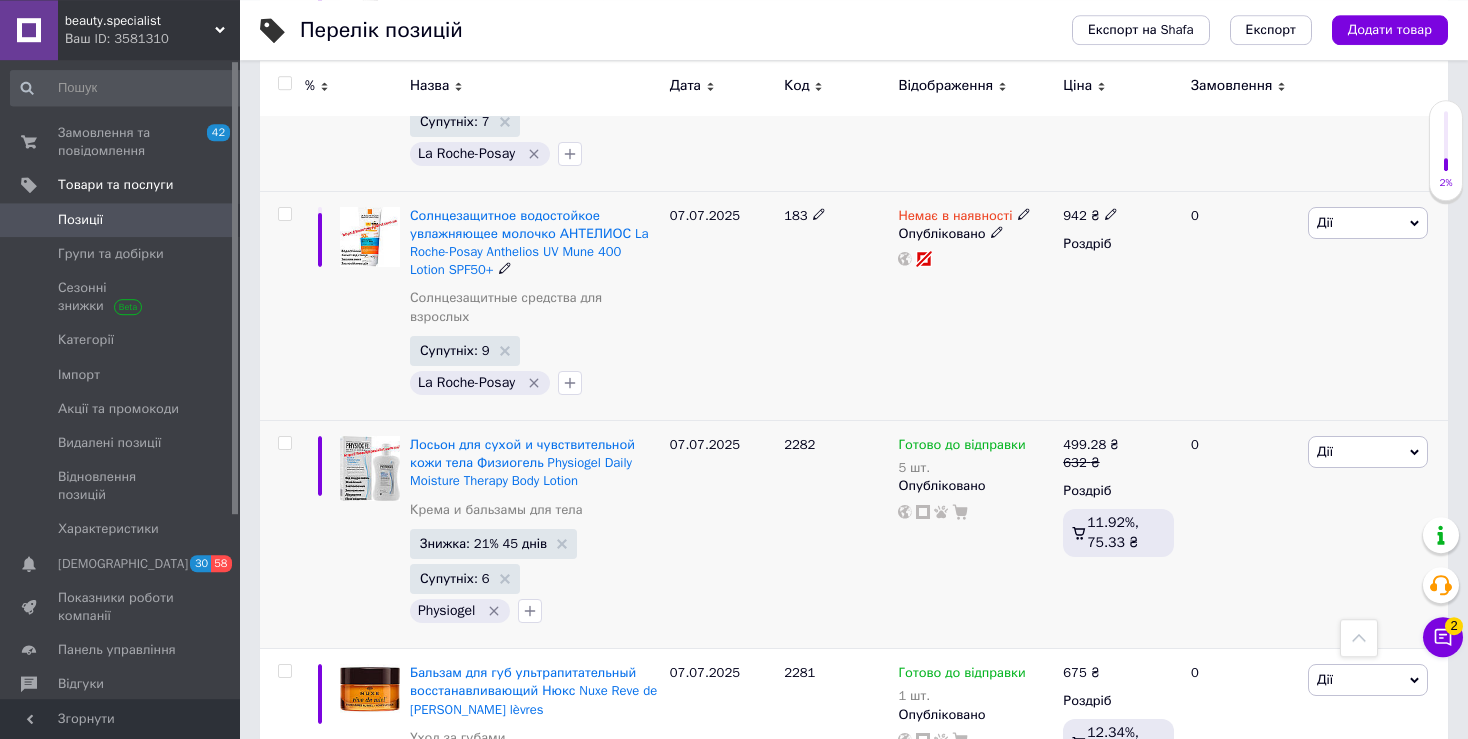 click 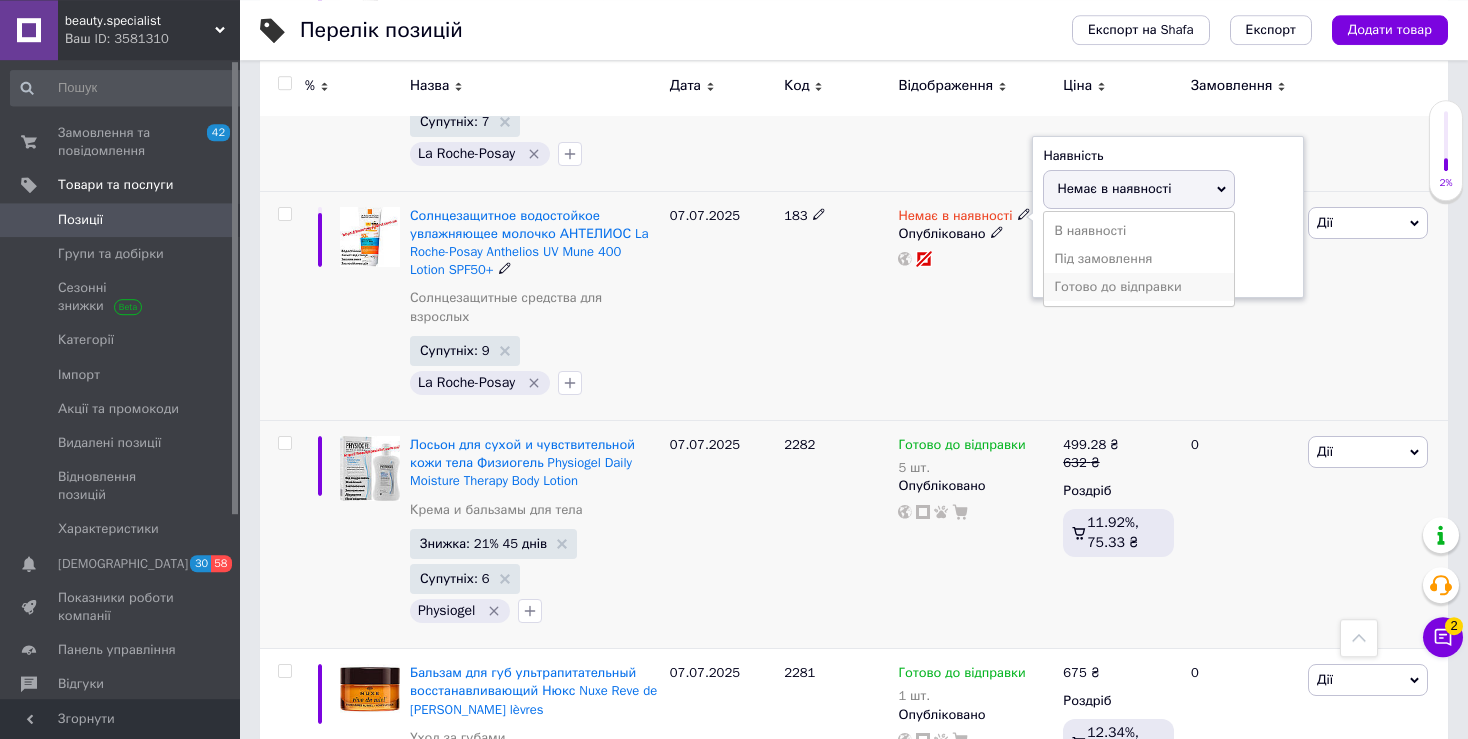 click on "Готово до відправки" at bounding box center (1139, 287) 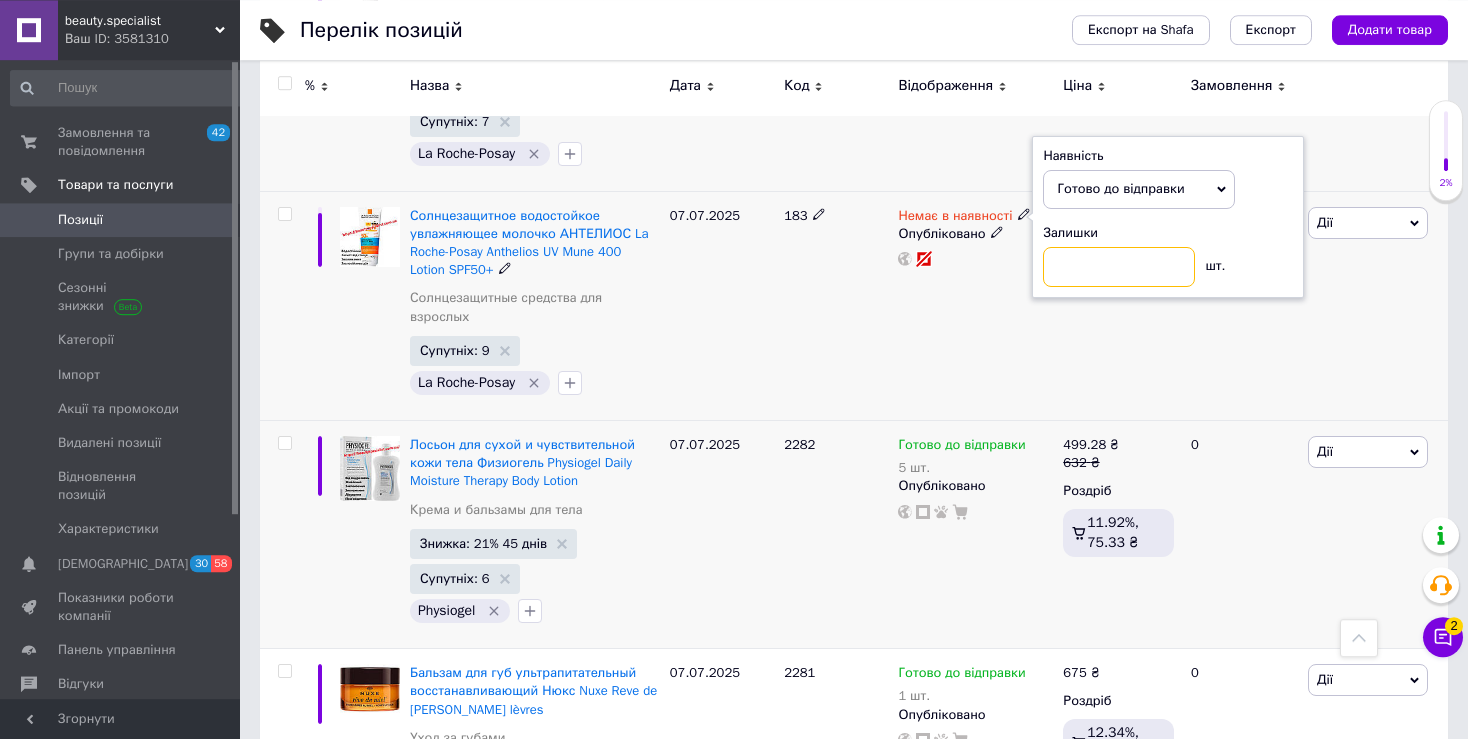 click at bounding box center (1119, 267) 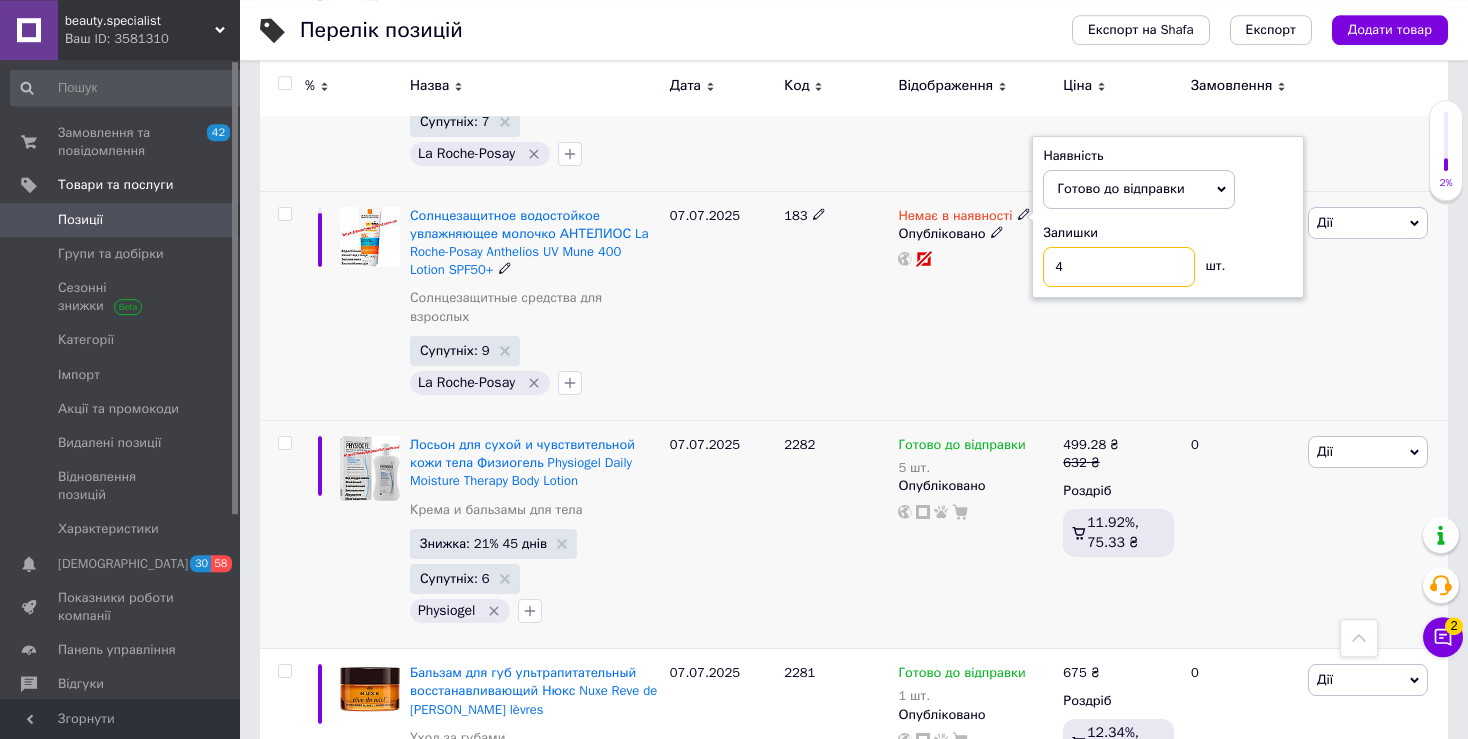 type on "4" 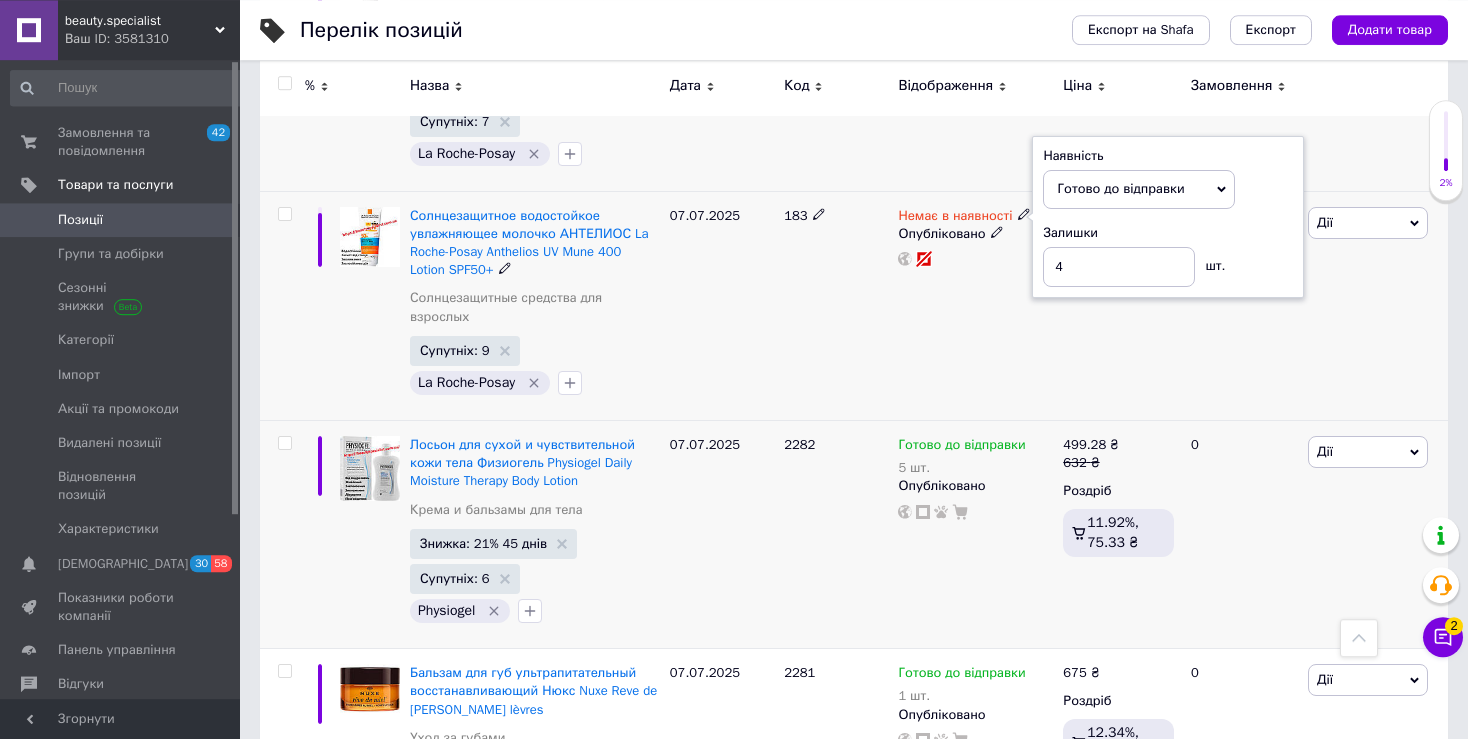 click on "Немає в наявності Наявність [PERSON_NAME] до відправки В наявності Немає в наявності Під замовлення Залишки 4 шт. Опубліковано" at bounding box center [975, 305] 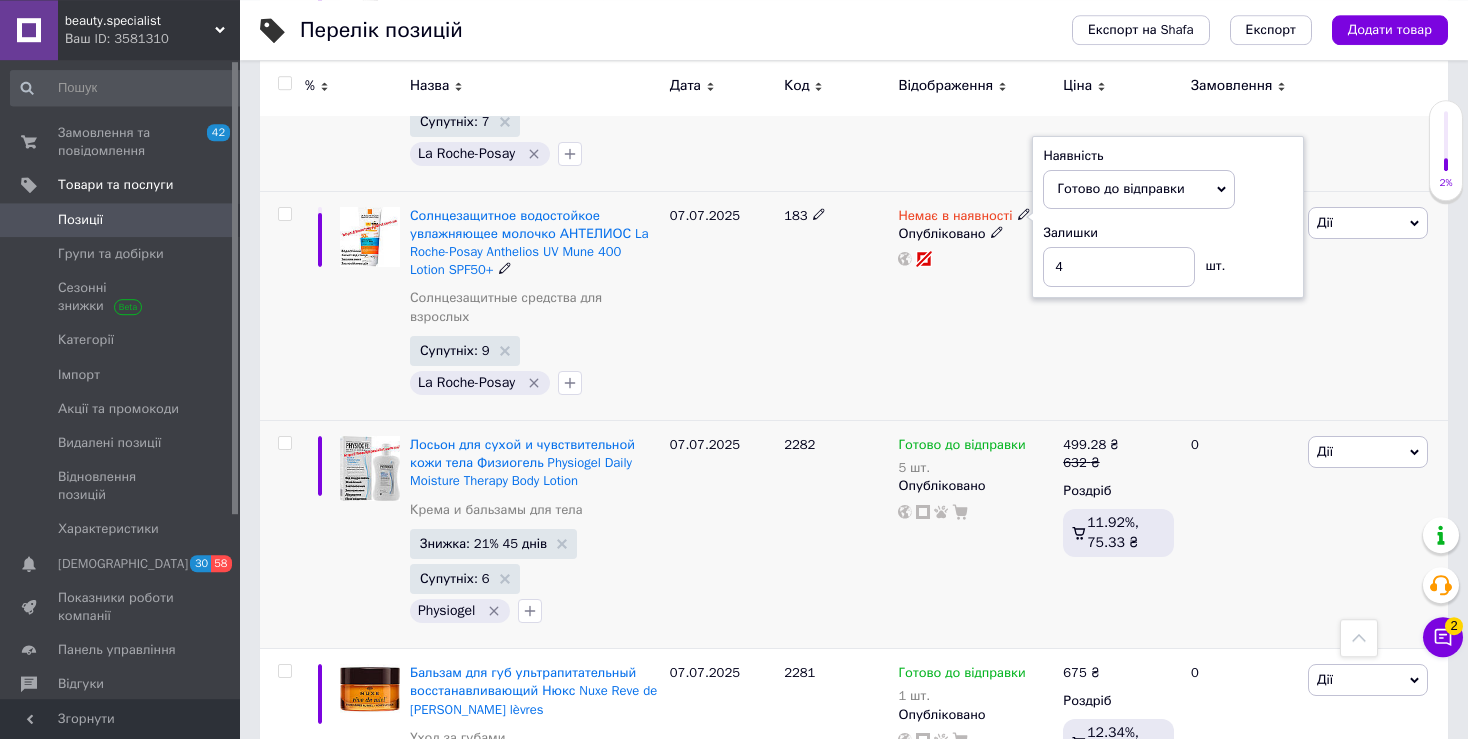 click on "Немає в наявності Наявність [PERSON_NAME] до відправки В наявності Немає в наявності Під замовлення Залишки 4 шт. Опубліковано" at bounding box center [975, 305] 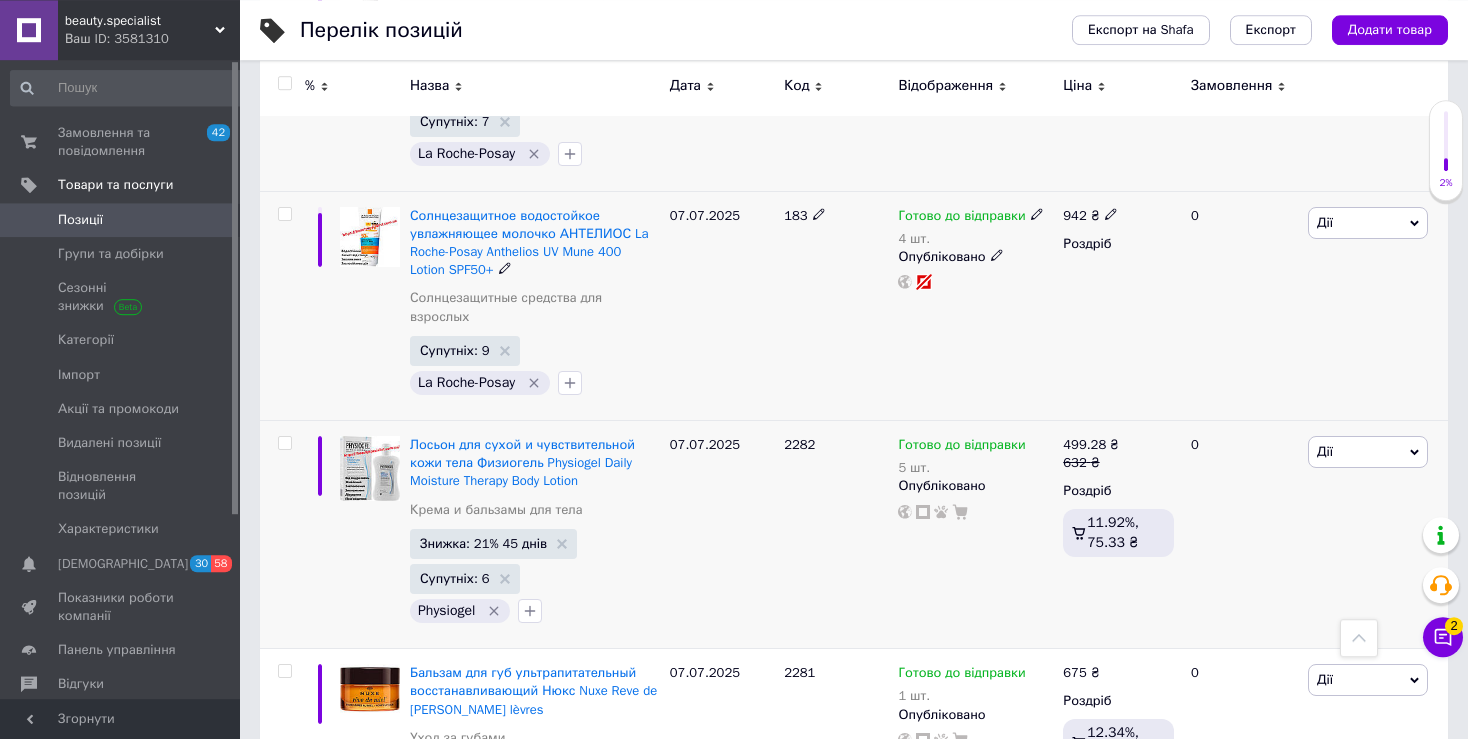 click on "Готово до відправки 4 шт. Опубліковано" at bounding box center (975, 305) 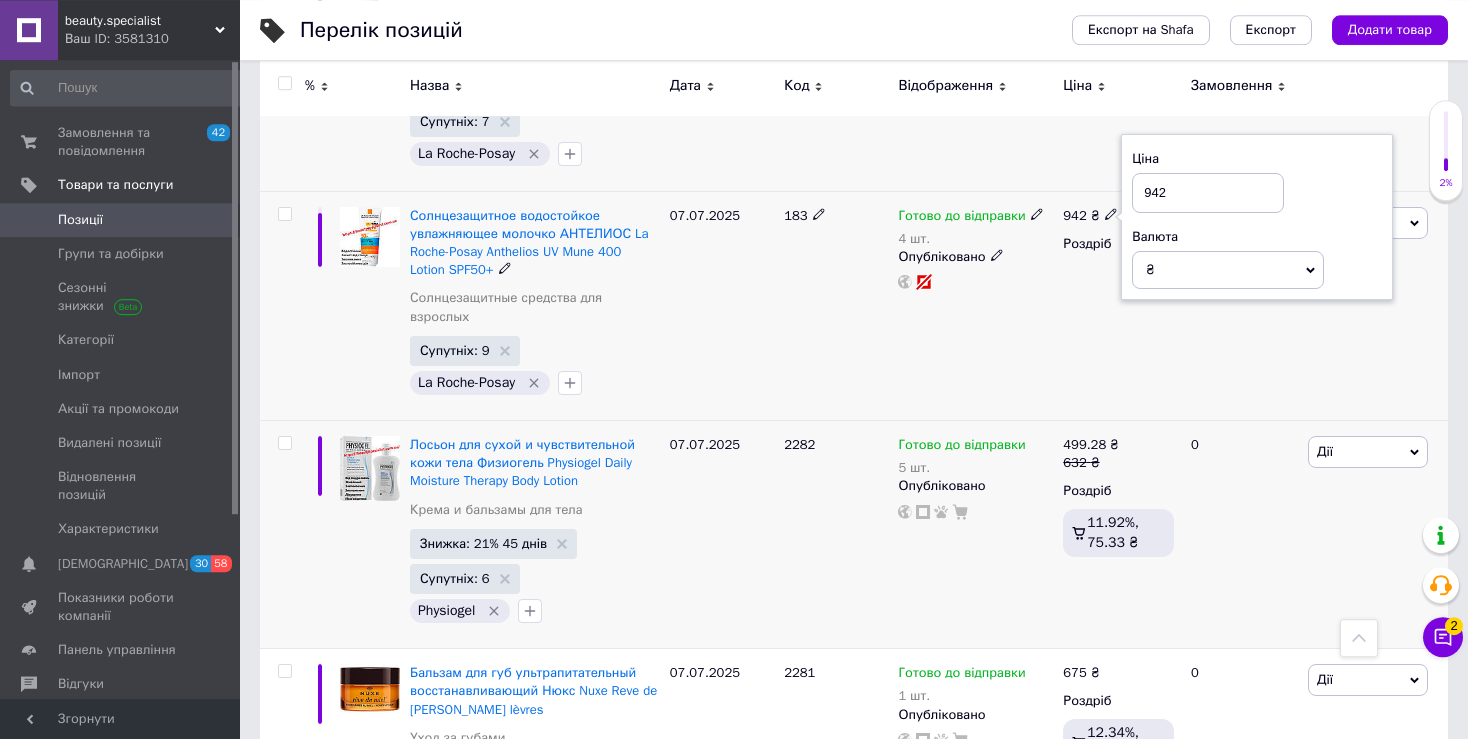 click on "942" at bounding box center (1208, 193) 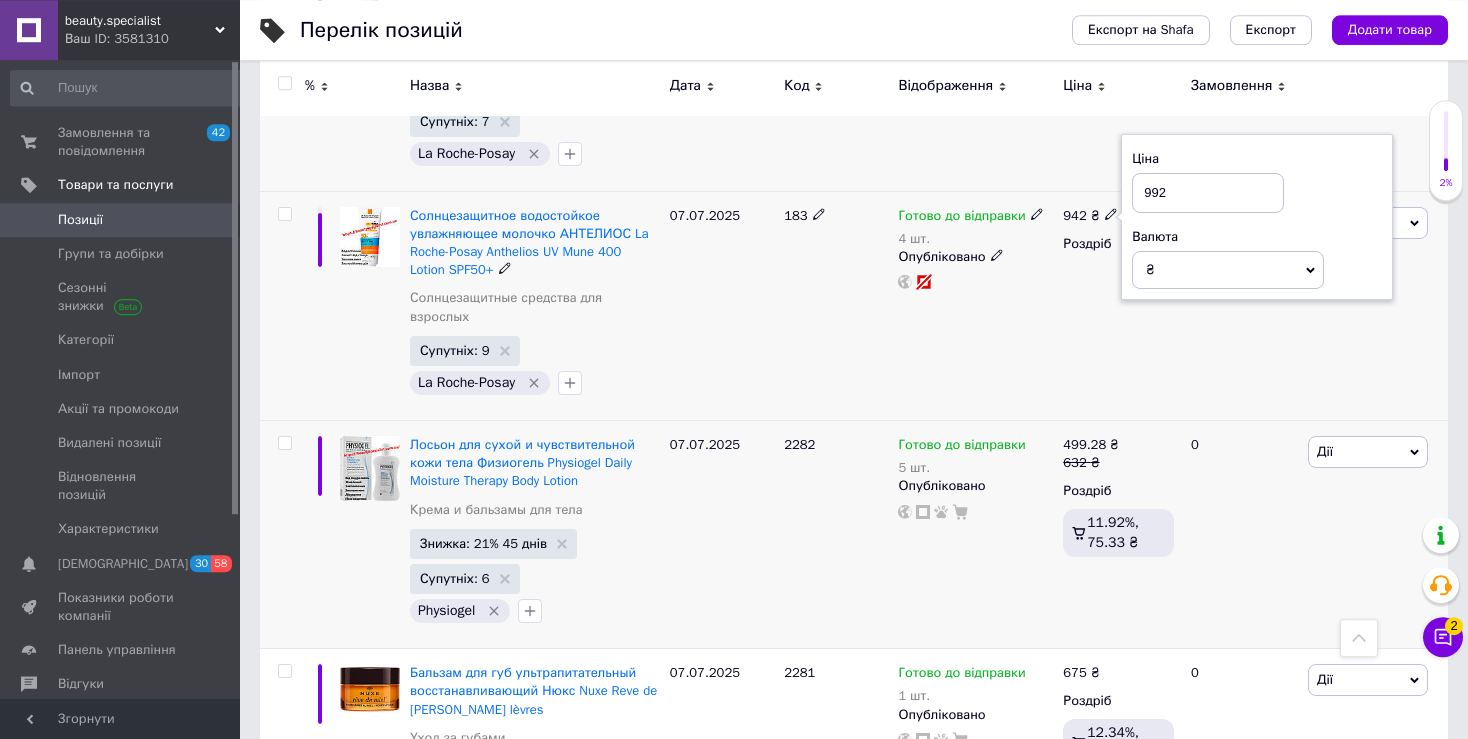 type on "992" 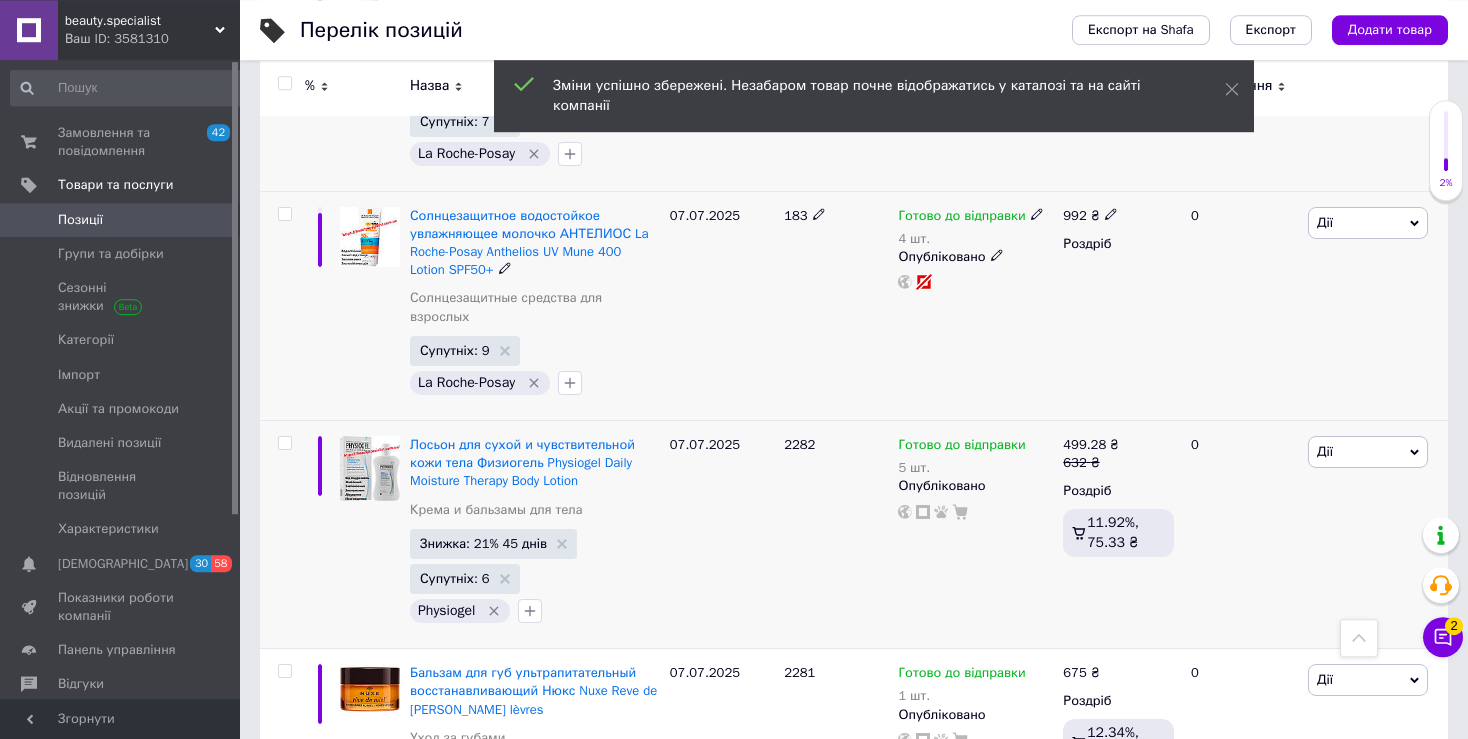click on "Дії" at bounding box center [1368, 223] 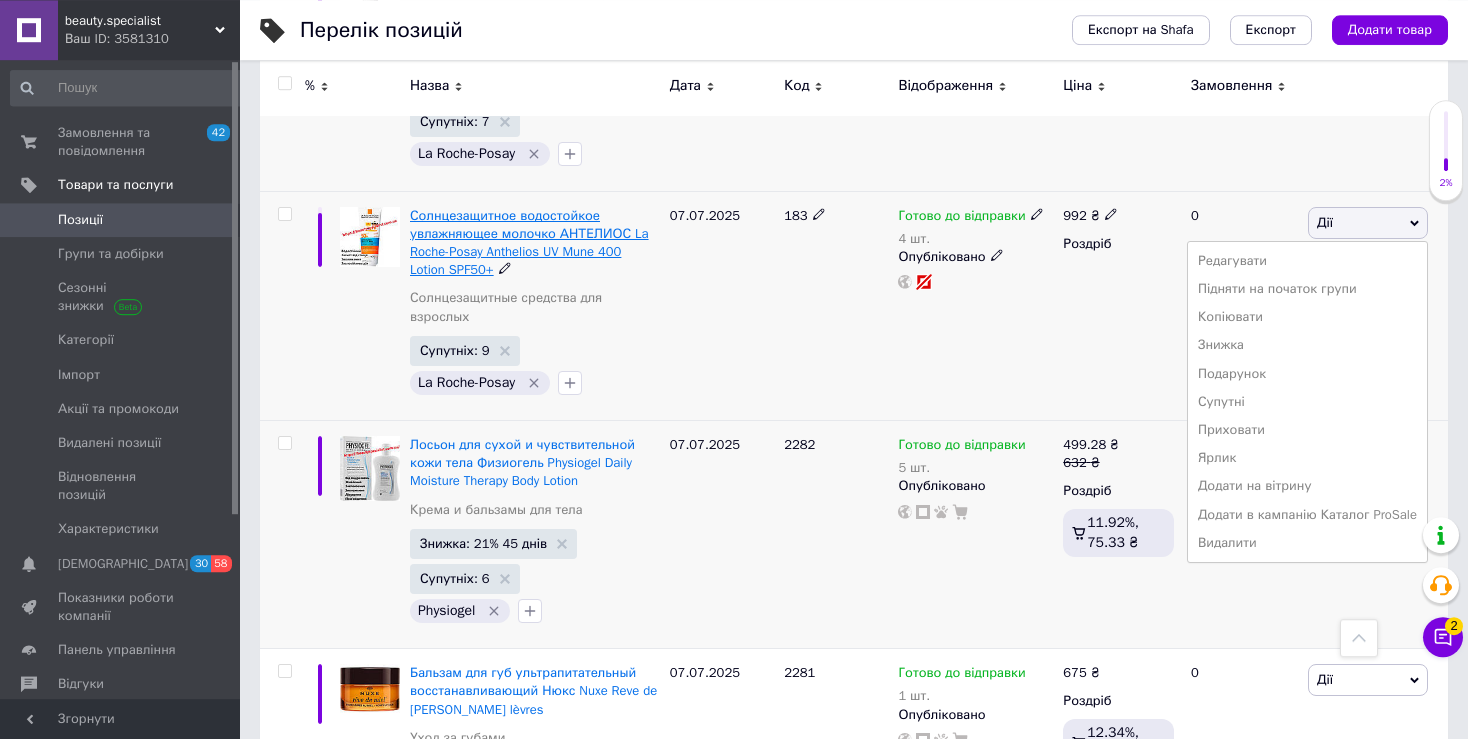 click on "Солнцезащитное водостойкое увлажняющее молочко АНТЕЛИОС La Roche-Posay Anthelios UV Mune 400 Lotion SPF50+" at bounding box center [529, 243] 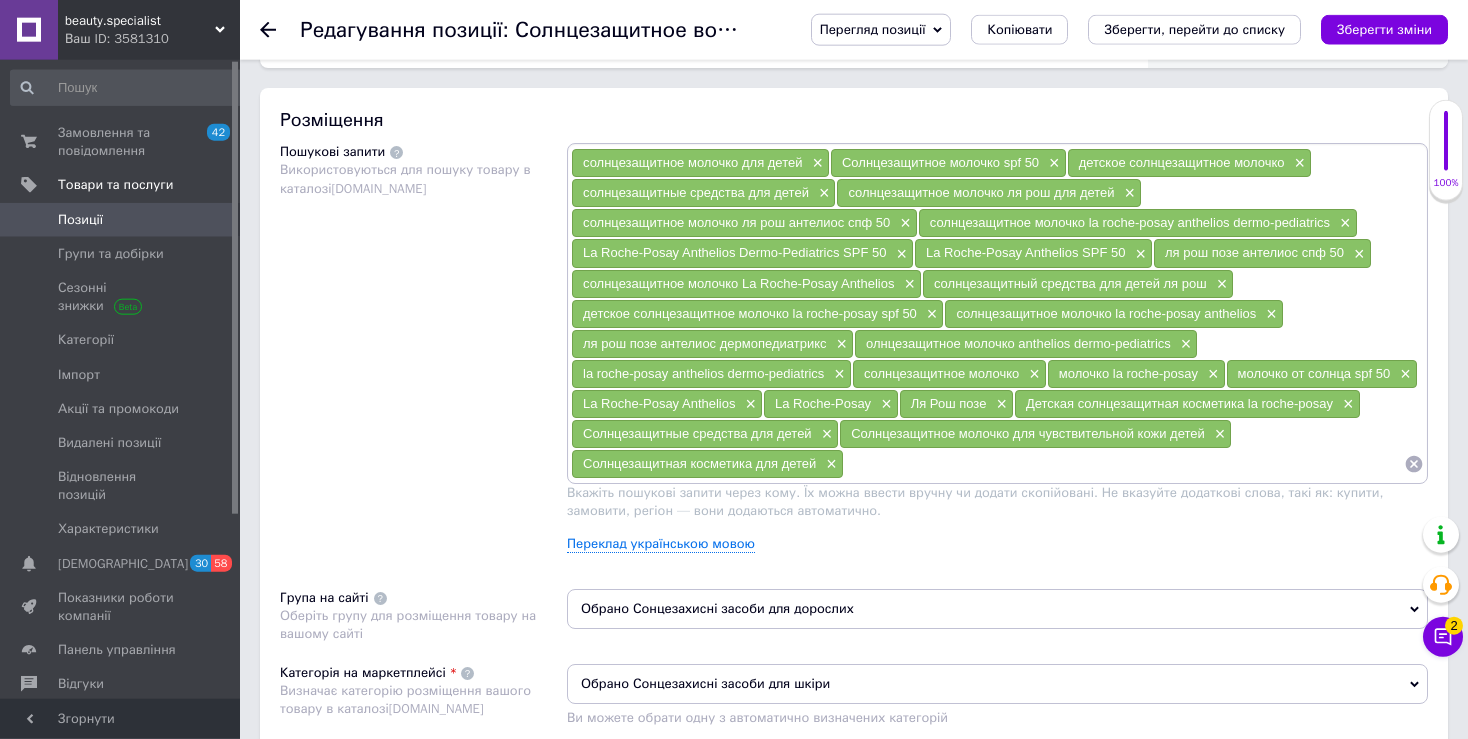 scroll, scrollTop: 1215, scrollLeft: 0, axis: vertical 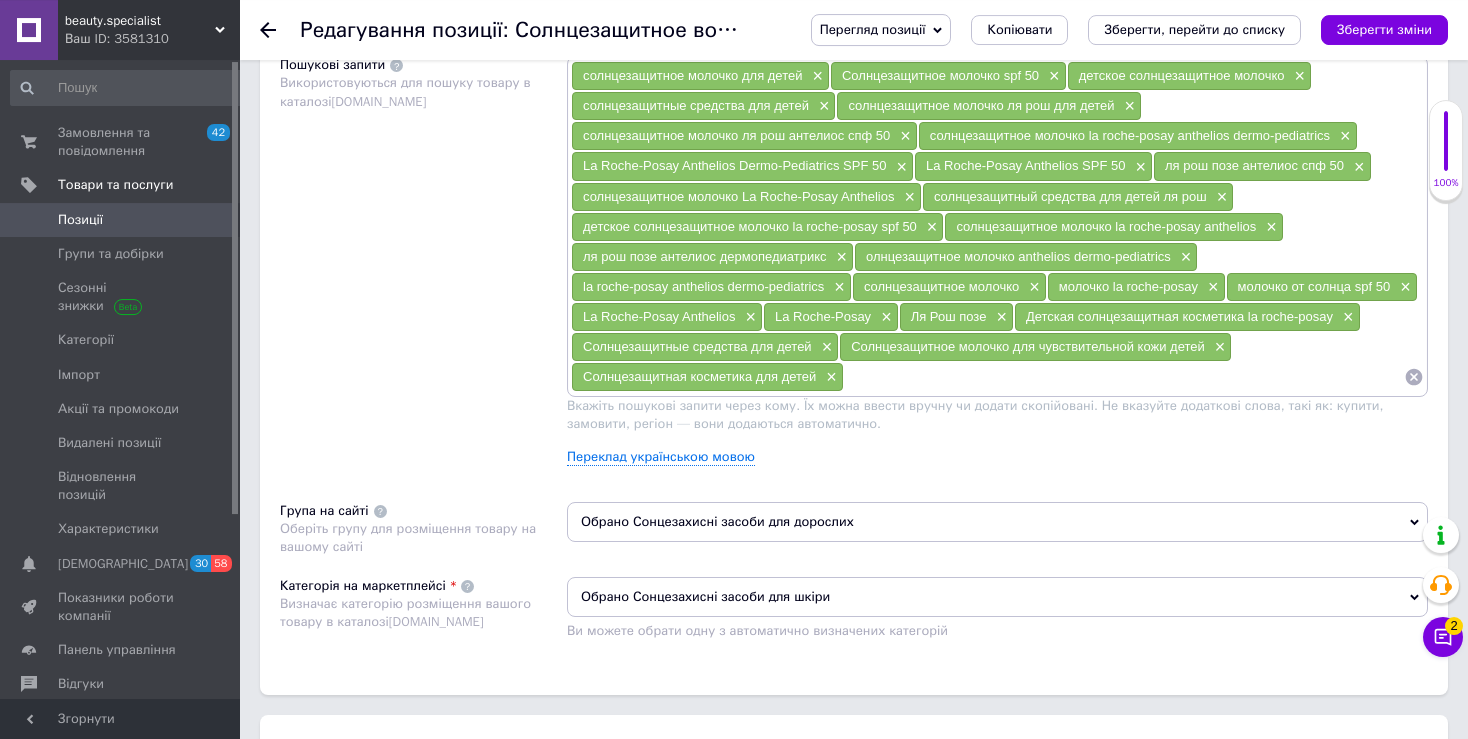 click on "Обрано Сонцезахисні засоби для шкіри" at bounding box center [997, 597] 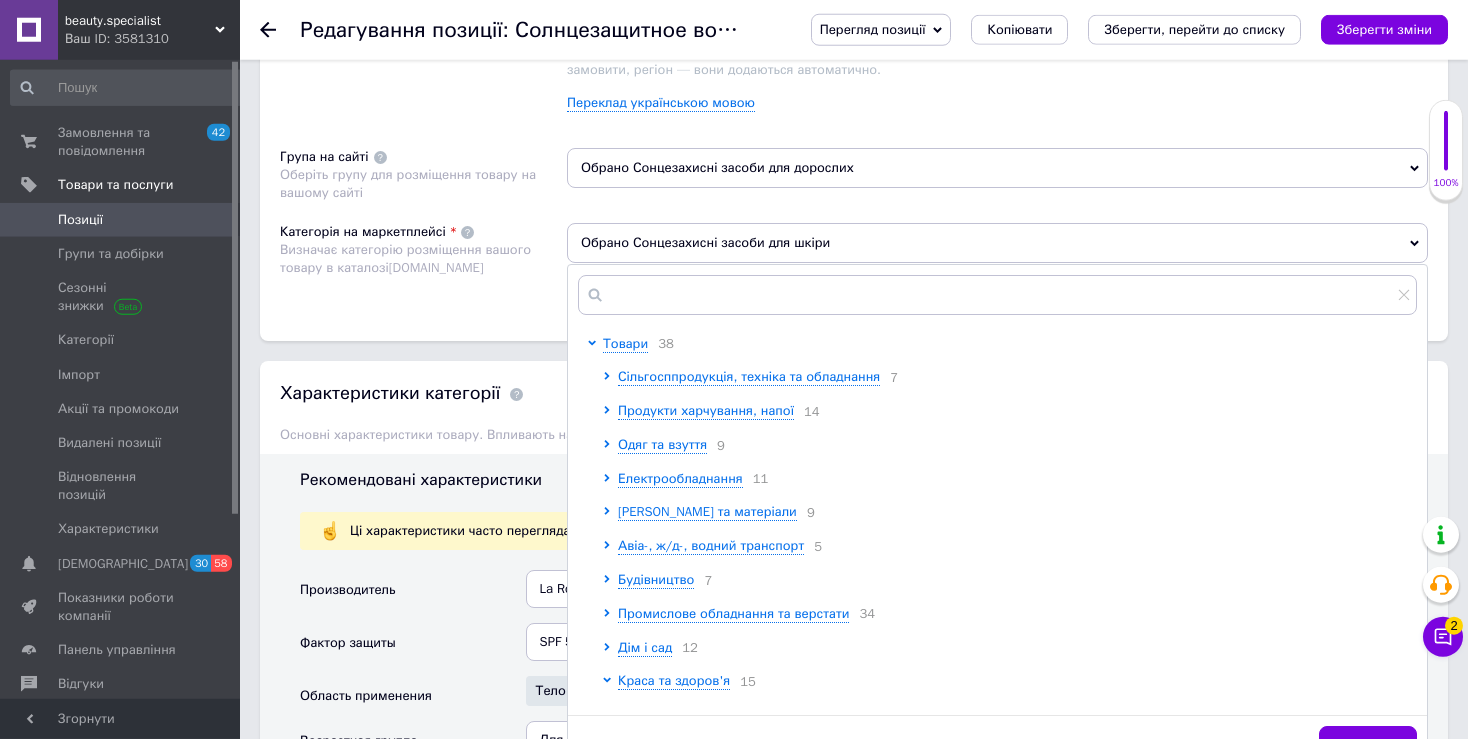 scroll, scrollTop: 1573, scrollLeft: 0, axis: vertical 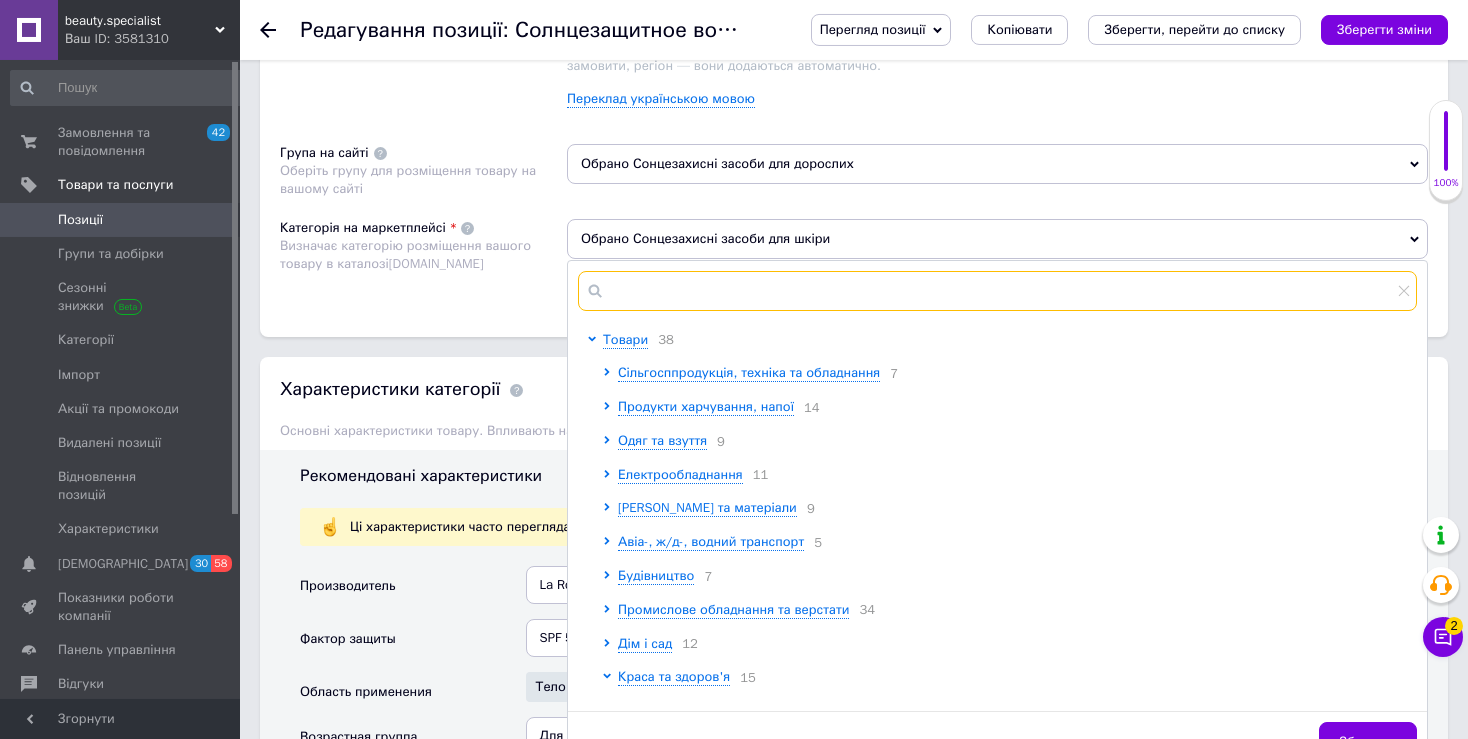 click at bounding box center (997, 291) 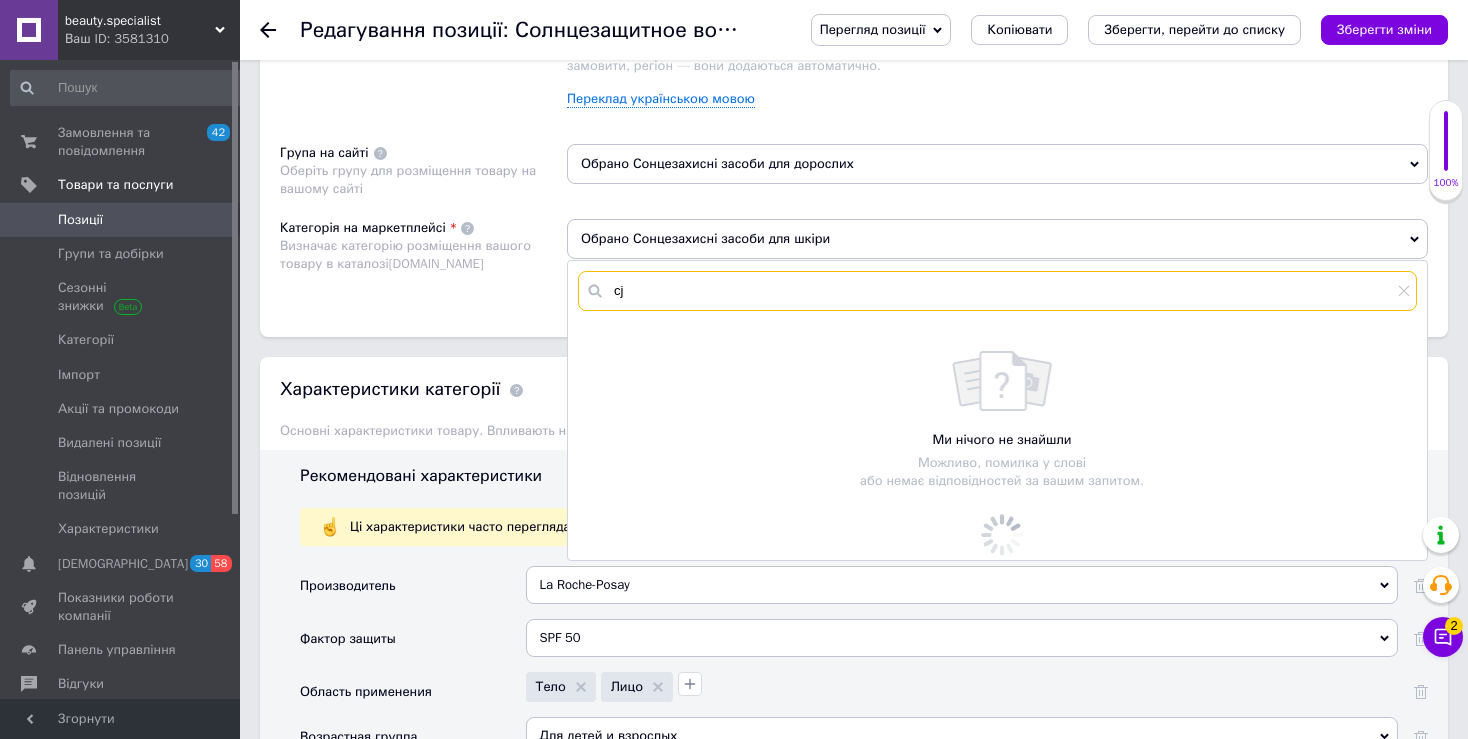 type on "c" 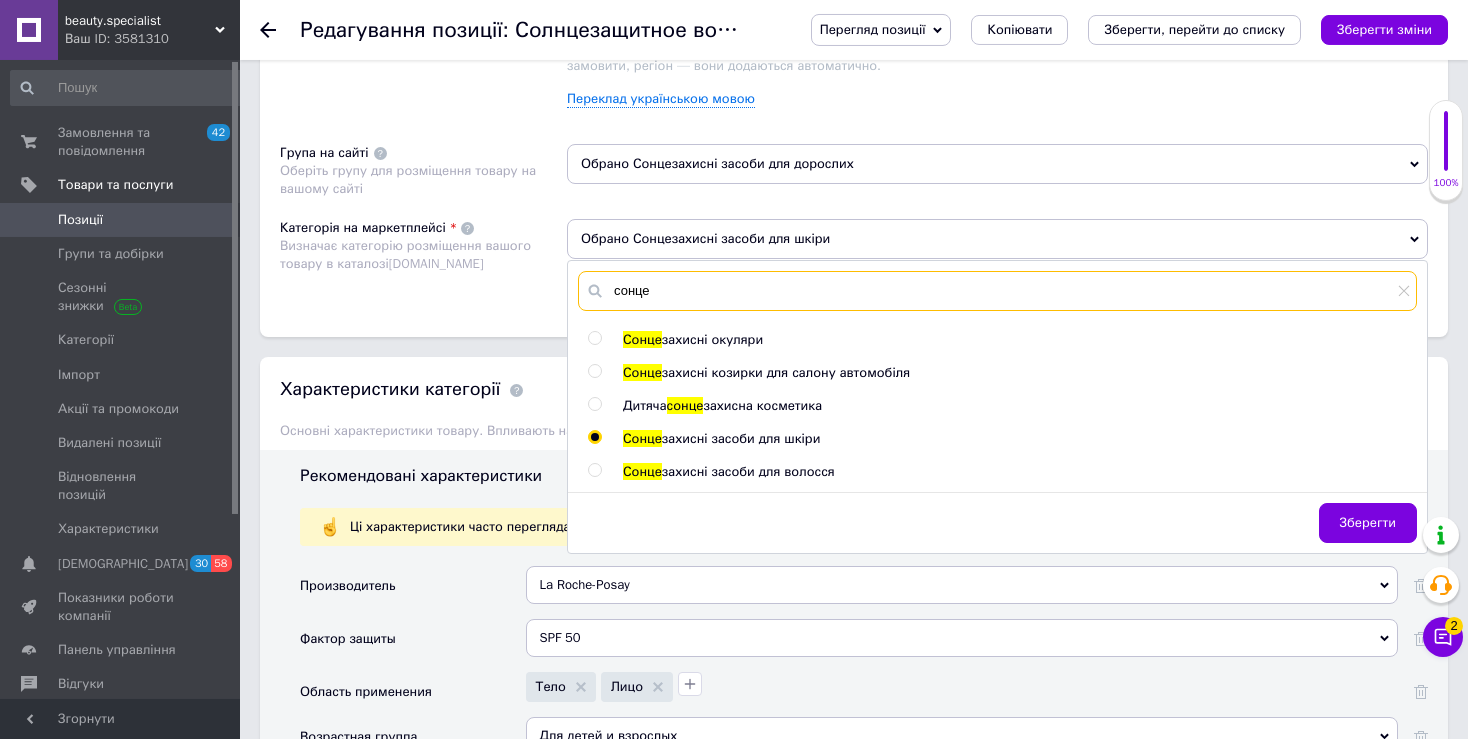 type on "сонце" 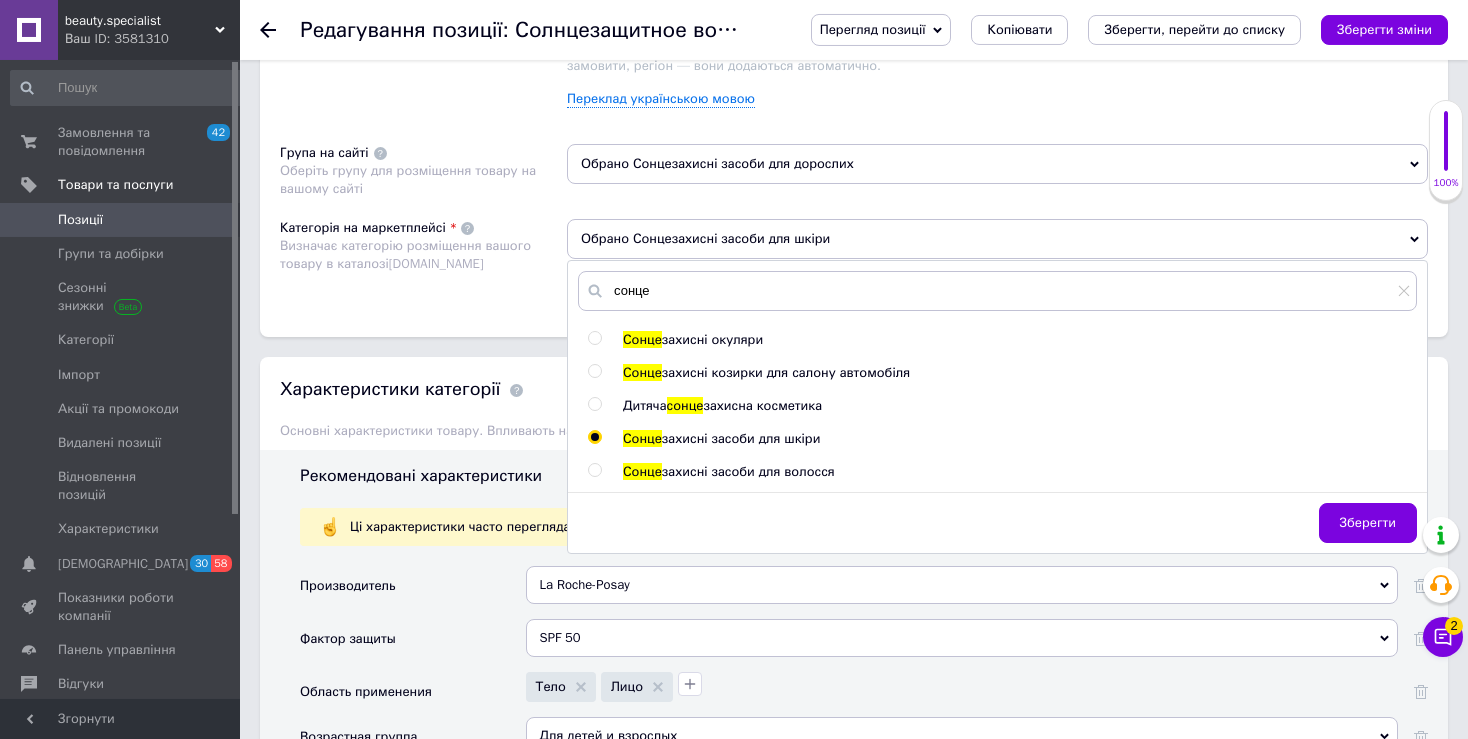 click at bounding box center (594, 404) 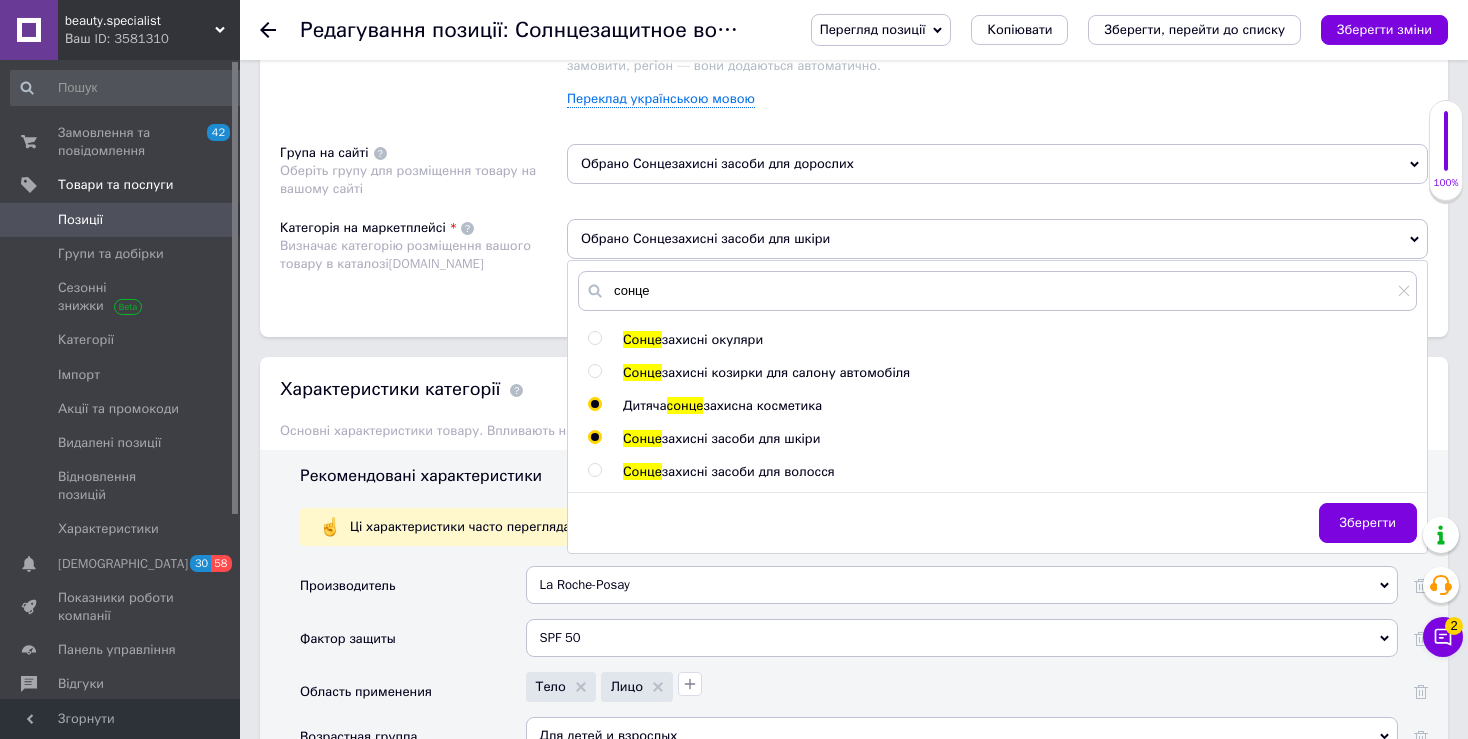 radio on "true" 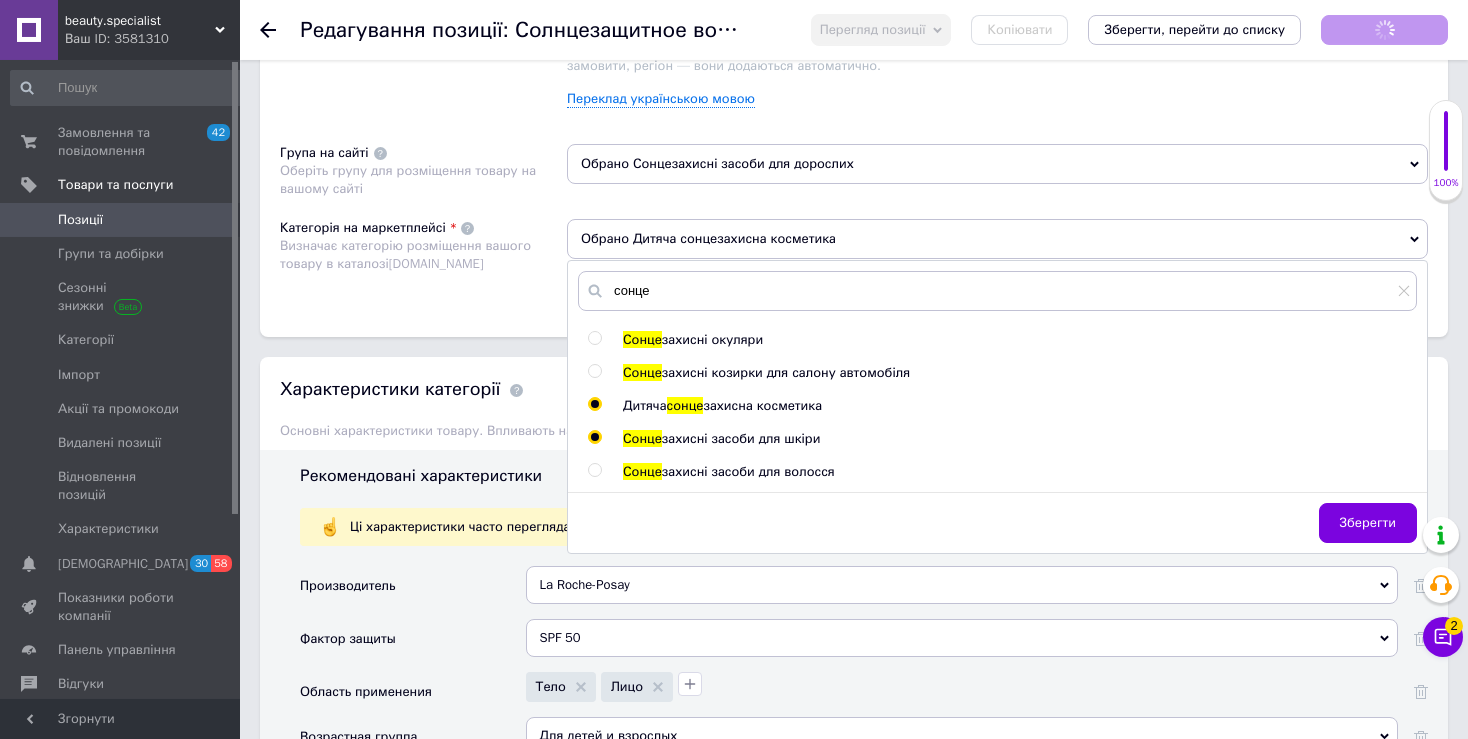 radio on "false" 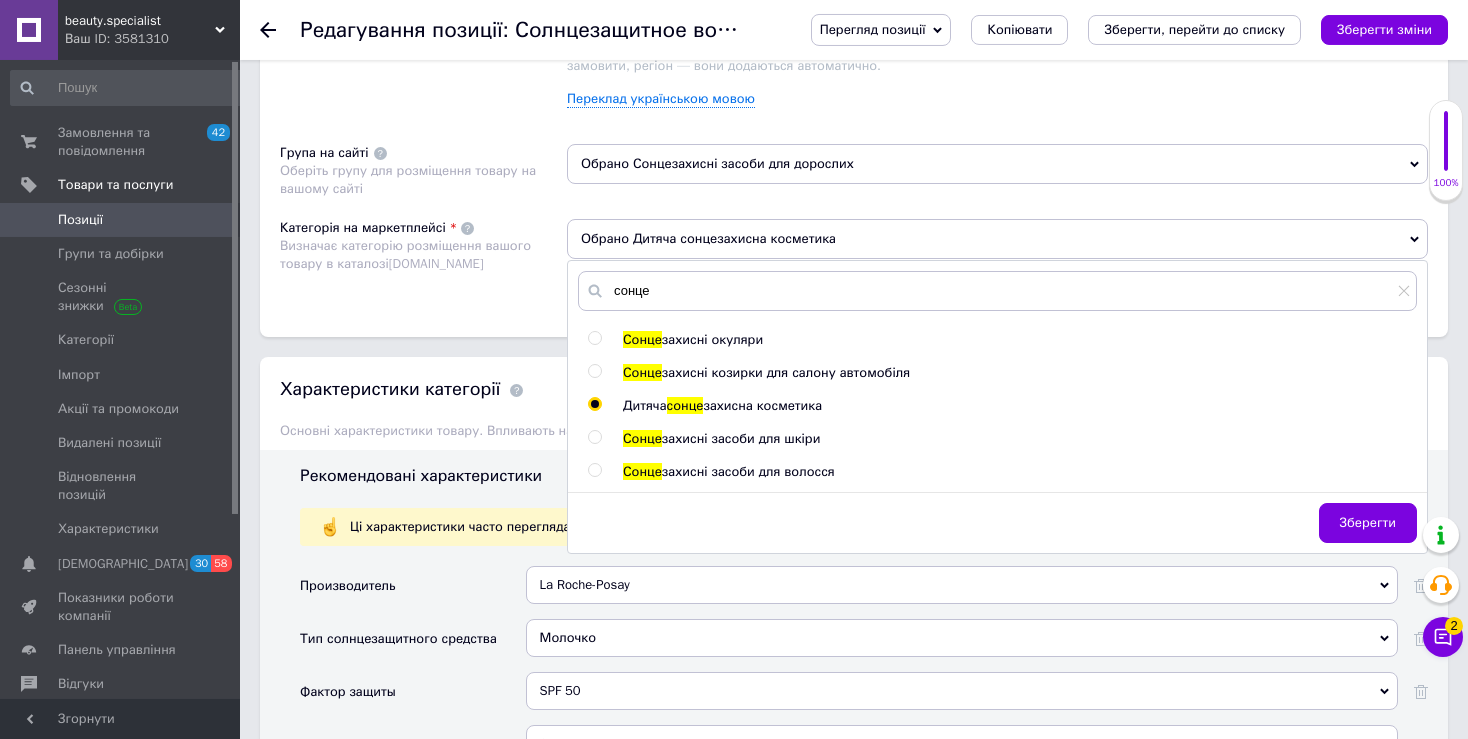click on "Визначає категорію розміщення вашого товару в каталозі  [DOMAIN_NAME]" at bounding box center [418, 255] 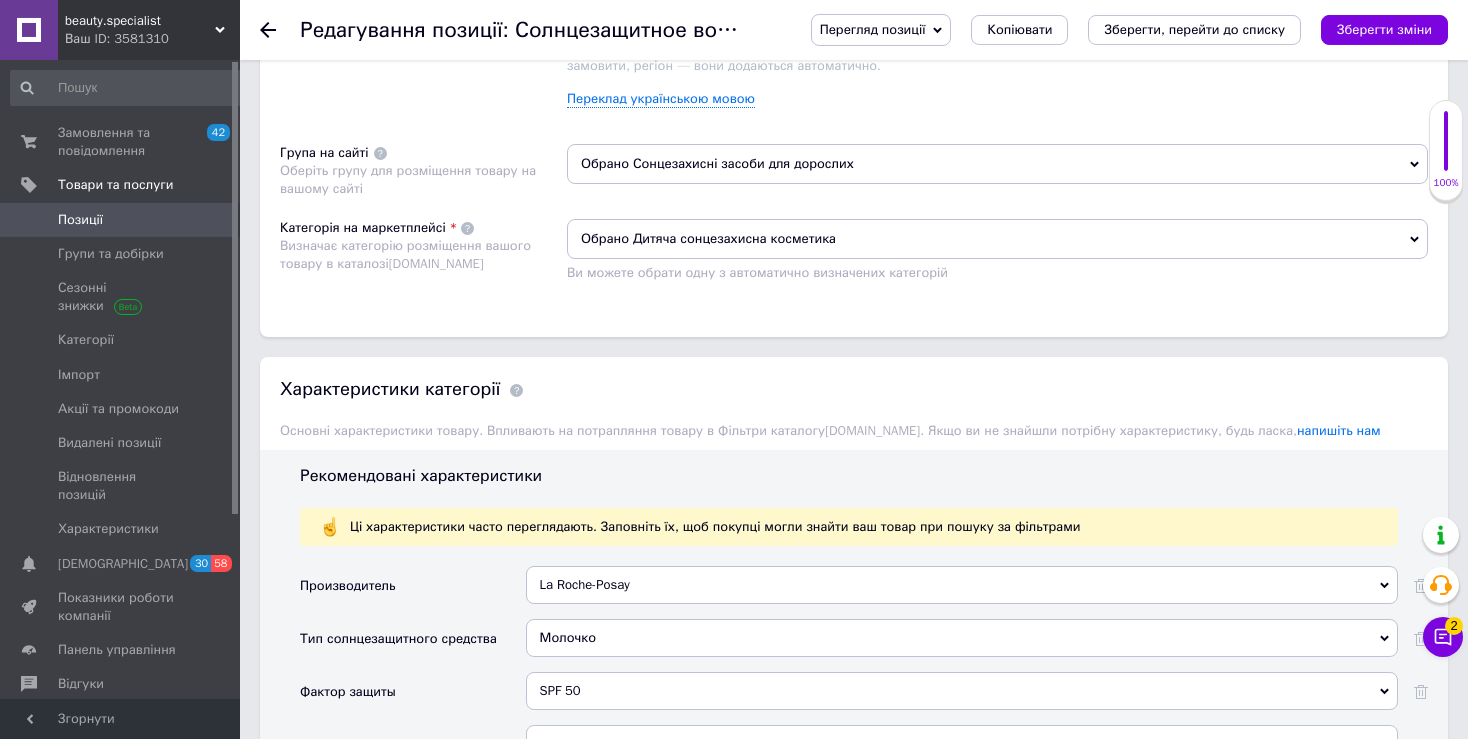click on "Обрано Сонцезахисні засоби для дорослих" at bounding box center (997, 164) 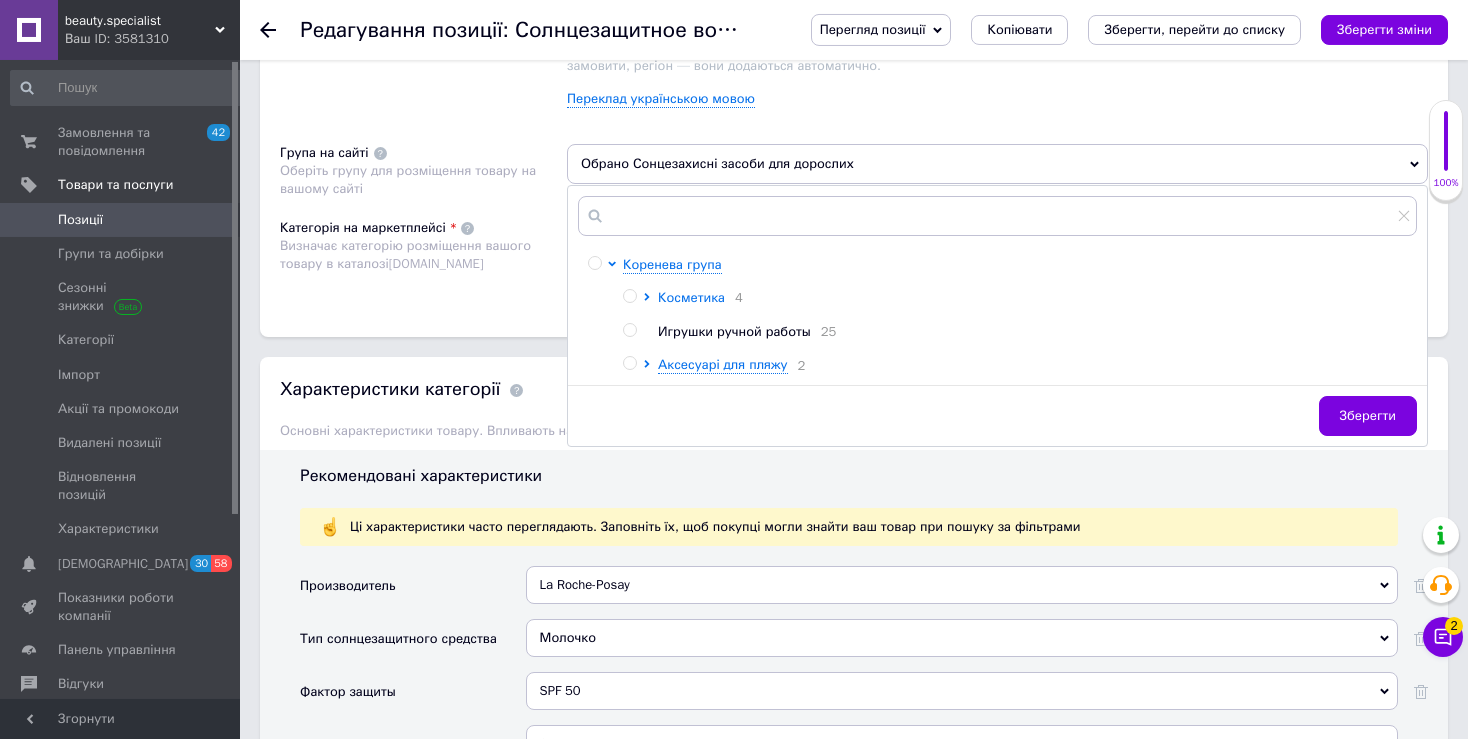 click on "Косметика" at bounding box center [691, 297] 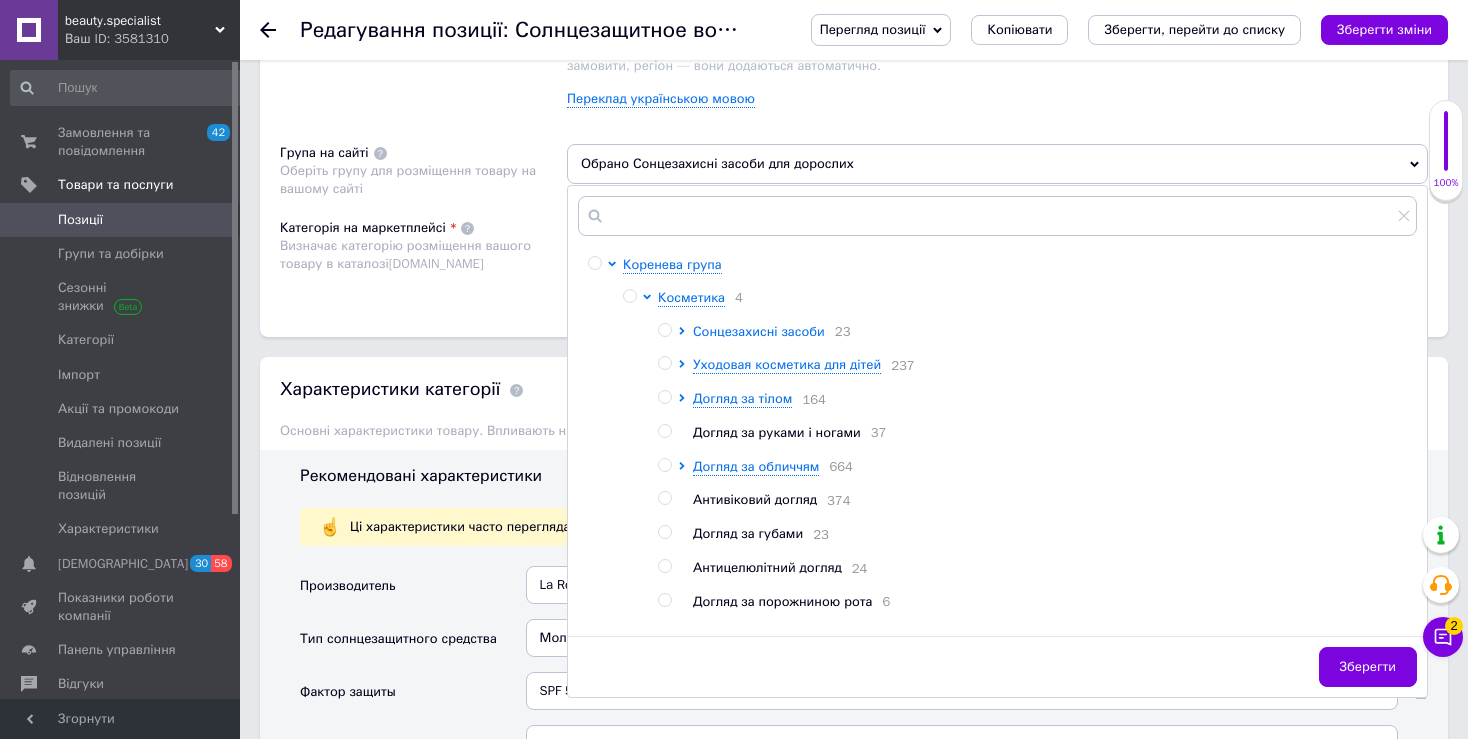 click on "Сонцезахисні засоби" at bounding box center (759, 331) 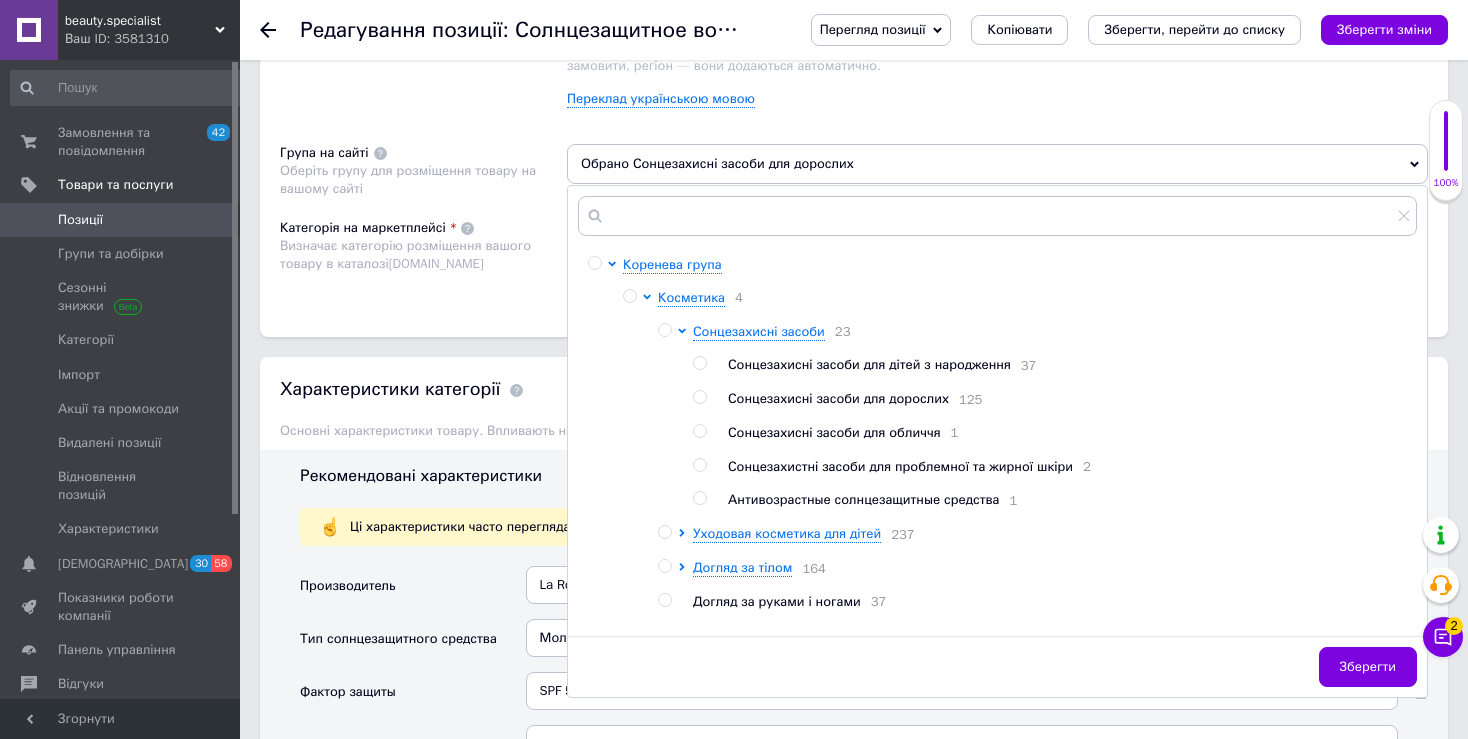 click at bounding box center [699, 363] 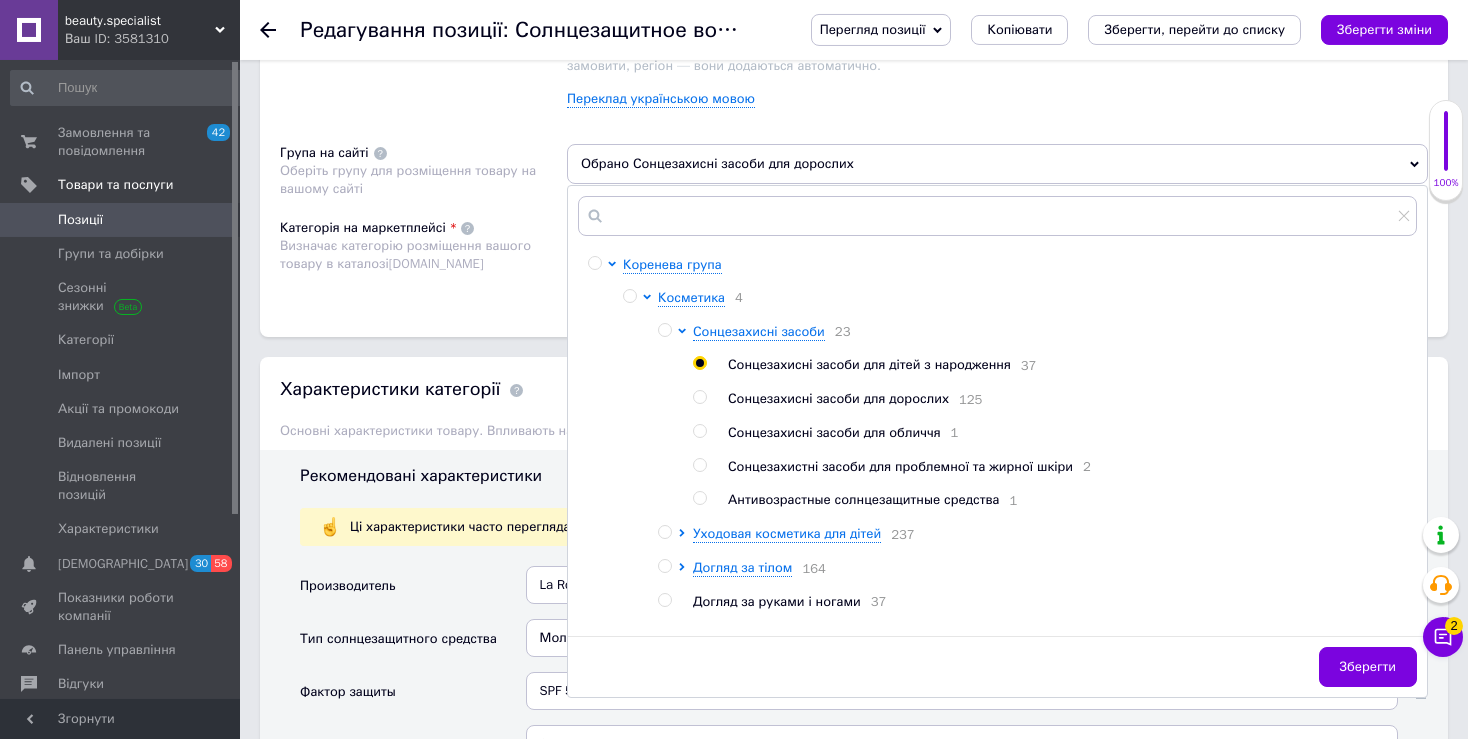 radio on "true" 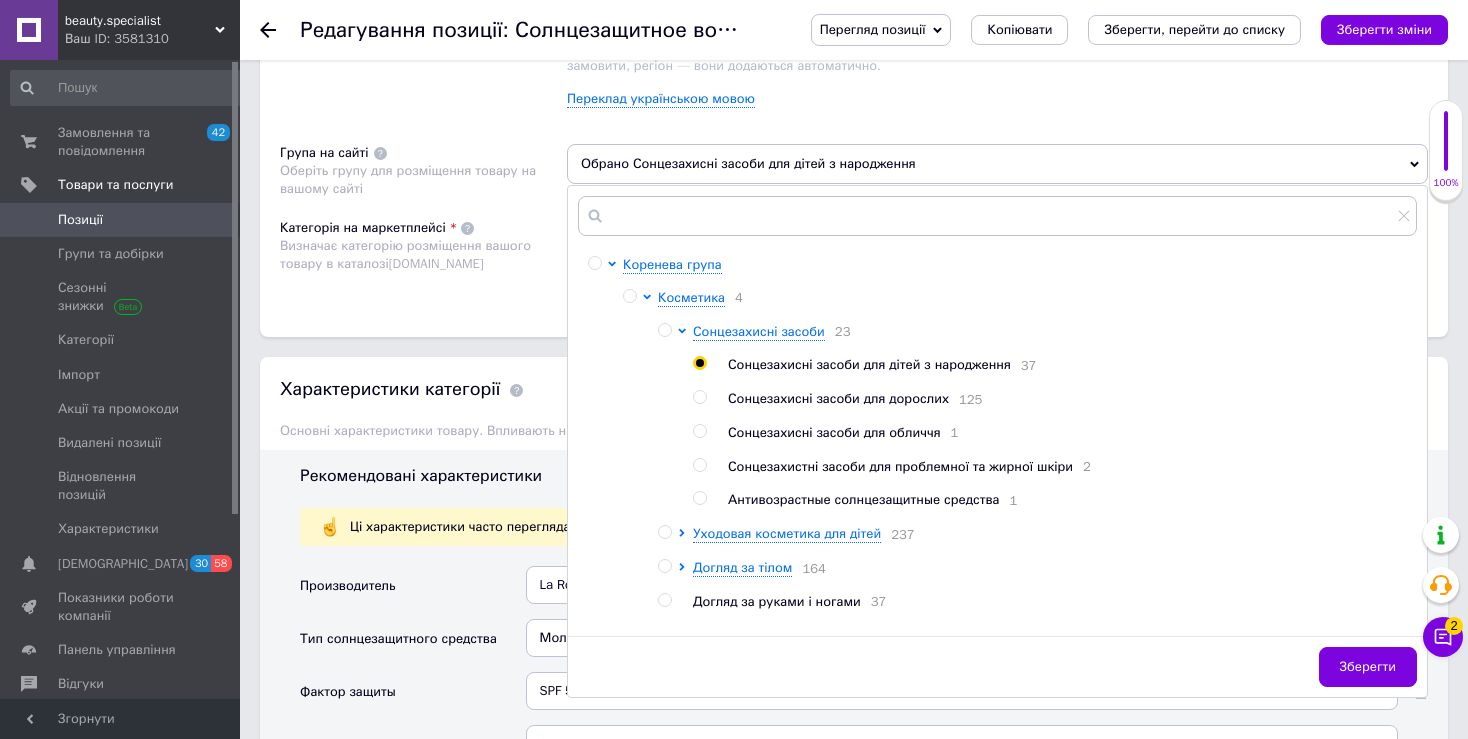 click on "Розміщення Пошукові запити Використовуються для пошуку товару в каталозі  [DOMAIN_NAME] солнцезащитное молочко для детей × Солнцезащитное молочко spf 50 × детское солнцезащитное молочко × солнцезащитные средства для детей × солнцезащитное молочко ля рош для детей × солнцезащитное молочко ля рош антелиос спф 50 × солнцезащитное молочко la roche-posay anthelios dermo-pediatrics × La Roche-Posay Anthelios Dermo-Pediatrics SPF 50 × La Roche-Posay Anthelios SPF 50 × ля рош позе антелиос спф 50 × солнцезащитное молочко La Roche-Posay Anthelios × солнцезащитный средства для детей ля рош × детское солнцезащитное молочко la roche-posay spf 50 × × ×" at bounding box center (854, -10) 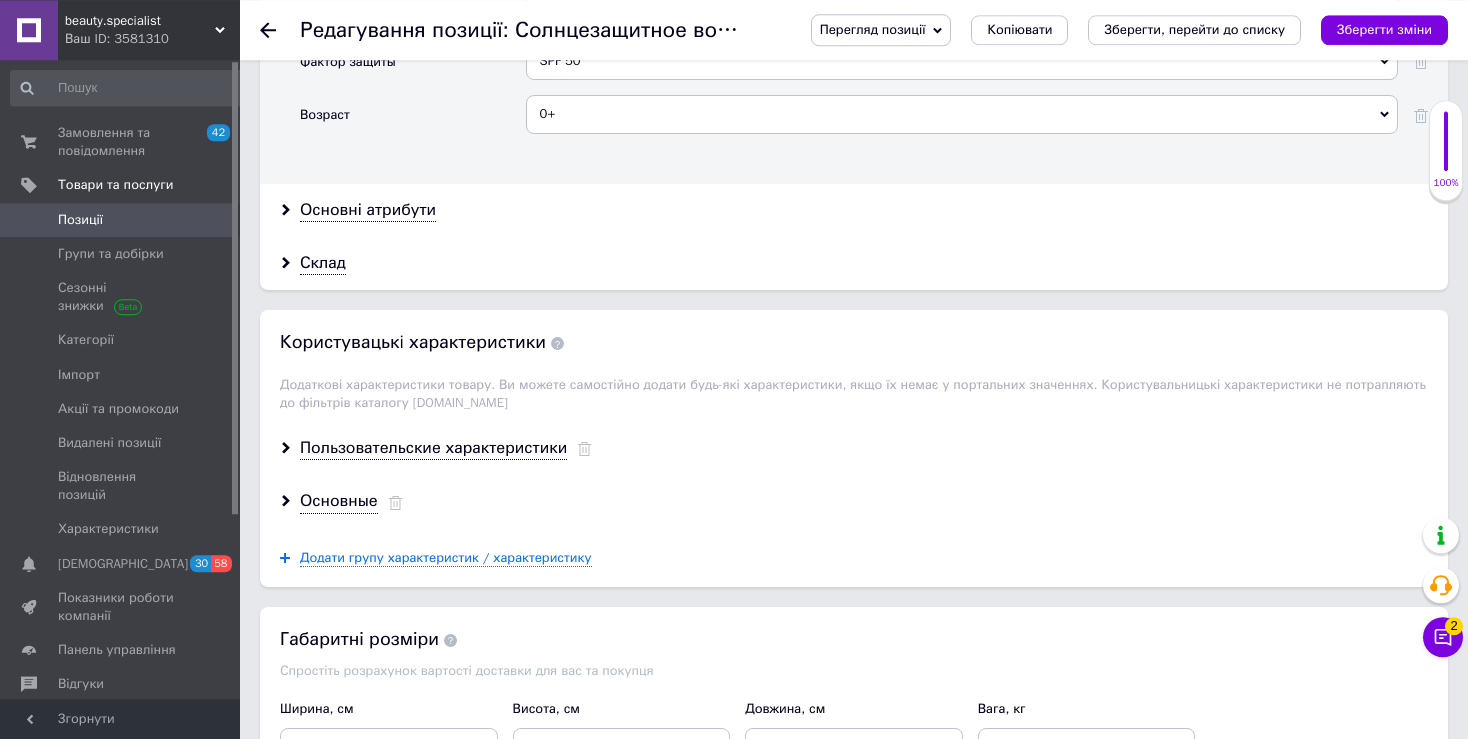 scroll, scrollTop: 2195, scrollLeft: 0, axis: vertical 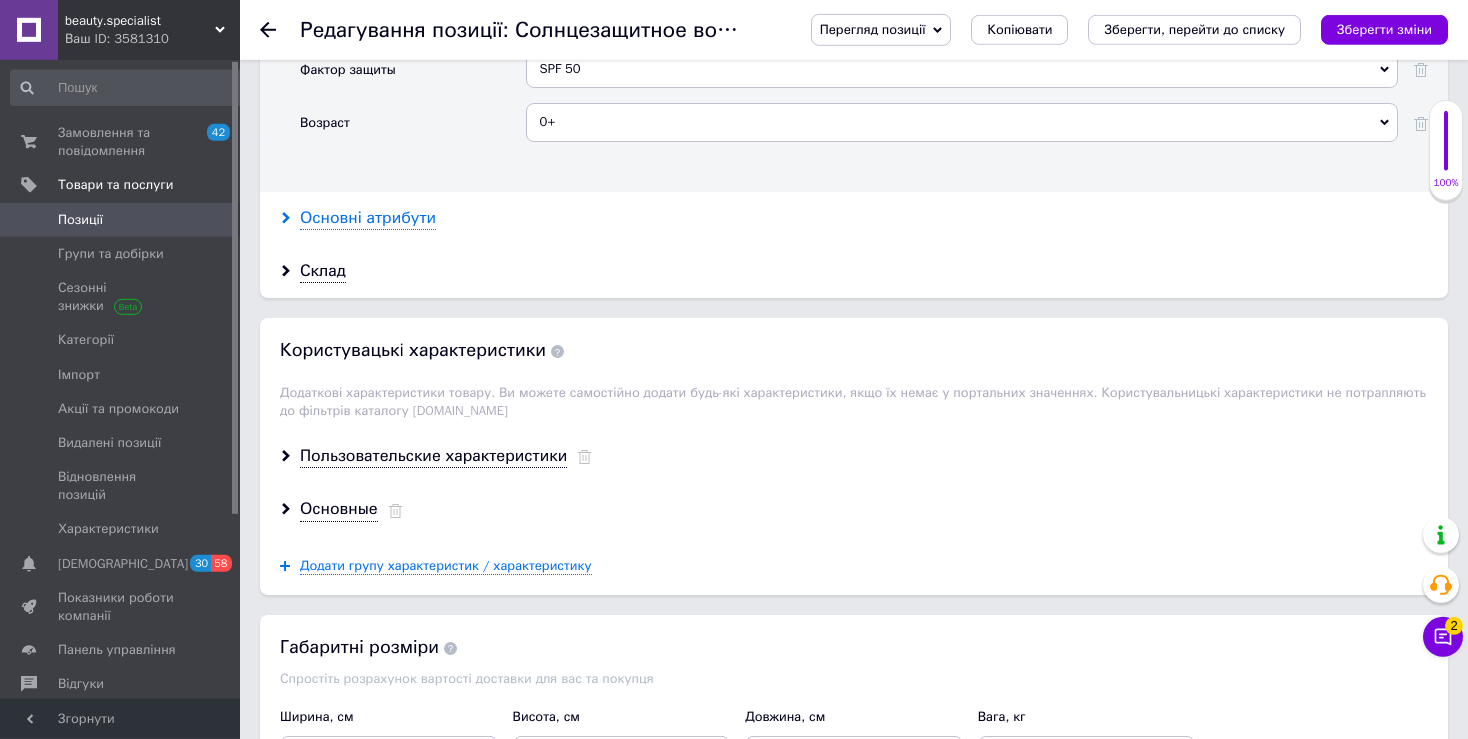 click on "Основні атрибути" at bounding box center (368, 218) 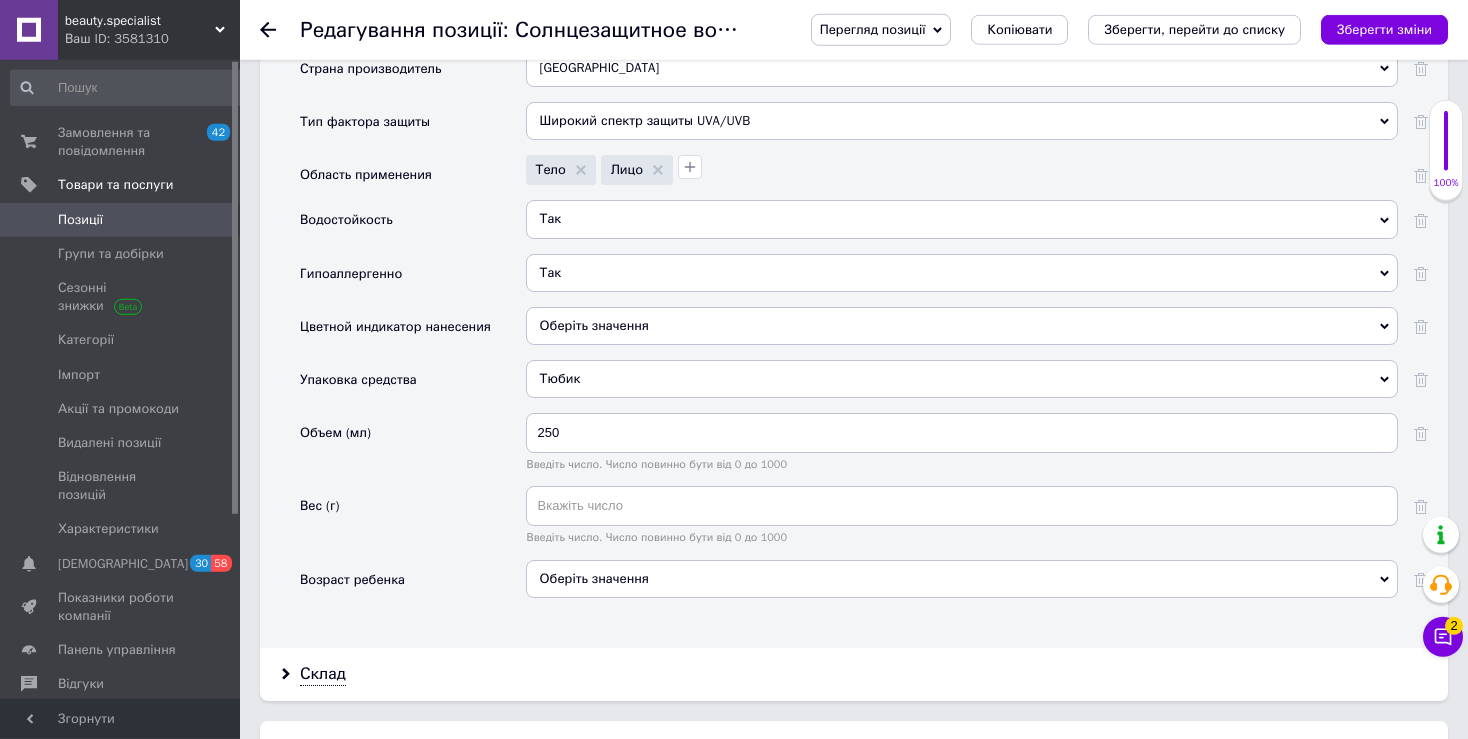scroll, scrollTop: 3249, scrollLeft: 0, axis: vertical 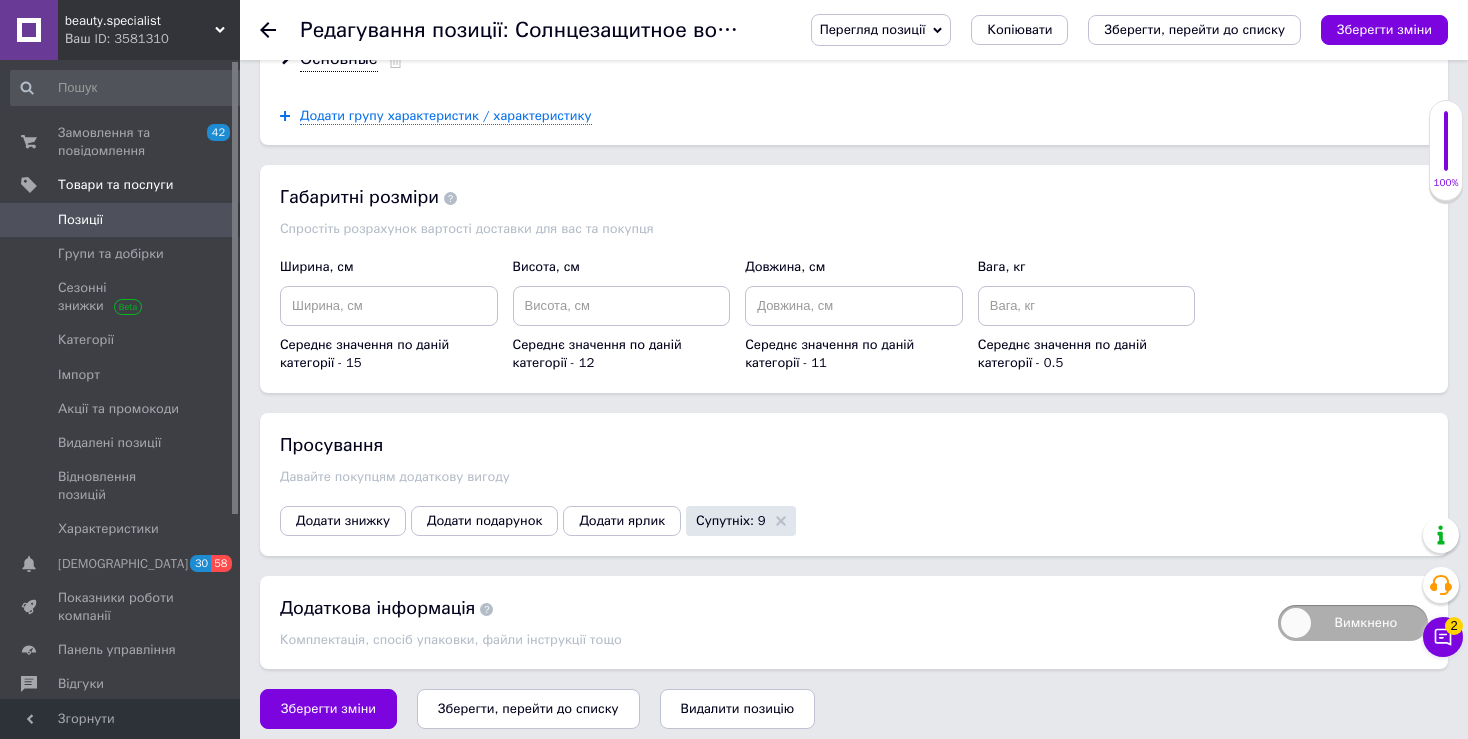 click on "Зберегти, перейти до списку" at bounding box center [528, 708] 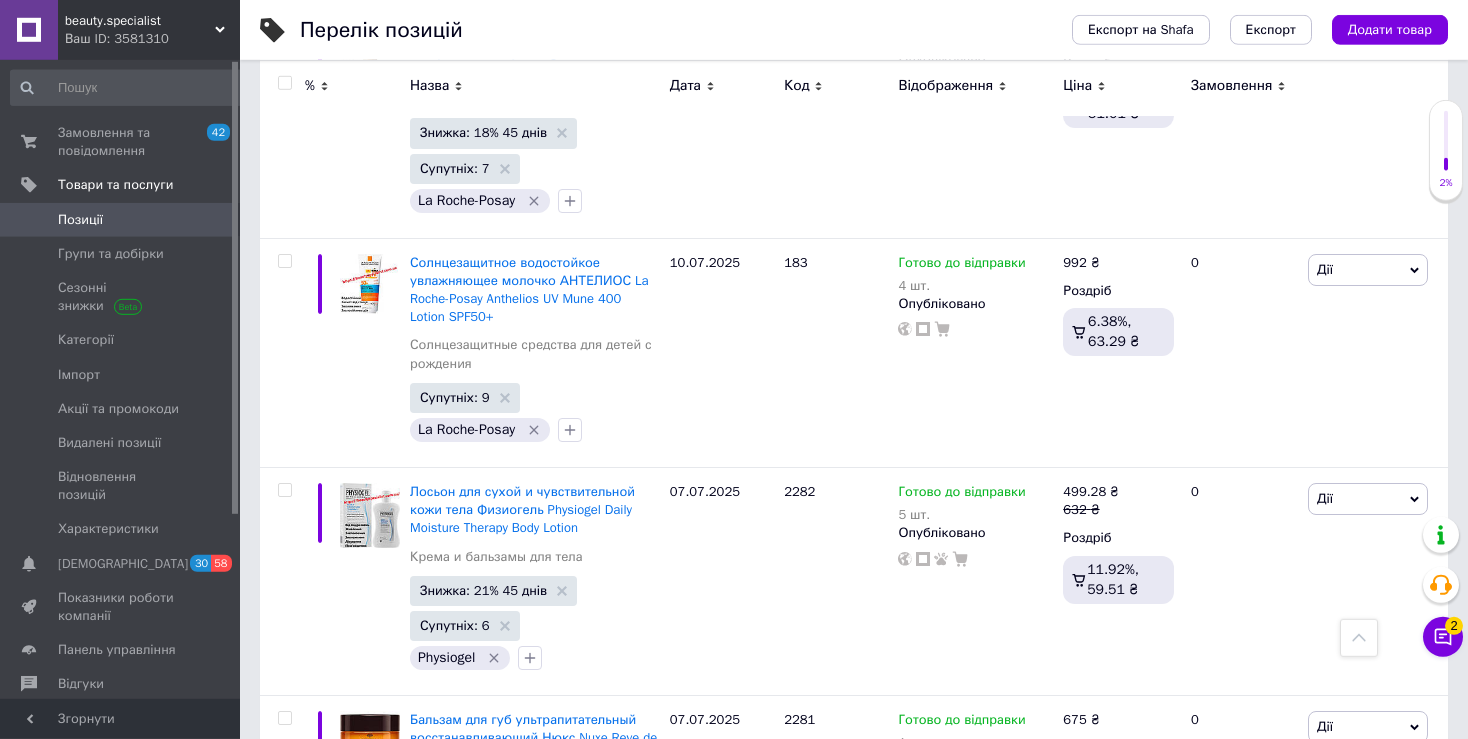 scroll, scrollTop: 711, scrollLeft: 0, axis: vertical 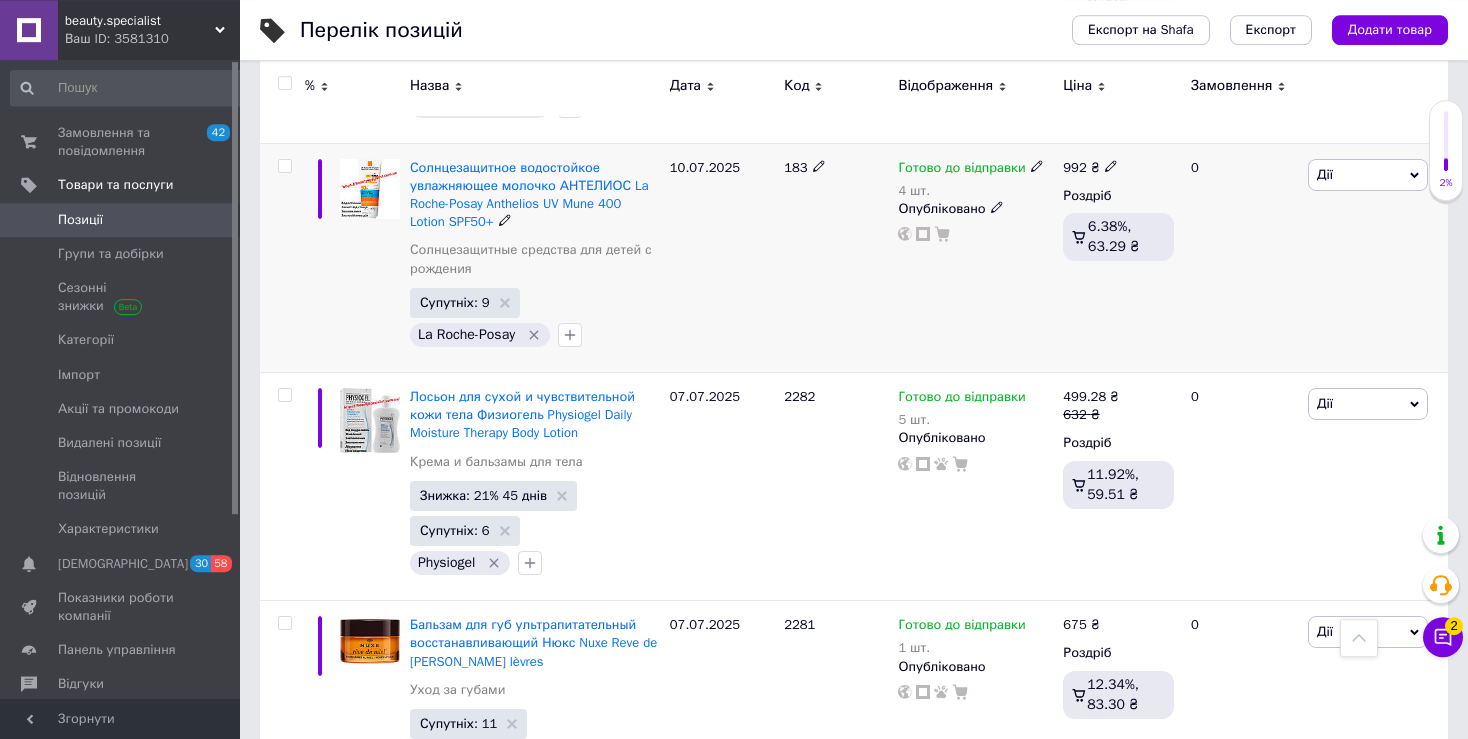 click on "[PERSON_NAME] Підняти на початок групи Копіювати Знижка Подарунок Супутні Приховати Ярлик Додати на вітрину Додати в кампанію Каталог ProSale Видалити" at bounding box center [1375, 257] 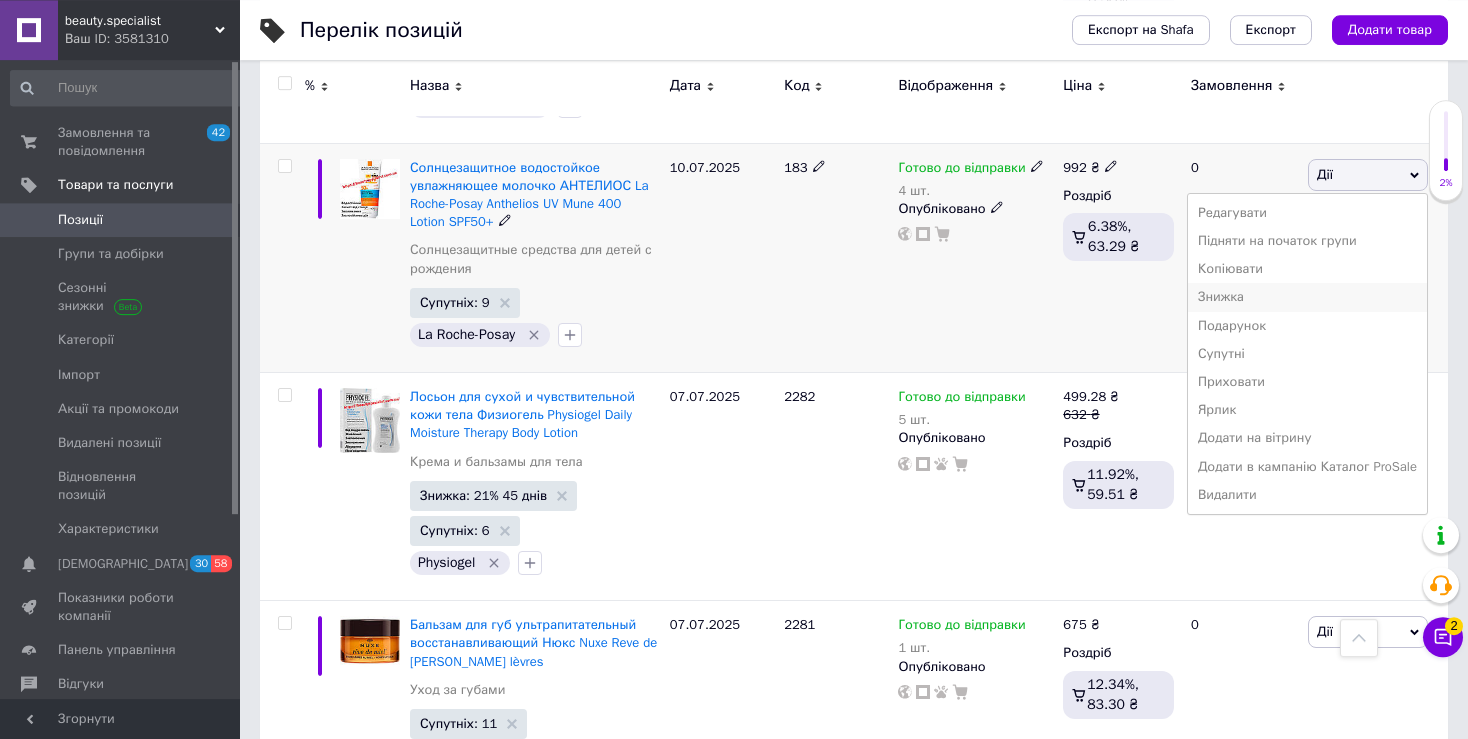 click on "Знижка" at bounding box center (1307, 297) 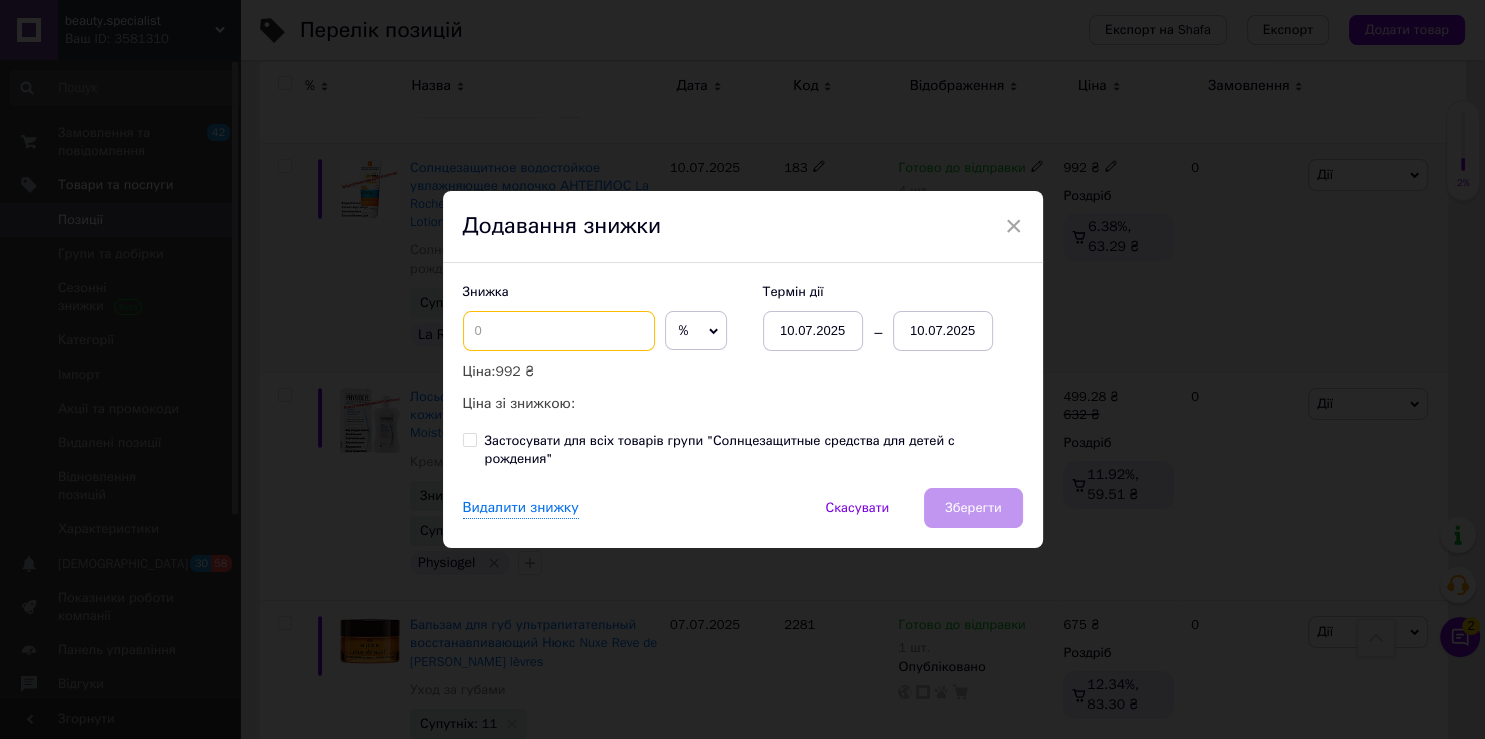 click at bounding box center [559, 331] 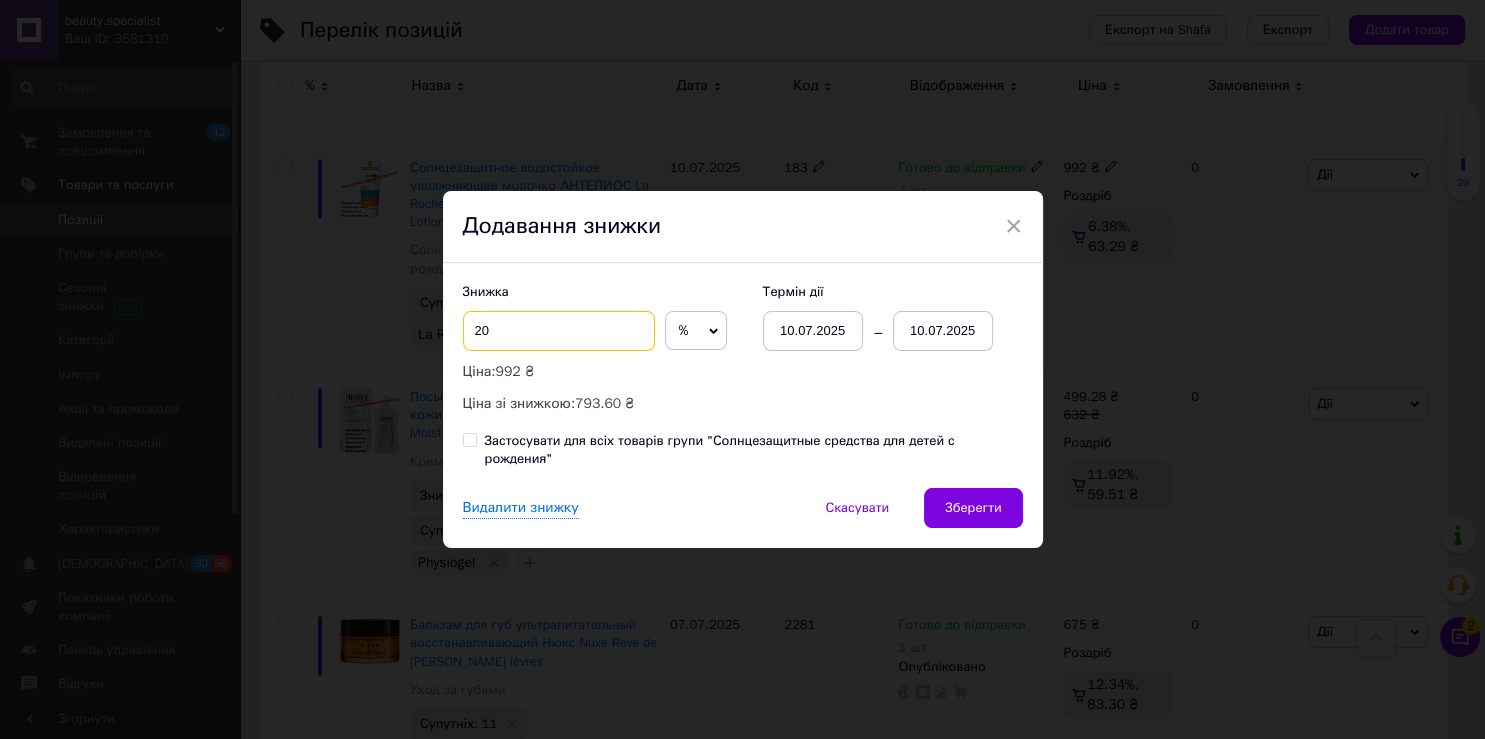 type on "20" 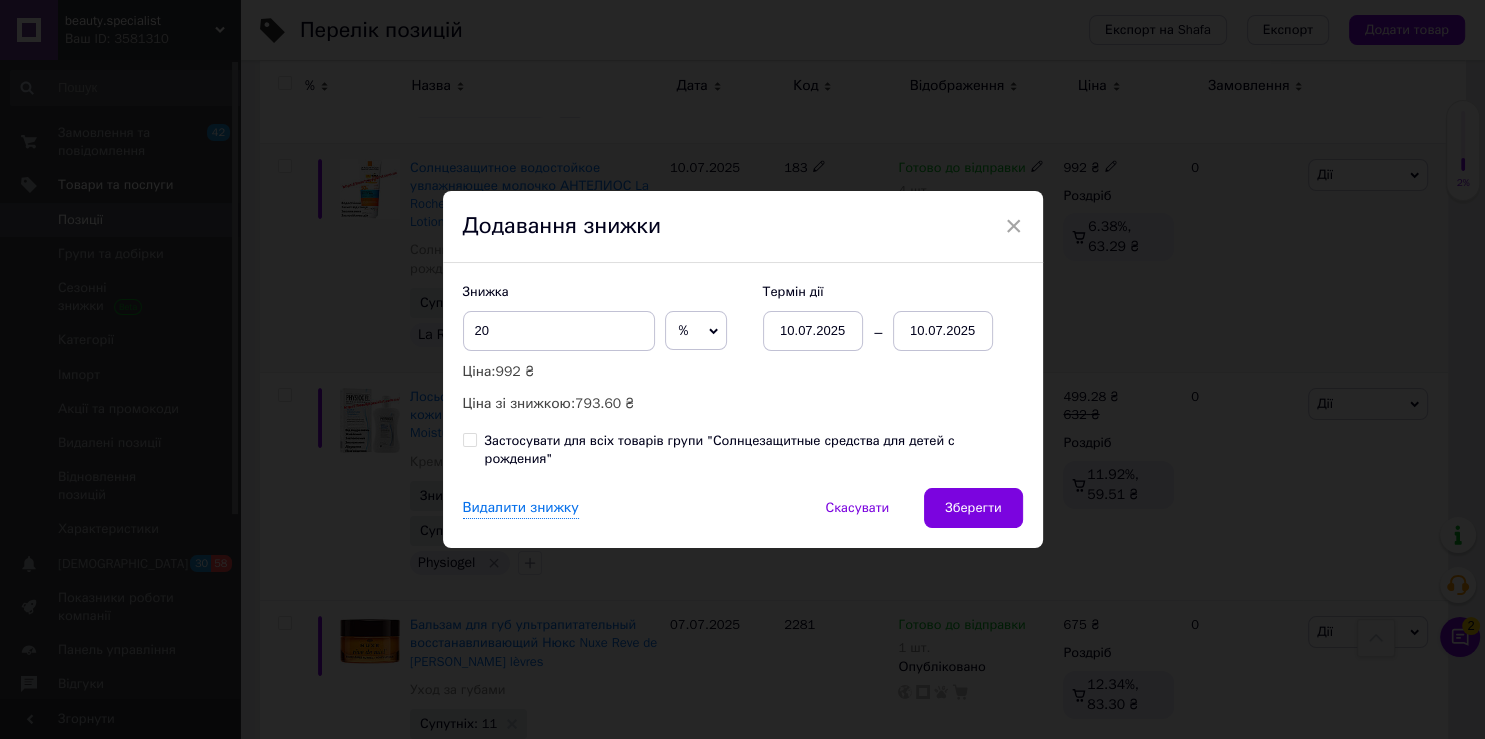 click on "10.07.2025" at bounding box center (943, 331) 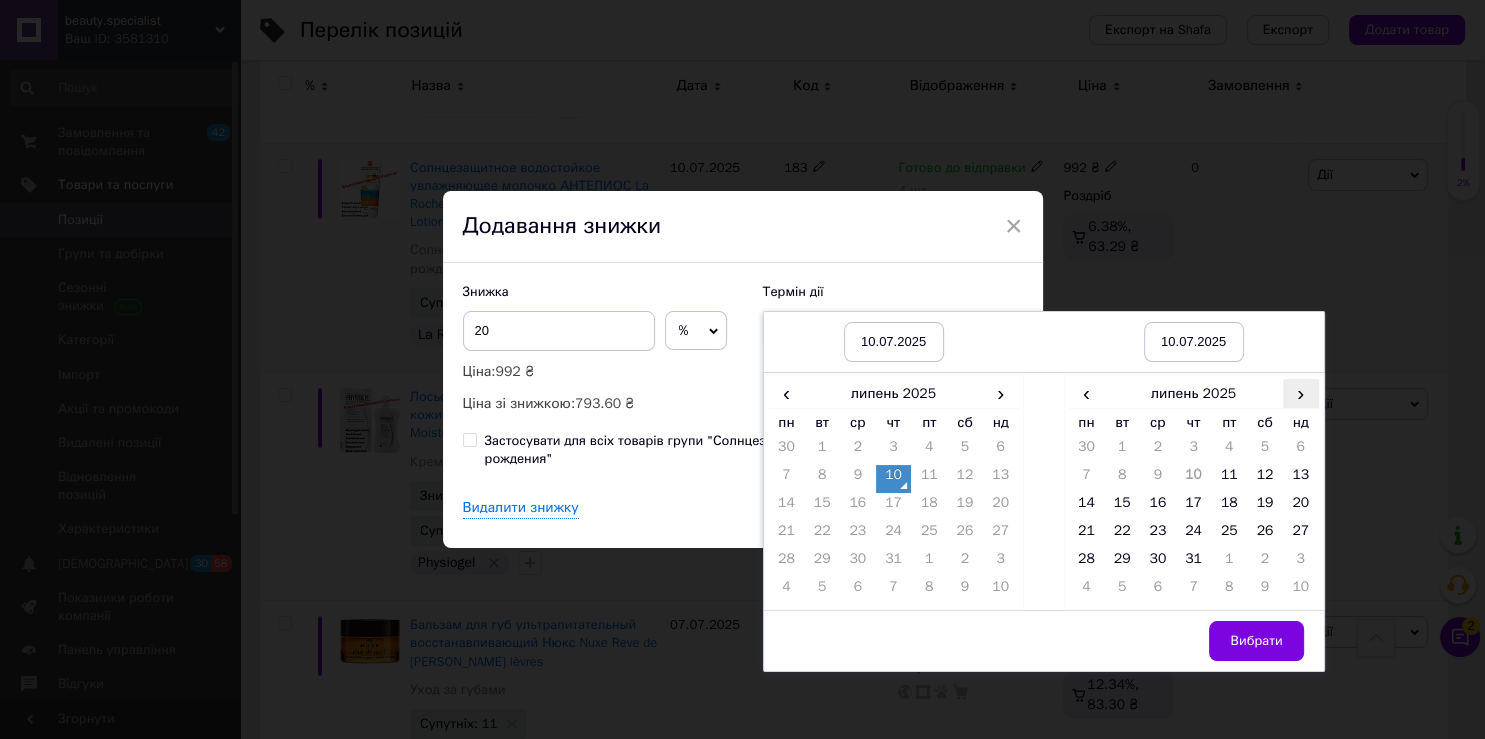 click on "›" at bounding box center (1301, 393) 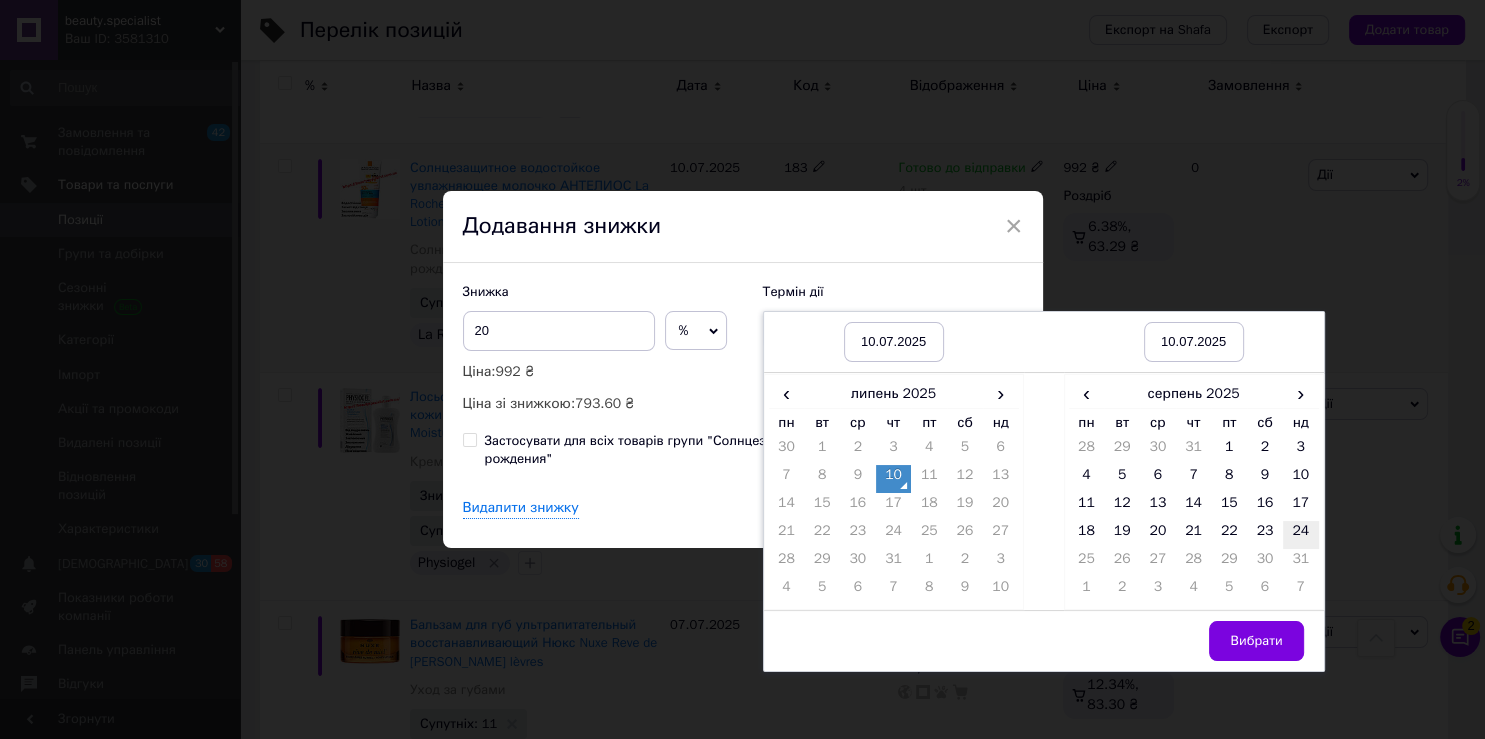 click on "24" at bounding box center (1301, 535) 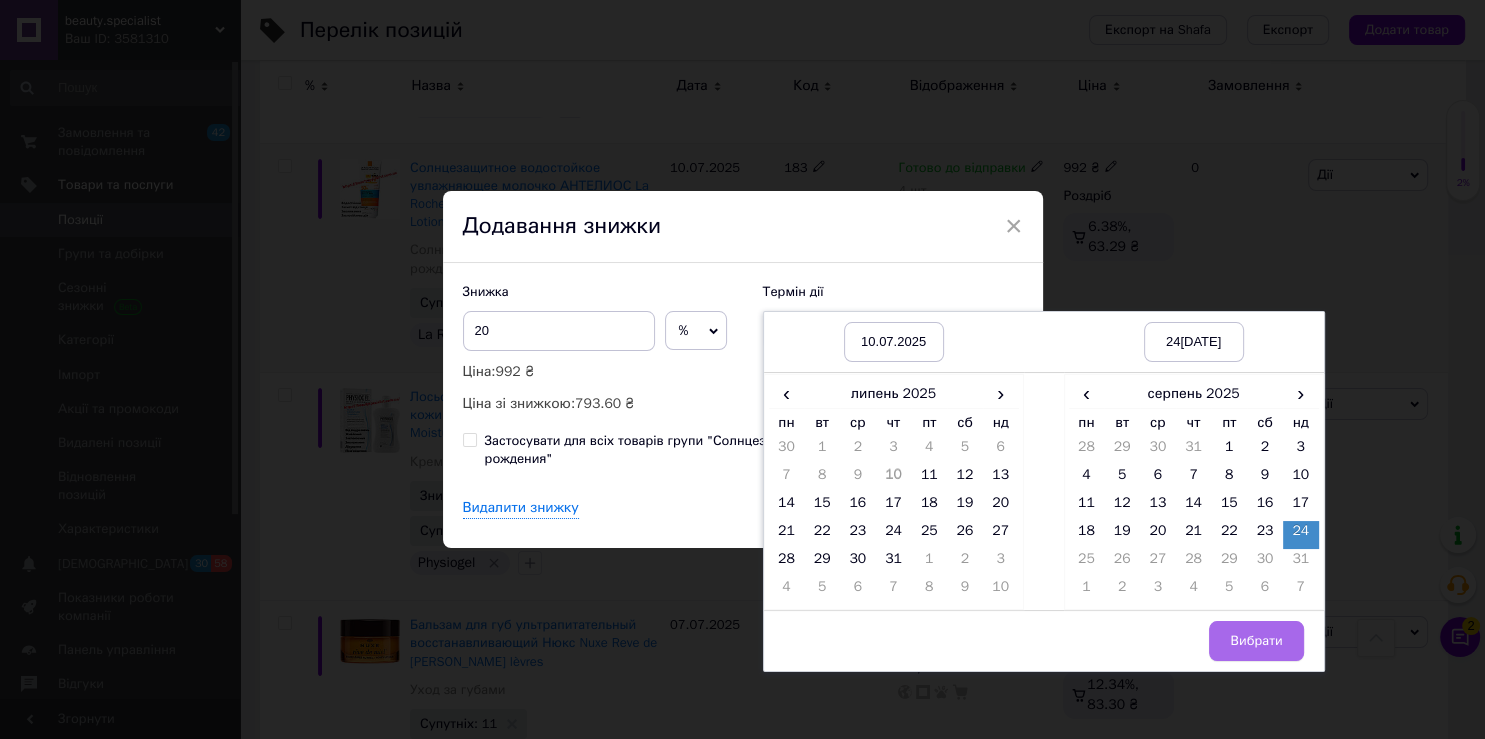click on "Вибрати" at bounding box center (1256, 641) 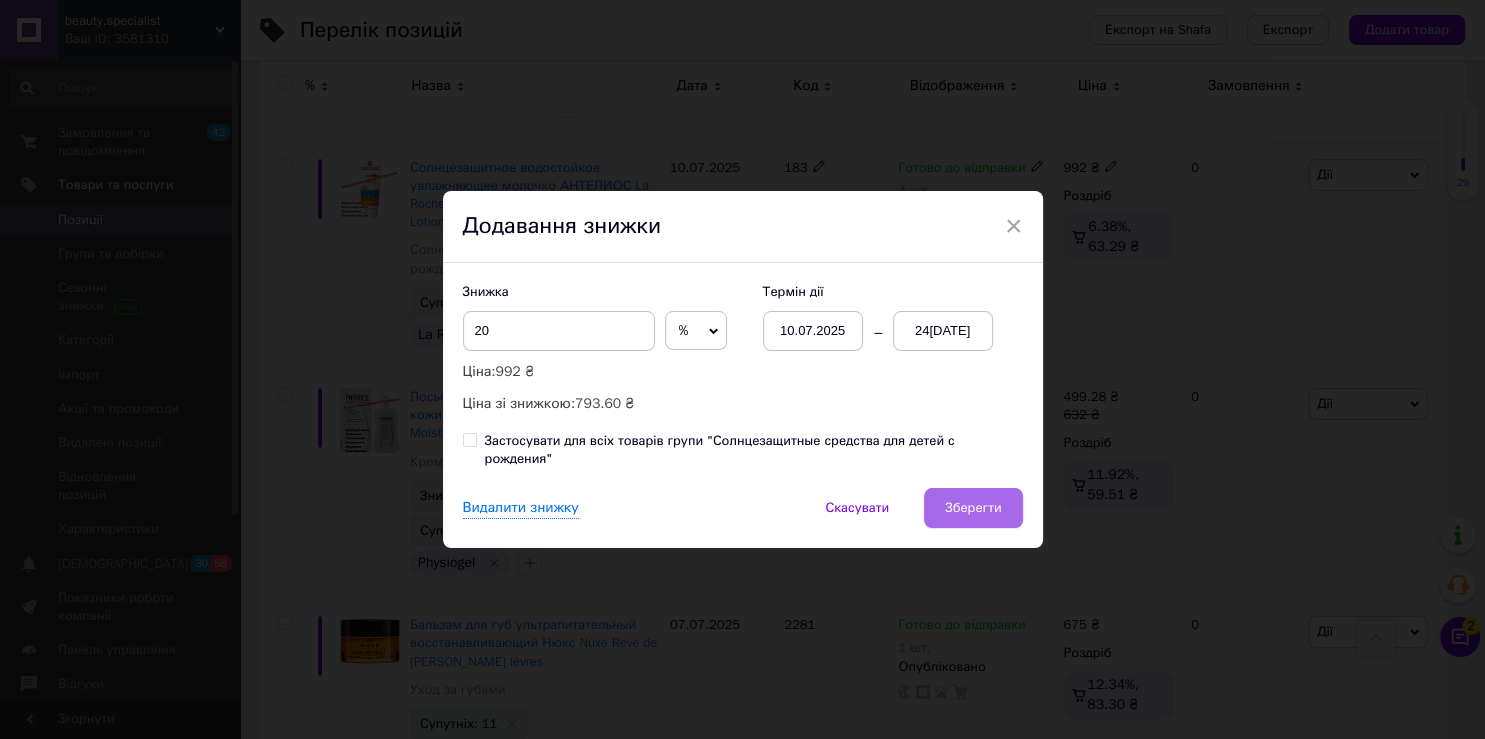 click on "Зберегти" at bounding box center (973, 508) 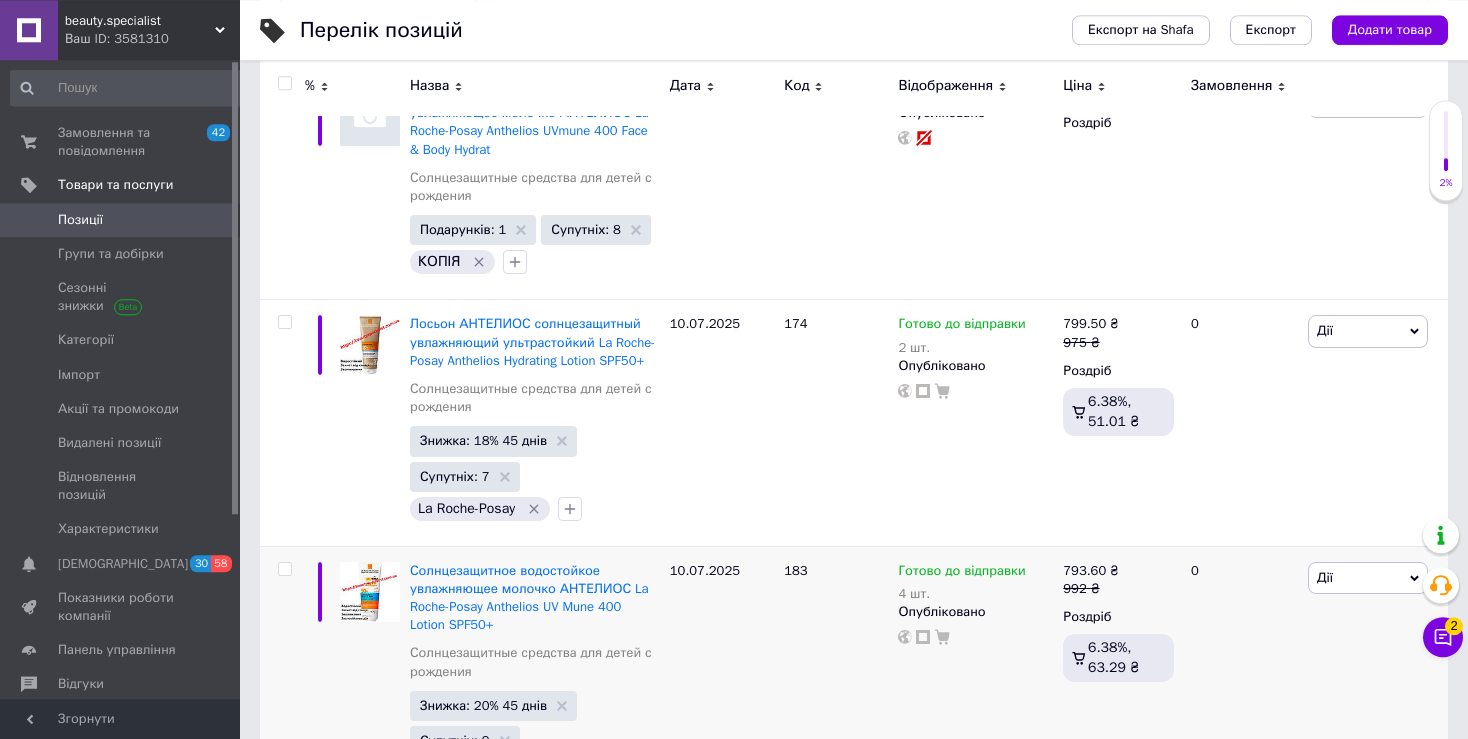 scroll, scrollTop: 237, scrollLeft: 0, axis: vertical 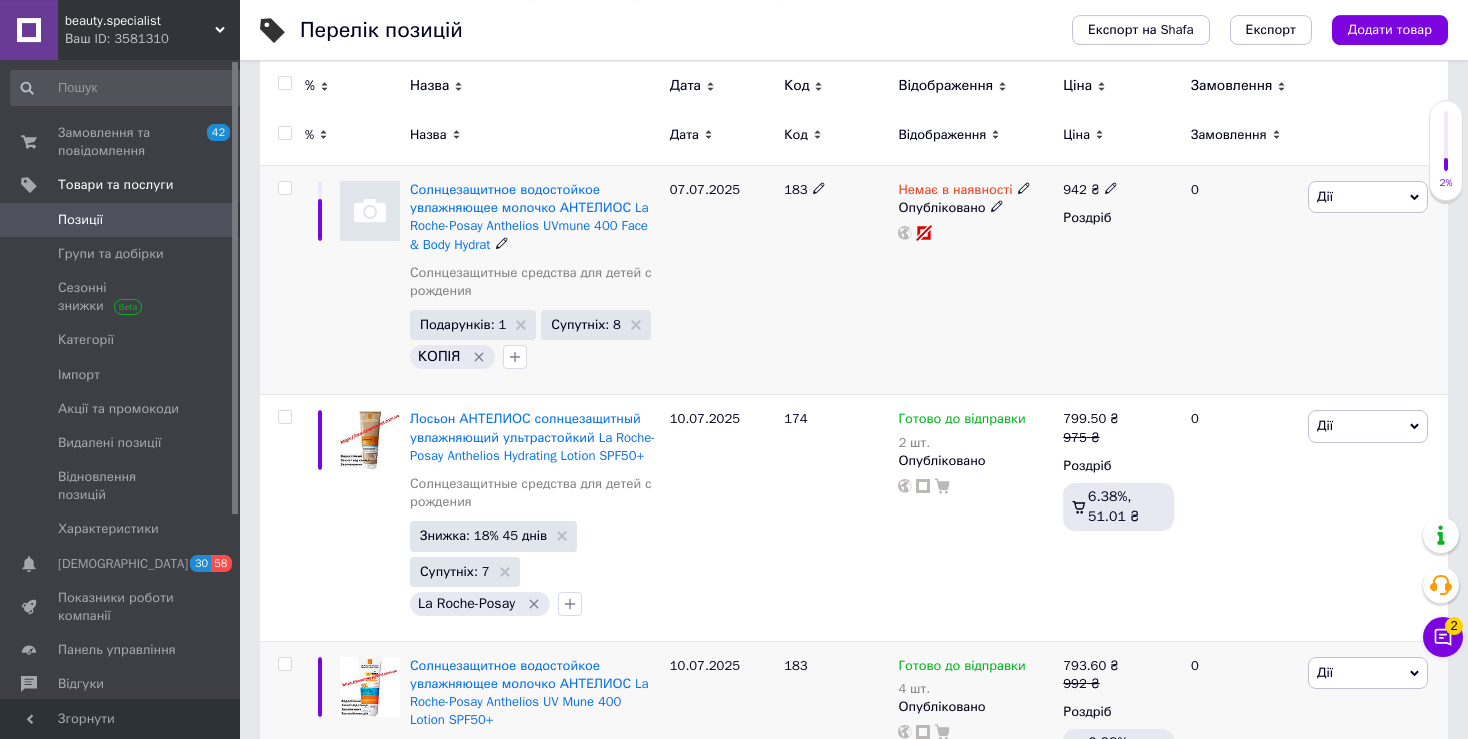 click 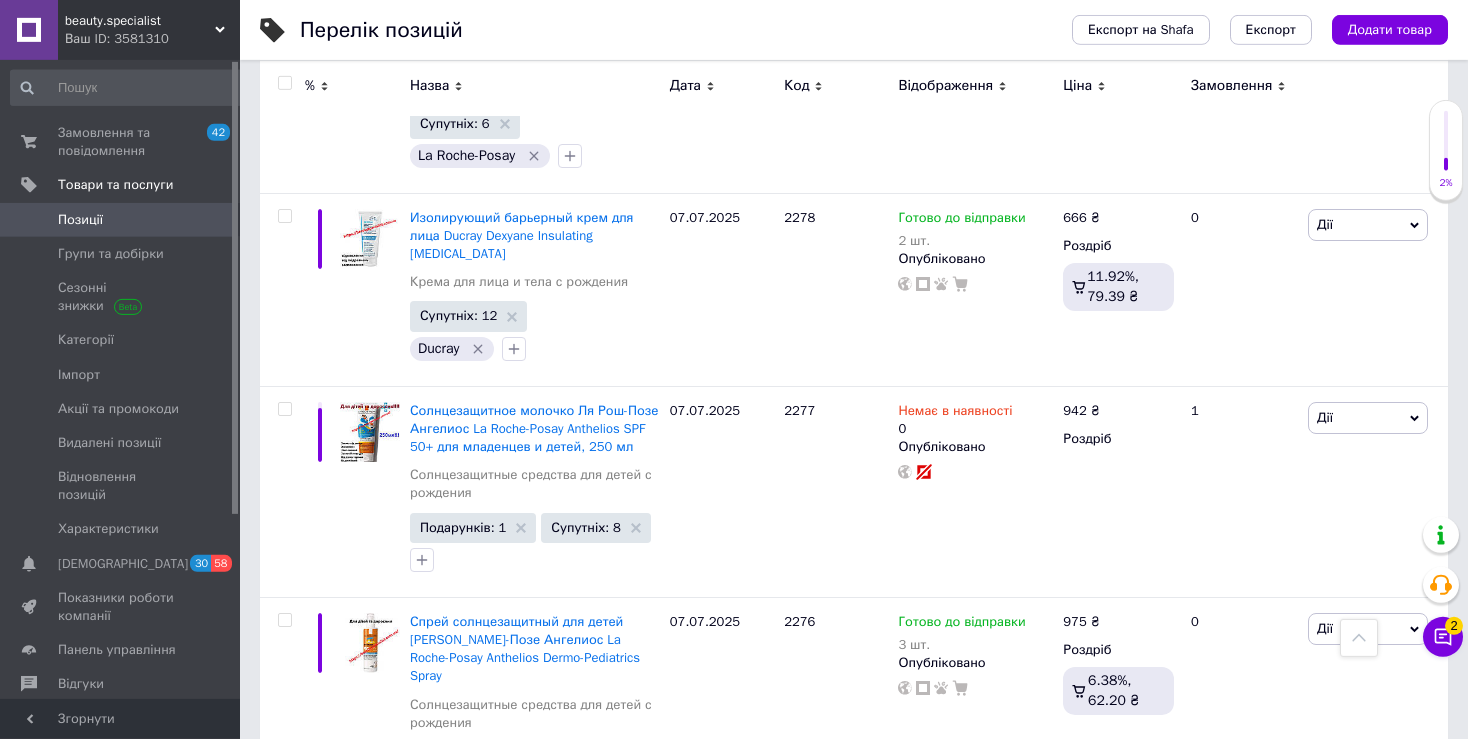 scroll, scrollTop: 1900, scrollLeft: 0, axis: vertical 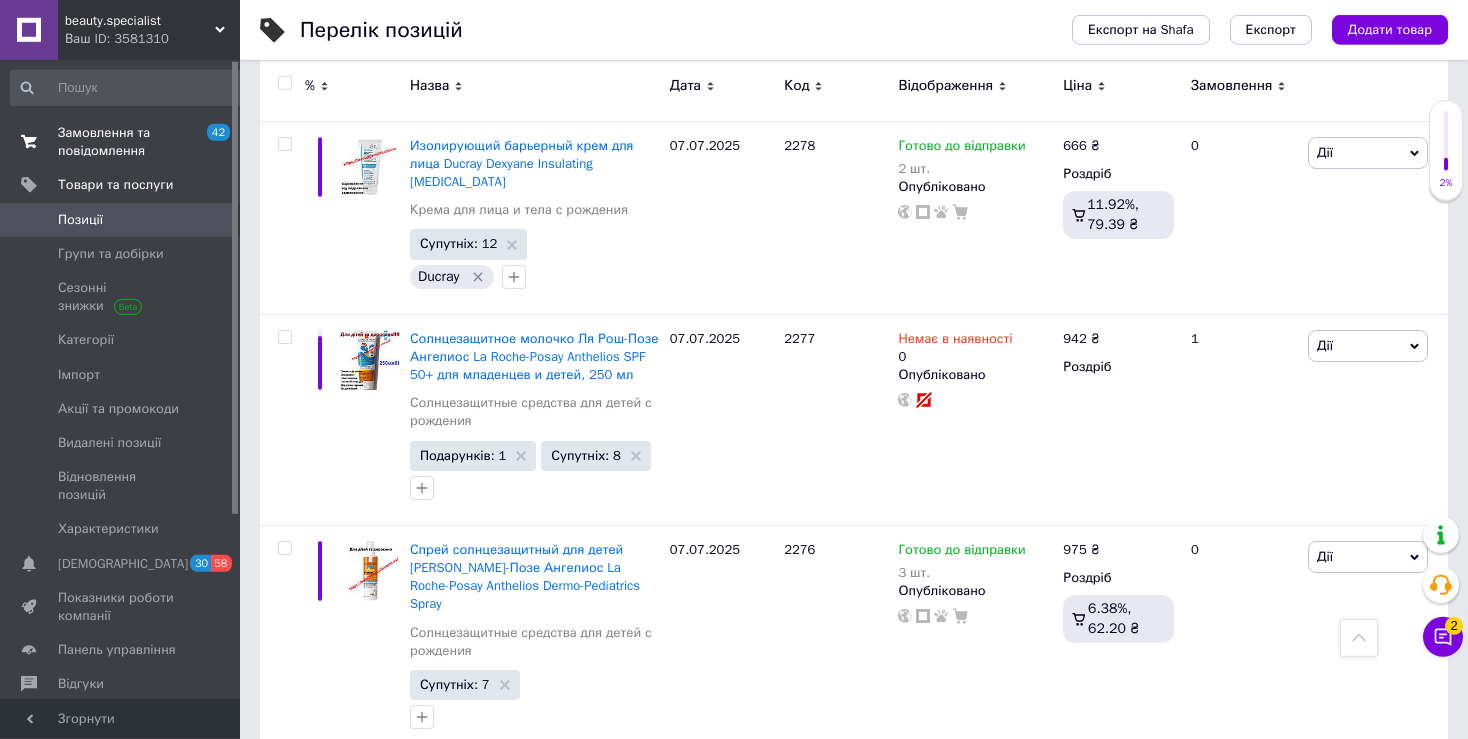 click on "Замовлення та повідомлення" at bounding box center [121, 142] 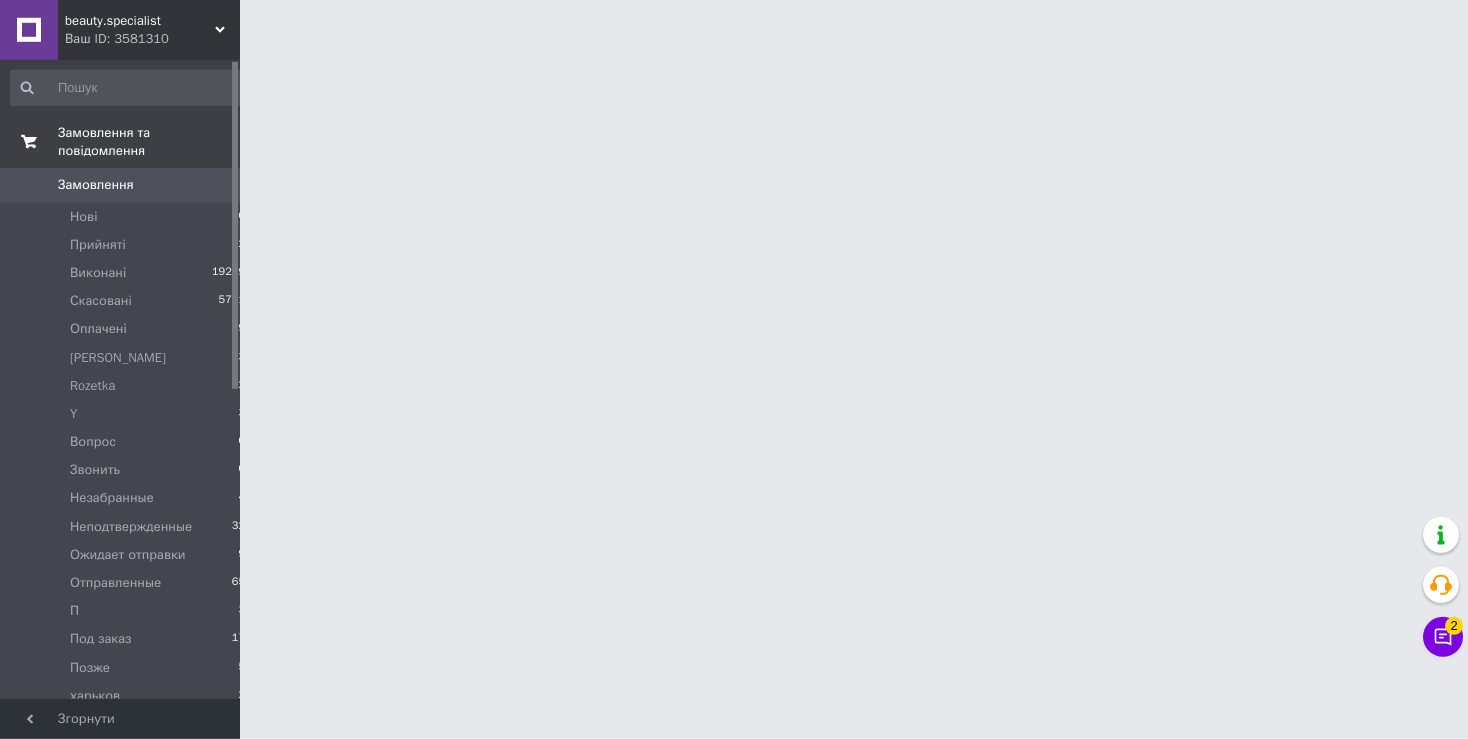 scroll, scrollTop: 0, scrollLeft: 0, axis: both 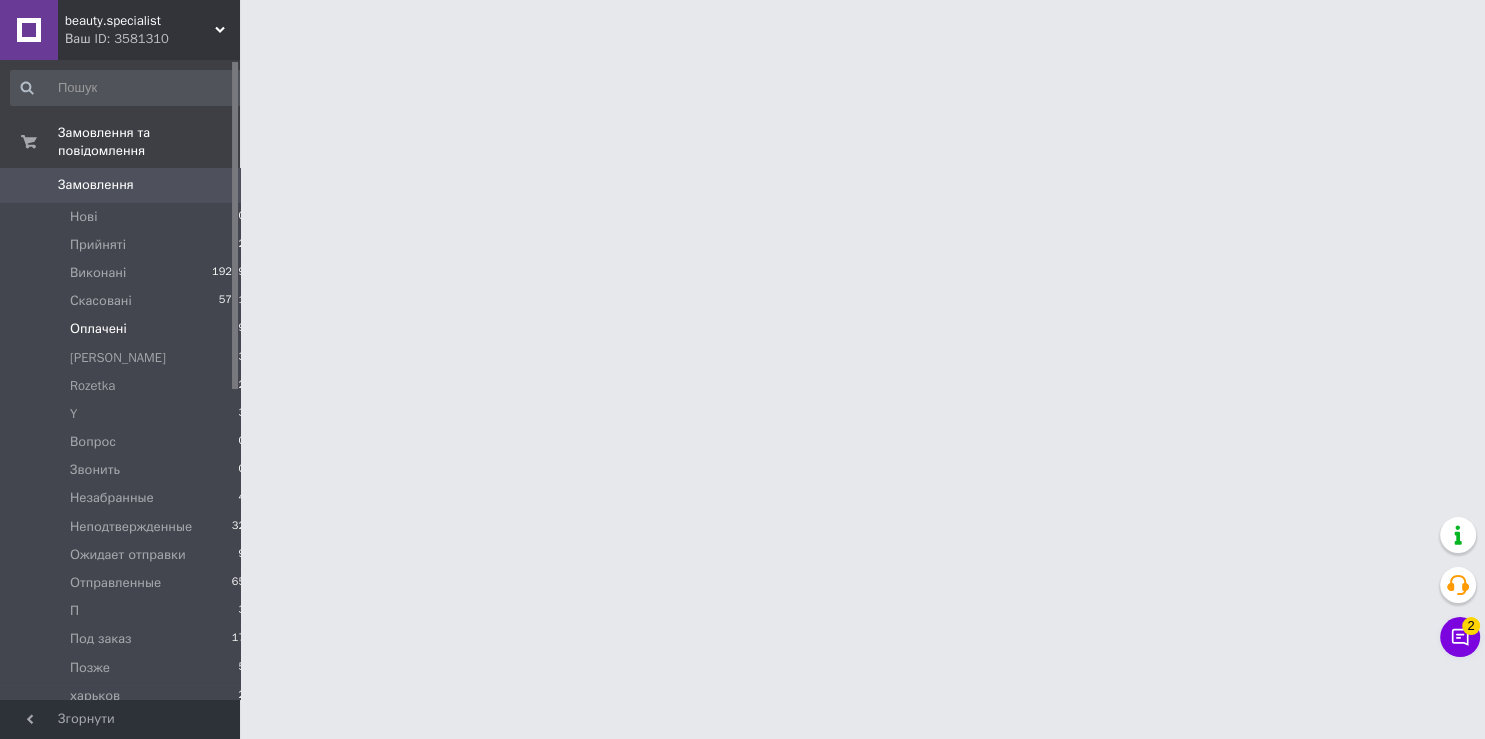 click on "Оплачені" at bounding box center (98, 329) 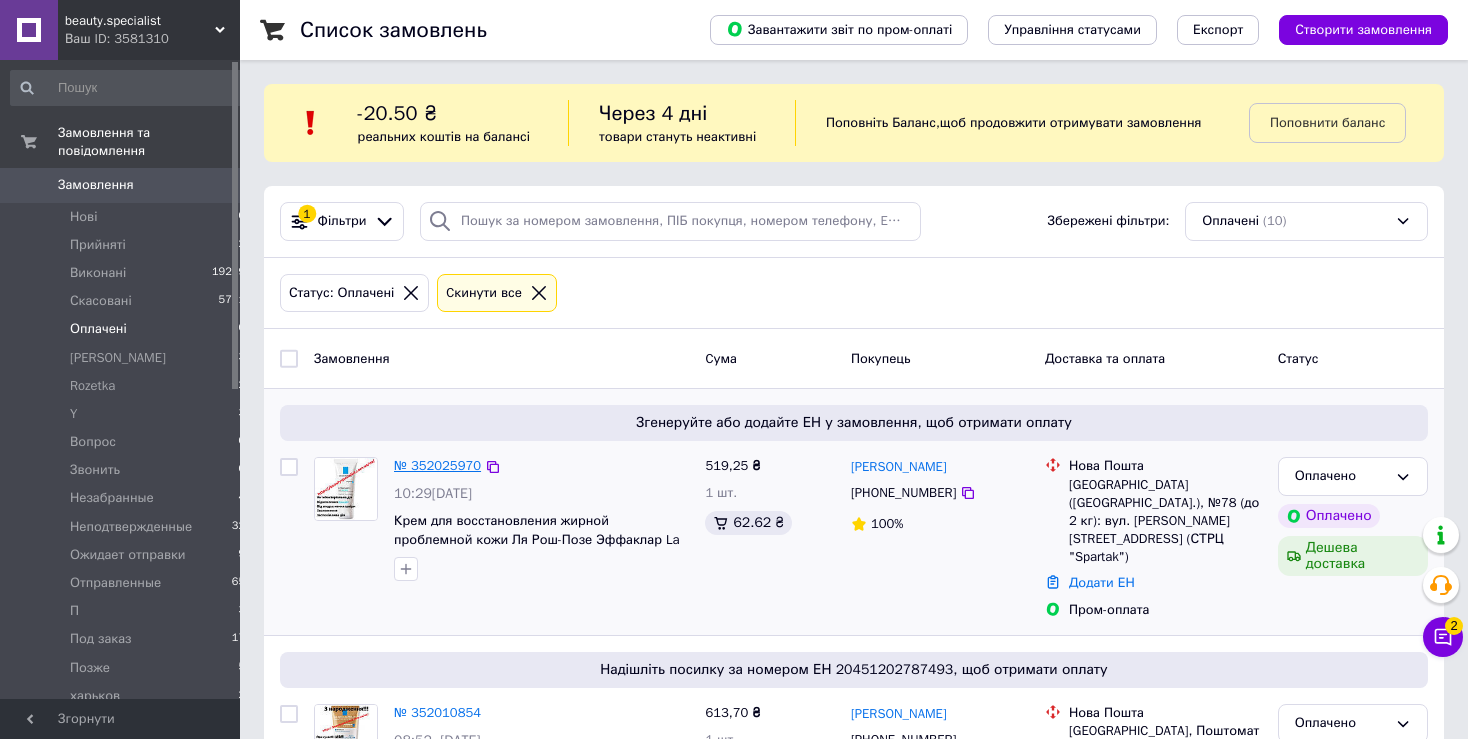 click on "№ 352025970" at bounding box center [437, 465] 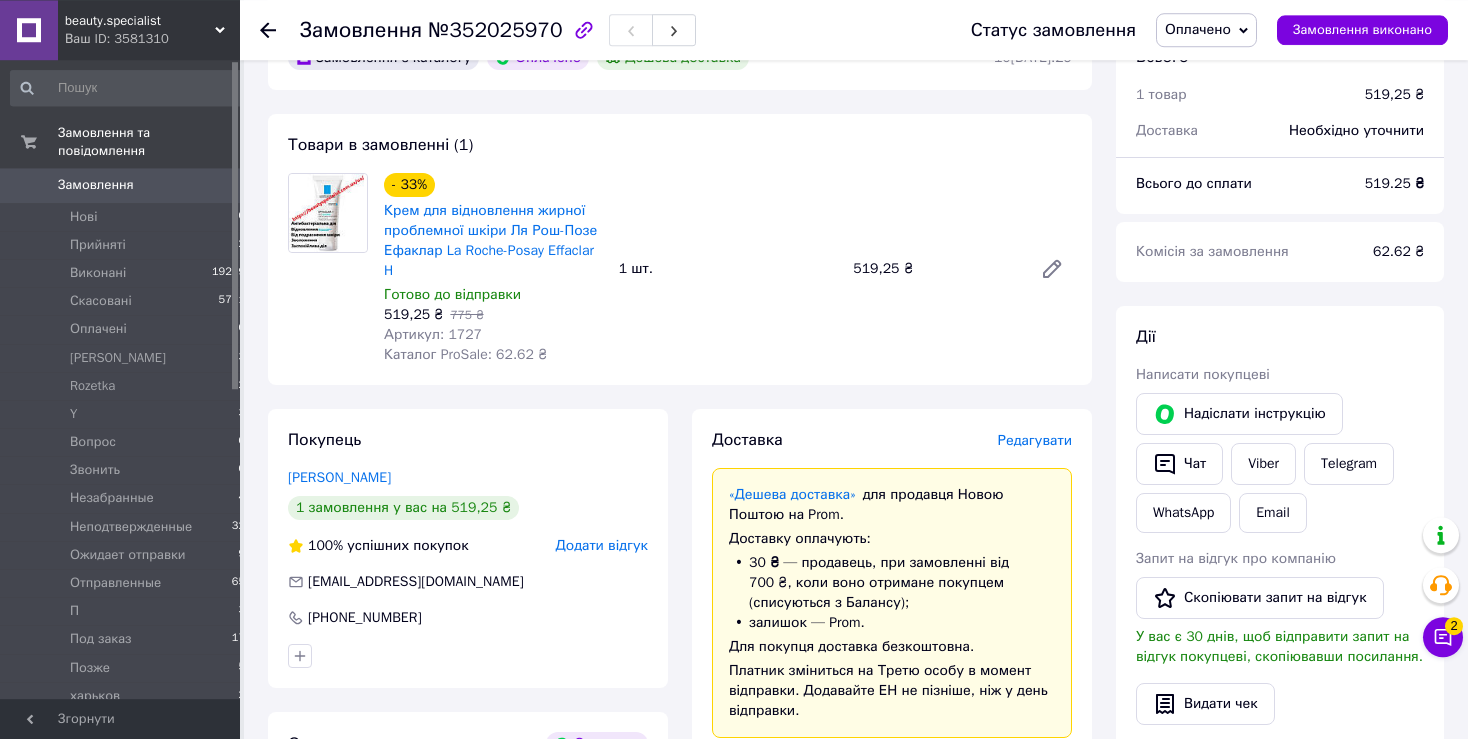 scroll, scrollTop: 816, scrollLeft: 0, axis: vertical 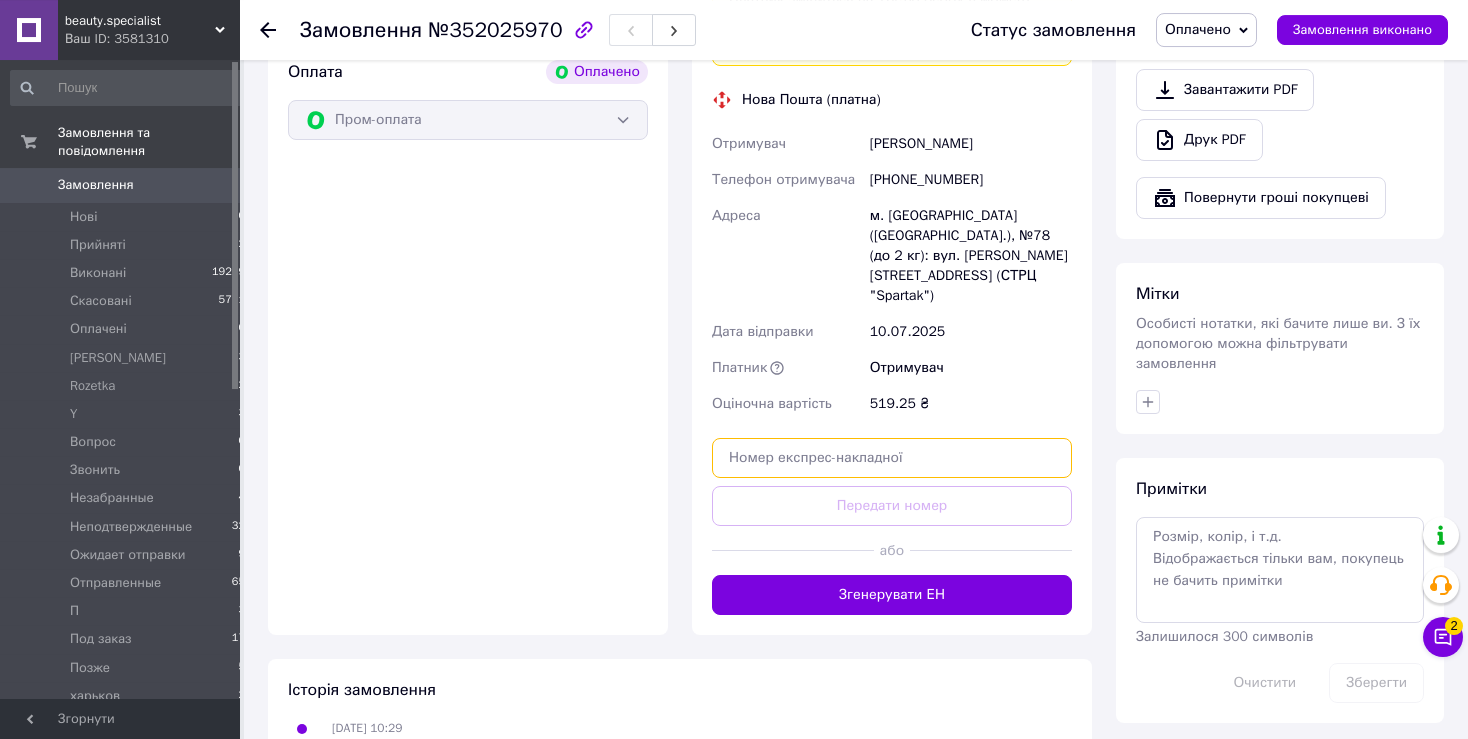 click at bounding box center (892, 458) 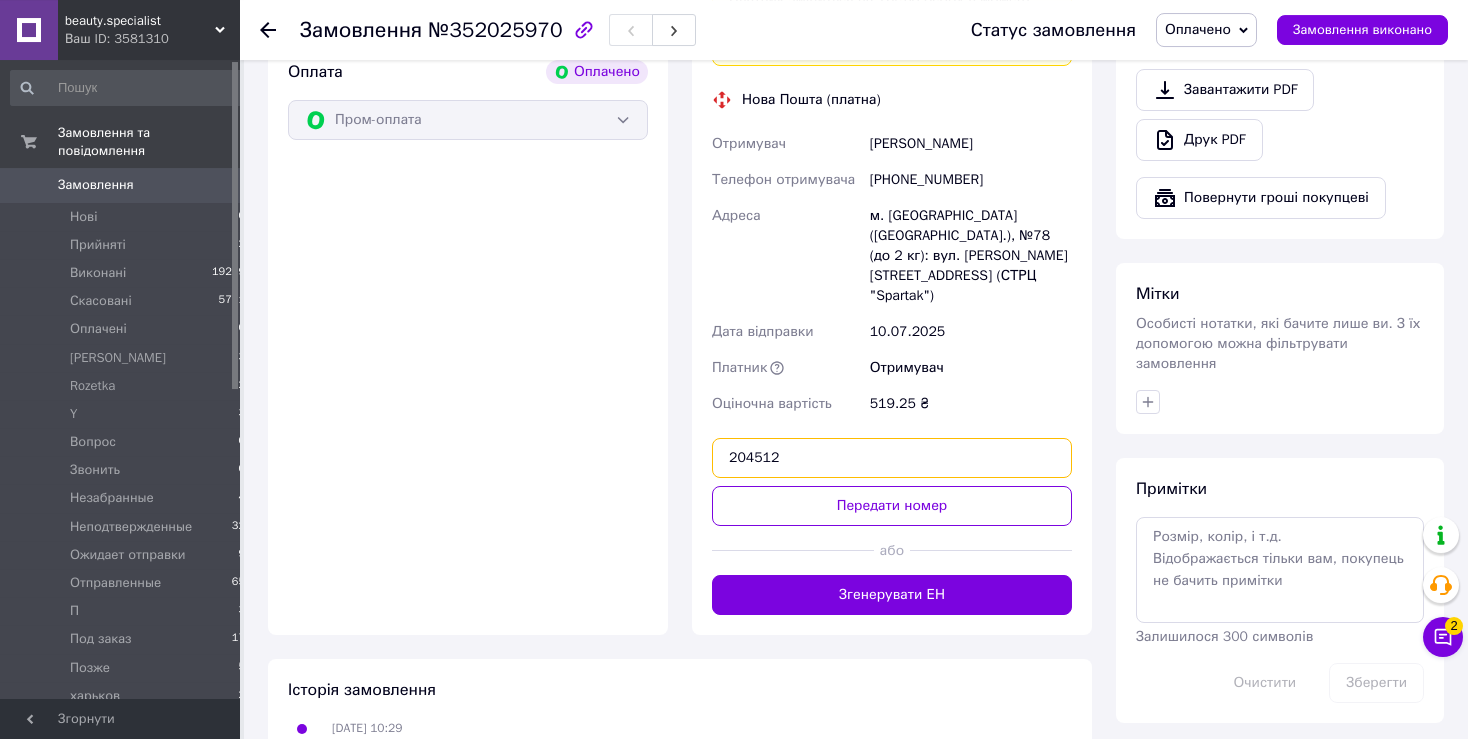 click on "204512" at bounding box center [892, 458] 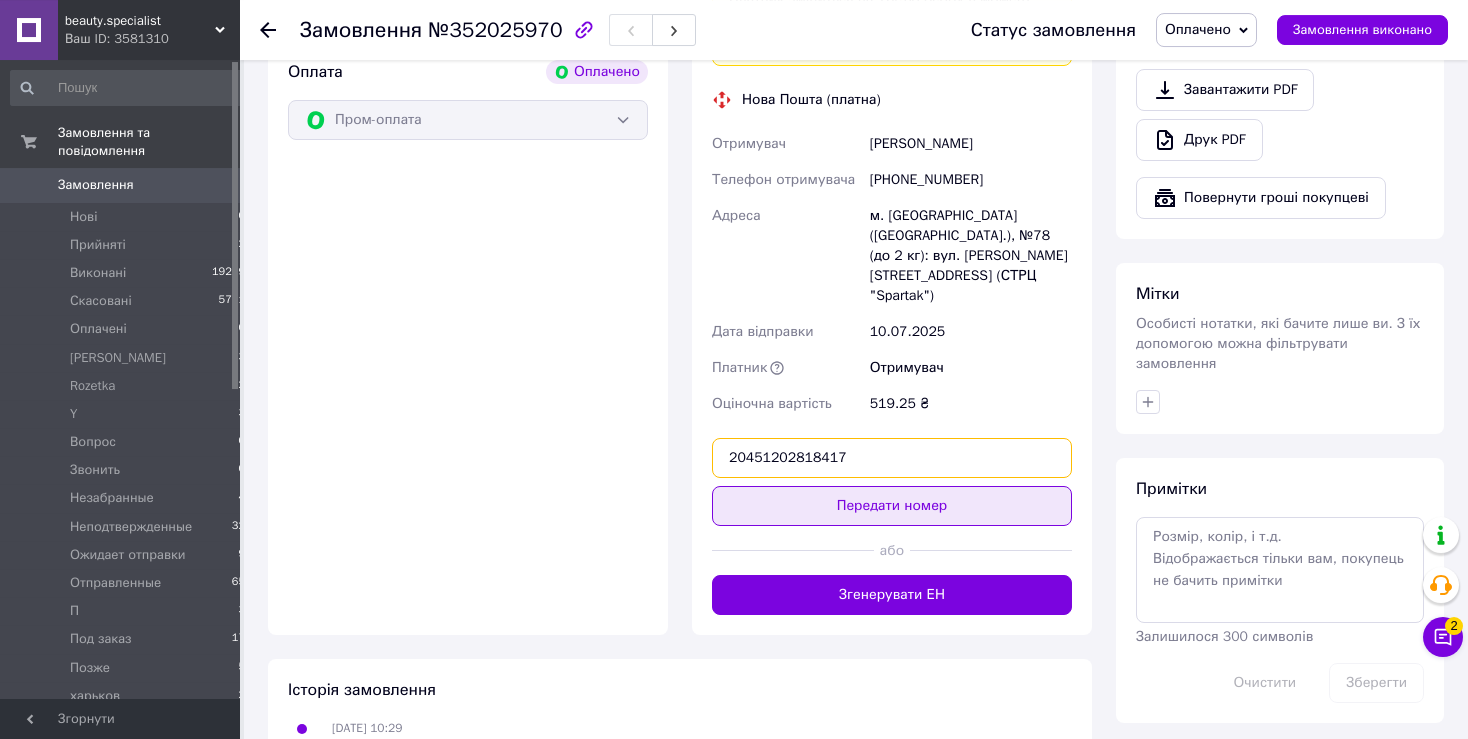 type on "20451202818417" 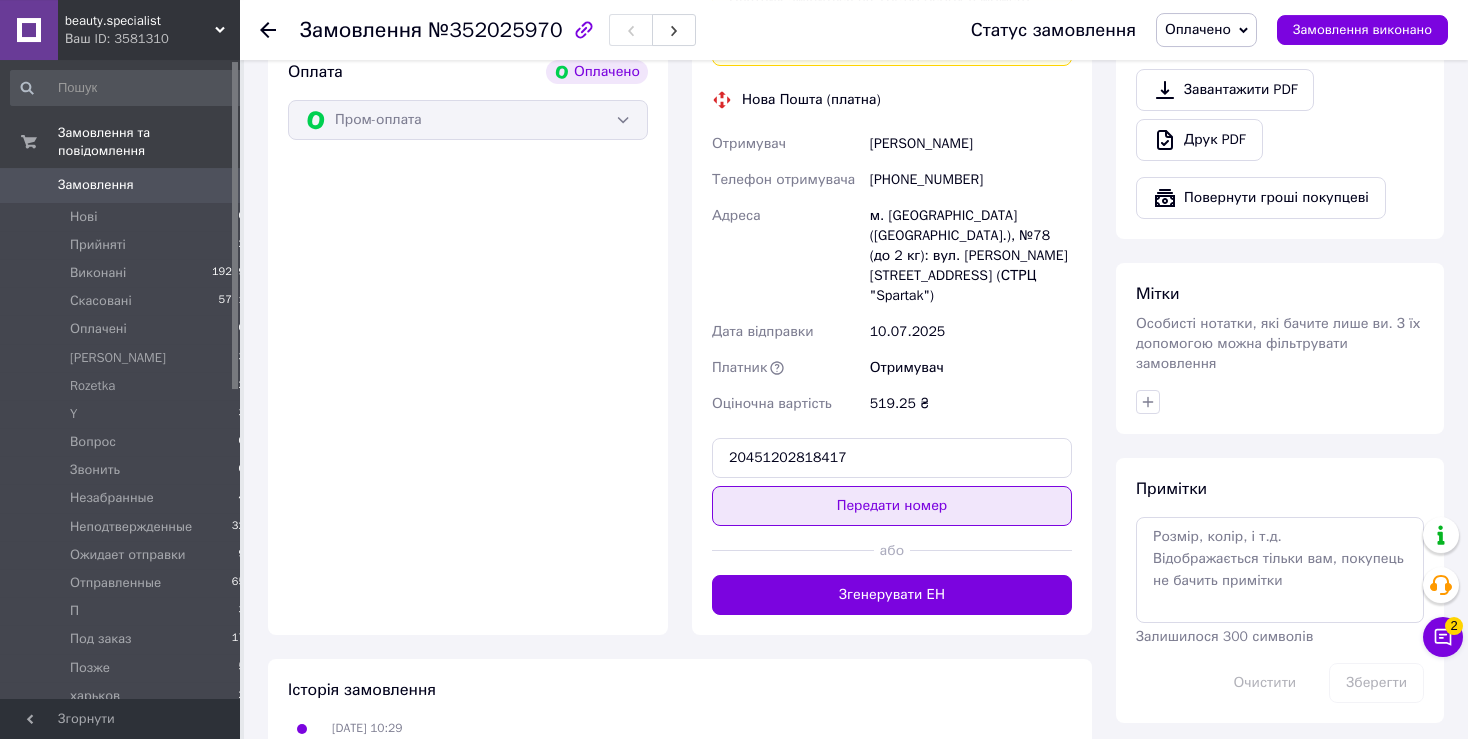 click on "Передати номер" at bounding box center (892, 506) 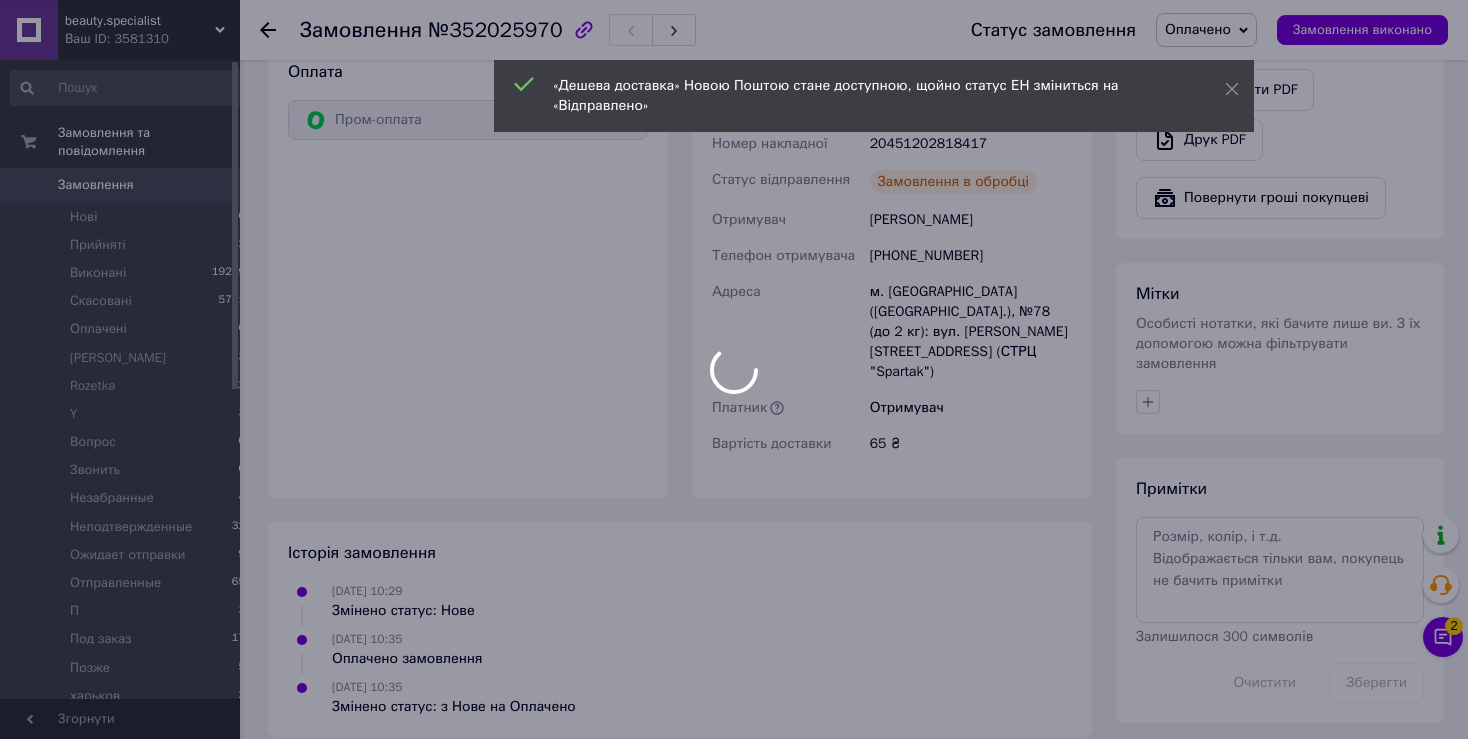 scroll, scrollTop: 1318, scrollLeft: 0, axis: vertical 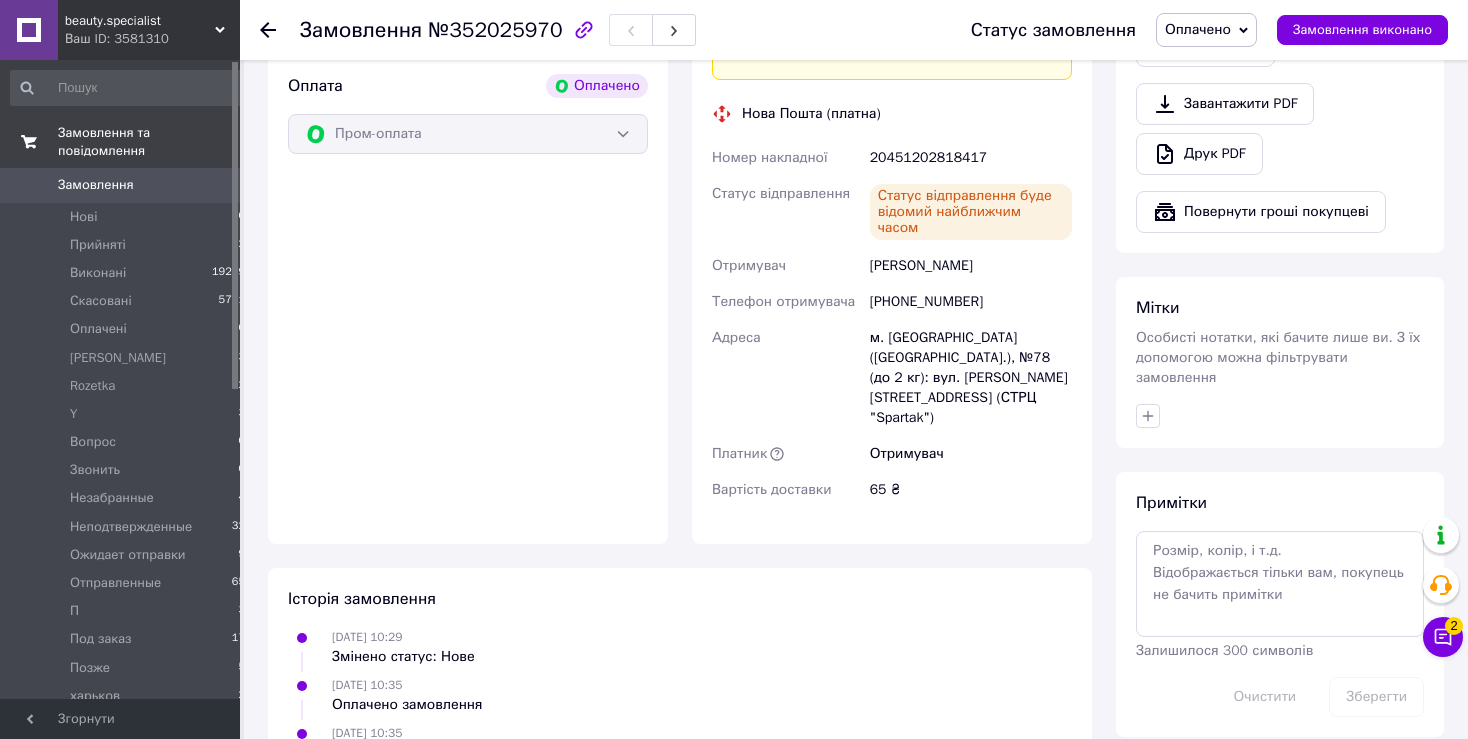 click on "Замовлення та повідомлення" at bounding box center (149, 142) 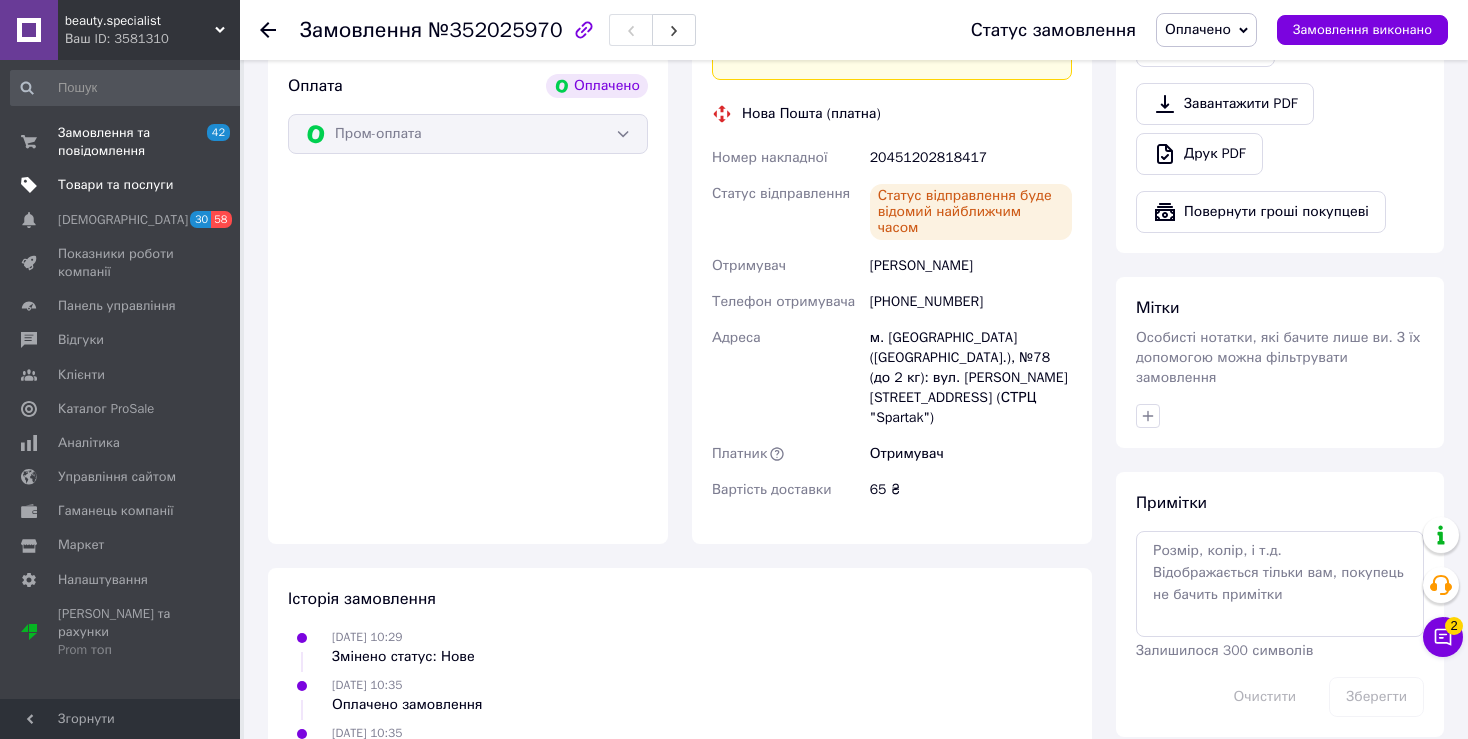 click on "Товари та послуги" at bounding box center (115, 185) 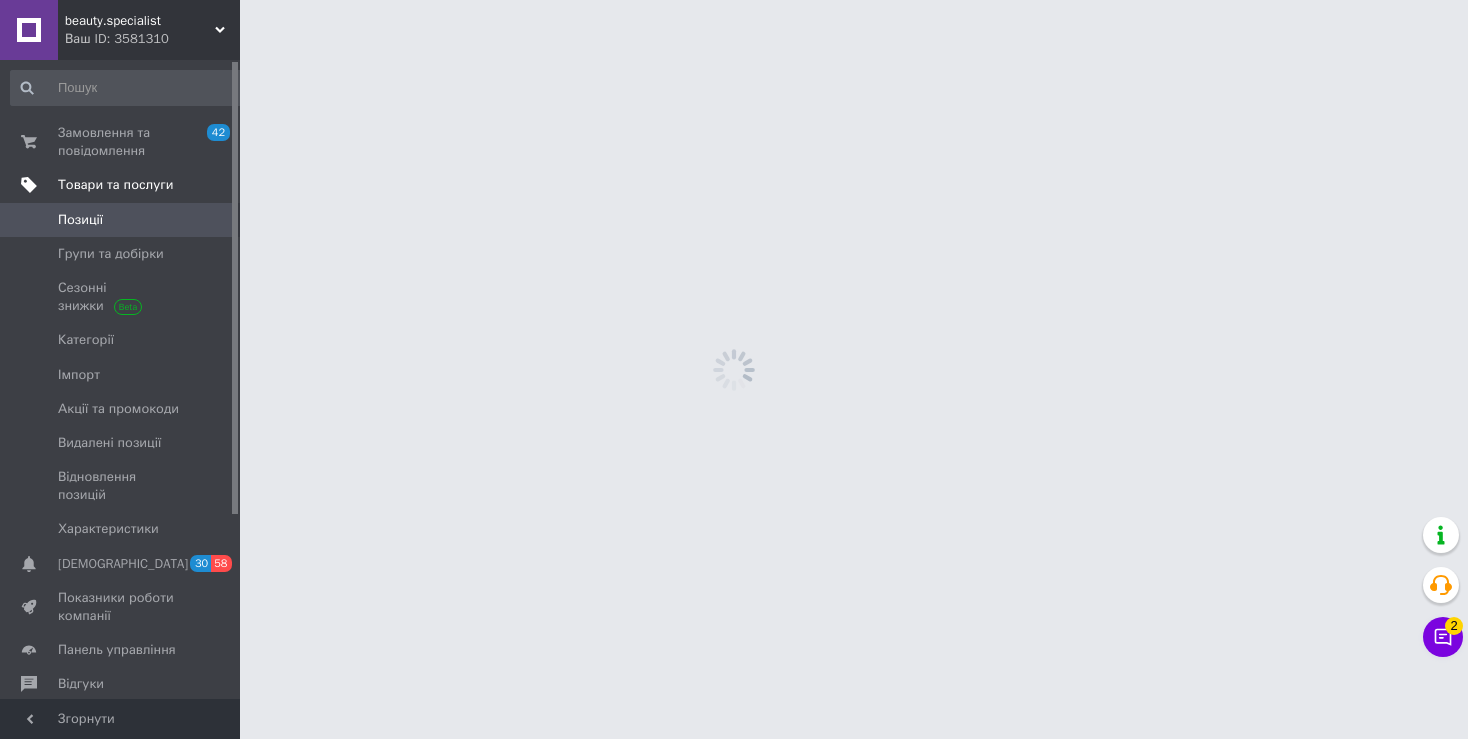 scroll, scrollTop: 0, scrollLeft: 0, axis: both 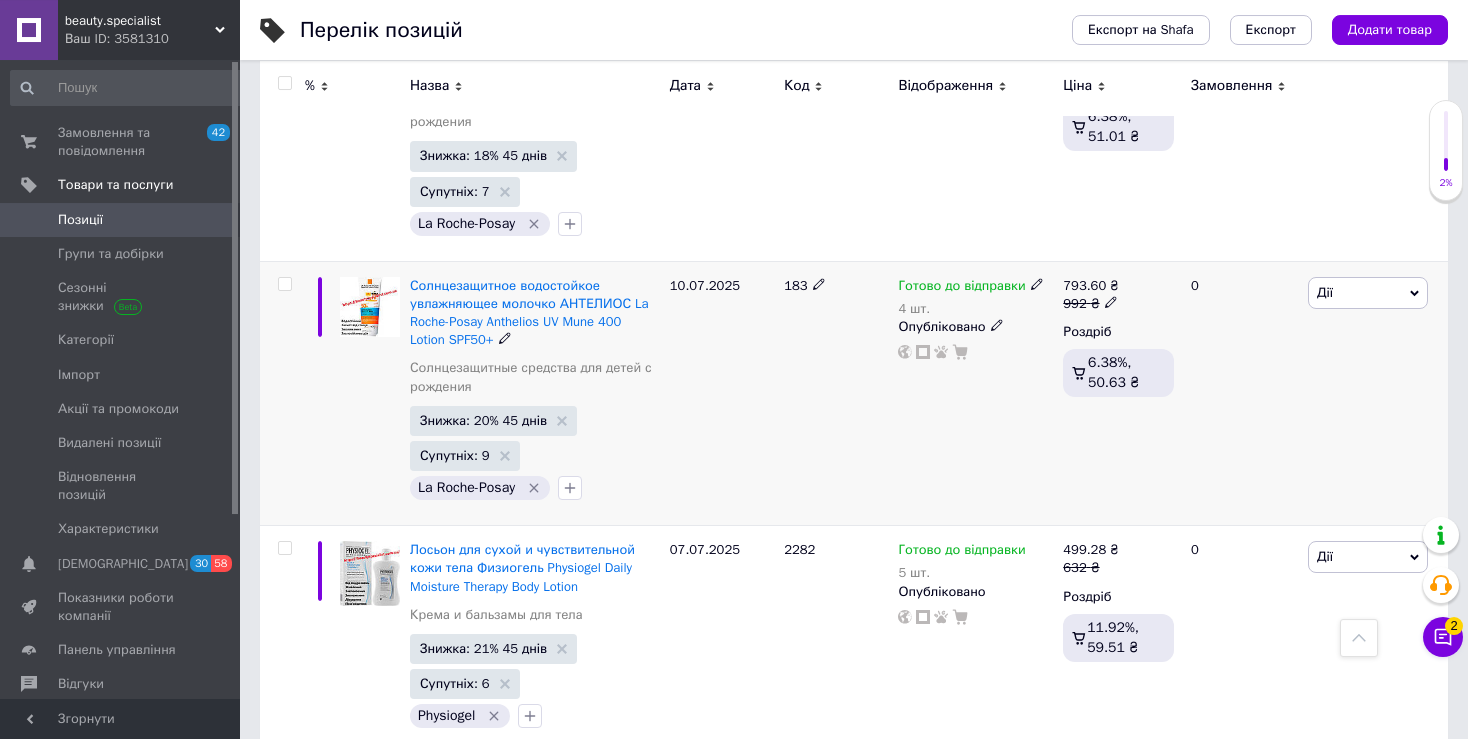 click 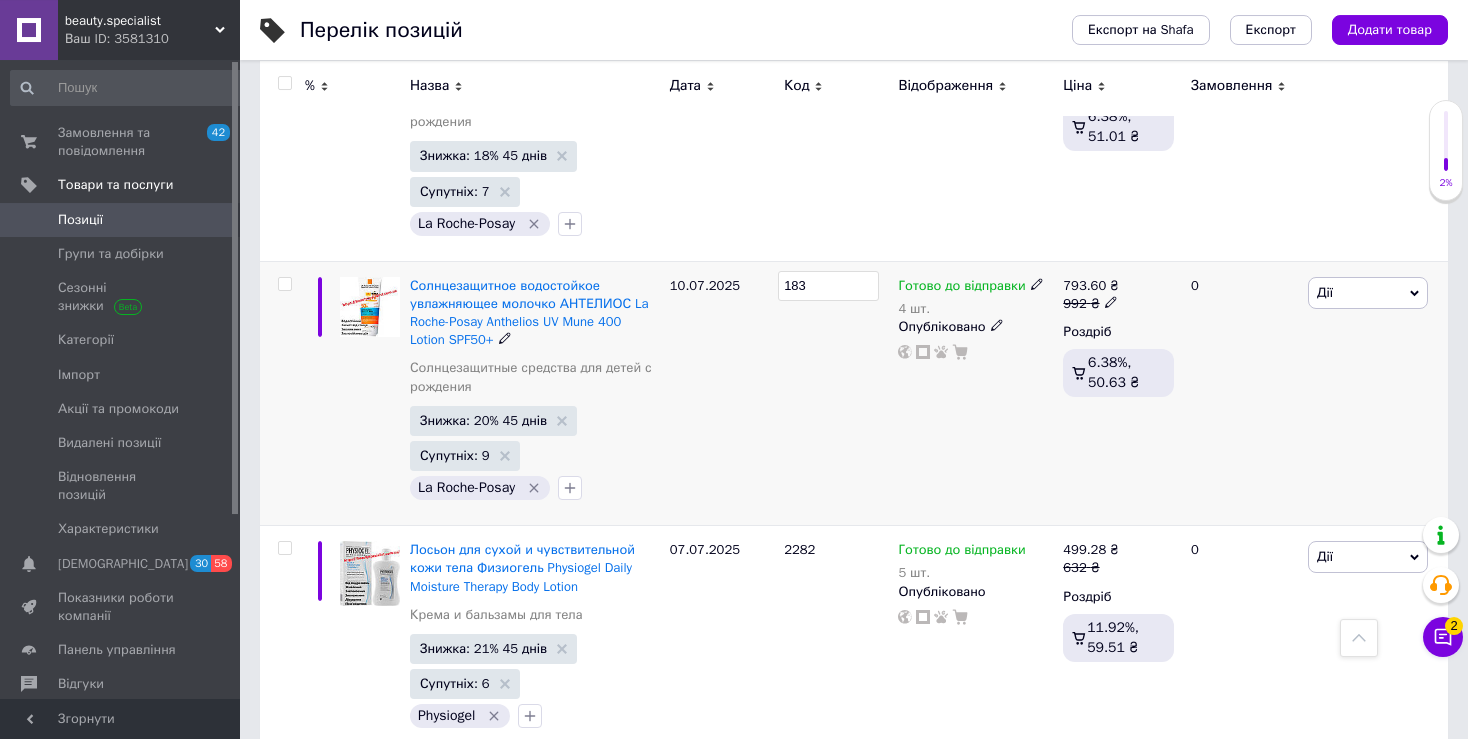 click on "183" at bounding box center [828, 286] 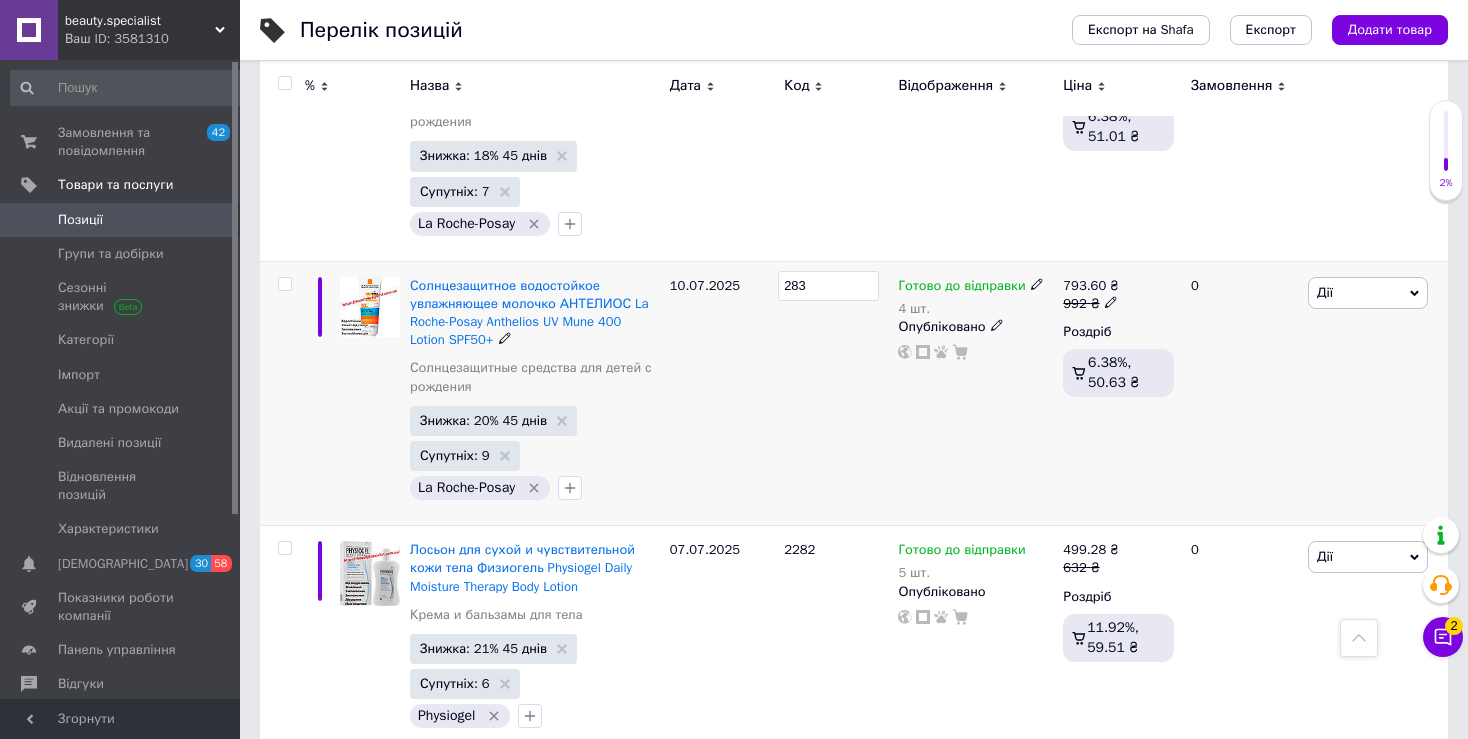 type on "2283" 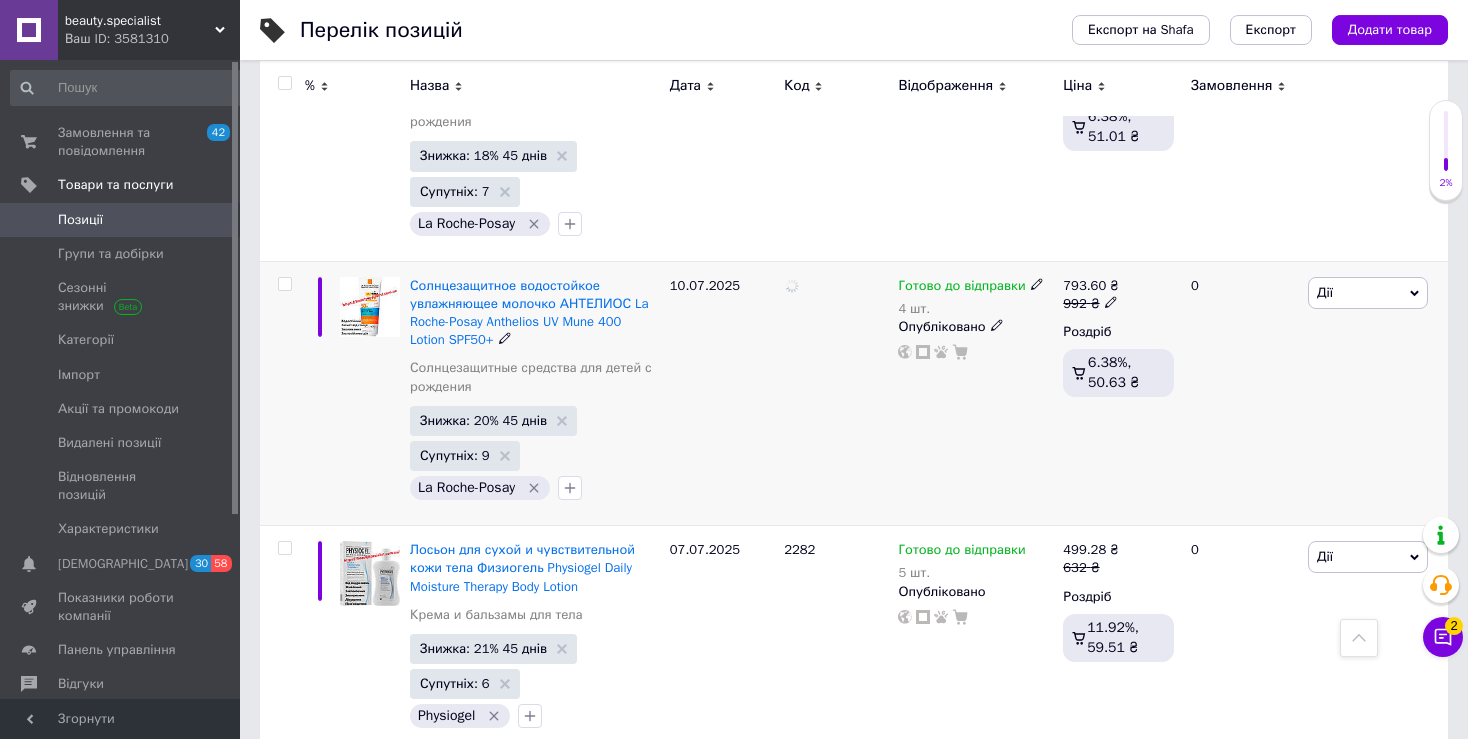 click at bounding box center (836, 393) 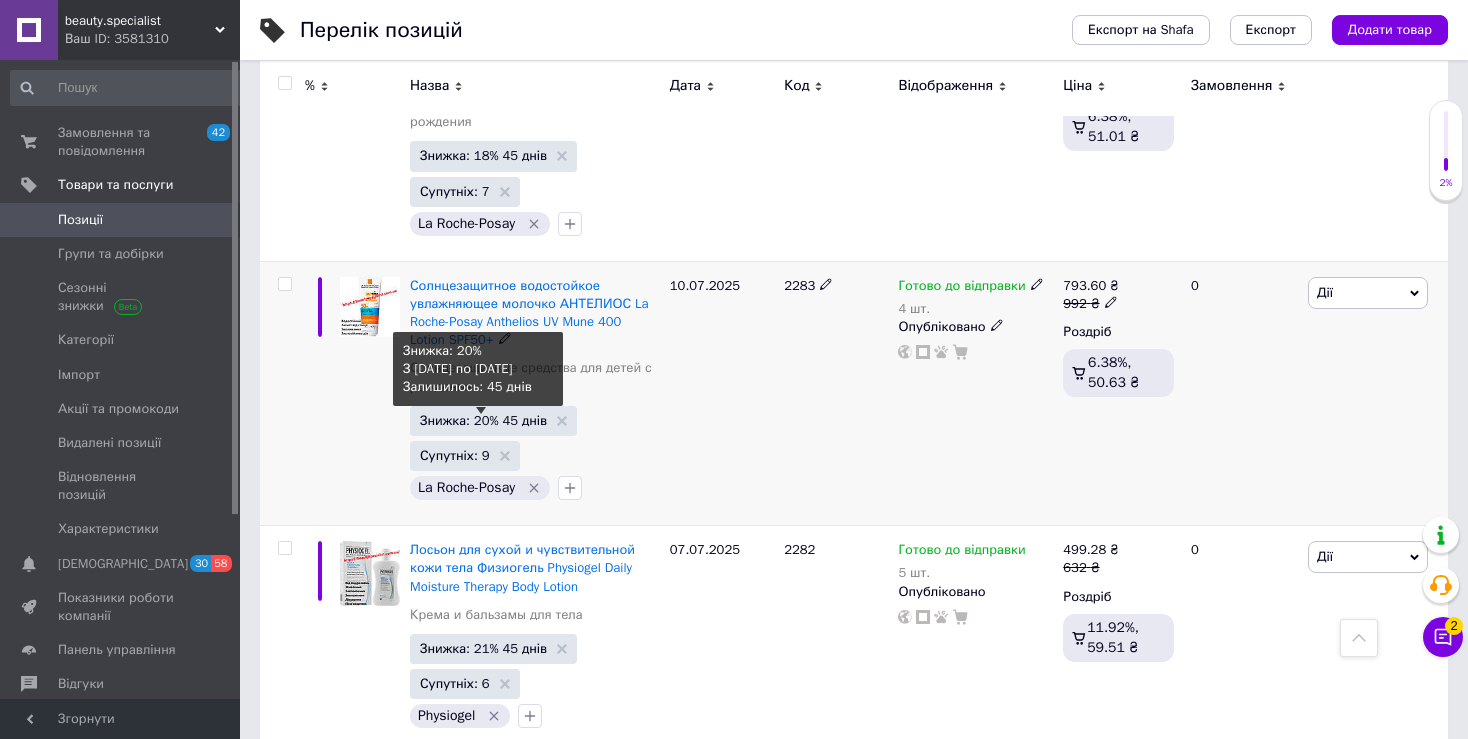 click on "Знижка: 20% 45 днів" at bounding box center (483, 420) 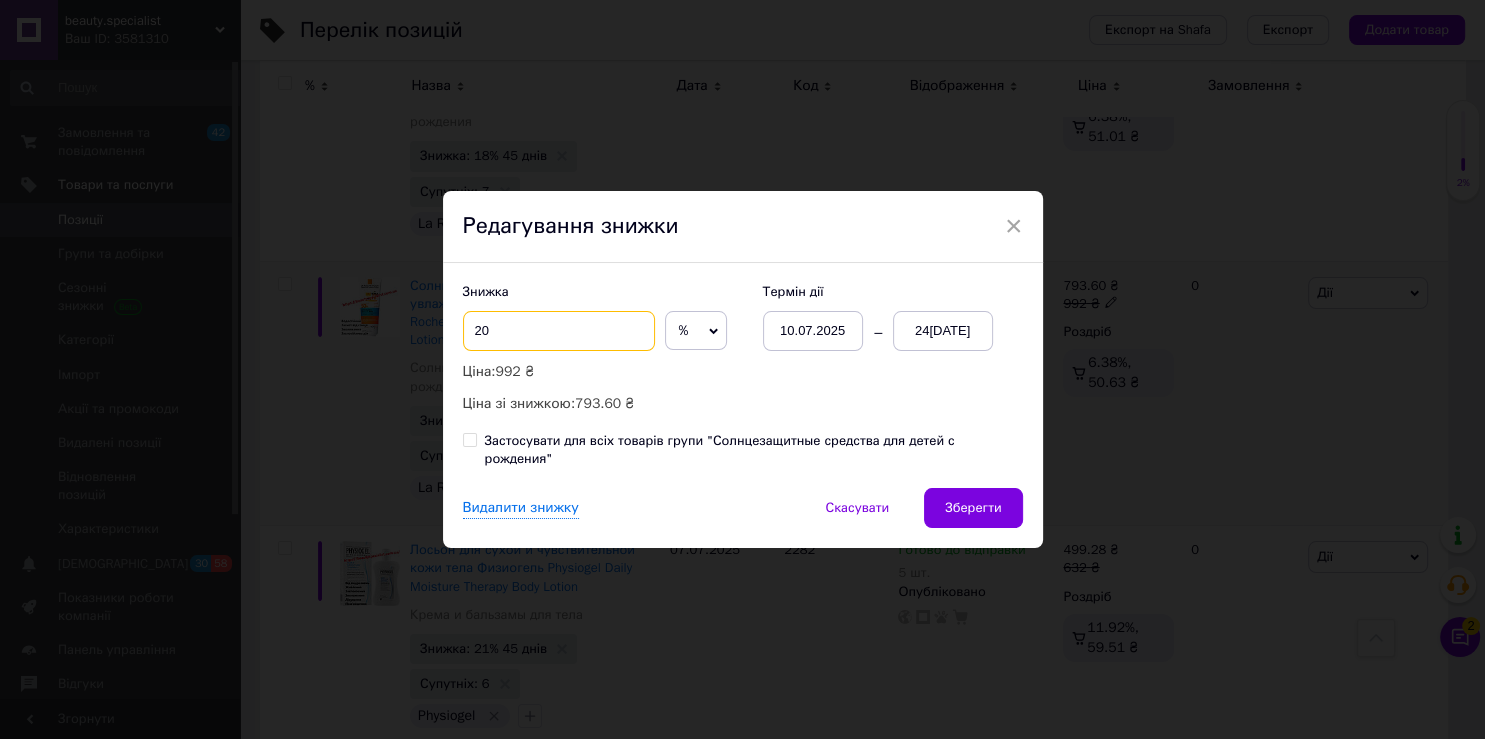click on "20" at bounding box center [559, 331] 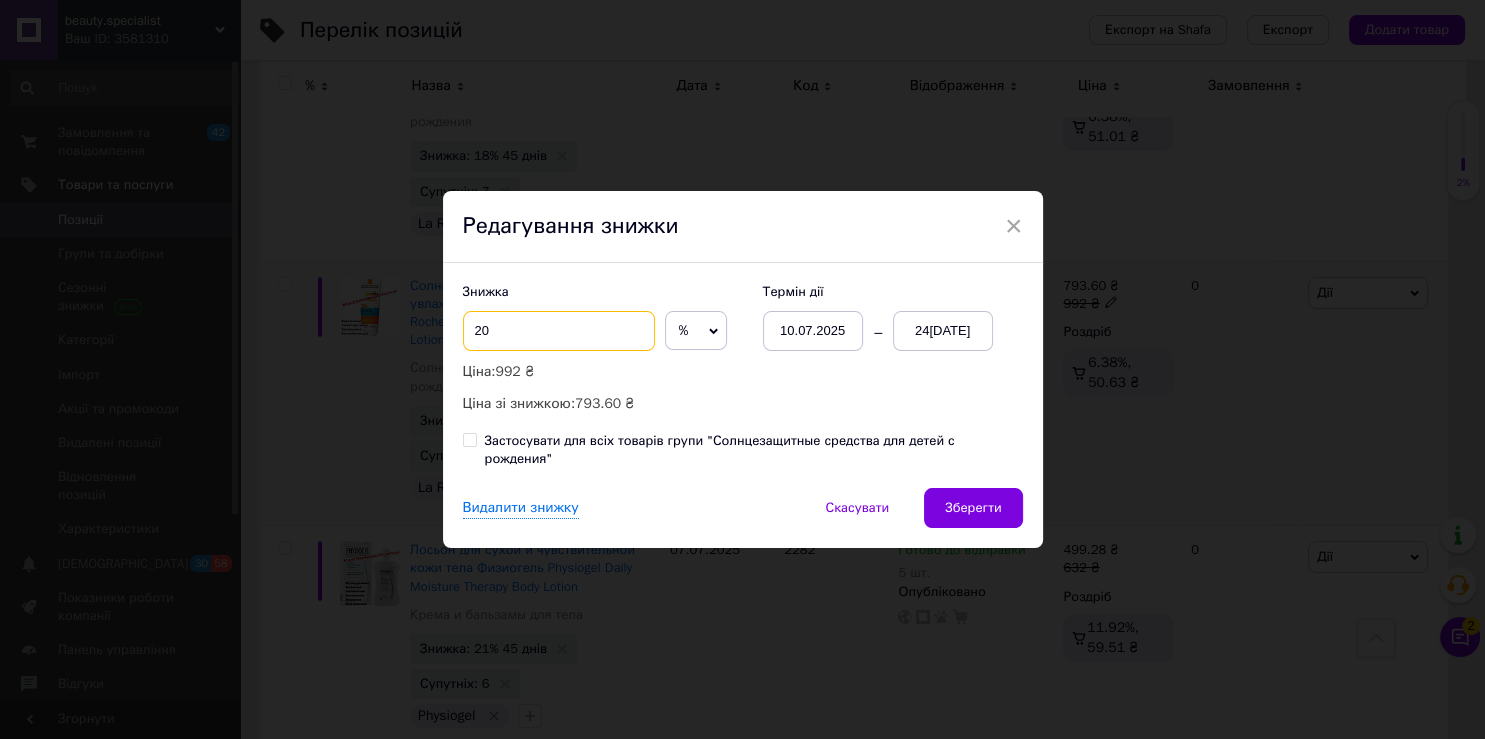 drag, startPoint x: 482, startPoint y: 346, endPoint x: 430, endPoint y: 343, distance: 52.086468 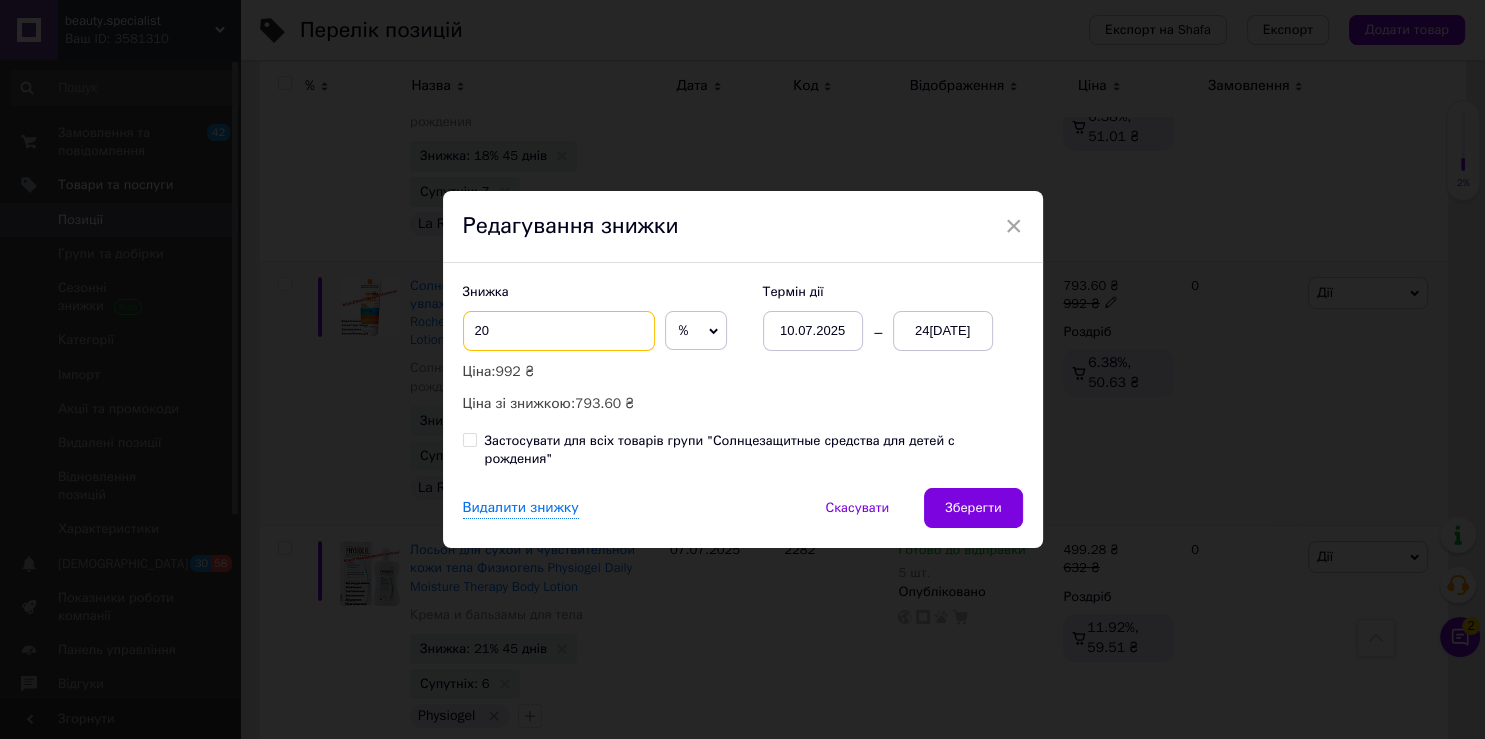 click on "20" at bounding box center (559, 331) 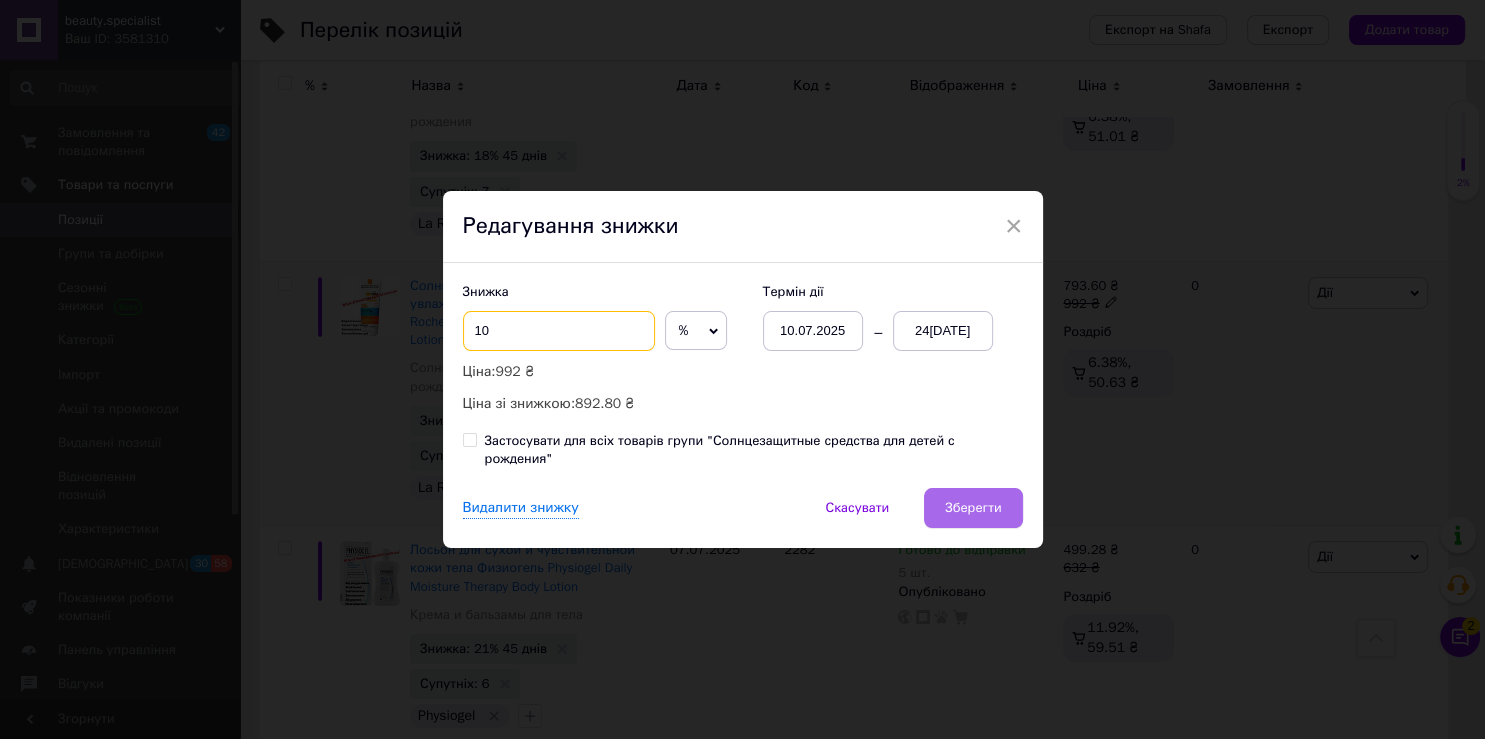 type on "10" 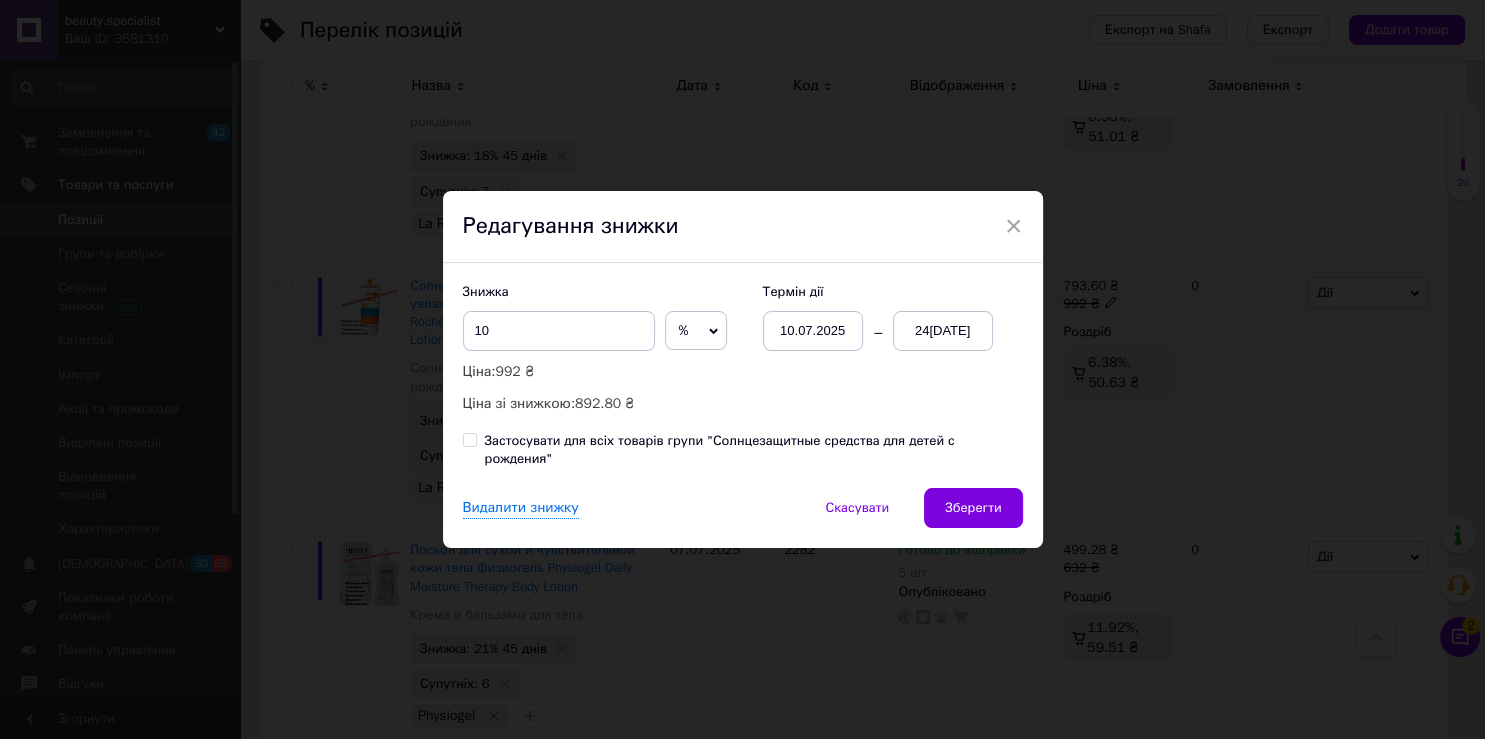 click on "Зберегти" at bounding box center [973, 508] 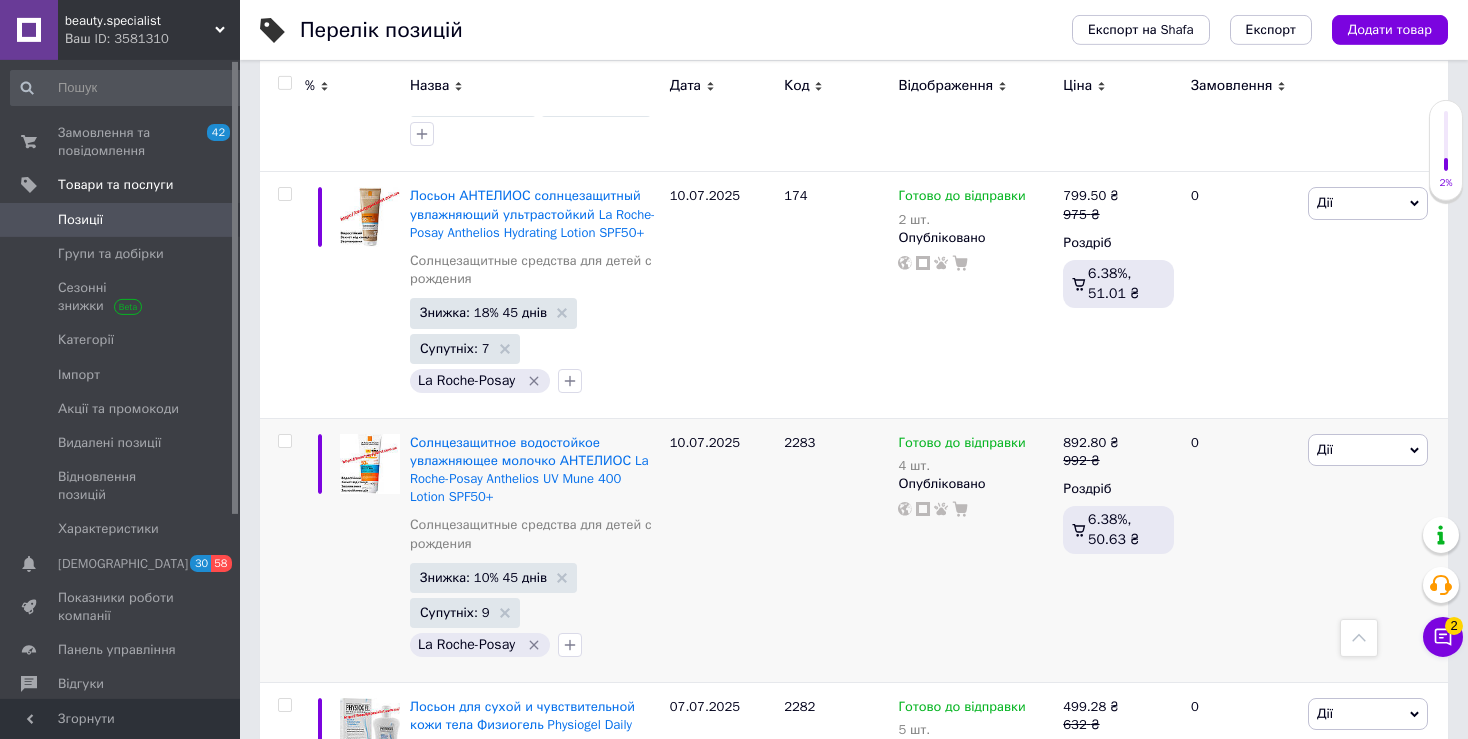 scroll, scrollTop: 459, scrollLeft: 0, axis: vertical 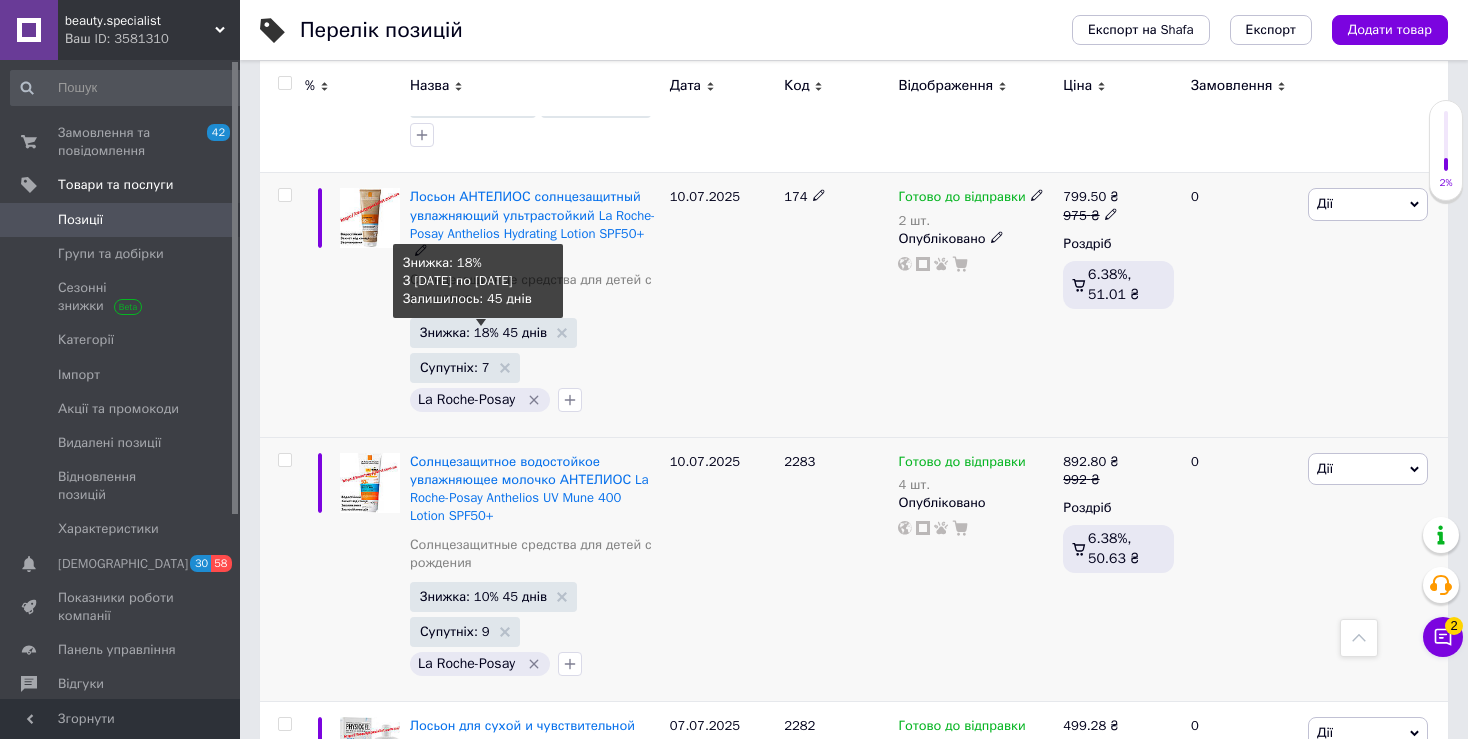 click on "Знижка: 18% 45 днів" at bounding box center [483, 332] 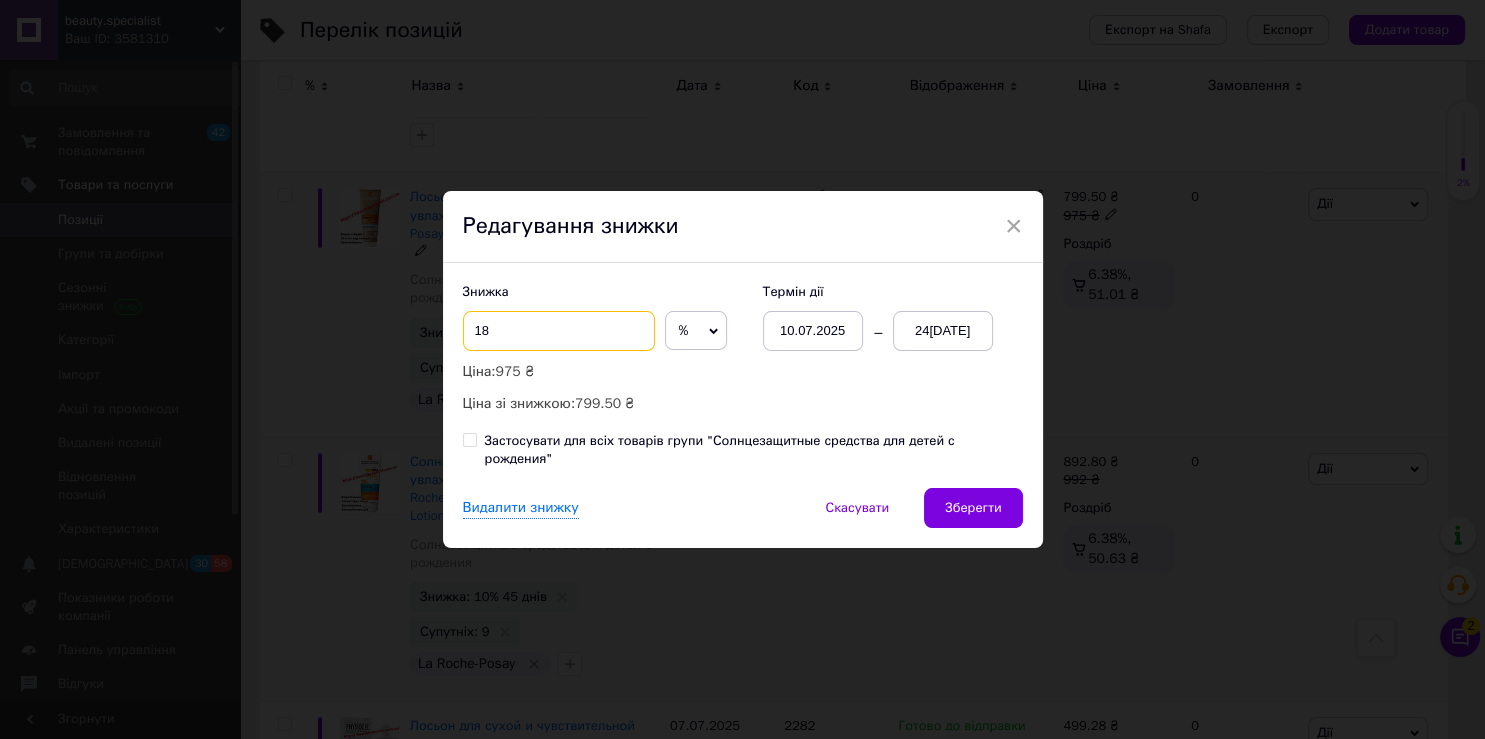 click on "18" at bounding box center [559, 331] 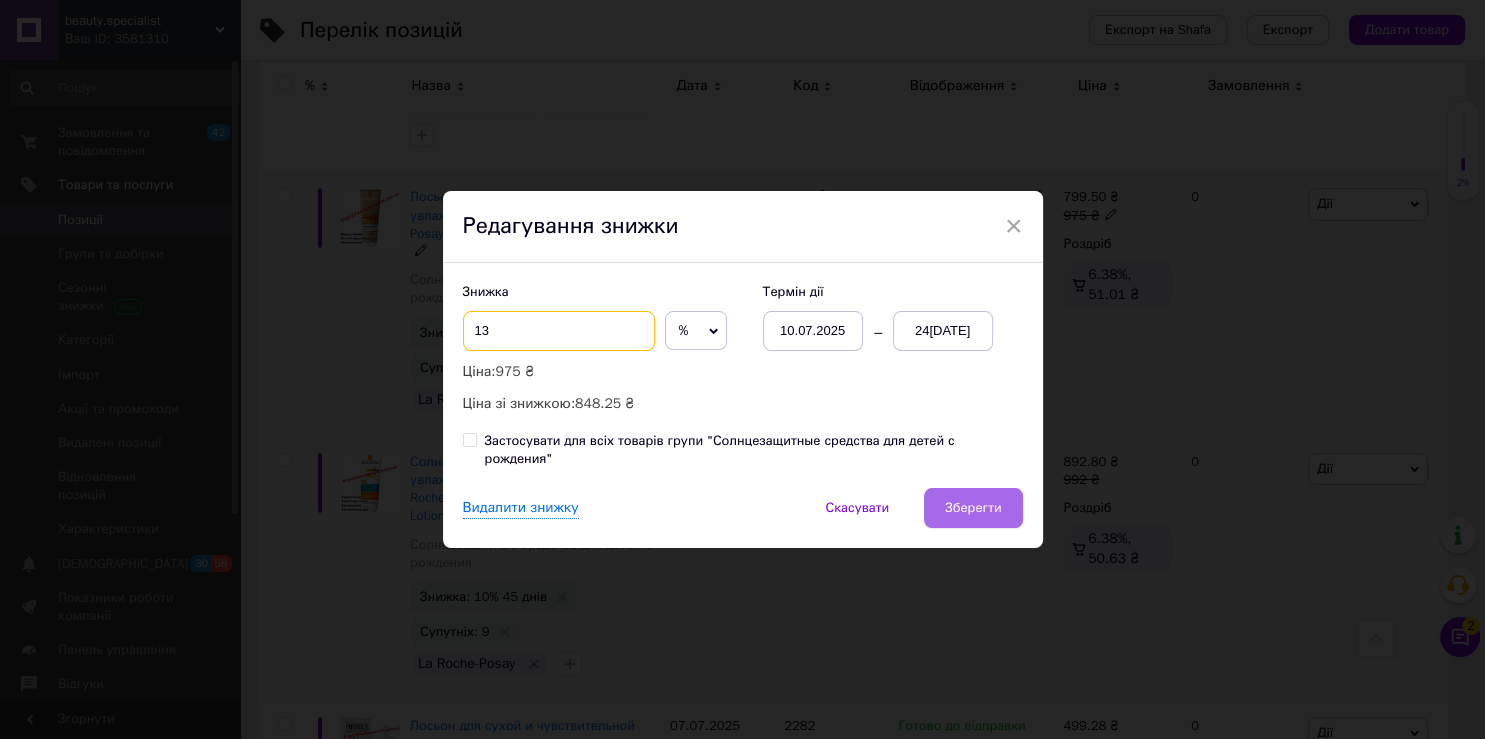 type on "13" 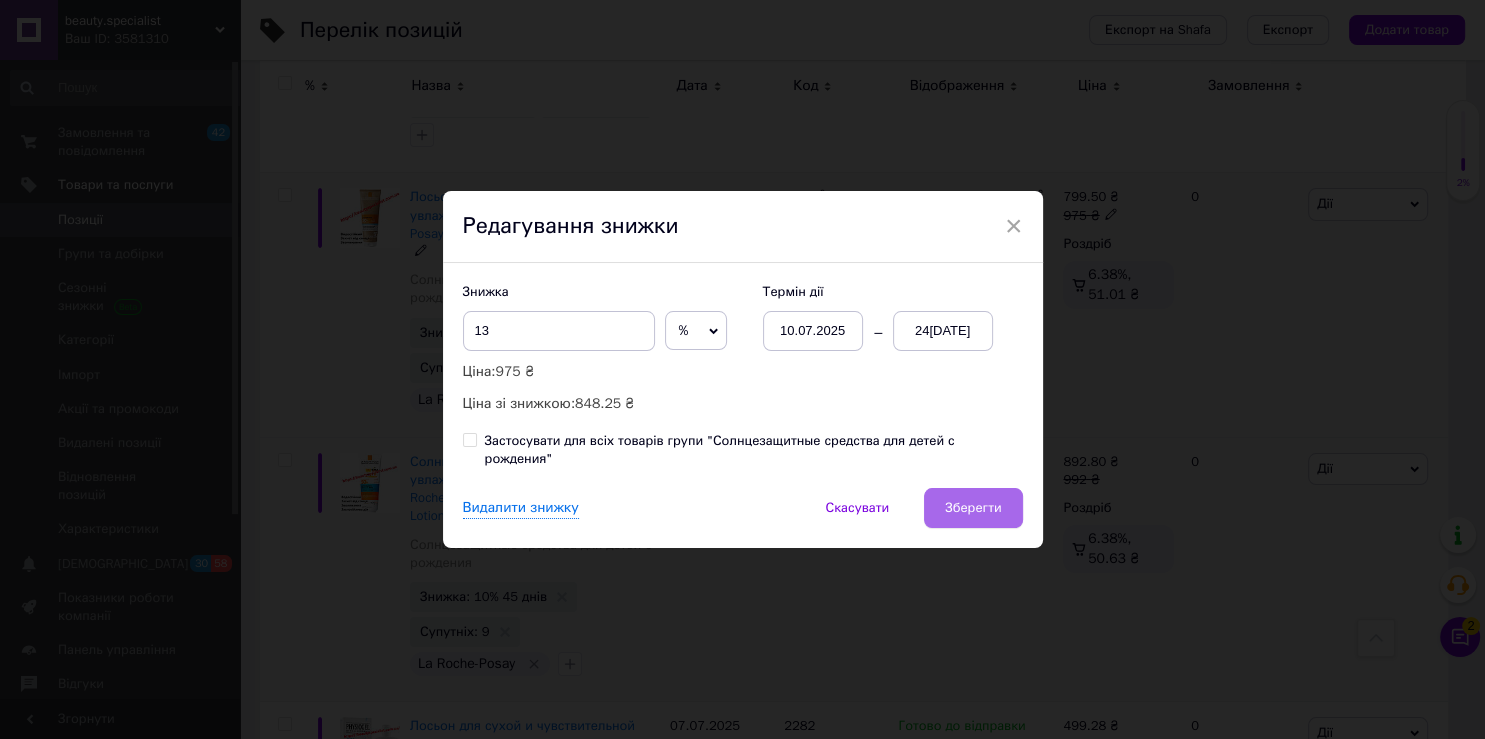click on "Зберегти" at bounding box center (973, 508) 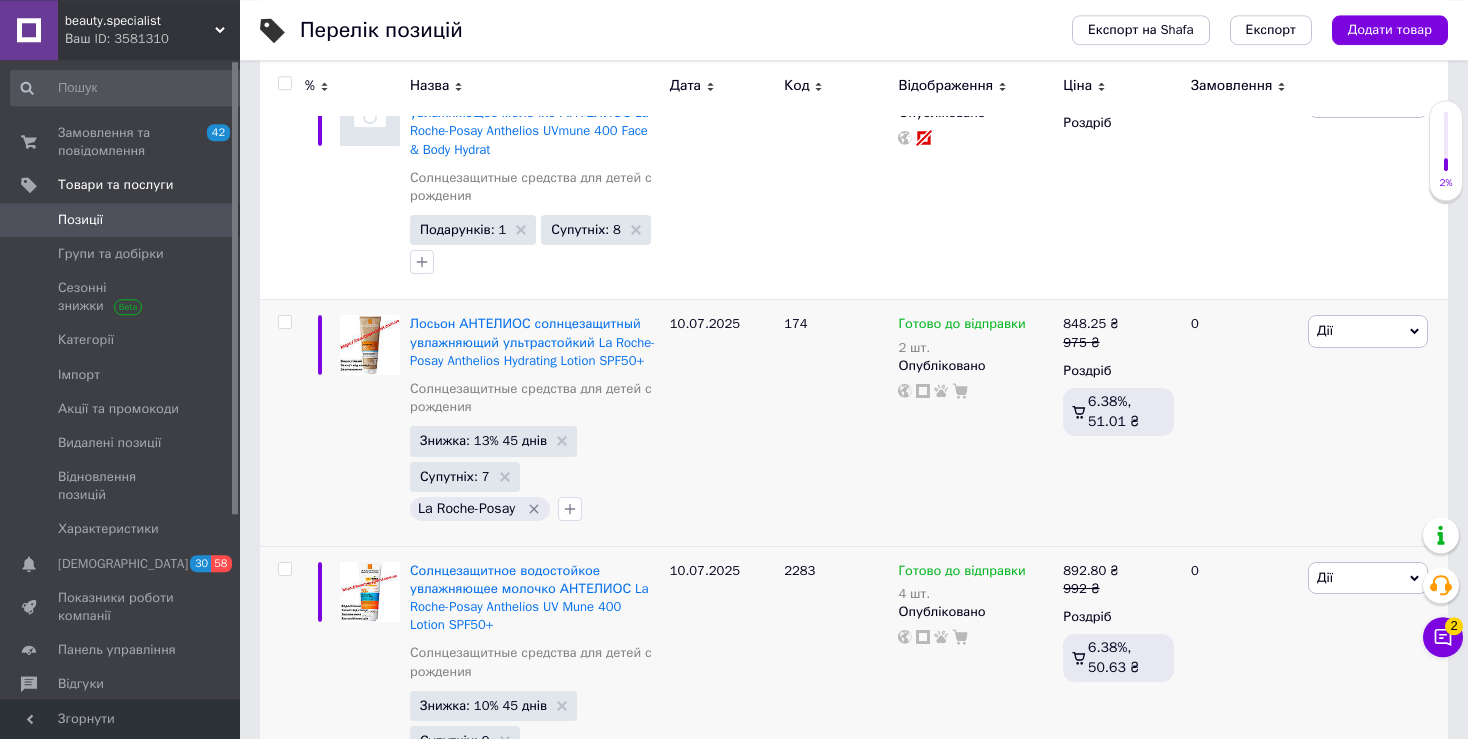 scroll, scrollTop: 380, scrollLeft: 0, axis: vertical 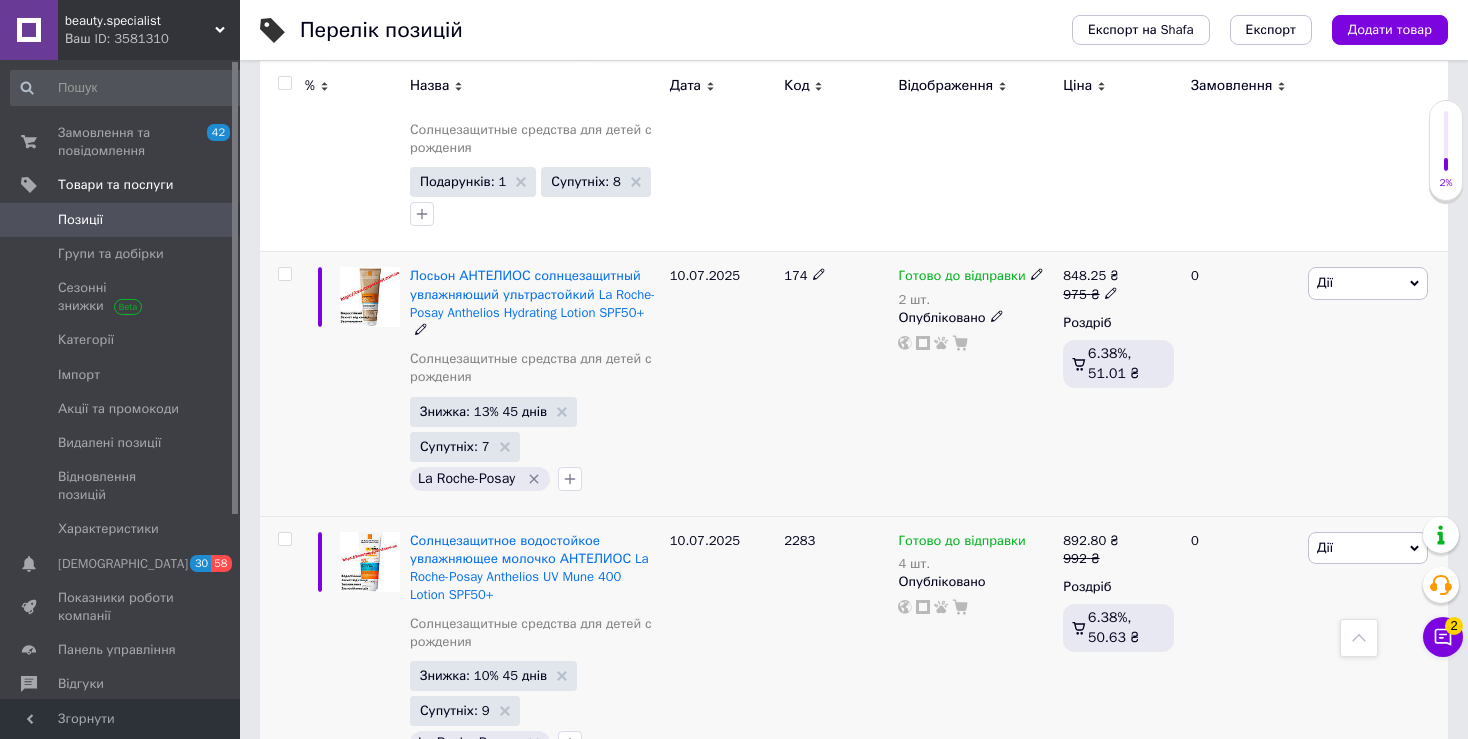 click at bounding box center [819, 274] 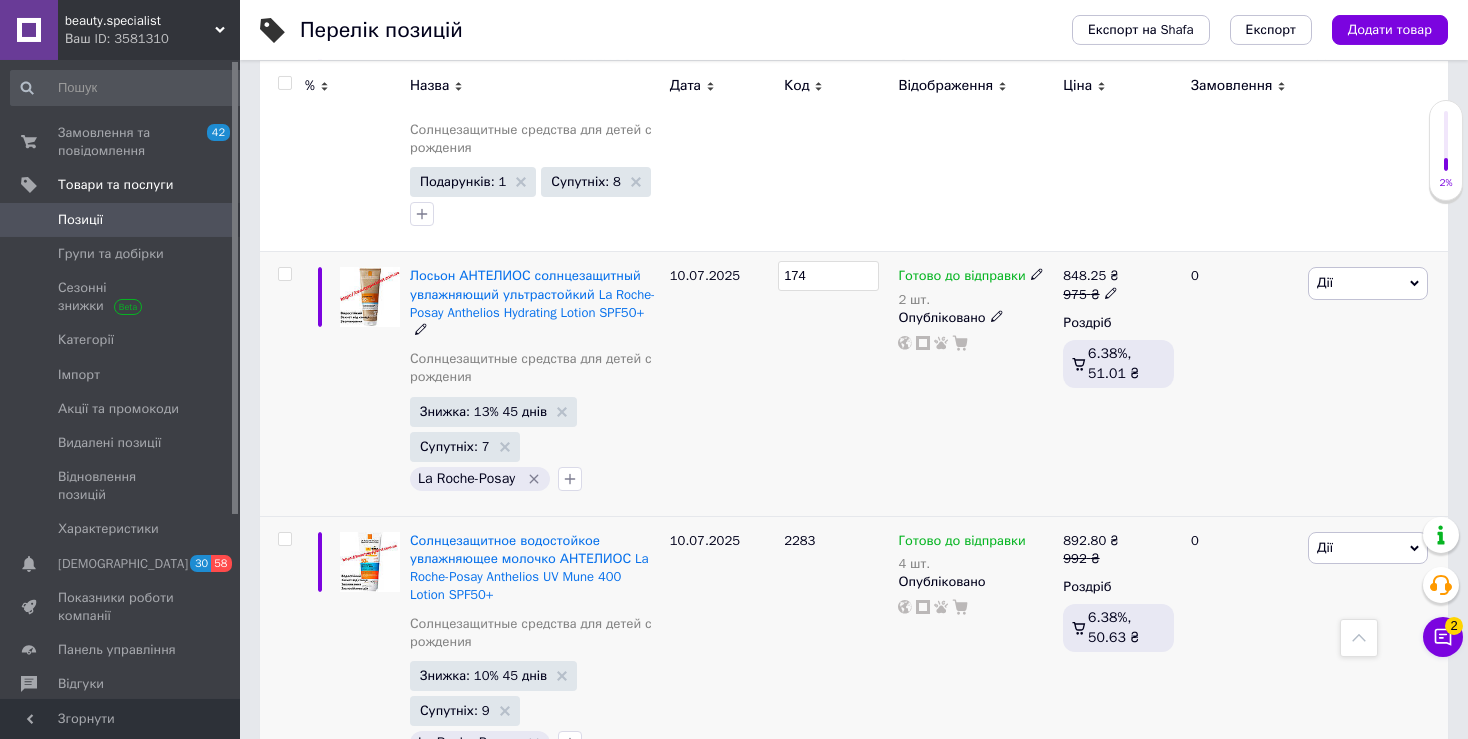 click on "174" at bounding box center [828, 276] 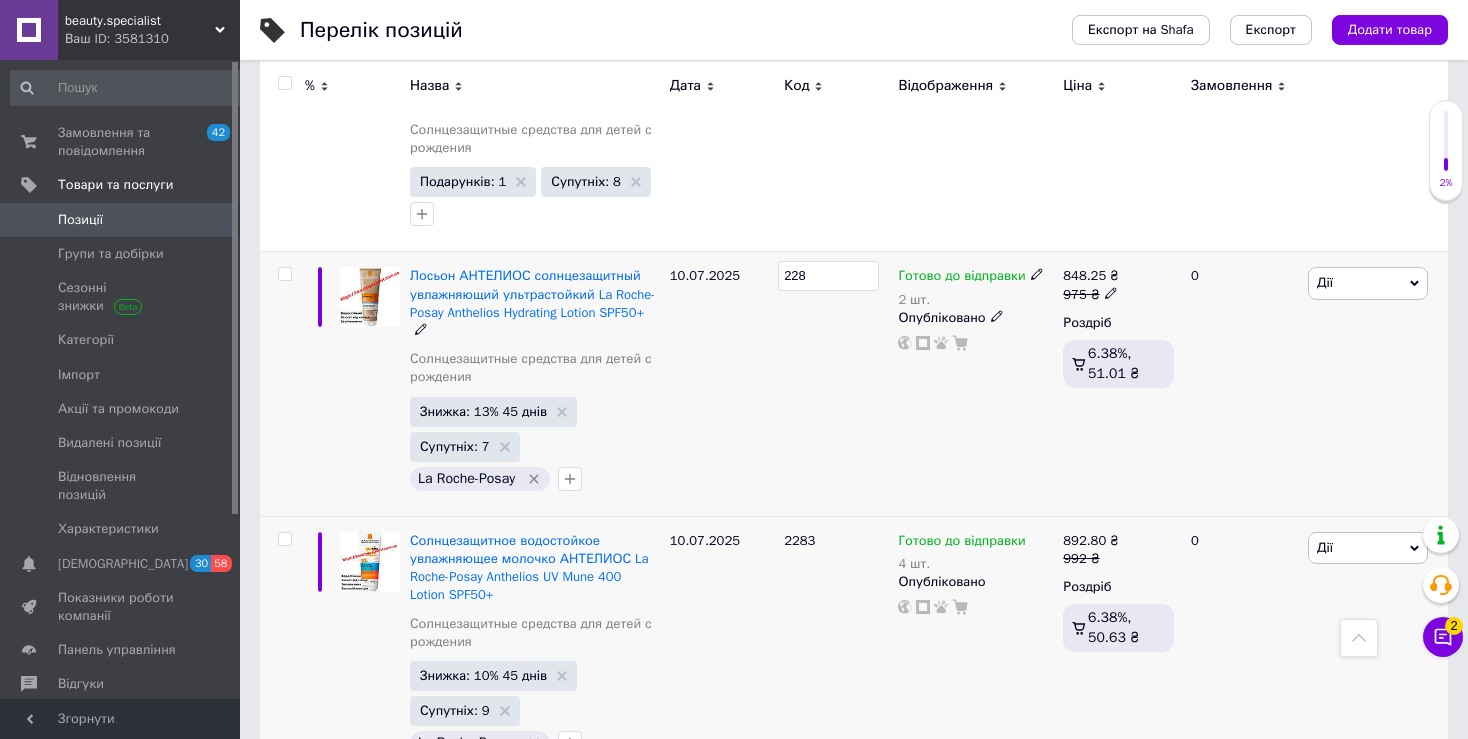 type on "2284" 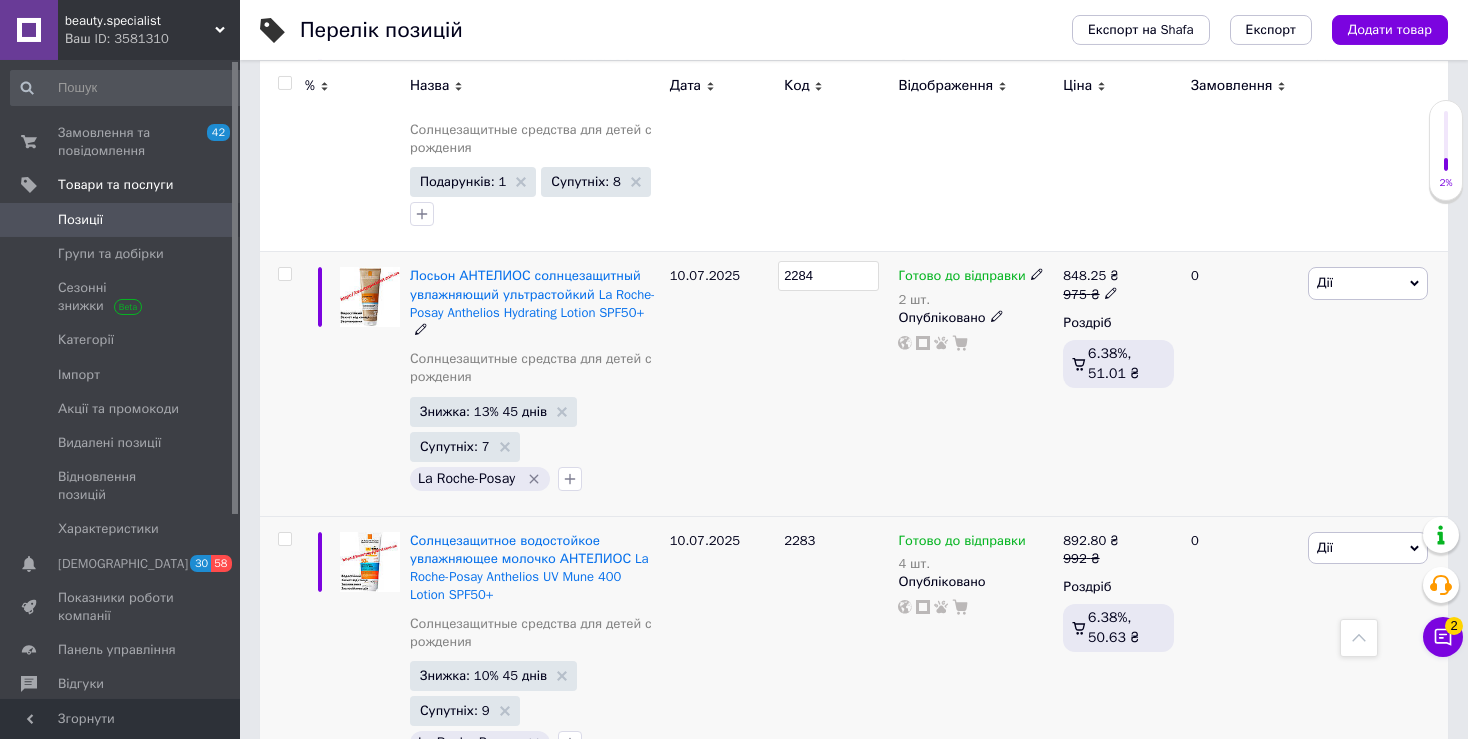 click on "2284" at bounding box center (836, 384) 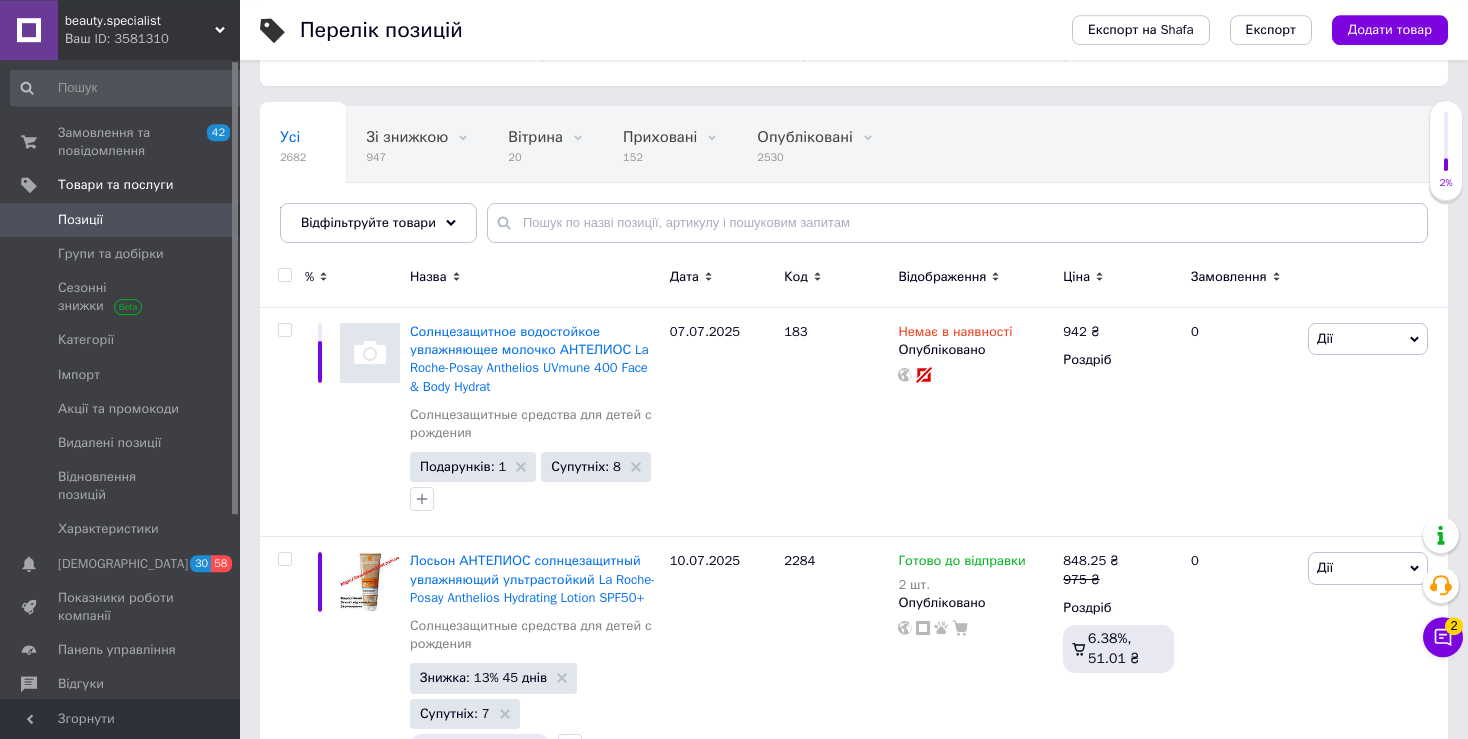 scroll, scrollTop: 118, scrollLeft: 0, axis: vertical 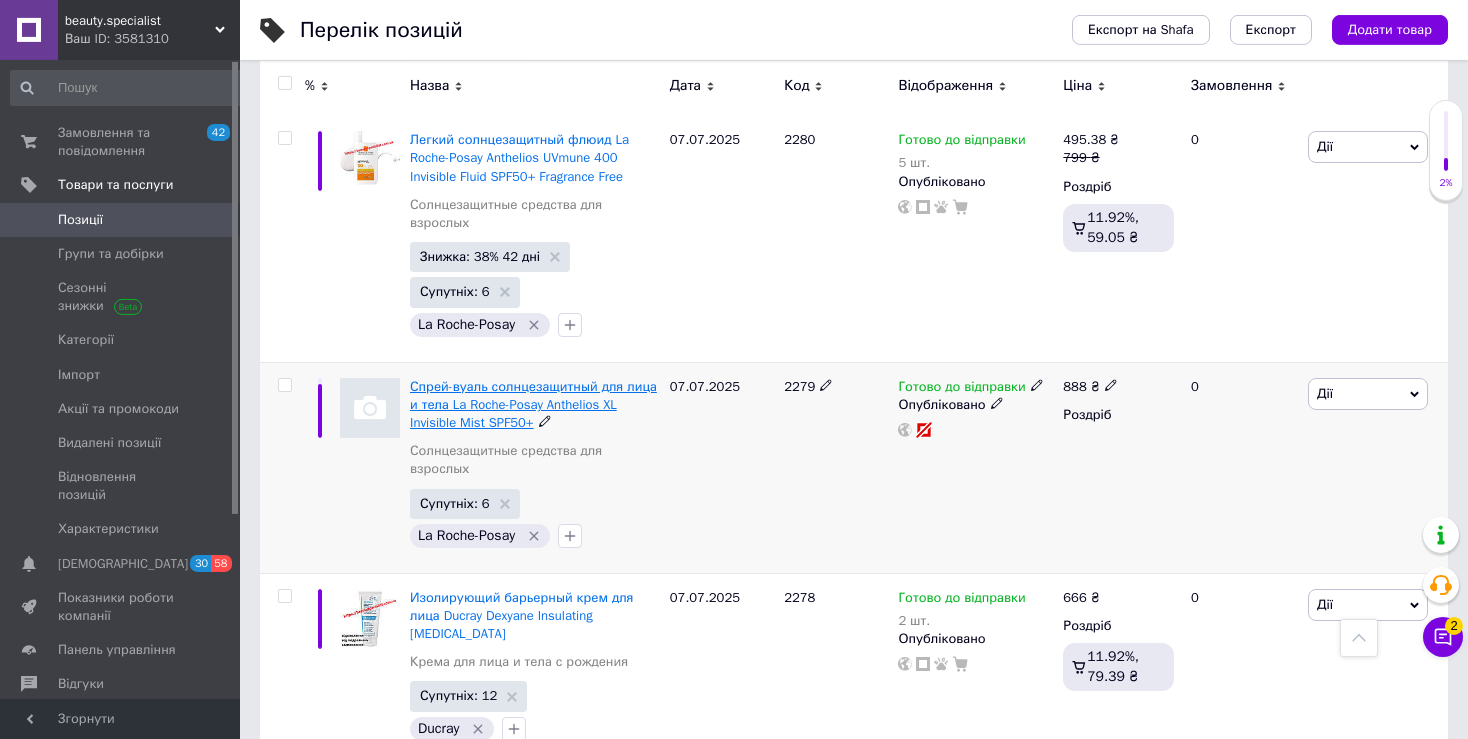 click on "Спрей-вуаль солнцезащитный для лица и тела La Roche-Posay Anthelios XL Invisible Mist SPF50+" at bounding box center [533, 404] 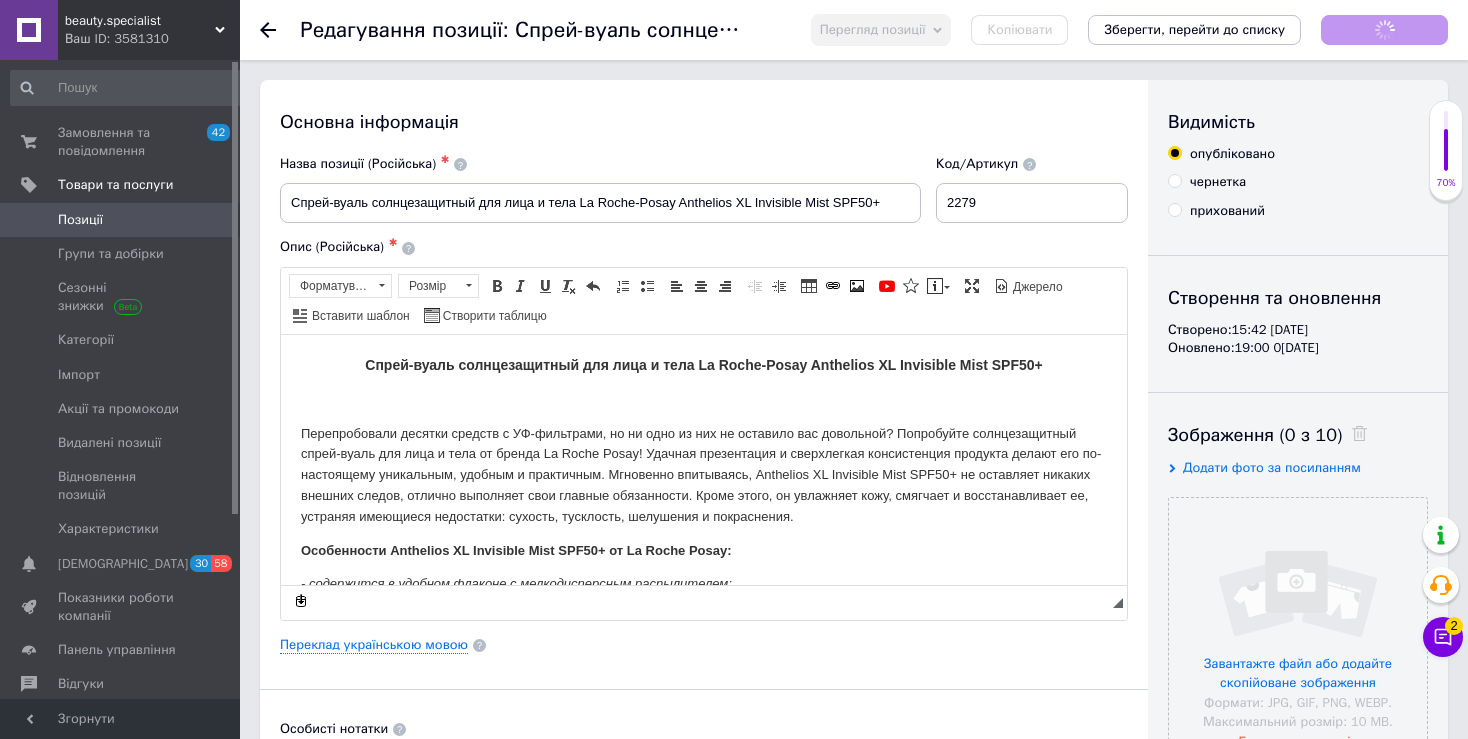 scroll, scrollTop: 0, scrollLeft: 0, axis: both 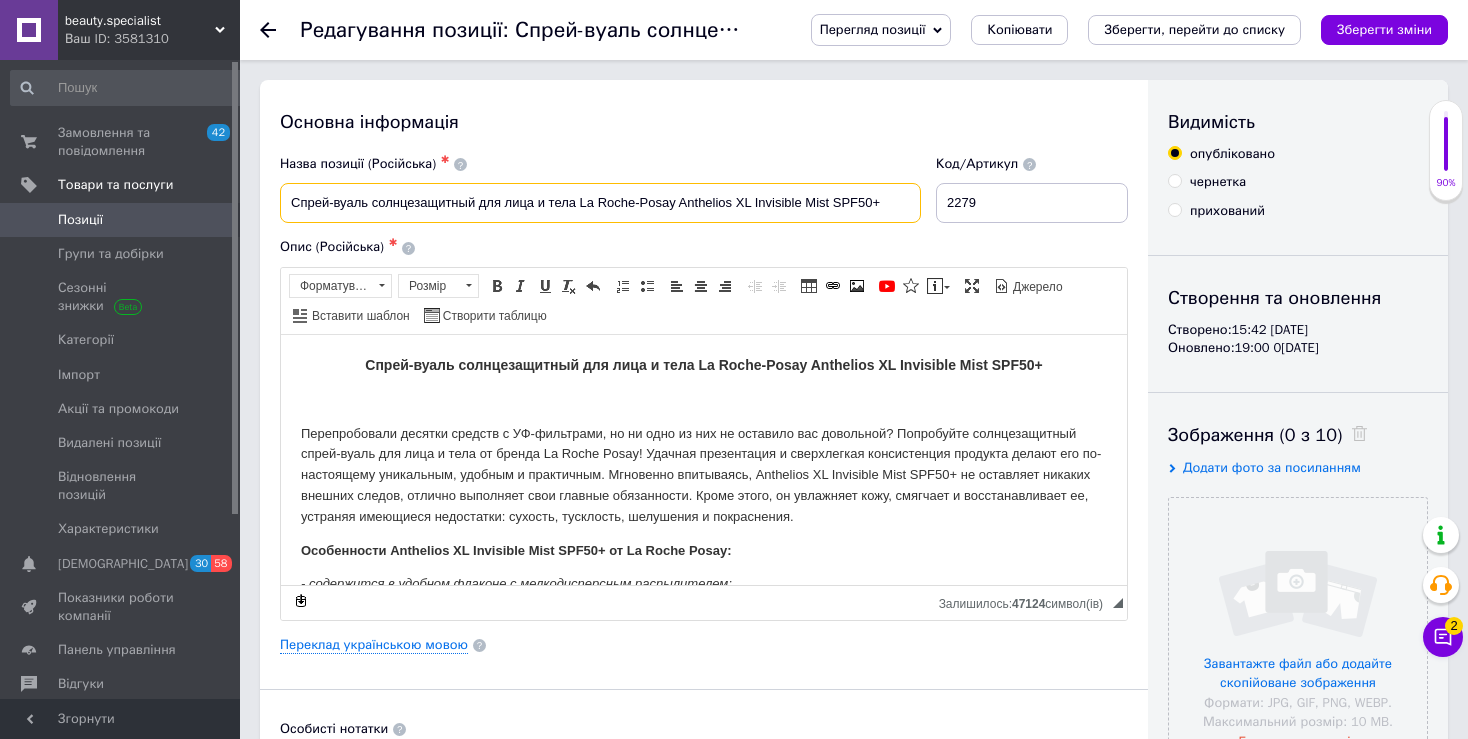 drag, startPoint x: 577, startPoint y: 202, endPoint x: 894, endPoint y: 204, distance: 317.00632 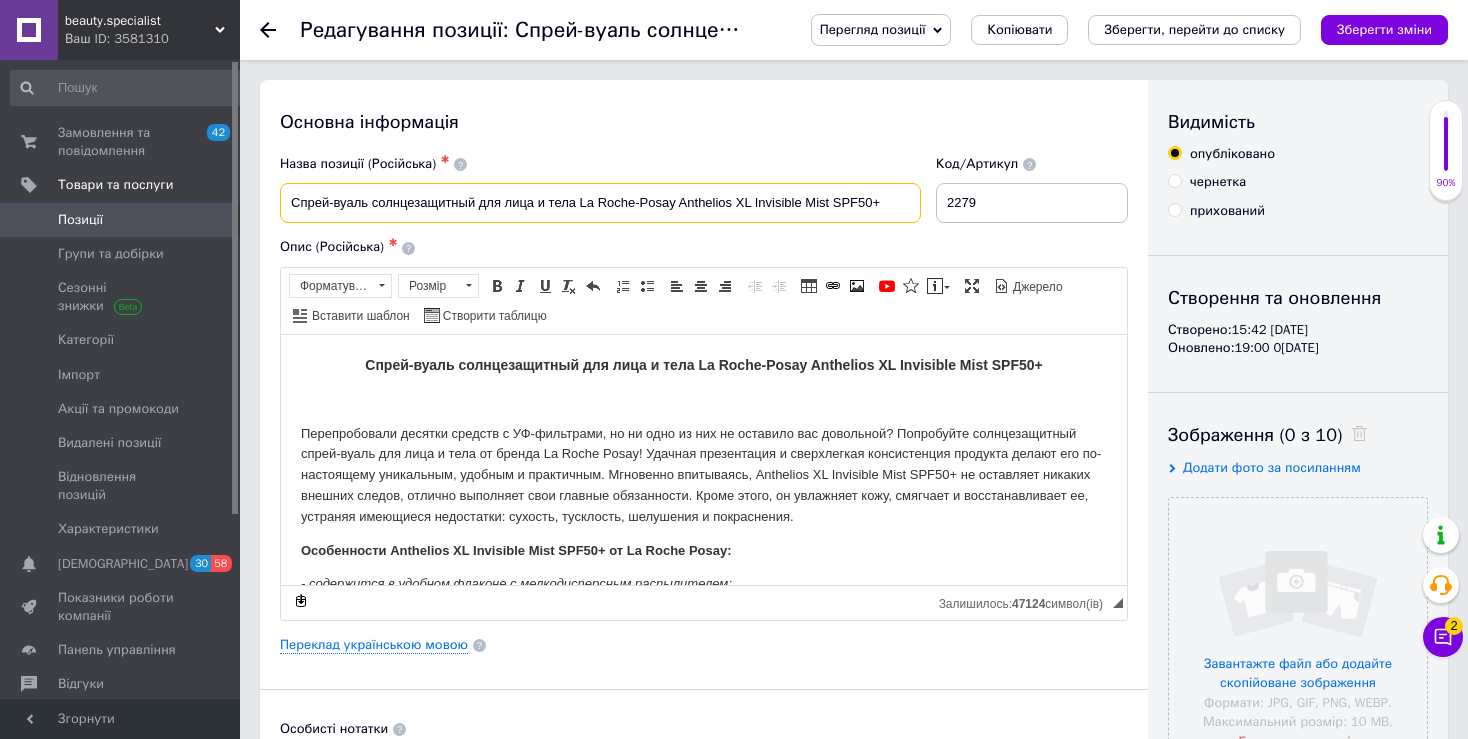 click on "Спрей-вуаль солнцезащитный для лица и тела La Roche-Posay Anthelios XL Invisible Mist SPF50+" at bounding box center (600, 203) 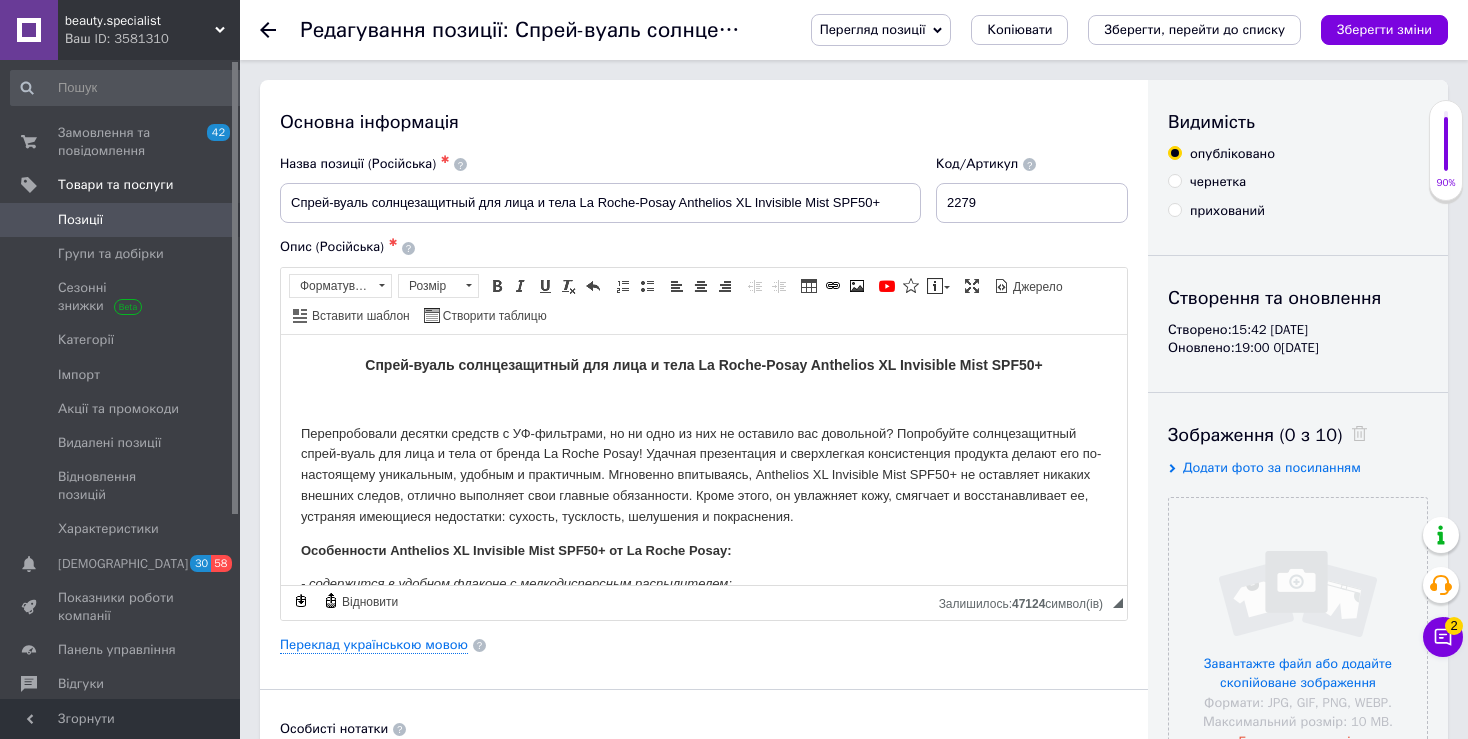click on "beauty.specialist" at bounding box center [140, 21] 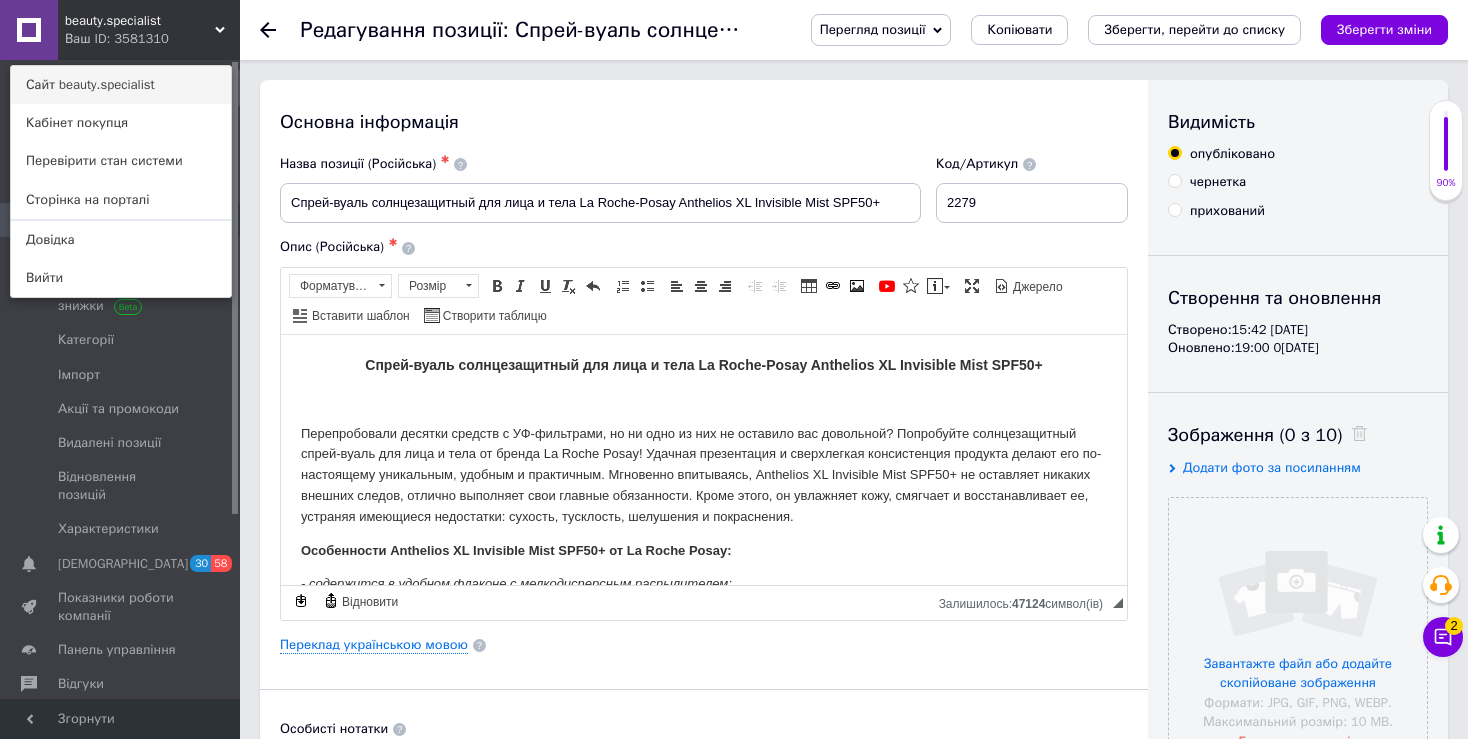 click on "Сайт beauty.specialist" at bounding box center (121, 85) 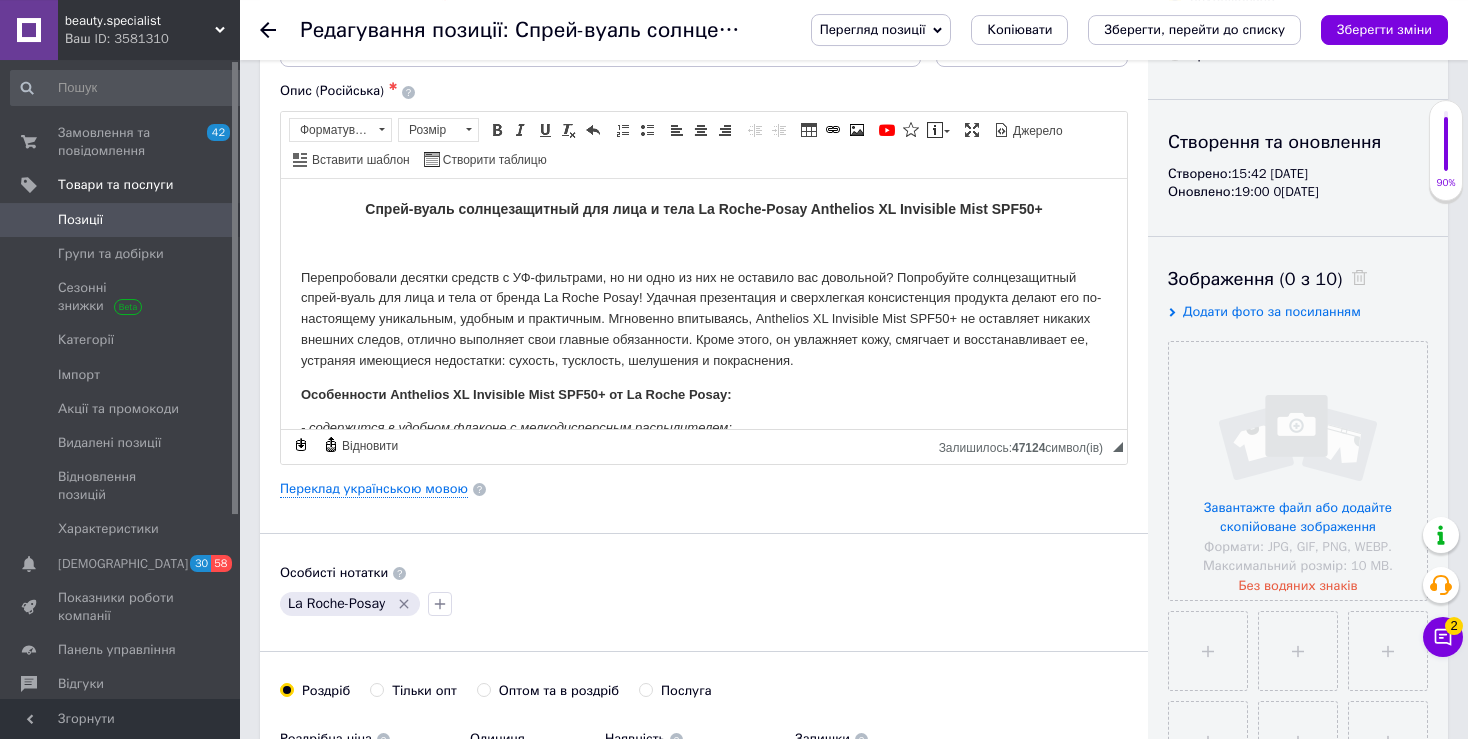 scroll, scrollTop: 167, scrollLeft: 0, axis: vertical 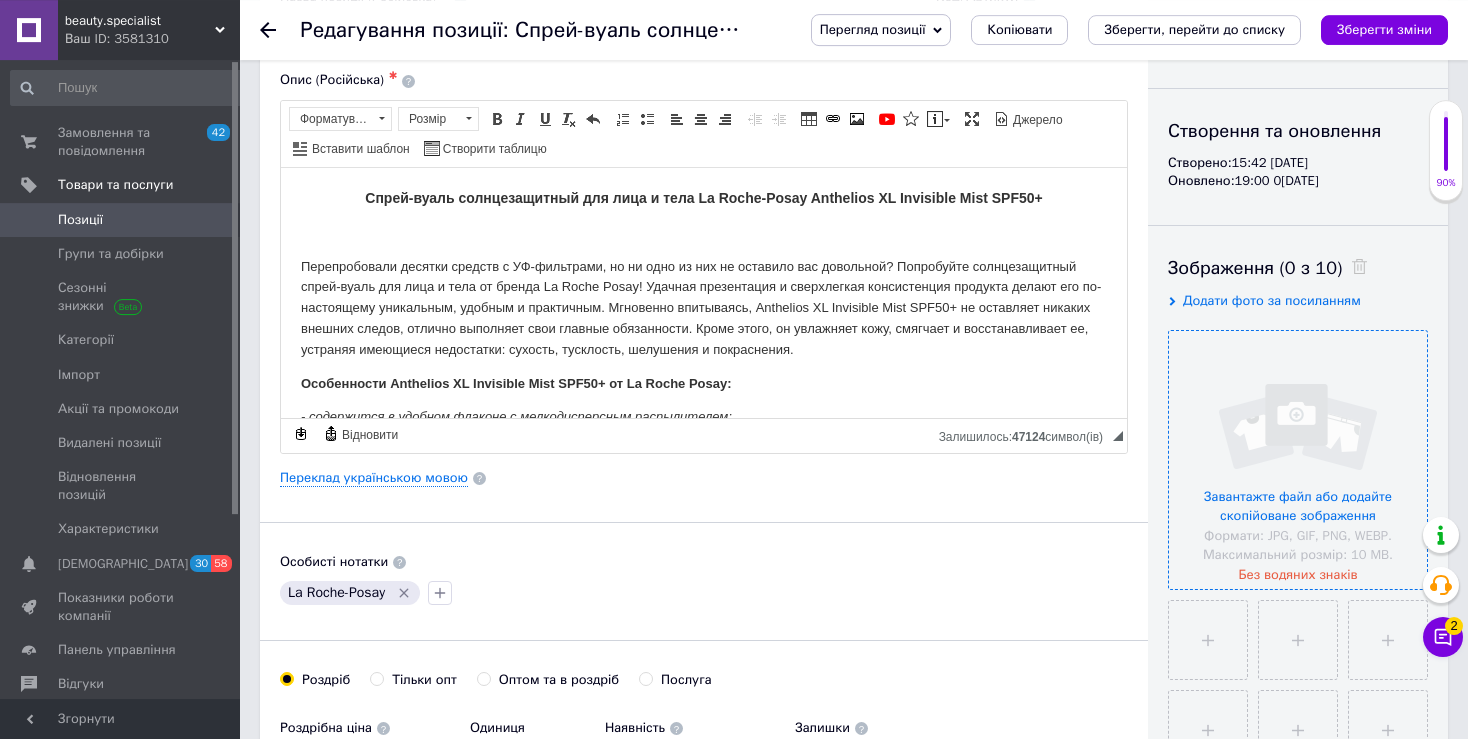 click at bounding box center (1298, 460) 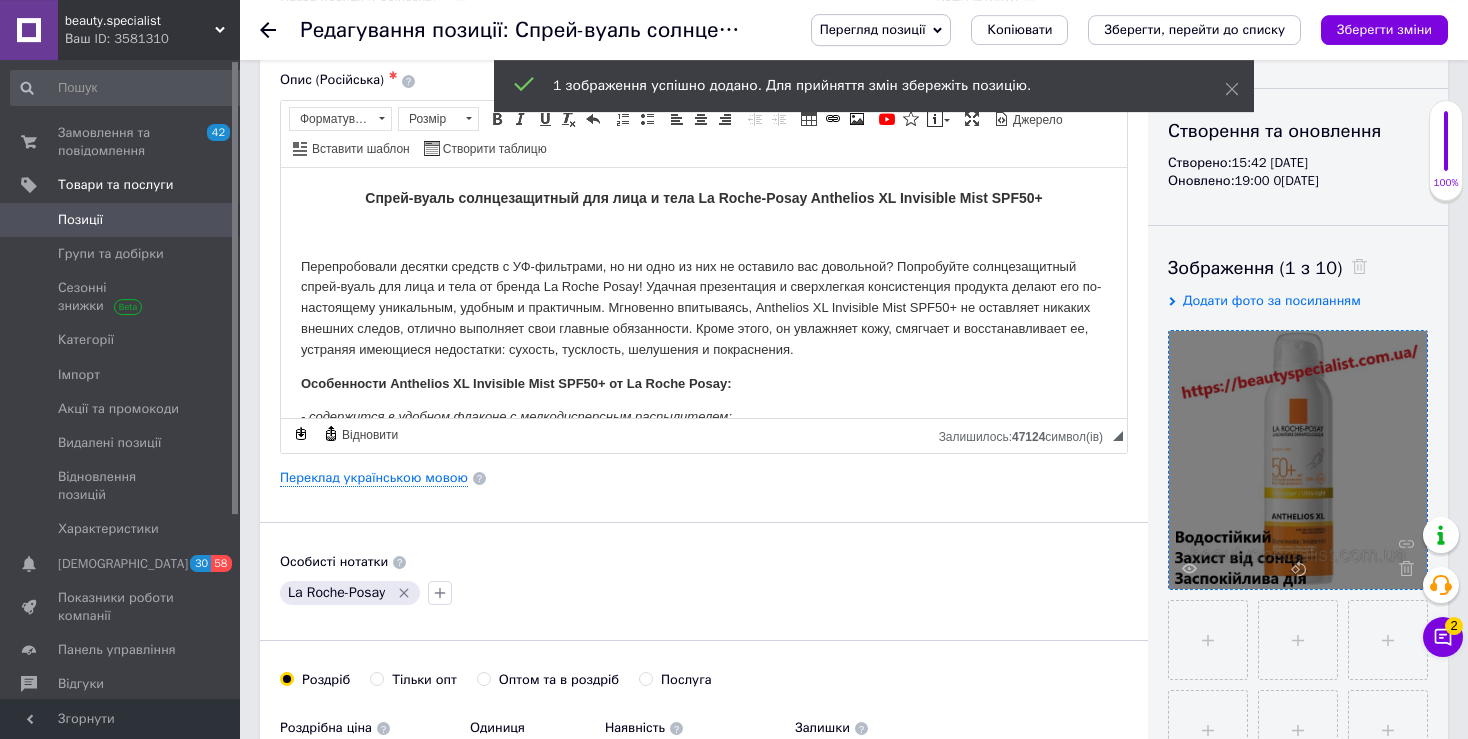 scroll, scrollTop: 360, scrollLeft: 0, axis: vertical 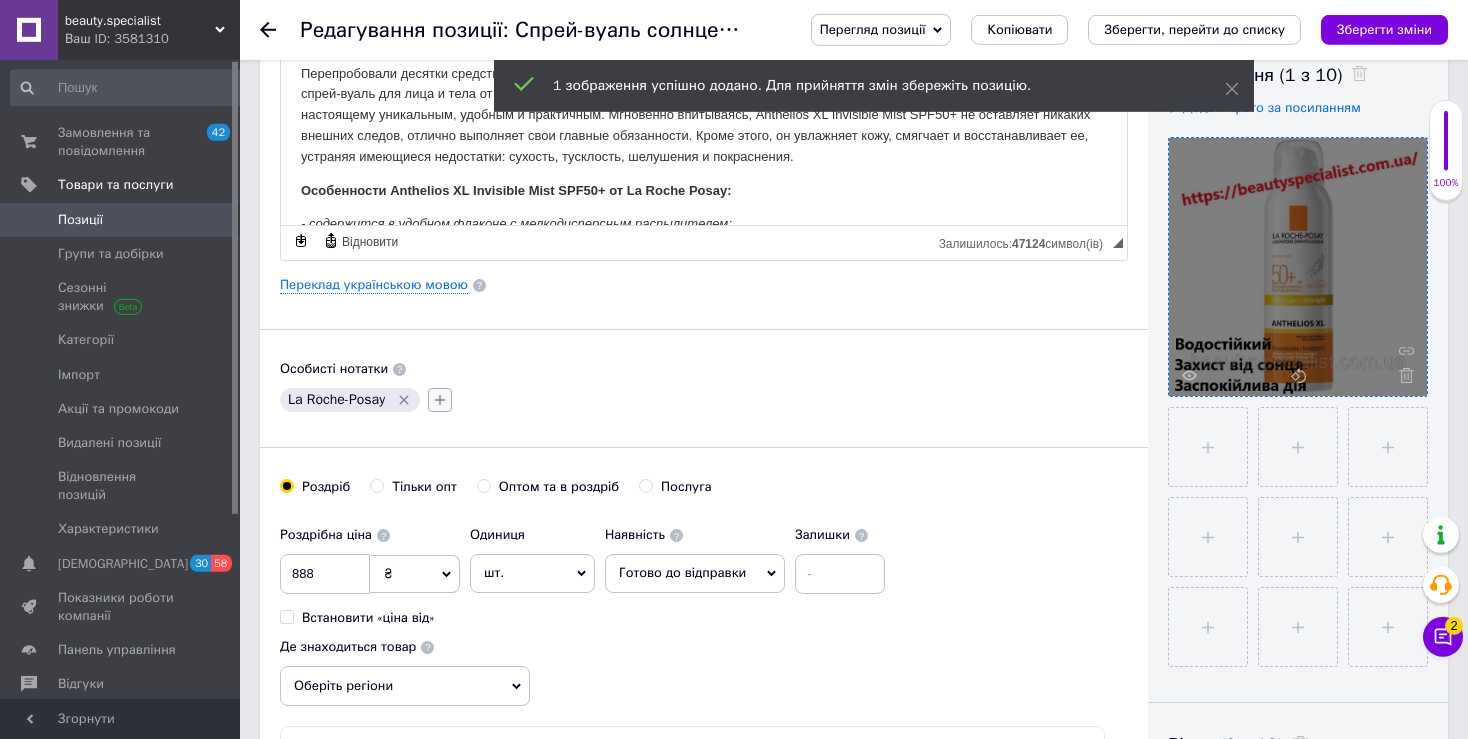 click 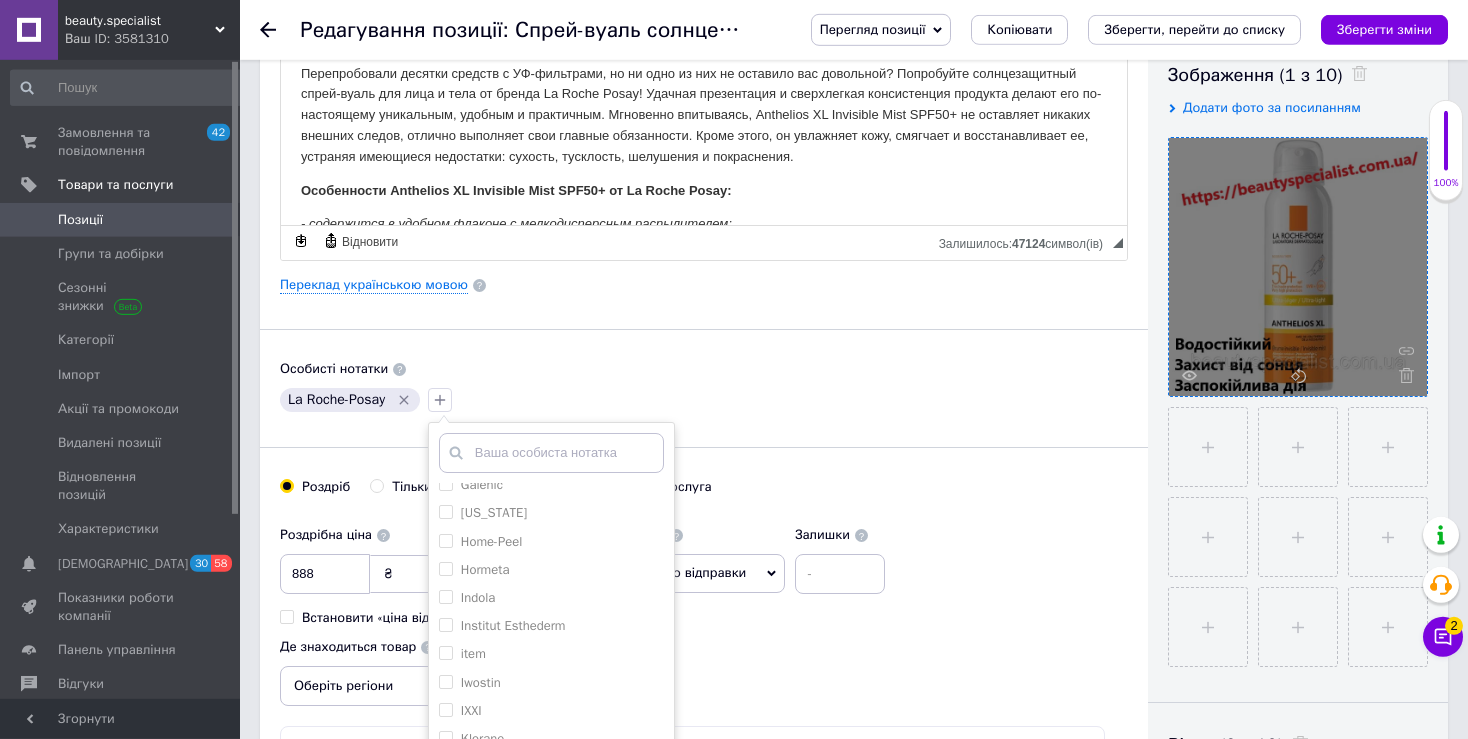 scroll, scrollTop: 765, scrollLeft: 0, axis: vertical 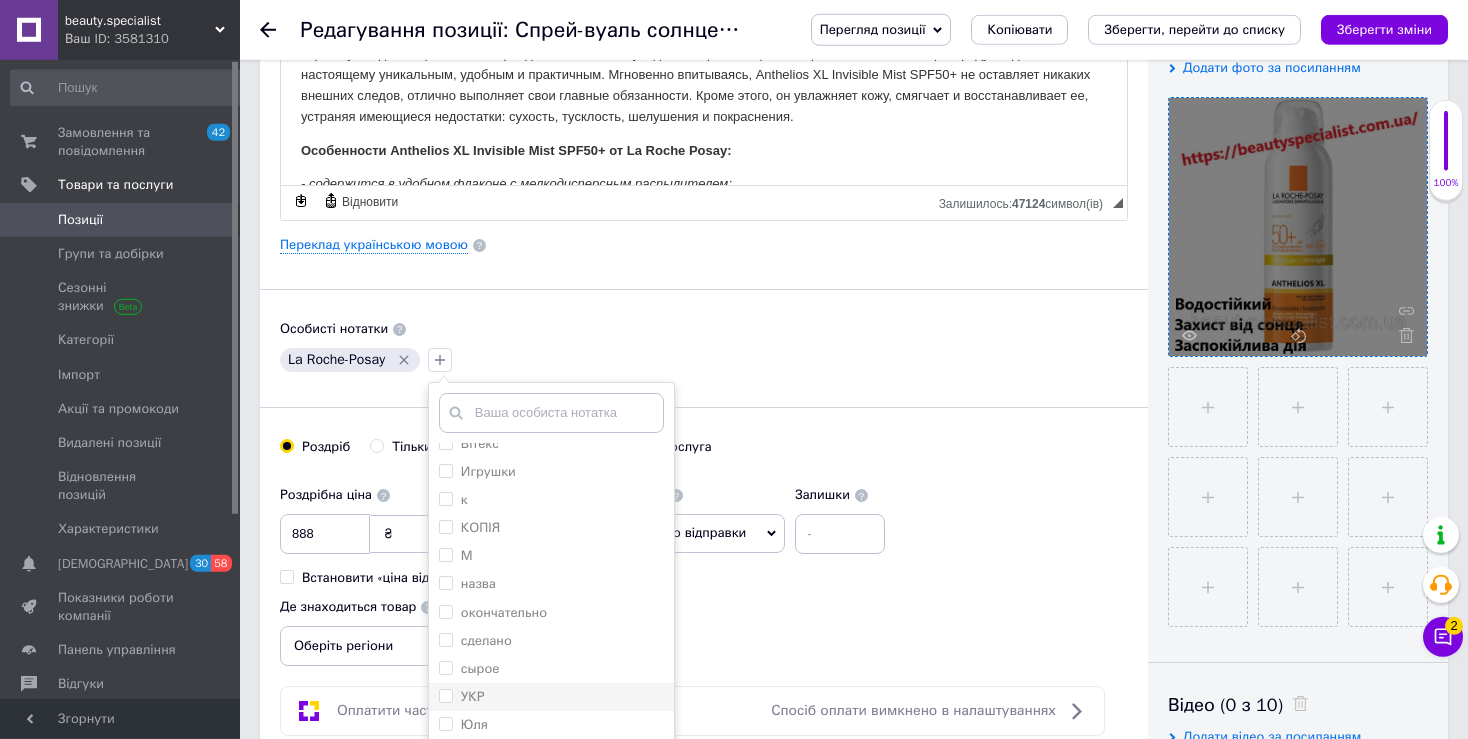 click on "УКР" at bounding box center (445, 695) 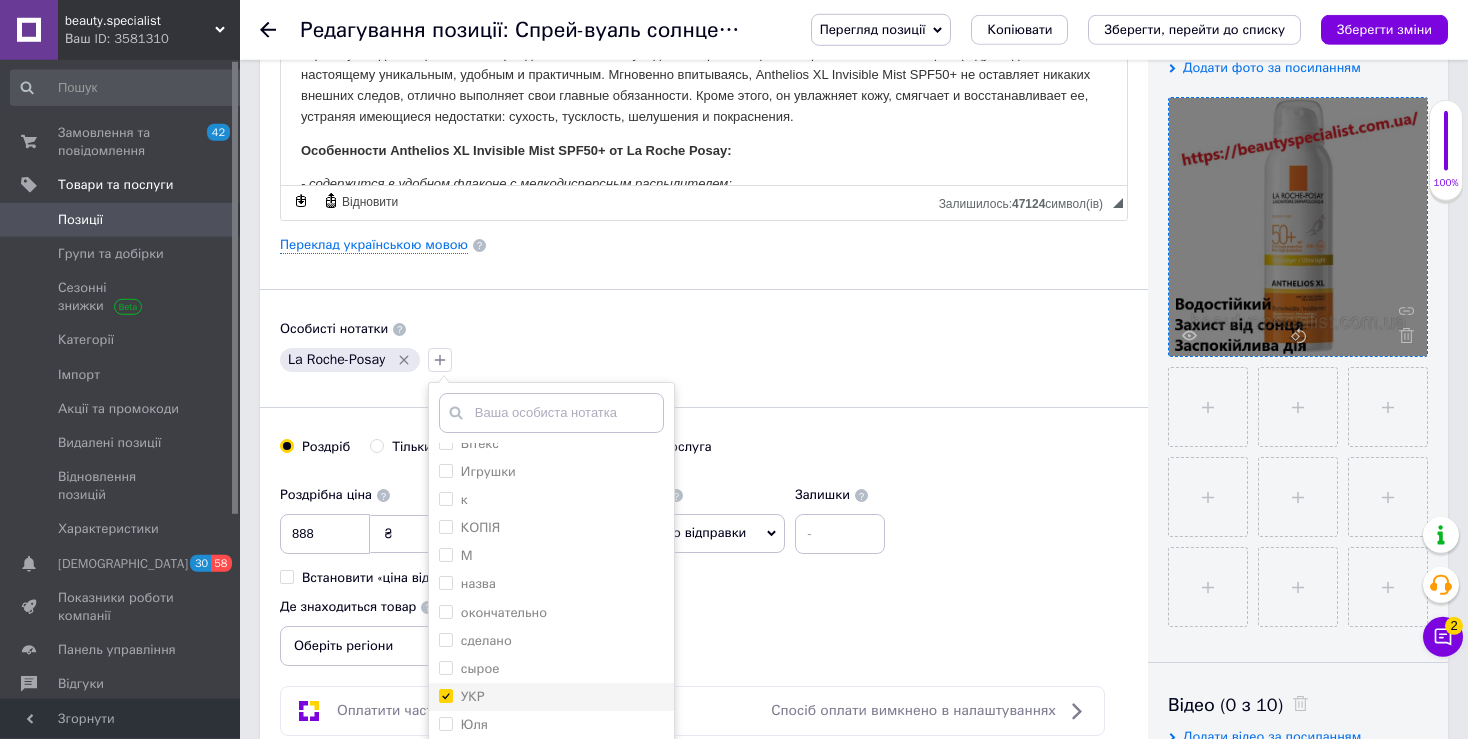 checkbox on "true" 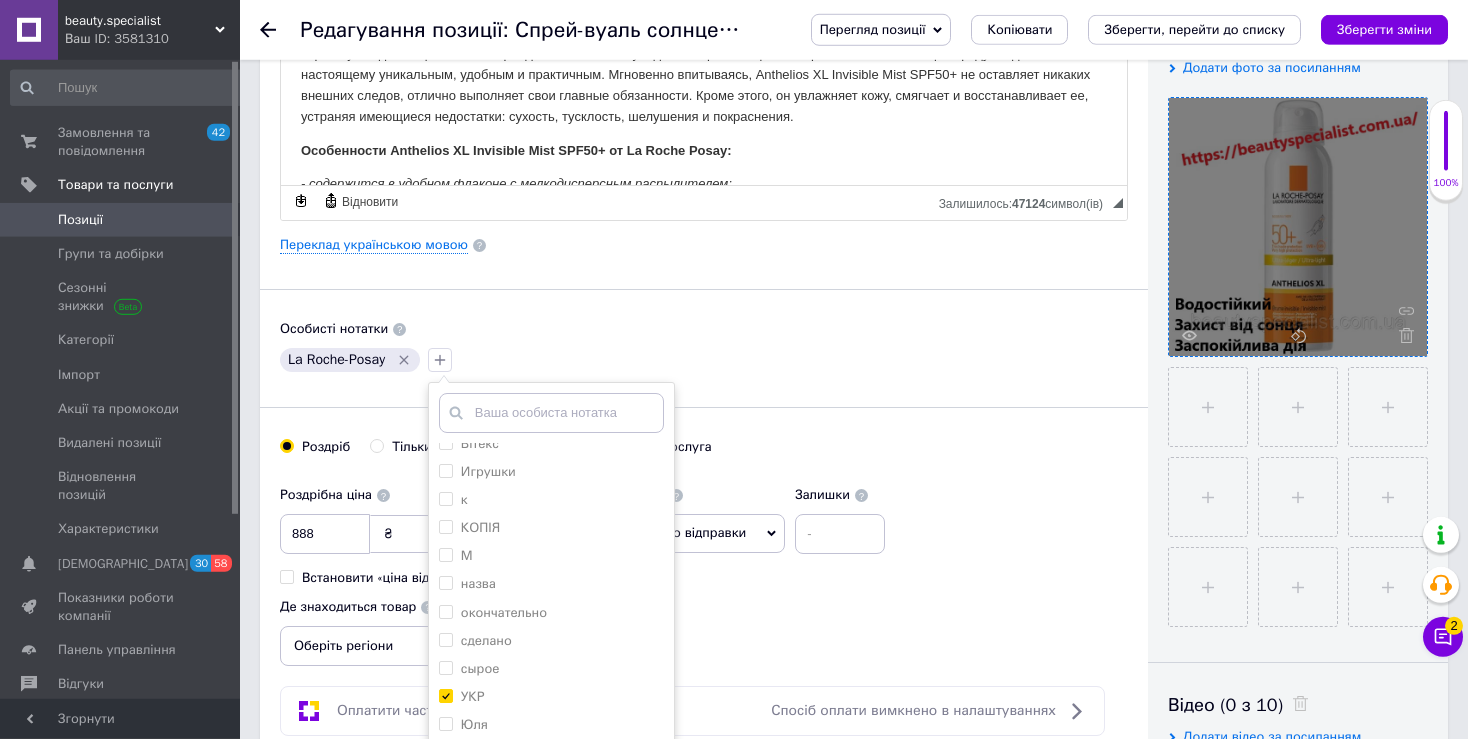 click on "Роздрібна ціна 888 ₴ $ EUR CHF GBP ¥ PLN ₸ MDL HUF KGS CNY TRY KRW lei Встановити «ціна від» Одиниця шт. Популярне комплект упаковка кв.м пара м кг пог.м послуга т а автоцистерна ампула б балон банка блістер бобіна бочка бут бухта в ват виїзд відро г г га година гр/кв.м гігакалорія д дав два місяці день доба доза є єврокуб з зміна к кВт каністра карат кв.дм кв.м кв.см кв.фут квартал кг кг/кв.м км колесо комплект коробка куб.дм куб.м л л лист м м мВт мл мм моток місяць мішок н набір номер о об'єкт од. п палетомісце пара партія пач пог.м послуга посівна одиниця птахомісце півроку пігулка" at bounding box center [704, 571] 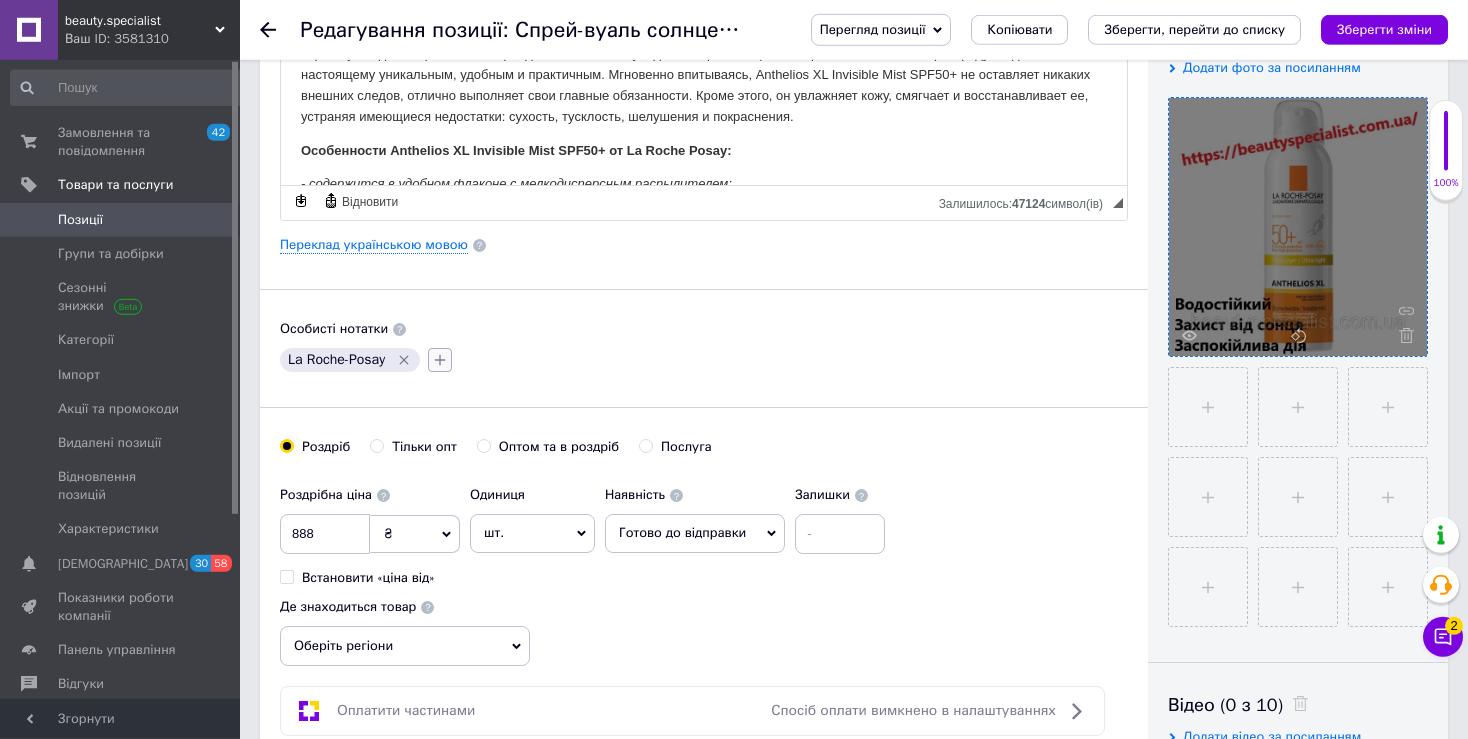 drag, startPoint x: 457, startPoint y: 354, endPoint x: 447, endPoint y: 357, distance: 10.440307 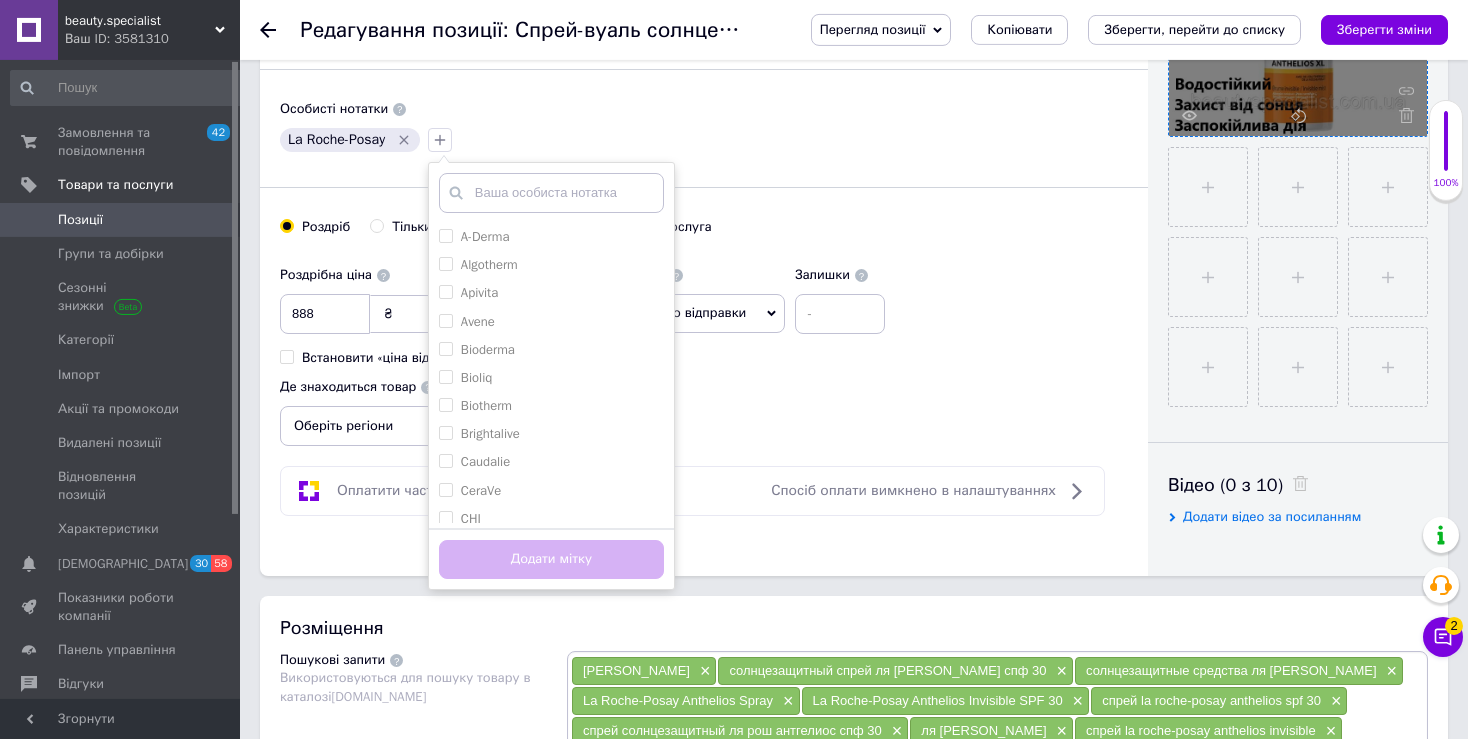 scroll, scrollTop: 638, scrollLeft: 0, axis: vertical 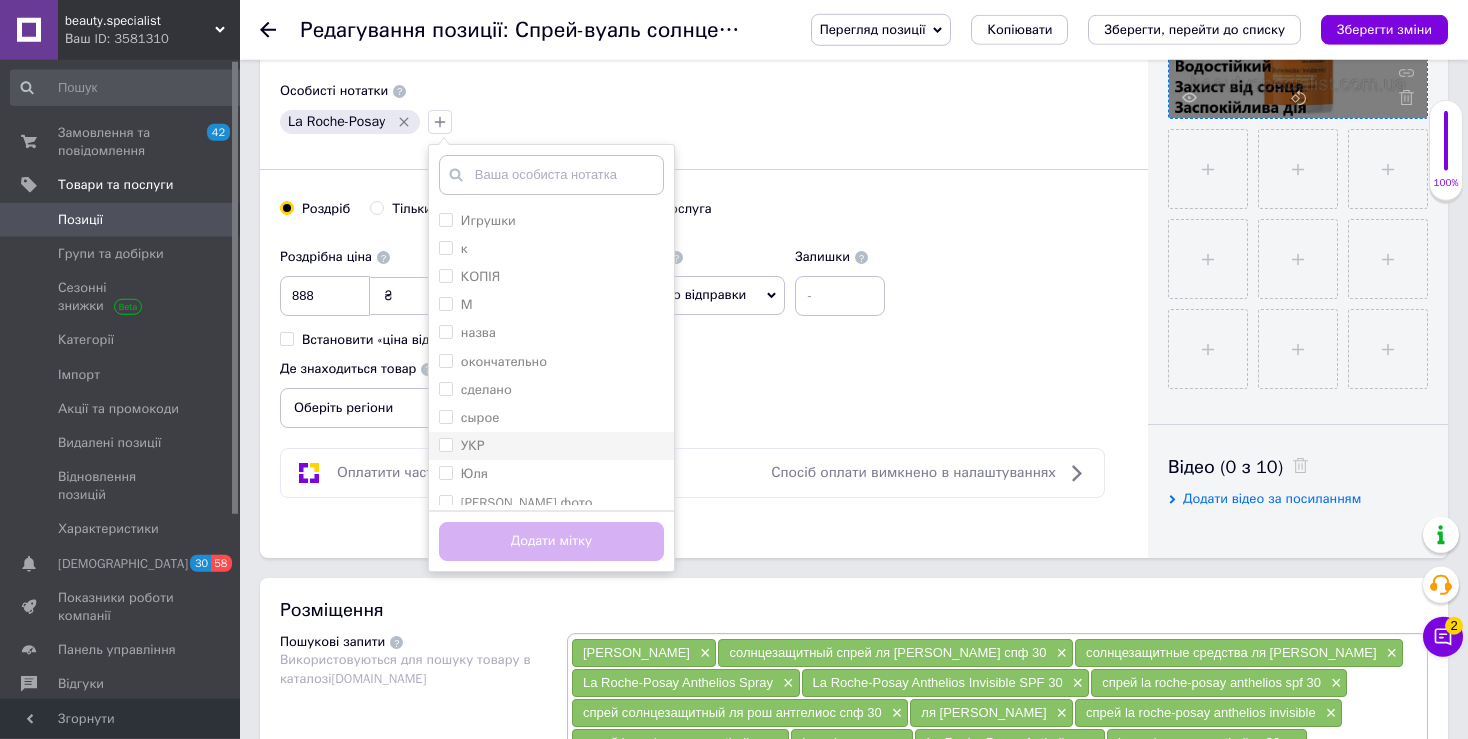 click on "УКР" at bounding box center [445, 444] 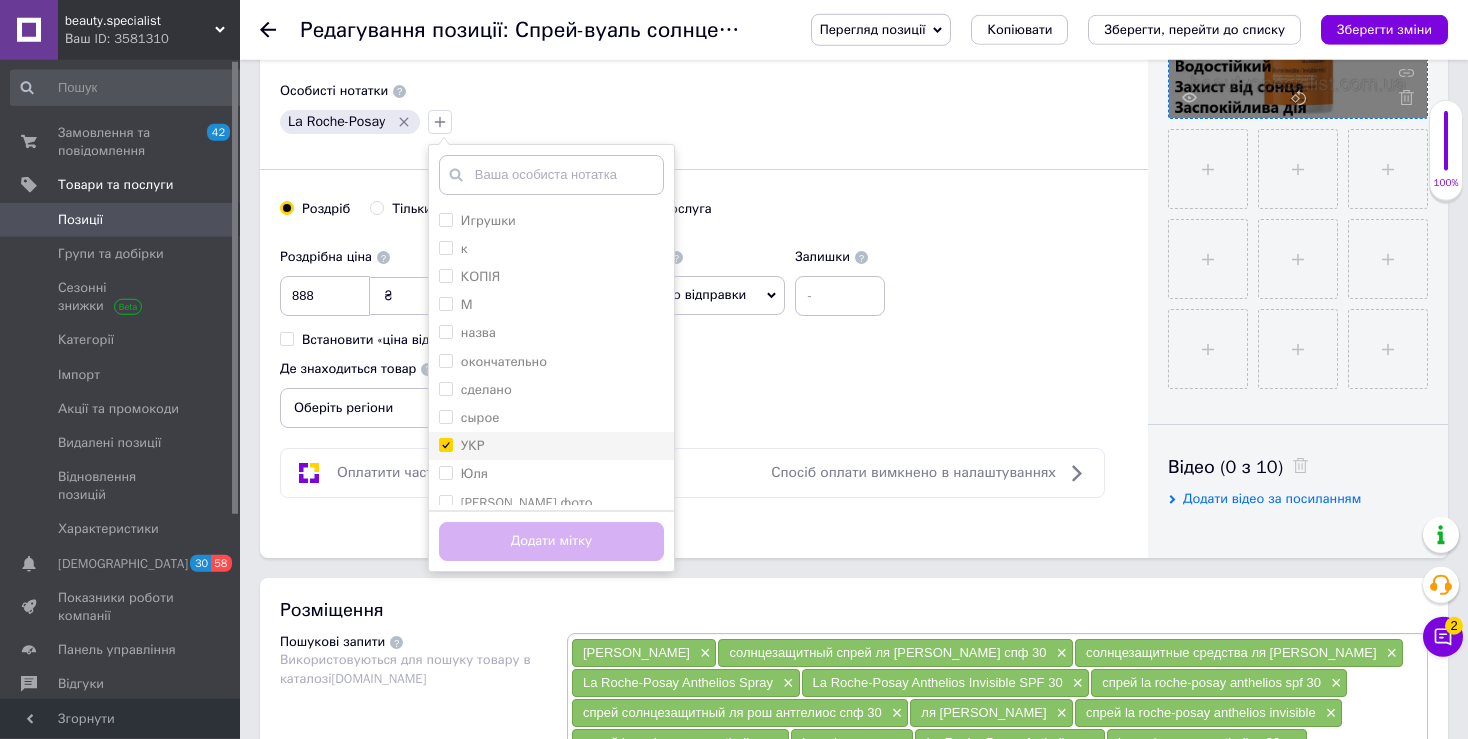 checkbox on "true" 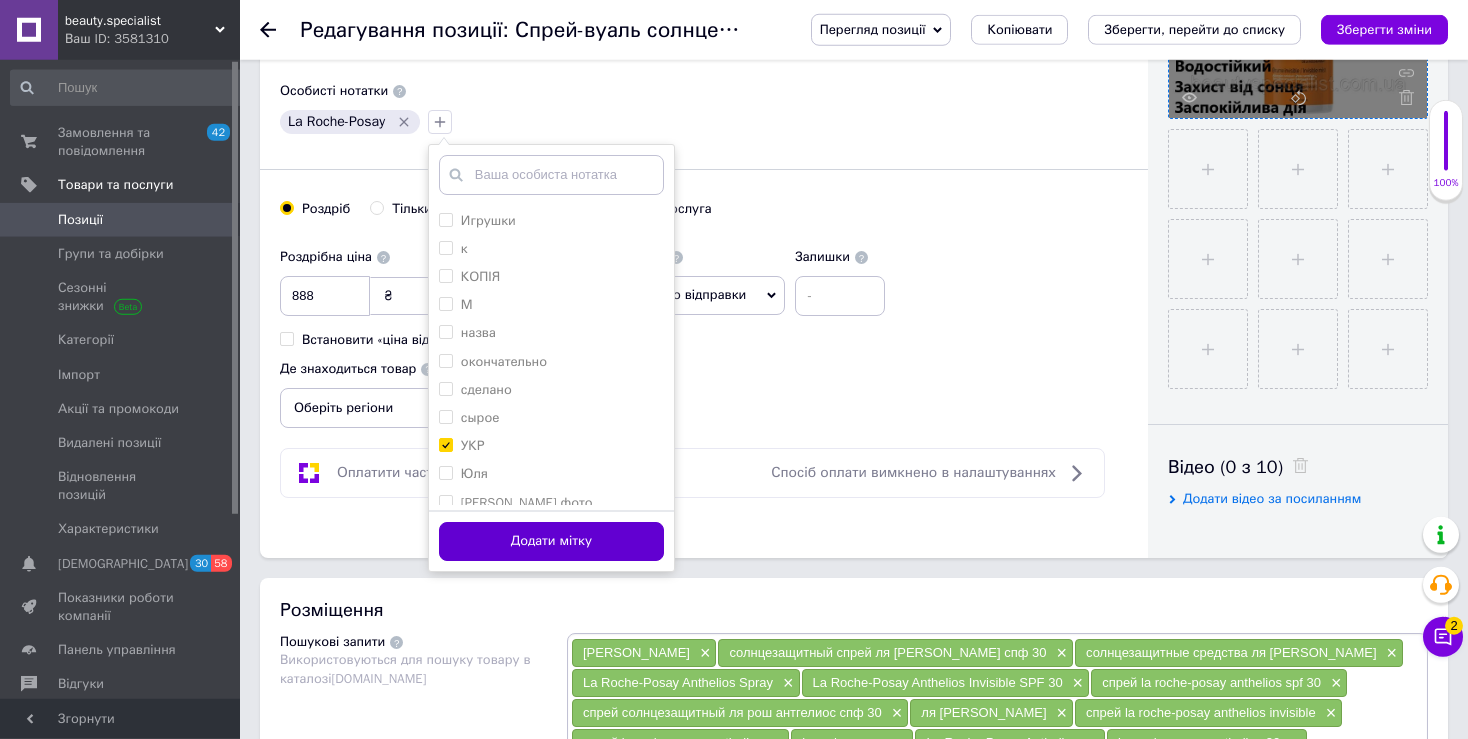 click on "Додати мітку" at bounding box center (551, 541) 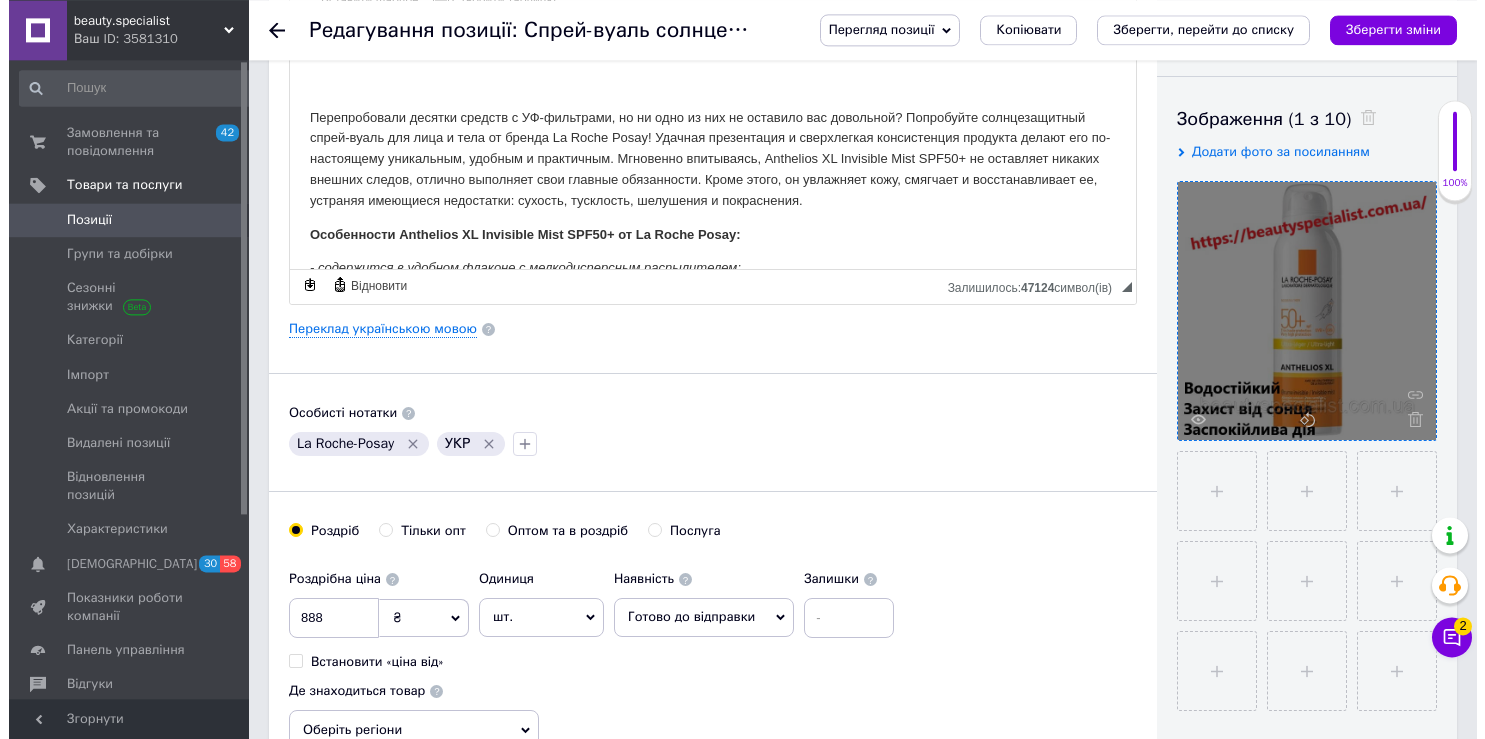 scroll, scrollTop: 319, scrollLeft: 0, axis: vertical 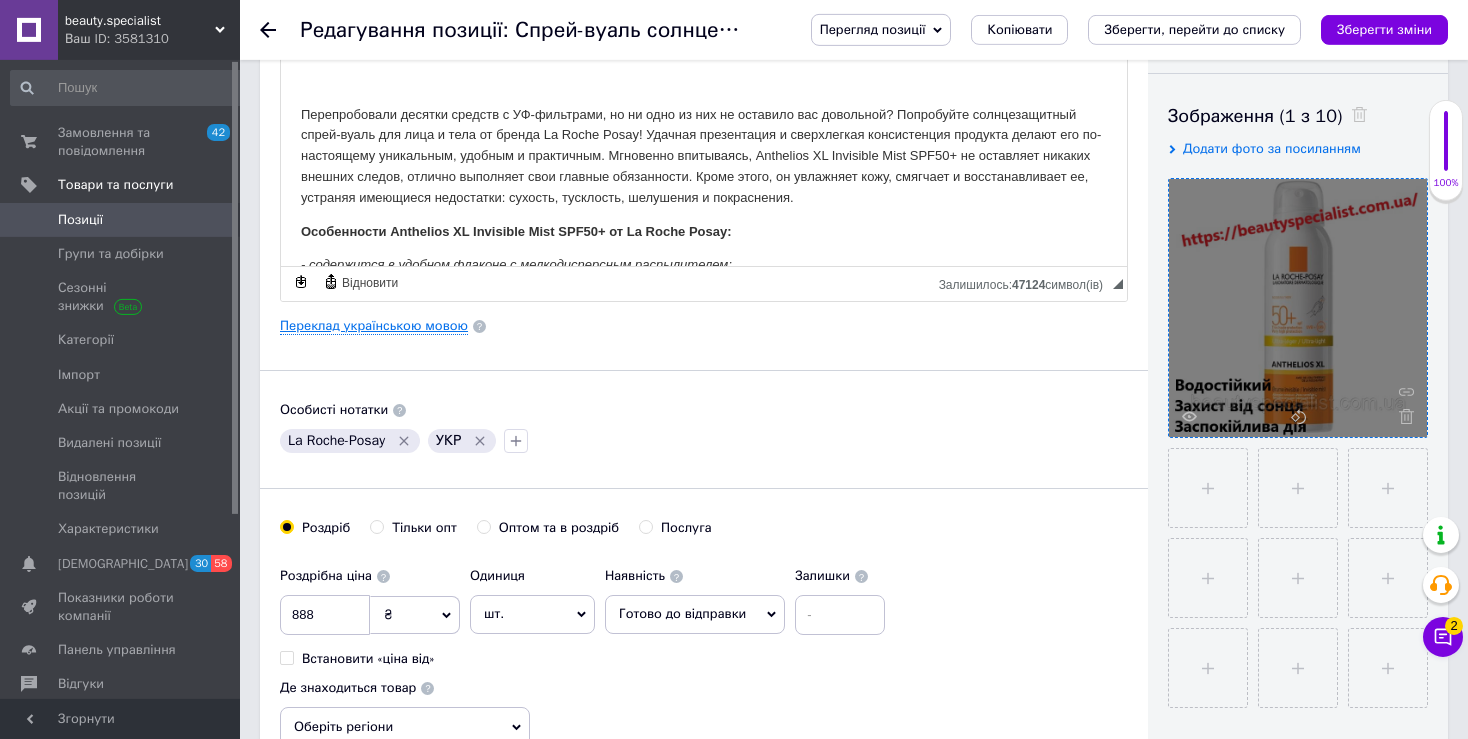 click on "Переклад українською мовою" at bounding box center (374, 326) 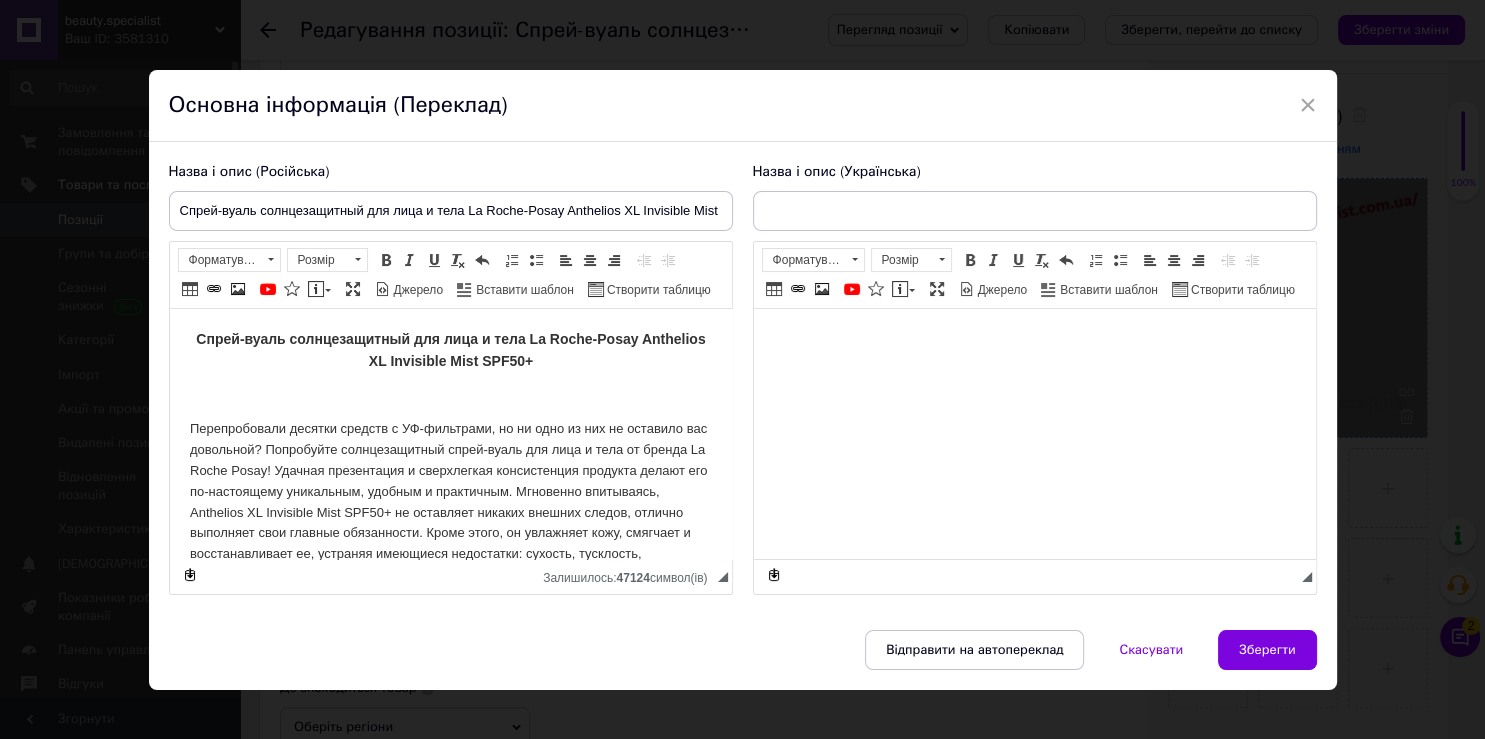 scroll, scrollTop: 0, scrollLeft: 0, axis: both 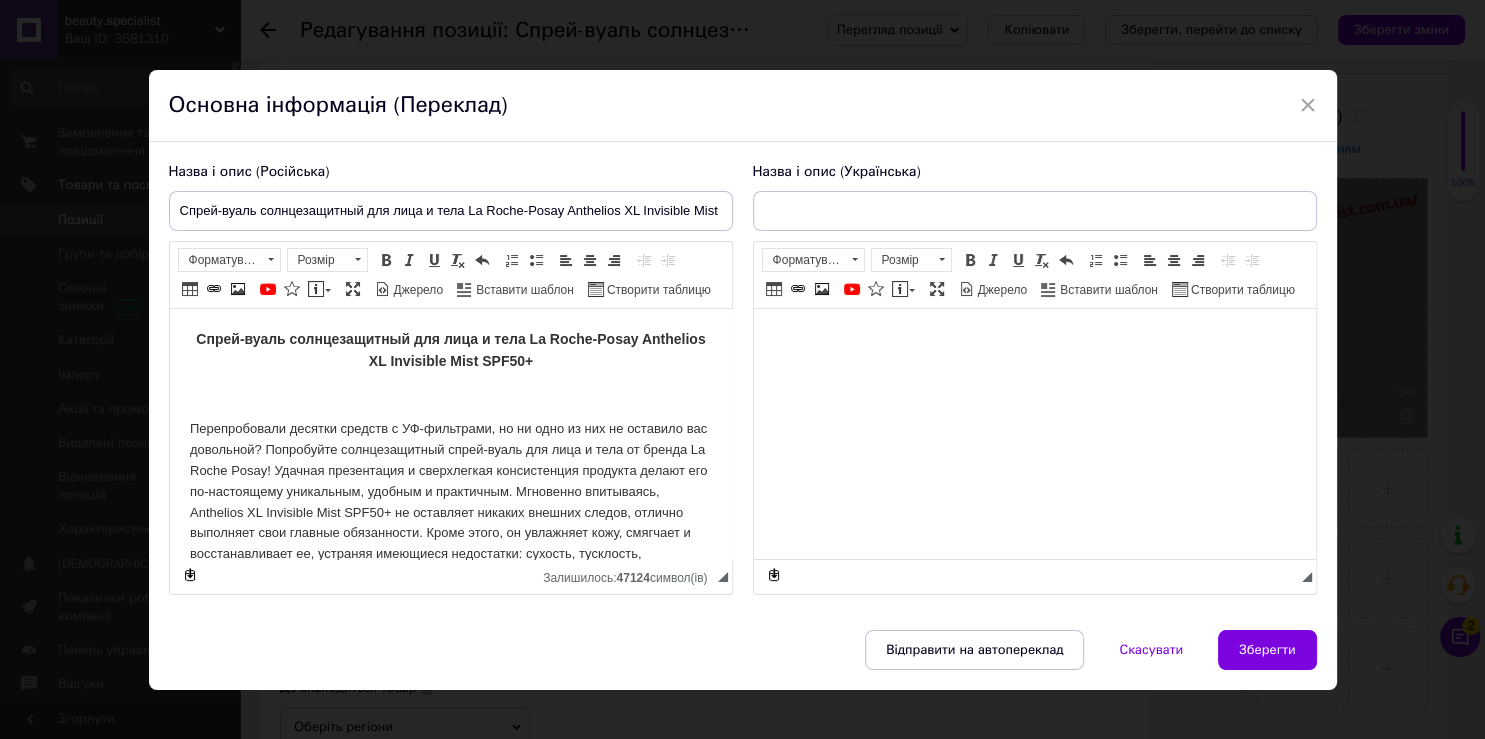 type on "Спрей-вуаль сонцезахисний для обличчя й тіла La Roche-Posay Anthelios XL Invisible Mist SPF50+" 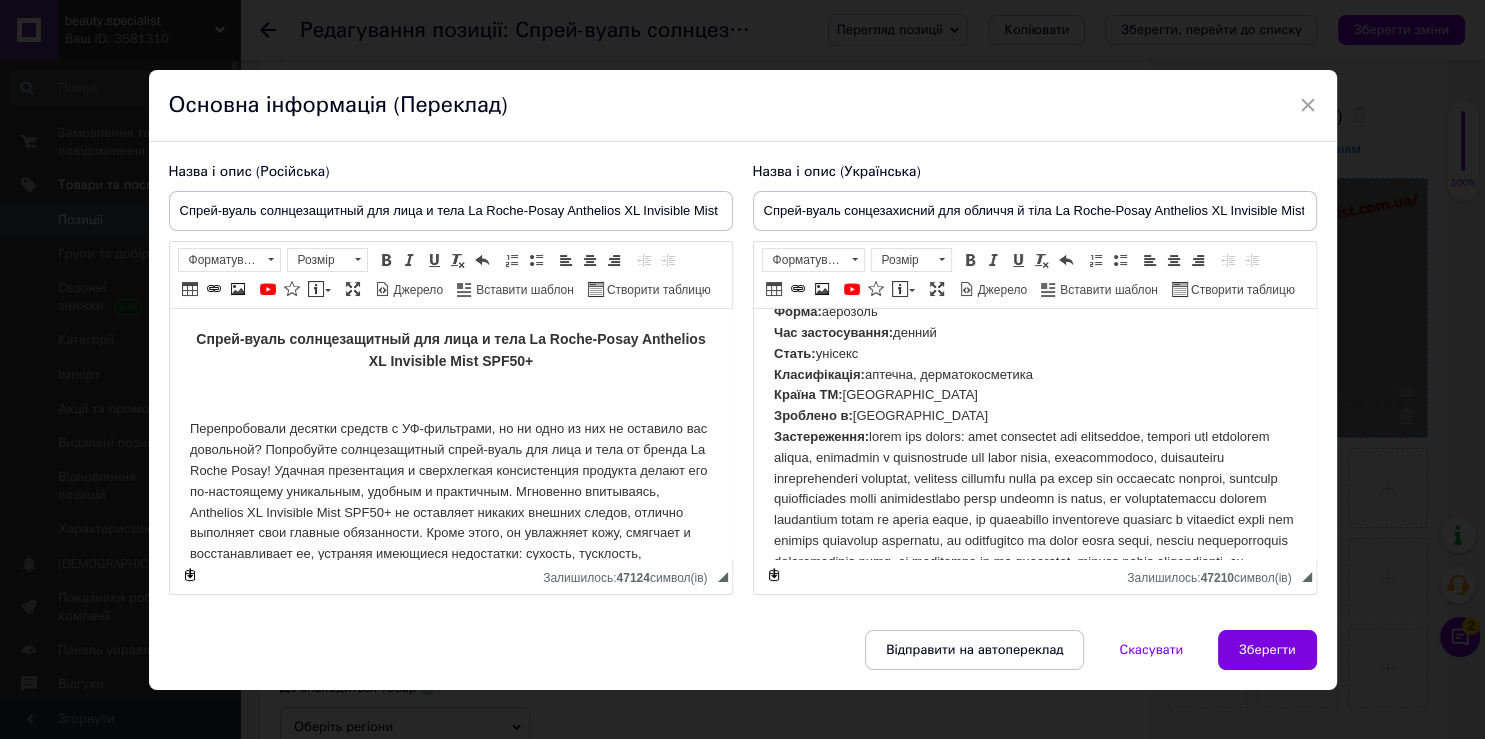 scroll, scrollTop: 937, scrollLeft: 0, axis: vertical 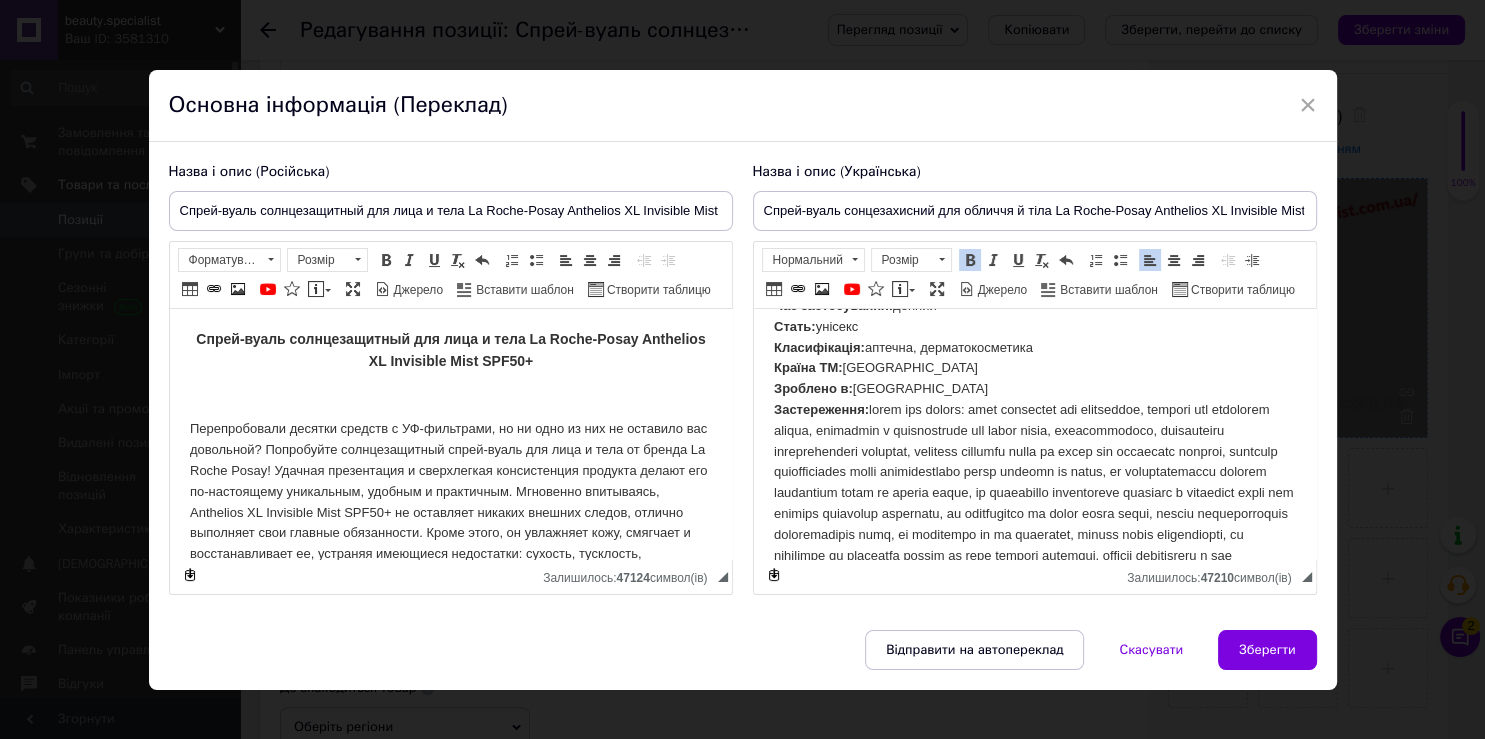 click on "Застереження:" at bounding box center [820, 409] 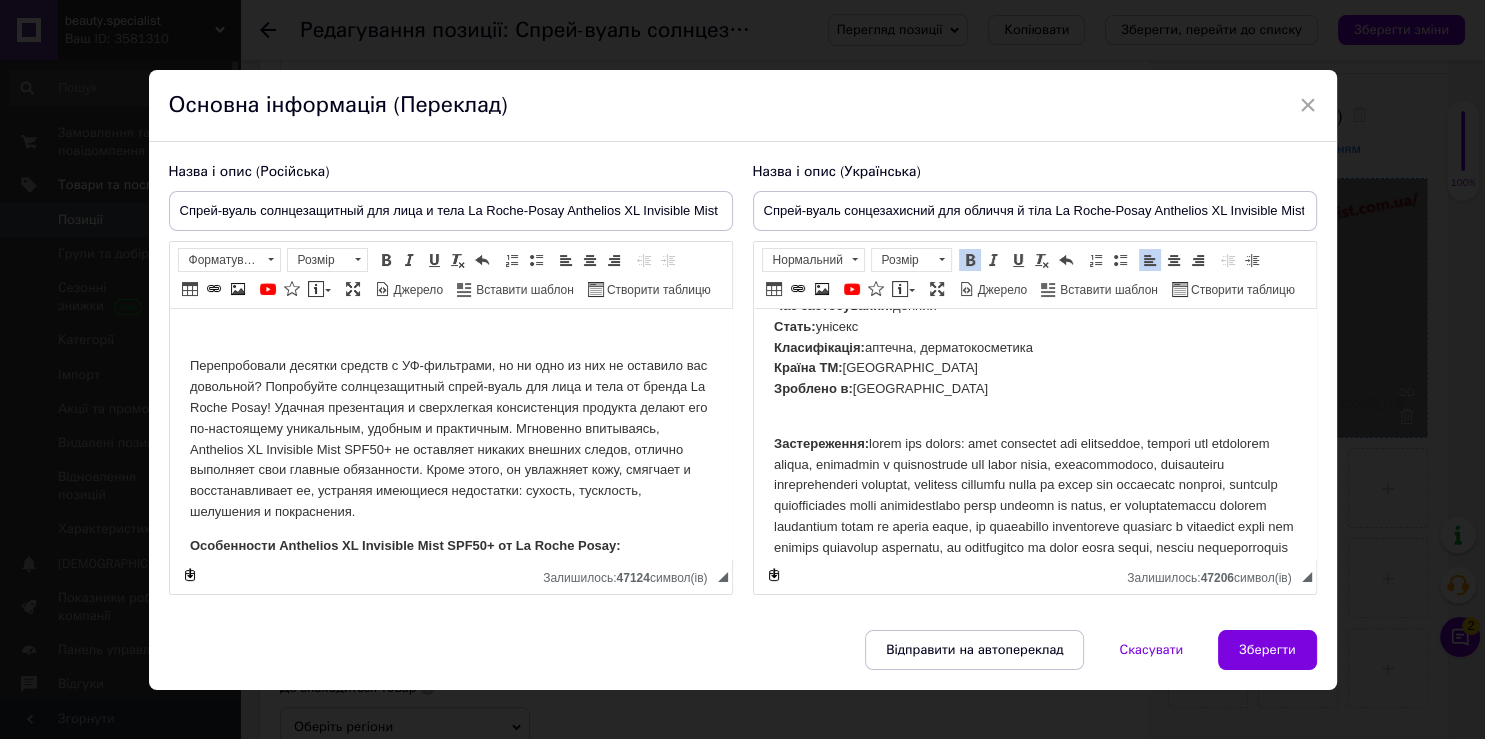 scroll, scrollTop: 58, scrollLeft: 0, axis: vertical 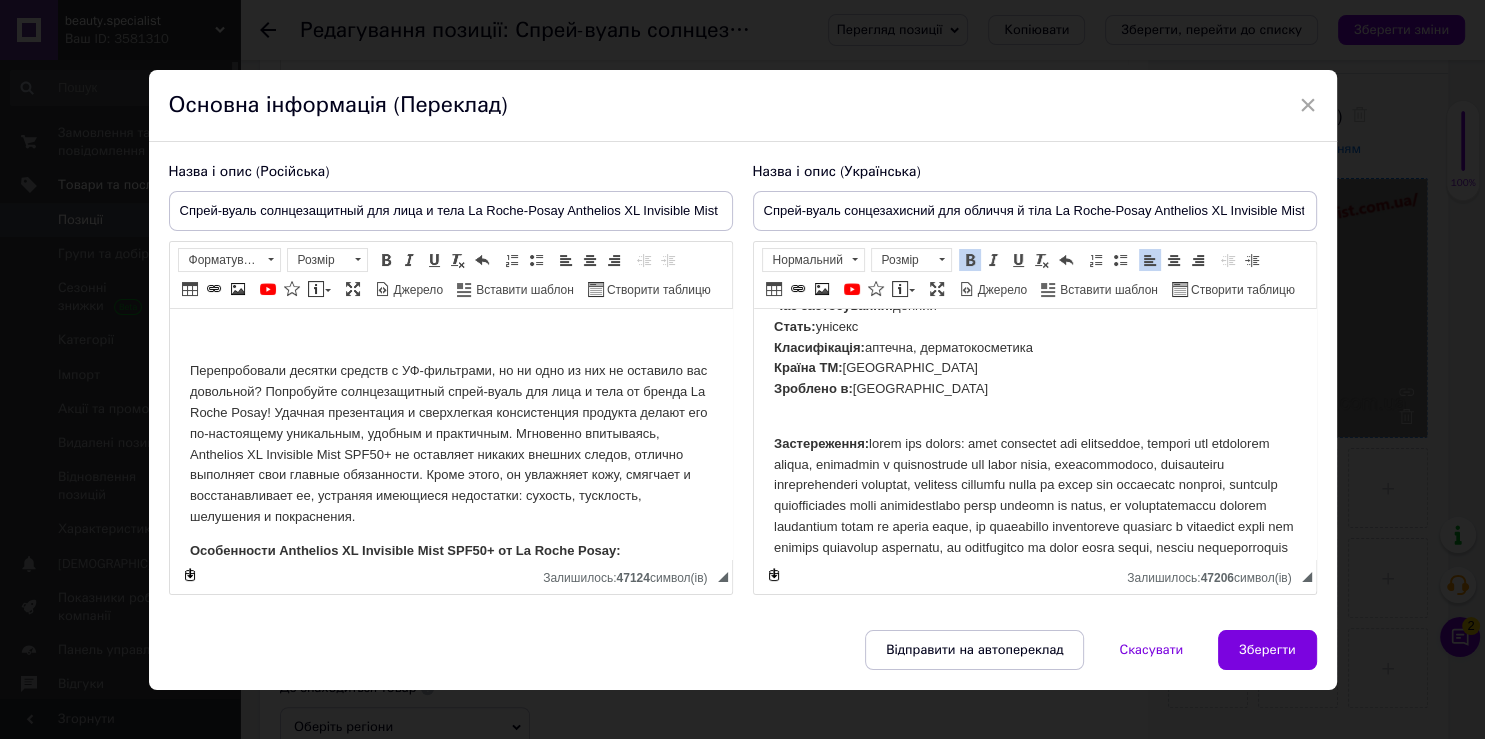 click at bounding box center [450, 338] 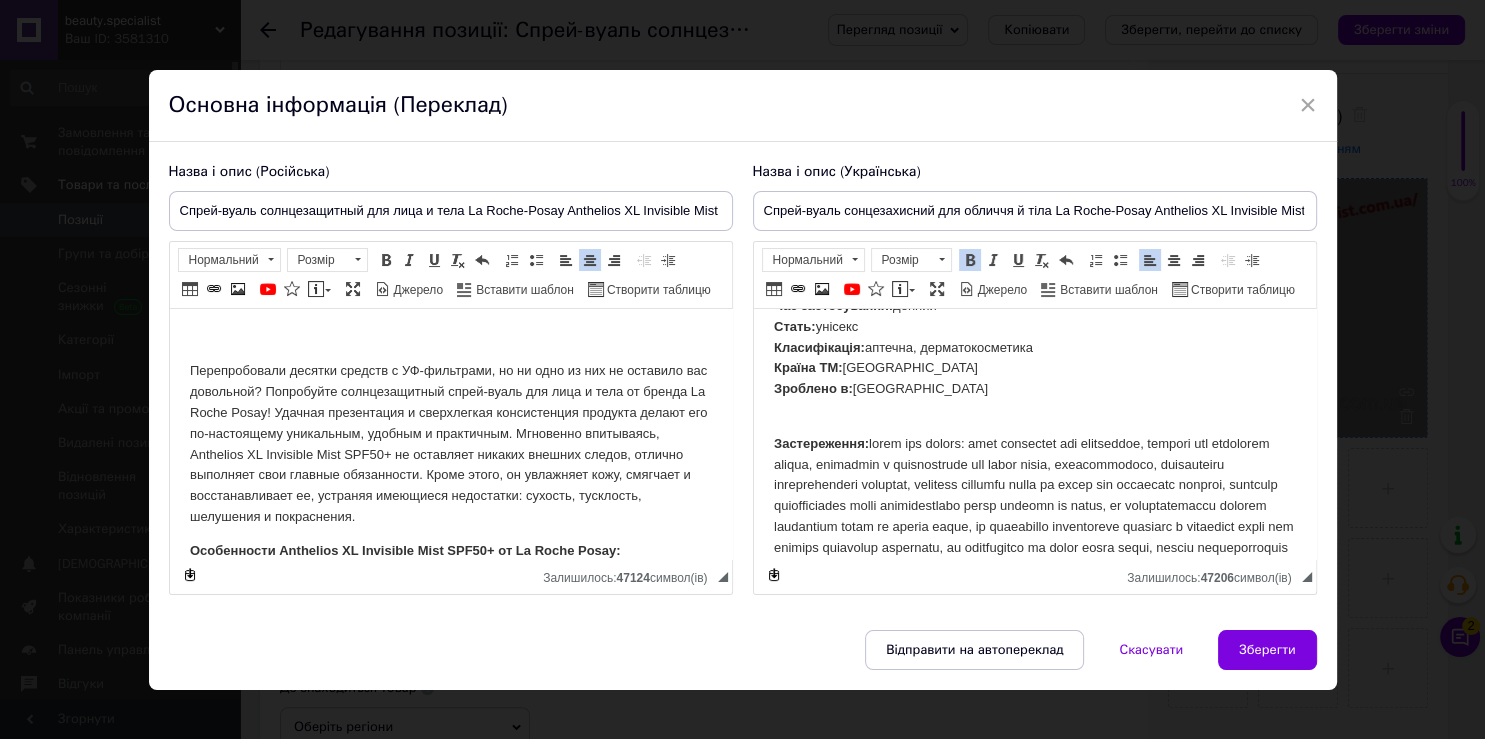 click at bounding box center (450, 338) 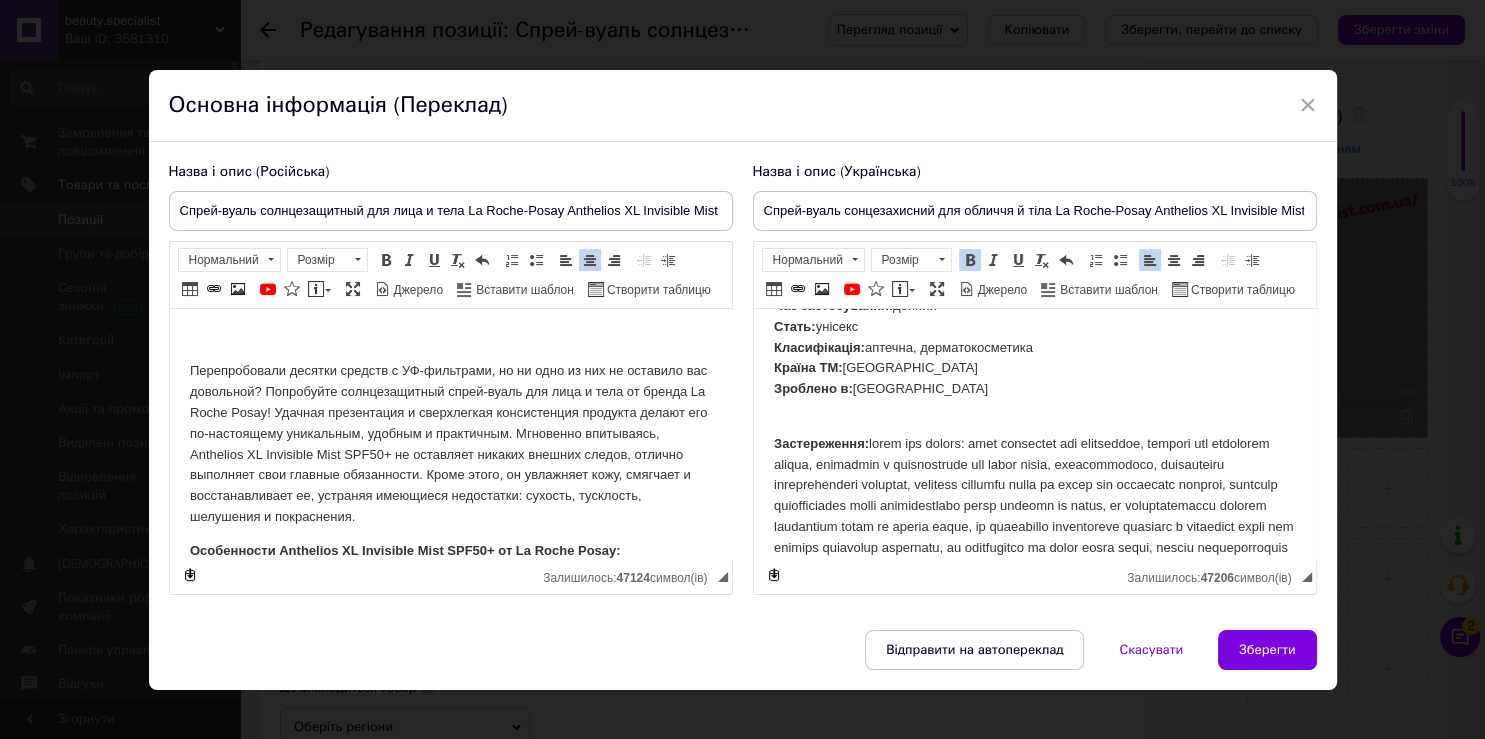 click on "Спрей-вуаль солнцезащитный для лица и тела La Roche-Posay Anthelios XL Invisible Mist SPF50+ Особенности Anthelios XL Invisible Mist SPF50+ от La Roche Posay: - содержится в удобном флаконе с мелкодисперсным распылителем; - изготовлен на основе из термальной воды La Roche Posay; - сверхлегкая консистенция равномерно распыляется, быстро впитывается; - не создает липкой пленки на лице или теле; - не диссонирует с декоративной косметикой – можно наносить под макияж; - SPF50 нейтрализует посторонние раздражители, в частности, ультрафиолет; - предотвращает появление солнечных ожогов и оксидативного стресса; 18+" at bounding box center (450, 879) 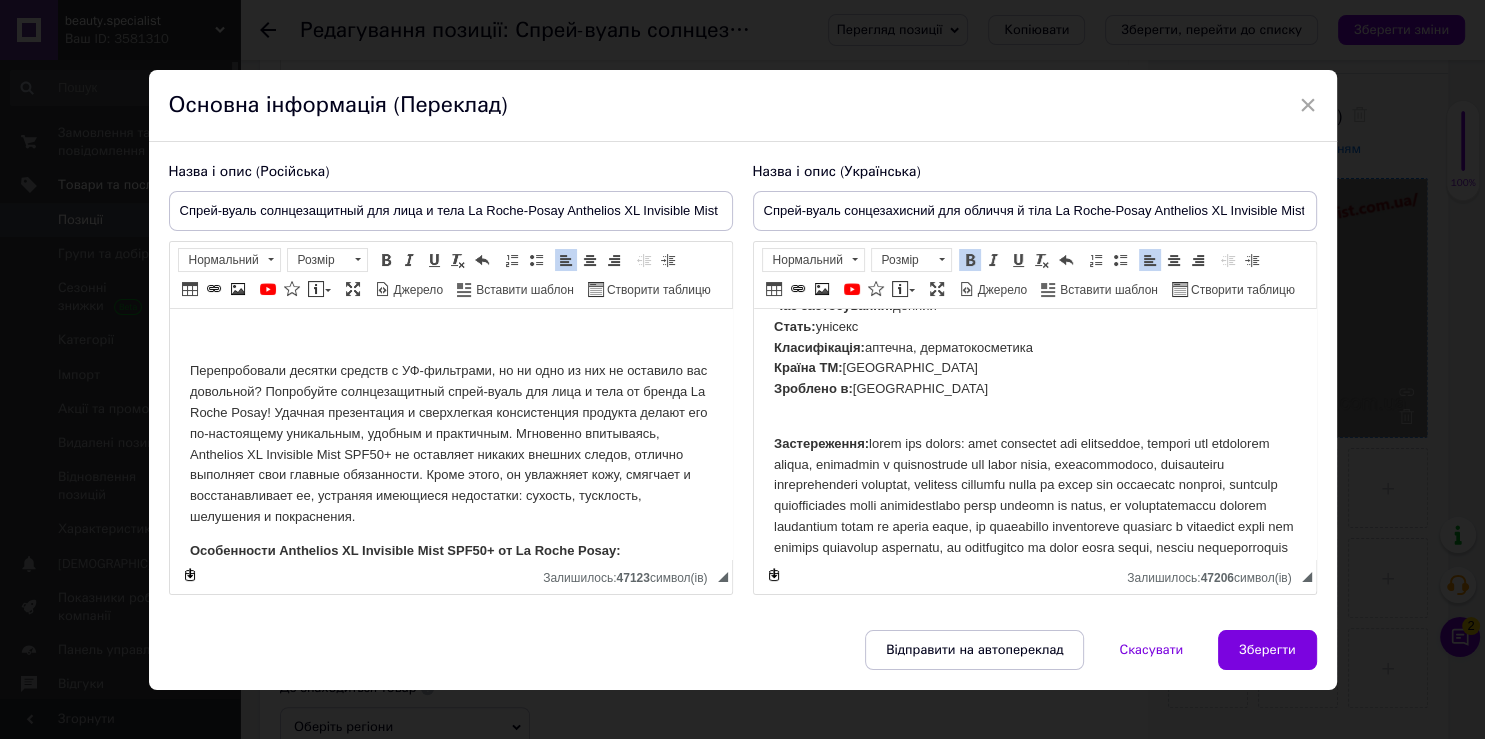 type 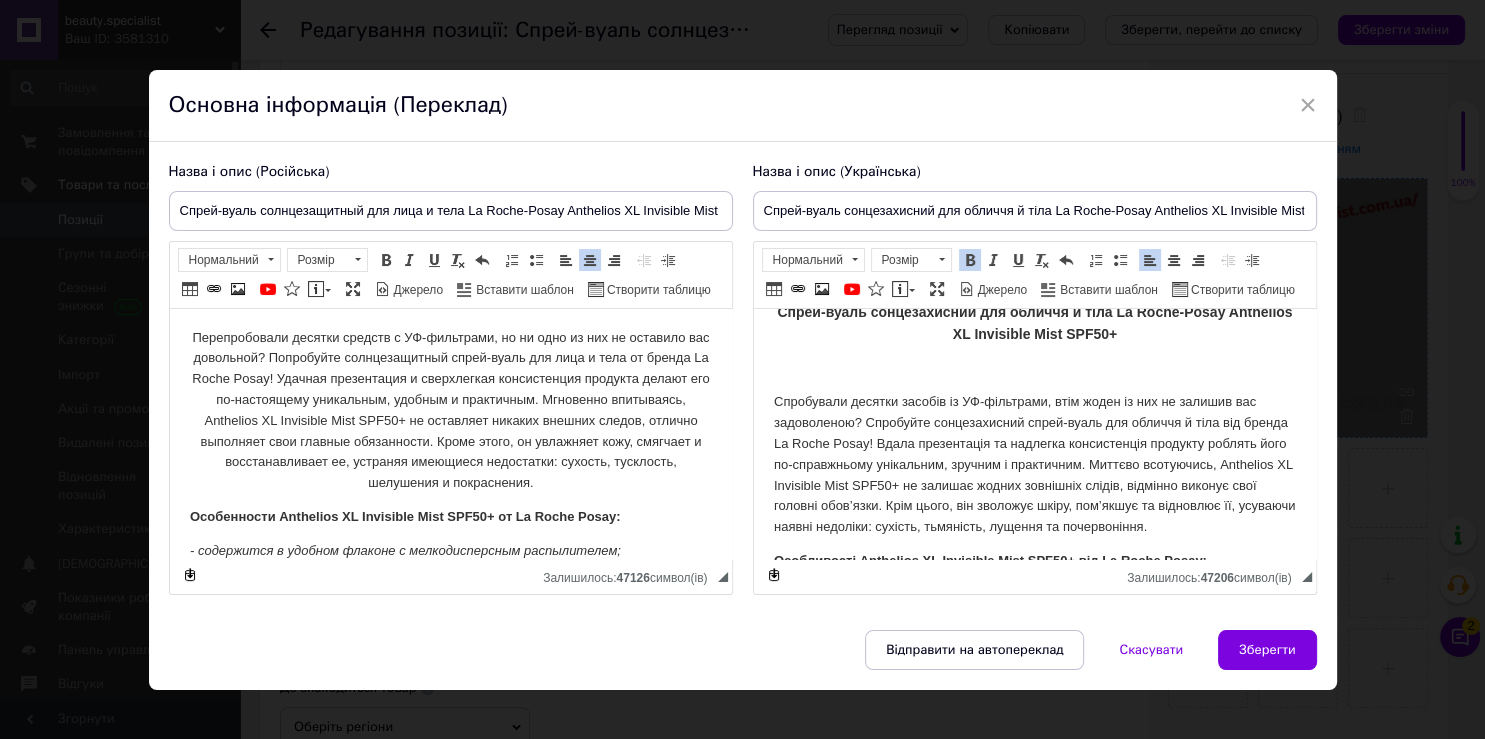 scroll, scrollTop: 0, scrollLeft: 0, axis: both 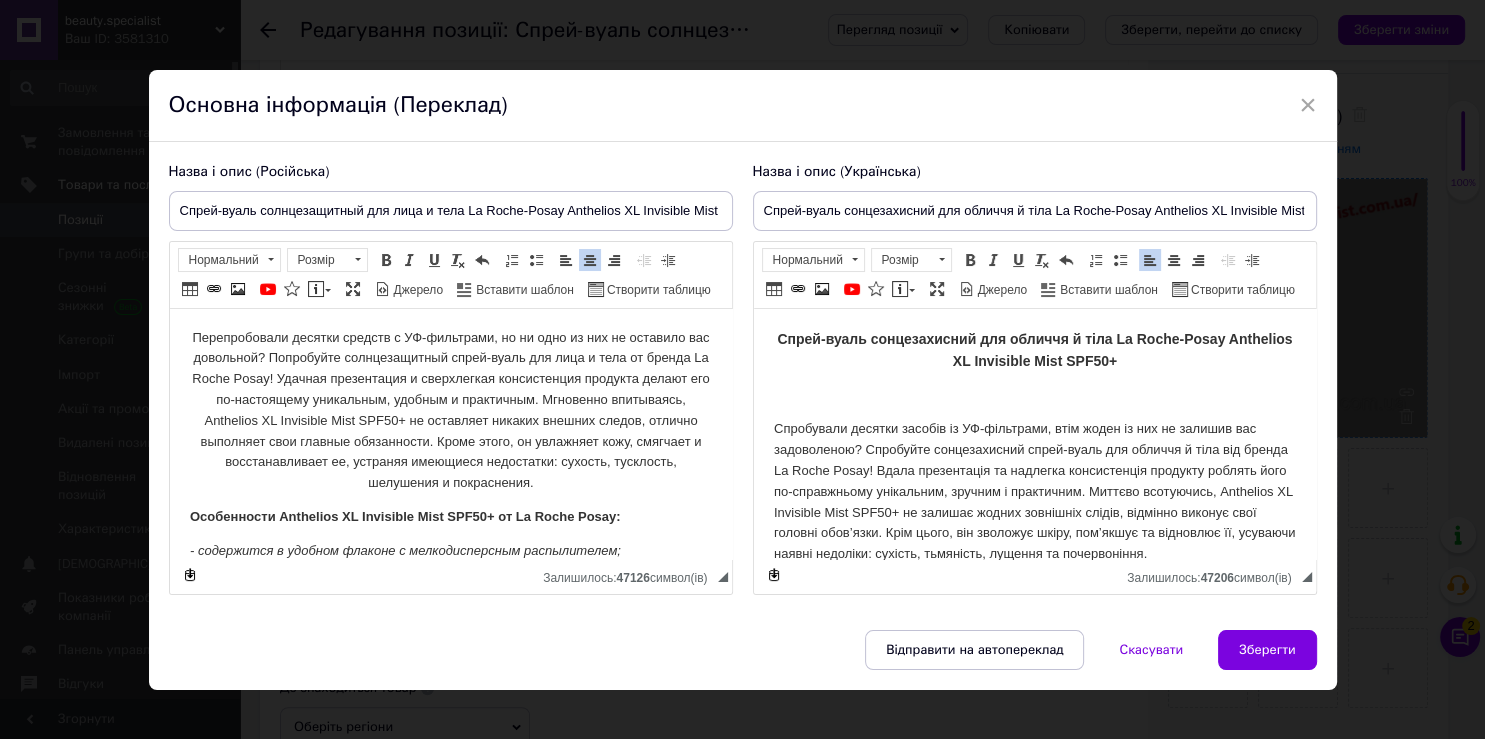 click on "Спрей-вуаль сонцезахисний для обличчя й тіла La Roche-Posay Anthelios XL Invisible Mist SPF50+ Особливості Anthelios XL Invisible Mist SPF50+ від La Roche Posay: - міститься у зручному флаконі з дрібнодисперсним розпилювачем; - виготовлений на основі із термальної води La Roche Posay; - надлегка консистенція рівномірно розпилюється, швидко всотується; - не створює липкої плівки на обличчі чи тілі; - не дисонує із декоративною косметикою – можна наносити під макіяж; - SPF50 нейтралізує сторонні подразники, зокрема, ультрафіолет; - запобігає появі сонячних опіків і оксидативному стресу; - без парабенів. Вік:  18+" at bounding box center (1034, 434) 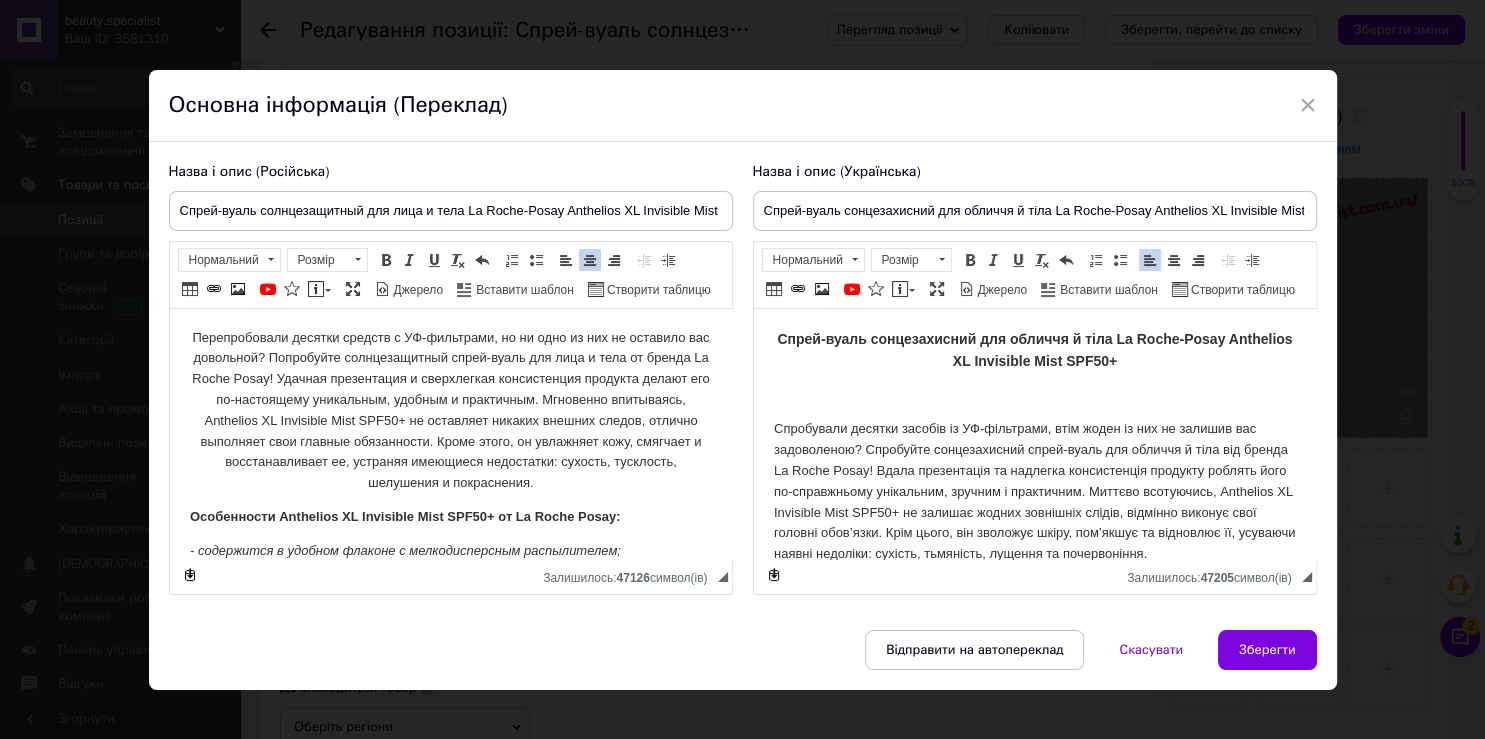 type 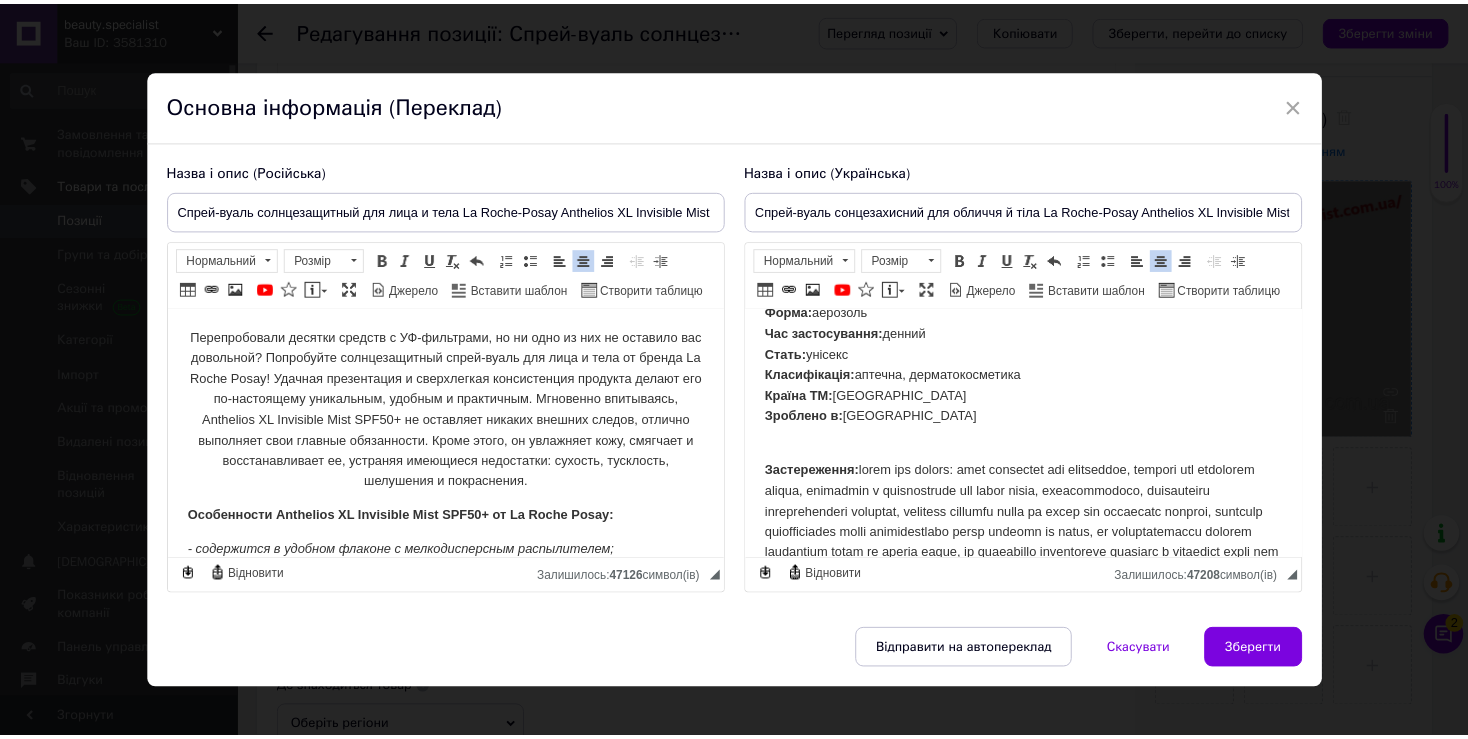scroll, scrollTop: 1004, scrollLeft: 0, axis: vertical 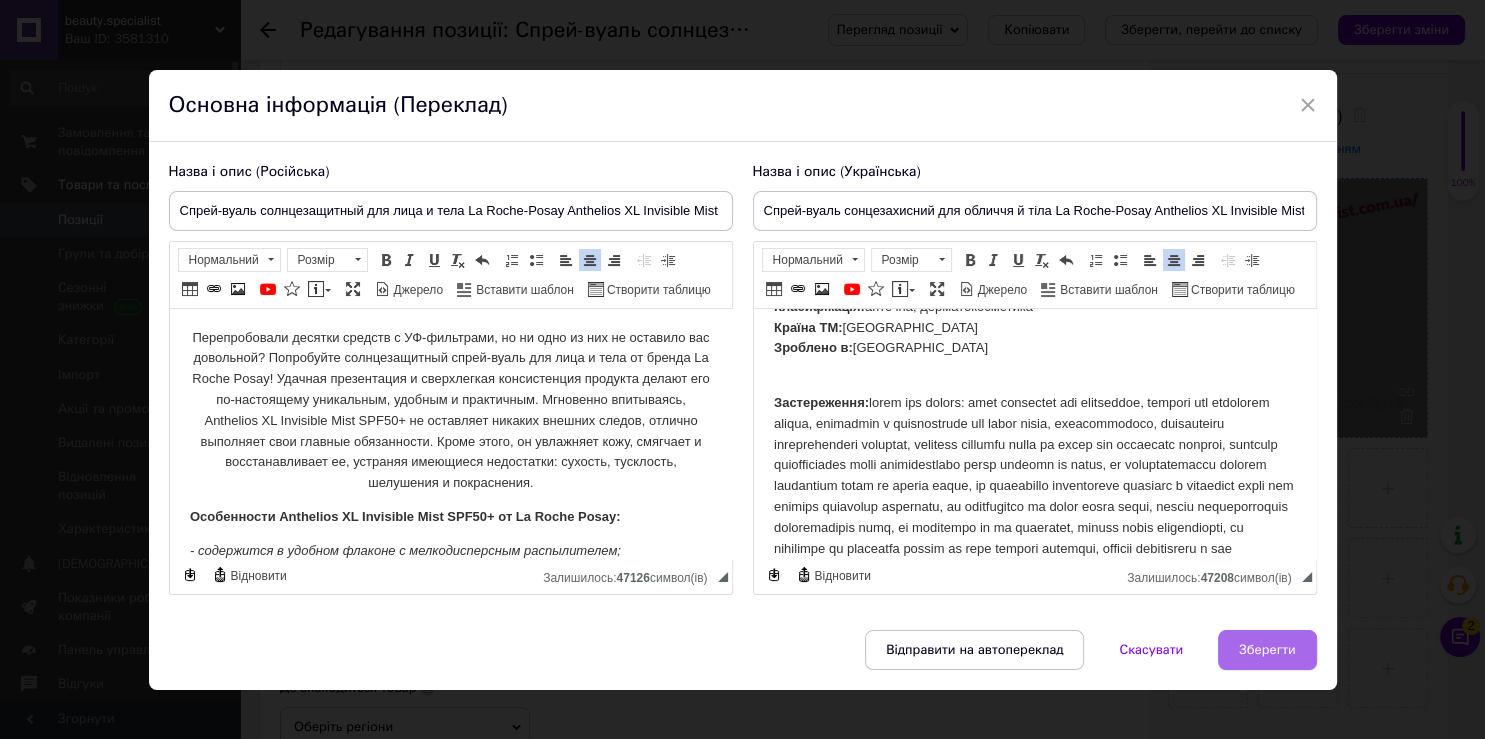 click on "Зберегти" at bounding box center [1267, 650] 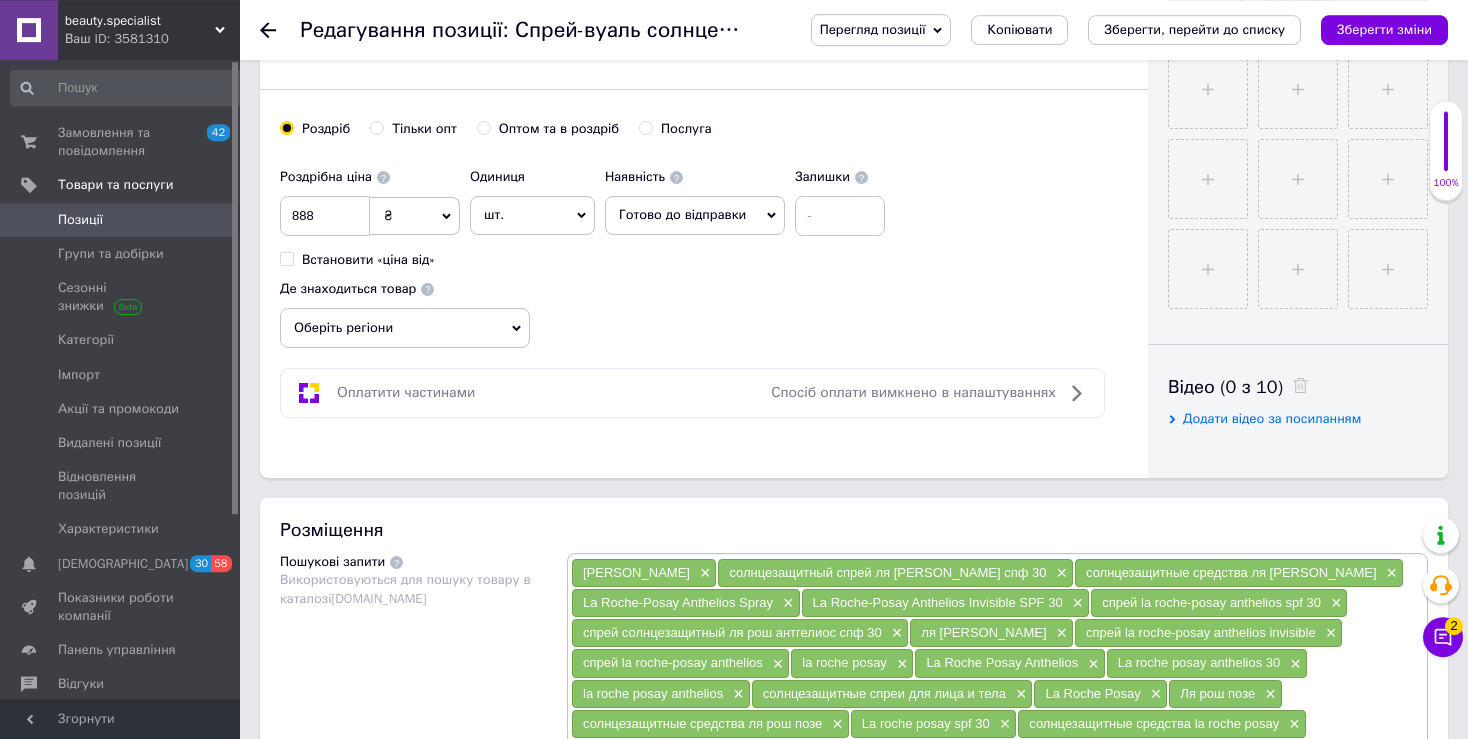 scroll, scrollTop: 707, scrollLeft: 0, axis: vertical 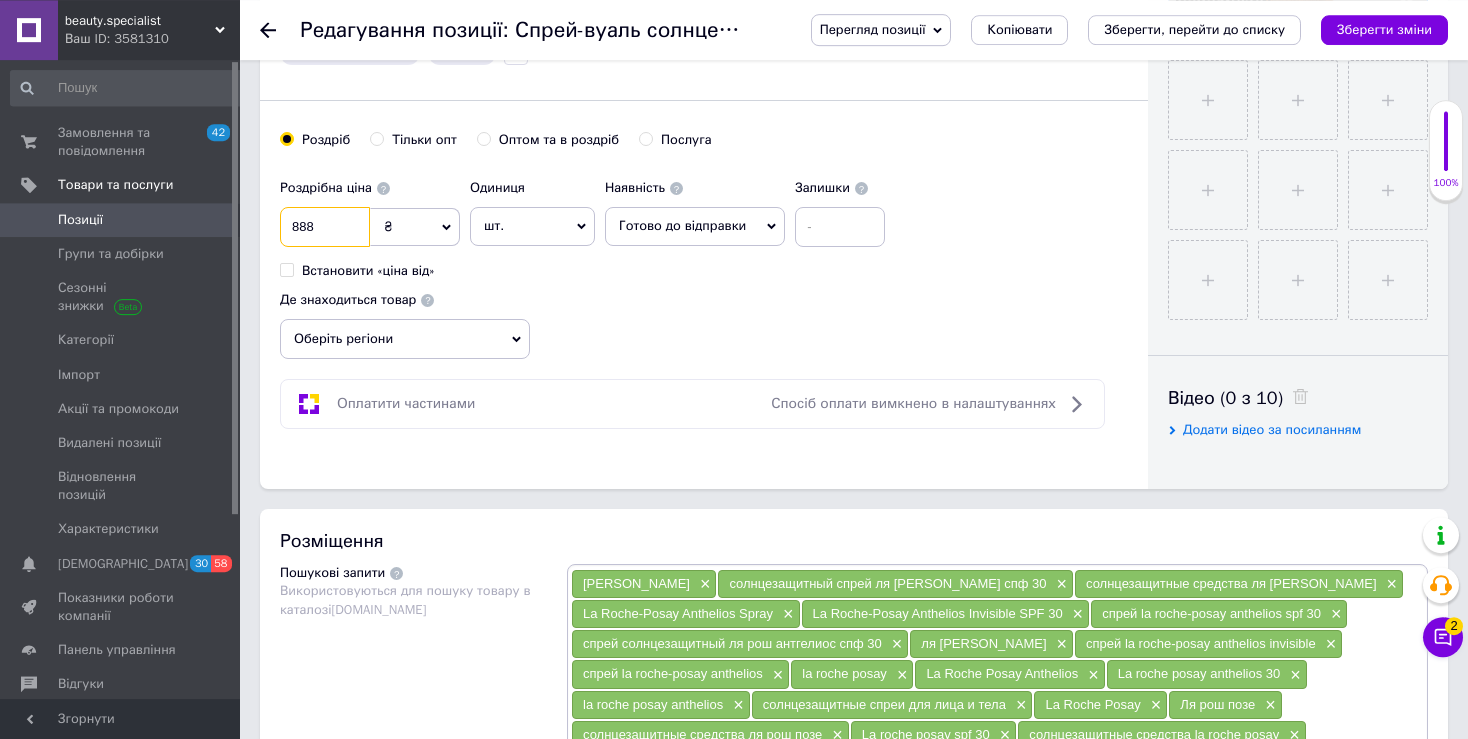 click on "888" at bounding box center [325, 227] 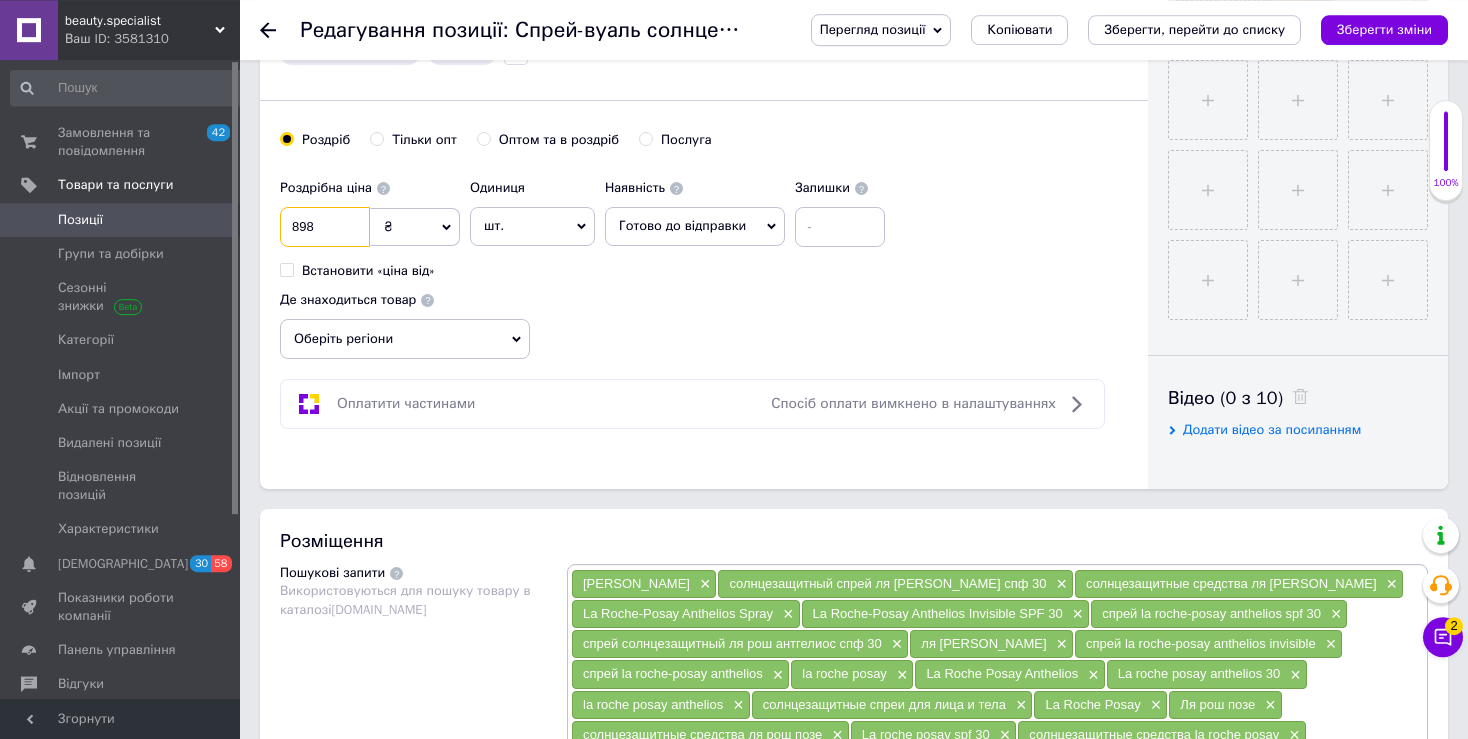 type on "898" 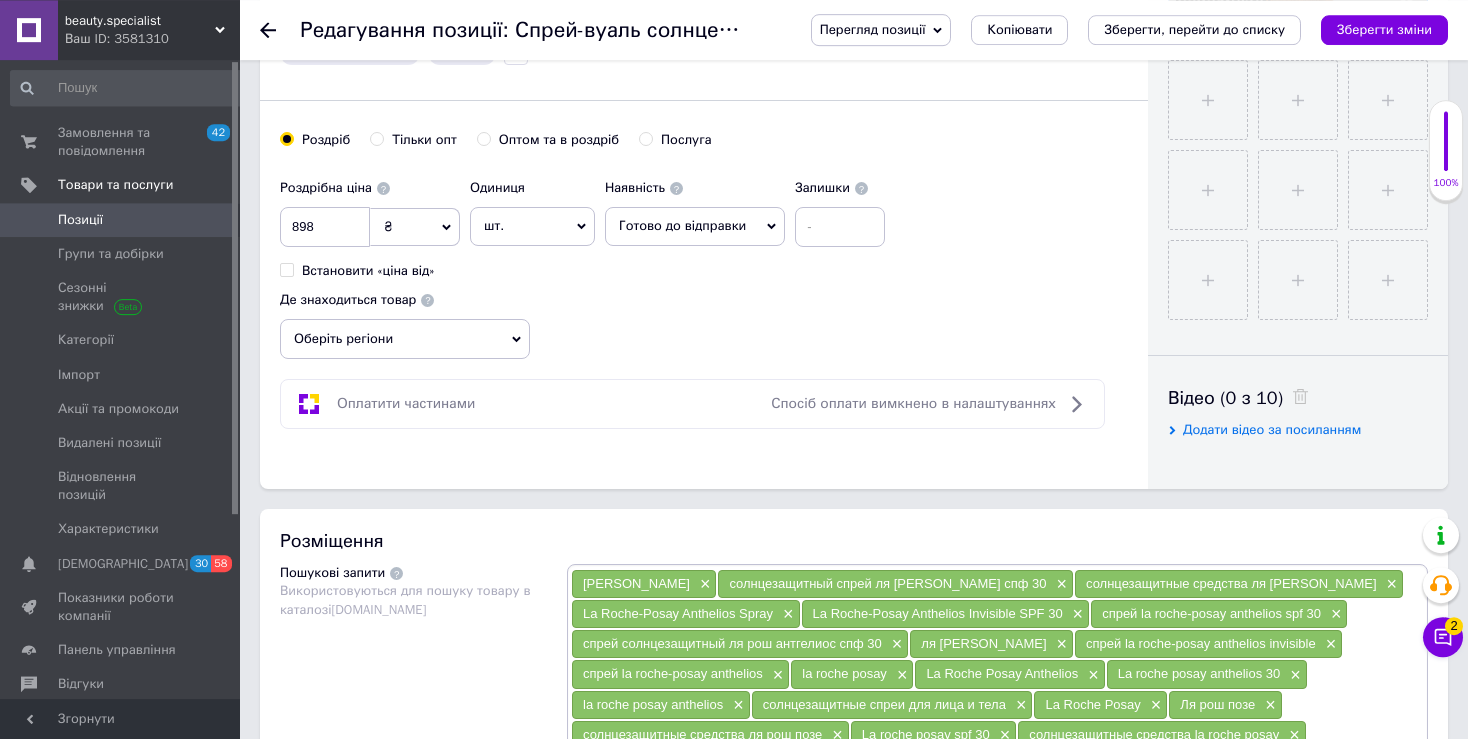 click on "Роздрібна ціна 898 ₴ $ EUR CHF GBP ¥ PLN ₸ MDL HUF KGS CNY TRY KRW lei Встановити «ціна від» Одиниця шт. Популярне комплект упаковка кв.м пара м кг пог.м послуга т а автоцистерна ампула б балон банка блістер бобіна бочка бут бухта в ват виїзд відро г г га година гр/кв.м гігакалорія д дав два місяці день доба доза є єврокуб з зміна к кВт каністра карат кв.дм кв.м кв.см кв.фут квартал кг кг/кв.м км колесо комплект коробка куб.дм куб.м л л лист м м мВт мл мм моток місяць мішок н набір номер о об'єкт од. п палетомісце пара партія пач пог.м послуга посівна одиниця птахомісце півроку пігулка" at bounding box center (704, 264) 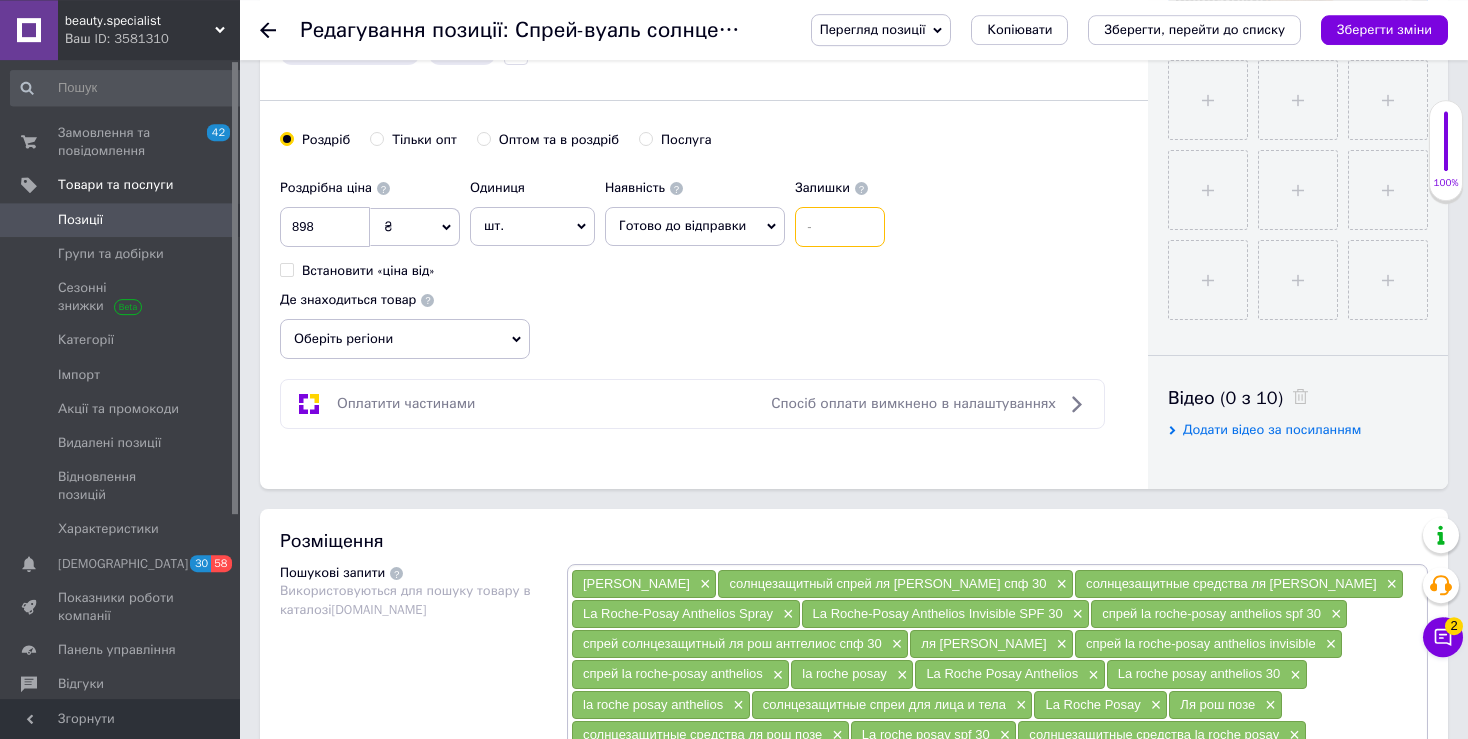 click at bounding box center [840, 227] 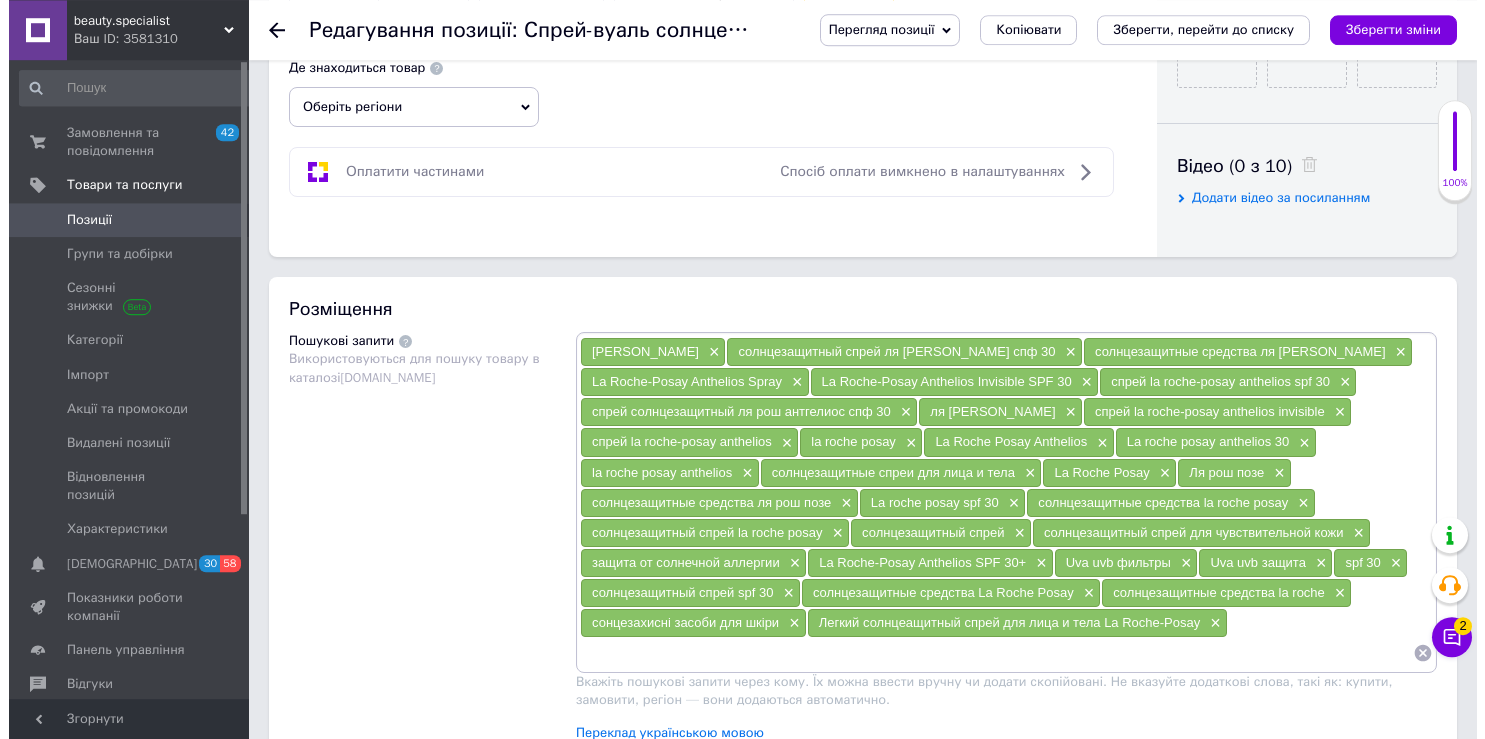 scroll, scrollTop: 1047, scrollLeft: 0, axis: vertical 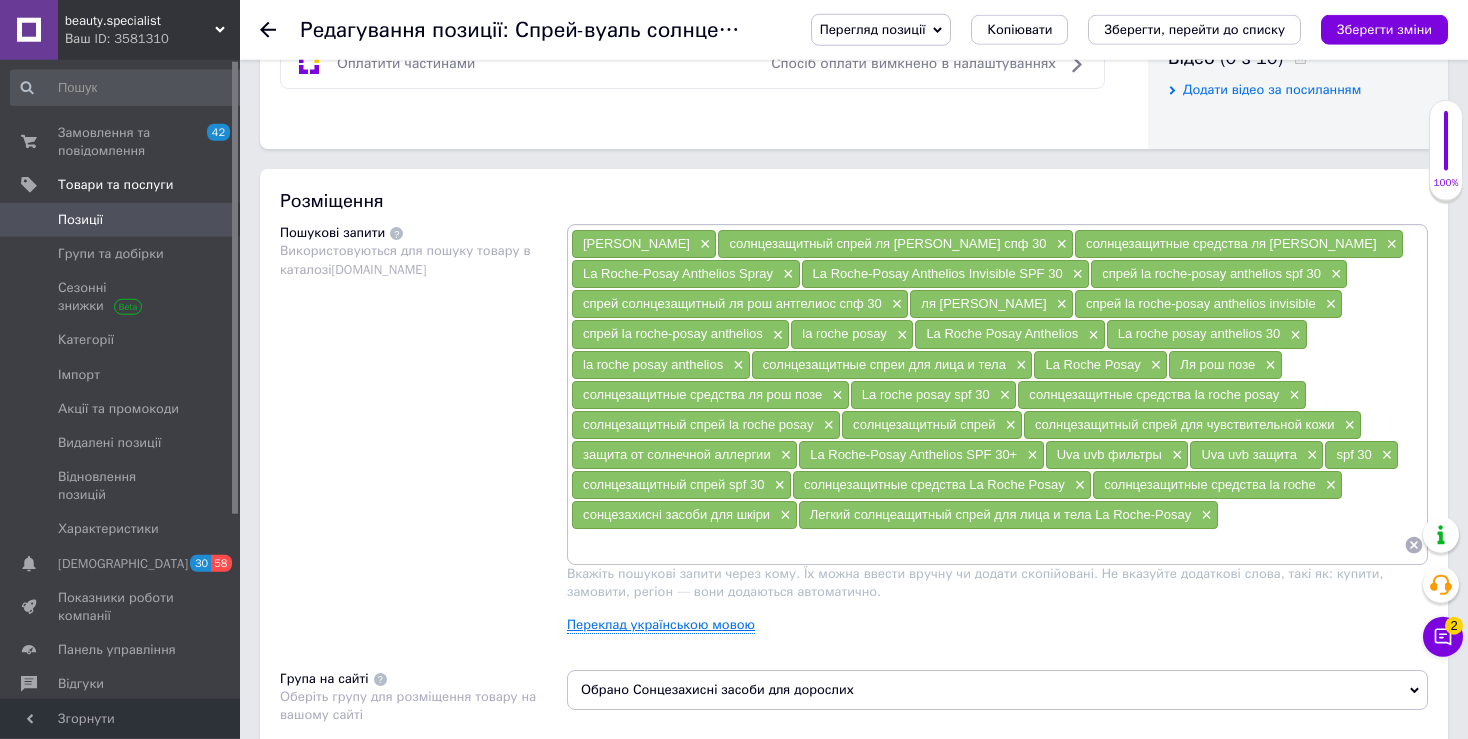 type on "2" 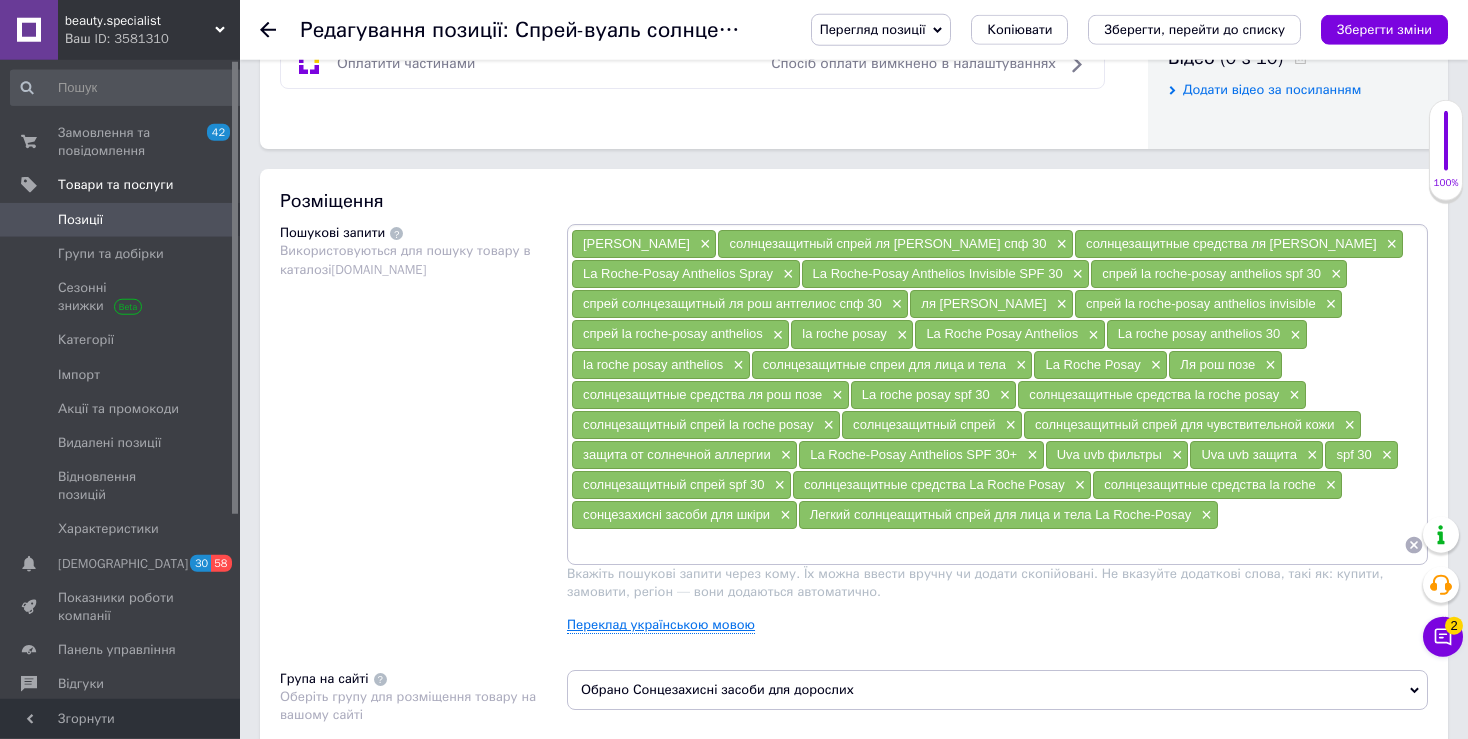 click on "Переклад українською мовою" at bounding box center (661, 625) 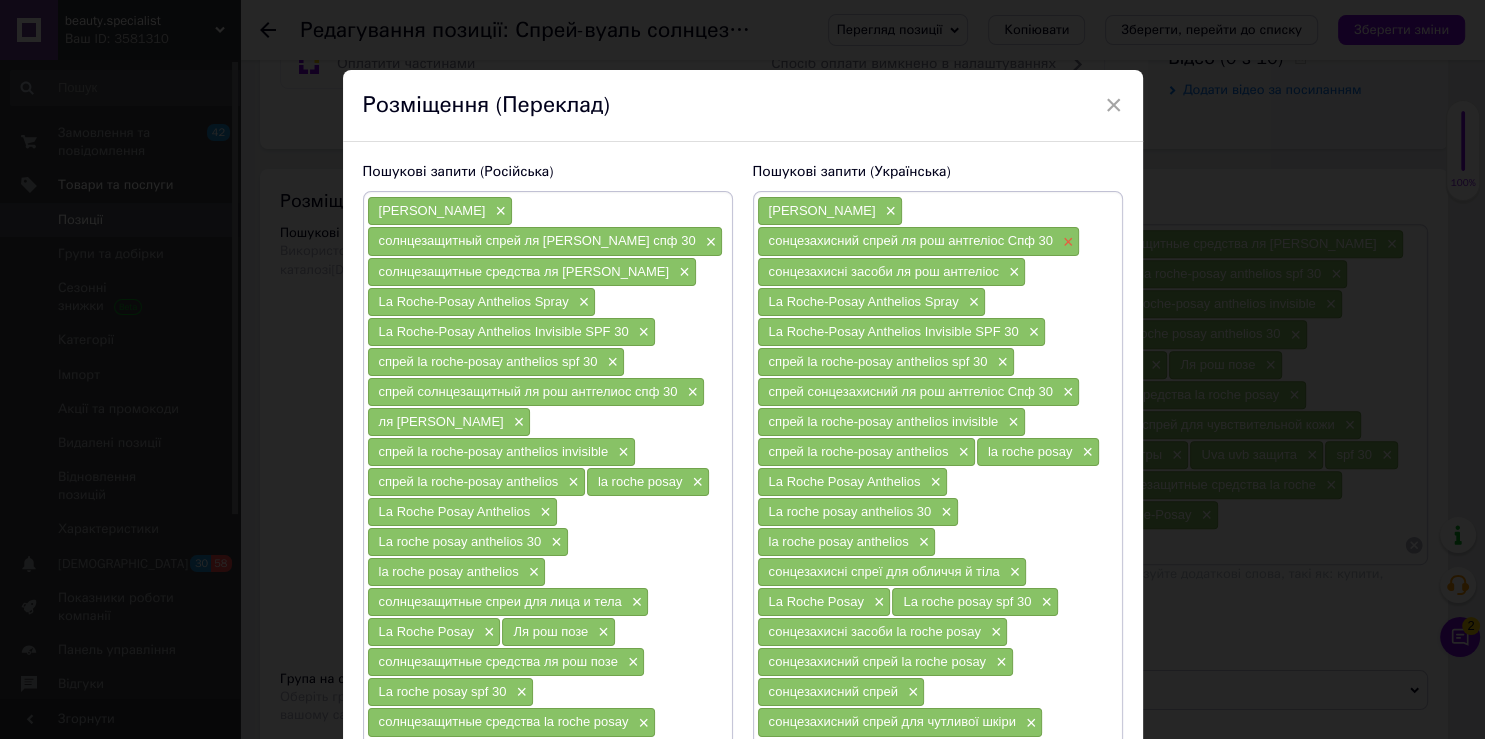 click on "×" at bounding box center [1066, 242] 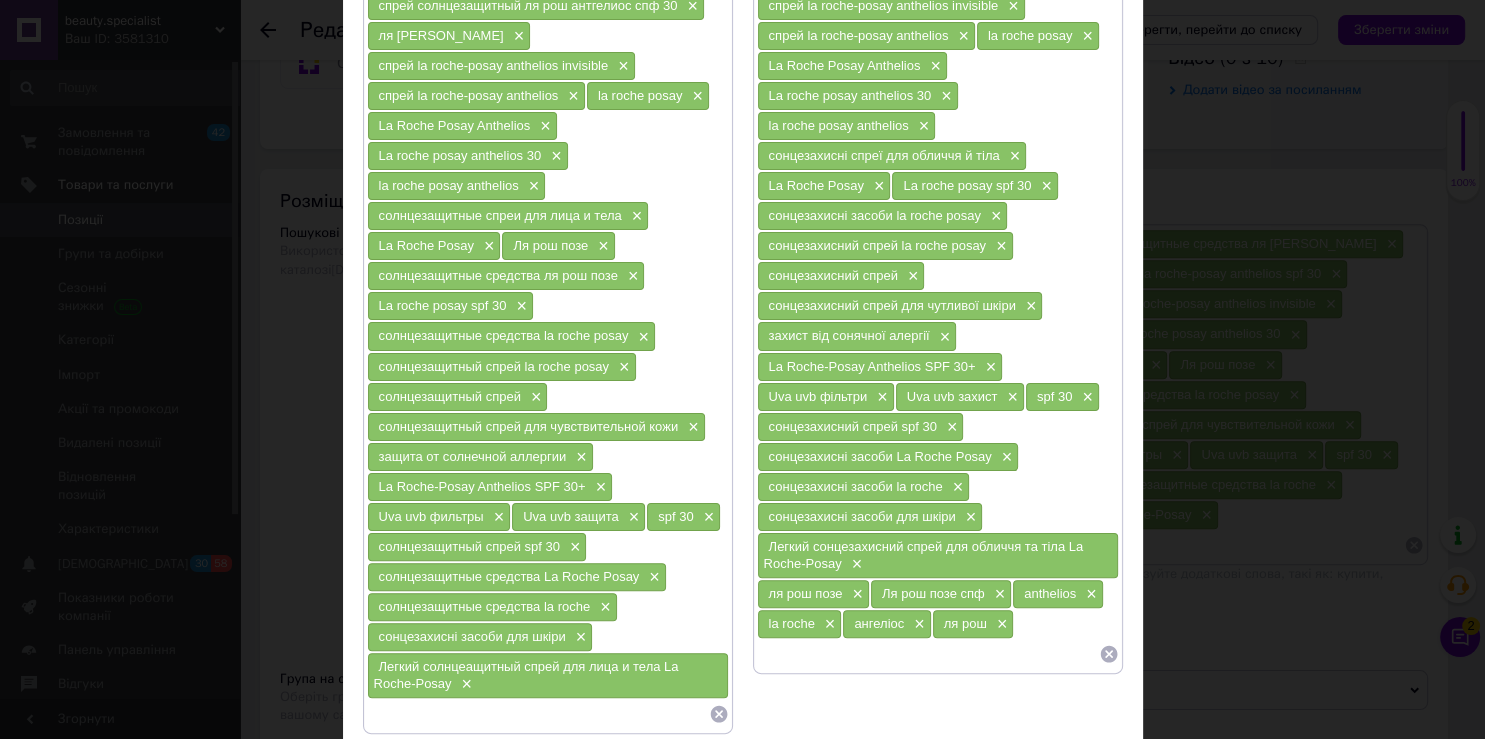 scroll, scrollTop: 393, scrollLeft: 0, axis: vertical 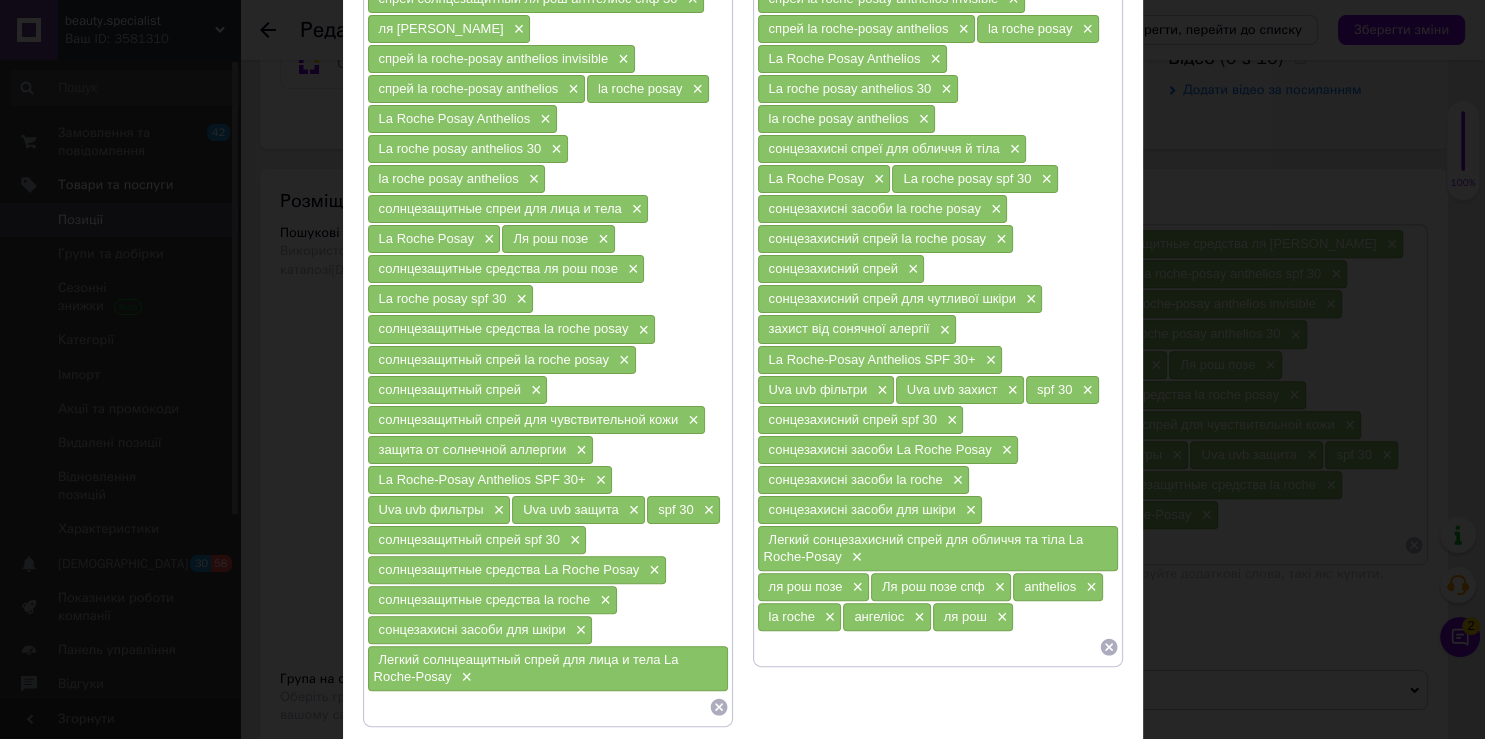 click at bounding box center (928, 647) 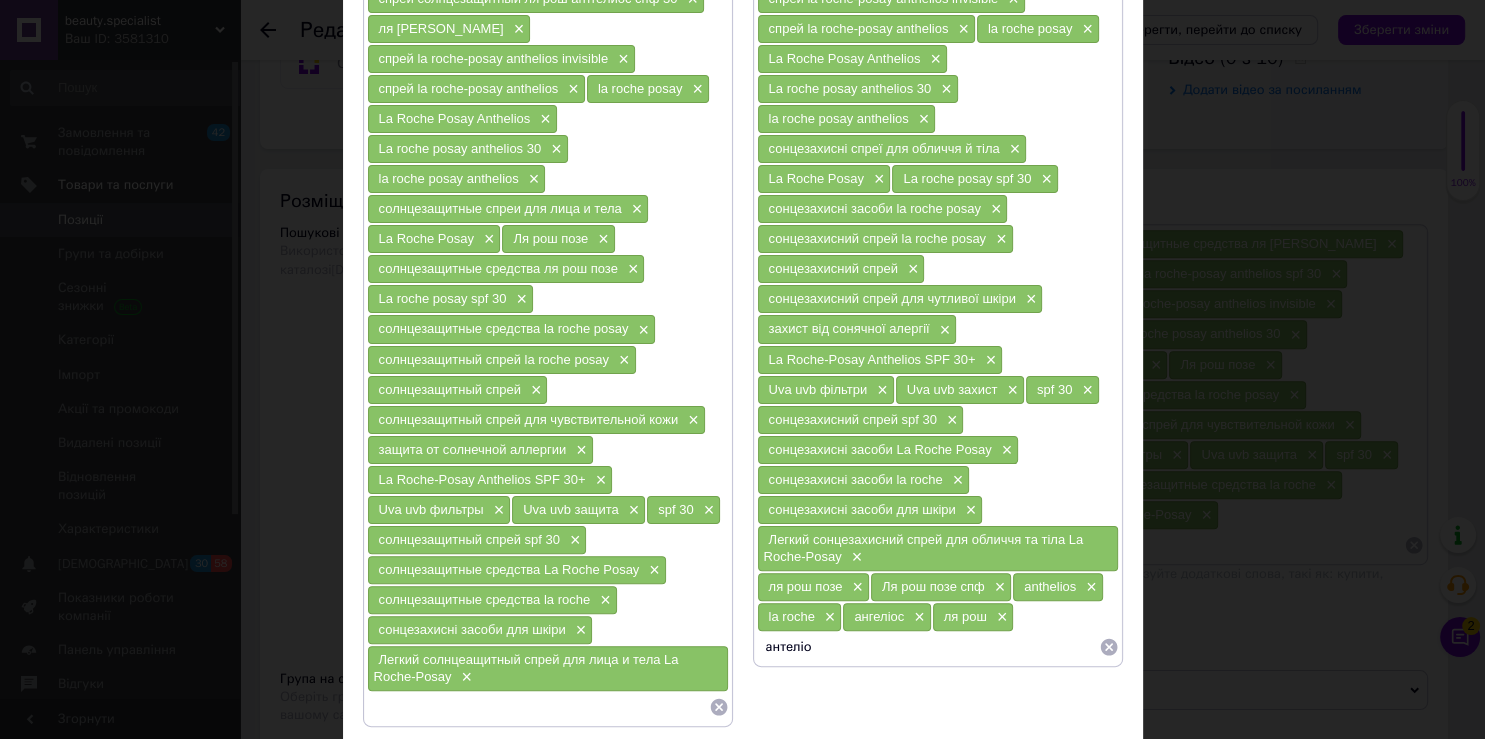 type on "антеліос" 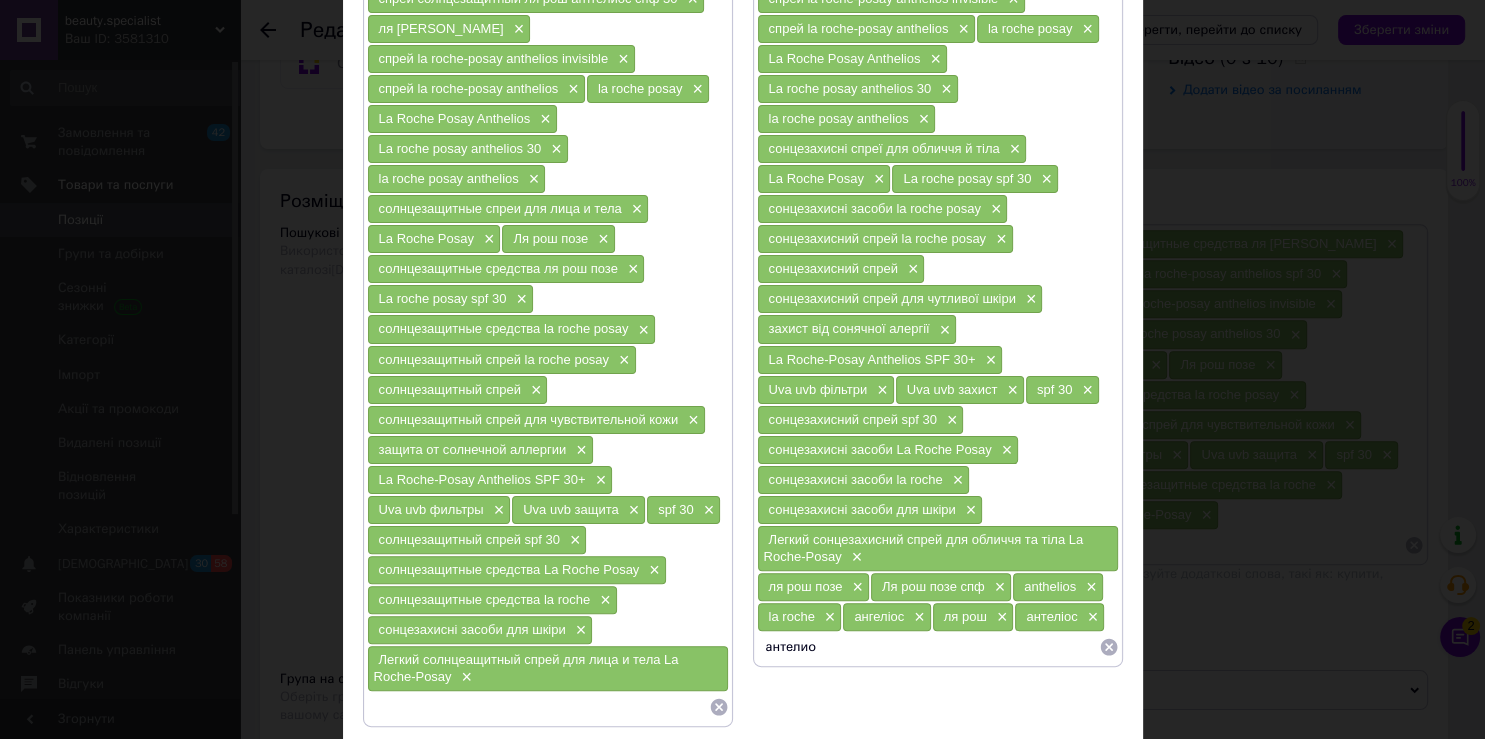 type on "антелиос" 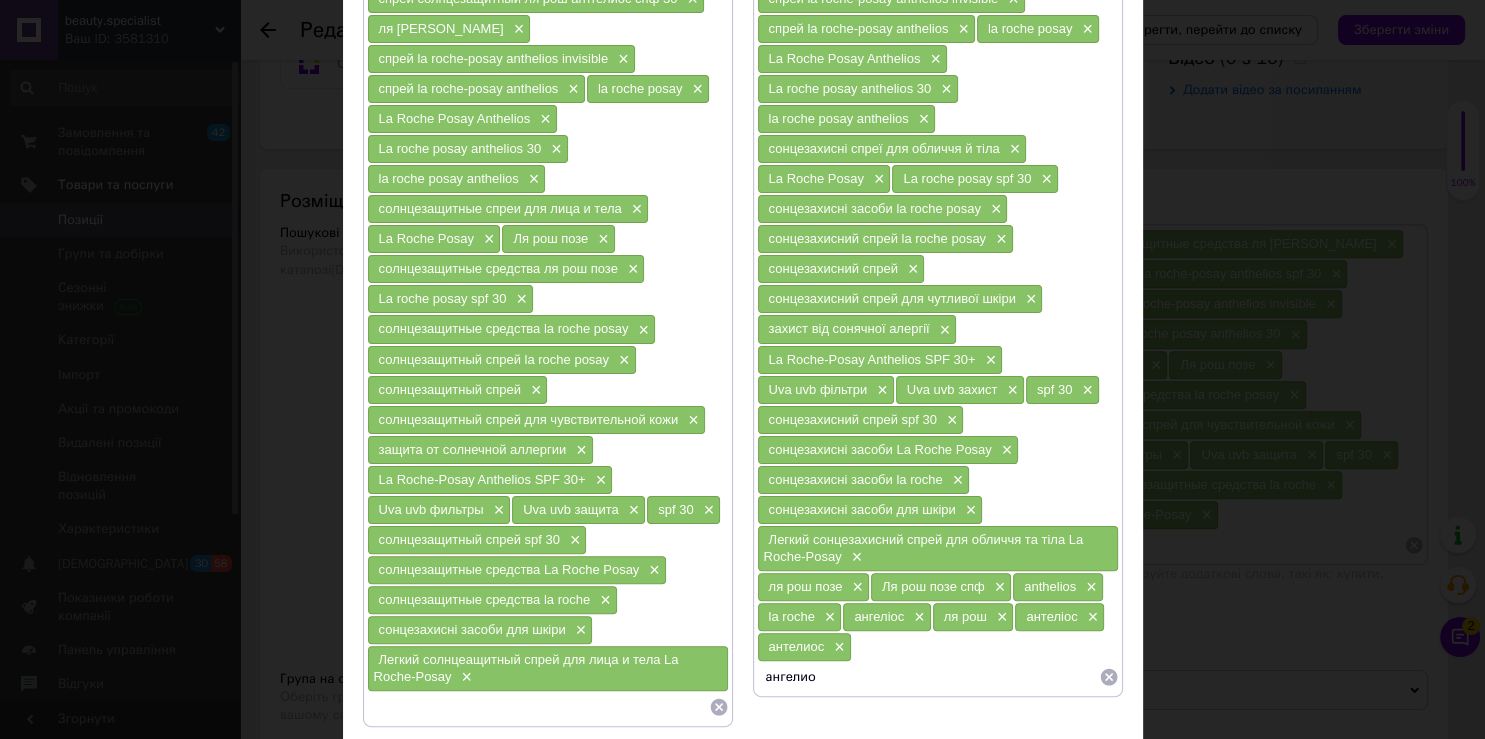 type on "ангелиос" 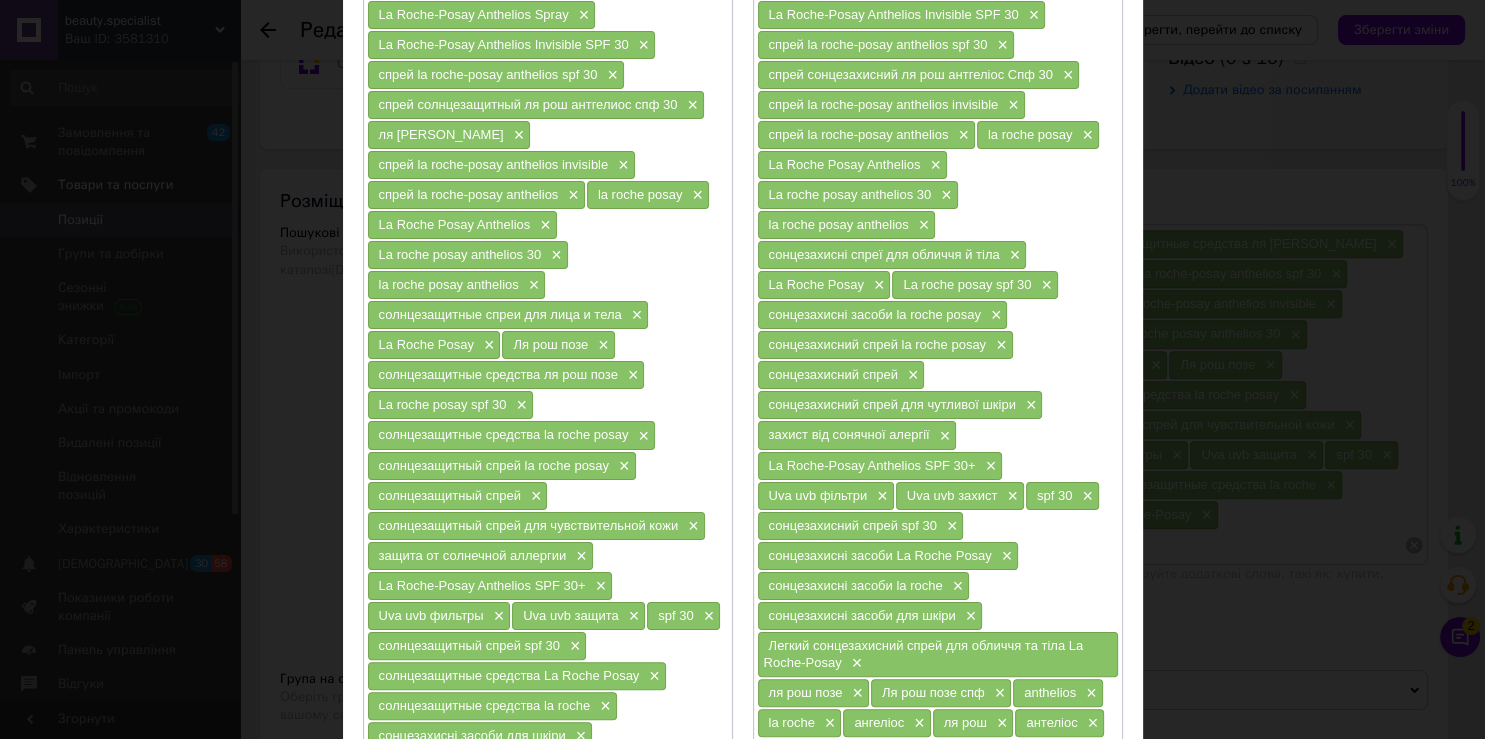 scroll, scrollTop: 286, scrollLeft: 0, axis: vertical 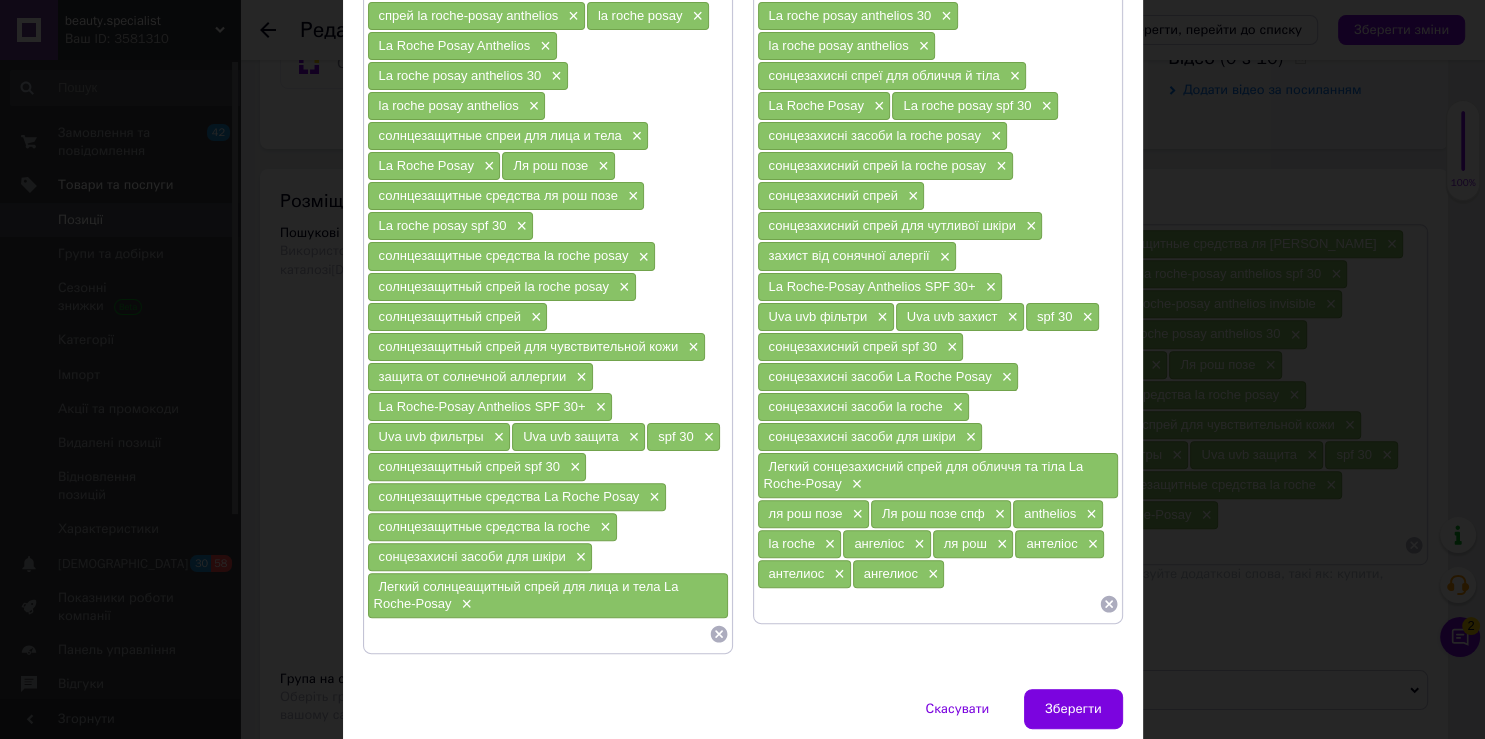 click at bounding box center (928, 604) 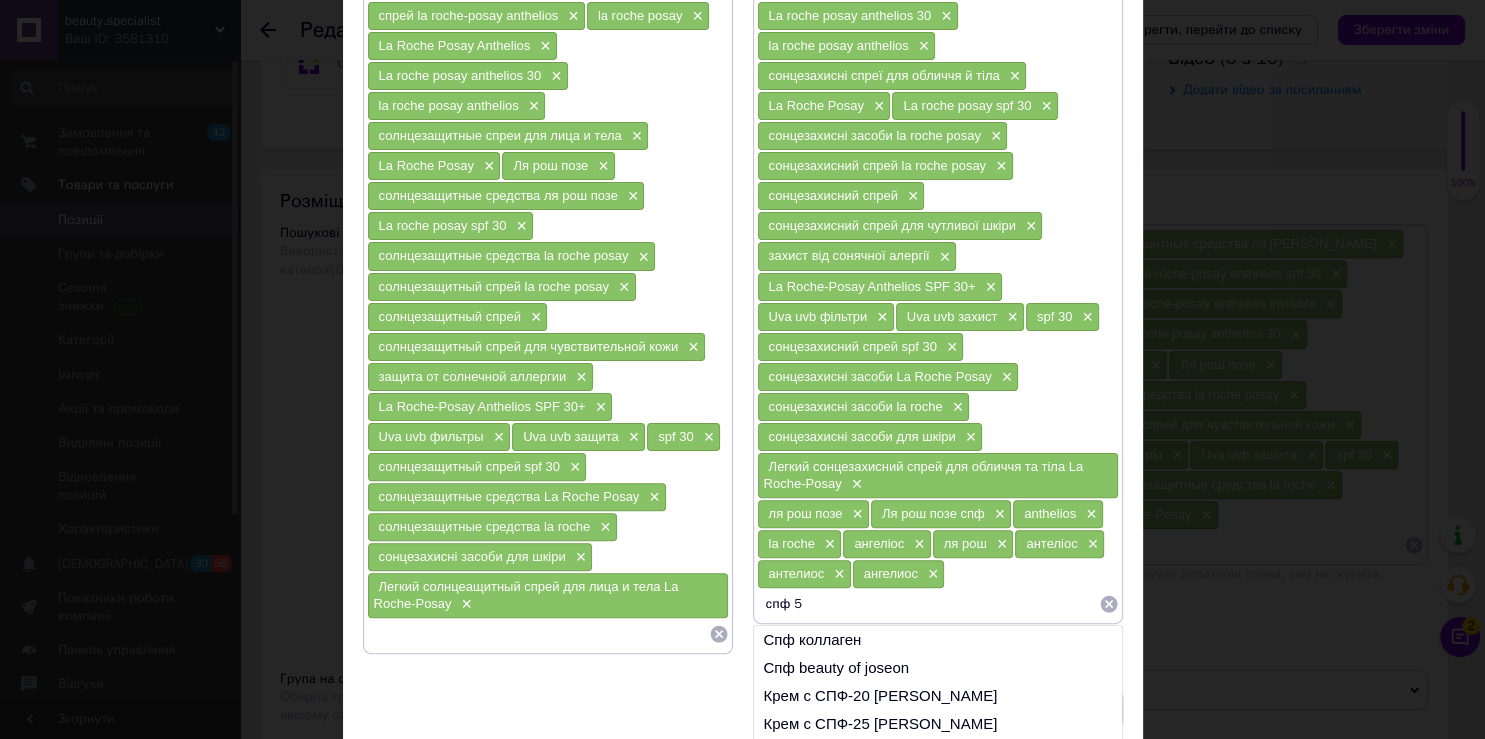 type on "спф 50" 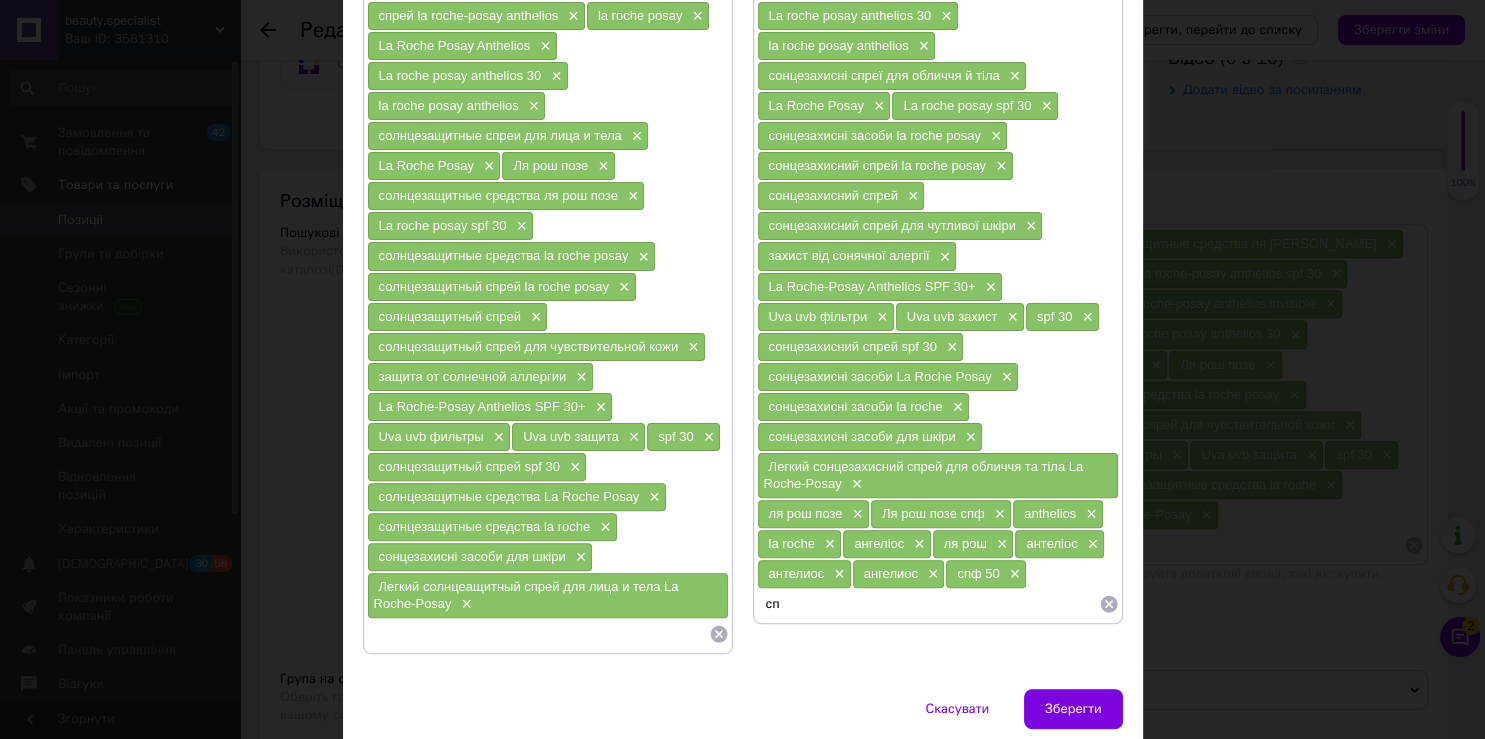 type on "с" 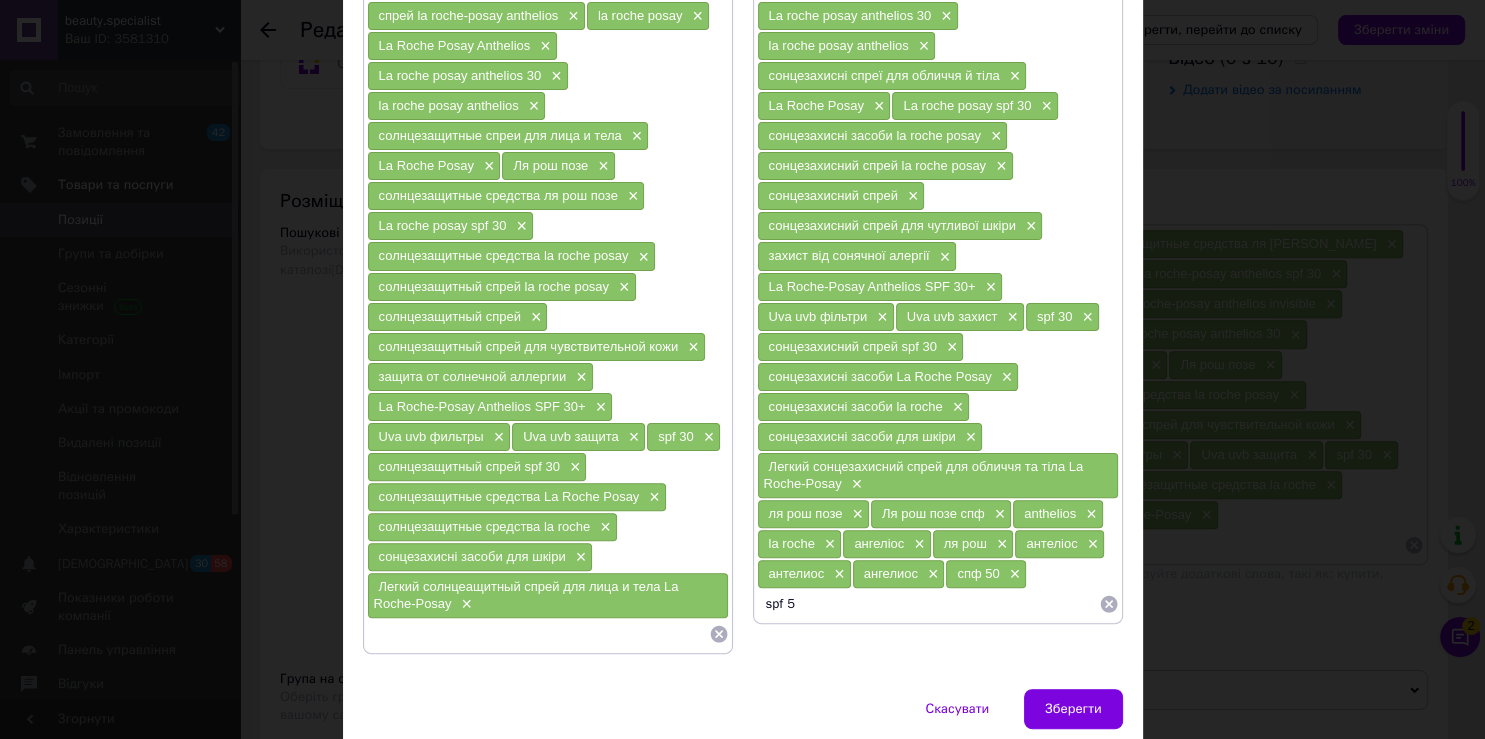 type on "spf 50" 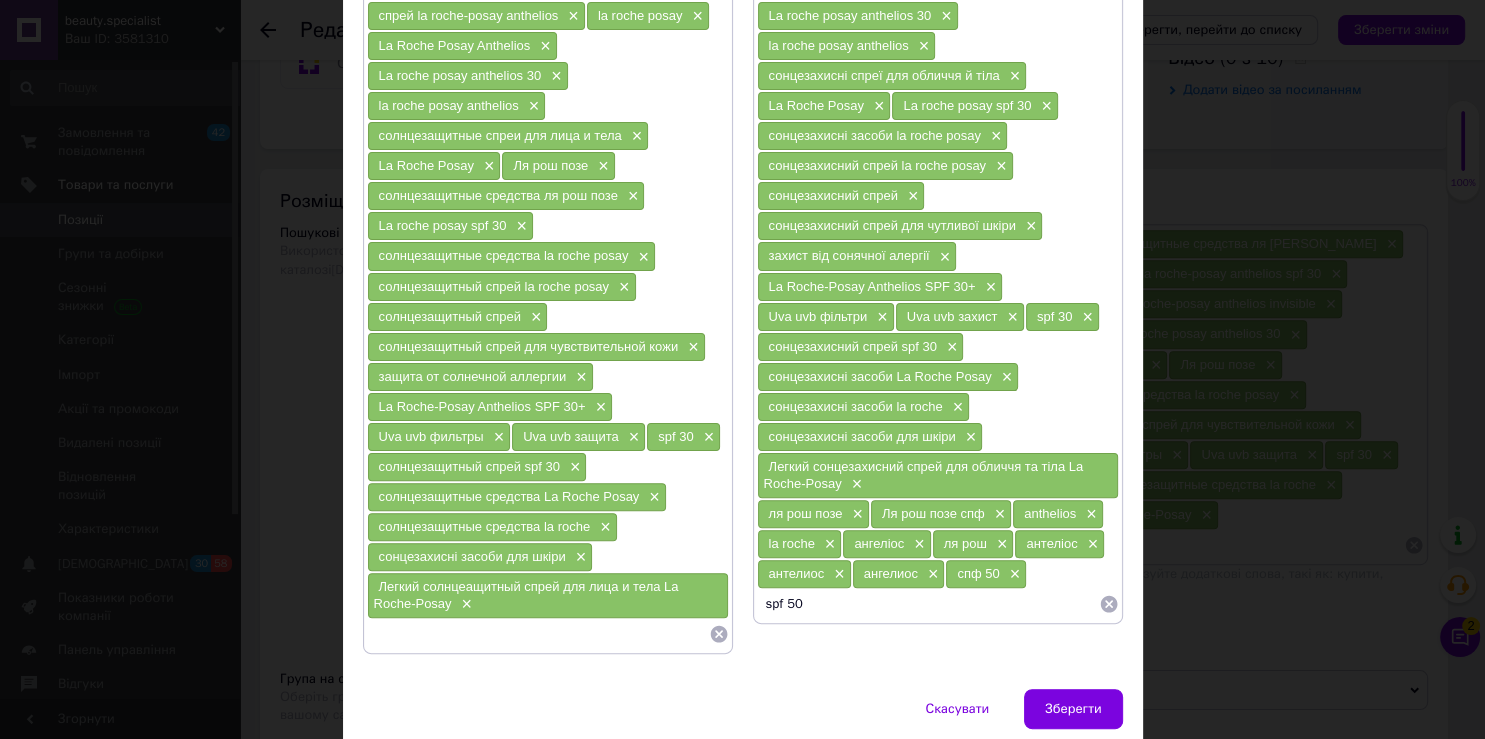 type 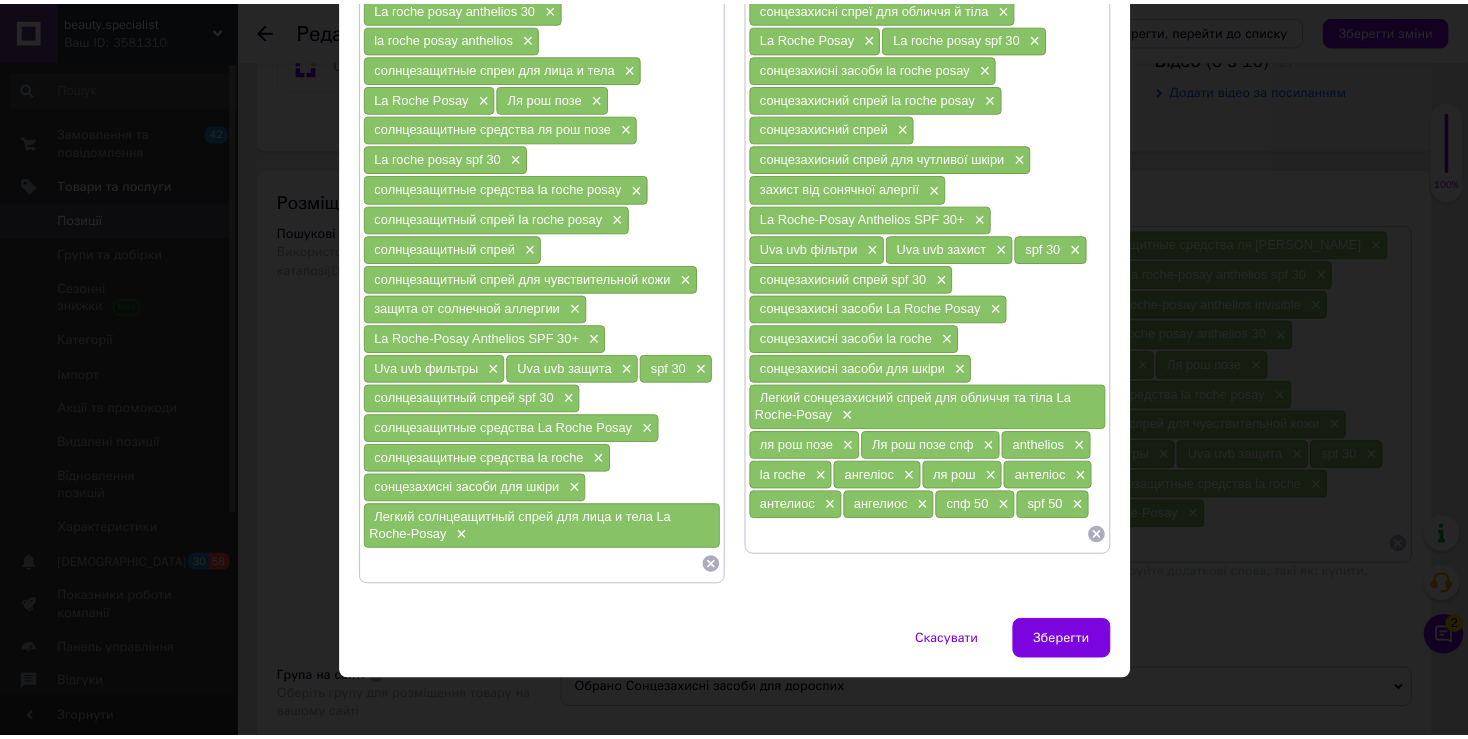 scroll, scrollTop: 546, scrollLeft: 0, axis: vertical 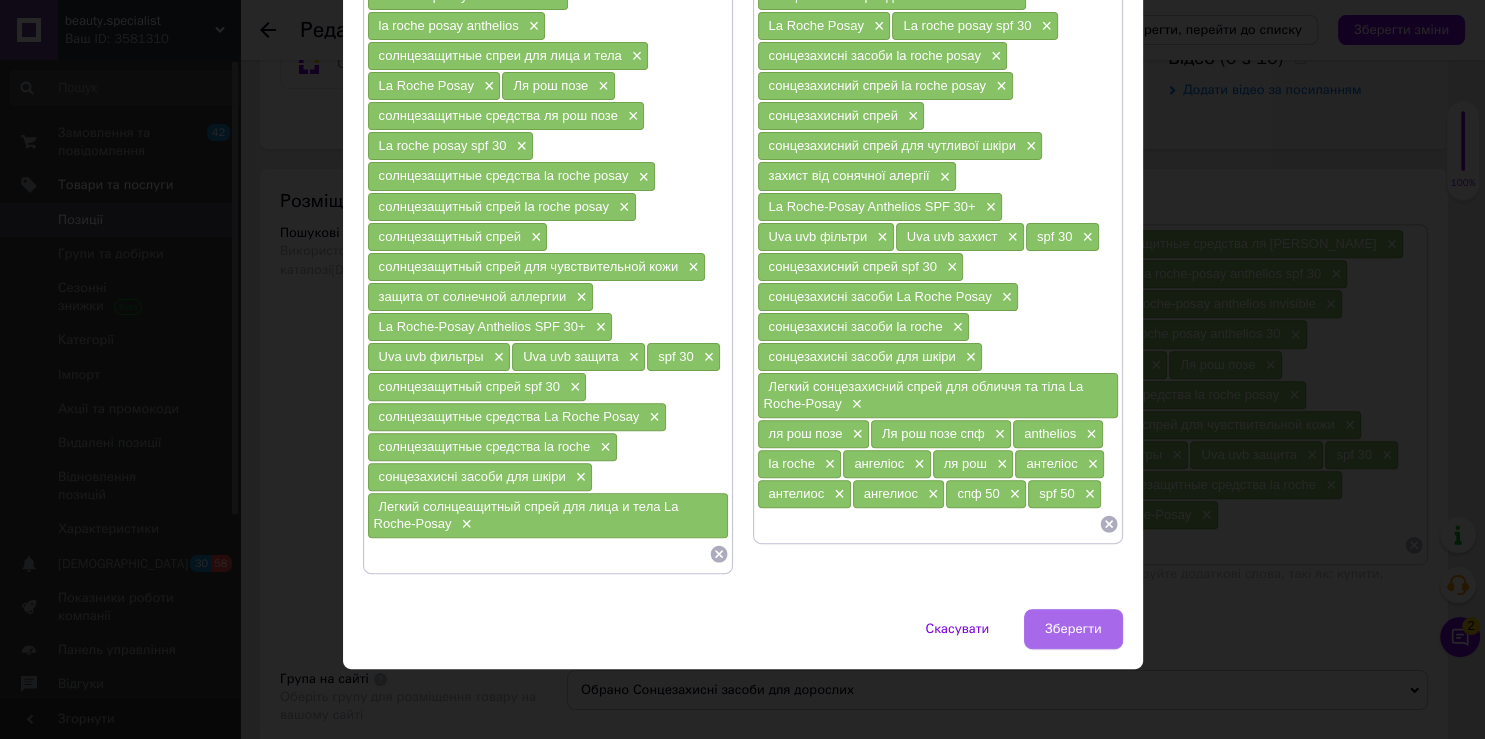 click on "Зберегти" at bounding box center [1073, 629] 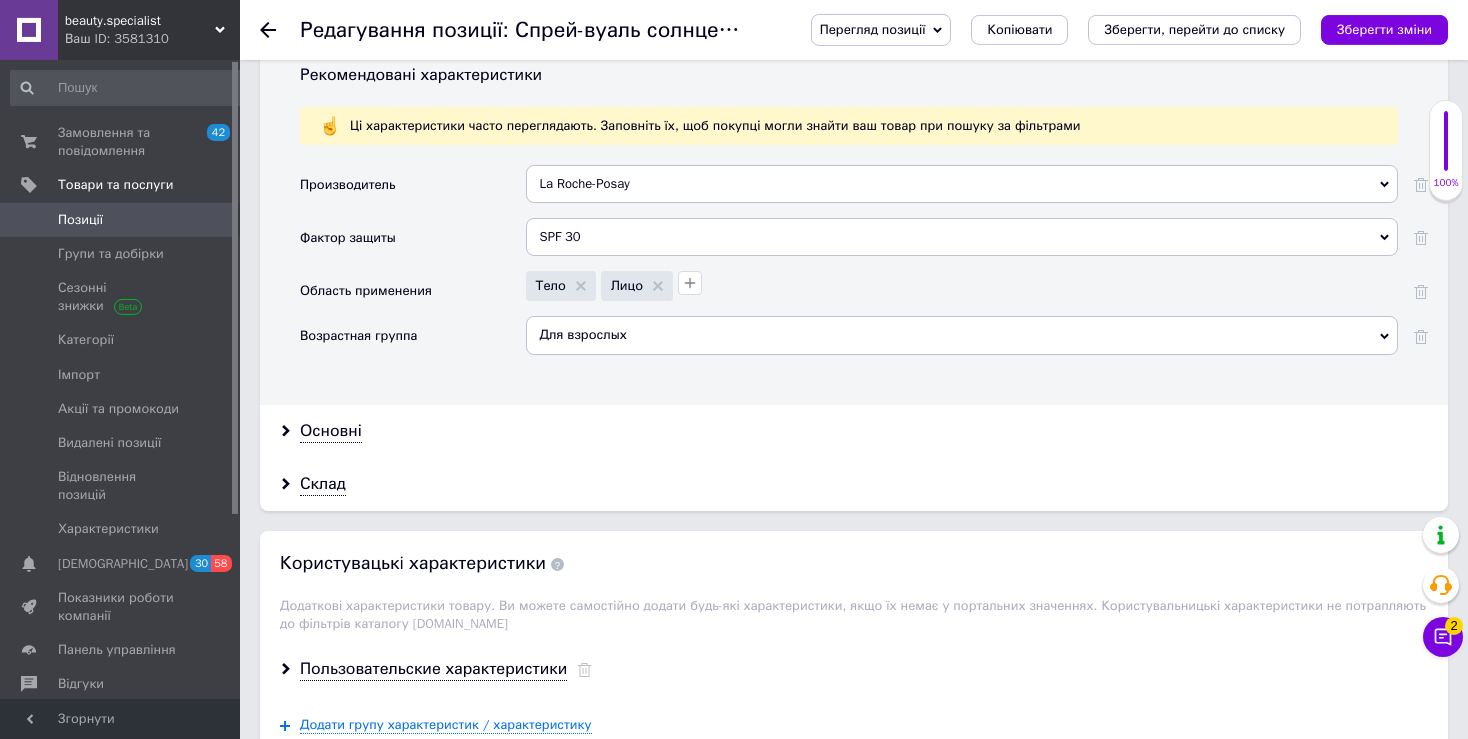 scroll, scrollTop: 2184, scrollLeft: 0, axis: vertical 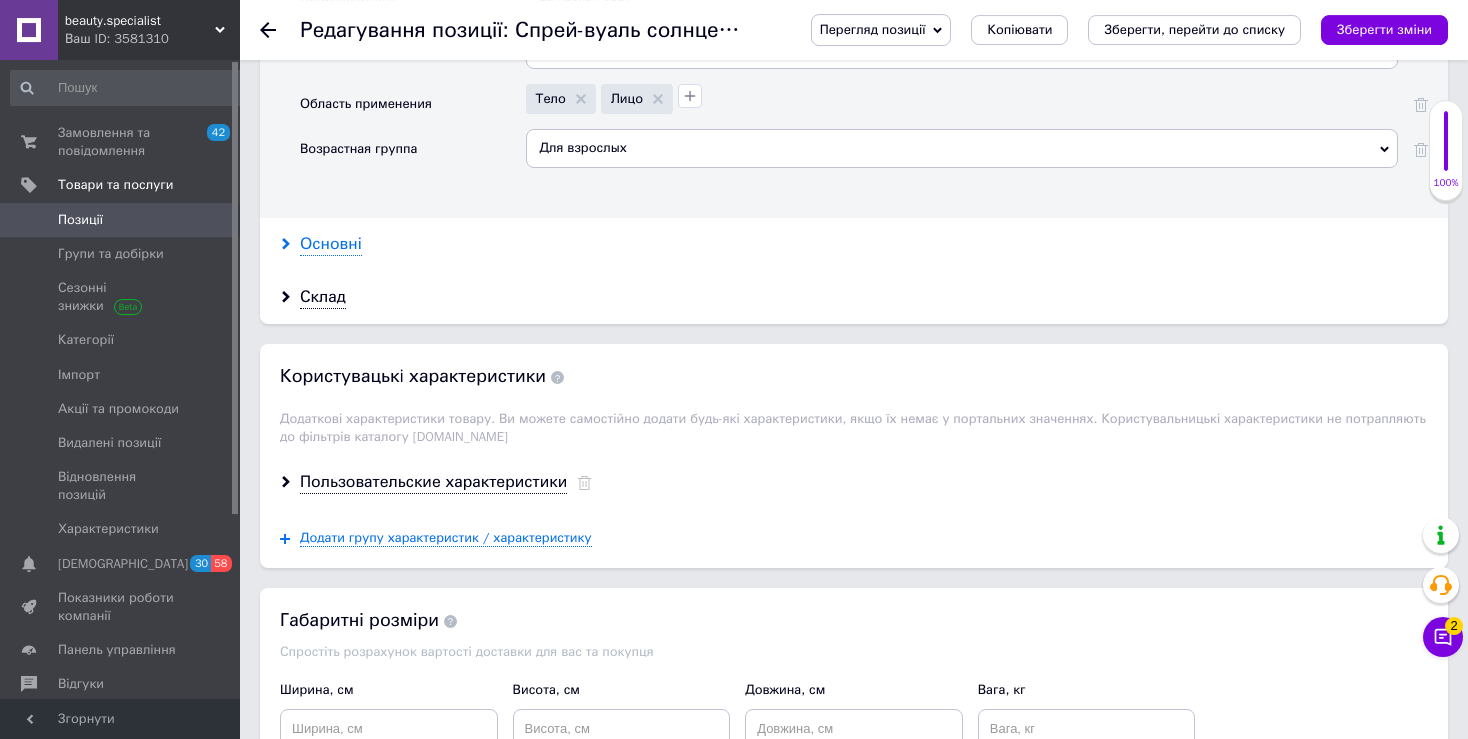 click on "Основні" at bounding box center [331, 244] 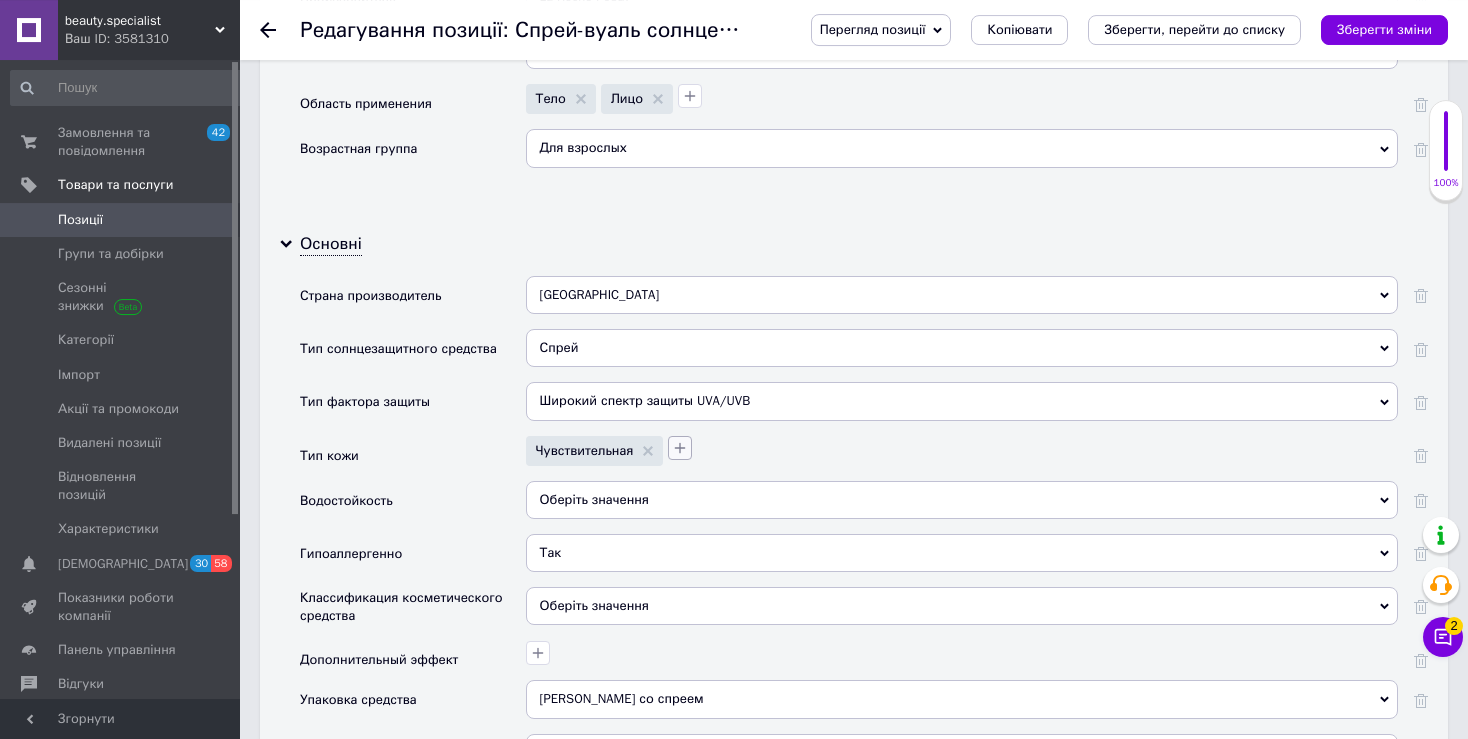click 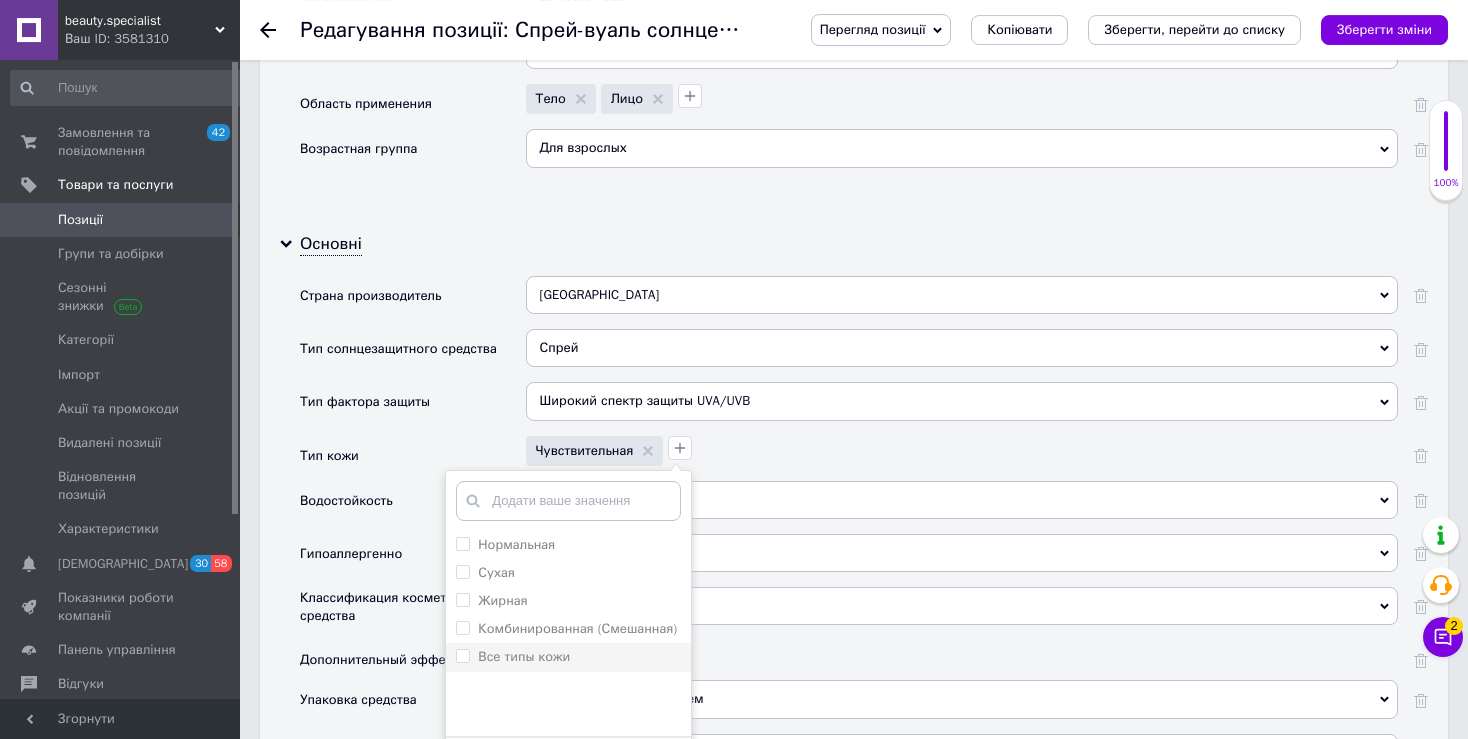 click on "Все типы кожи" at bounding box center [462, 655] 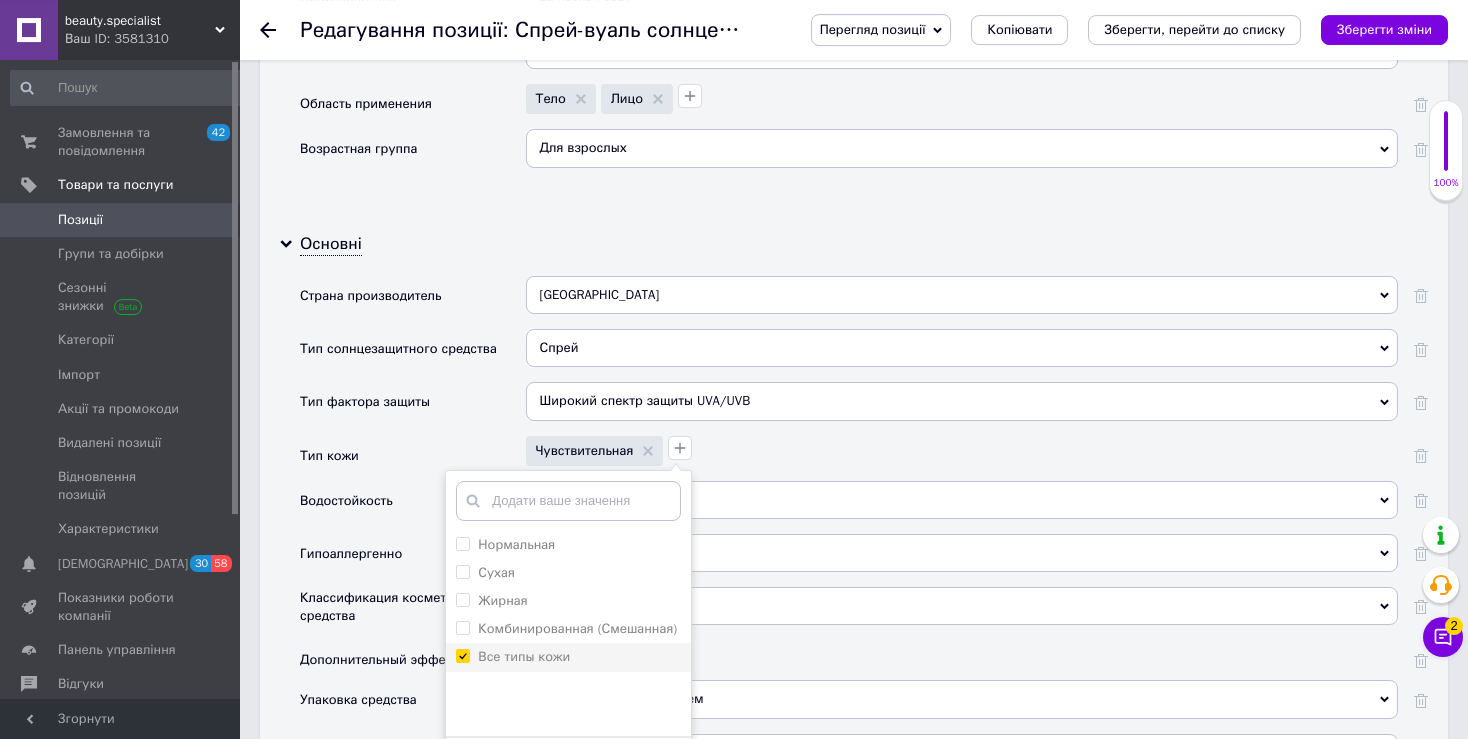 checkbox on "true" 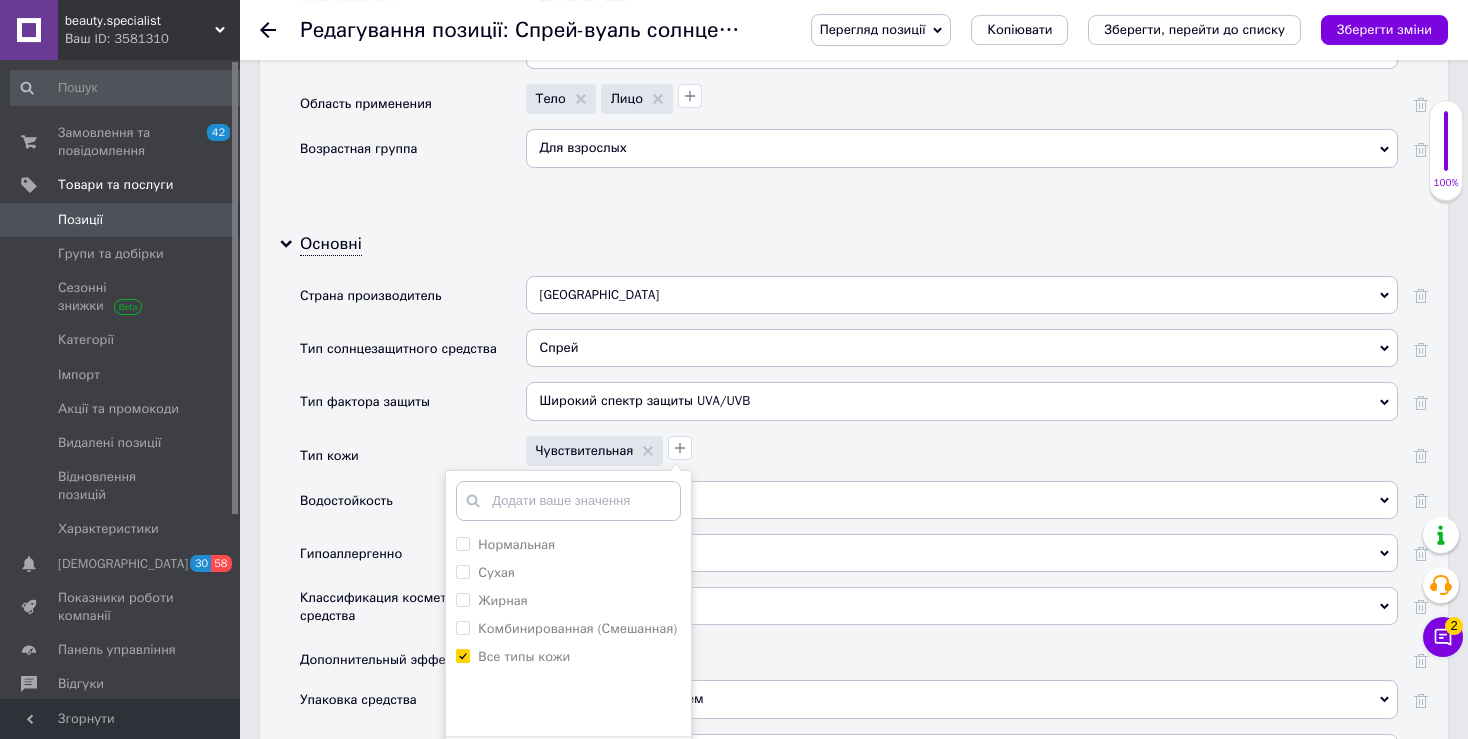 click on "Тип кожи" at bounding box center [413, 458] 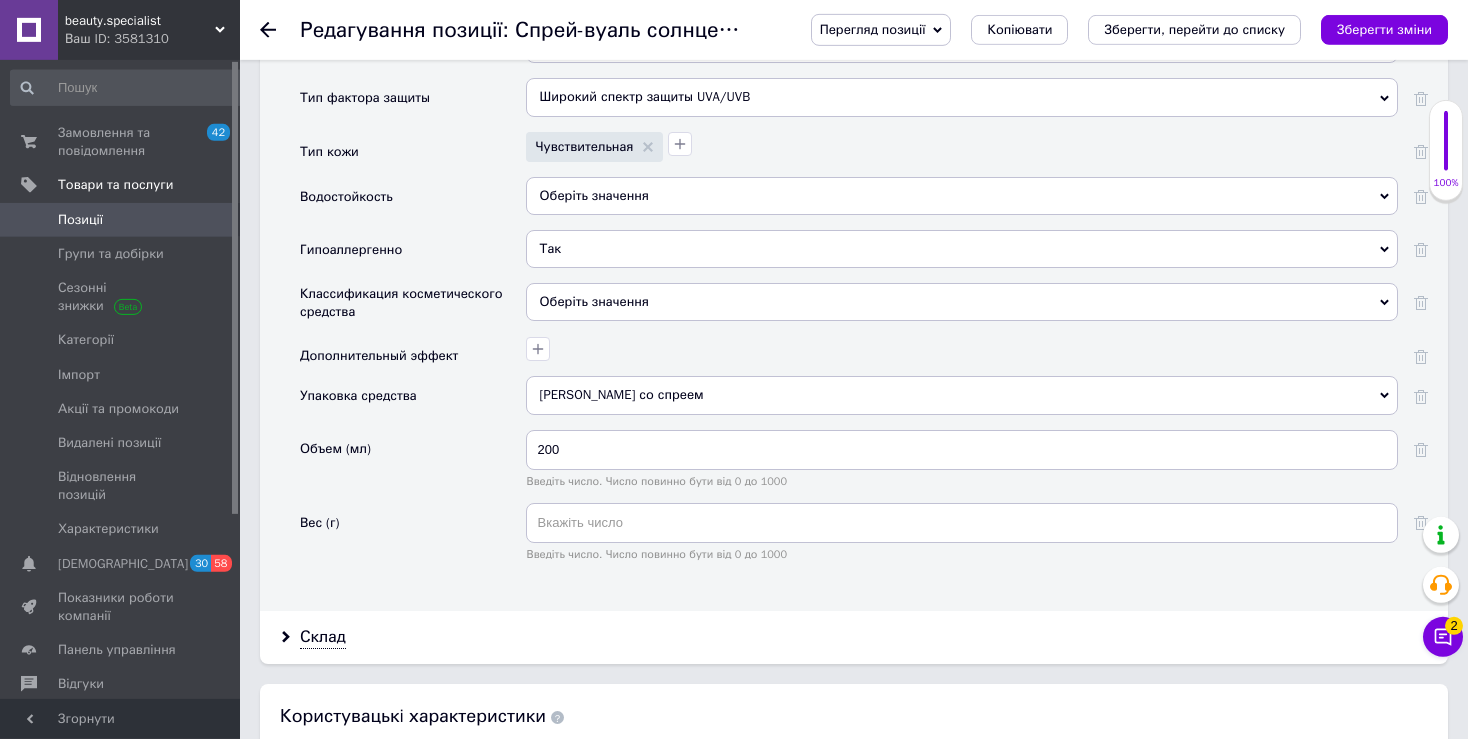 scroll, scrollTop: 2586, scrollLeft: 0, axis: vertical 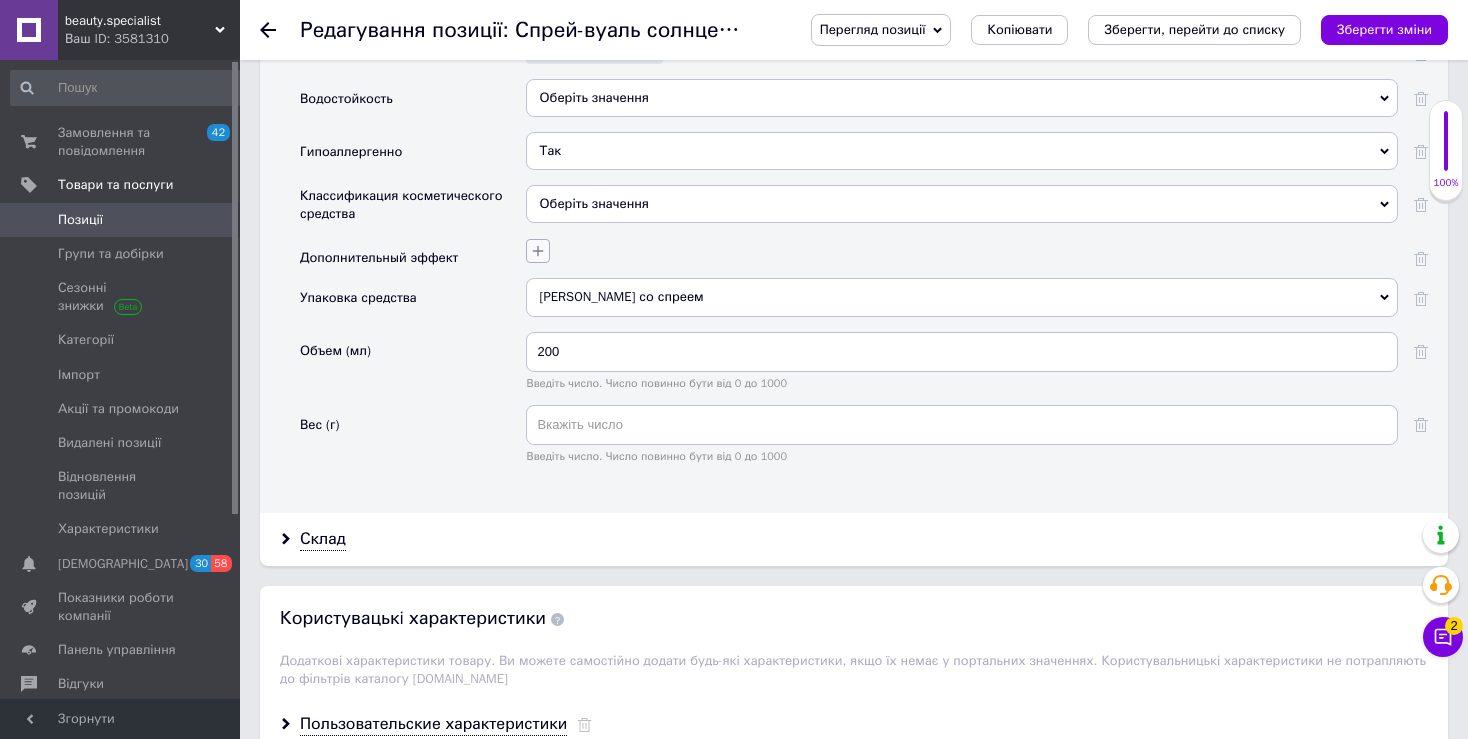 click 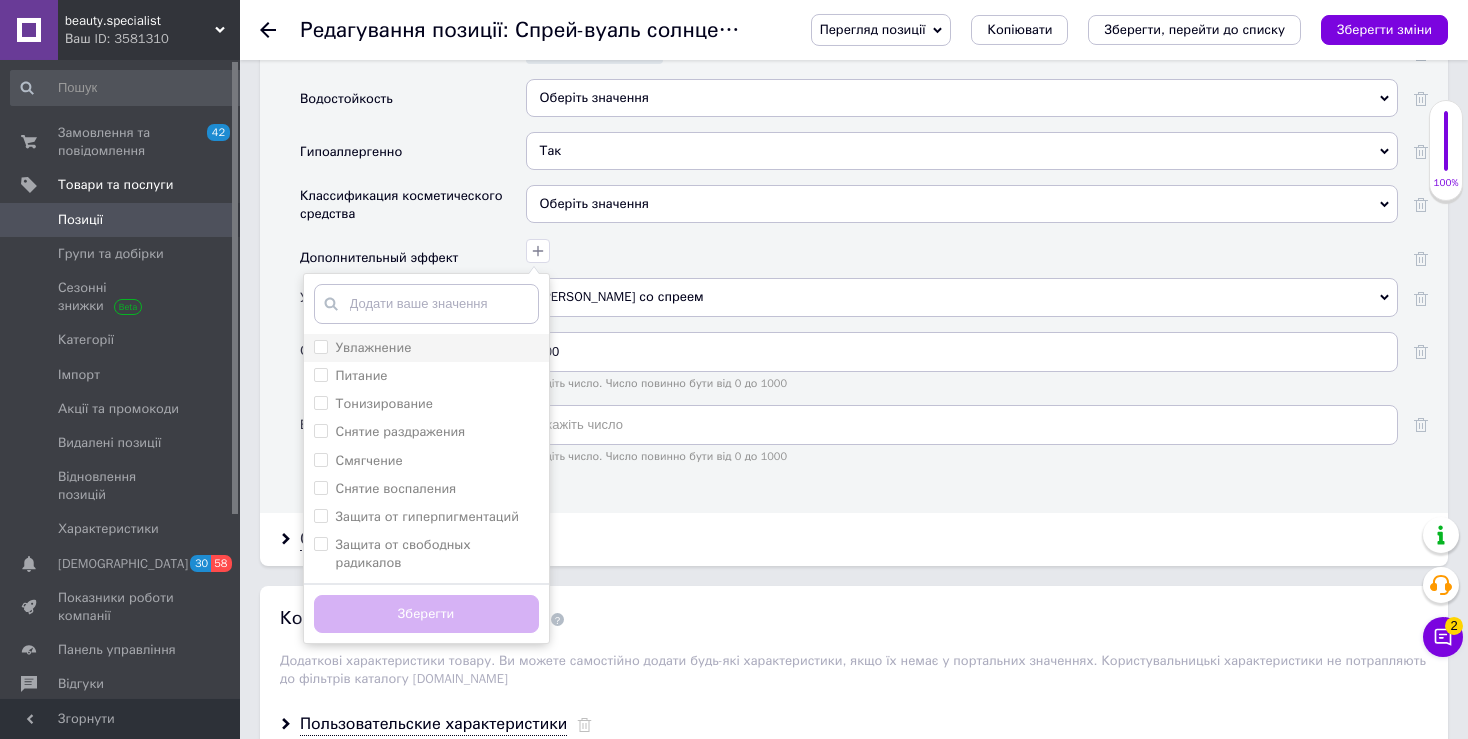click on "Увлажнение" at bounding box center [320, 346] 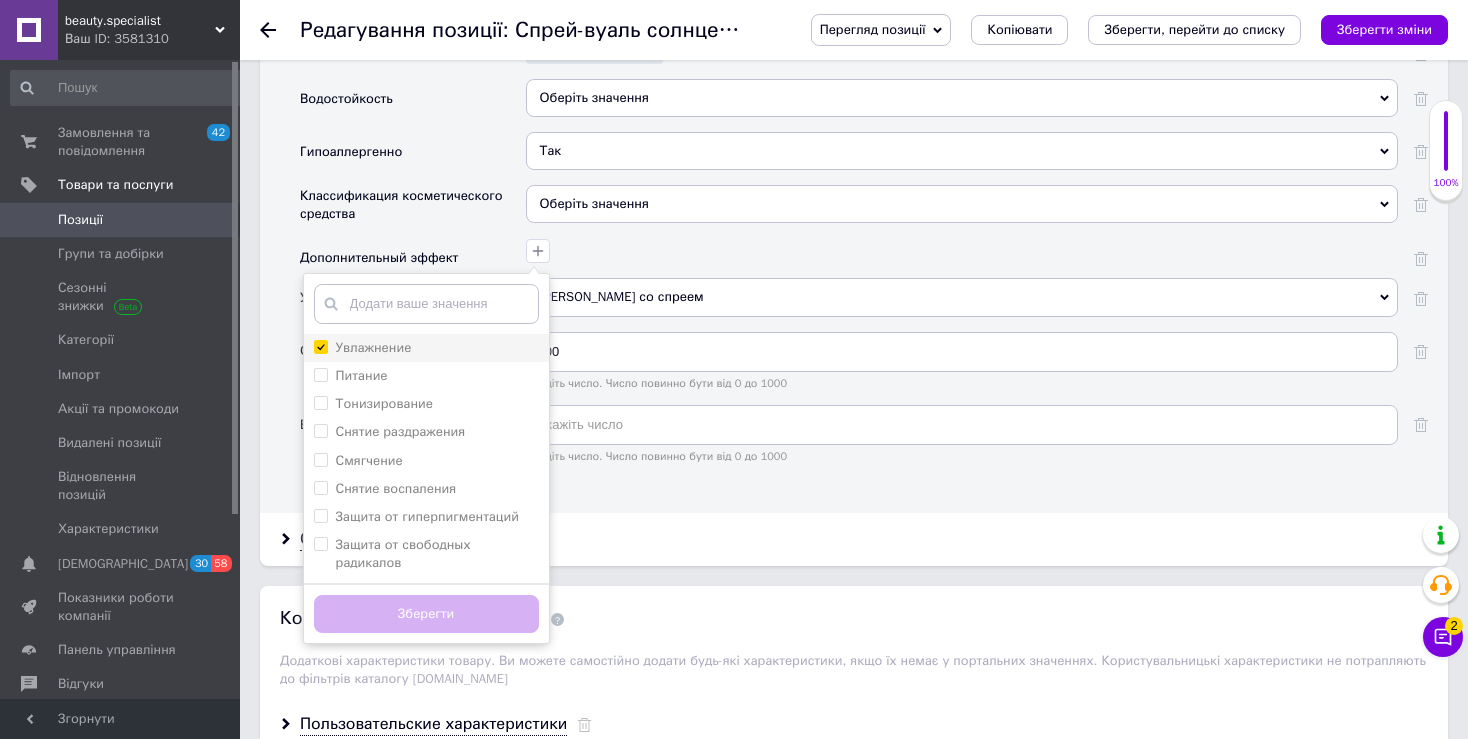 checkbox on "true" 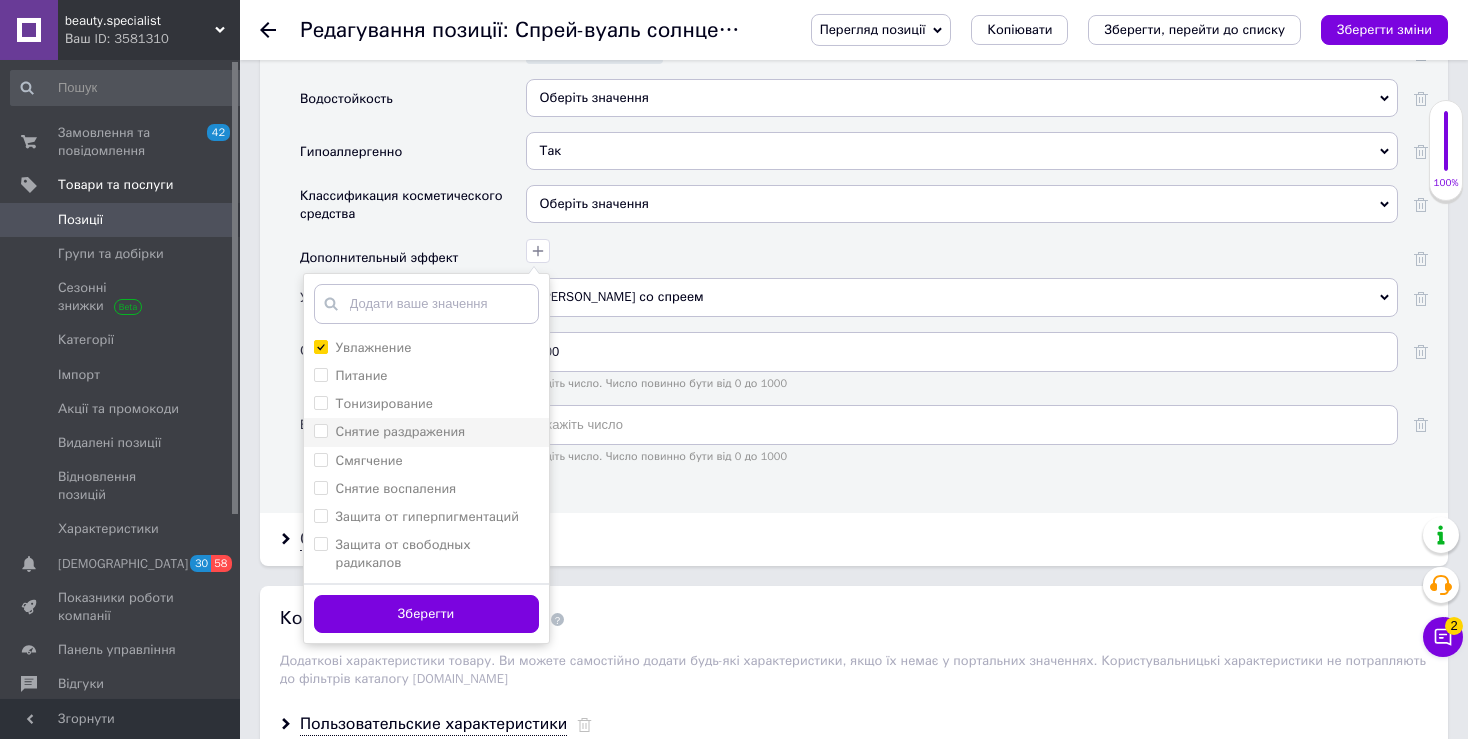 click on "Снятие раздражения" at bounding box center (320, 430) 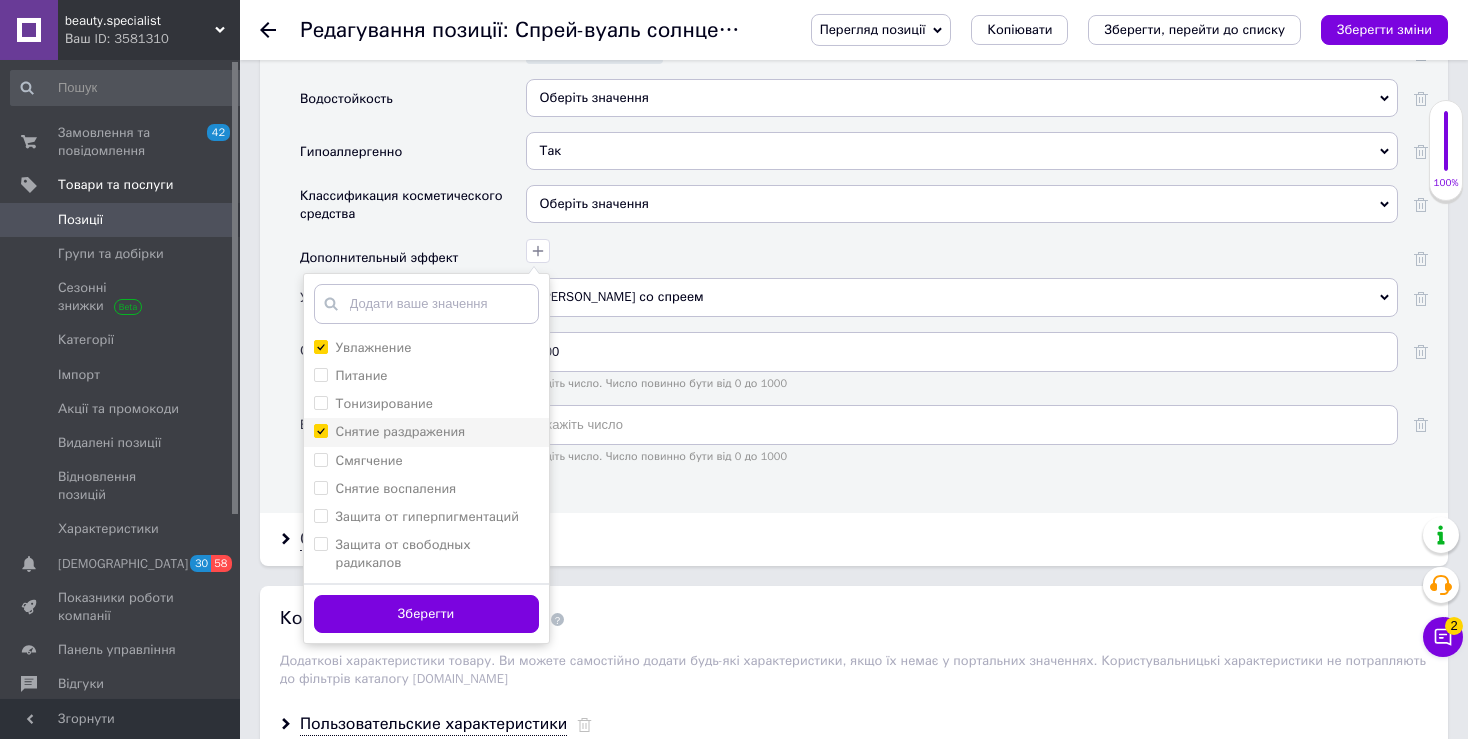 checkbox on "true" 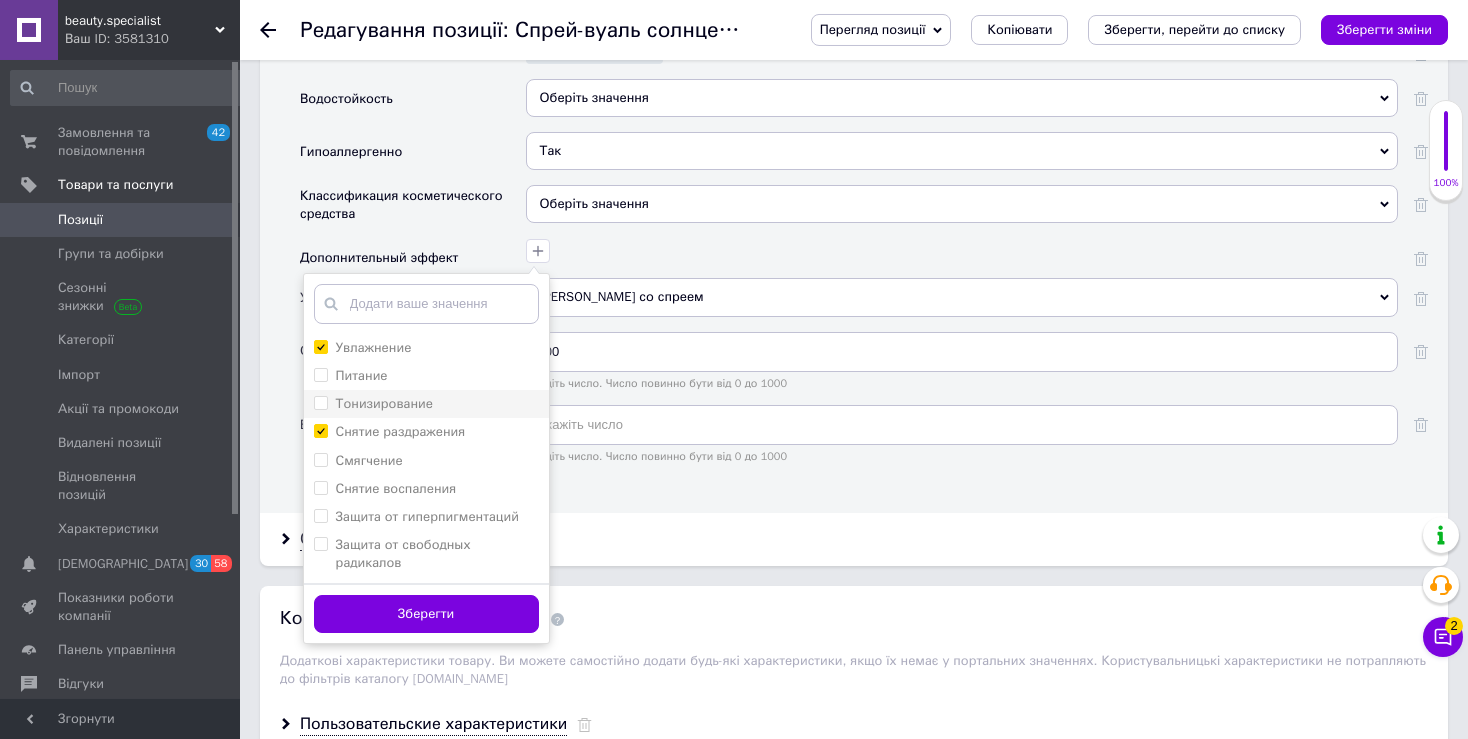 click on "Тонизирование" at bounding box center [320, 402] 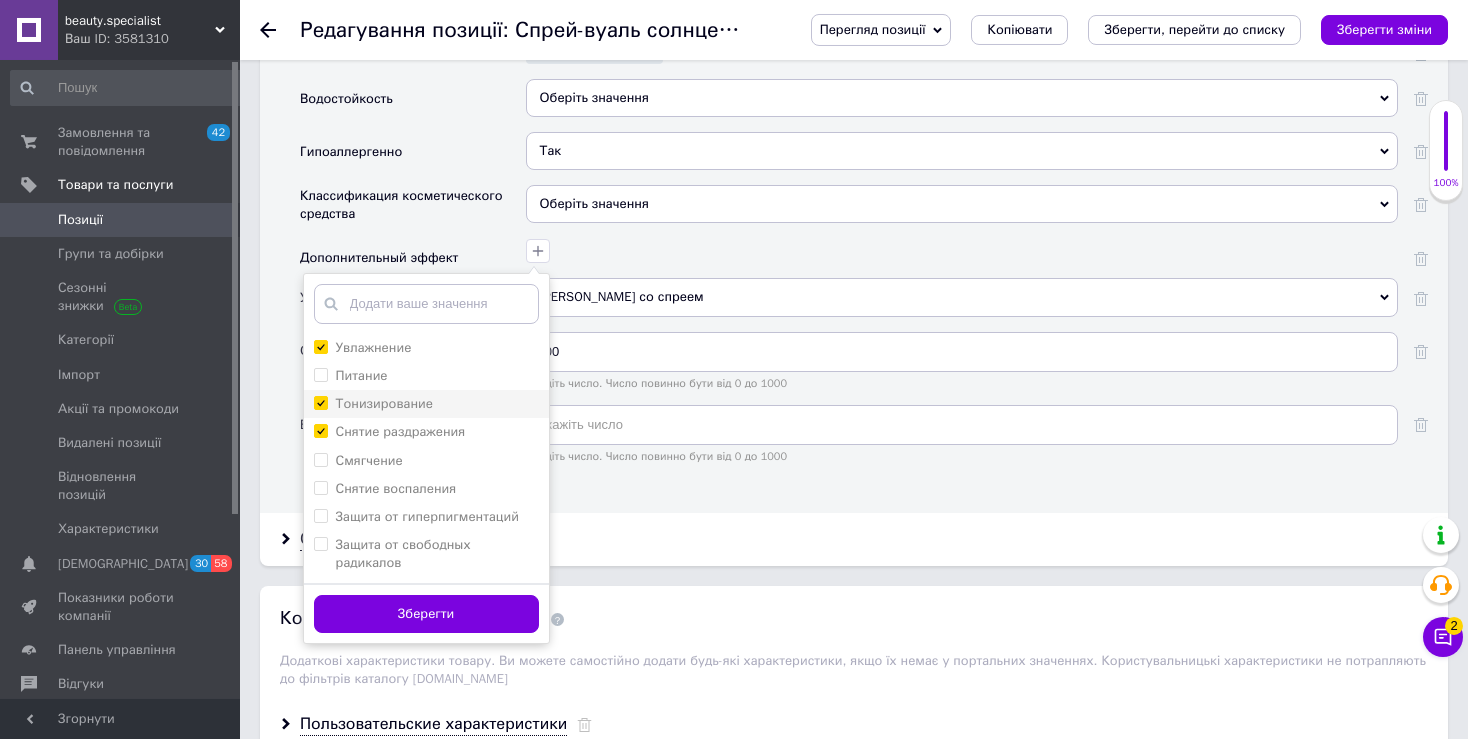checkbox on "true" 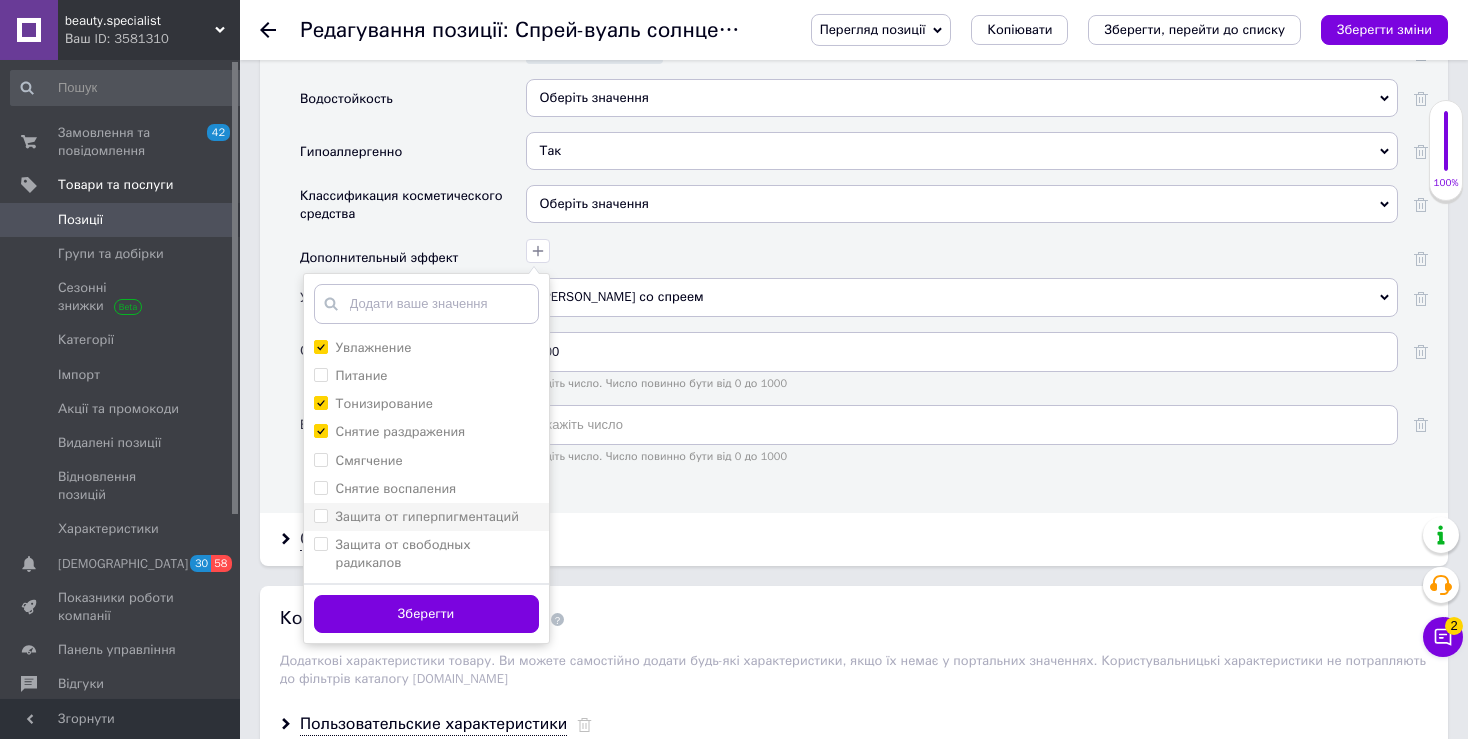 click on "Защита от гиперпигментаций" at bounding box center [320, 515] 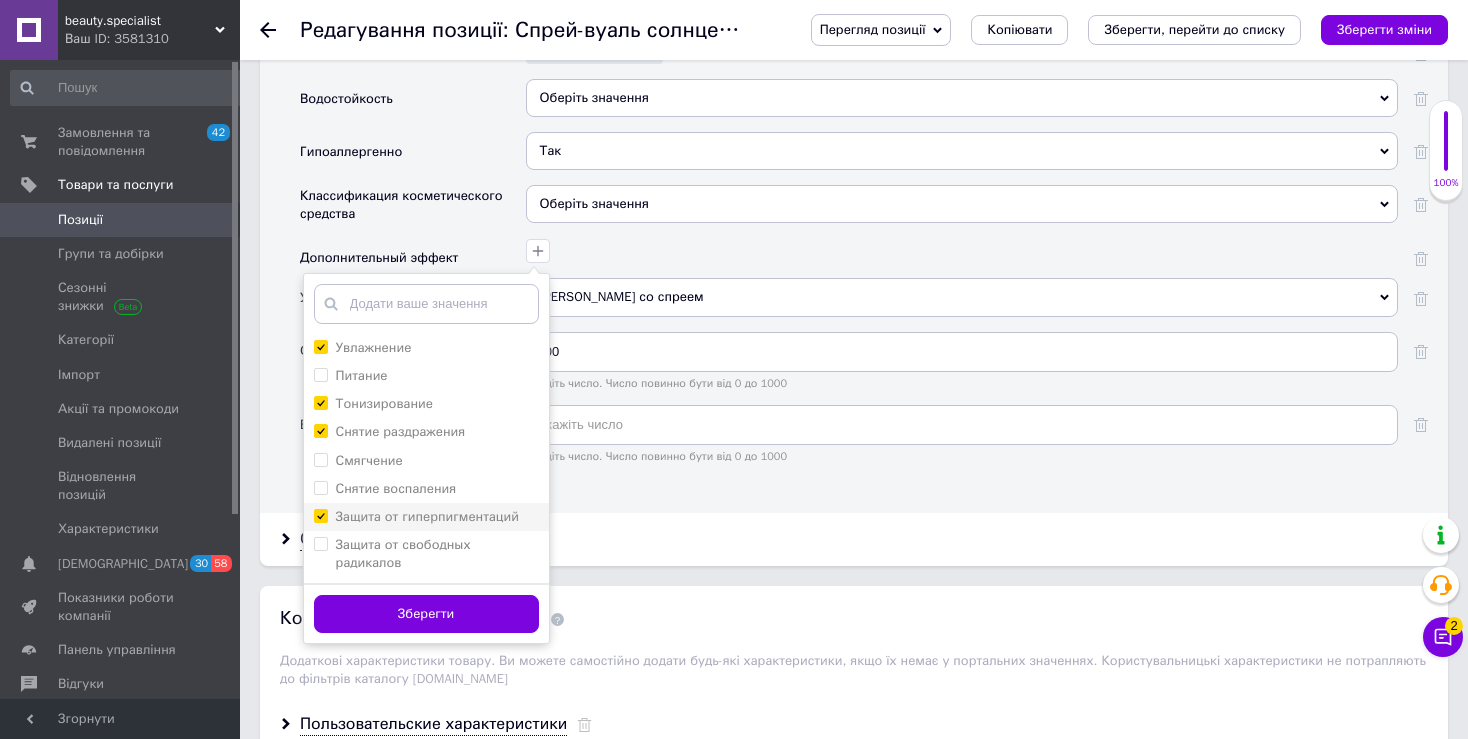 checkbox on "true" 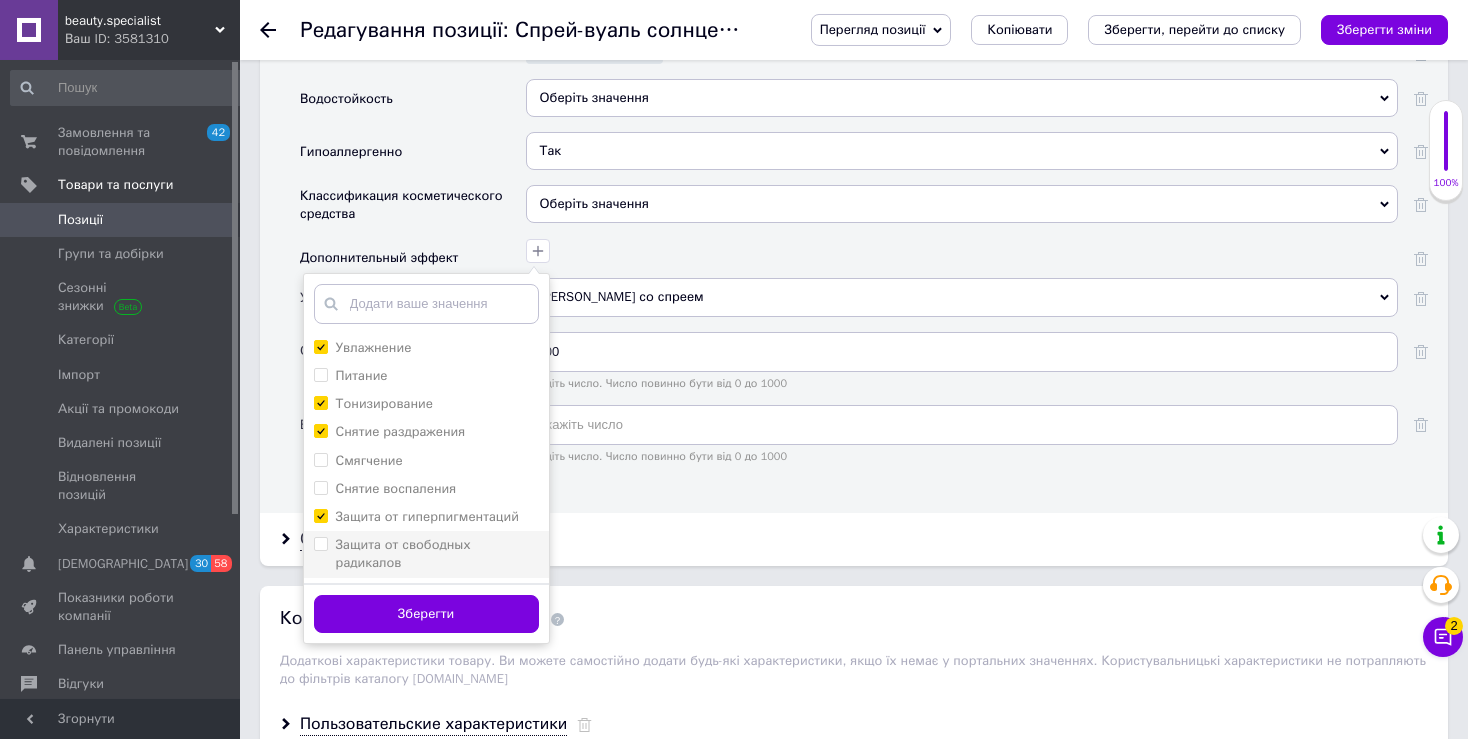 click on "Защита от свободных радикалов" at bounding box center [320, 543] 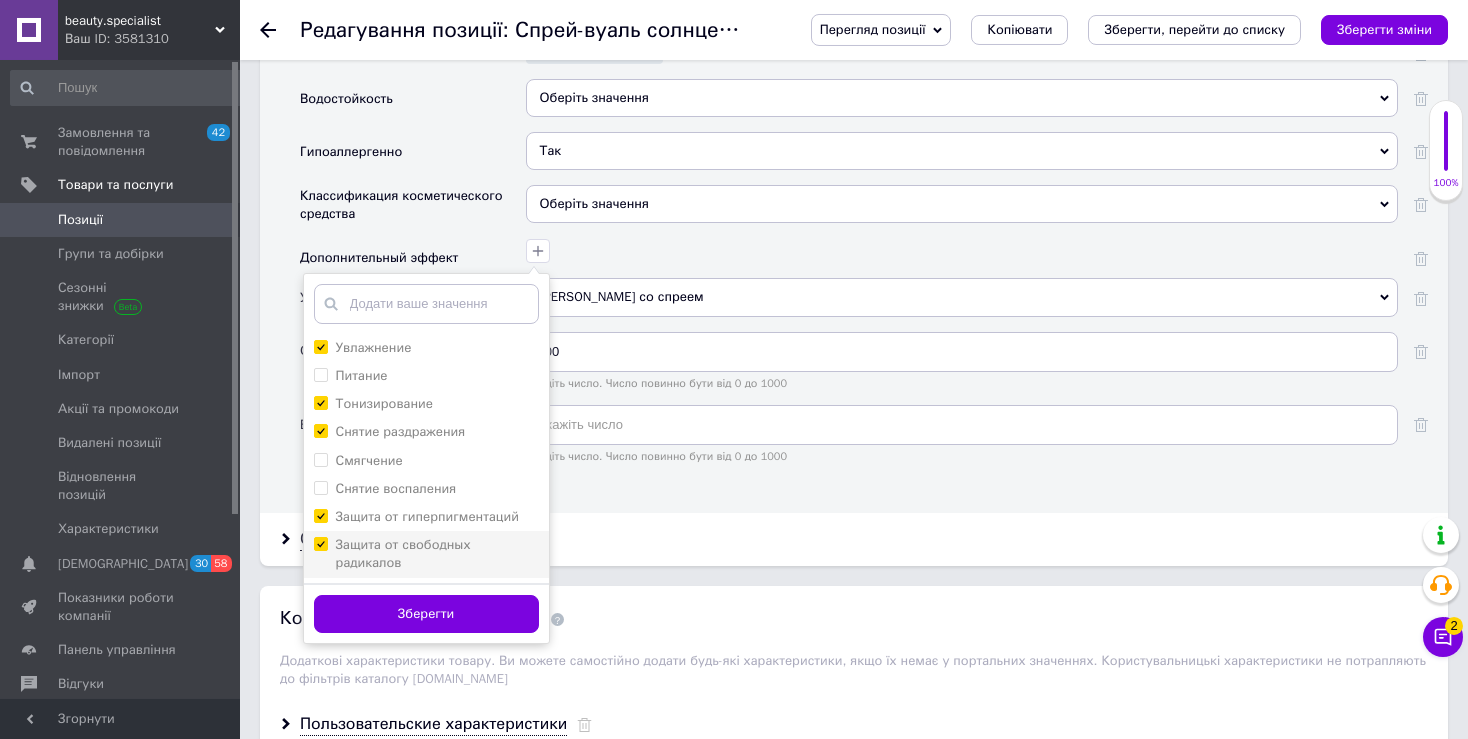 checkbox on "true" 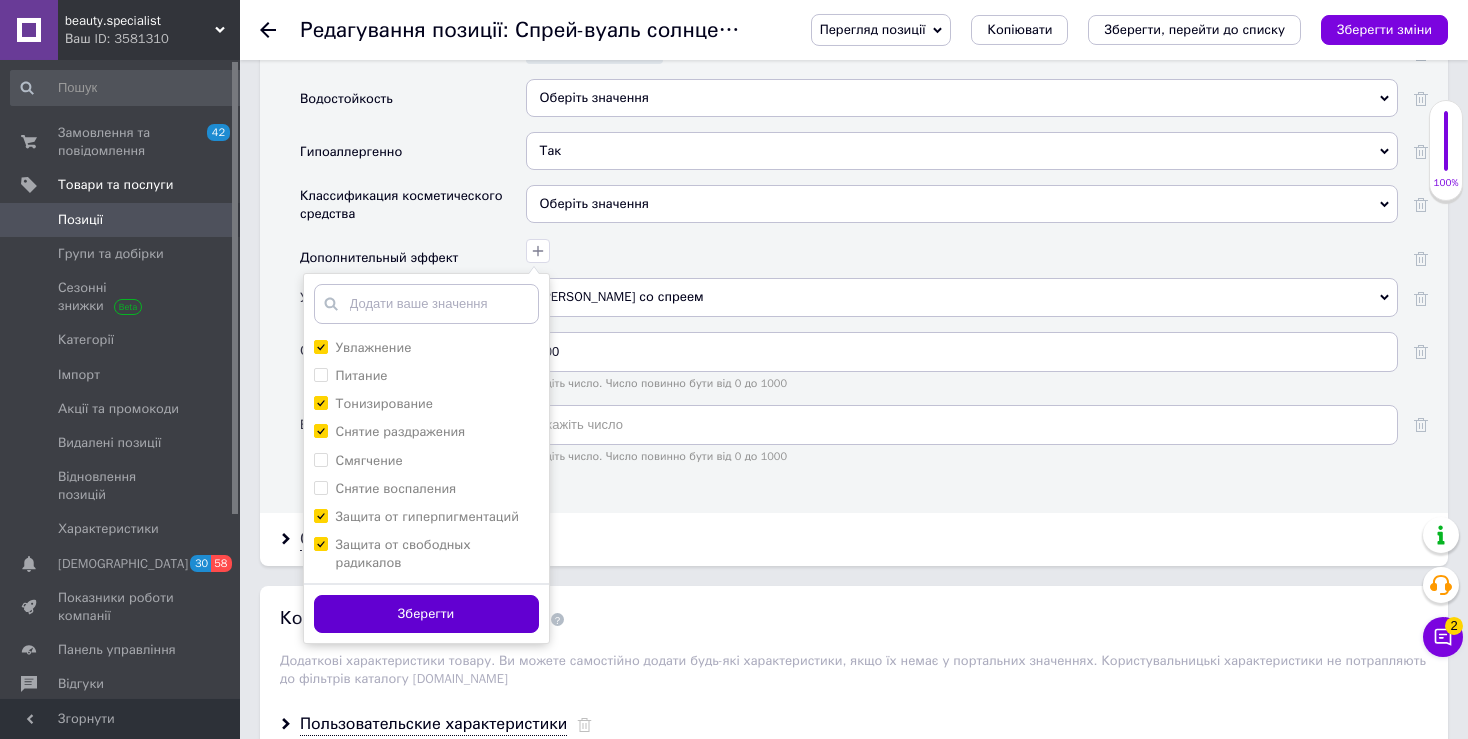 click on "Зберегти" at bounding box center (426, 614) 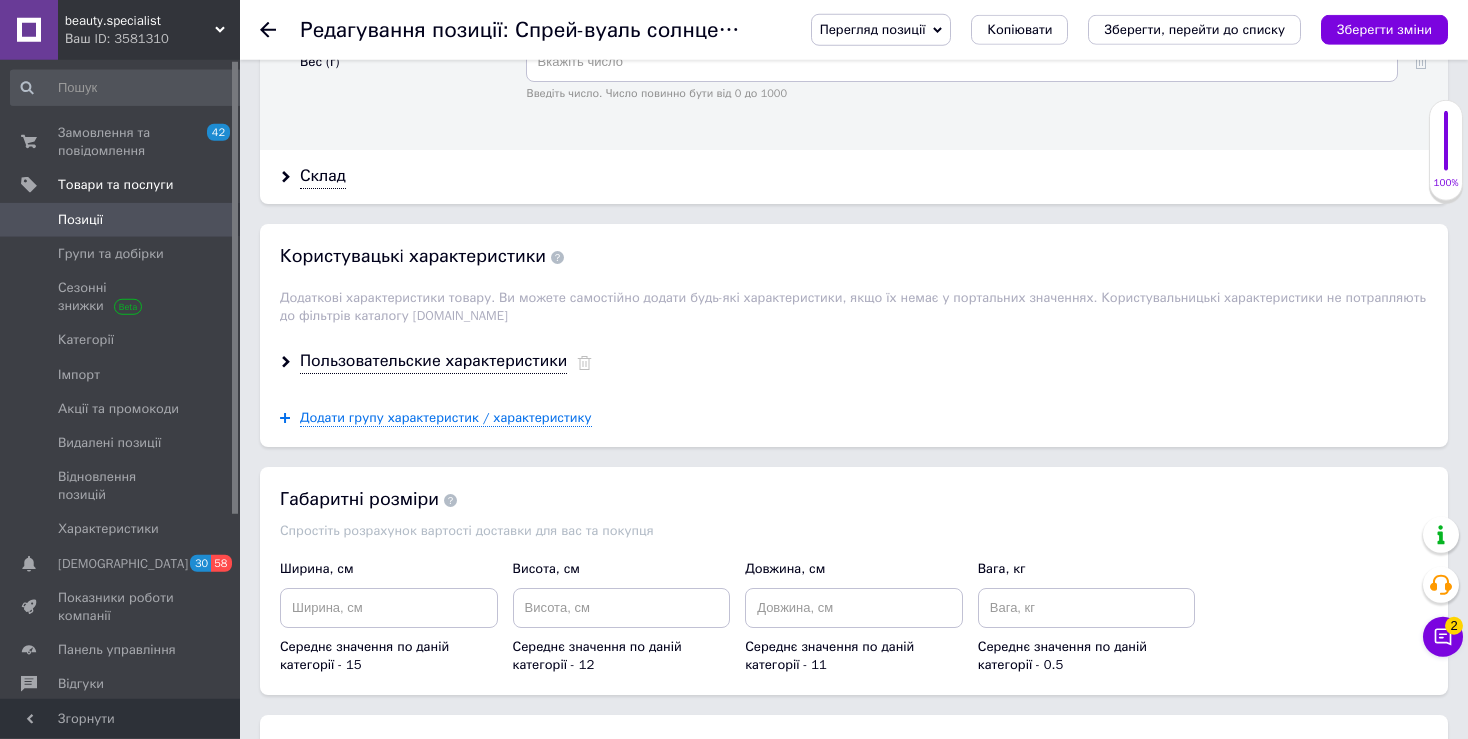 scroll, scrollTop: 3292, scrollLeft: 0, axis: vertical 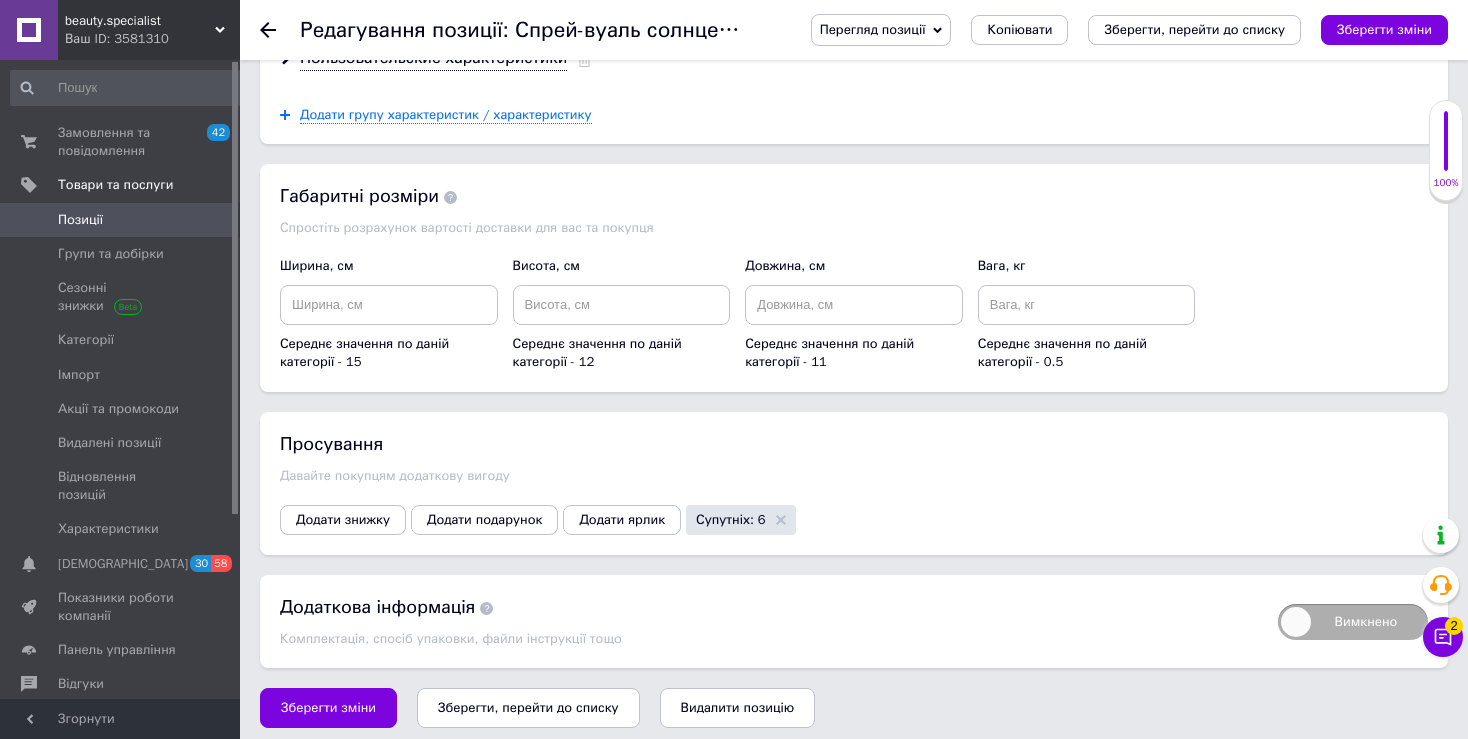 click on "Зберегти, перейти до списку" at bounding box center [528, 707] 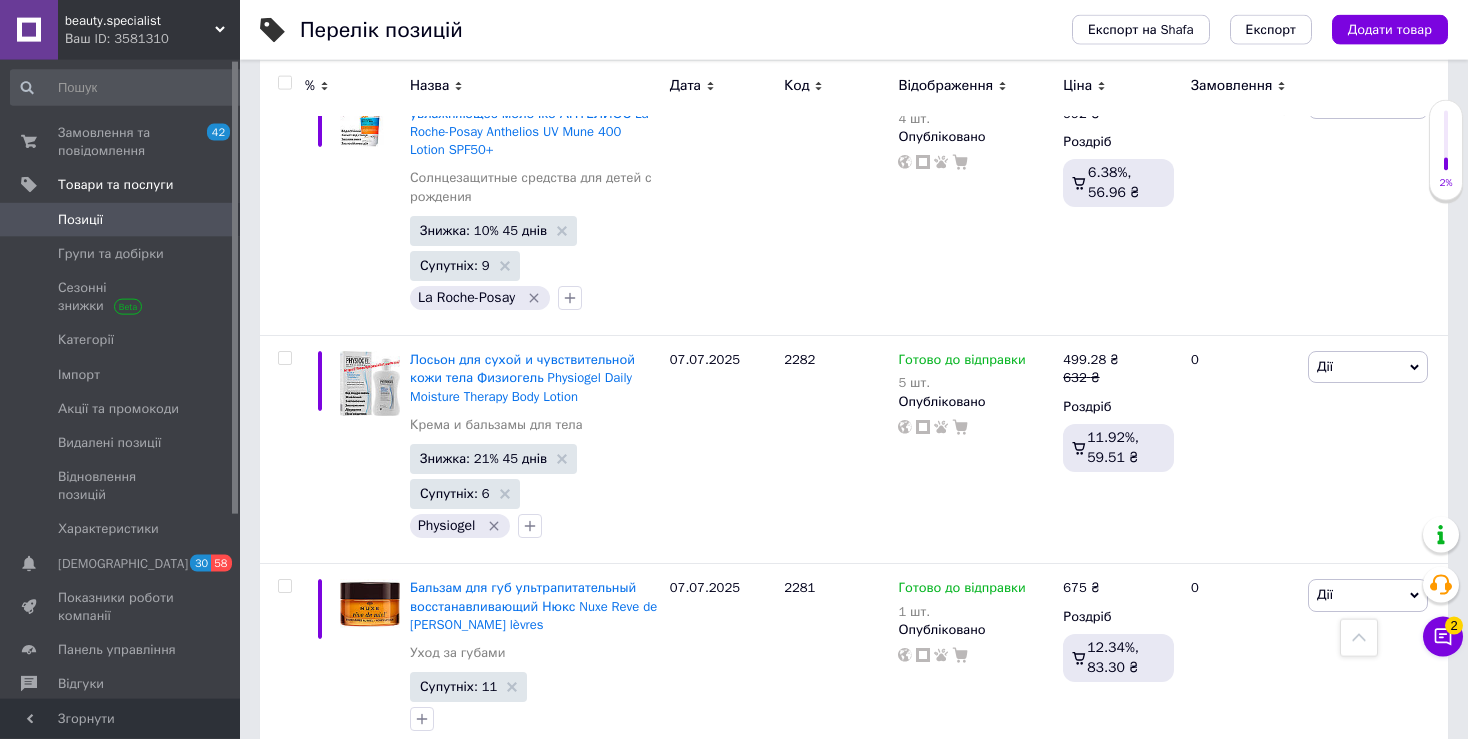 scroll, scrollTop: 950, scrollLeft: 0, axis: vertical 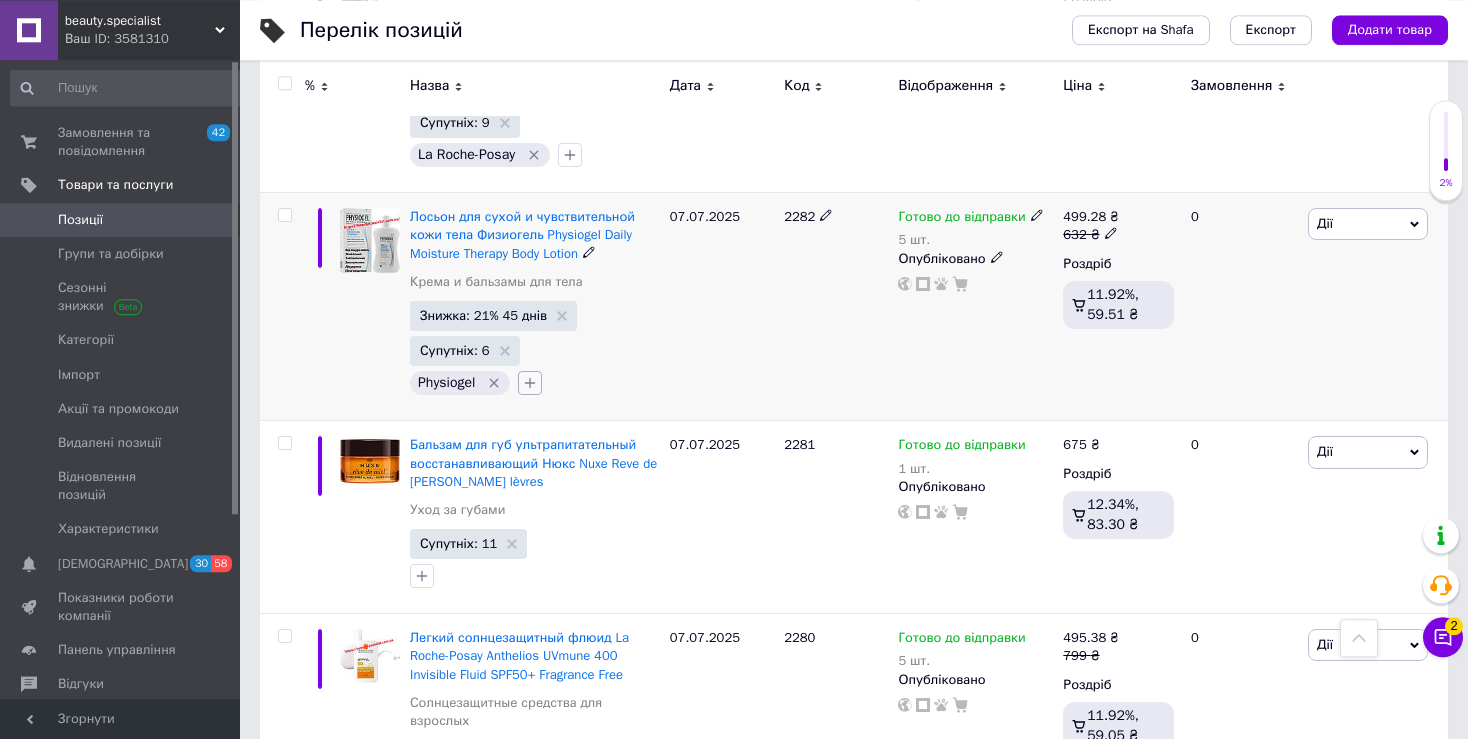 click 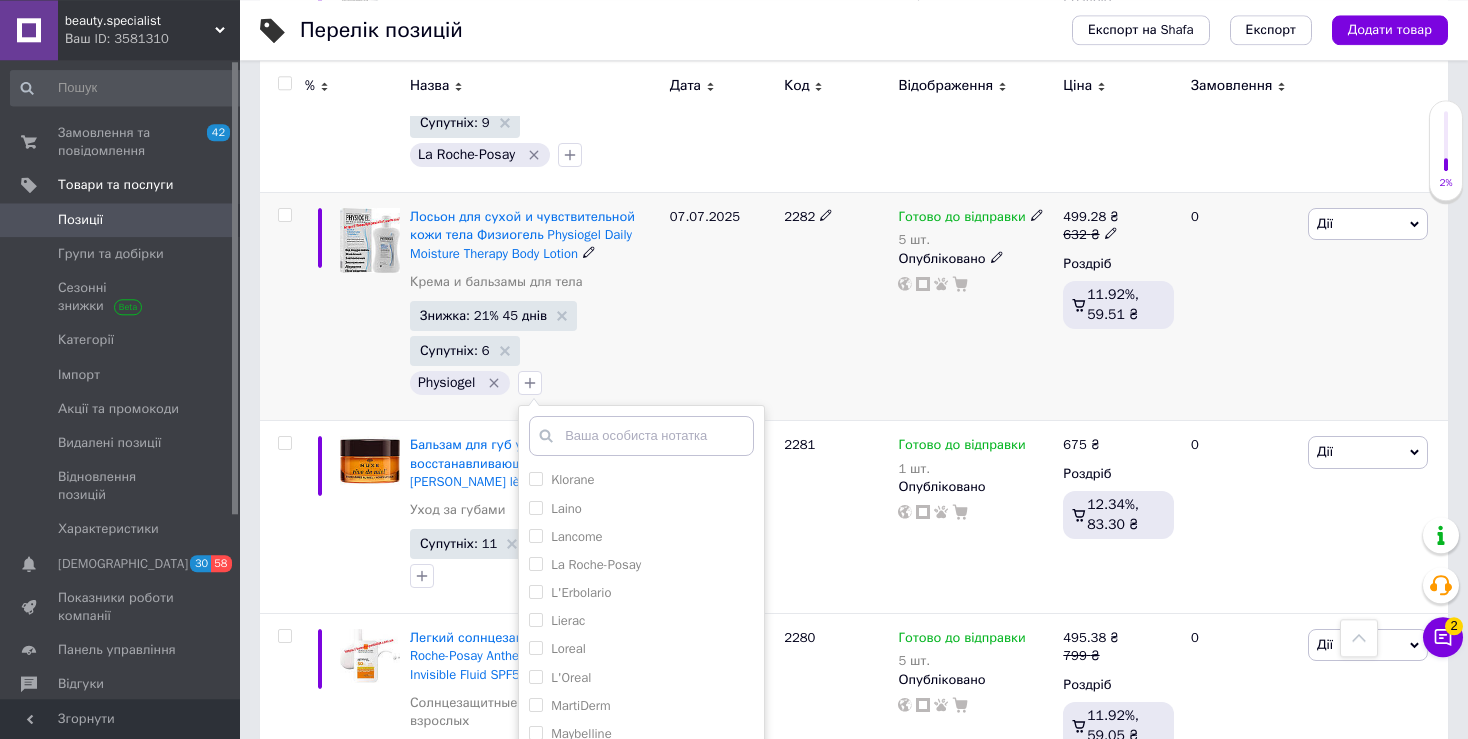 scroll, scrollTop: 1927, scrollLeft: 0, axis: vertical 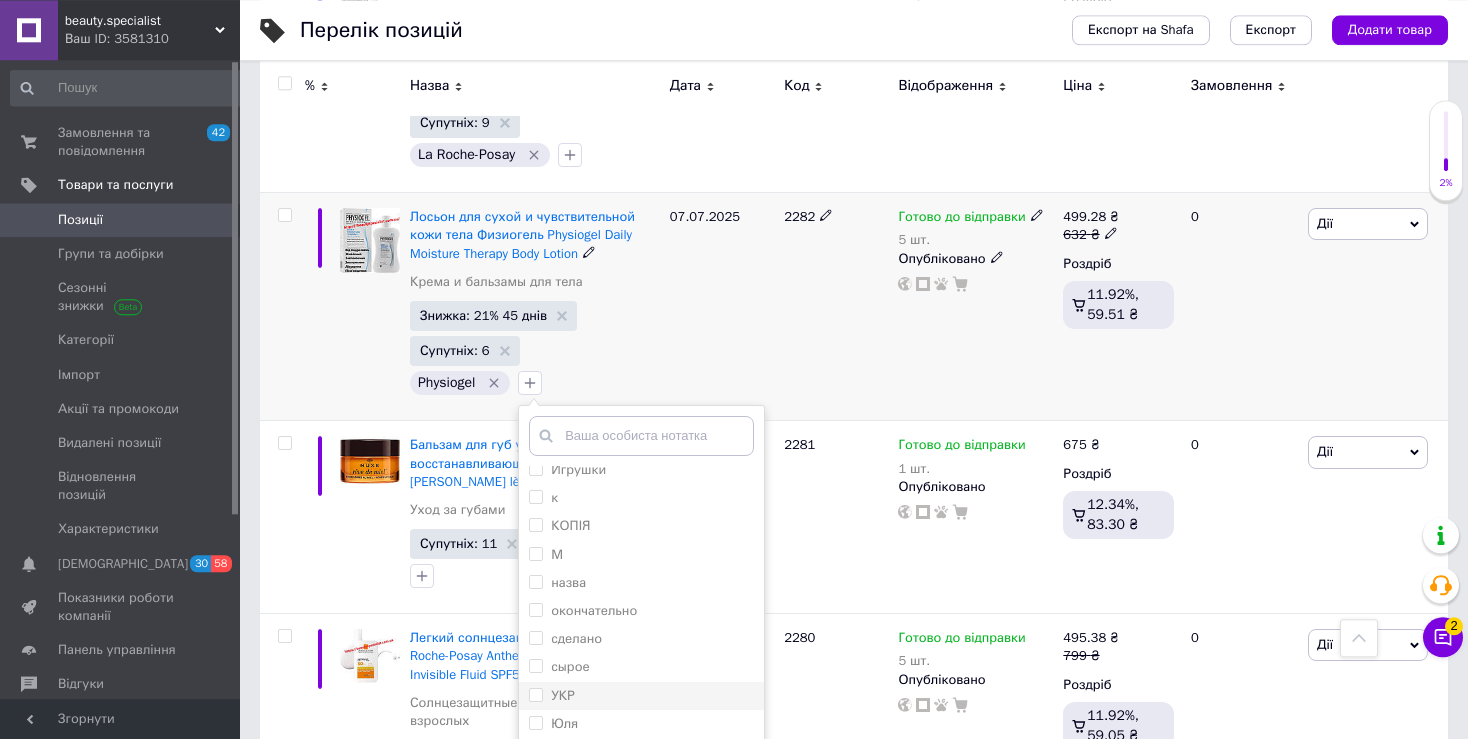 click on "УКР" at bounding box center [641, 696] 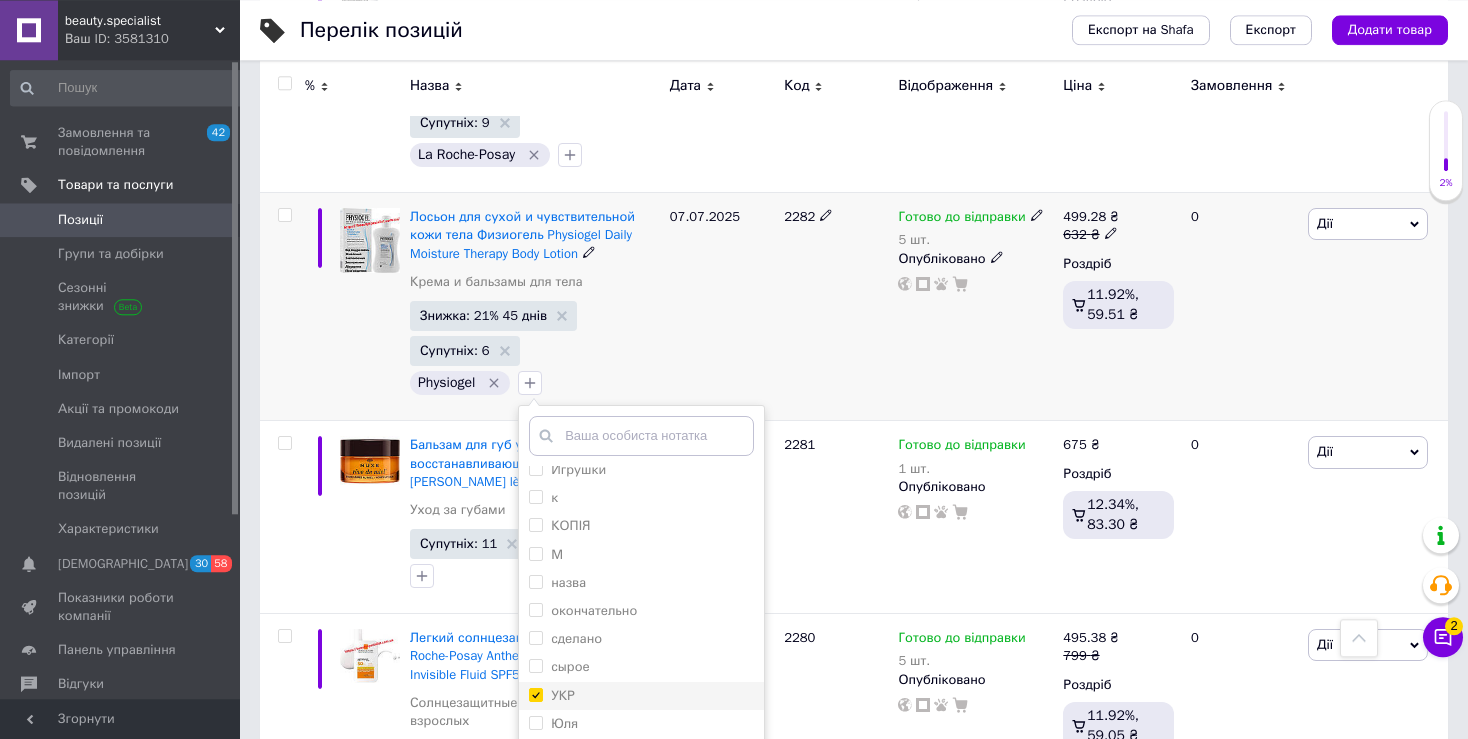 checkbox on "true" 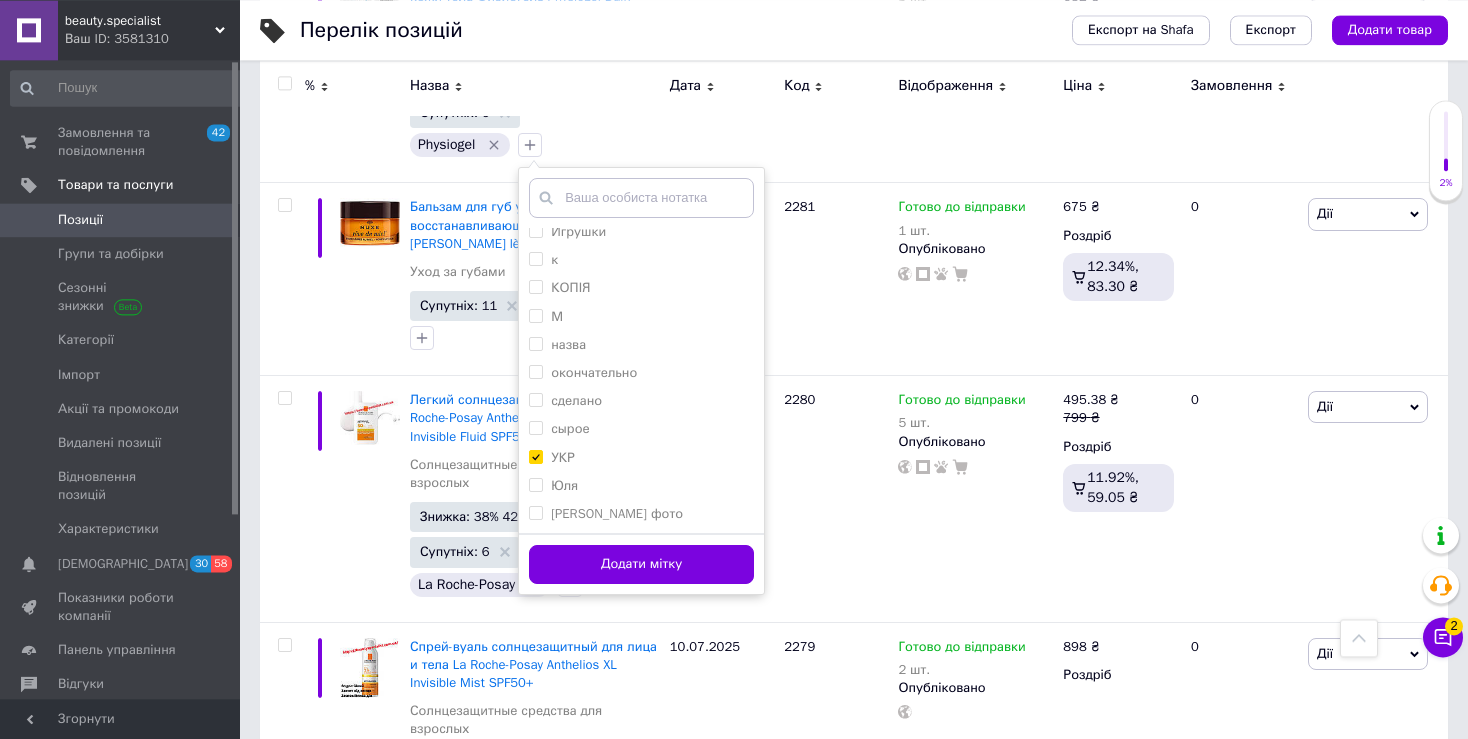 scroll, scrollTop: 1211, scrollLeft: 0, axis: vertical 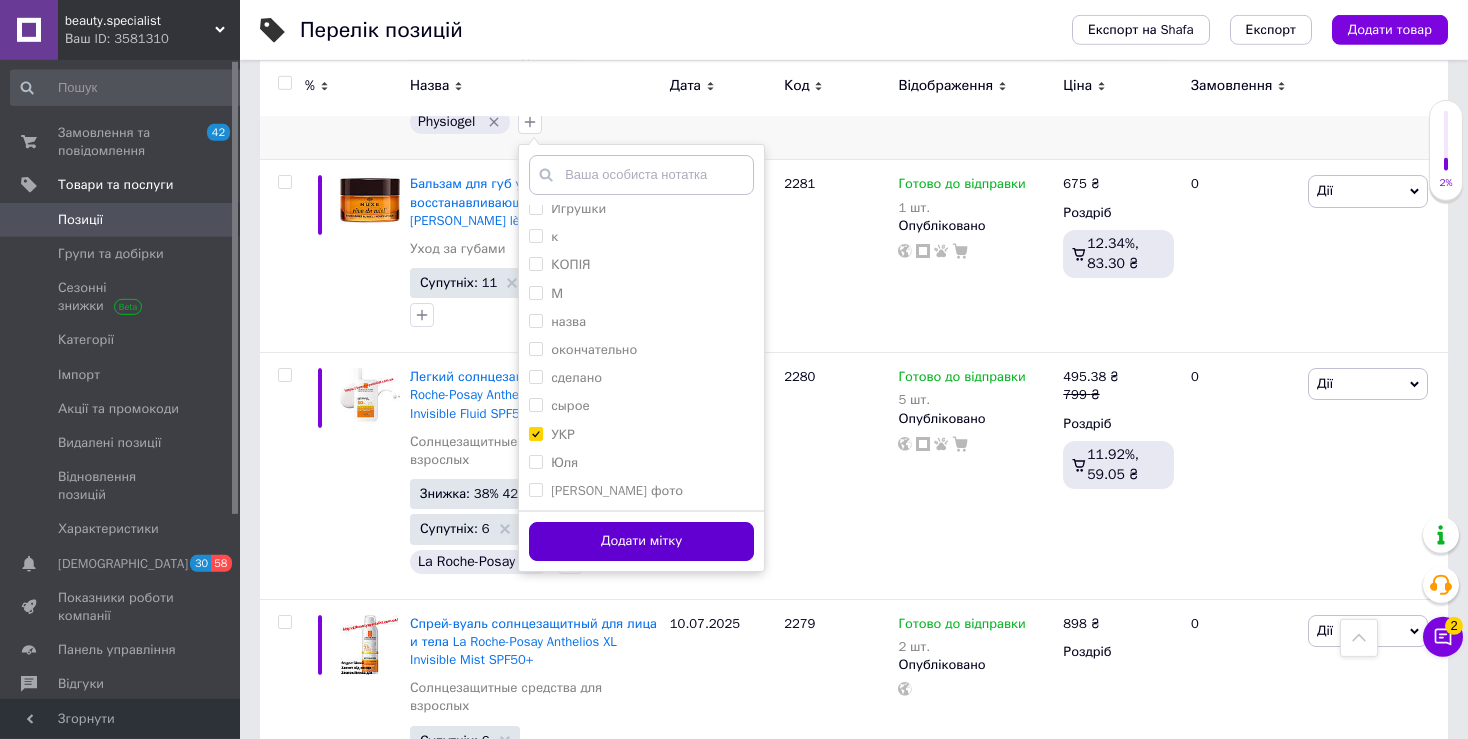 click on "Додати мітку" at bounding box center [641, 541] 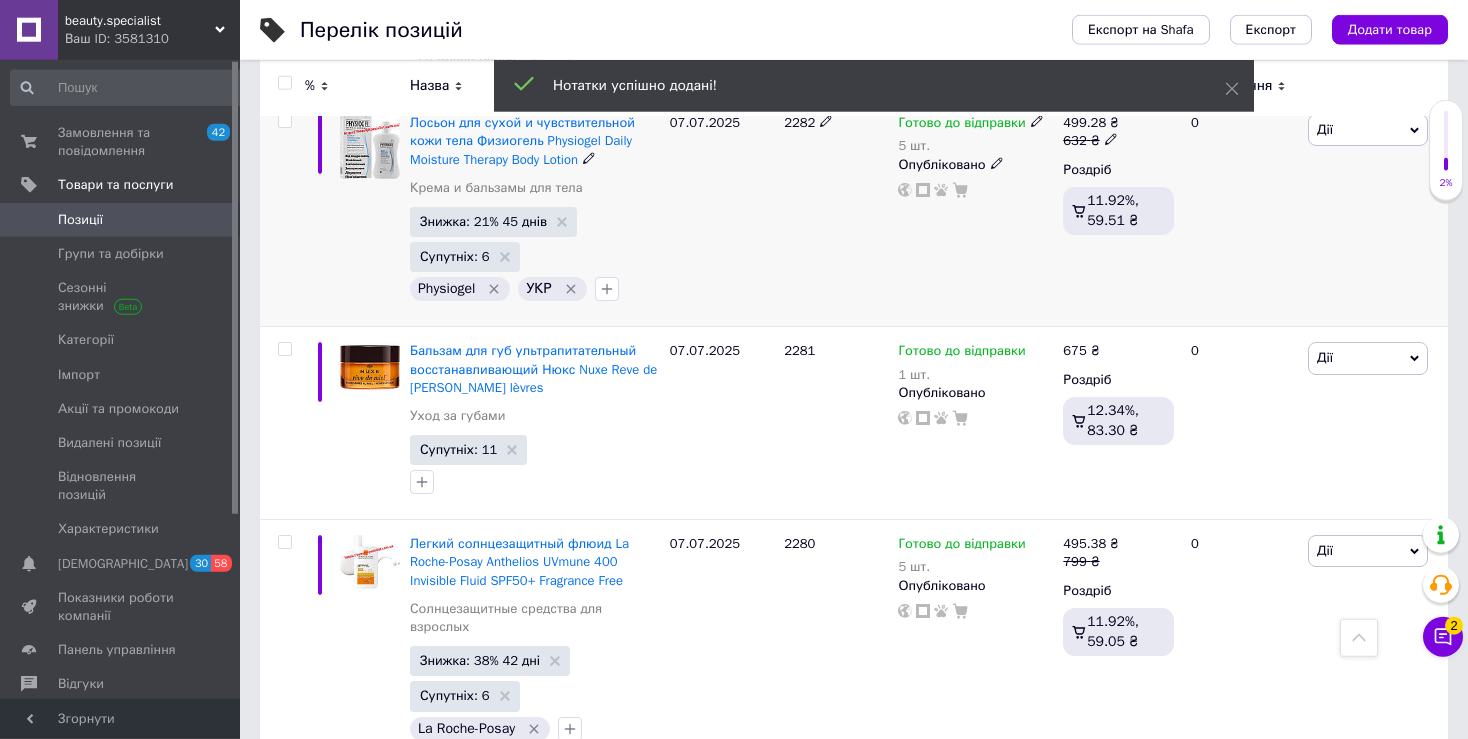 scroll, scrollTop: 1021, scrollLeft: 0, axis: vertical 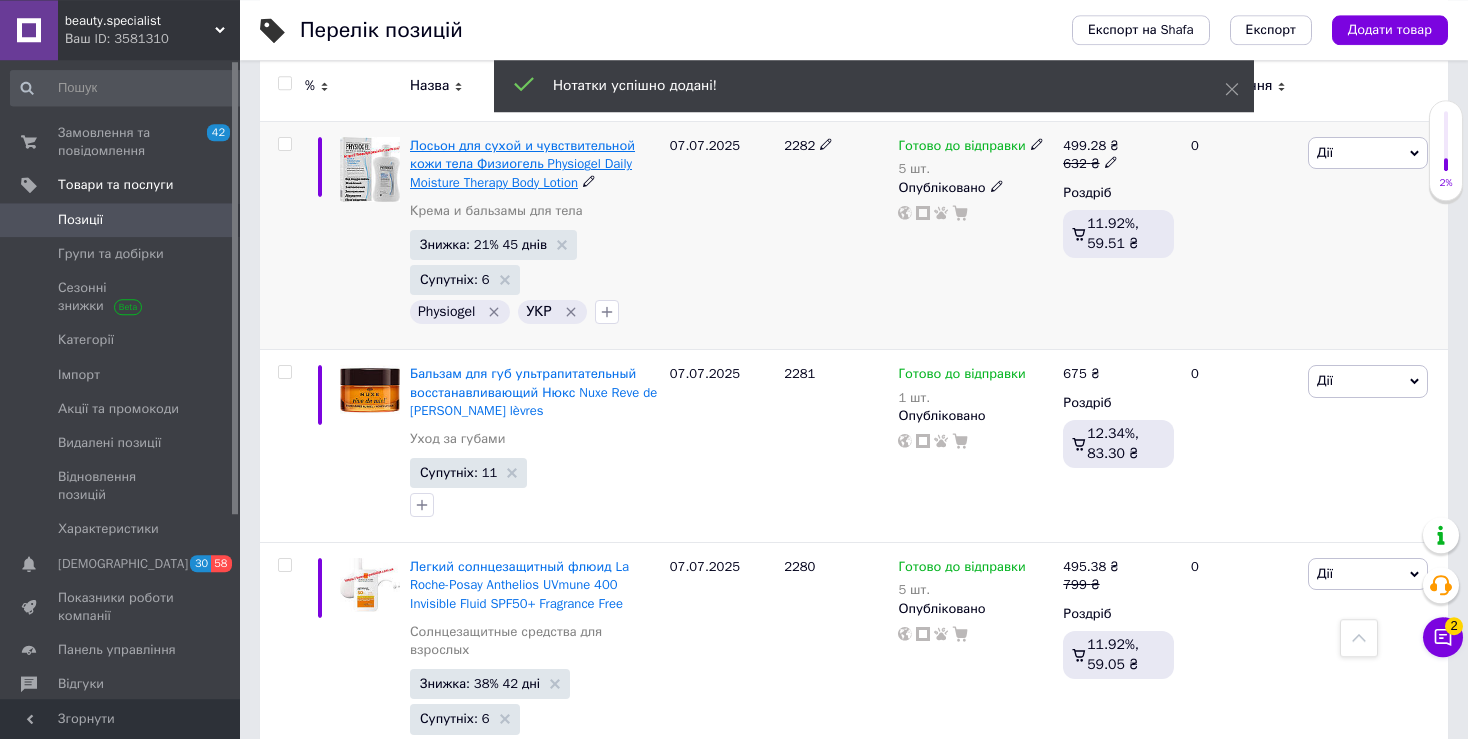click on "Лосьон для сухой и чувствительной кожи тела Физиогель Physiogel Daily Moisture Therapy Body Lotion" at bounding box center [522, 163] 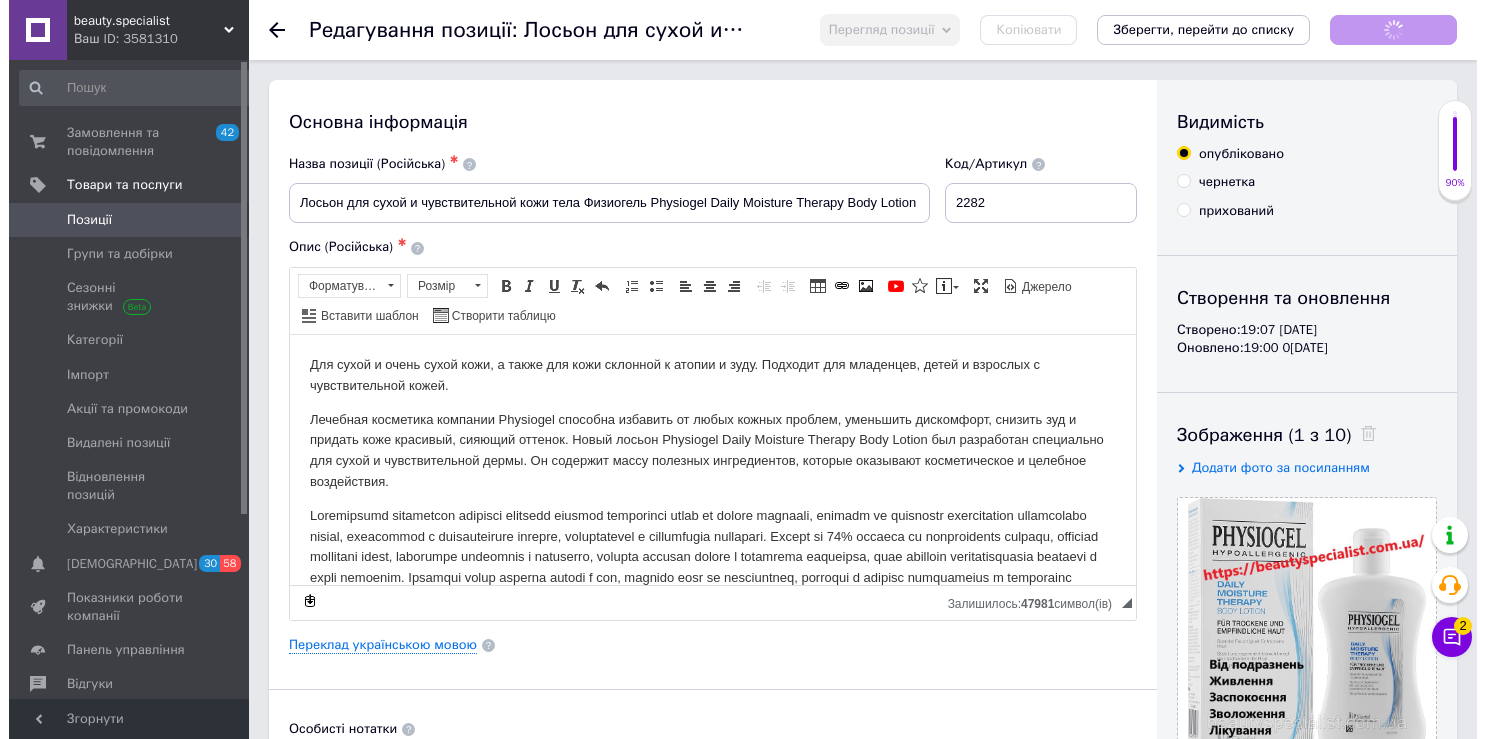 scroll, scrollTop: 0, scrollLeft: 0, axis: both 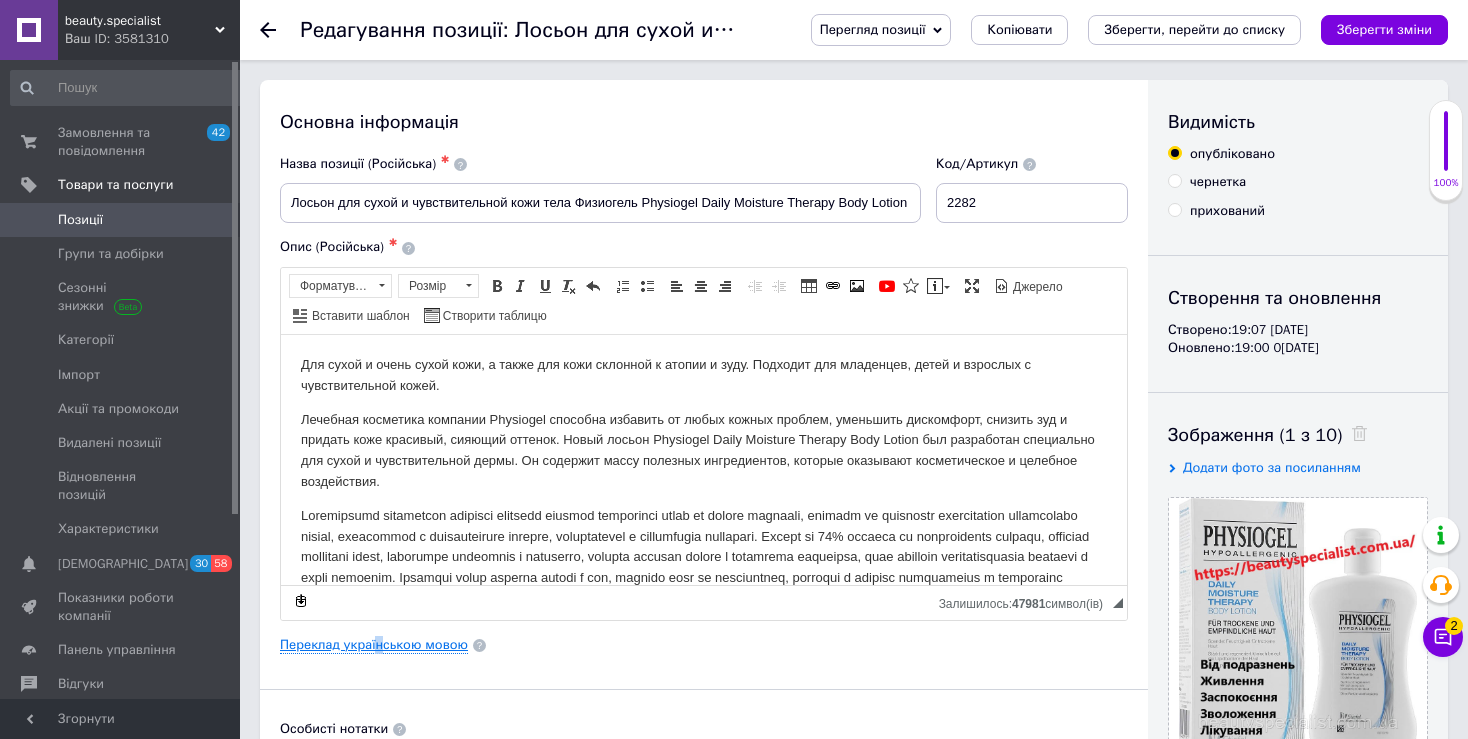 click on "Переклад українською мовою" at bounding box center [374, 645] 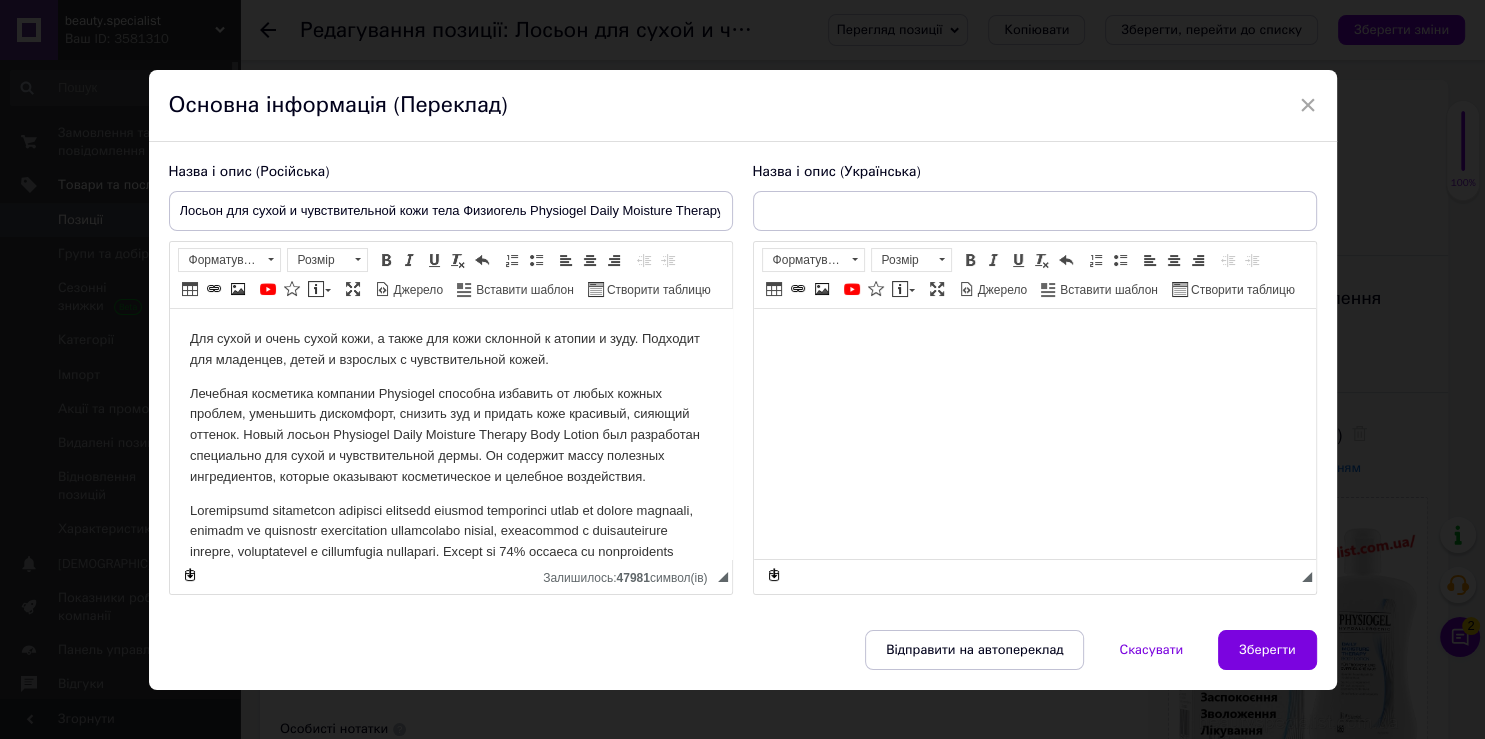 scroll, scrollTop: 0, scrollLeft: 0, axis: both 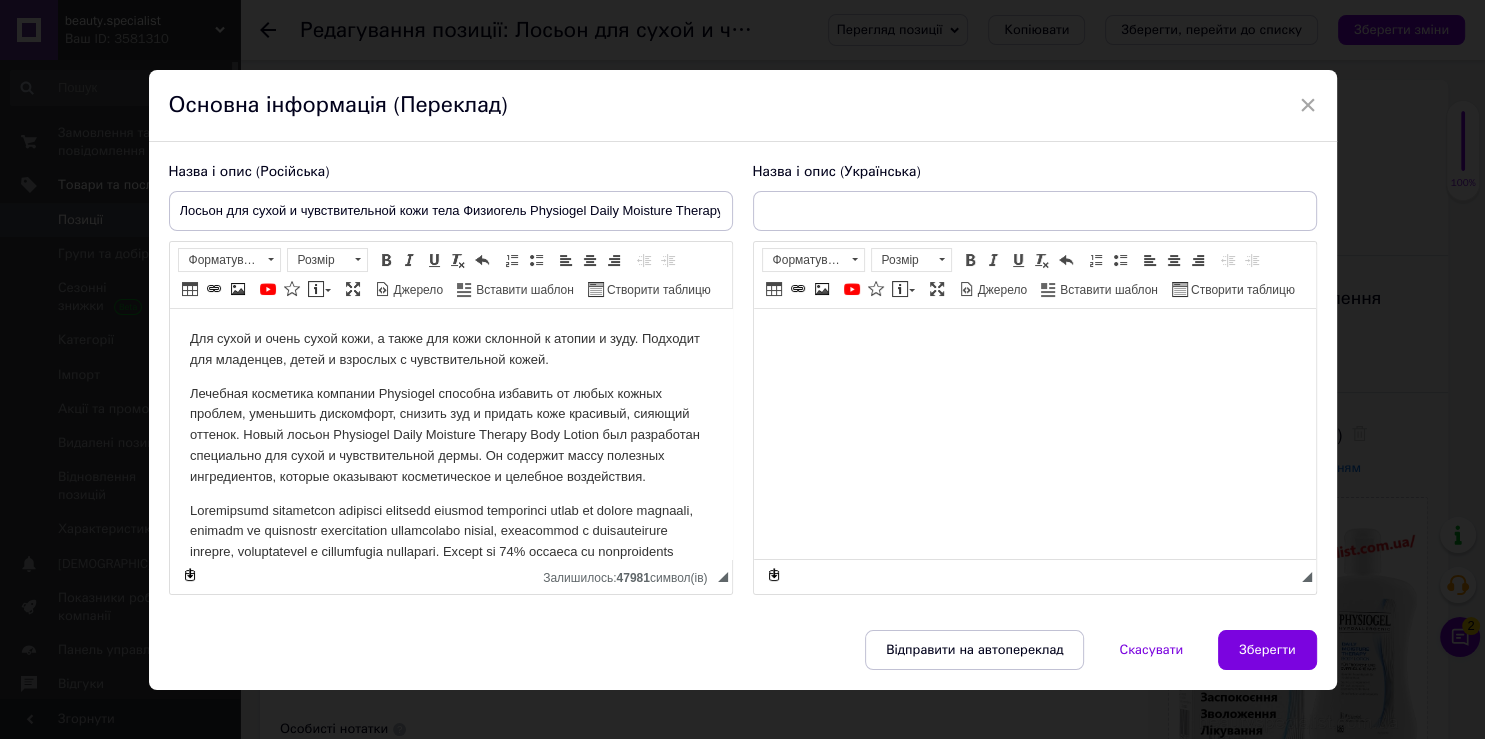 type on "Лосьйон для сухої та чутливої шкіри тіла Фізіогель Physiogel Daily Moisture Therapy Body Lotion" 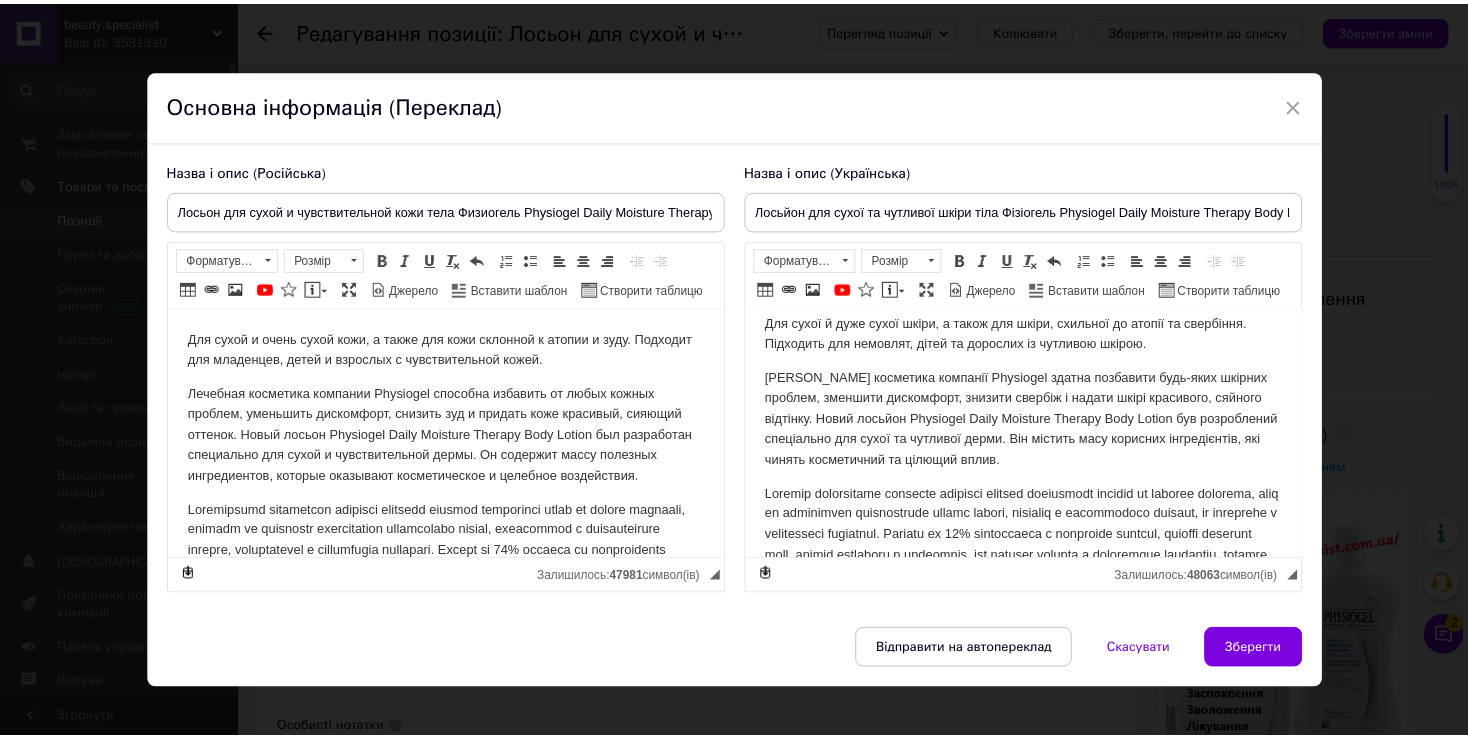 scroll, scrollTop: 546, scrollLeft: 0, axis: vertical 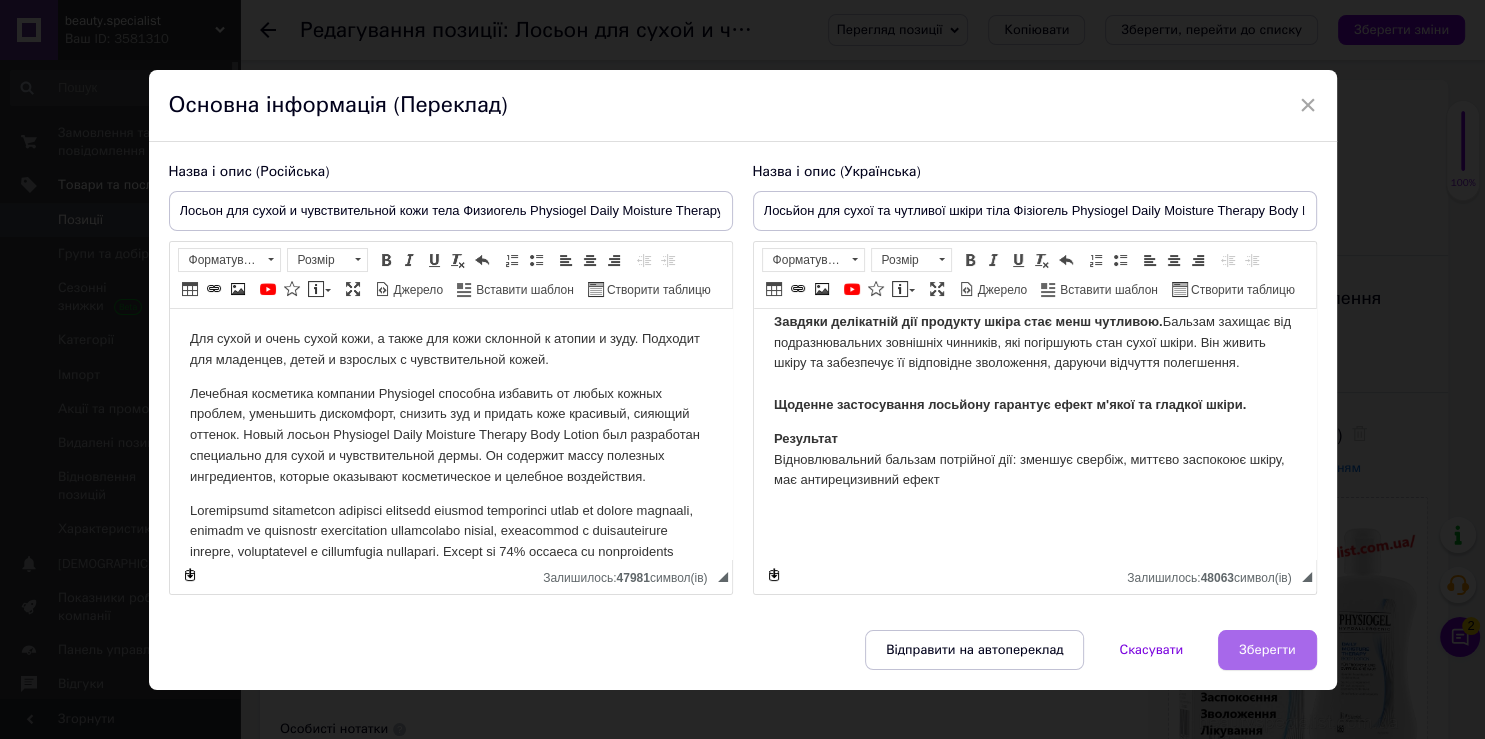 click on "Зберегти" at bounding box center [1267, 650] 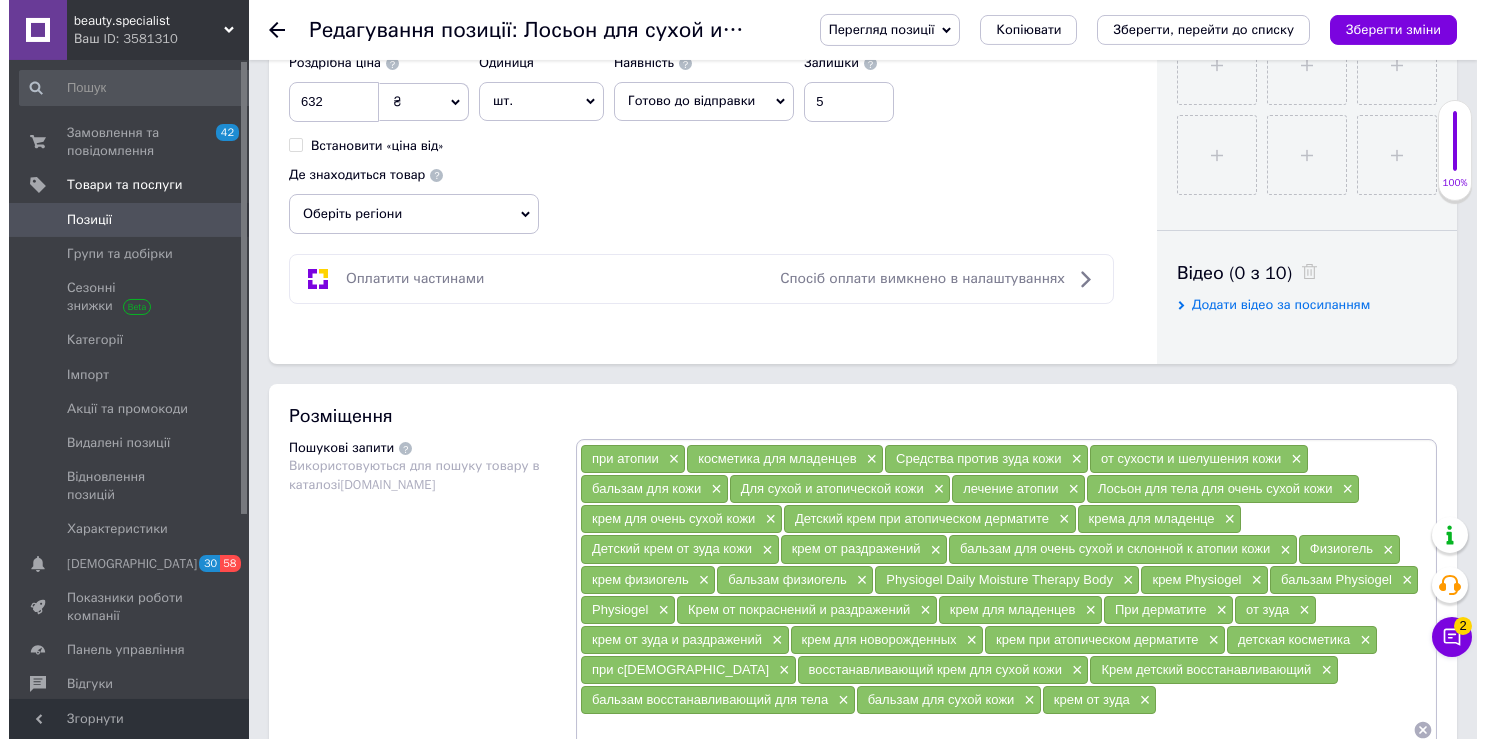 scroll, scrollTop: 1133, scrollLeft: 0, axis: vertical 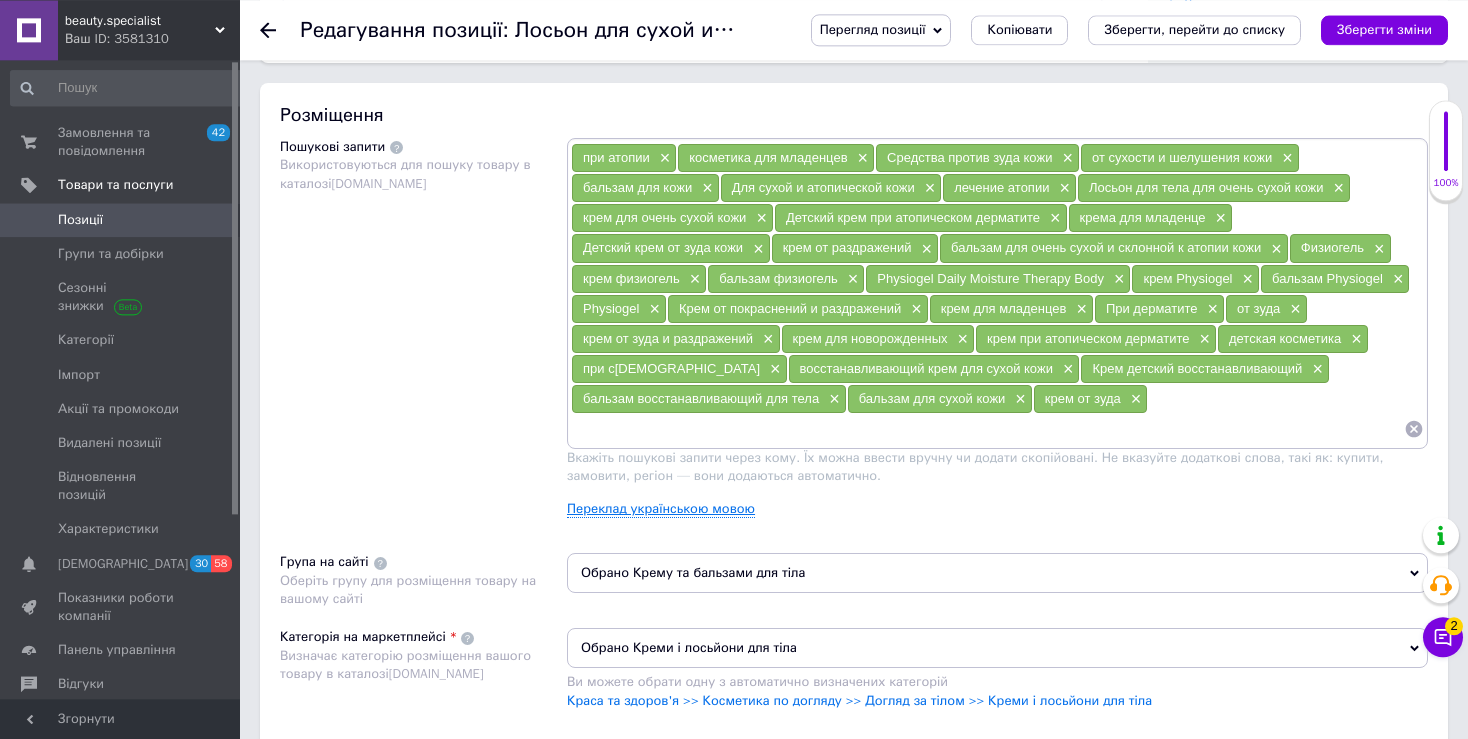 click on "Переклад українською мовою" at bounding box center (661, 509) 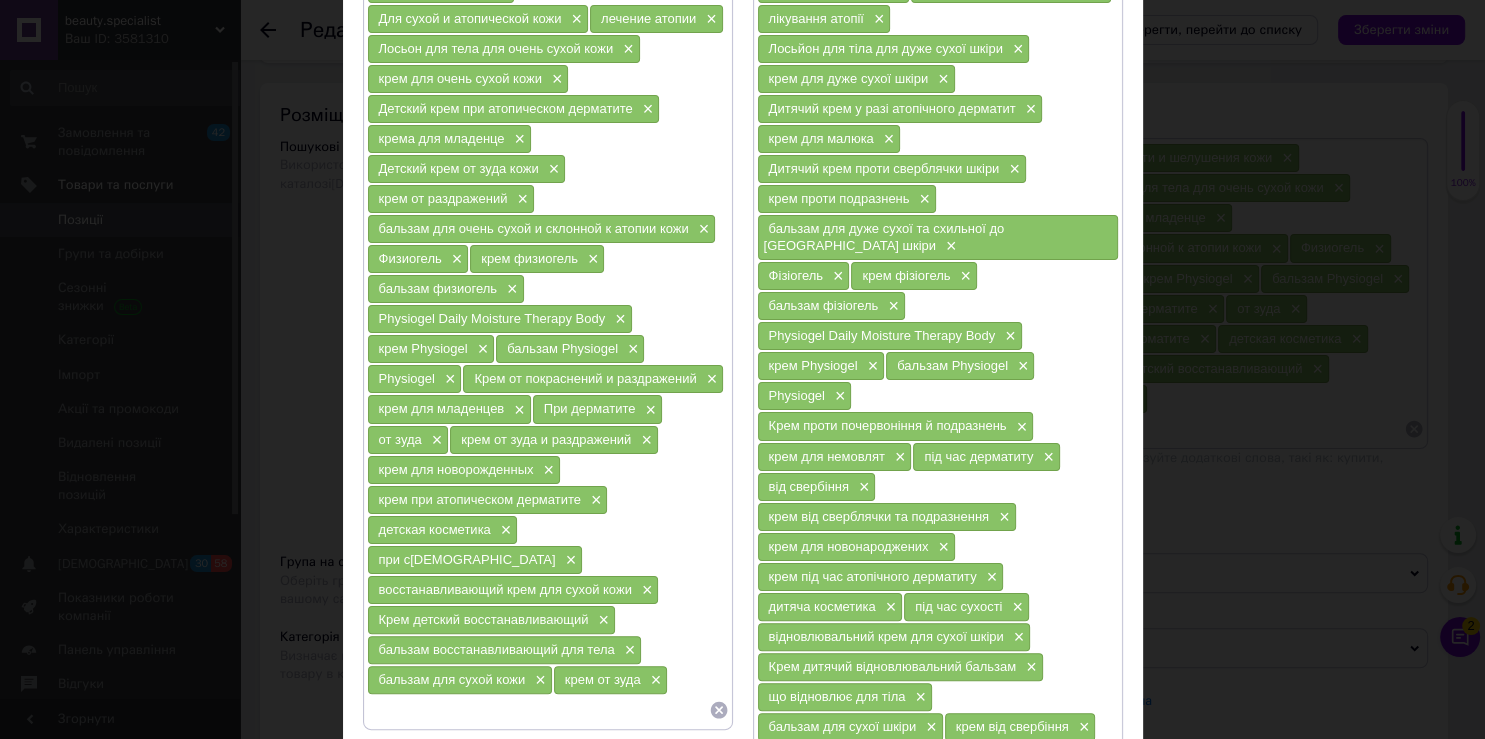 scroll, scrollTop: 319, scrollLeft: 0, axis: vertical 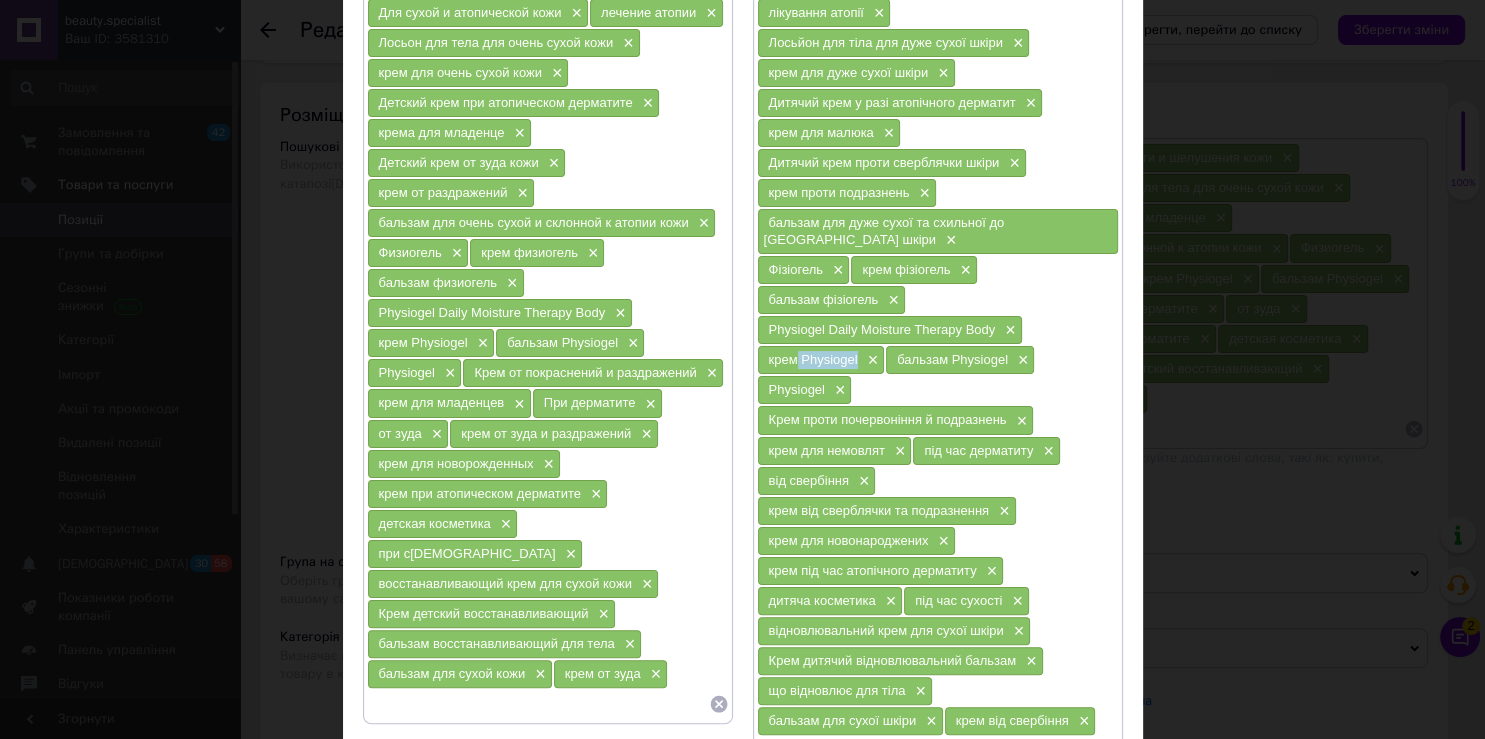 drag, startPoint x: 790, startPoint y: 344, endPoint x: 838, endPoint y: 340, distance: 48.166378 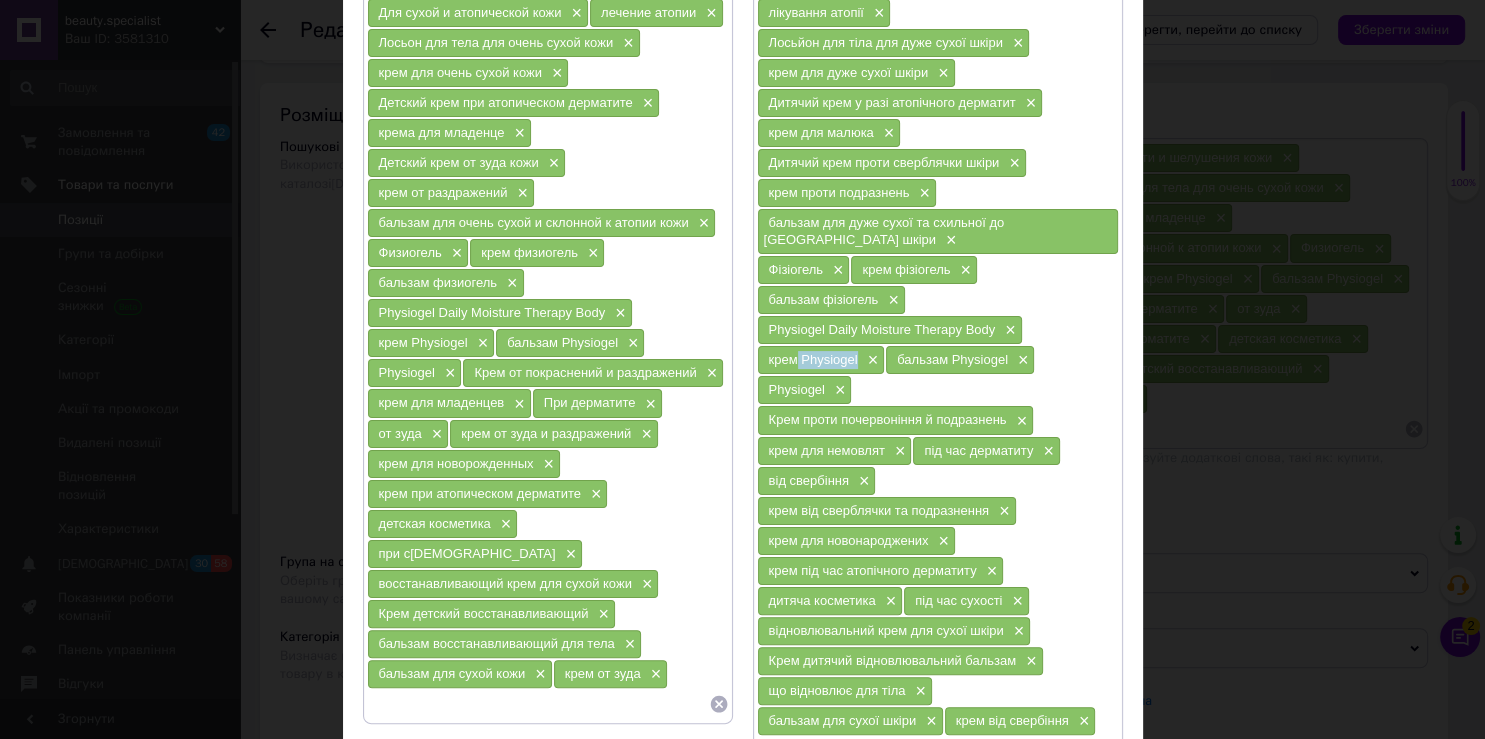 click on "крем Physiogel ×" at bounding box center (821, 360) 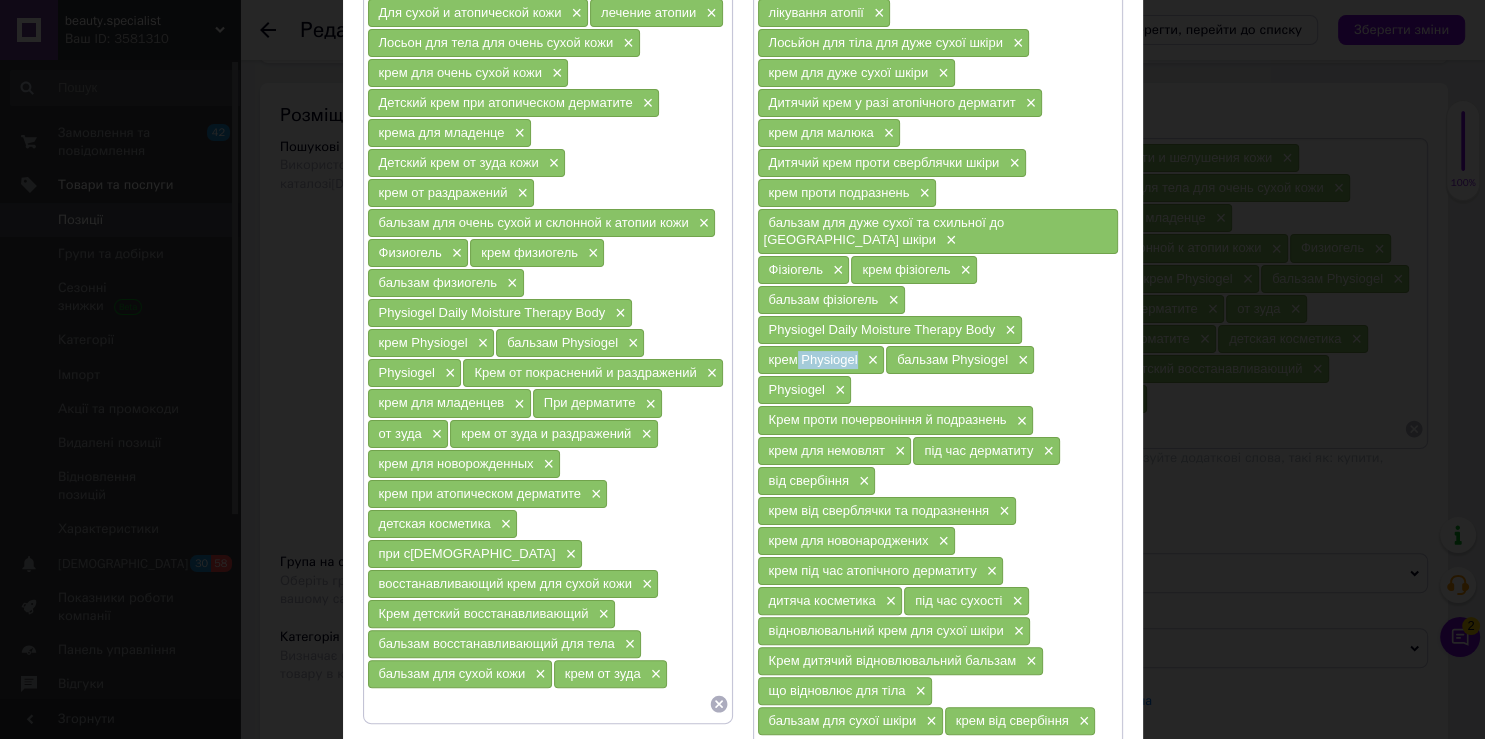 copy on "Physiogel" 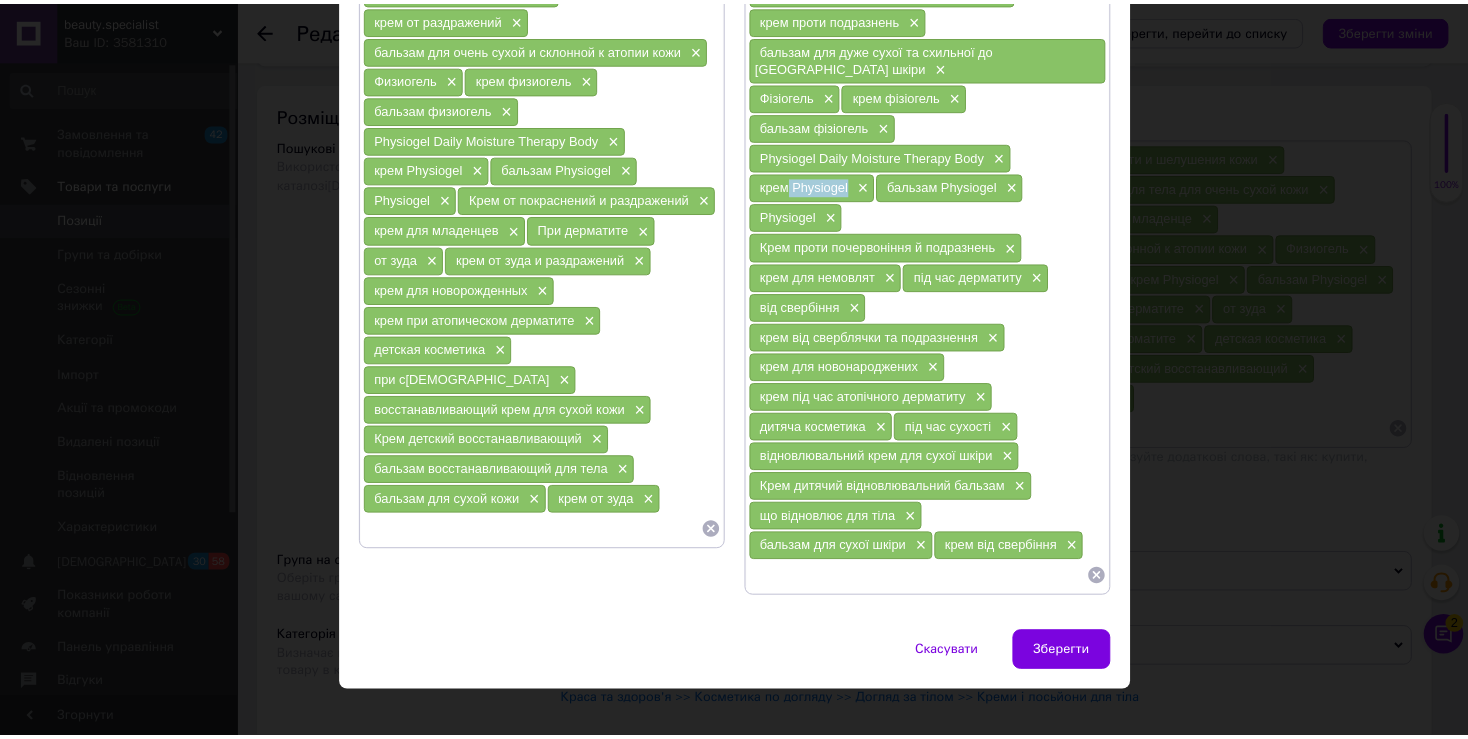 scroll, scrollTop: 490, scrollLeft: 0, axis: vertical 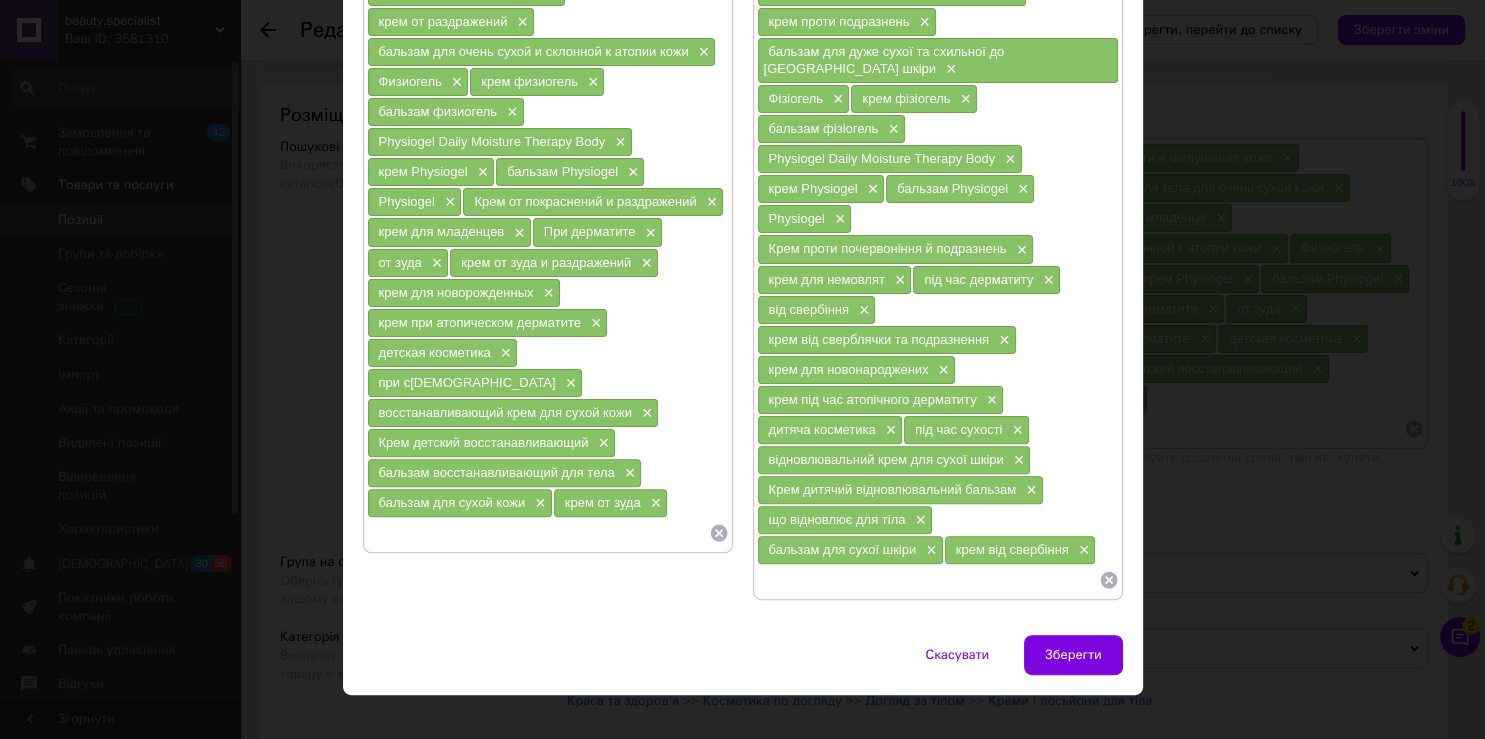 paste on "Physiogel" 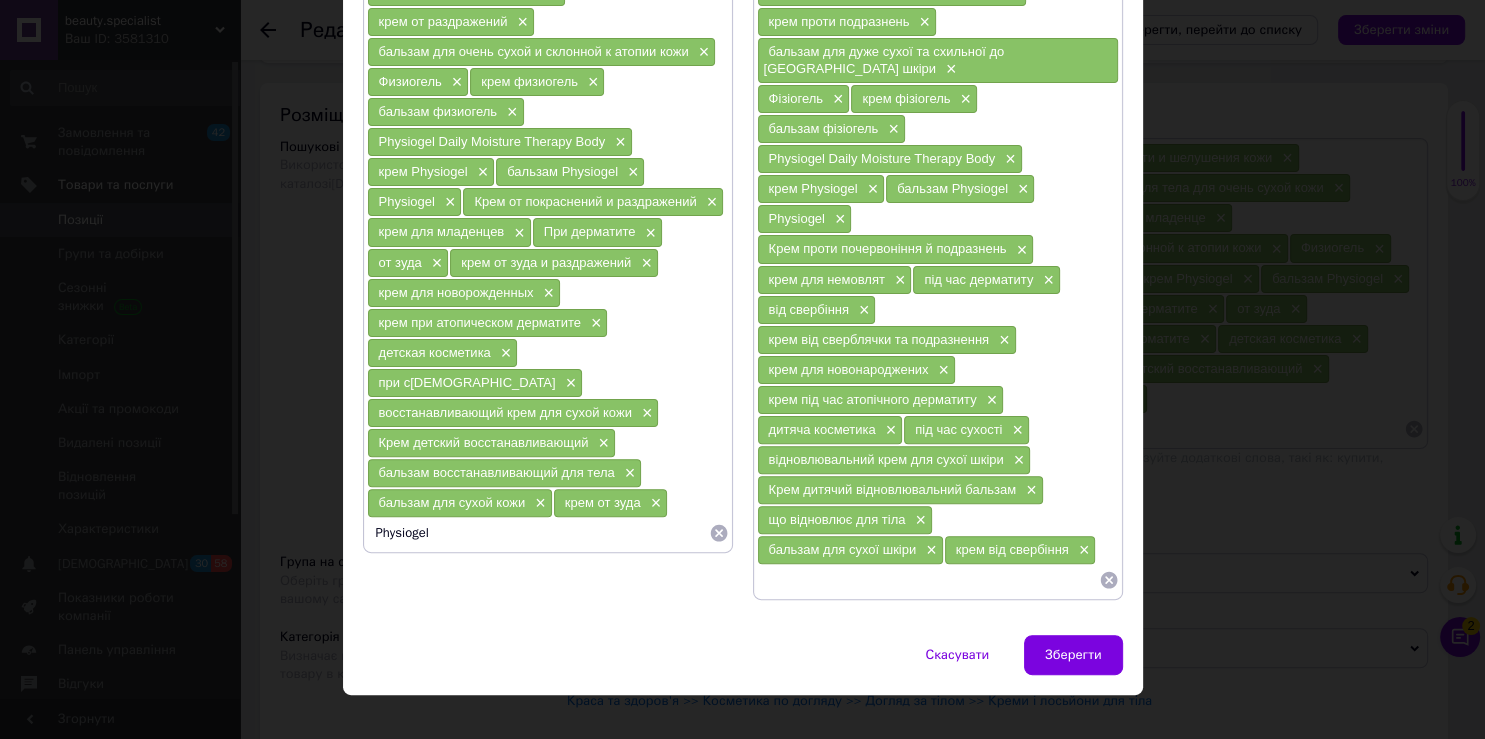 click on "Physiogel" at bounding box center (538, 533) 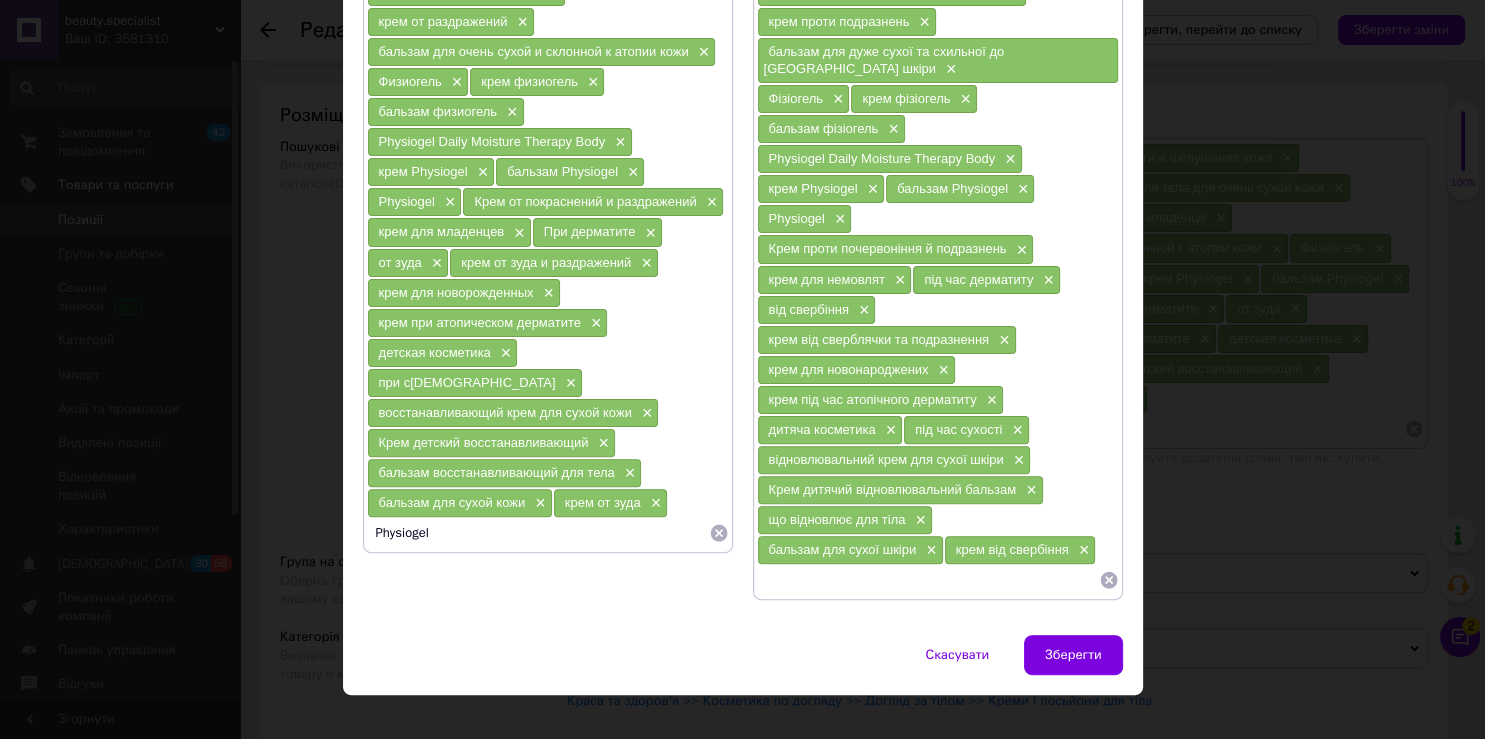 click on "Physiogel" at bounding box center [538, 533] 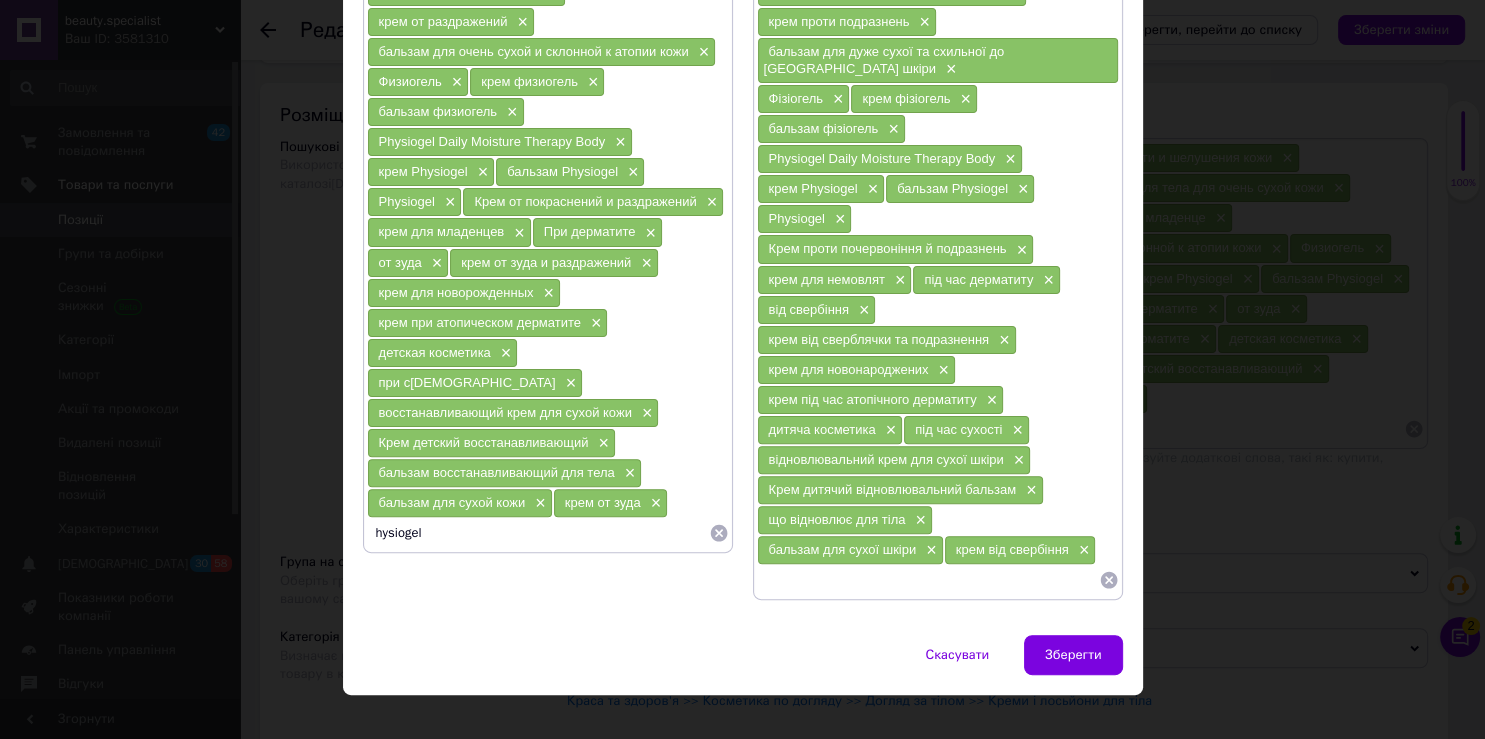 type on "physiogel" 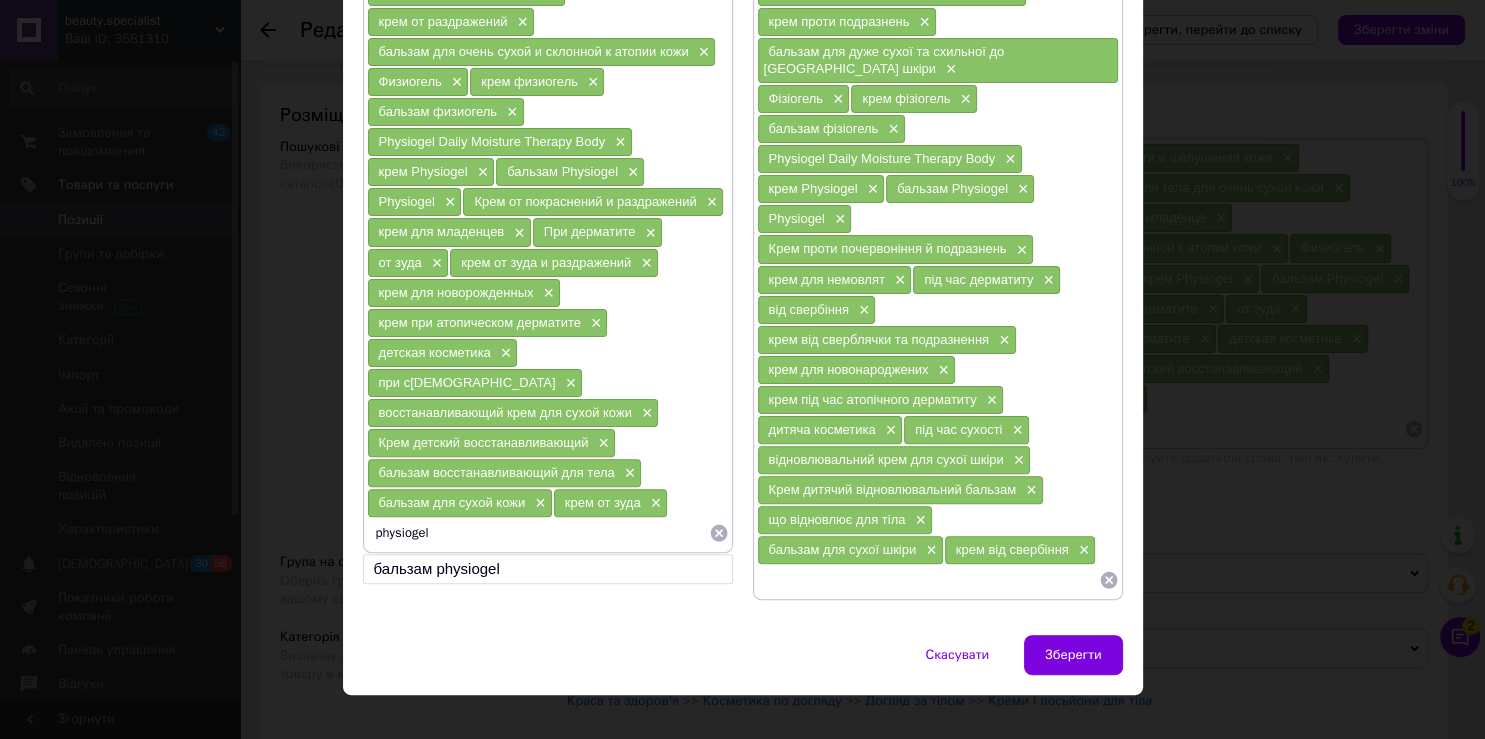 type 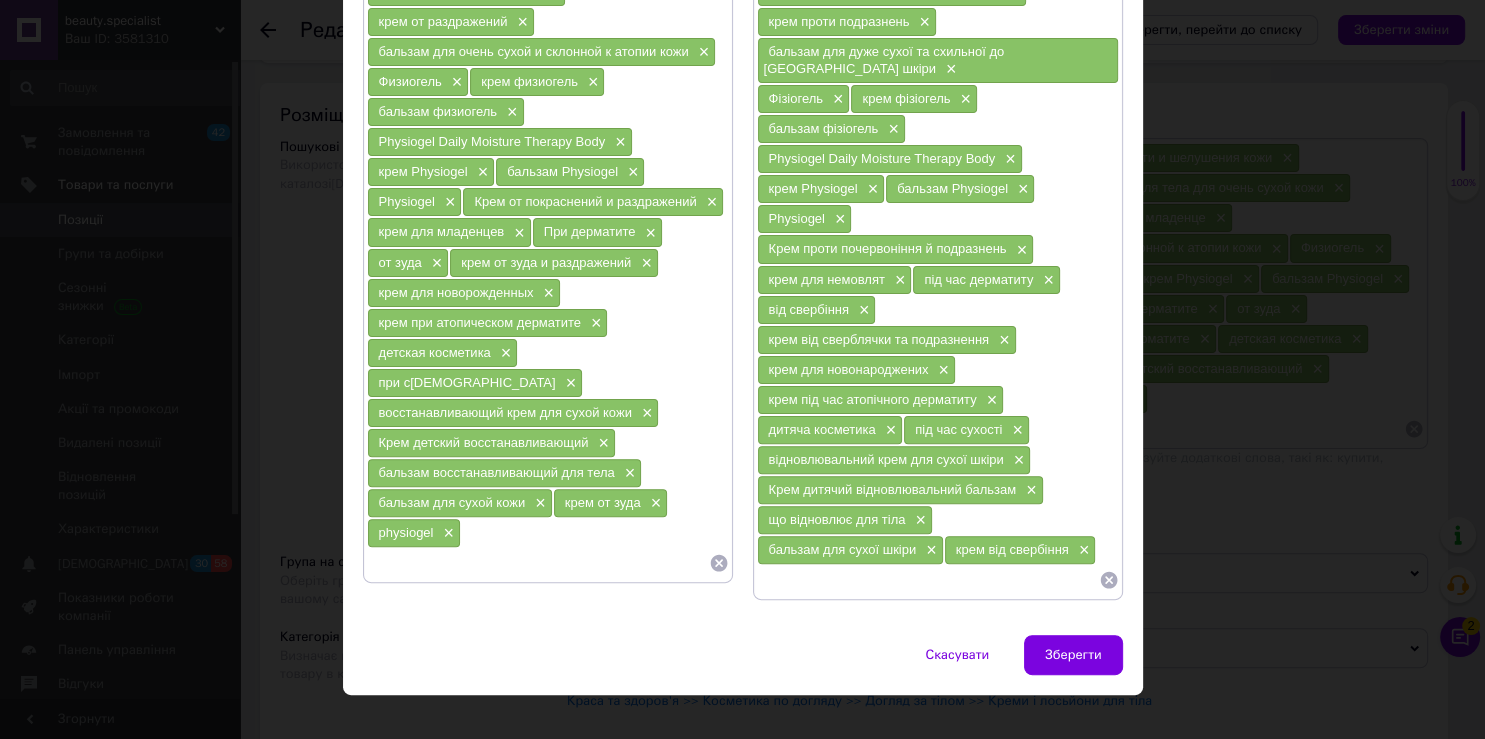 paste on "Physiogel" 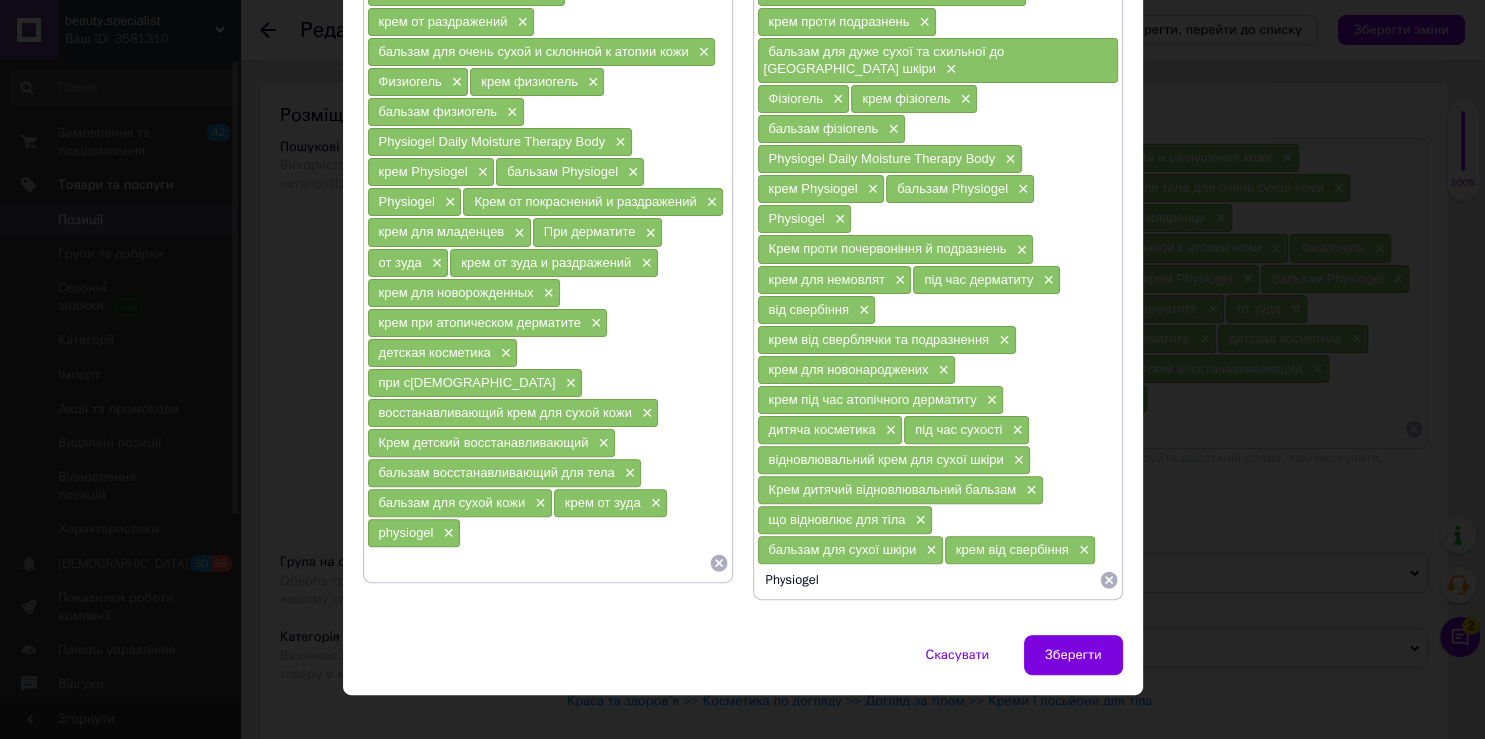 click on "Physiogel" at bounding box center (928, 580) 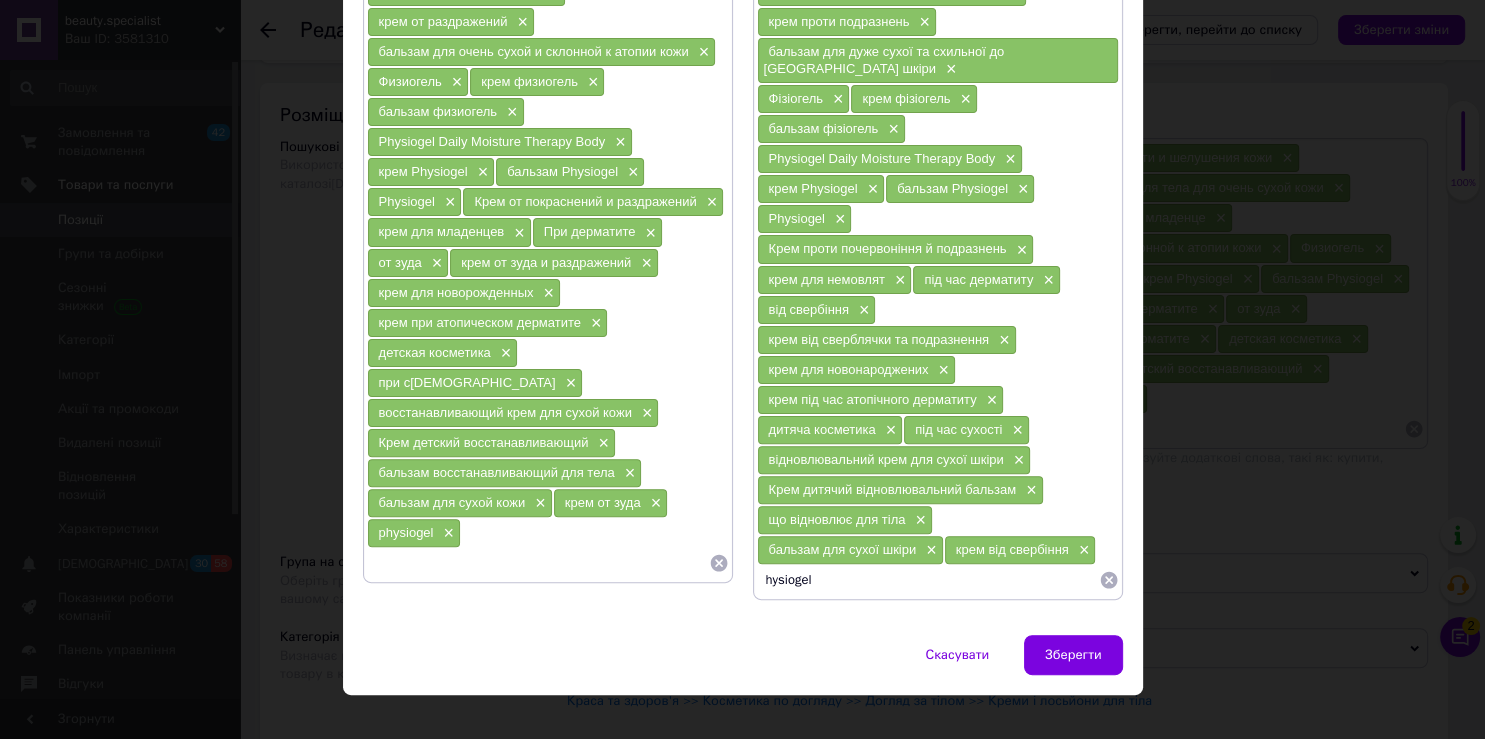 type on "physiogel" 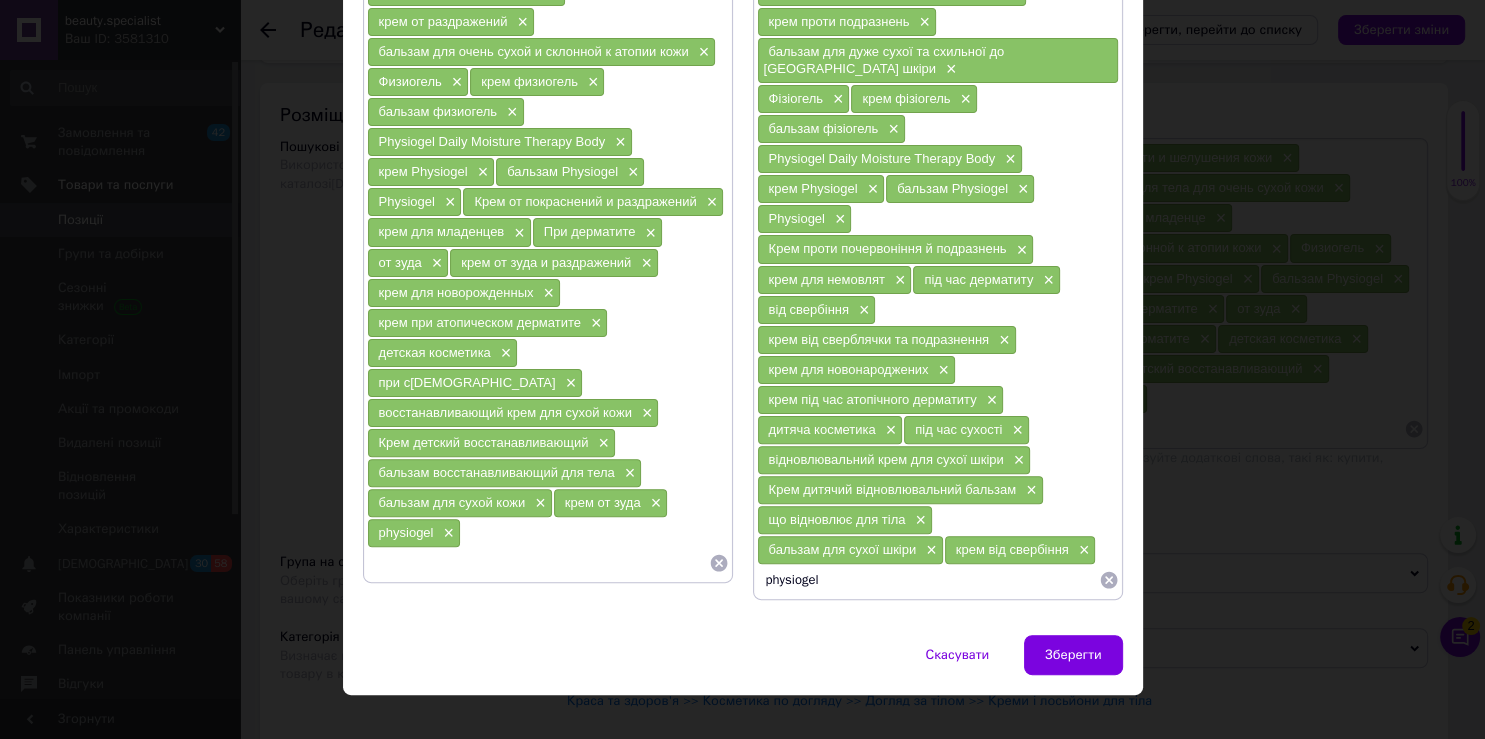 type 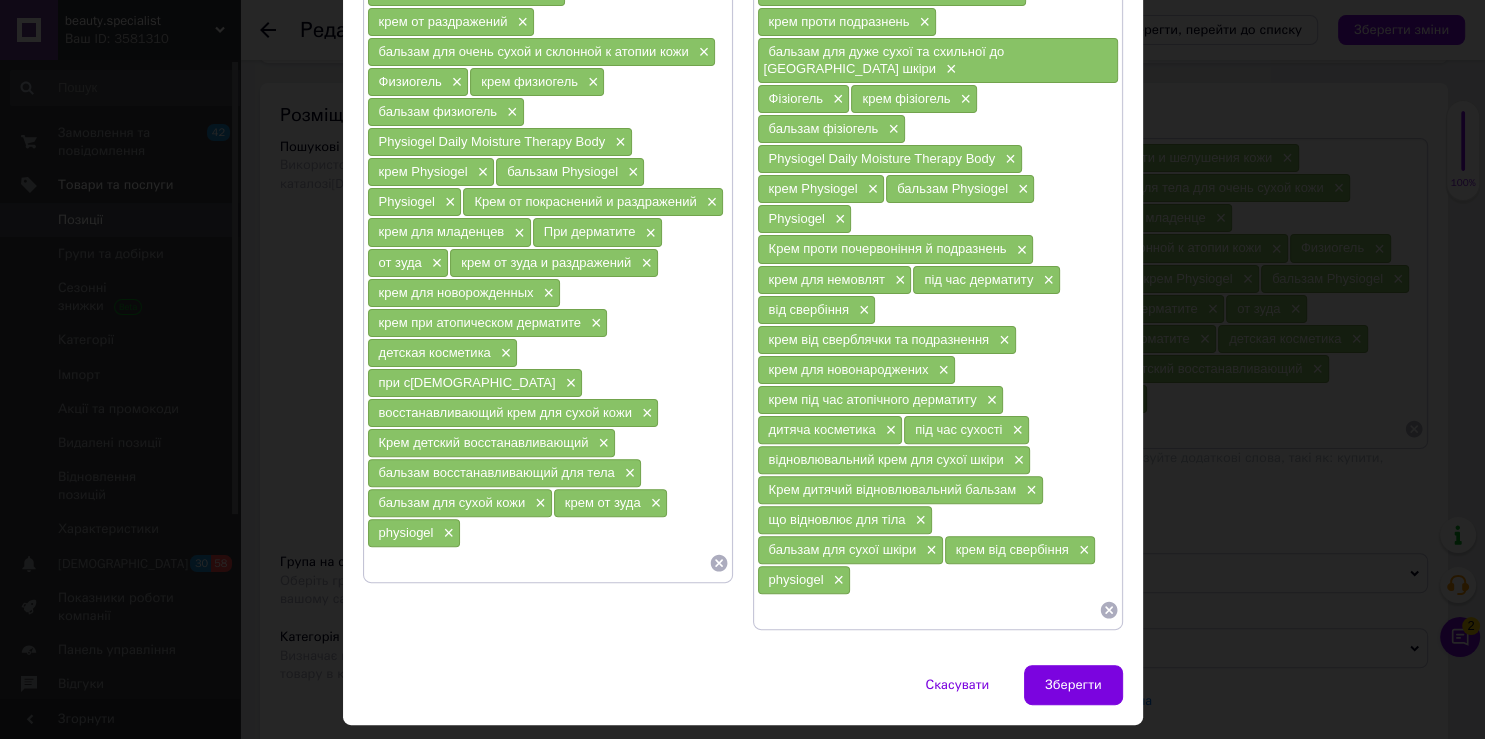 click on "Зберегти" at bounding box center [1073, 685] 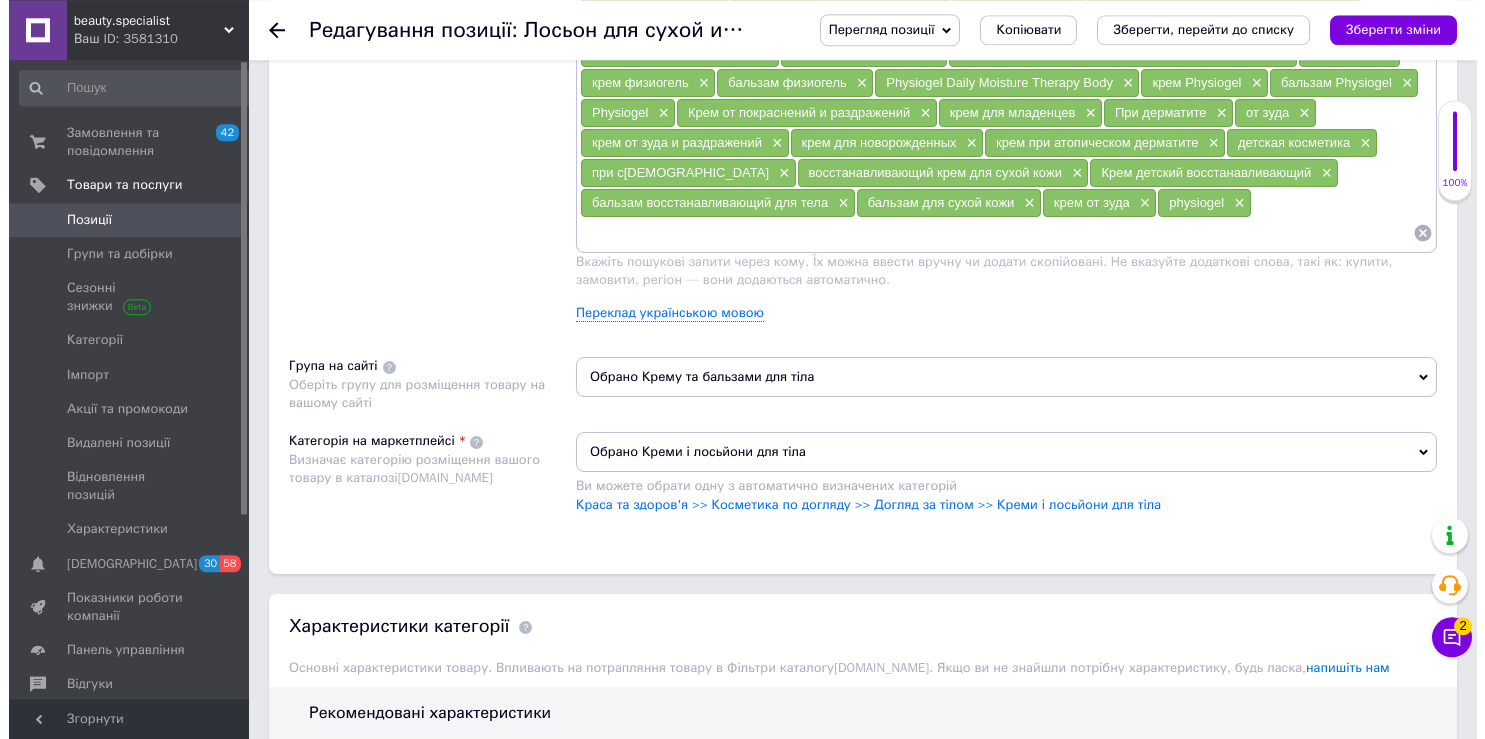 scroll, scrollTop: 1332, scrollLeft: 0, axis: vertical 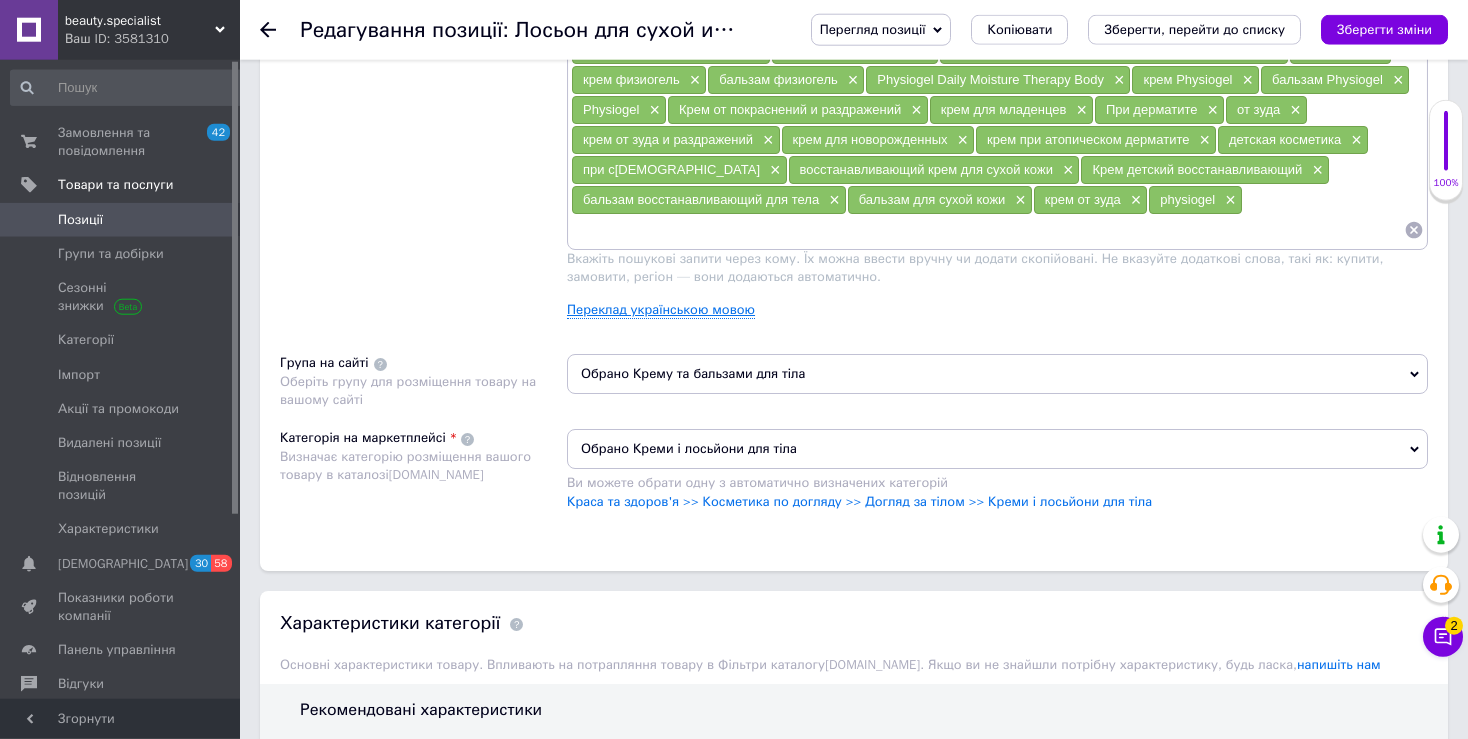 click on "Переклад українською мовою" at bounding box center [661, 310] 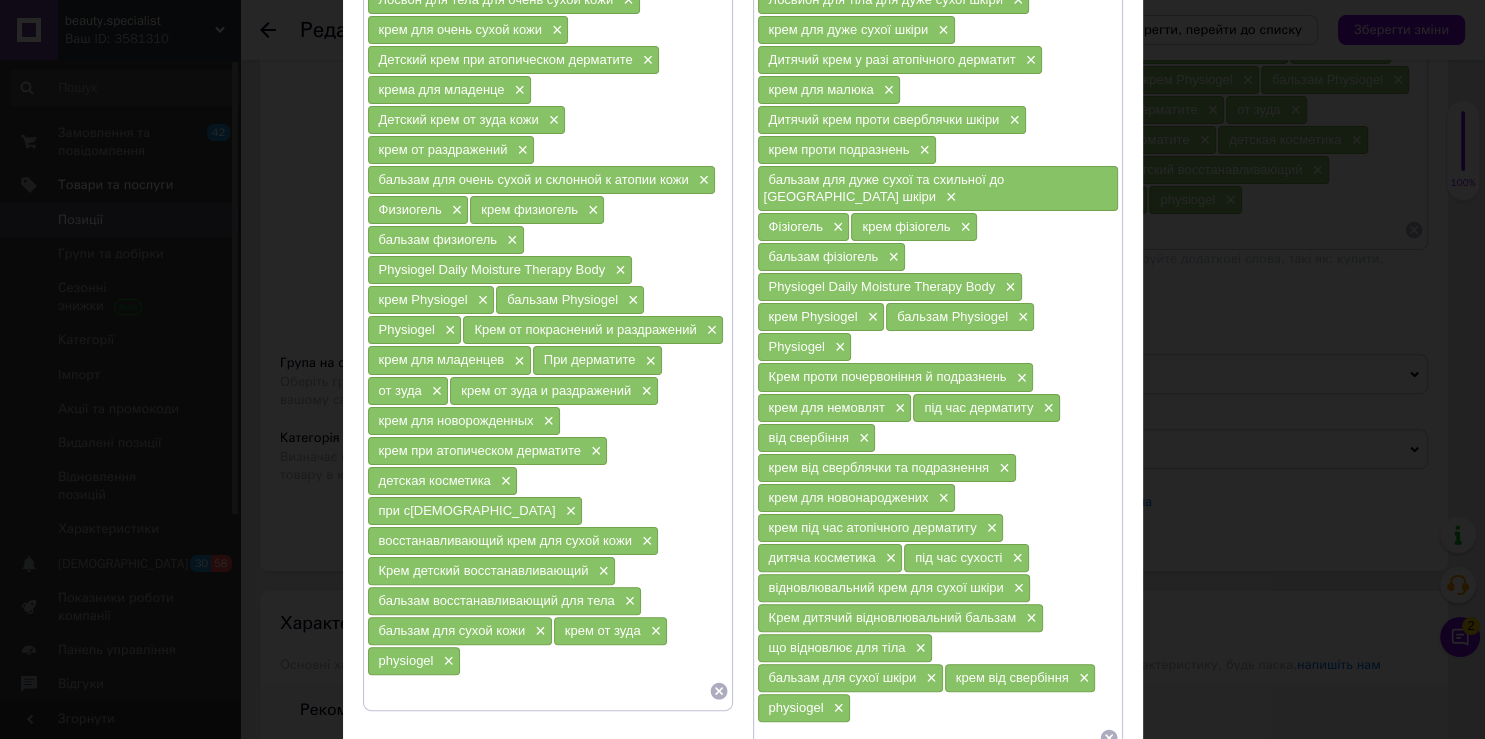 scroll, scrollTop: 394, scrollLeft: 0, axis: vertical 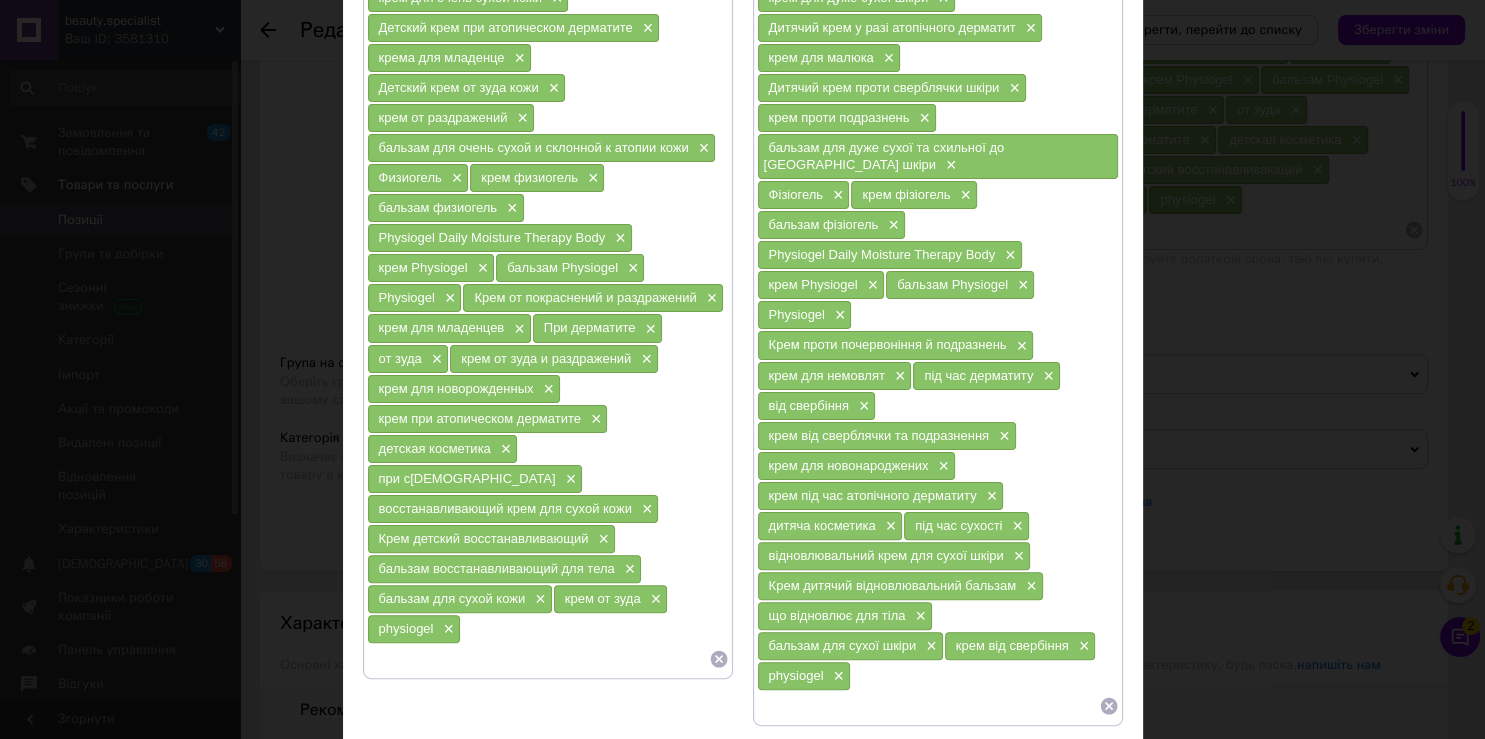 click at bounding box center [928, 706] 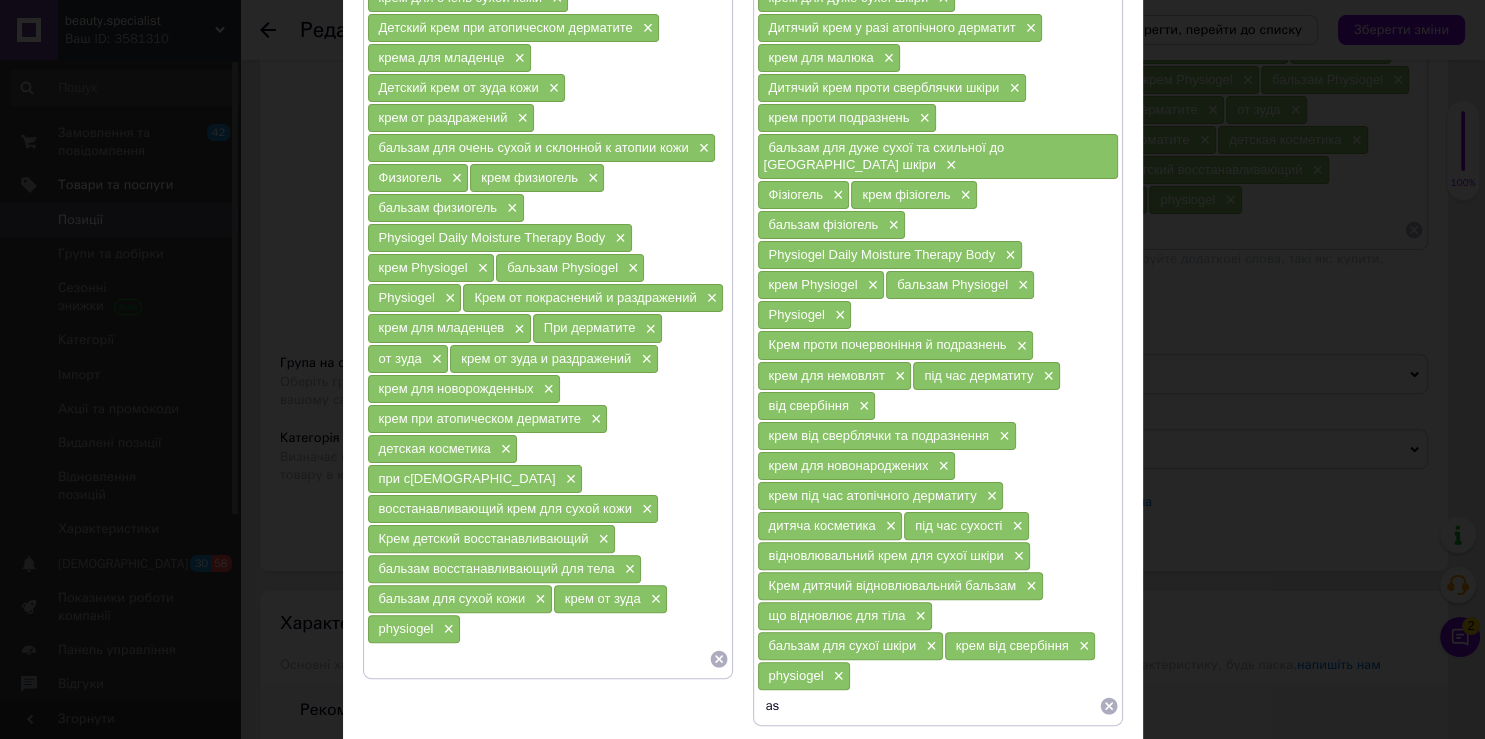 type on "a" 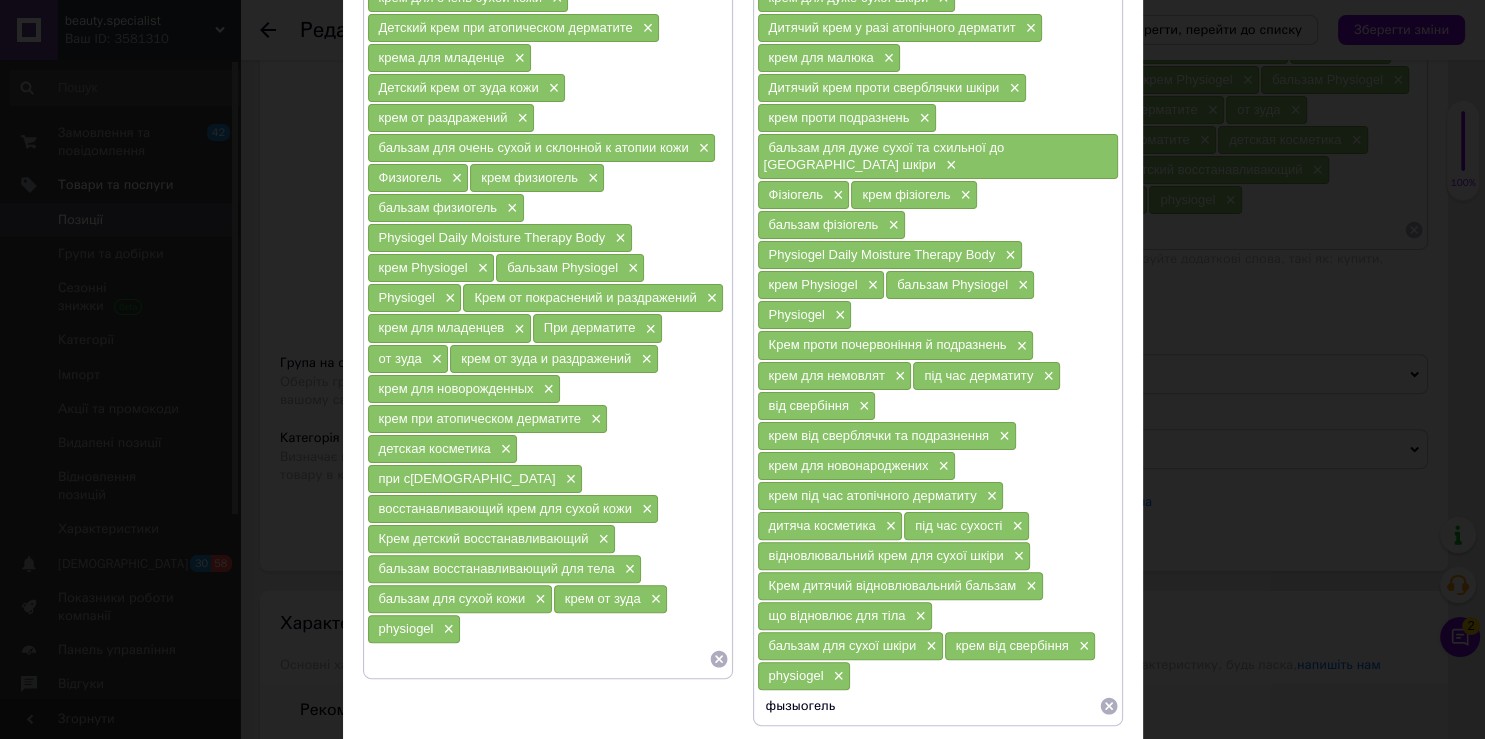 click on "фызыогель" at bounding box center [928, 706] 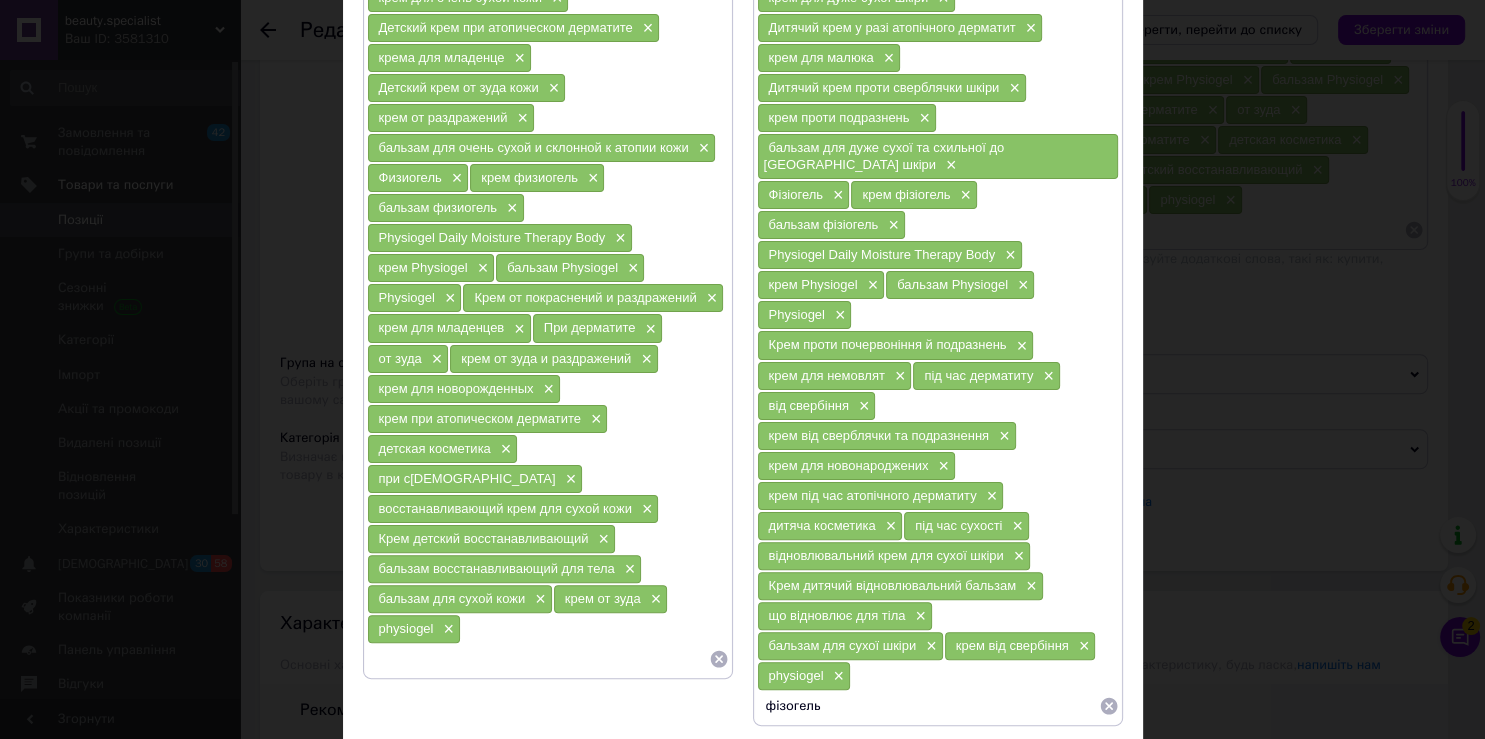 type on "фізіогель" 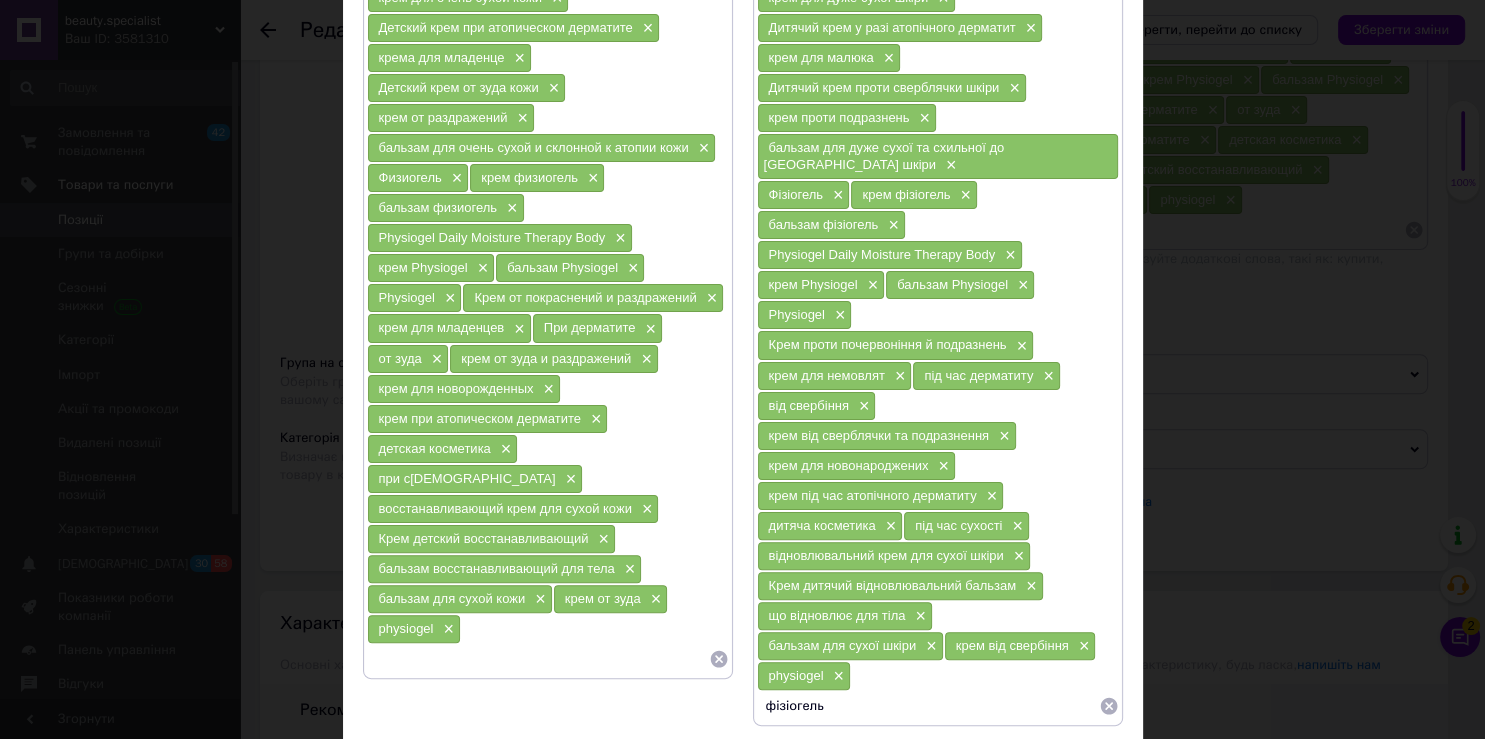 type 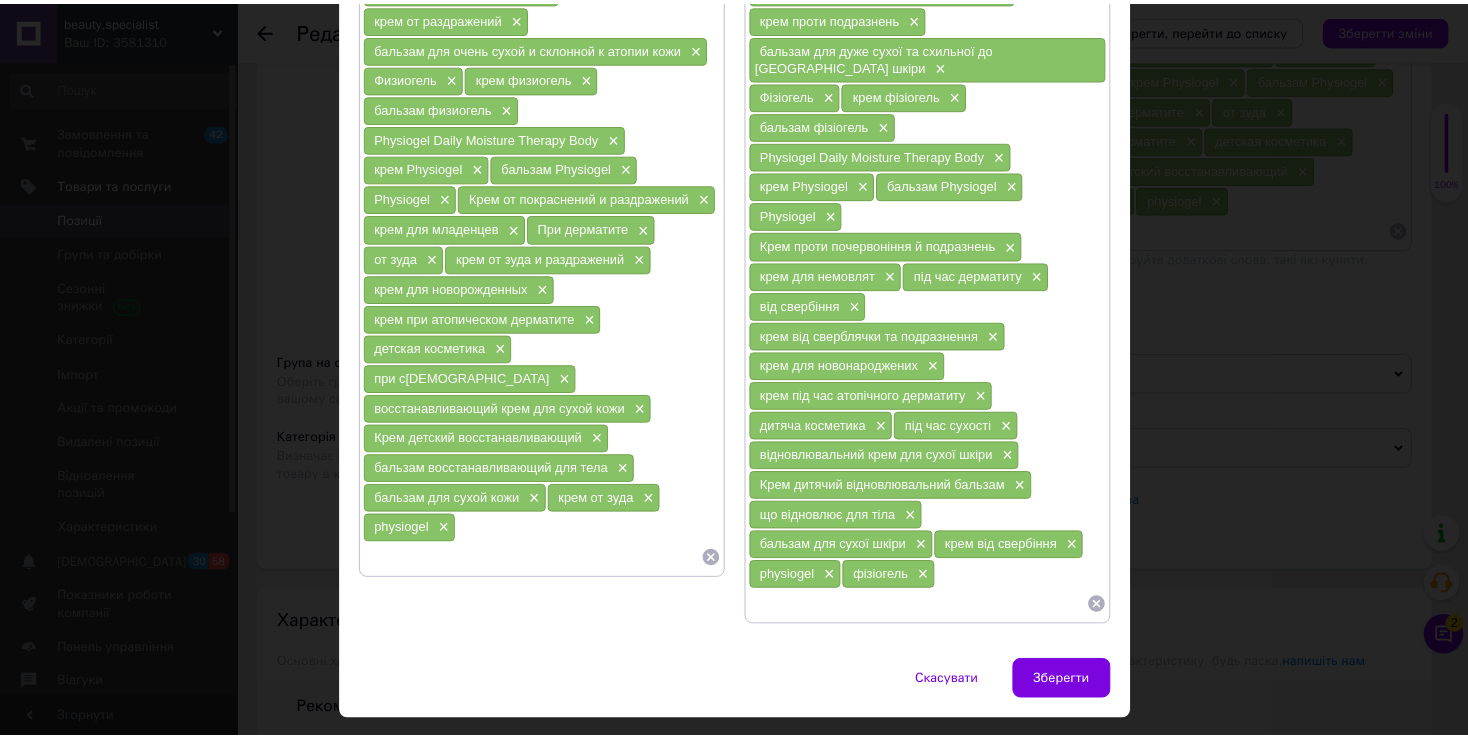 scroll, scrollTop: 529, scrollLeft: 0, axis: vertical 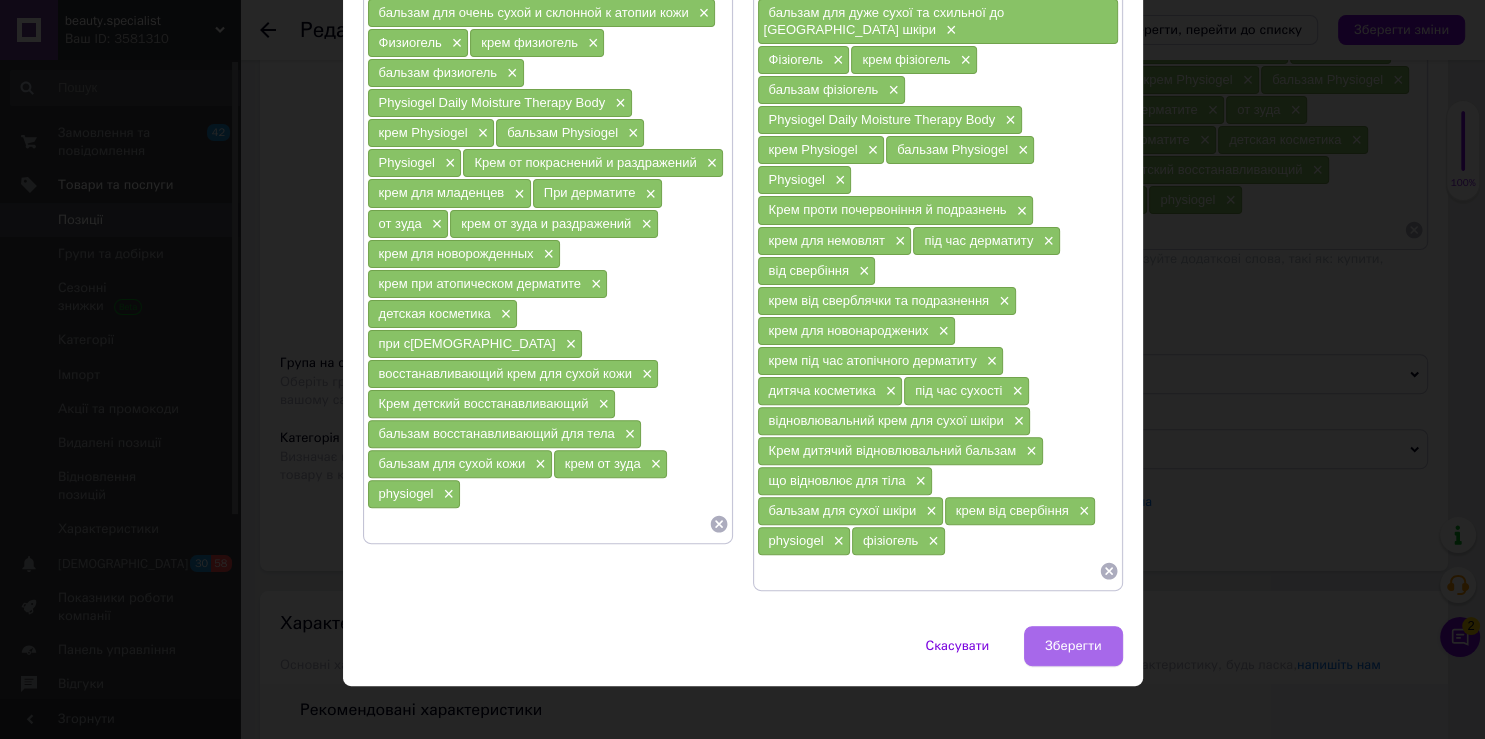 click on "Зберегти" at bounding box center [1073, 646] 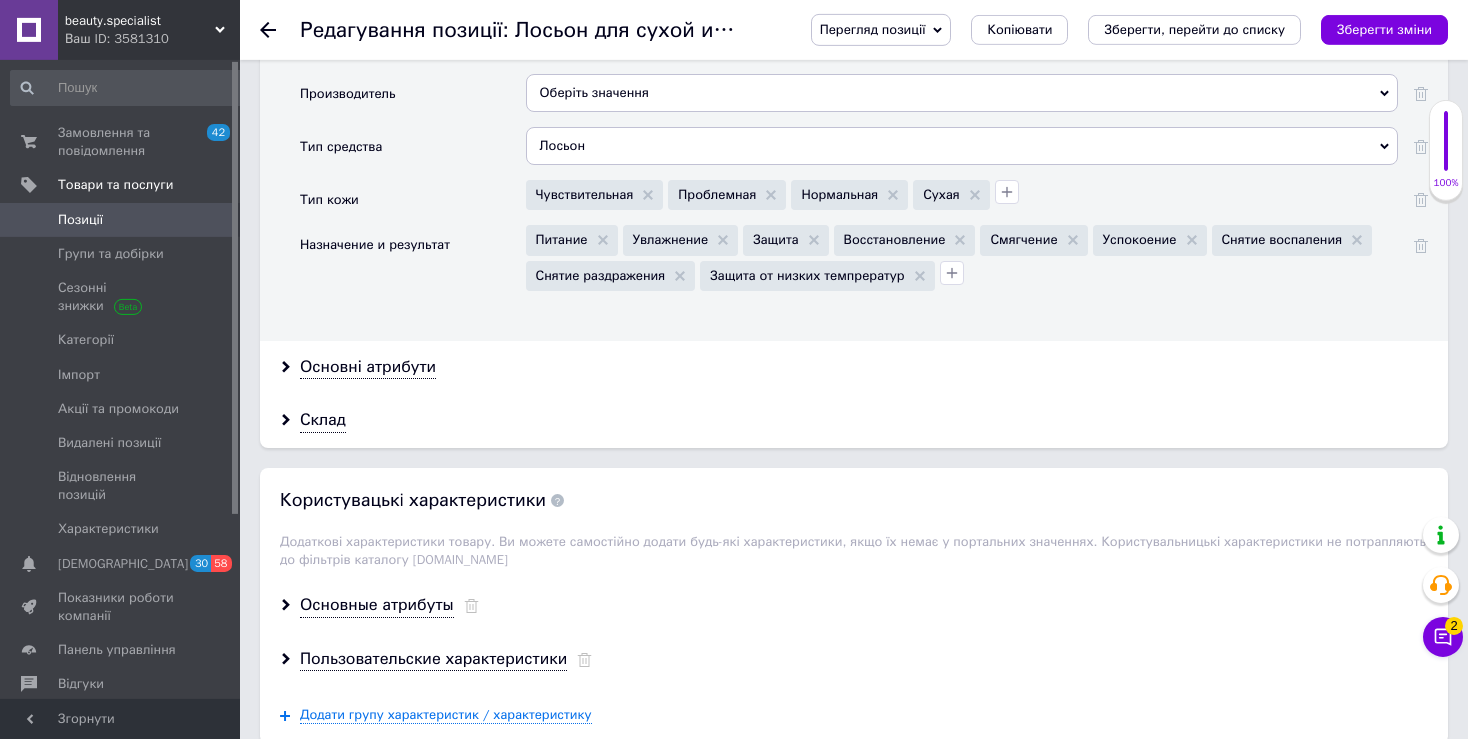 scroll, scrollTop: 2020, scrollLeft: 0, axis: vertical 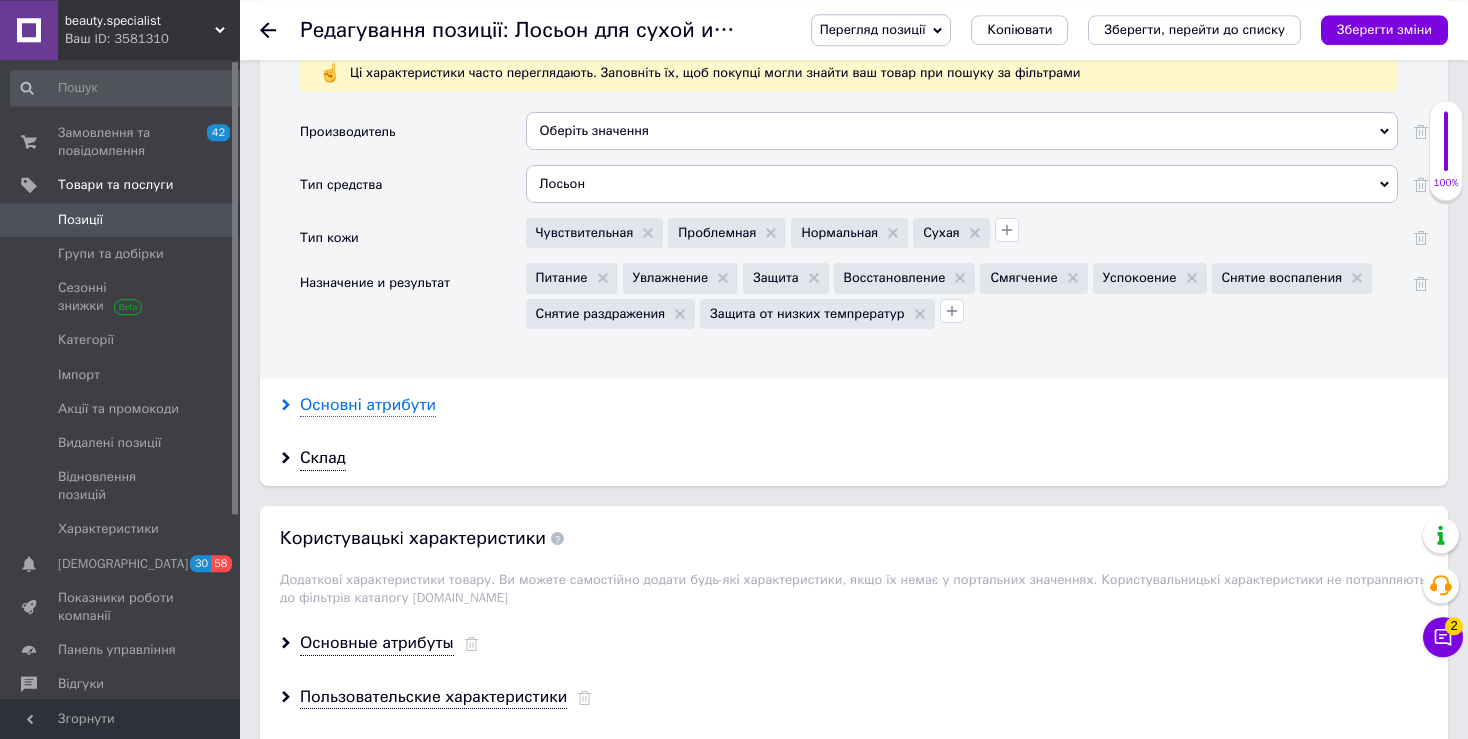 click on "Основні атрибути" at bounding box center [368, 405] 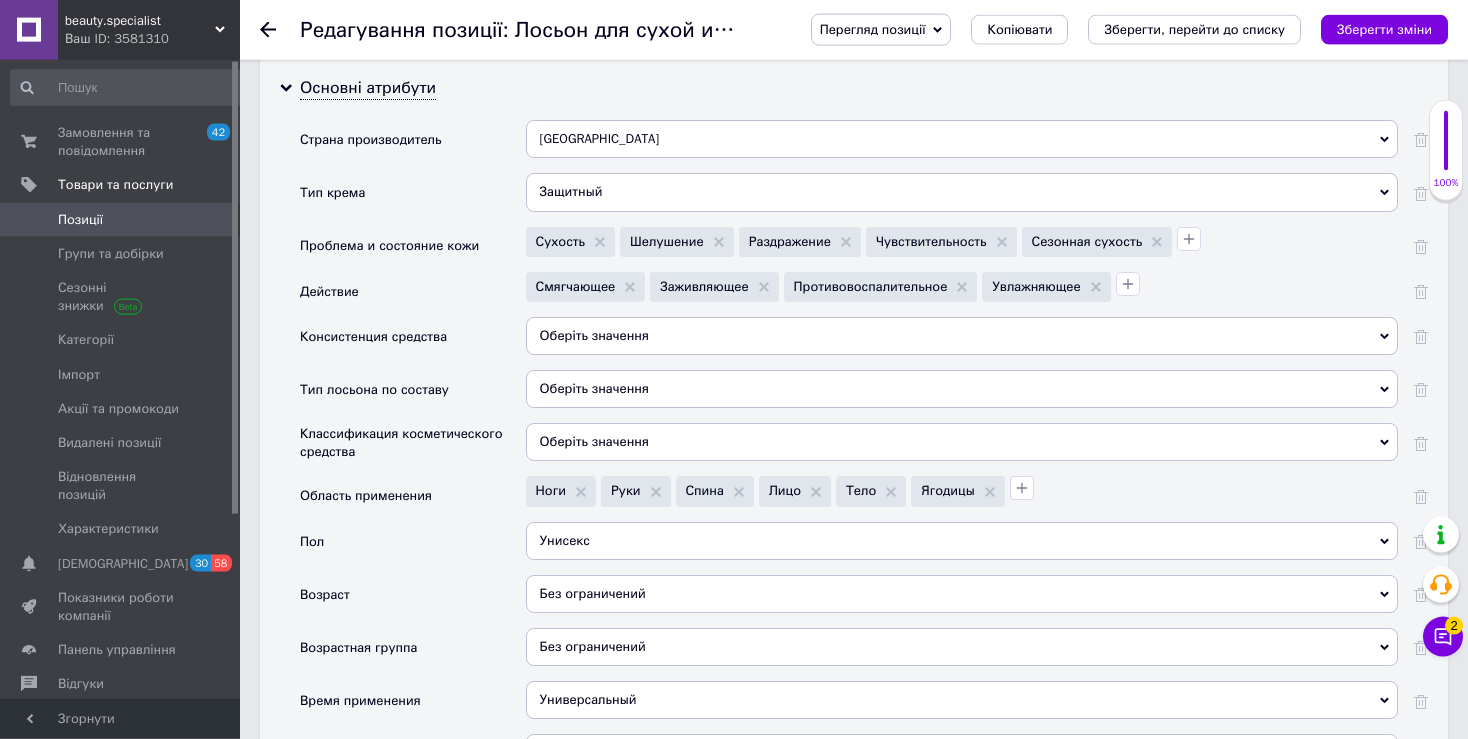 scroll, scrollTop: 2352, scrollLeft: 0, axis: vertical 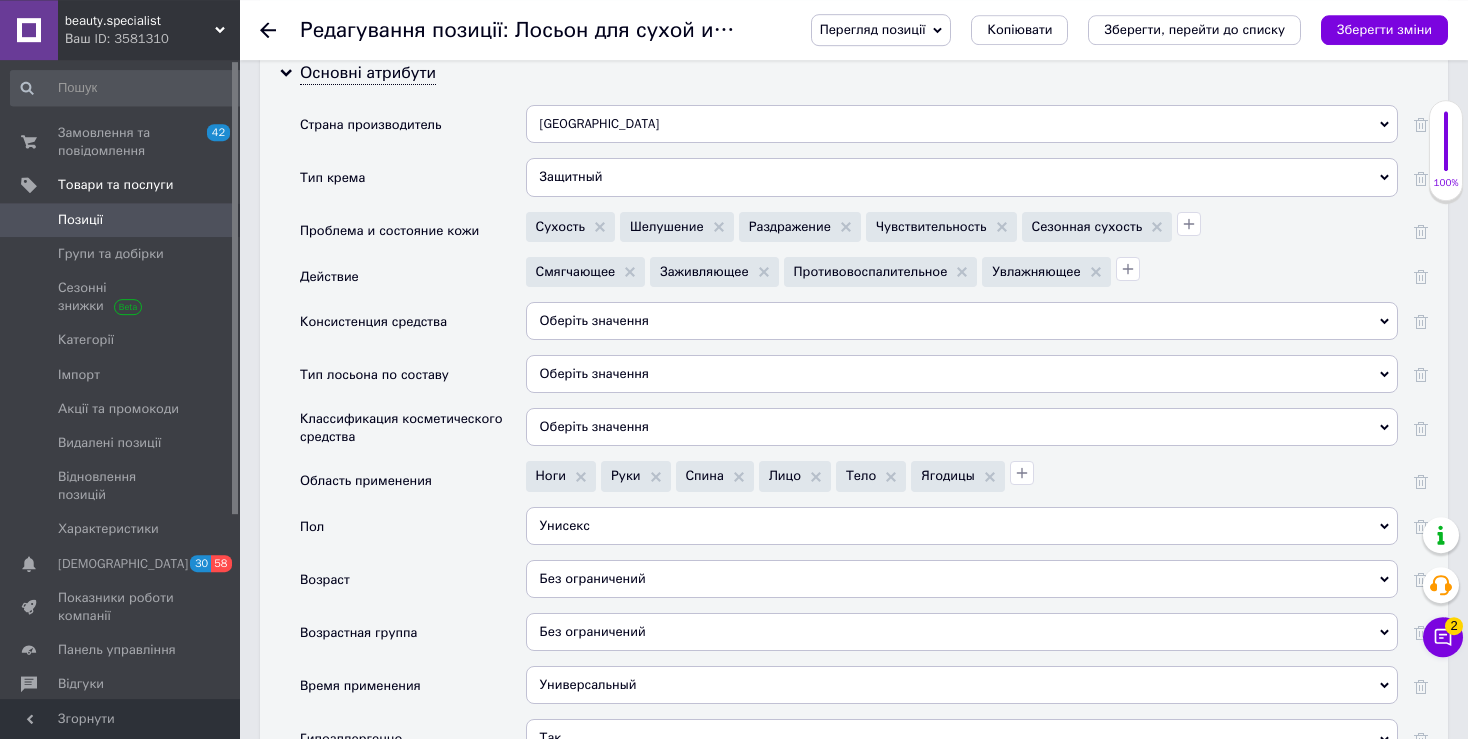 click on "Смягчающее Заживляющее Противовоспалительное Увлажняющее" at bounding box center (962, 279) 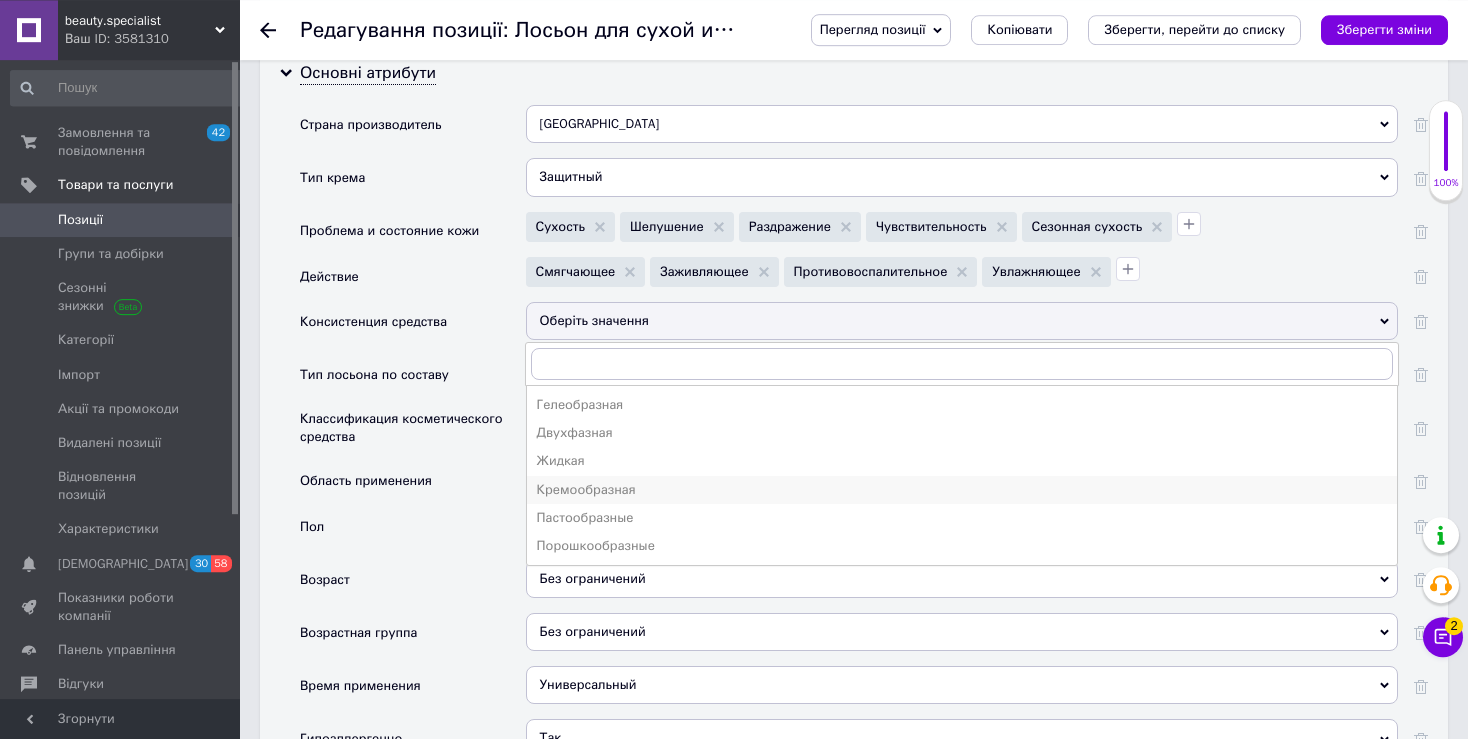 click on "Кремообразная" at bounding box center (962, 490) 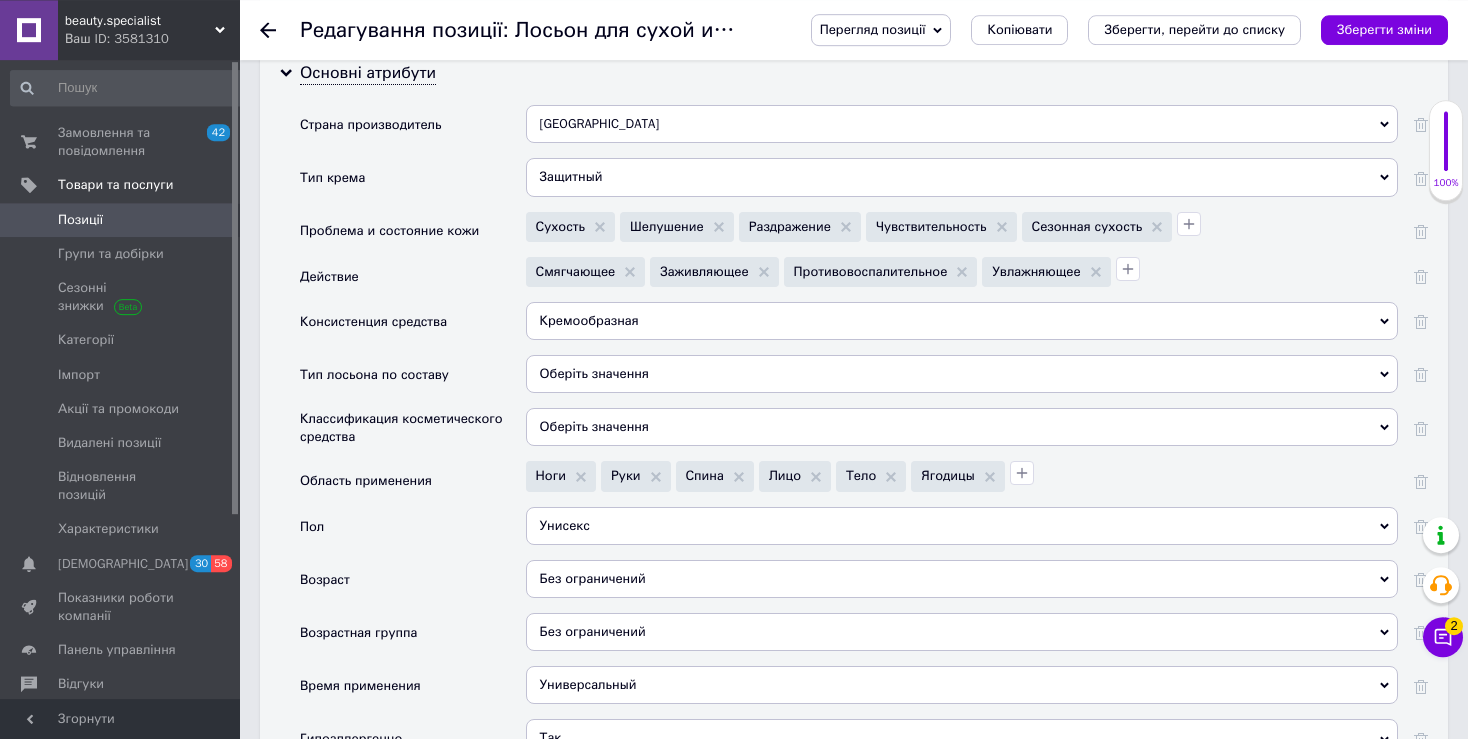 click on "Оберіть значення" at bounding box center [962, 374] 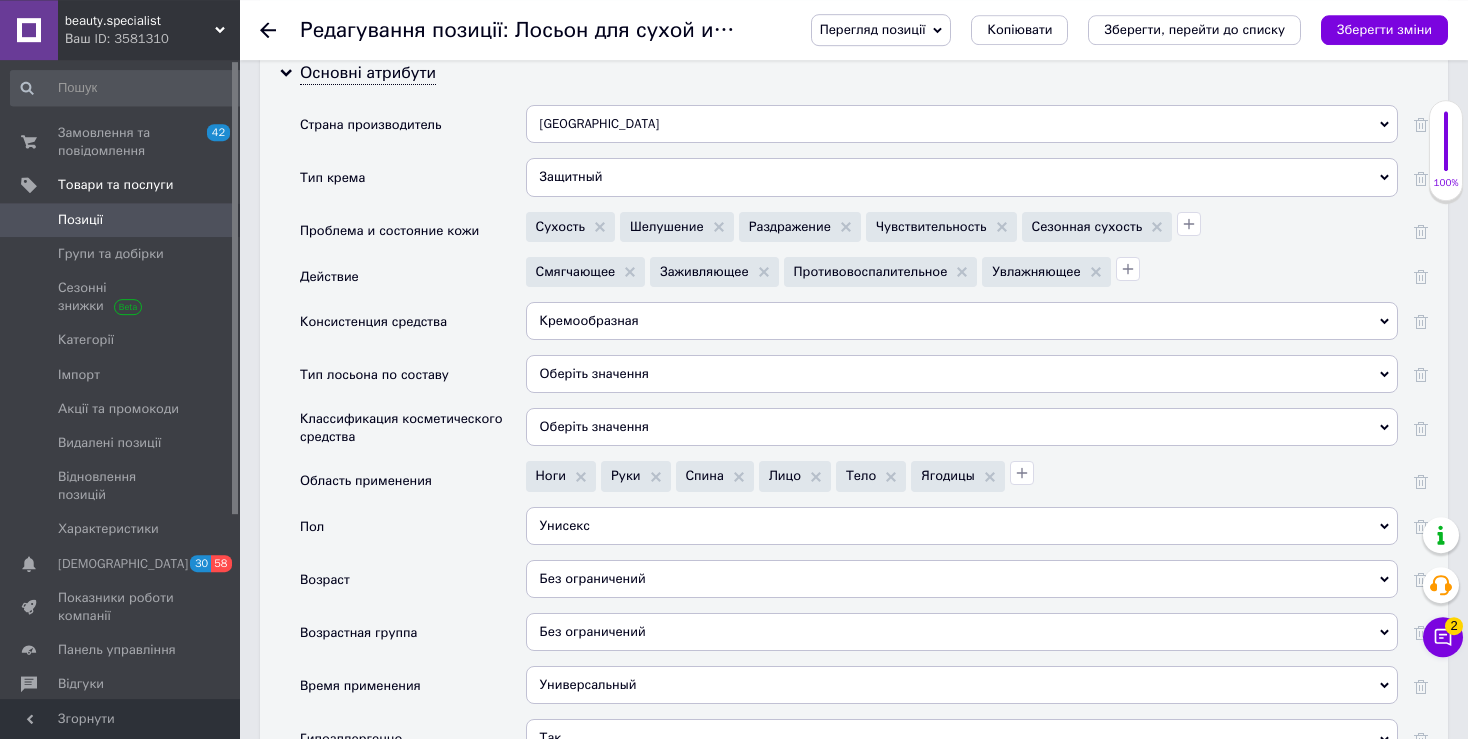click on "Защитный" at bounding box center [962, 177] 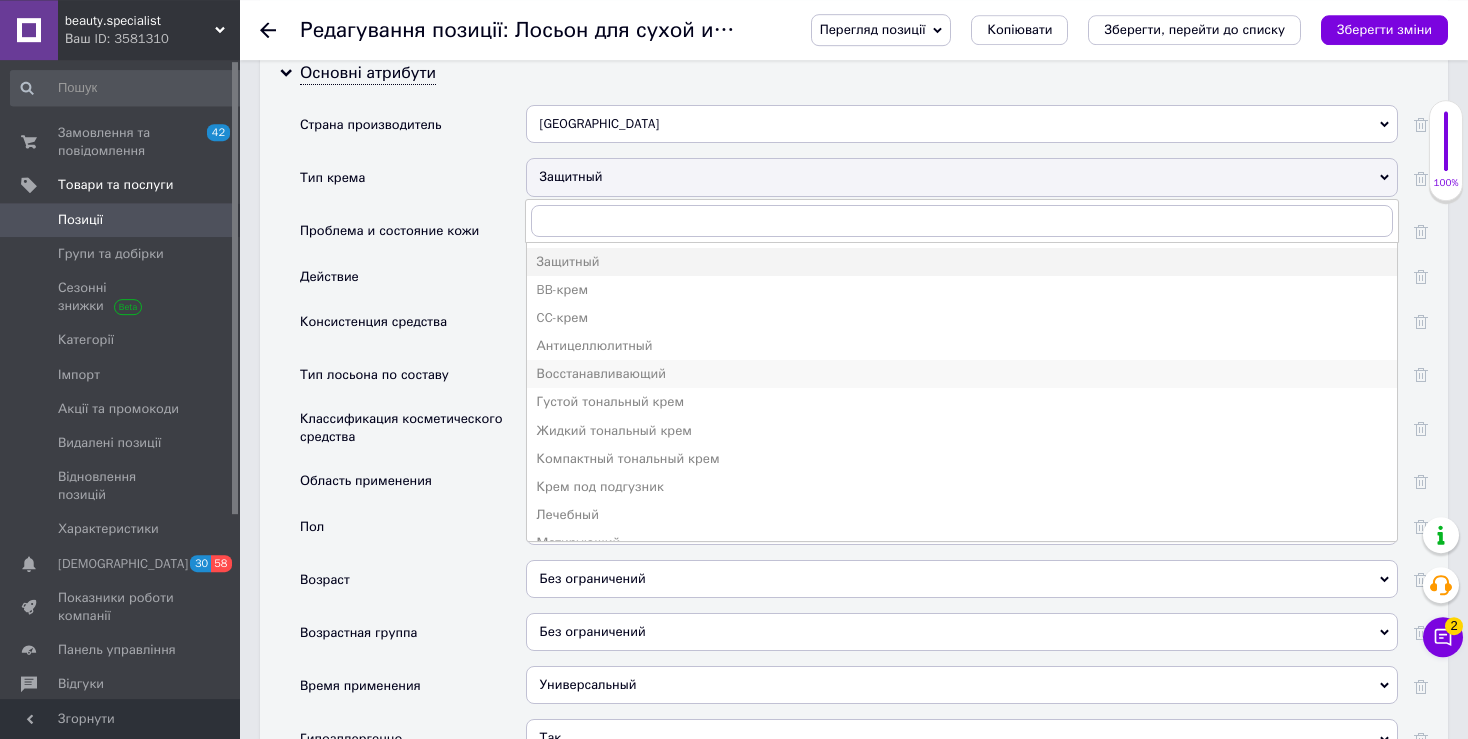 click on "Восстанавливающий" at bounding box center [962, 374] 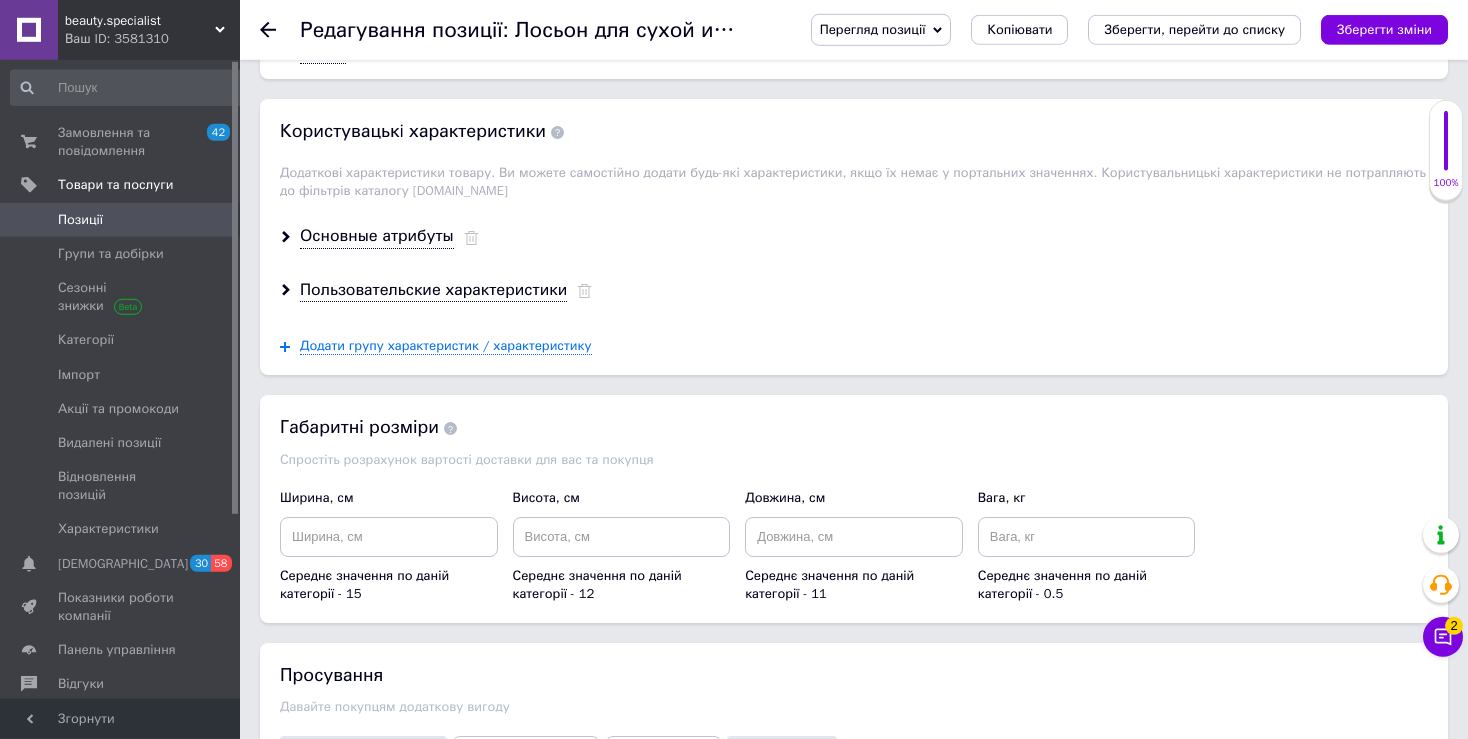 scroll, scrollTop: 3616, scrollLeft: 0, axis: vertical 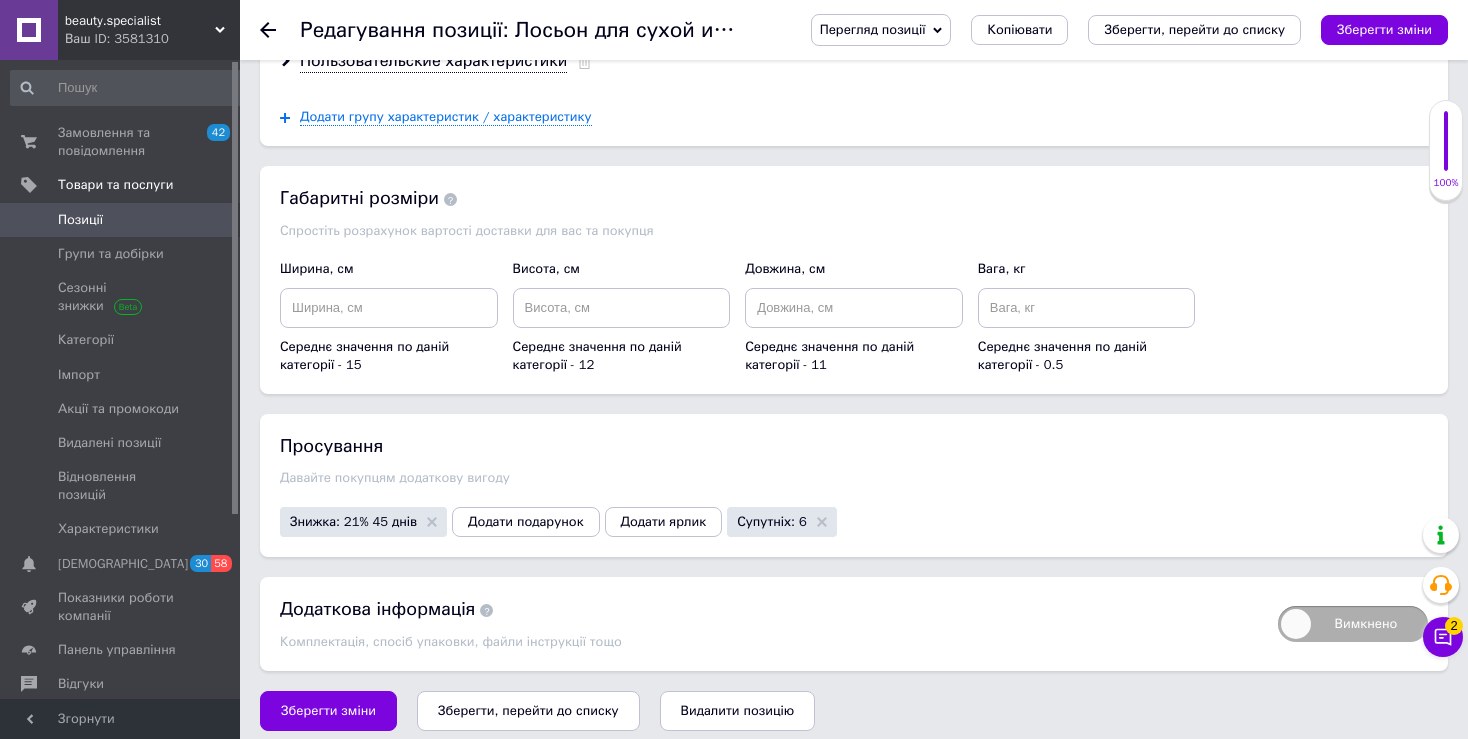 click on "Зберегти, перейти до списку" at bounding box center [528, 710] 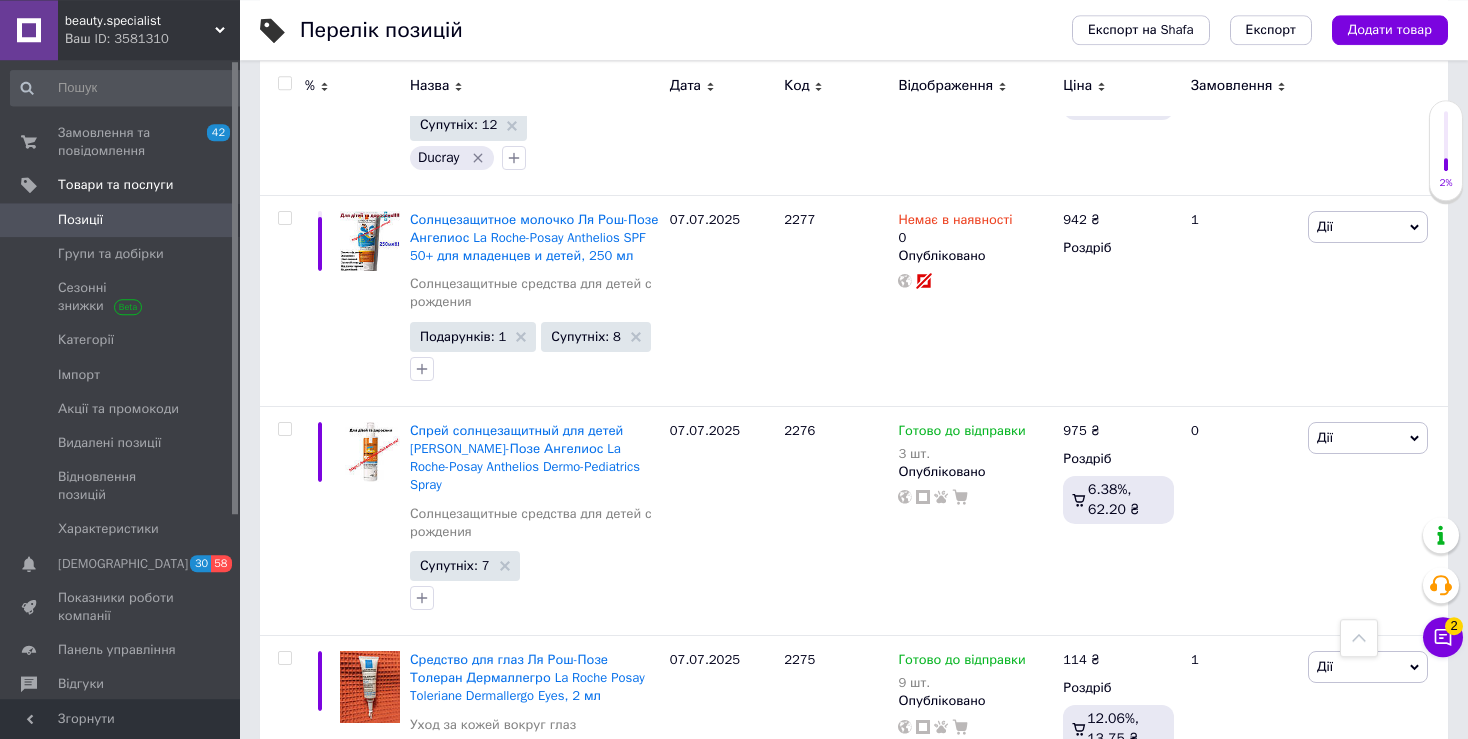 scroll, scrollTop: 2137, scrollLeft: 0, axis: vertical 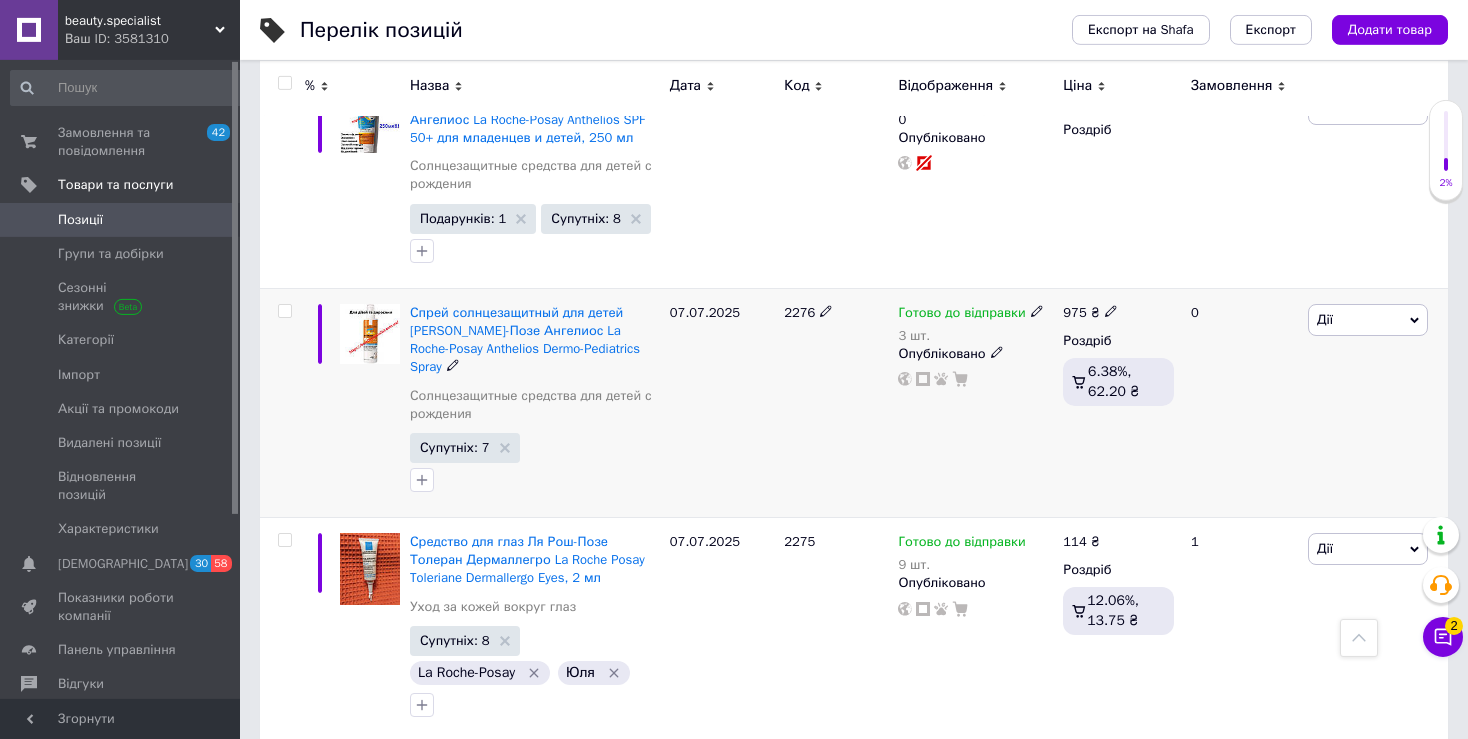 click on "Дії" at bounding box center [1368, 320] 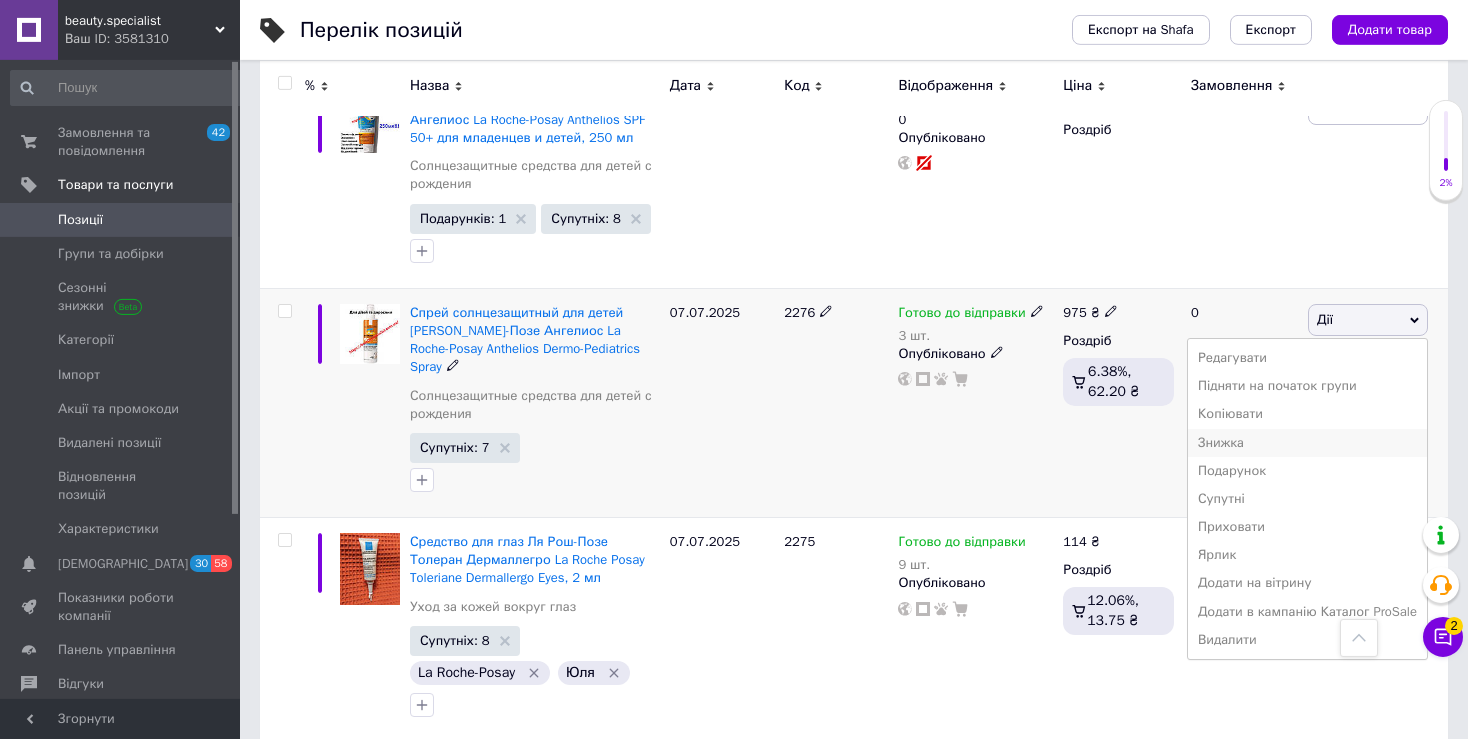 click on "Знижка" at bounding box center (1307, 443) 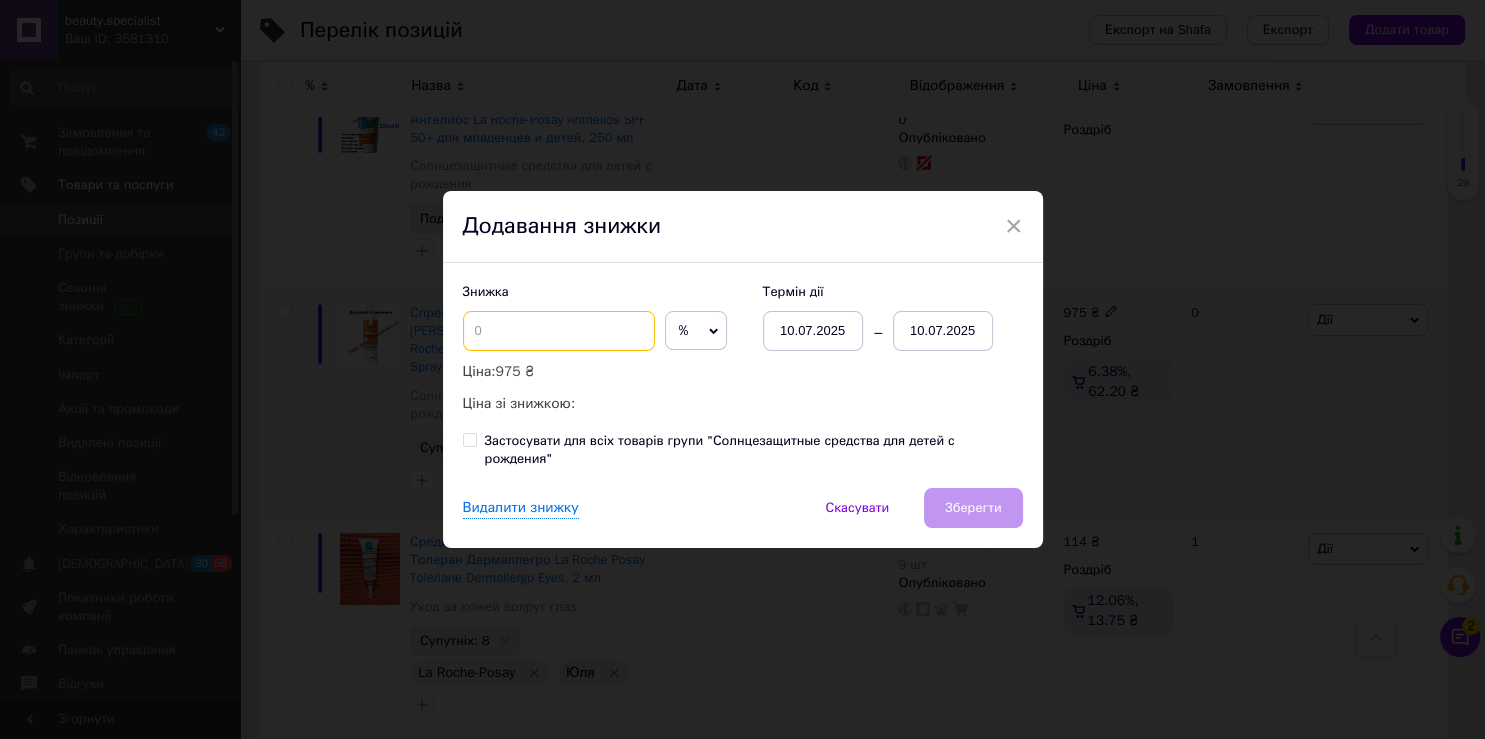 click at bounding box center [559, 331] 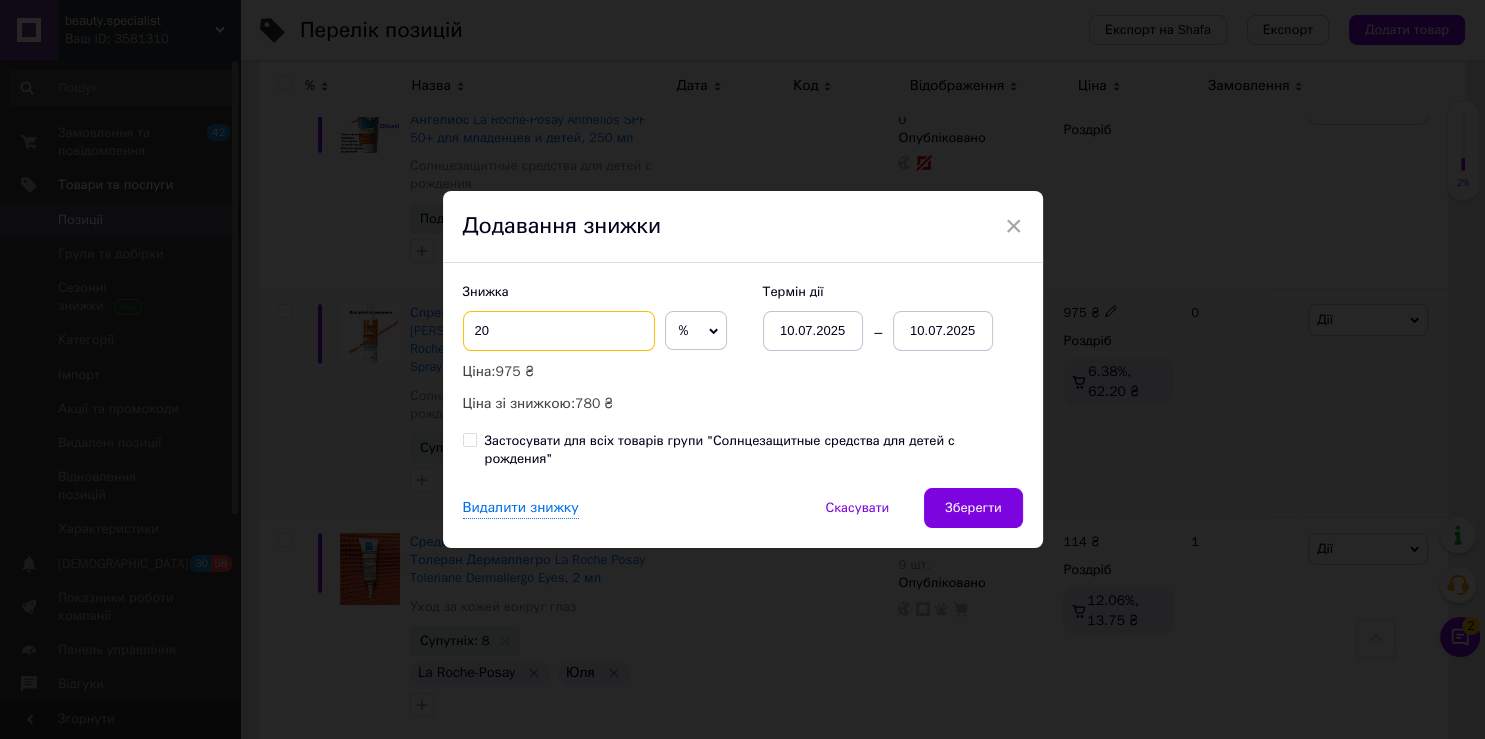 type on "20" 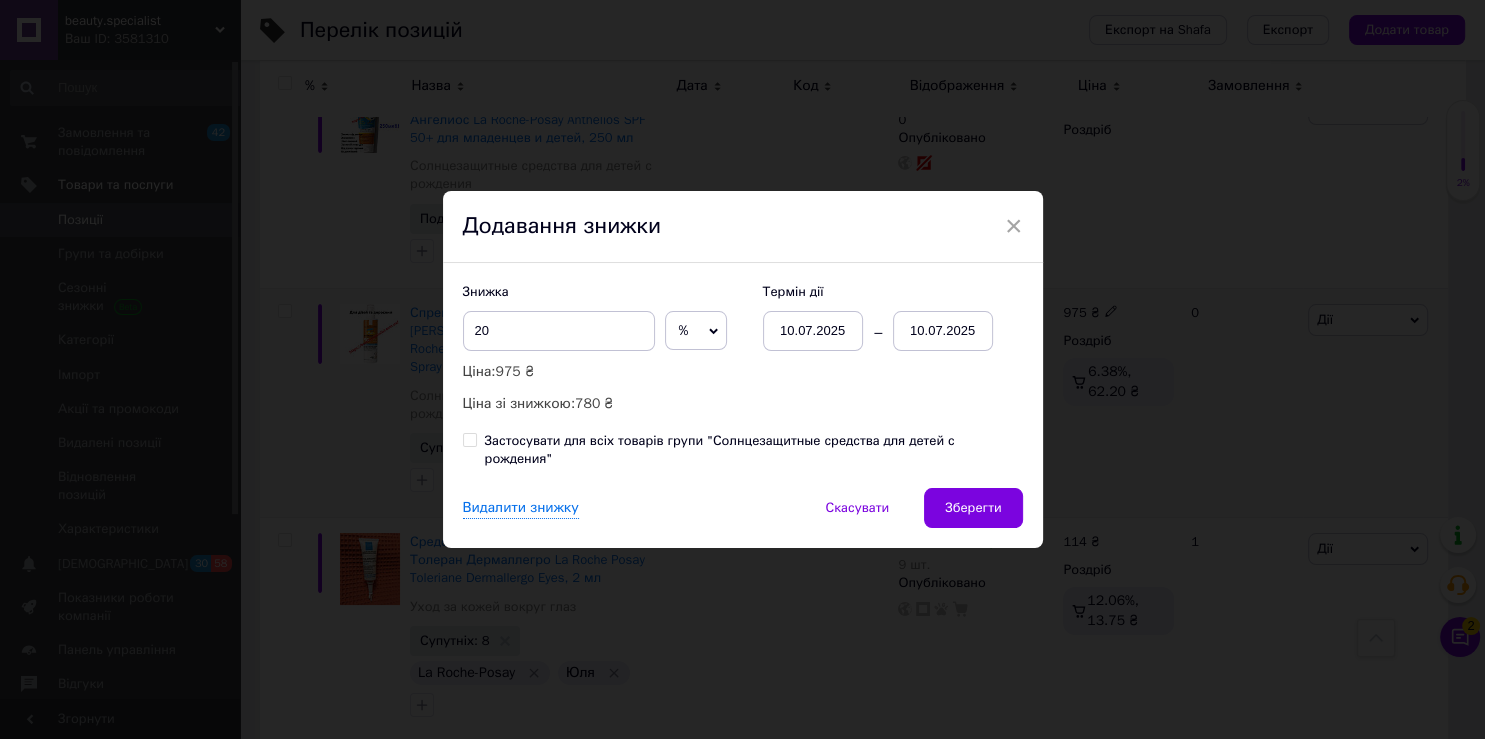 click on "10.07.2025" at bounding box center [943, 331] 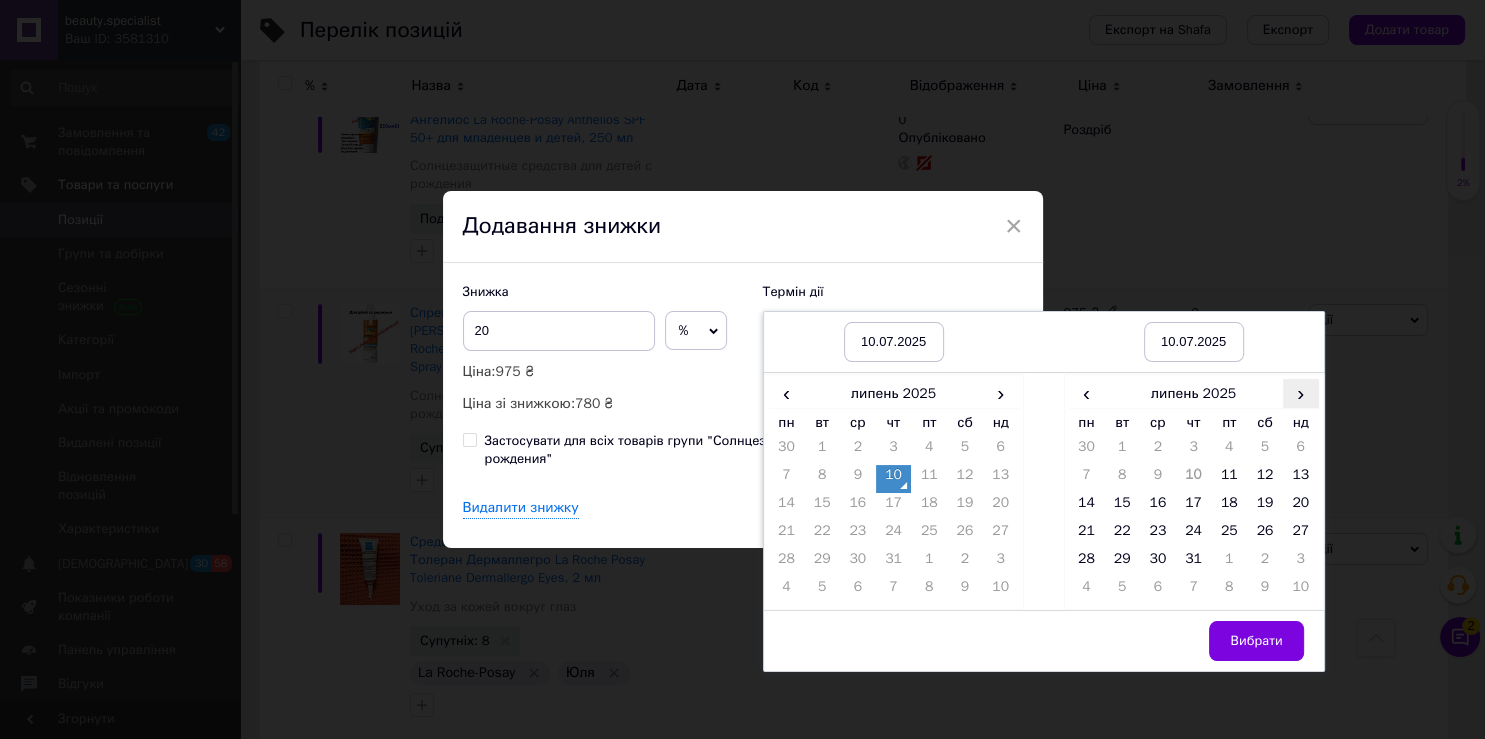 click on "›" at bounding box center (1301, 393) 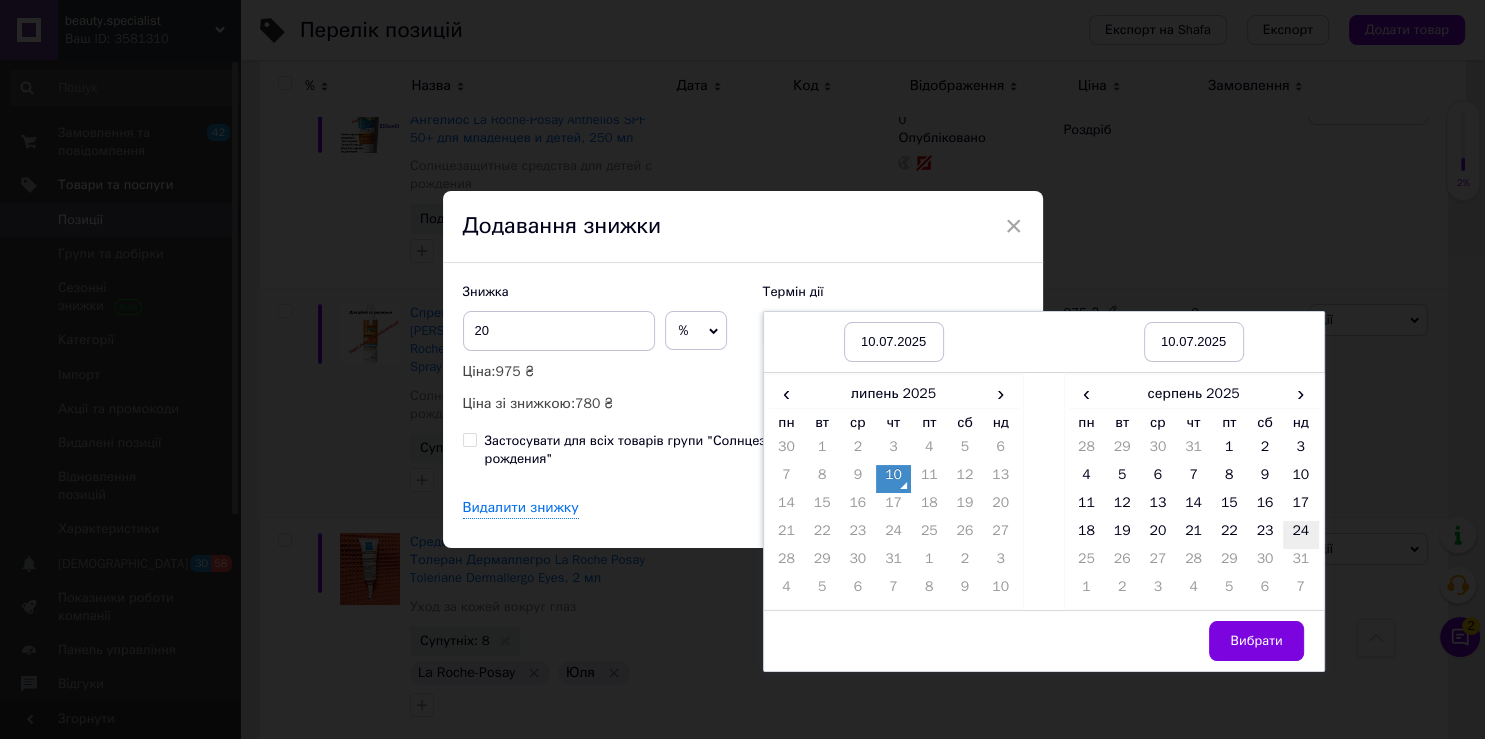 click on "24" at bounding box center (1301, 535) 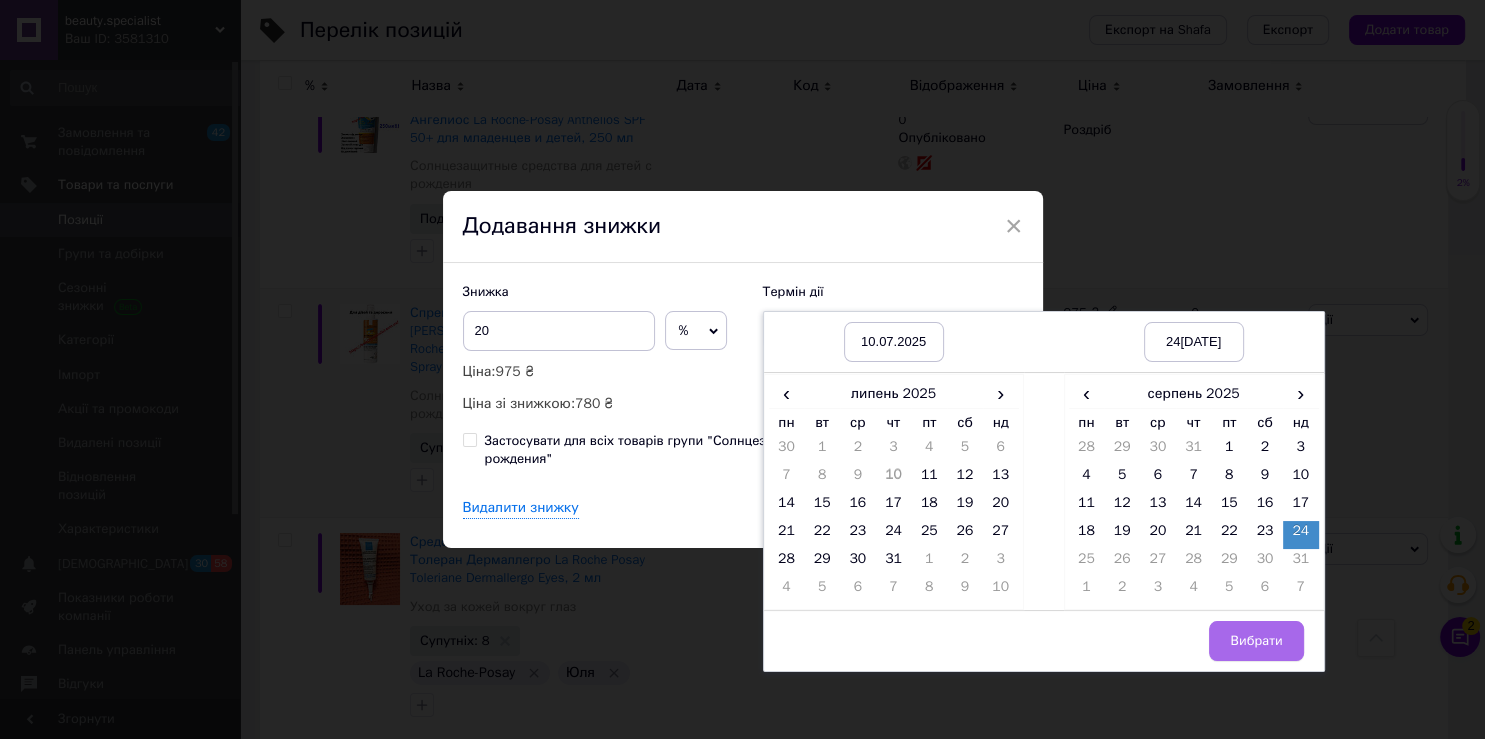 click on "Вибрати" at bounding box center (1256, 641) 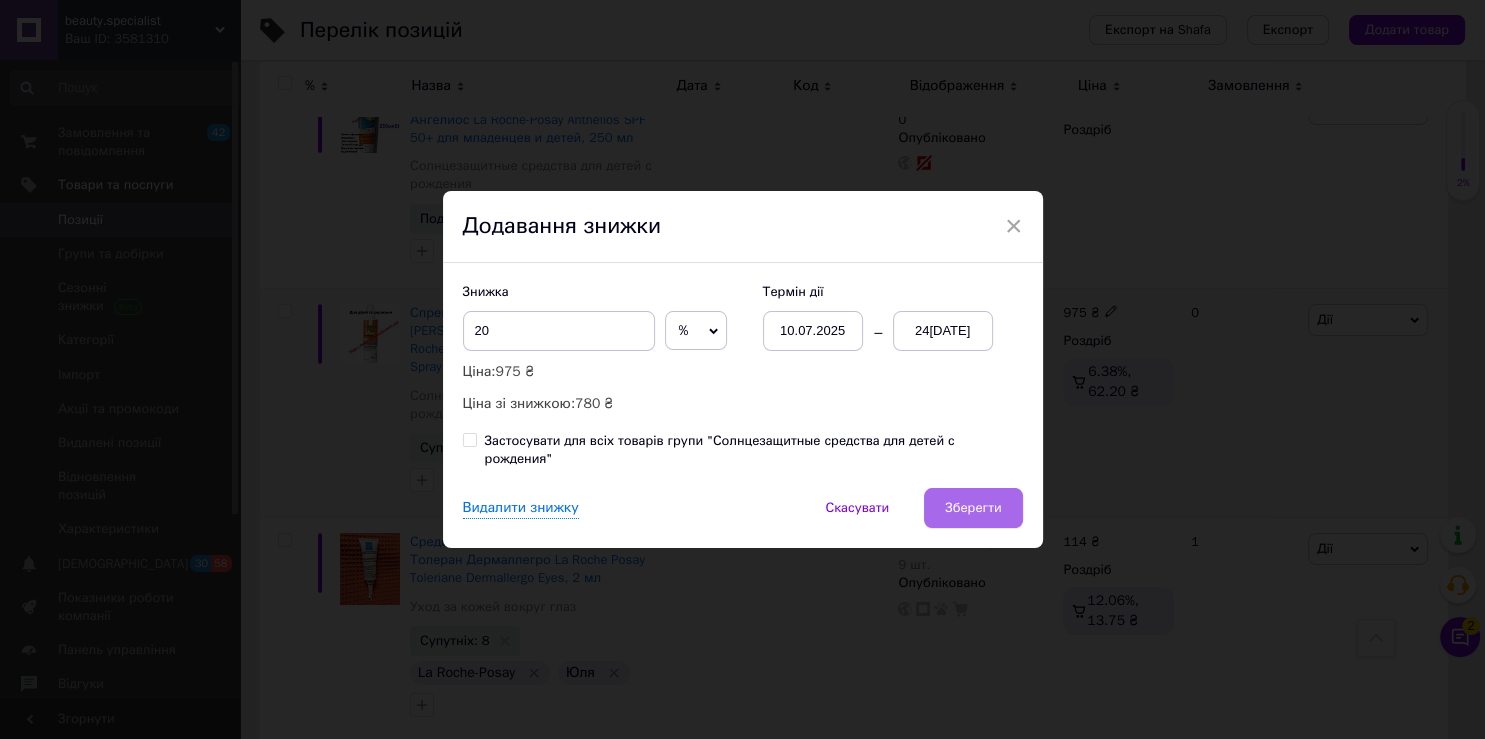 click on "Зберегти" at bounding box center (973, 508) 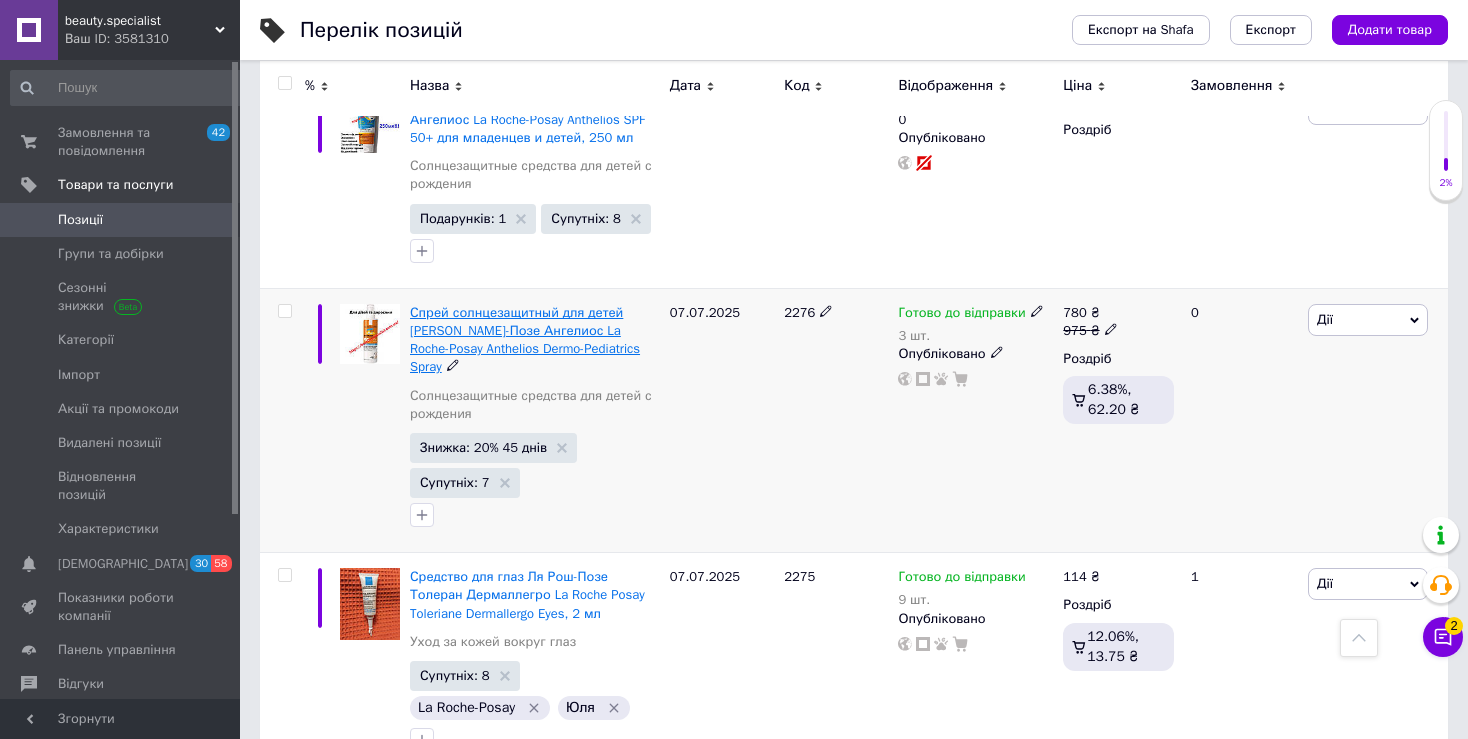 click on "Спрей солнцезащитный для детей [PERSON_NAME]-Позе Ангелиос La Roche-Posay Anthelios Dermo-Pediatrics Spray" at bounding box center (525, 340) 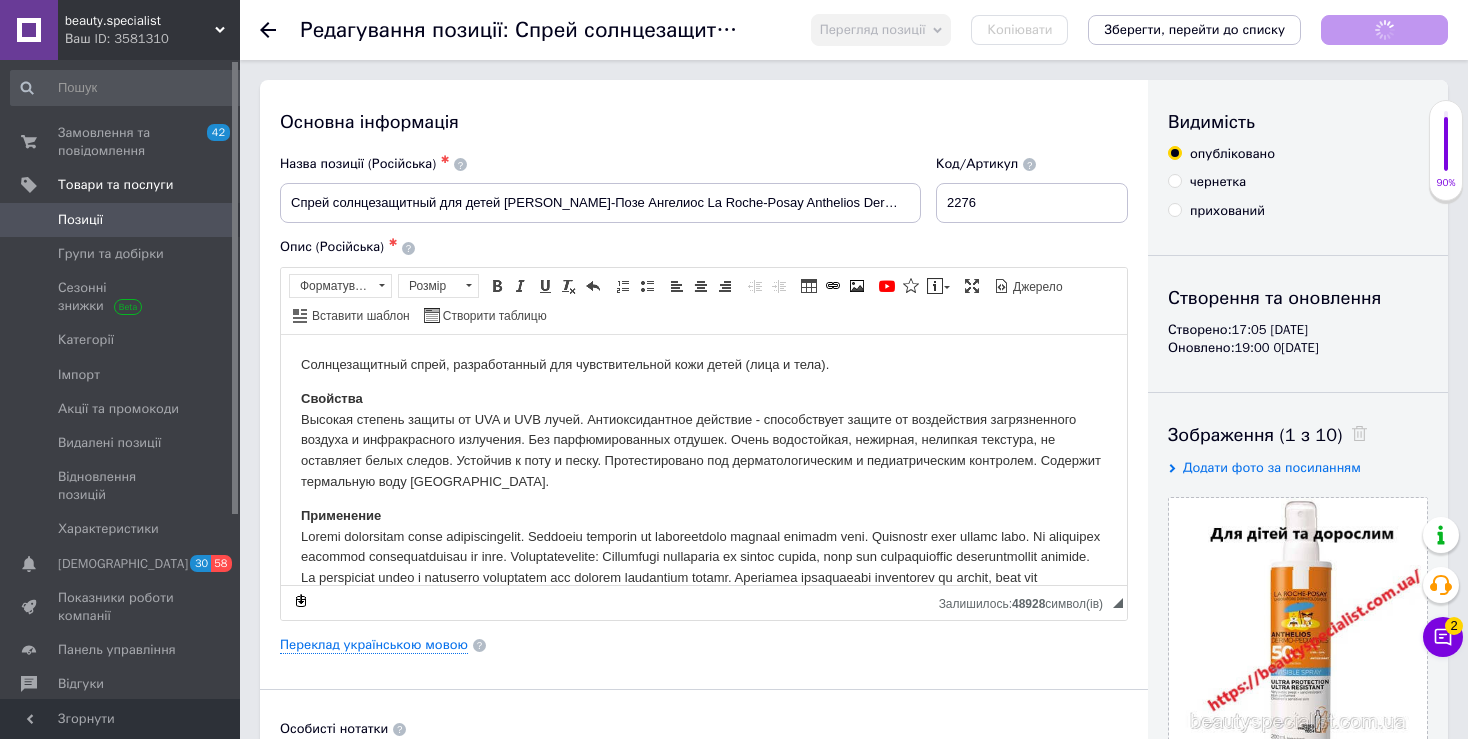 scroll, scrollTop: 0, scrollLeft: 0, axis: both 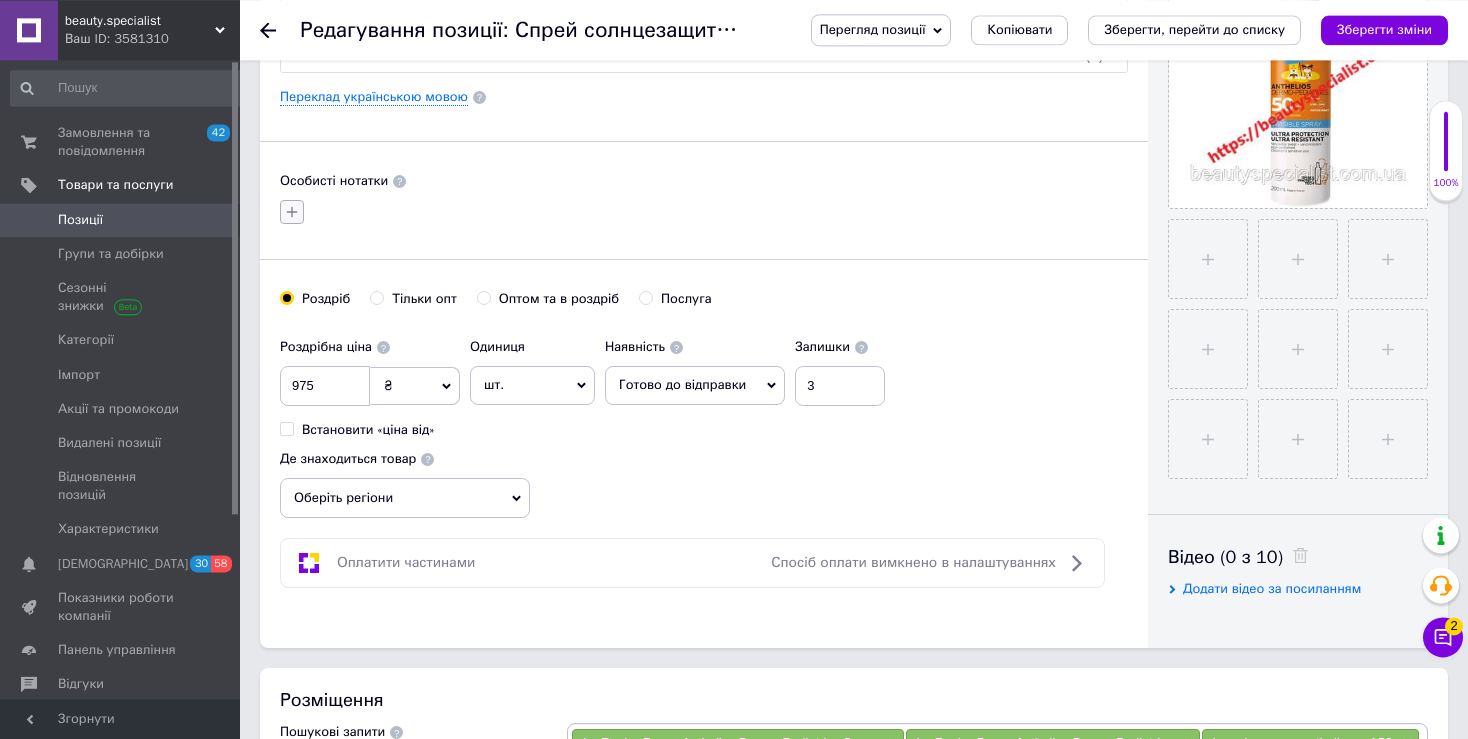 click 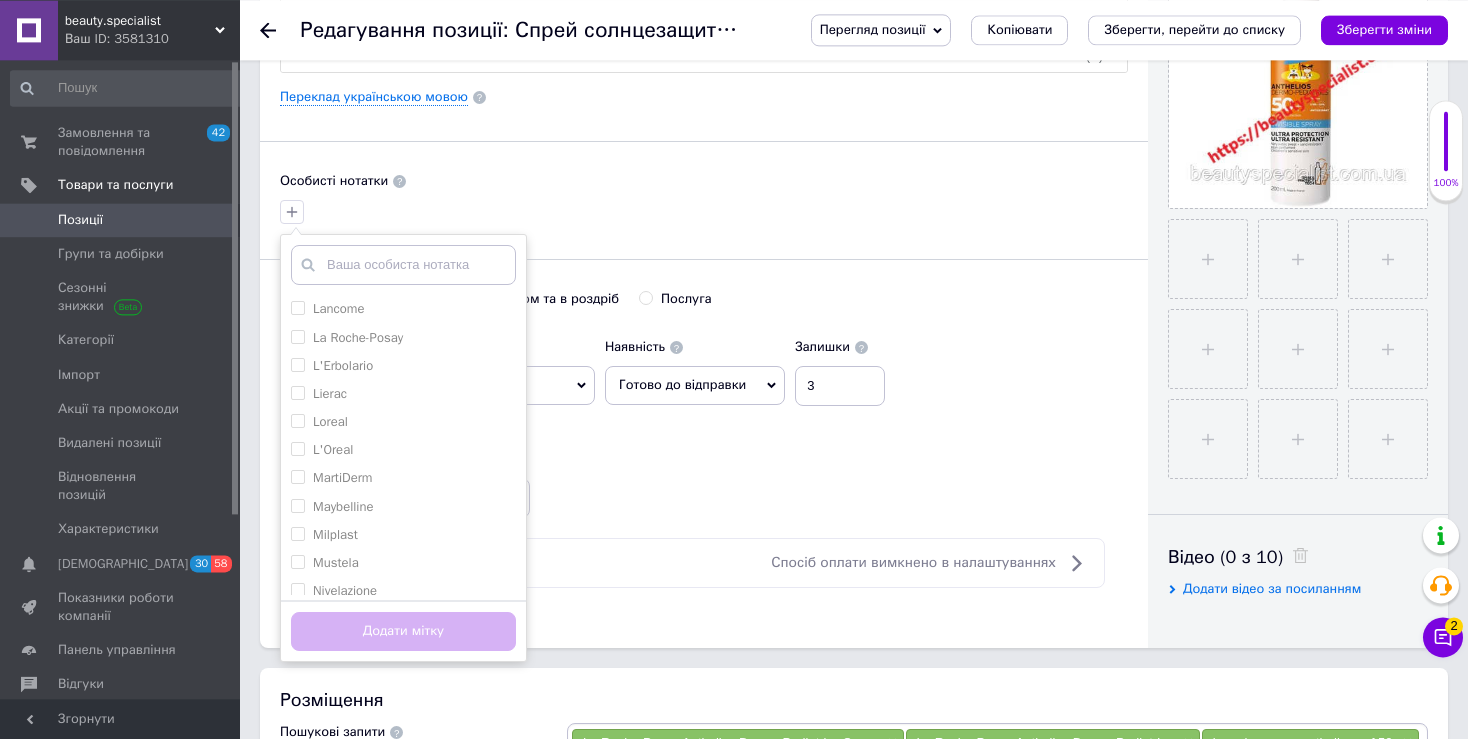 scroll, scrollTop: 945, scrollLeft: 0, axis: vertical 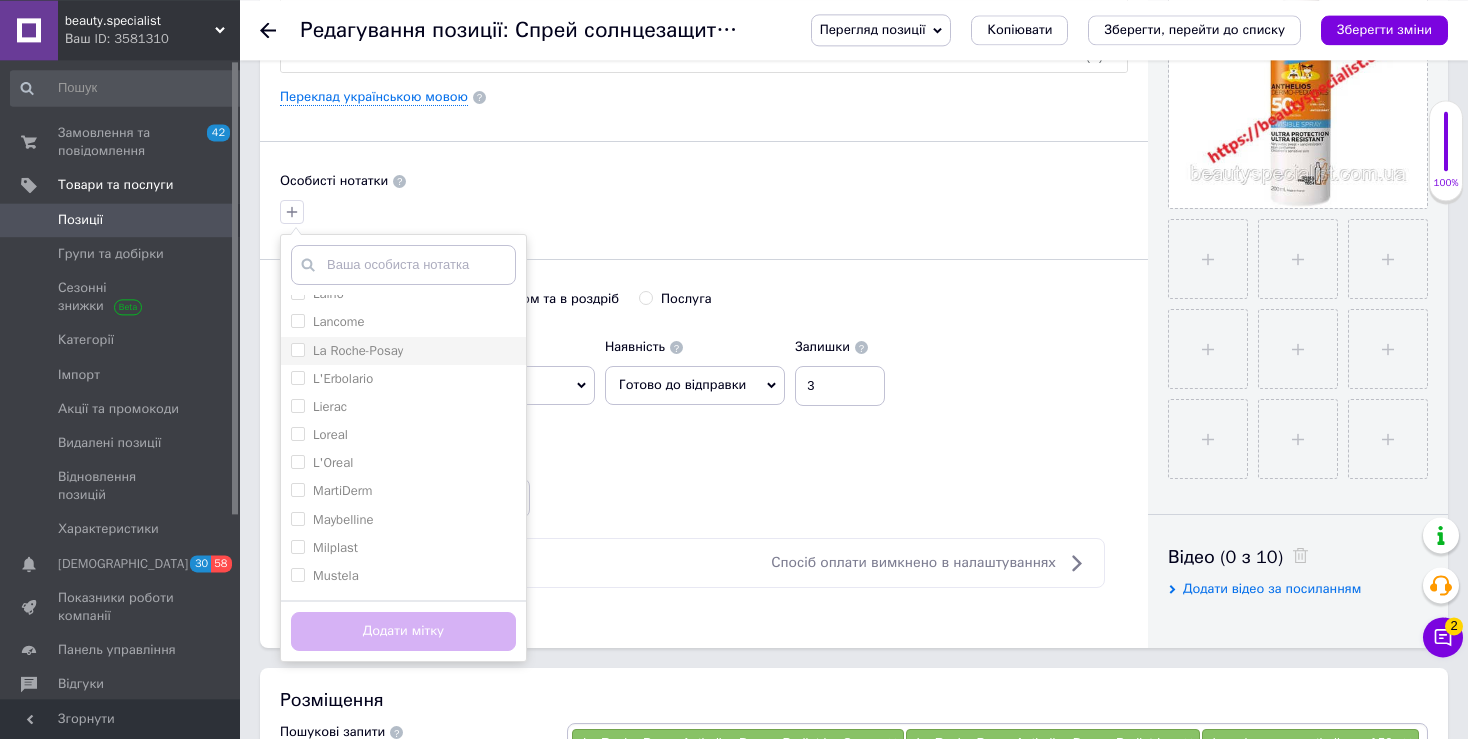click on "La Roche-Posay" at bounding box center [297, 349] 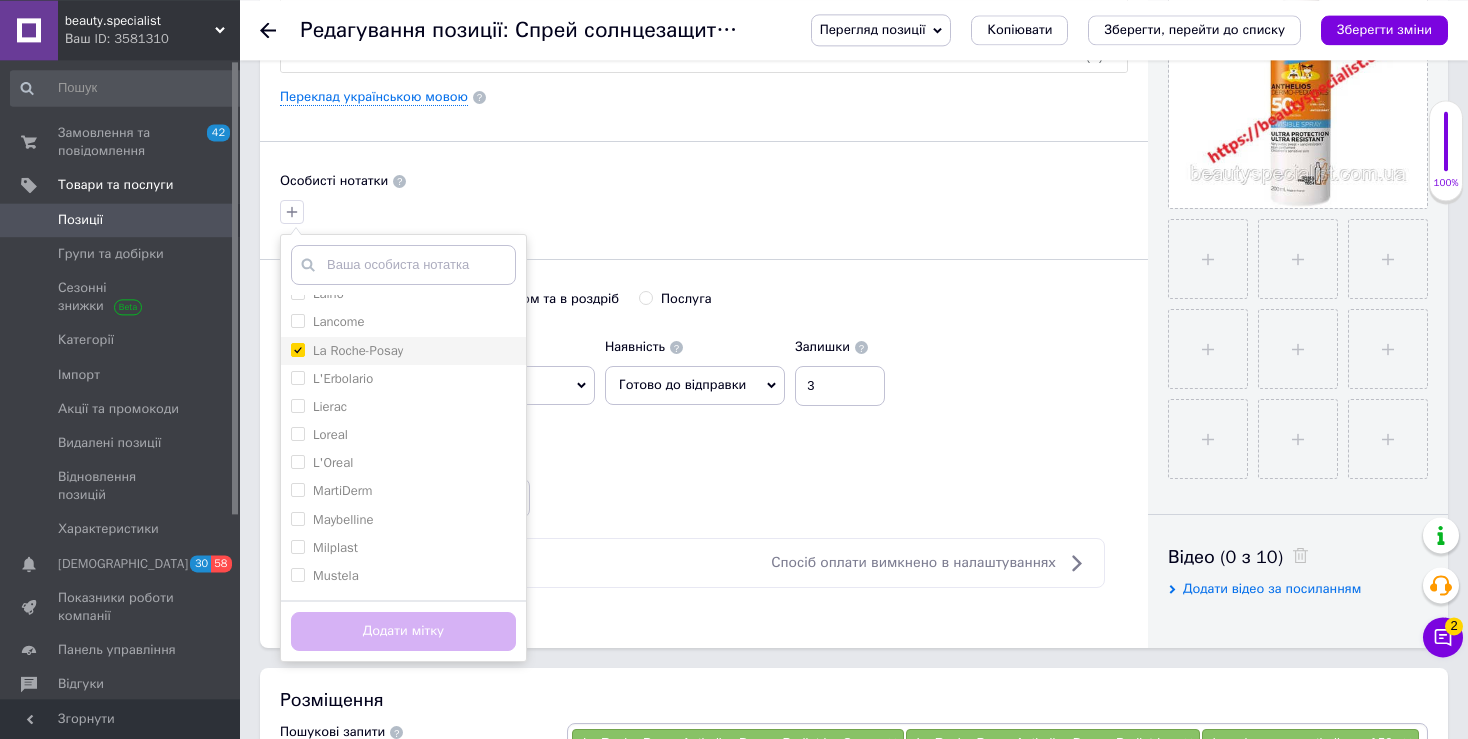 checkbox on "true" 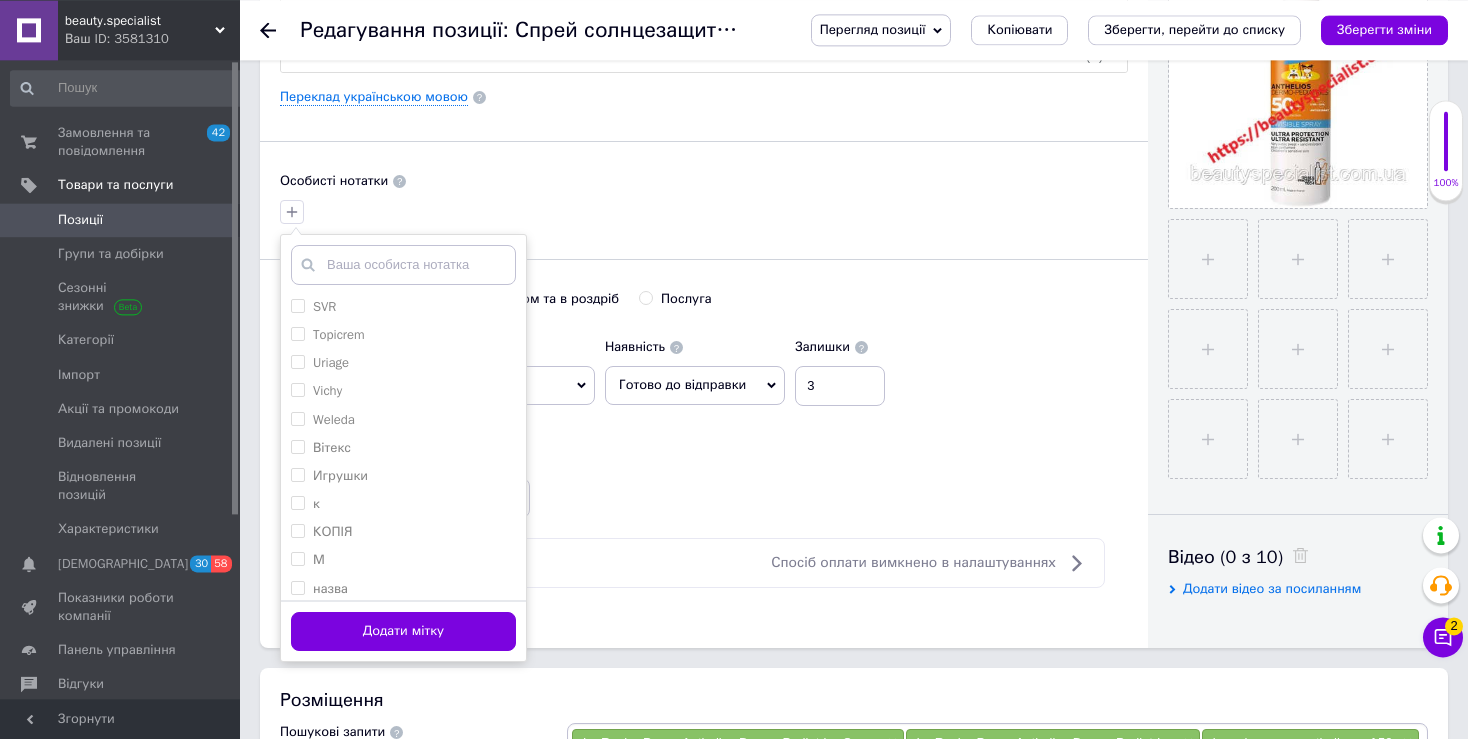 scroll, scrollTop: 1956, scrollLeft: 0, axis: vertical 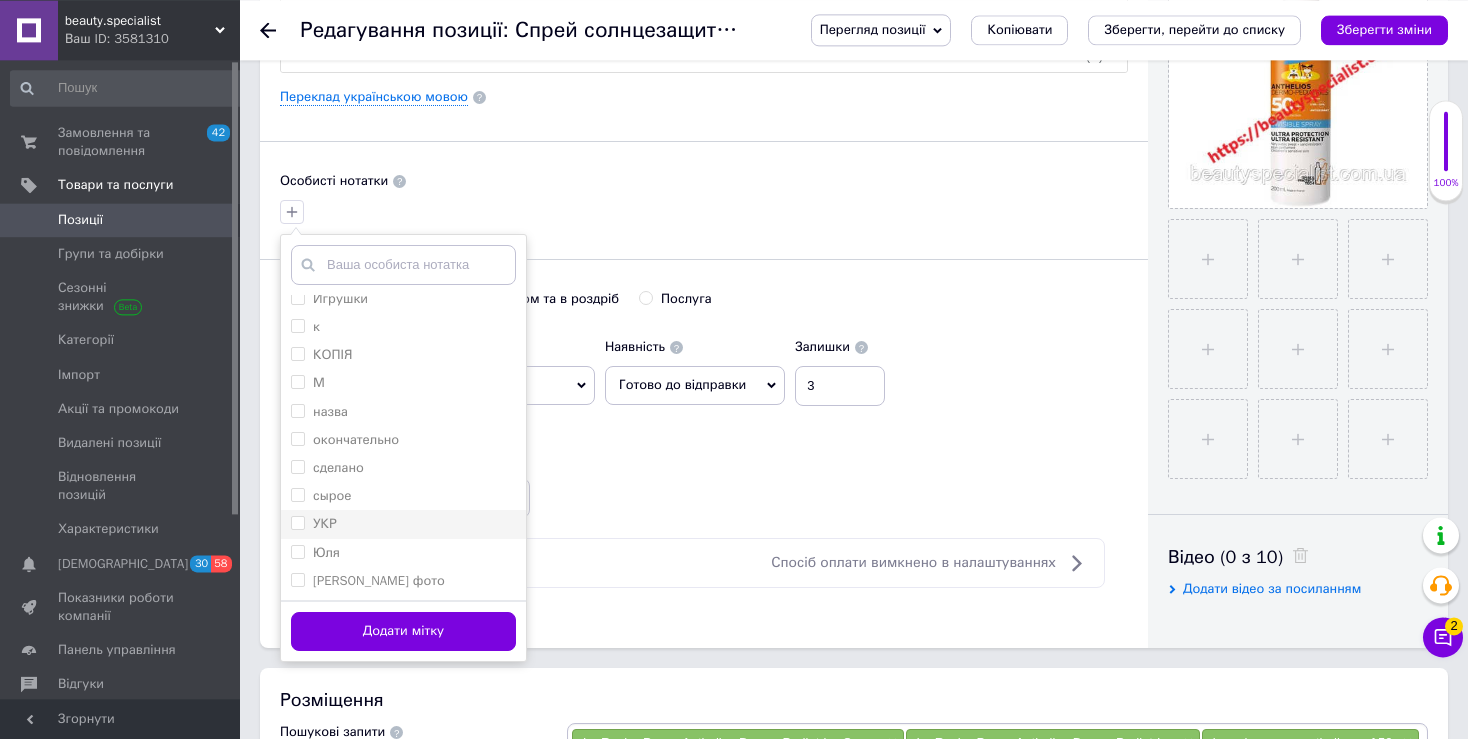 click on "УКР" at bounding box center (297, 522) 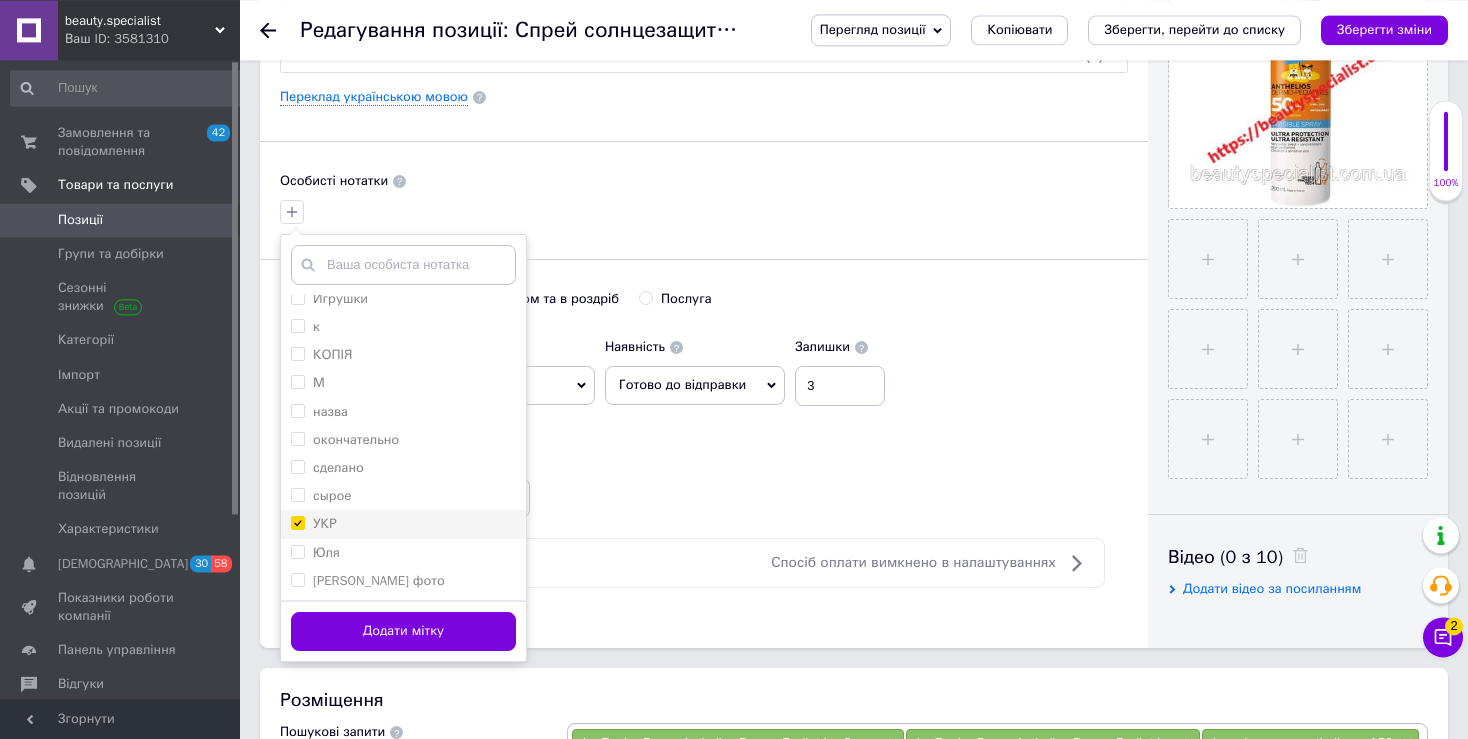 checkbox on "true" 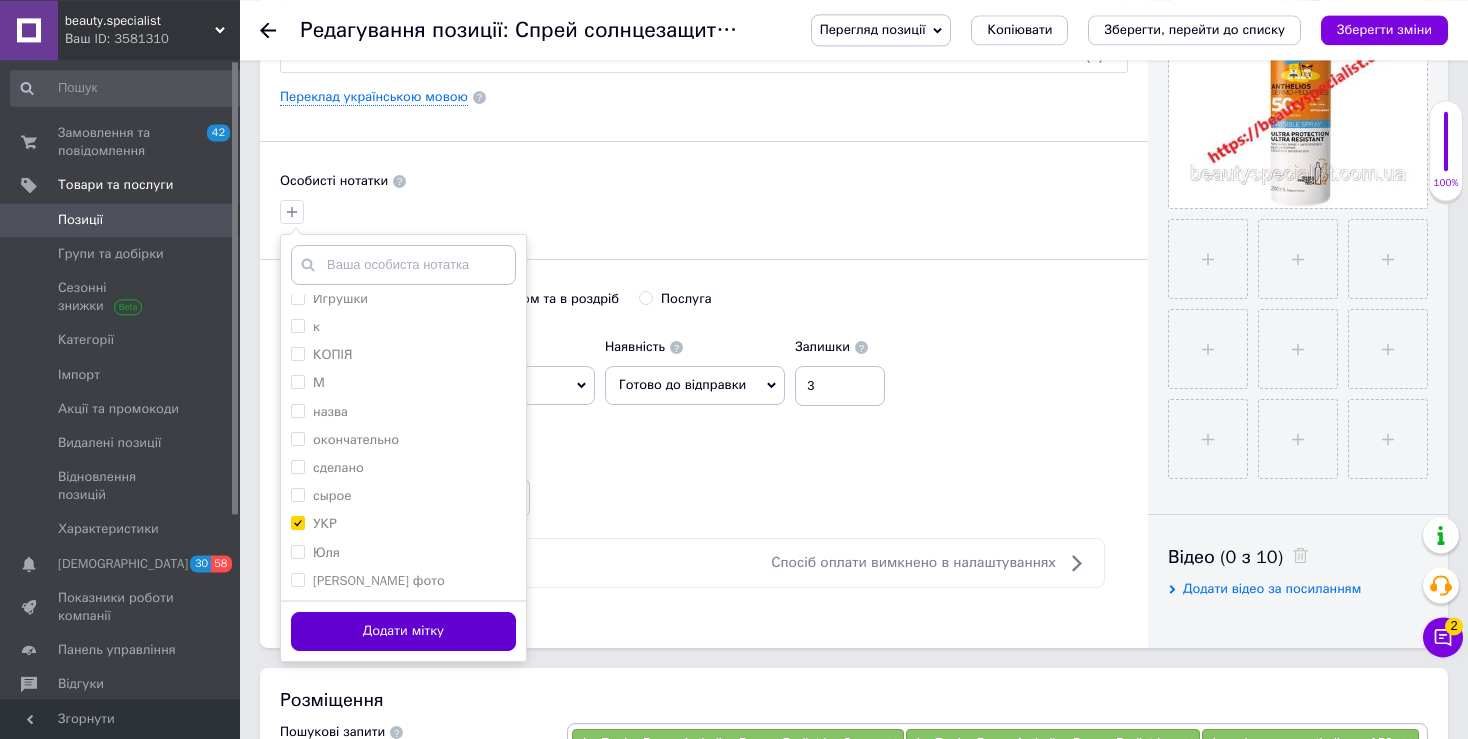 click on "Додати мітку" at bounding box center [403, 631] 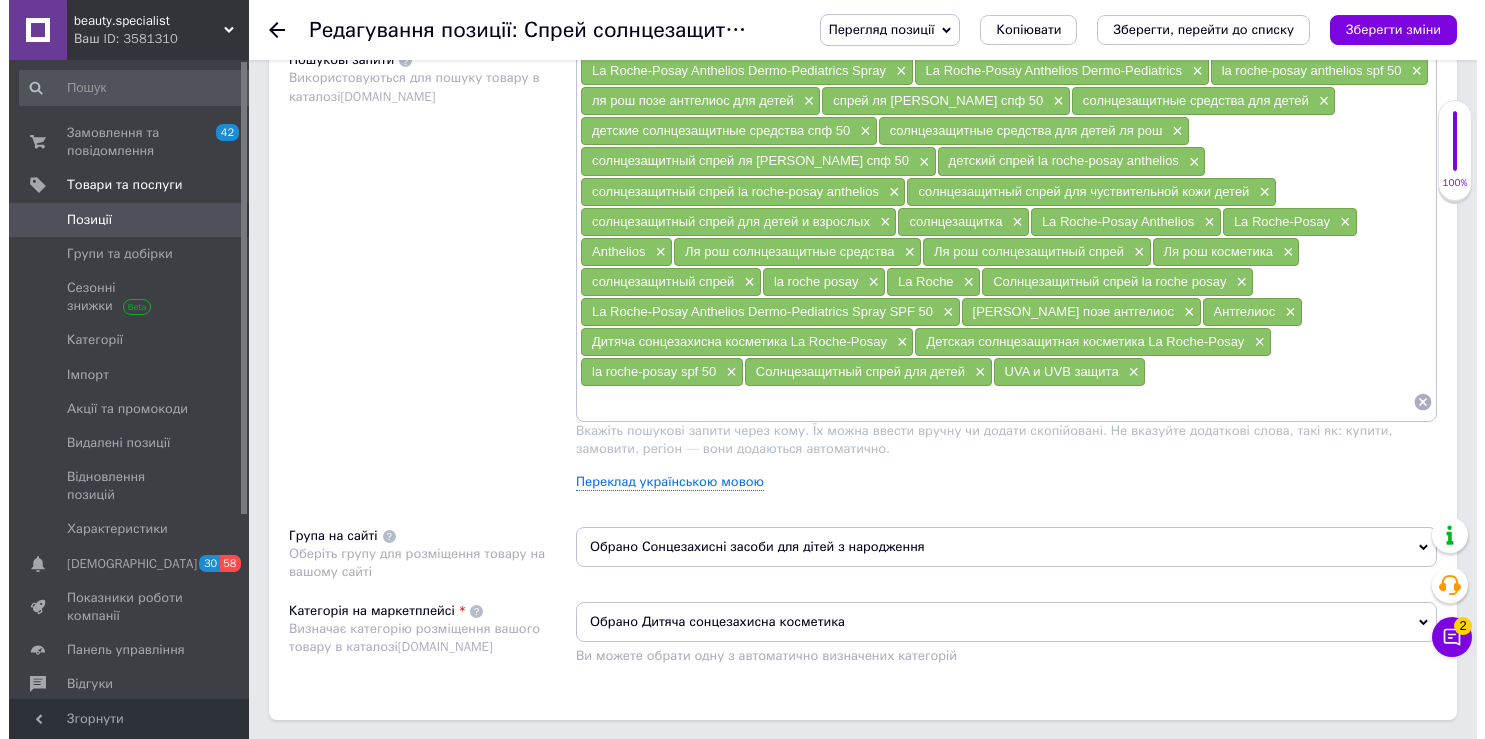 scroll, scrollTop: 1224, scrollLeft: 0, axis: vertical 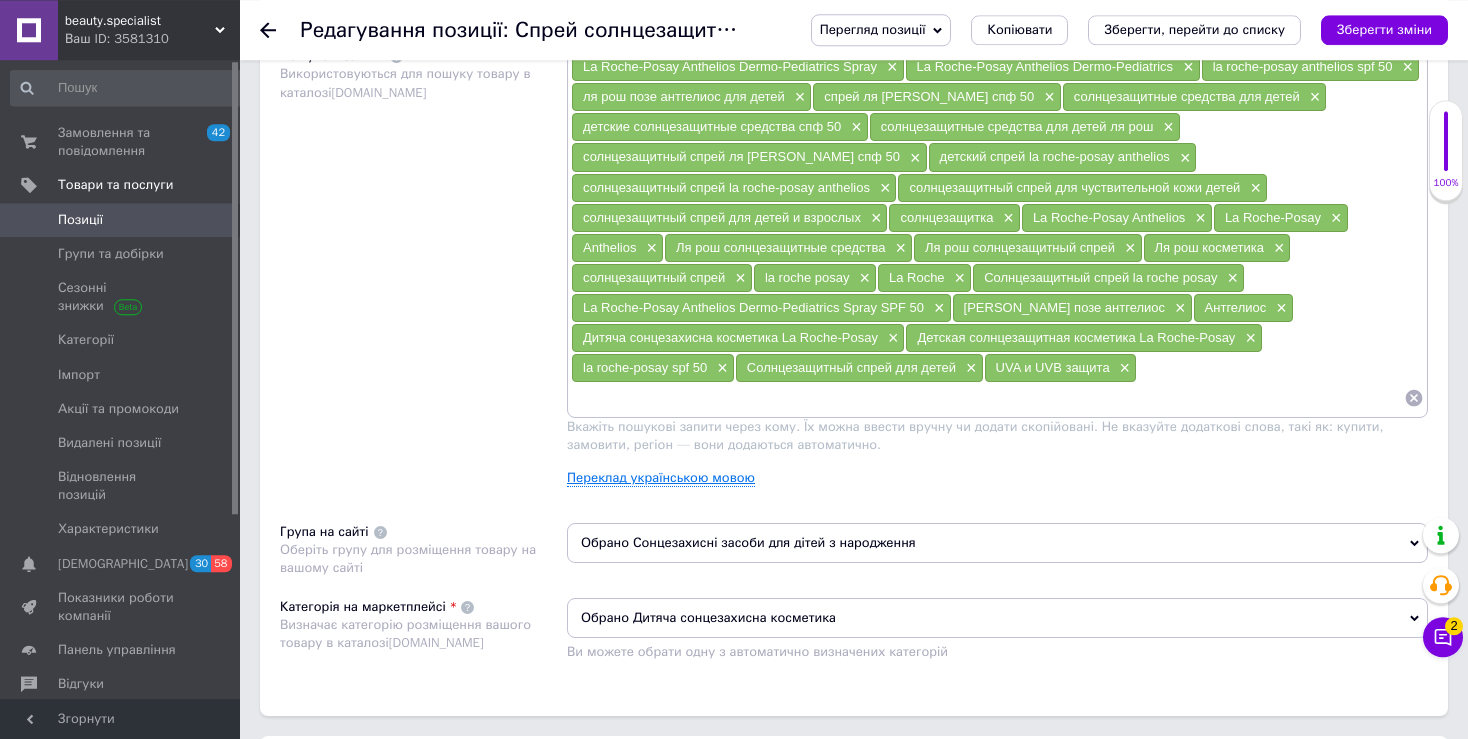 click on "Переклад українською мовою" at bounding box center (661, 478) 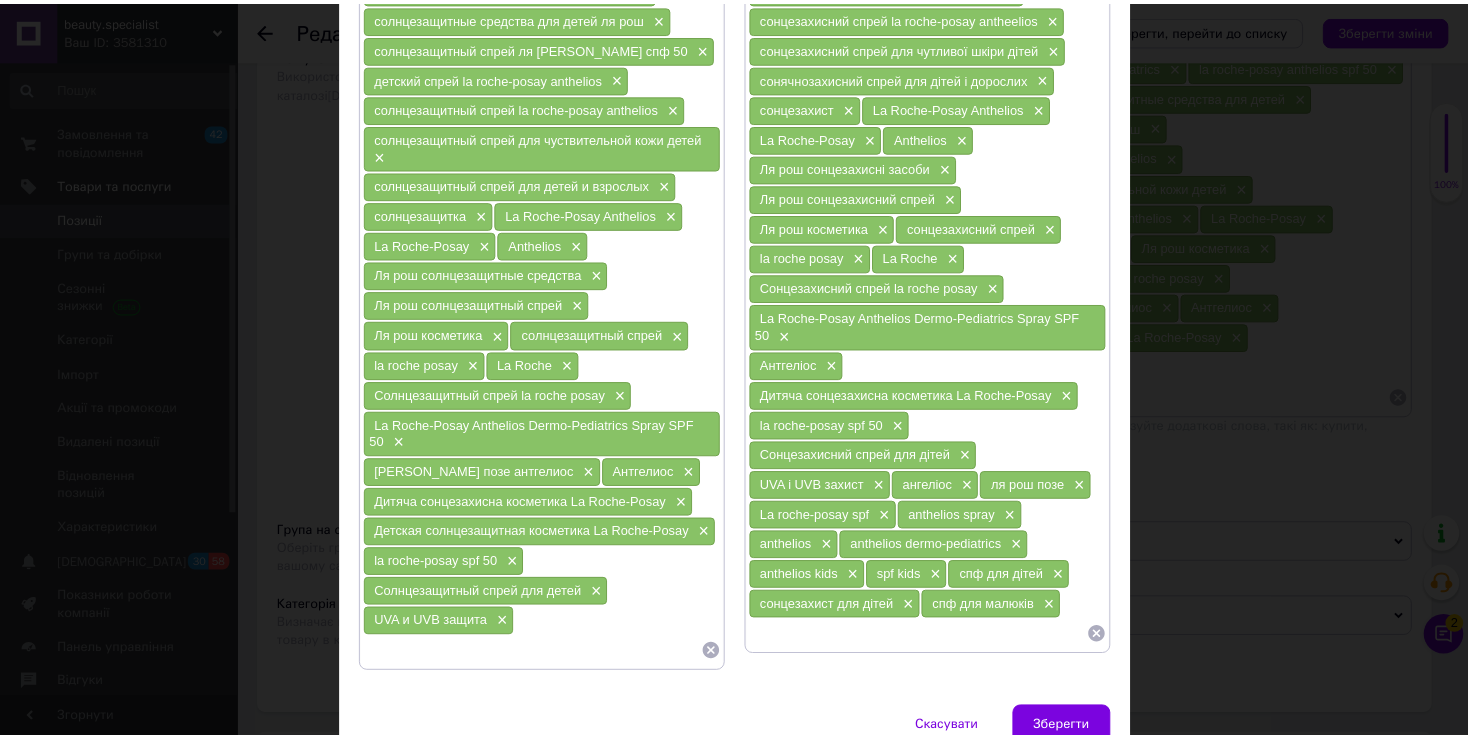 scroll, scrollTop: 418, scrollLeft: 0, axis: vertical 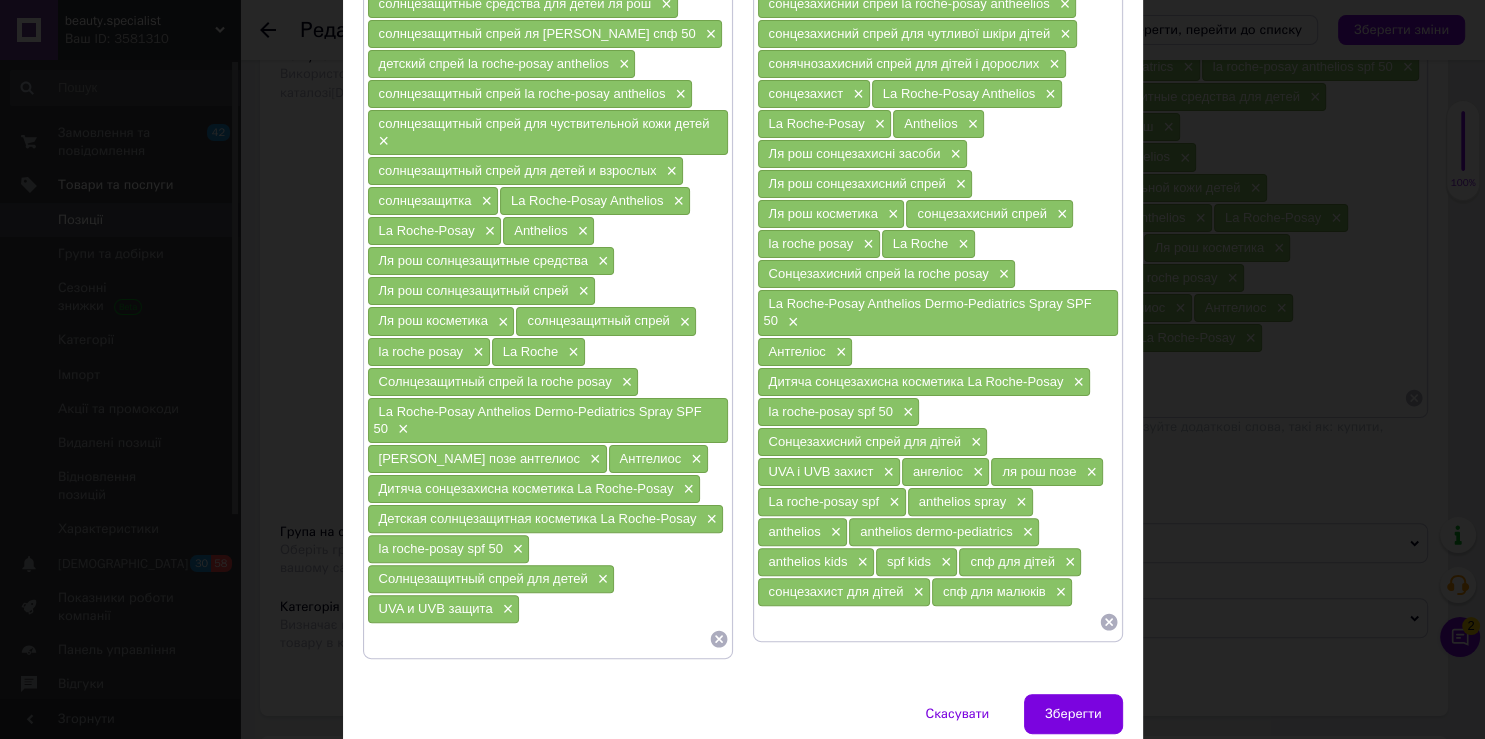click at bounding box center [928, 622] 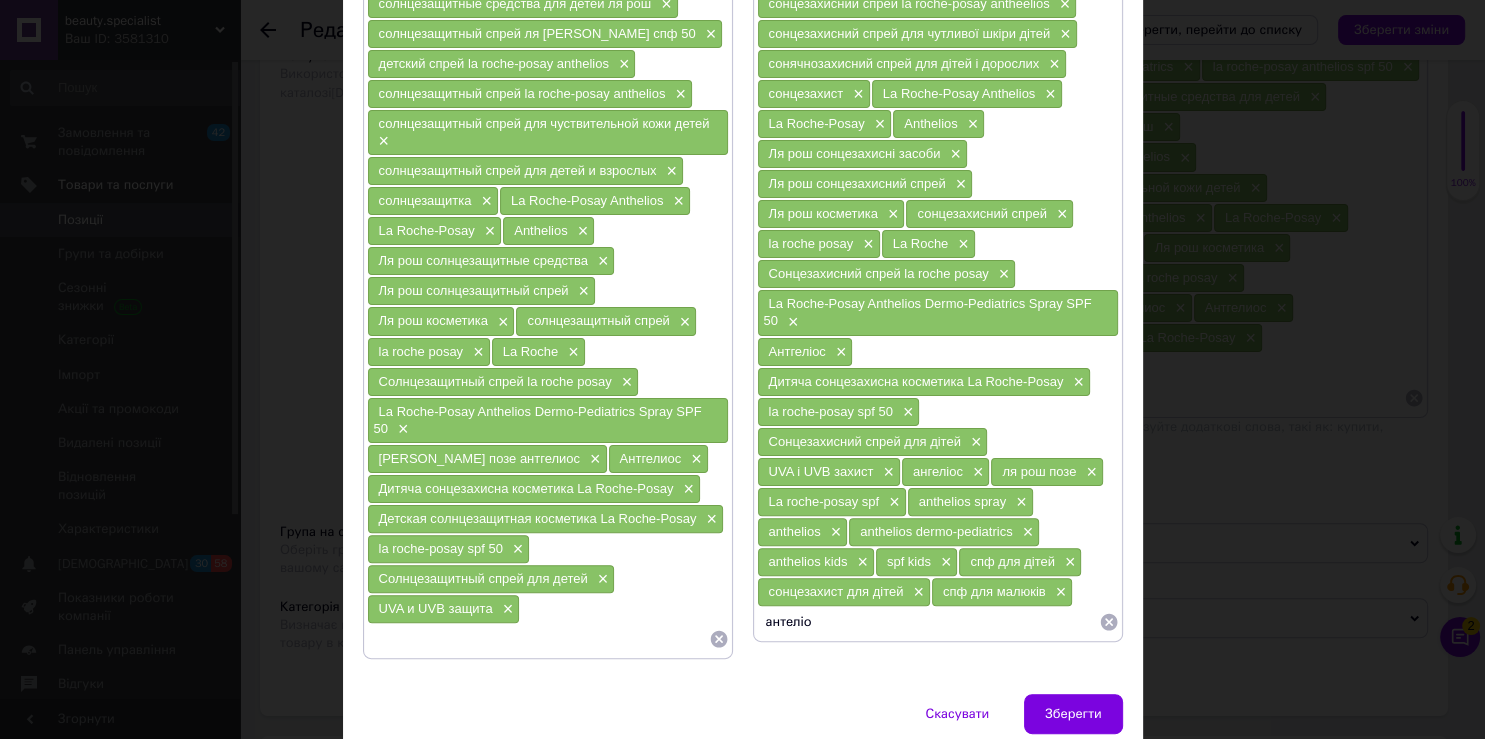 type on "антеліос" 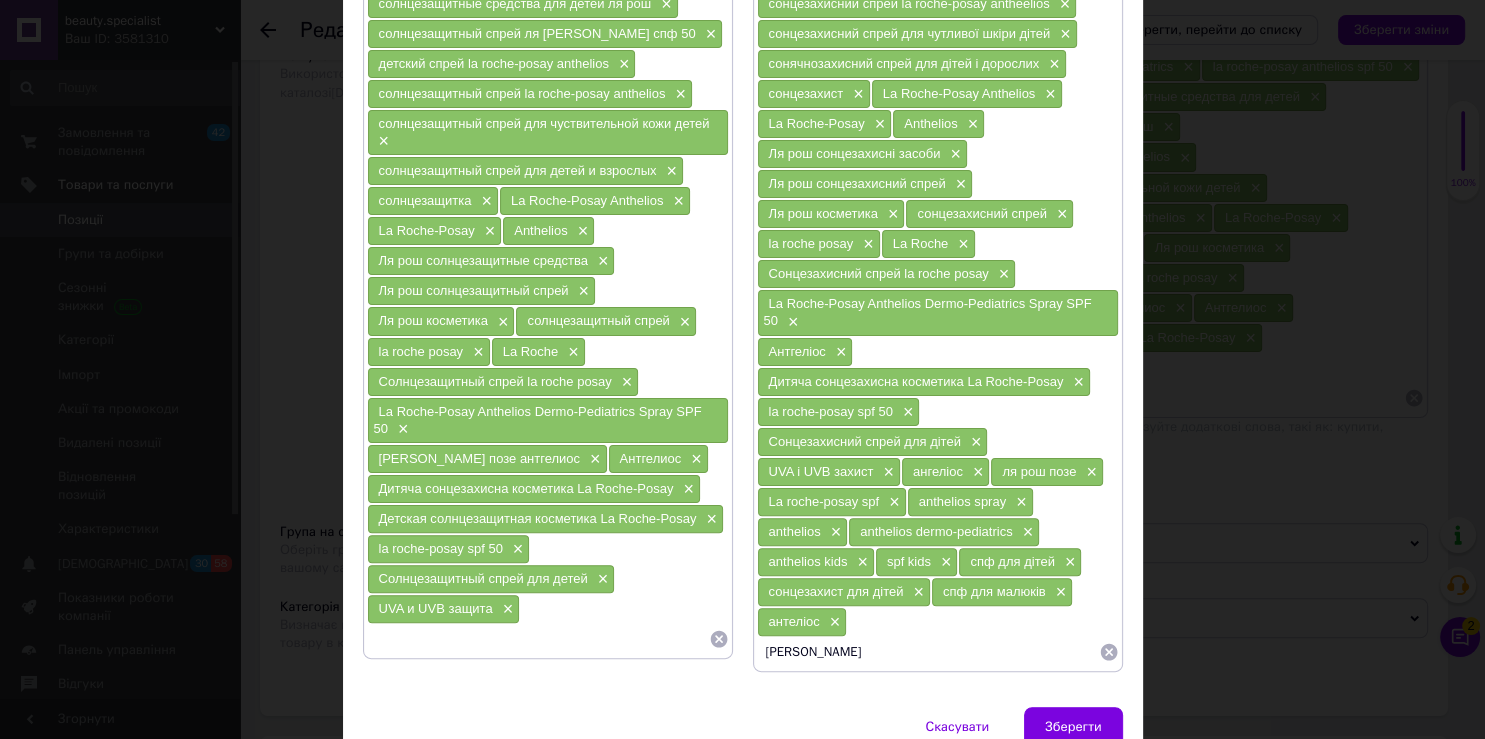 type on "[PERSON_NAME]" 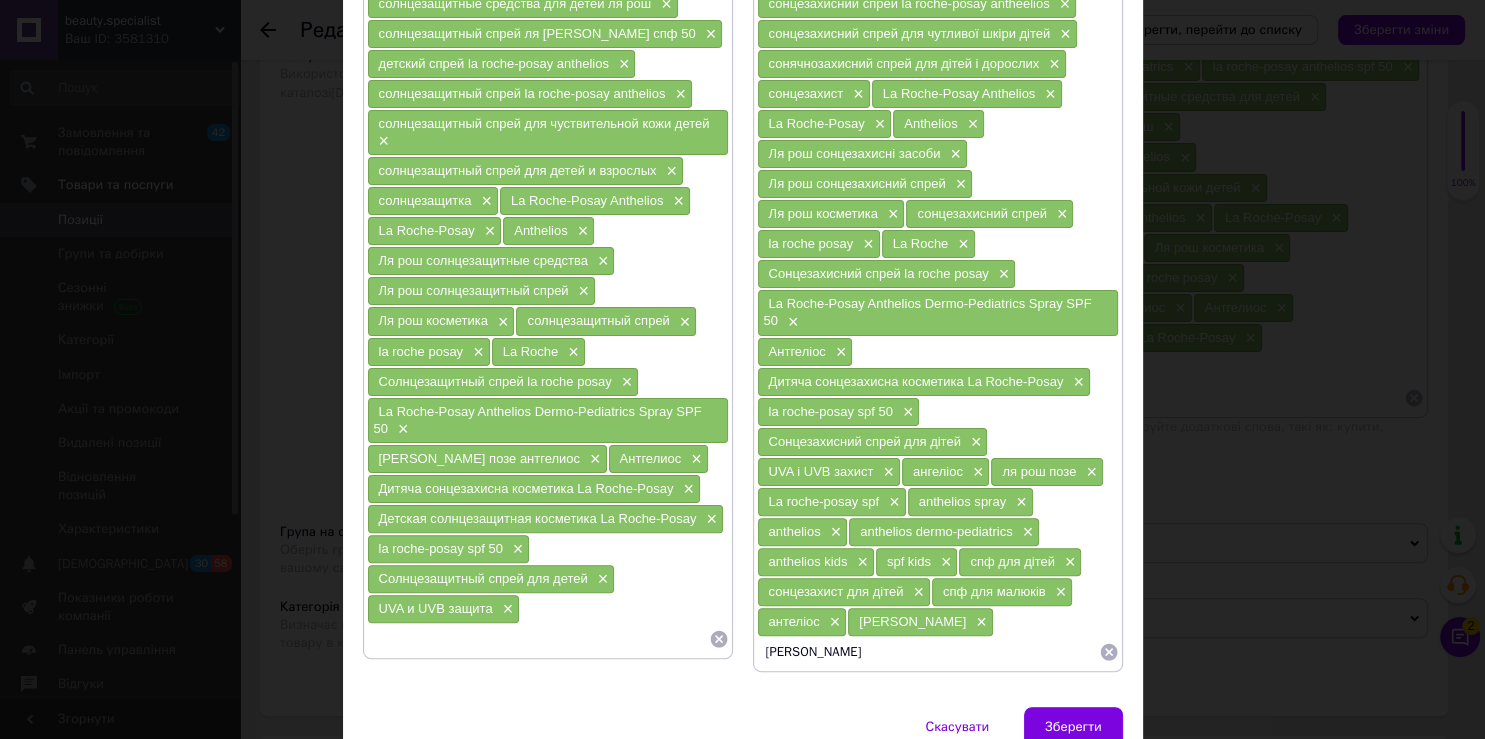 type 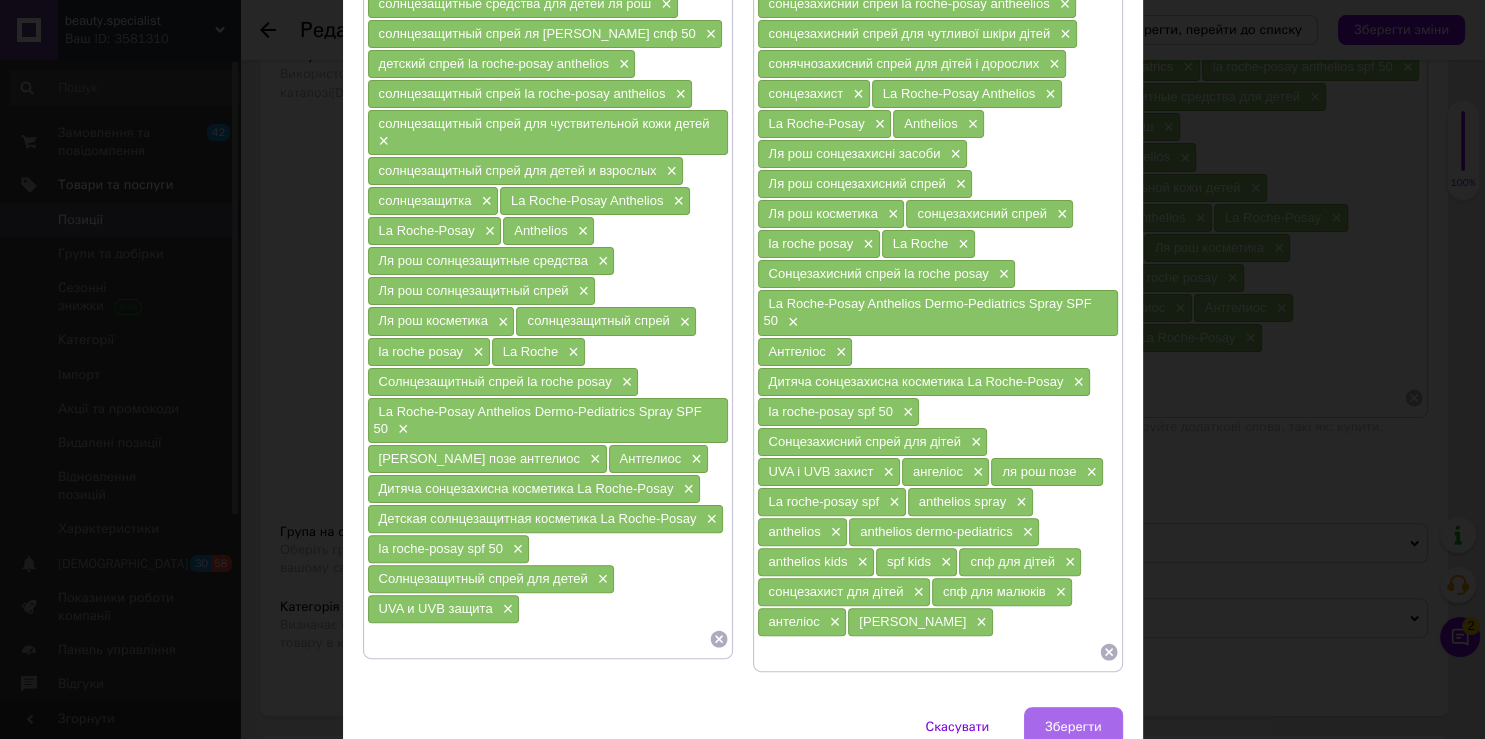 click on "Зберегти" at bounding box center [1073, 727] 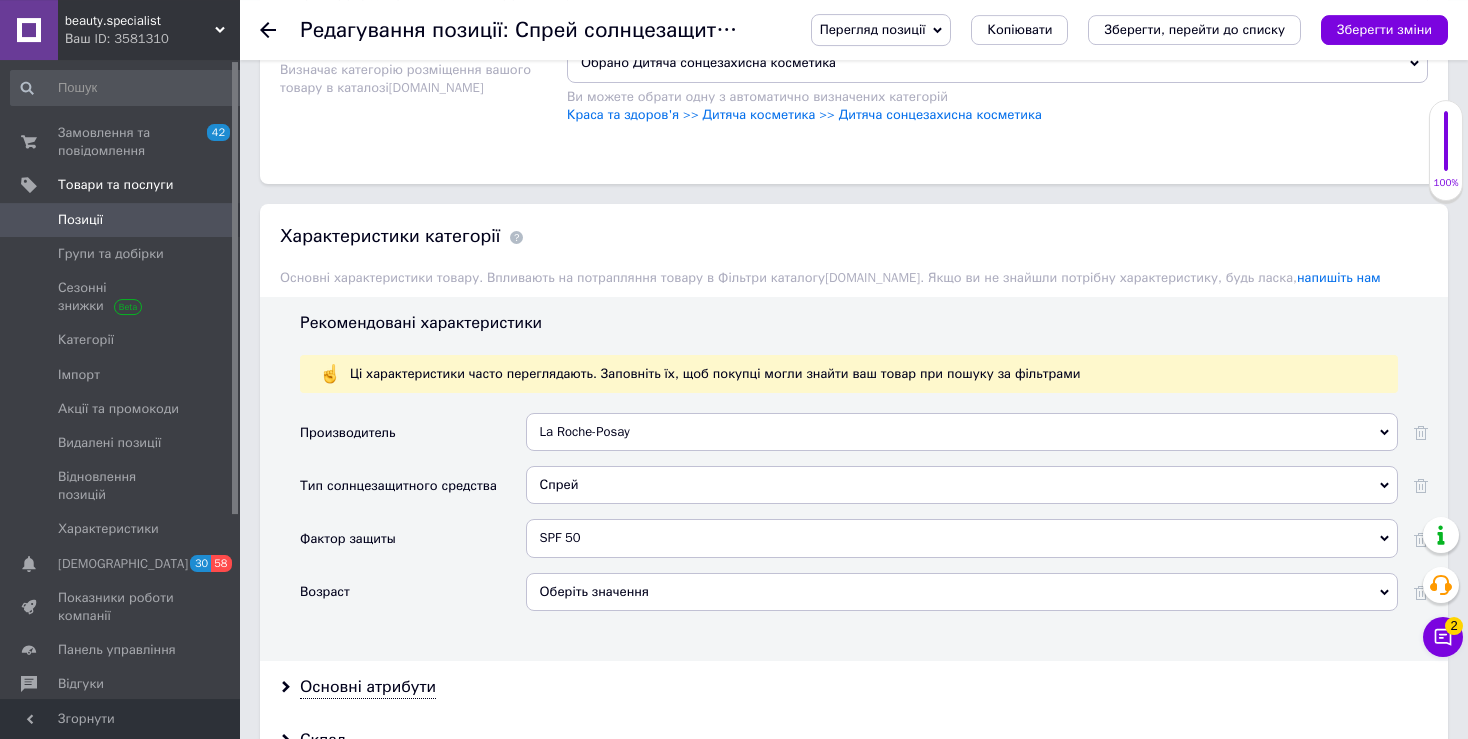 scroll, scrollTop: 2135, scrollLeft: 0, axis: vertical 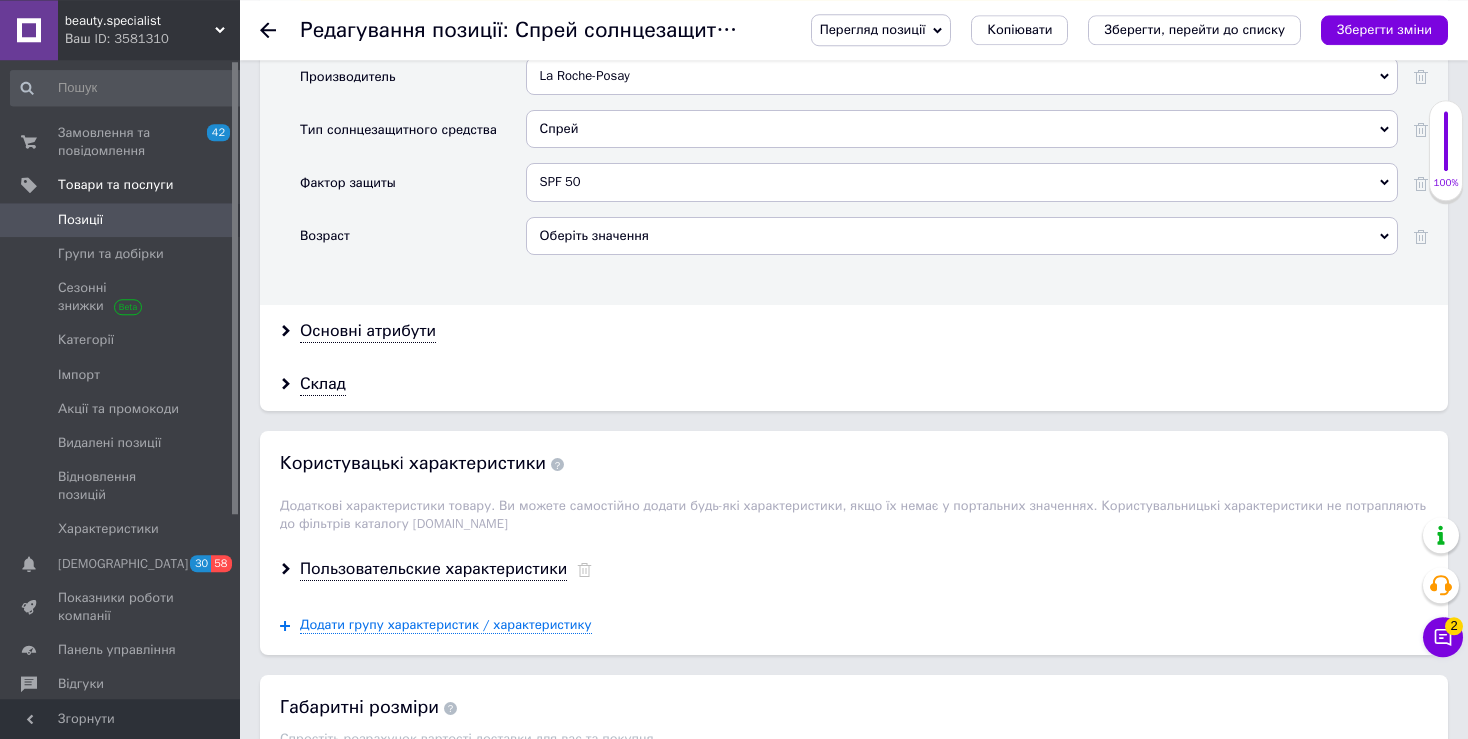 click on "Оберіть значення" at bounding box center [962, 236] 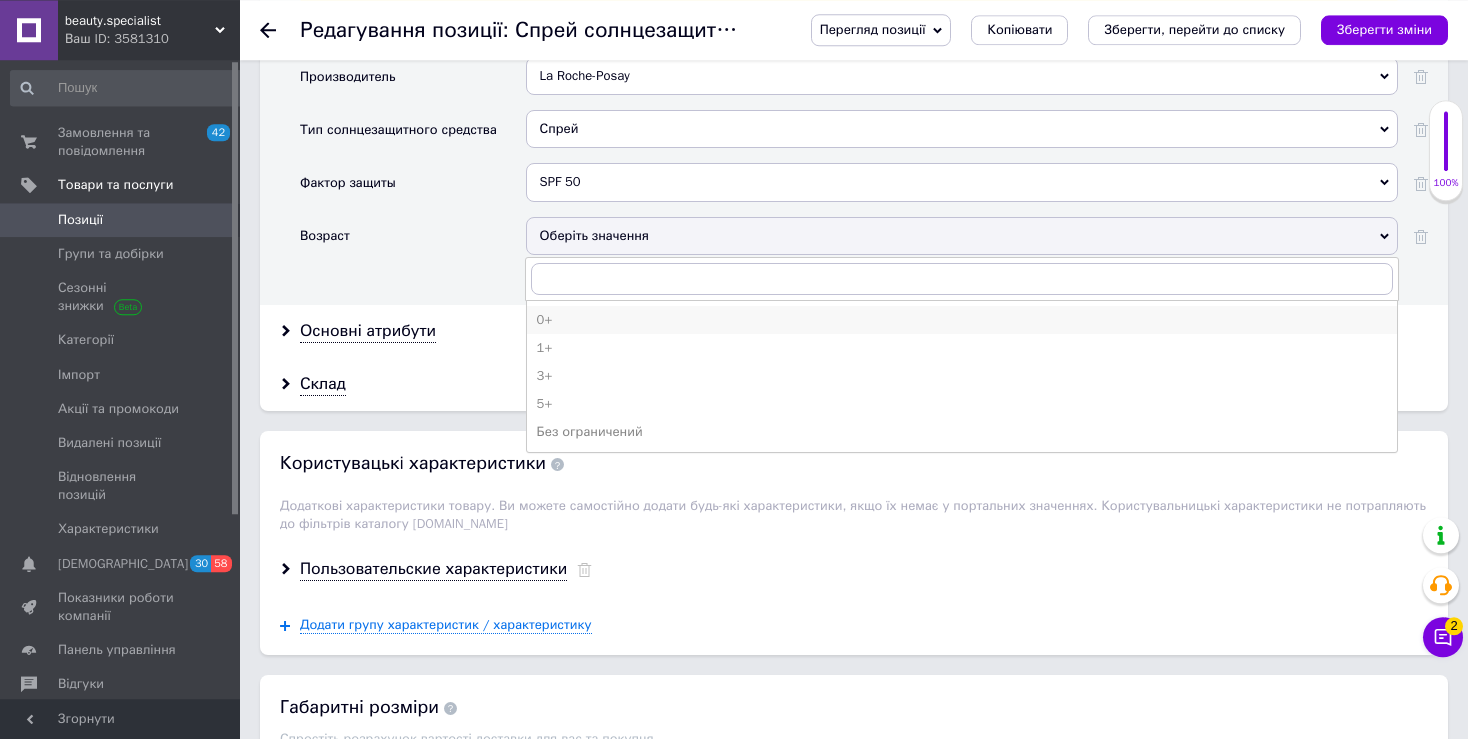 click on "0+" at bounding box center (962, 320) 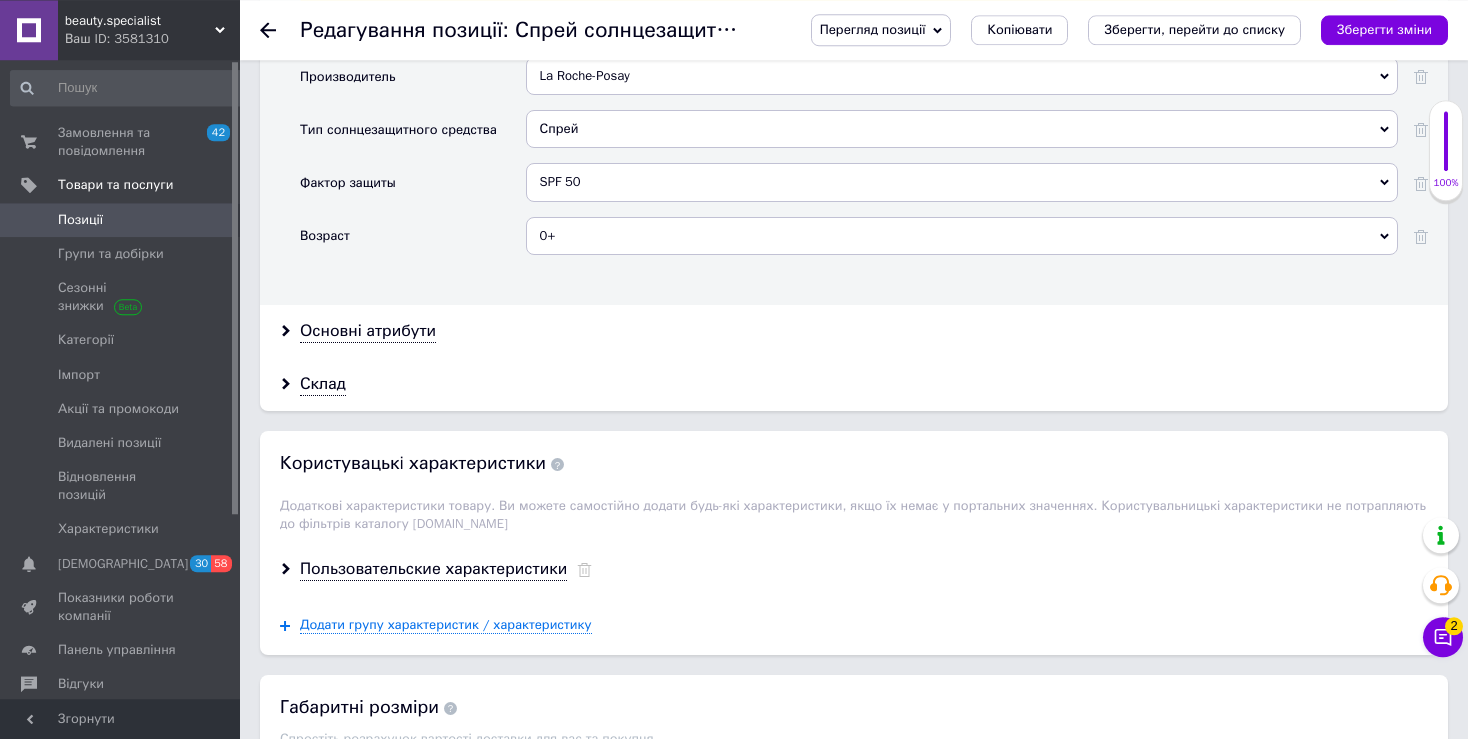 click on "0+" at bounding box center [962, 236] 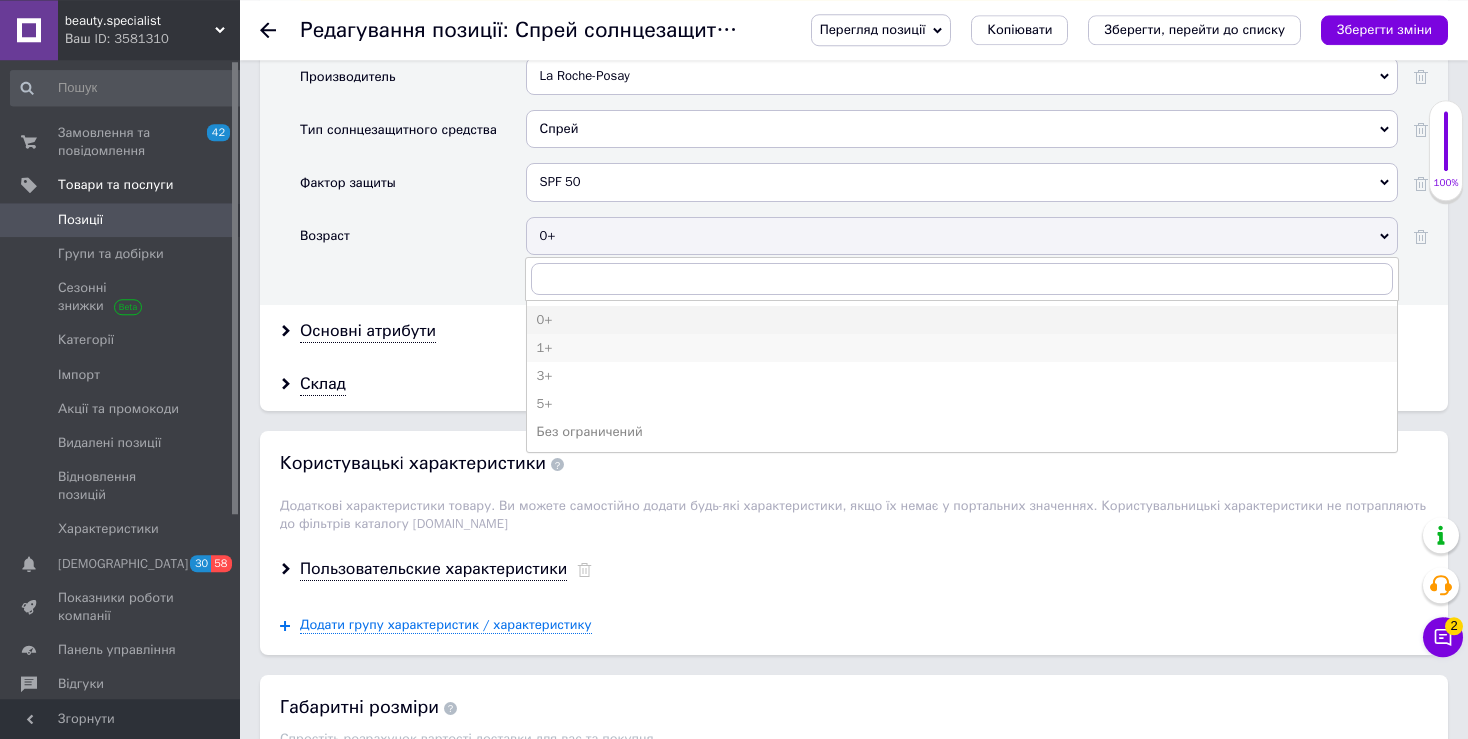 click on "1+" at bounding box center [962, 348] 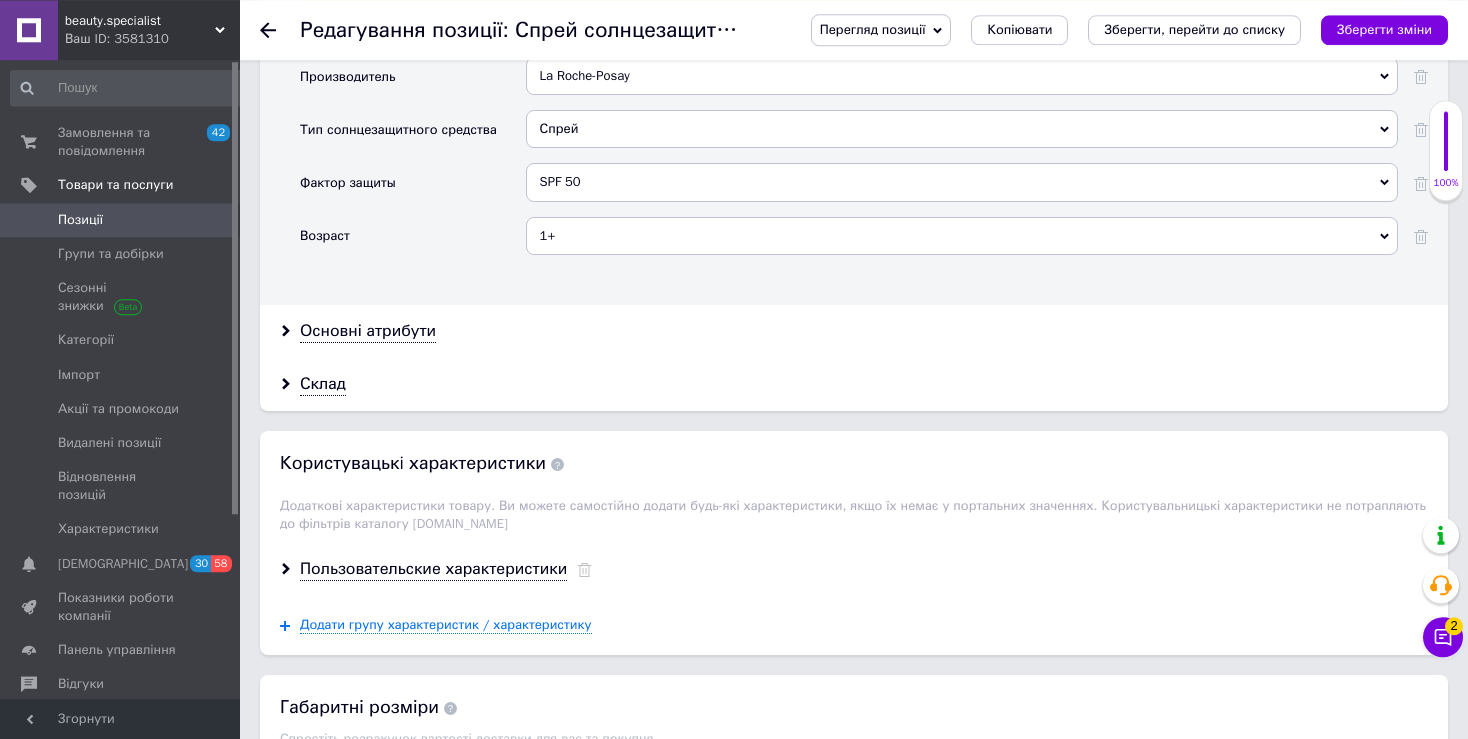 click on "1+" at bounding box center [962, 236] 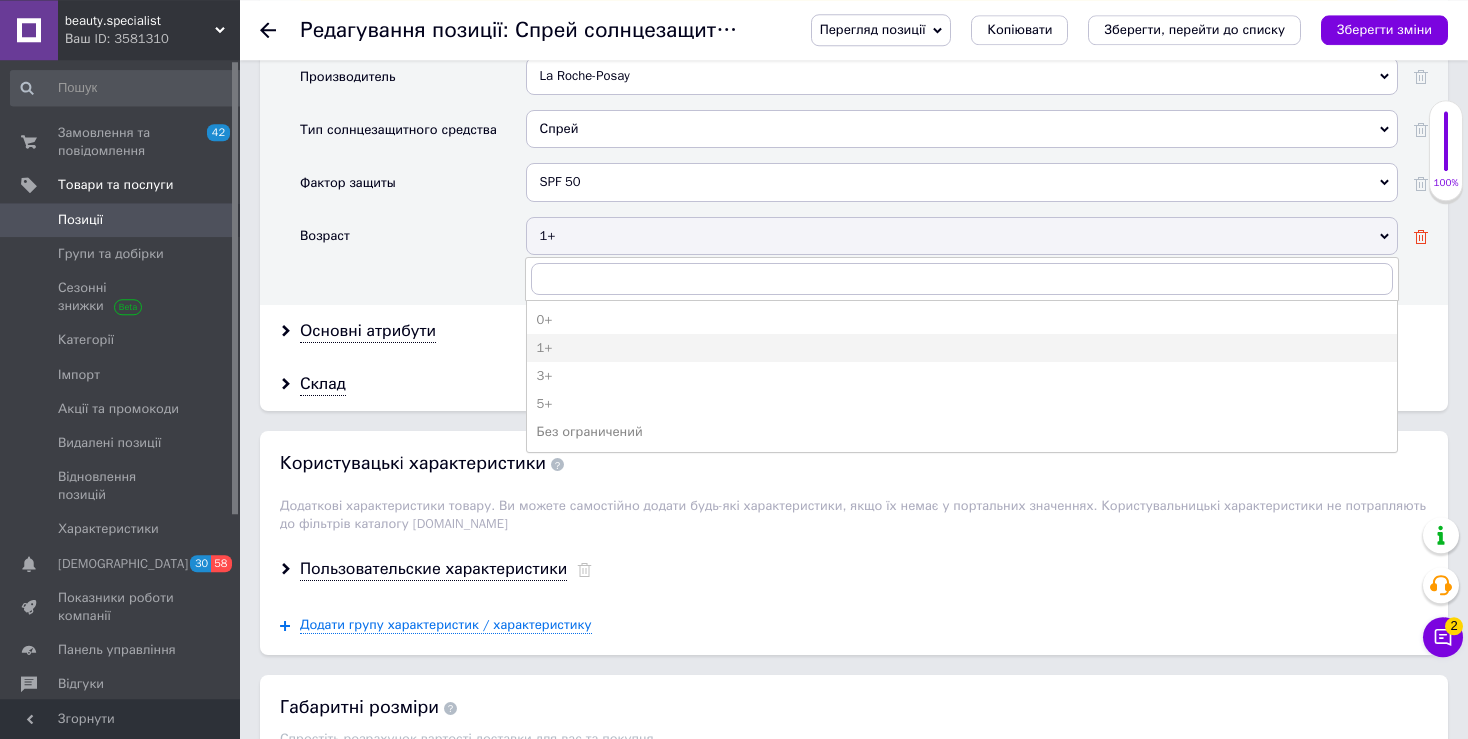 click 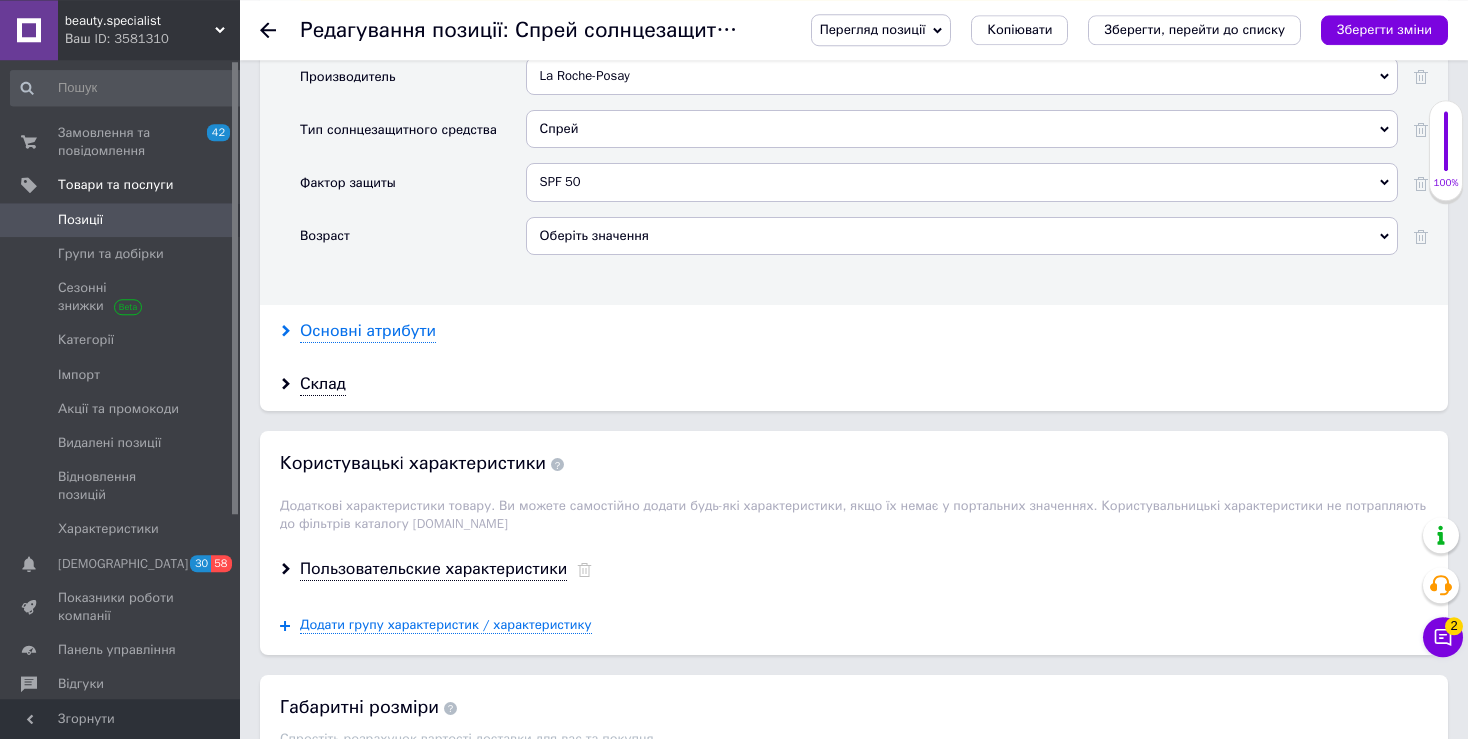 click on "Основні атрибути" at bounding box center (368, 331) 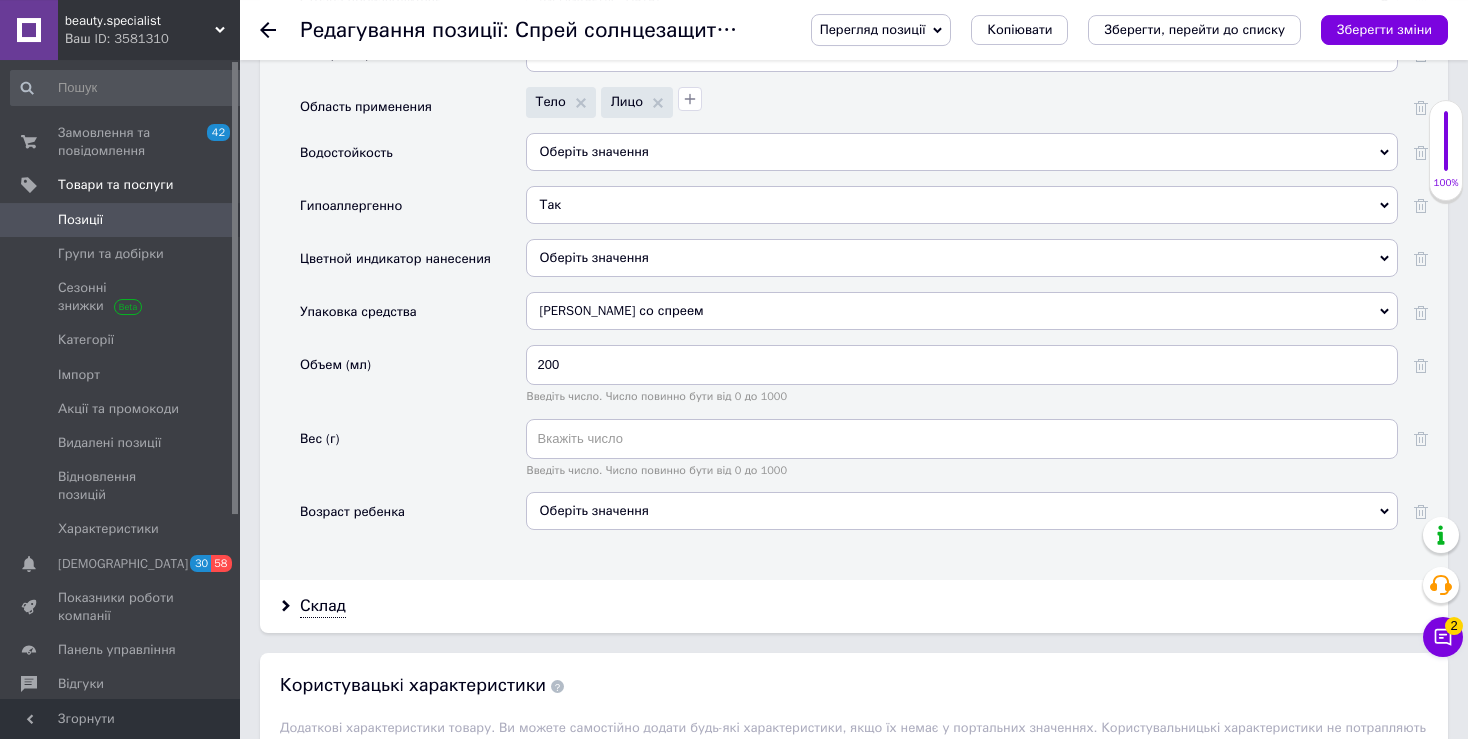 scroll, scrollTop: 2562, scrollLeft: 0, axis: vertical 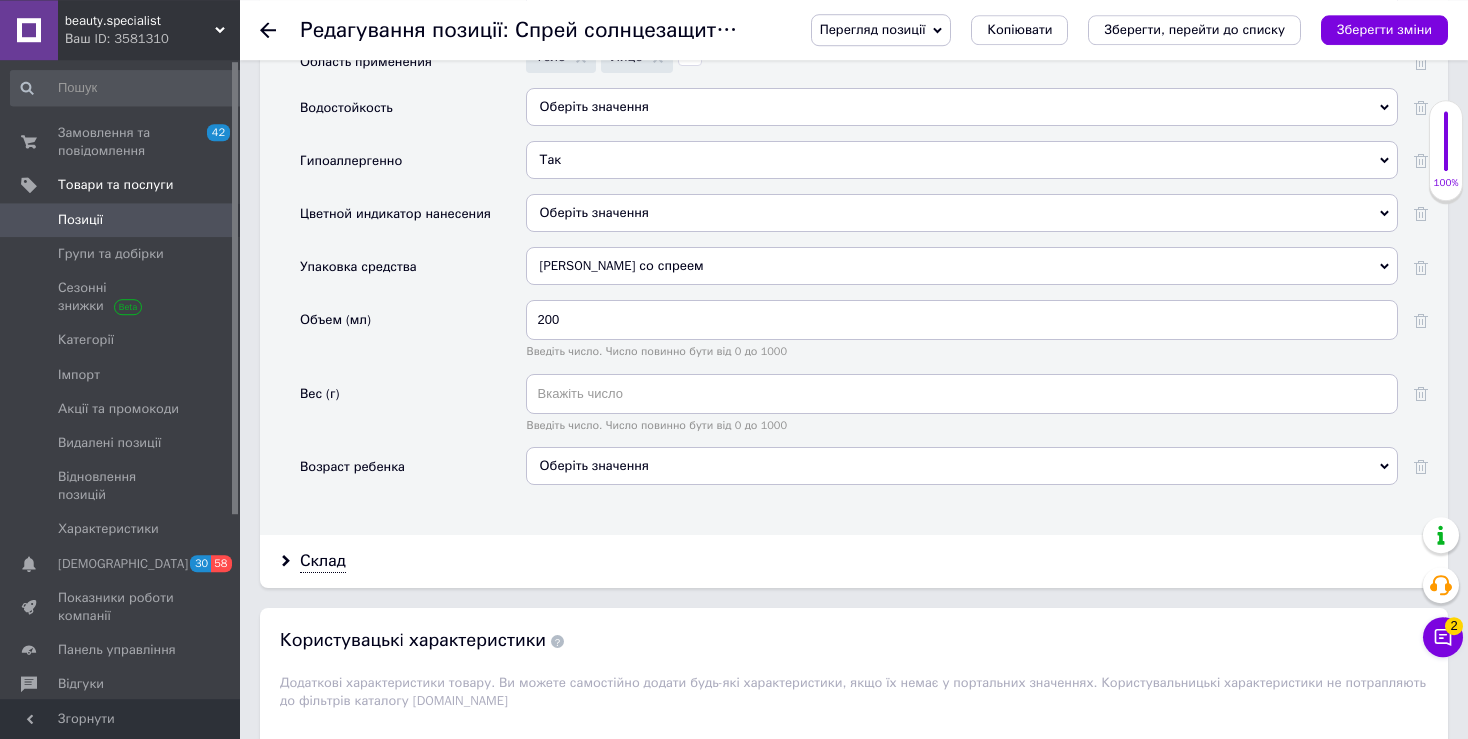 click on "Оберіть значення" at bounding box center (594, 106) 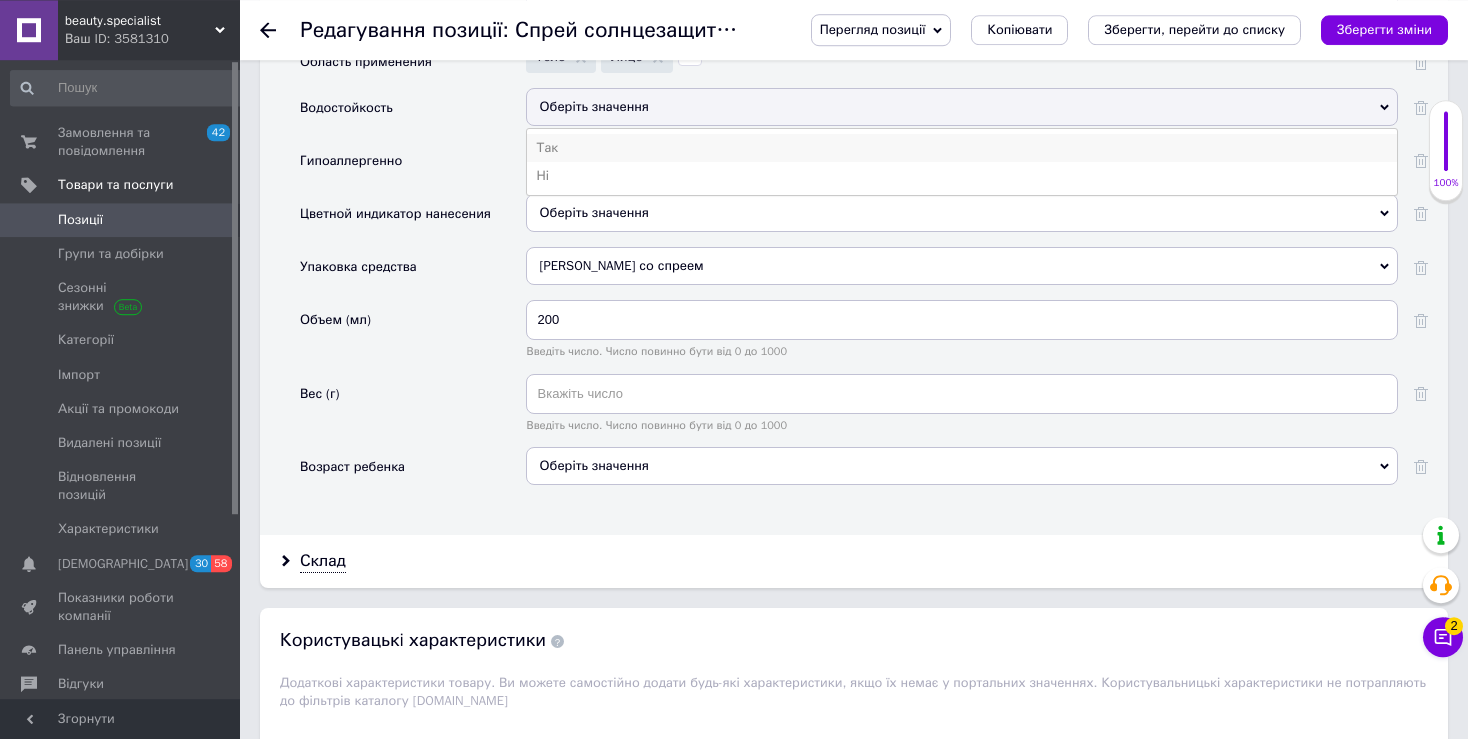 click on "Так" at bounding box center (962, 148) 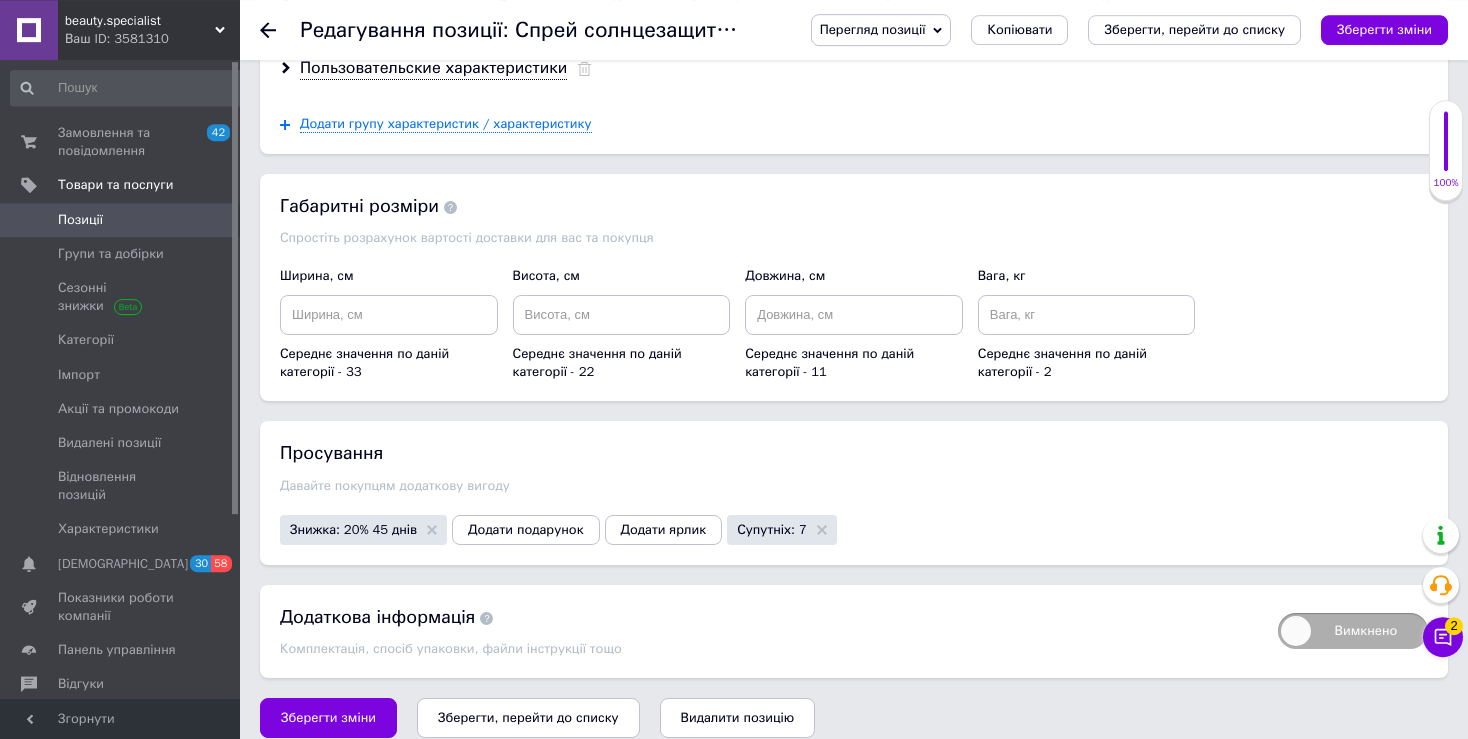 scroll, scrollTop: 3249, scrollLeft: 0, axis: vertical 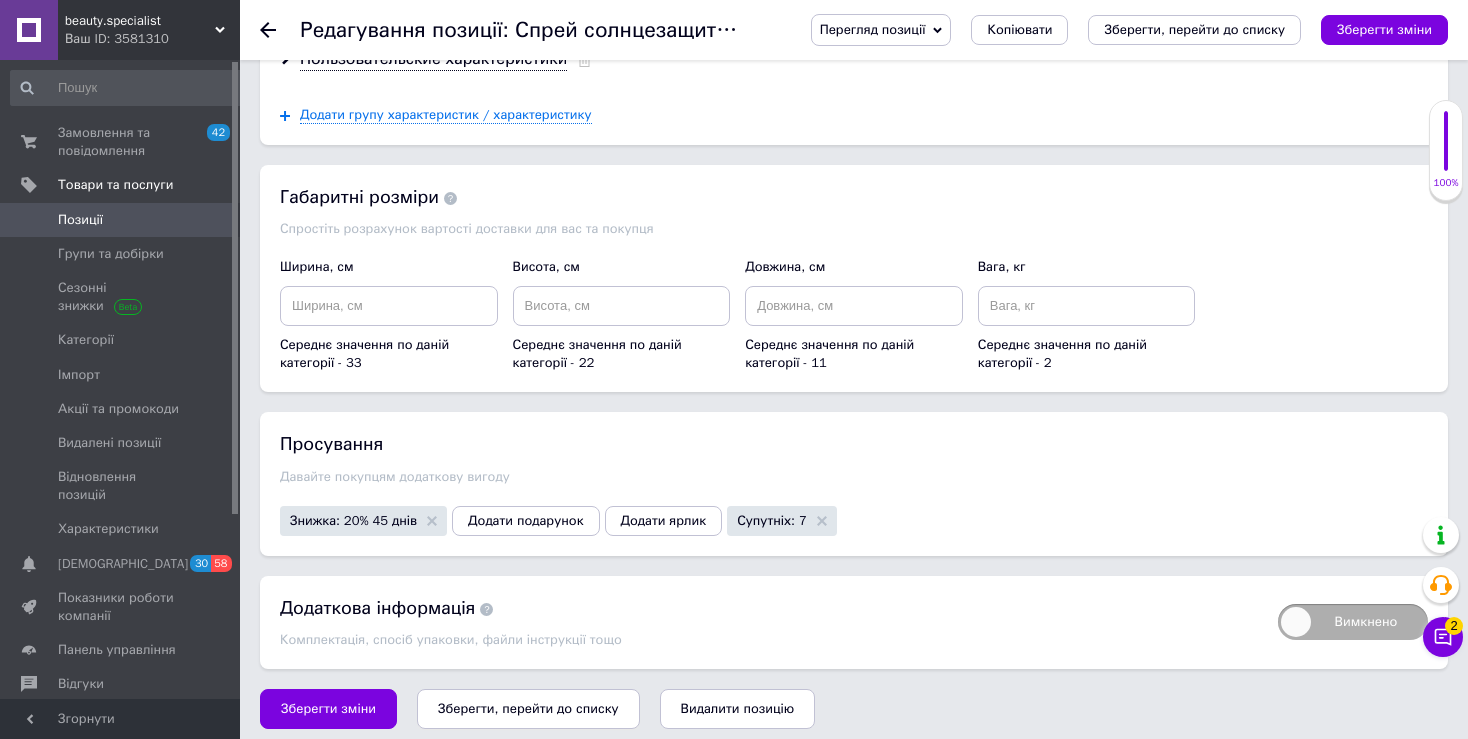 click on "Зберегти, перейти до списку" at bounding box center [528, 708] 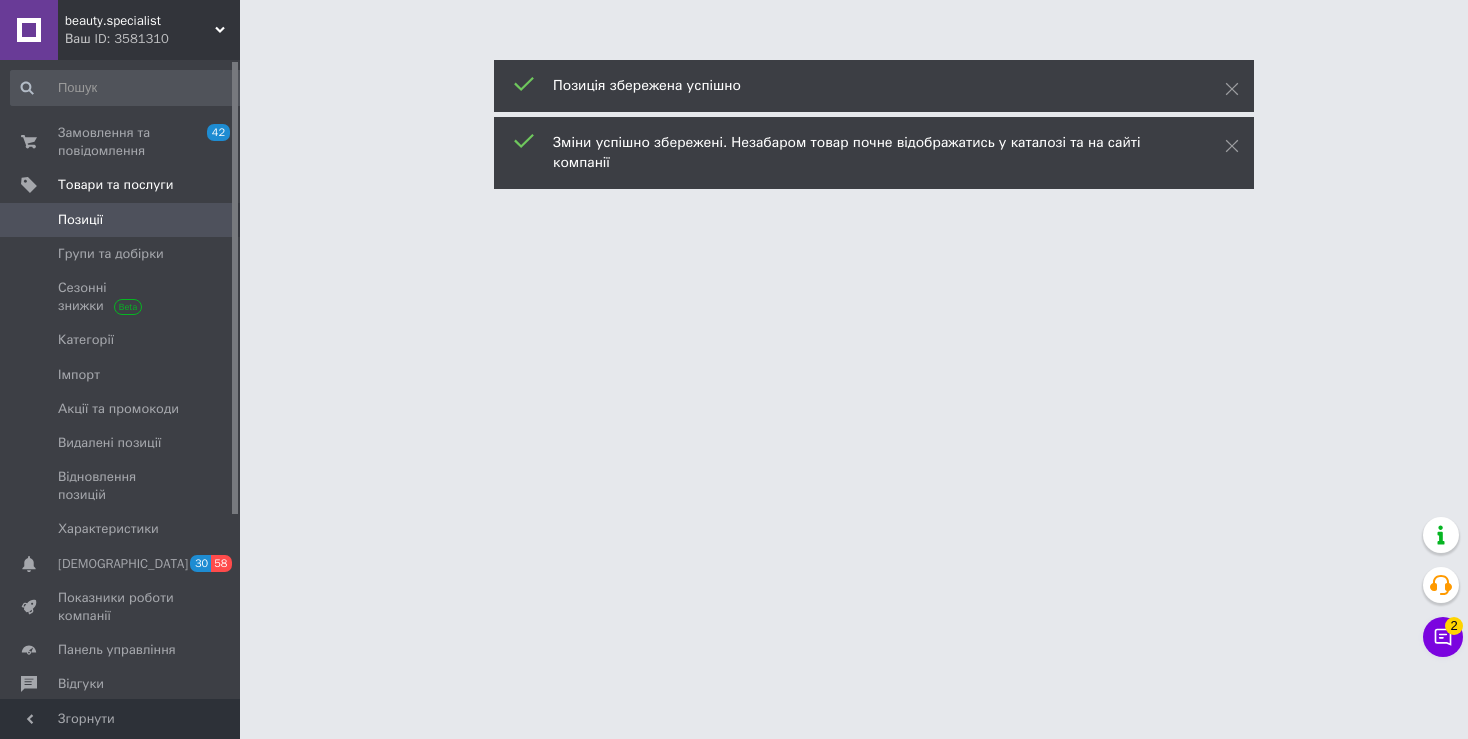scroll, scrollTop: 0, scrollLeft: 0, axis: both 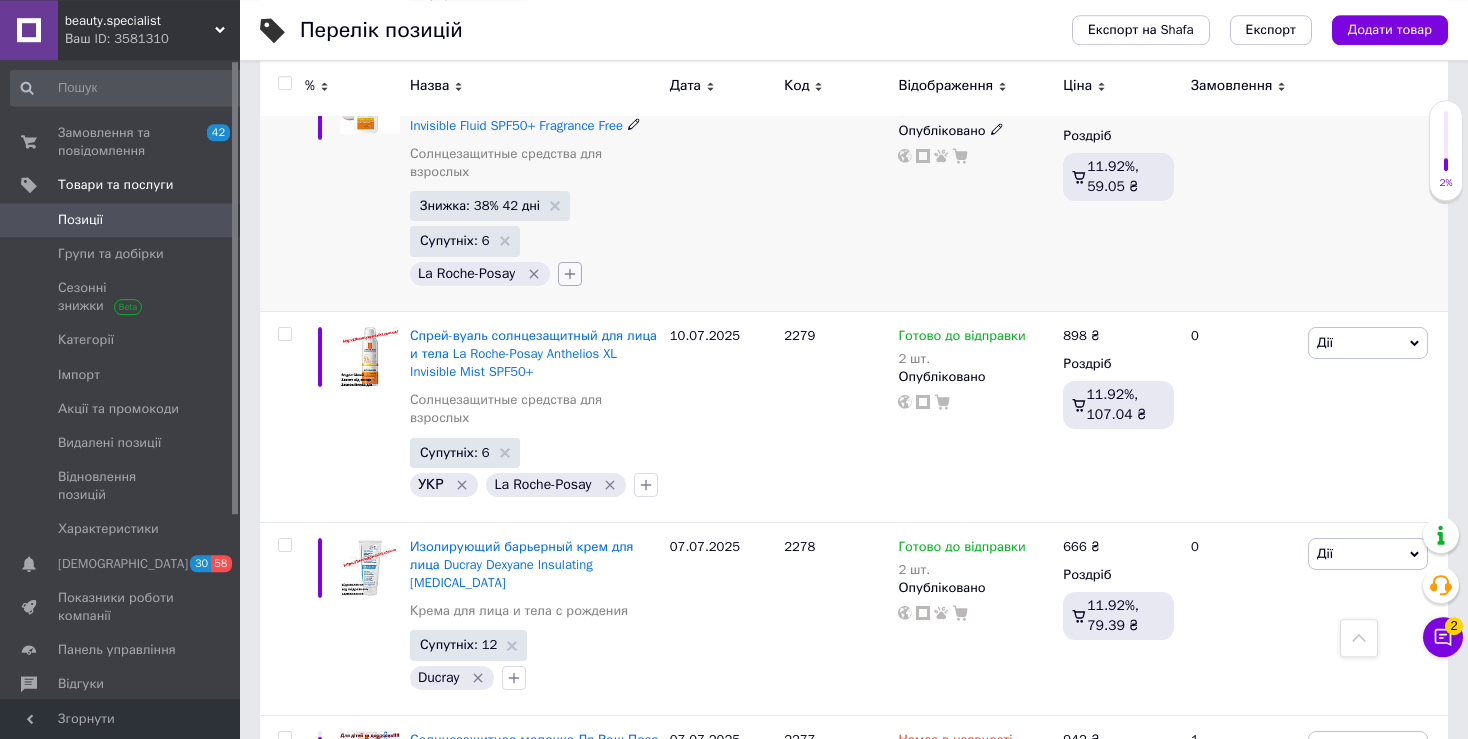 click 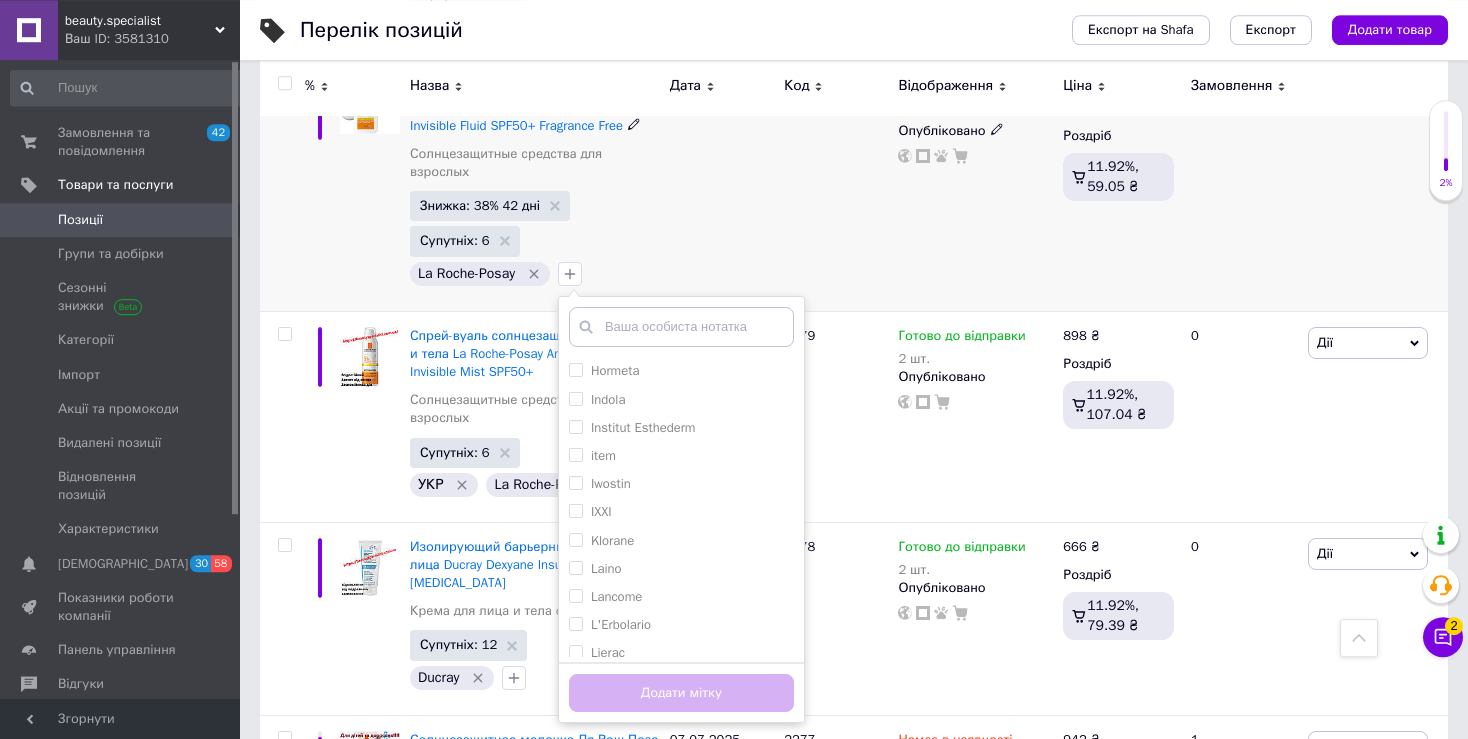 scroll, scrollTop: 1927, scrollLeft: 0, axis: vertical 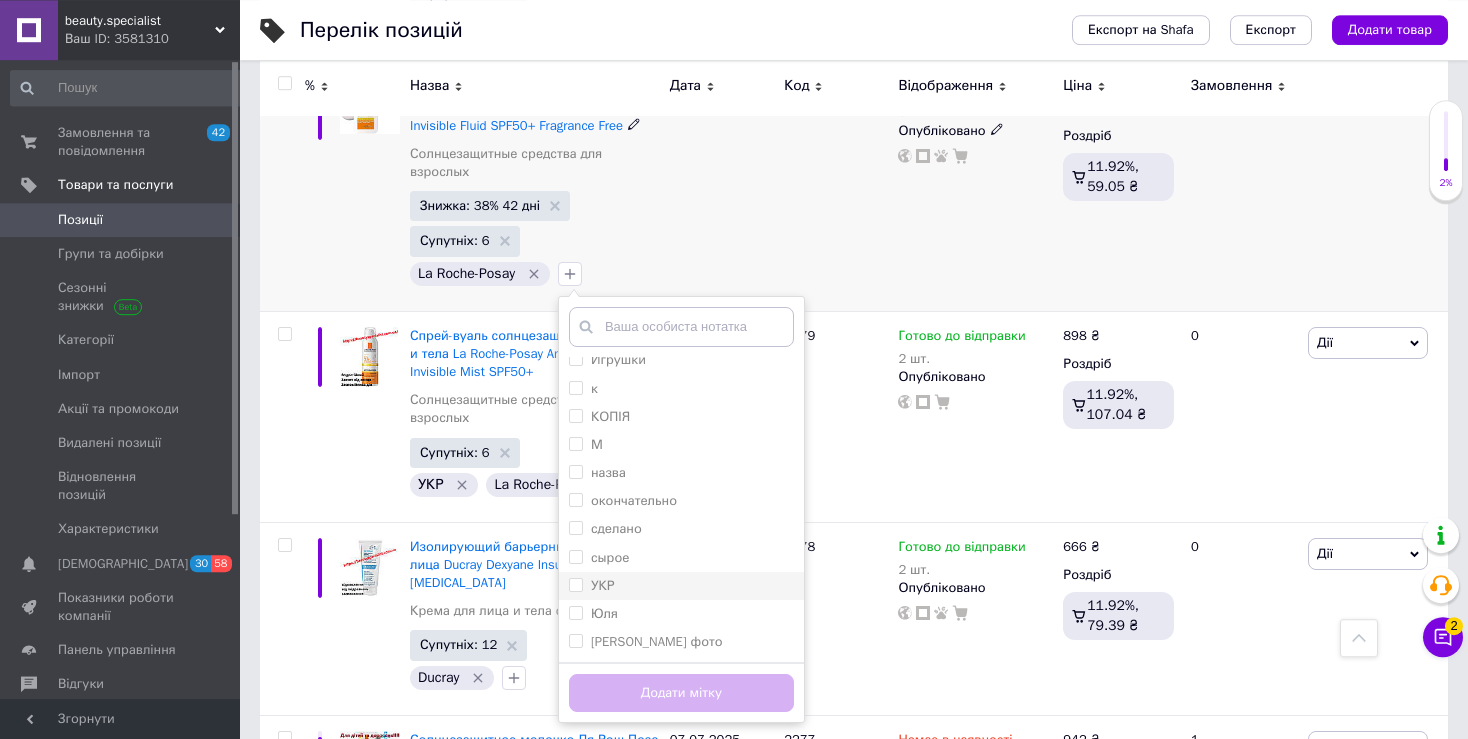 click on "УКР" at bounding box center (575, 584) 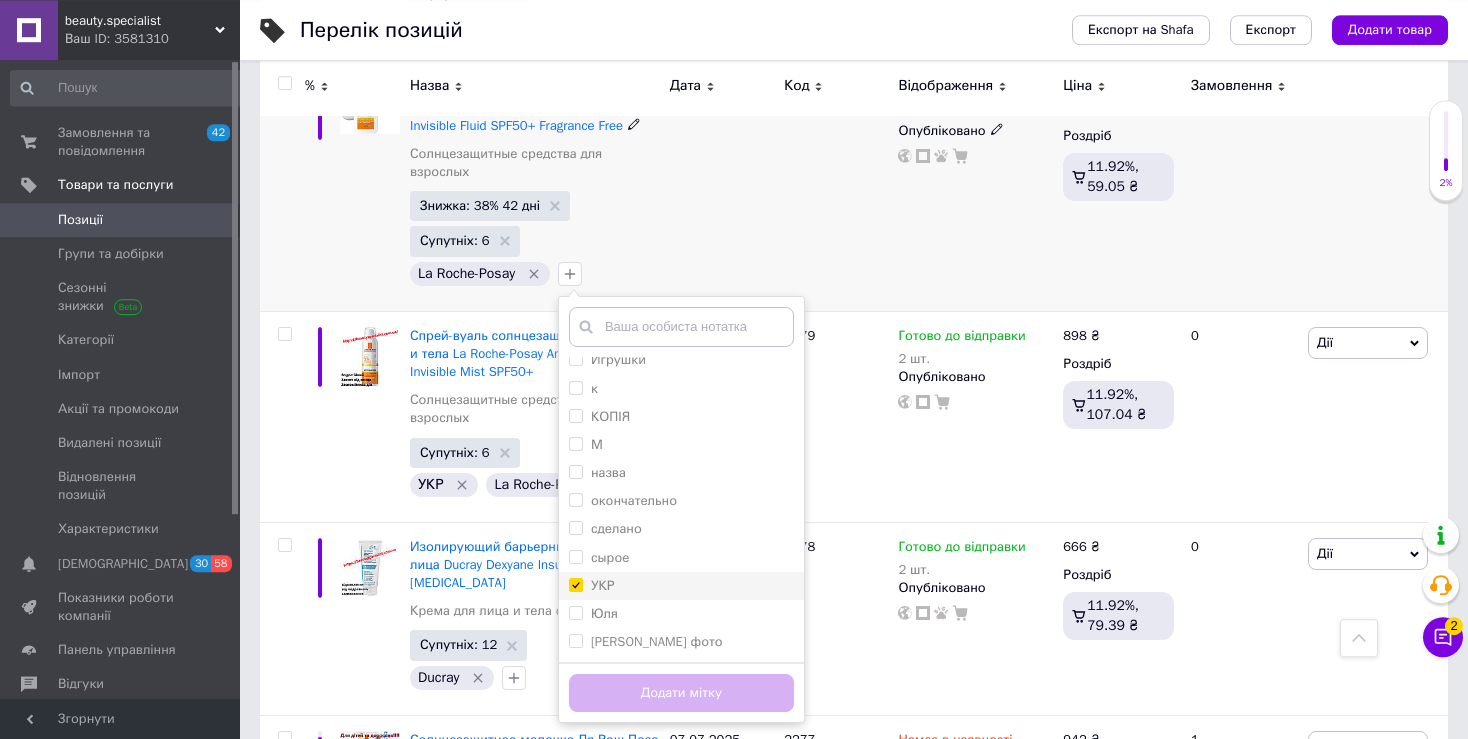 checkbox on "true" 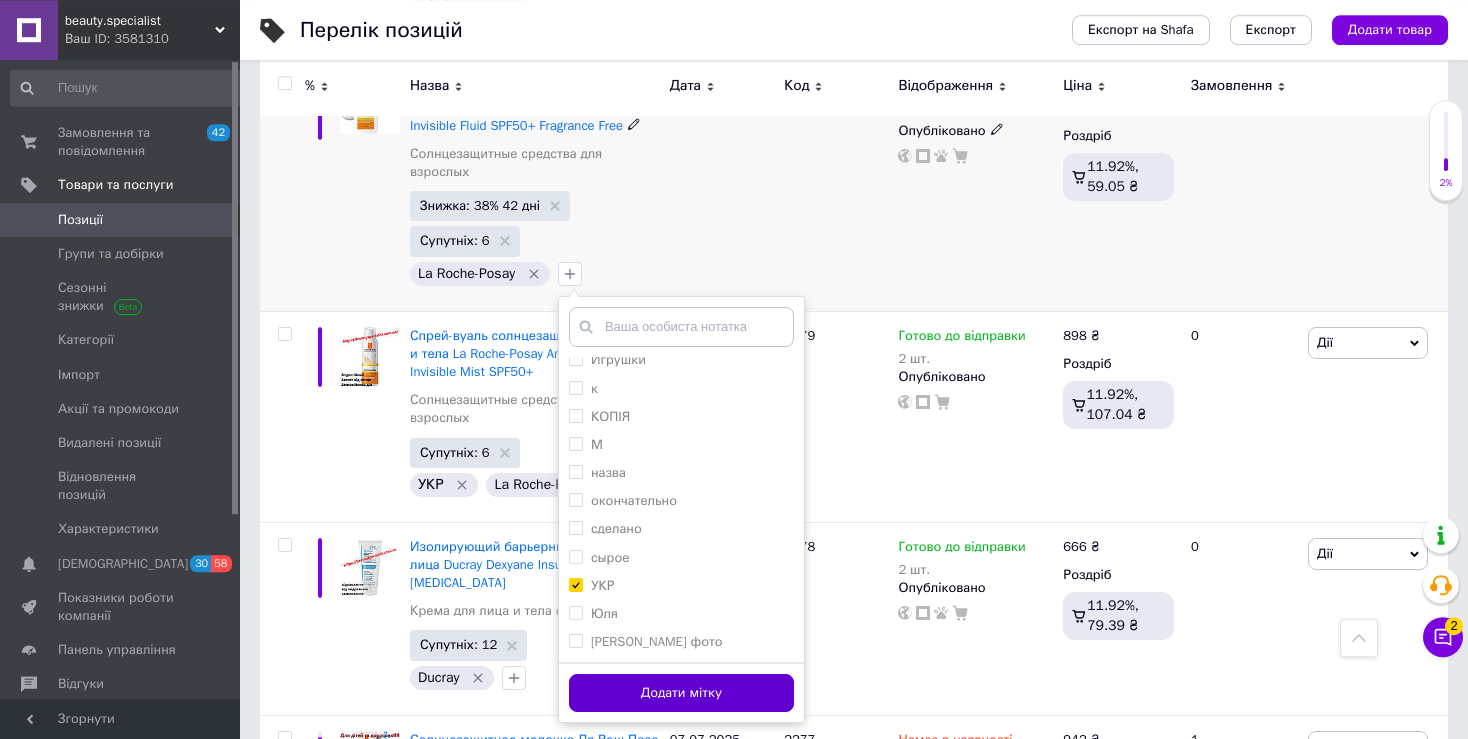 click on "Додати мітку" at bounding box center [681, 693] 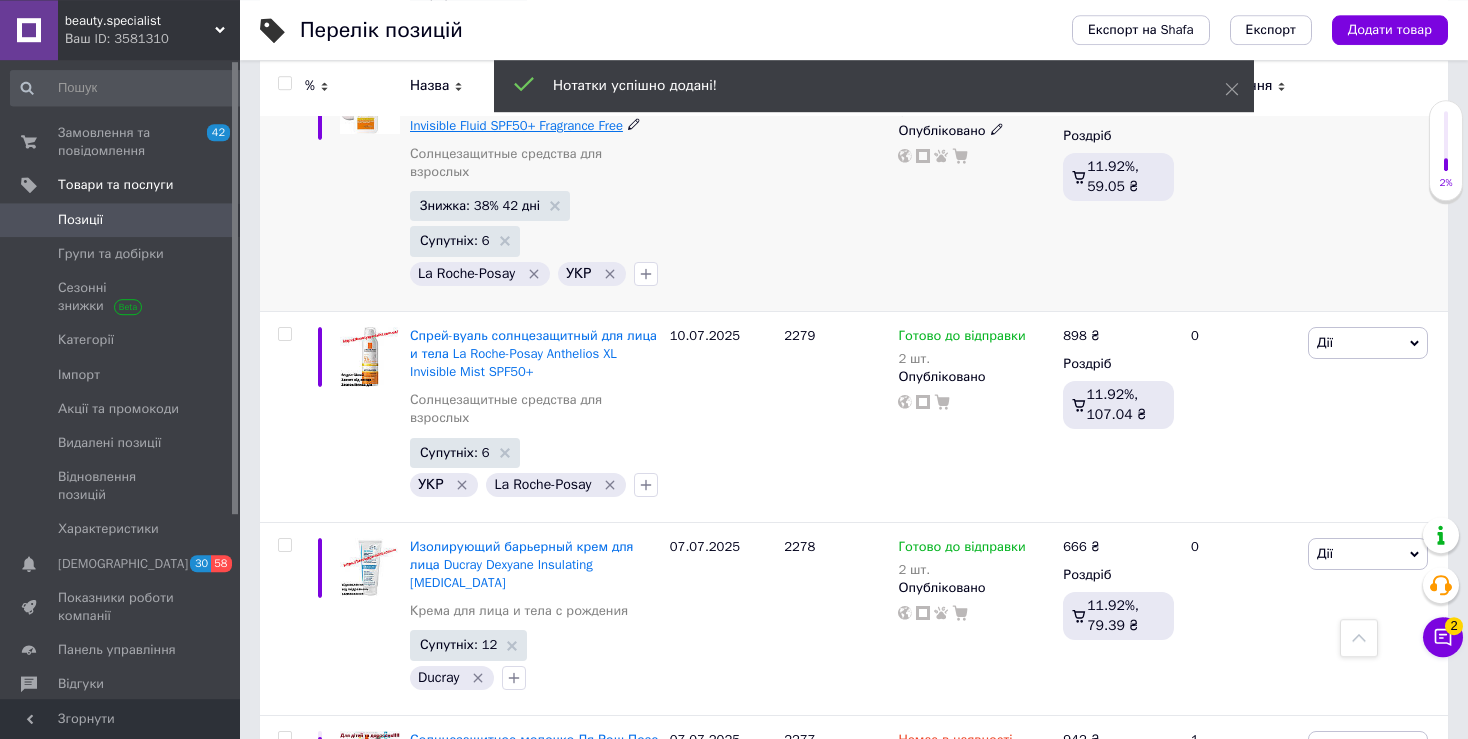 click on "Легкий солнцезащитный флюид La Roche-Posay Anthelios UVmune 400 Invisible Fluid SPF50+ Fragrance Free" at bounding box center [519, 106] 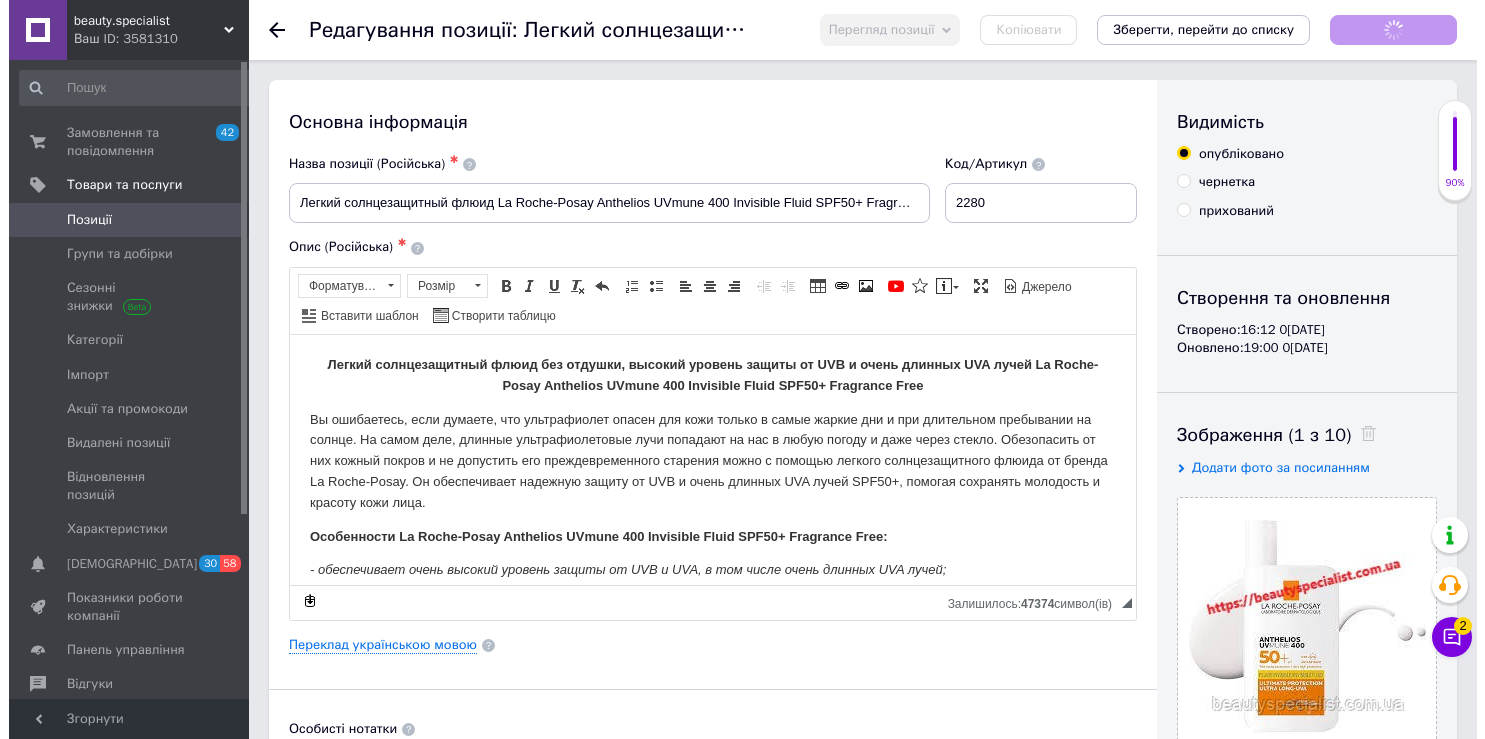 scroll, scrollTop: 0, scrollLeft: 0, axis: both 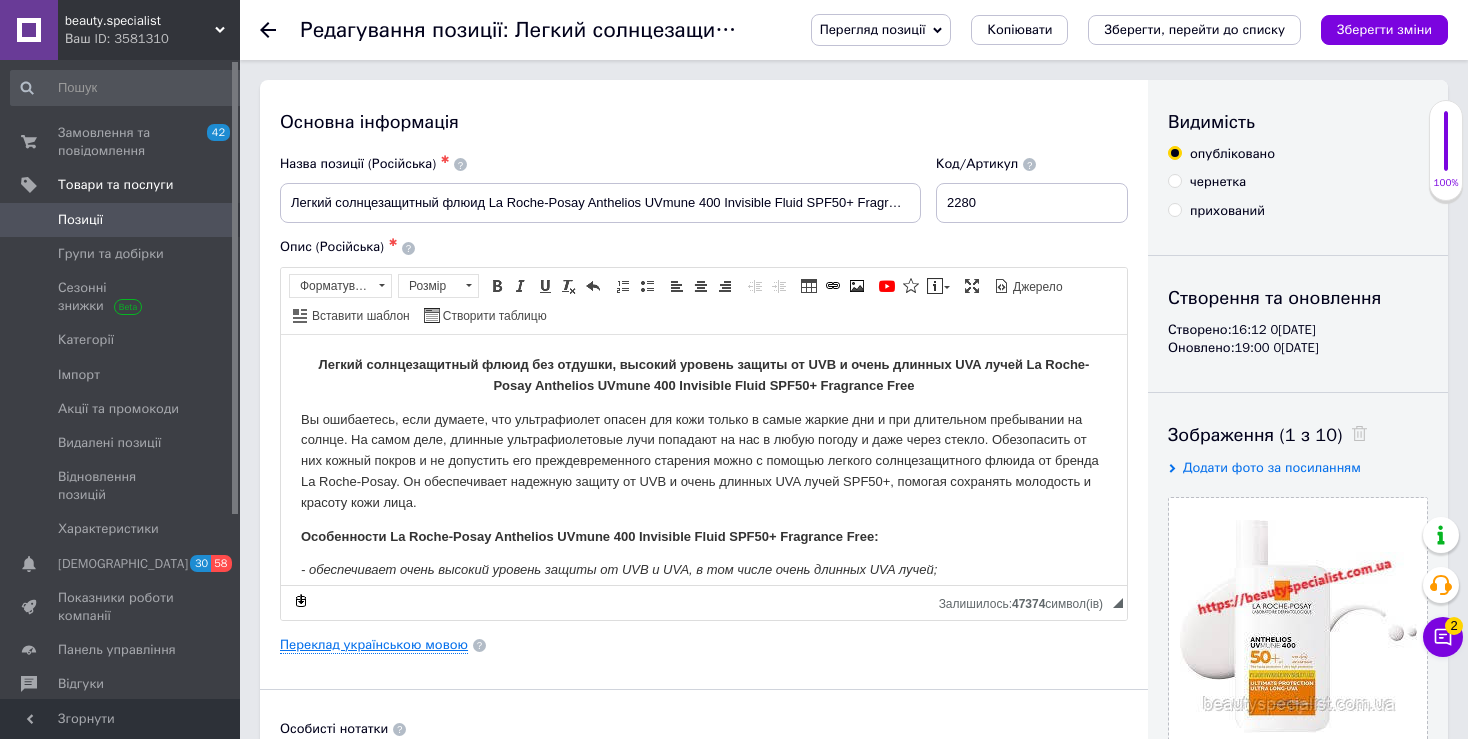 click on "Переклад українською мовою" at bounding box center [374, 645] 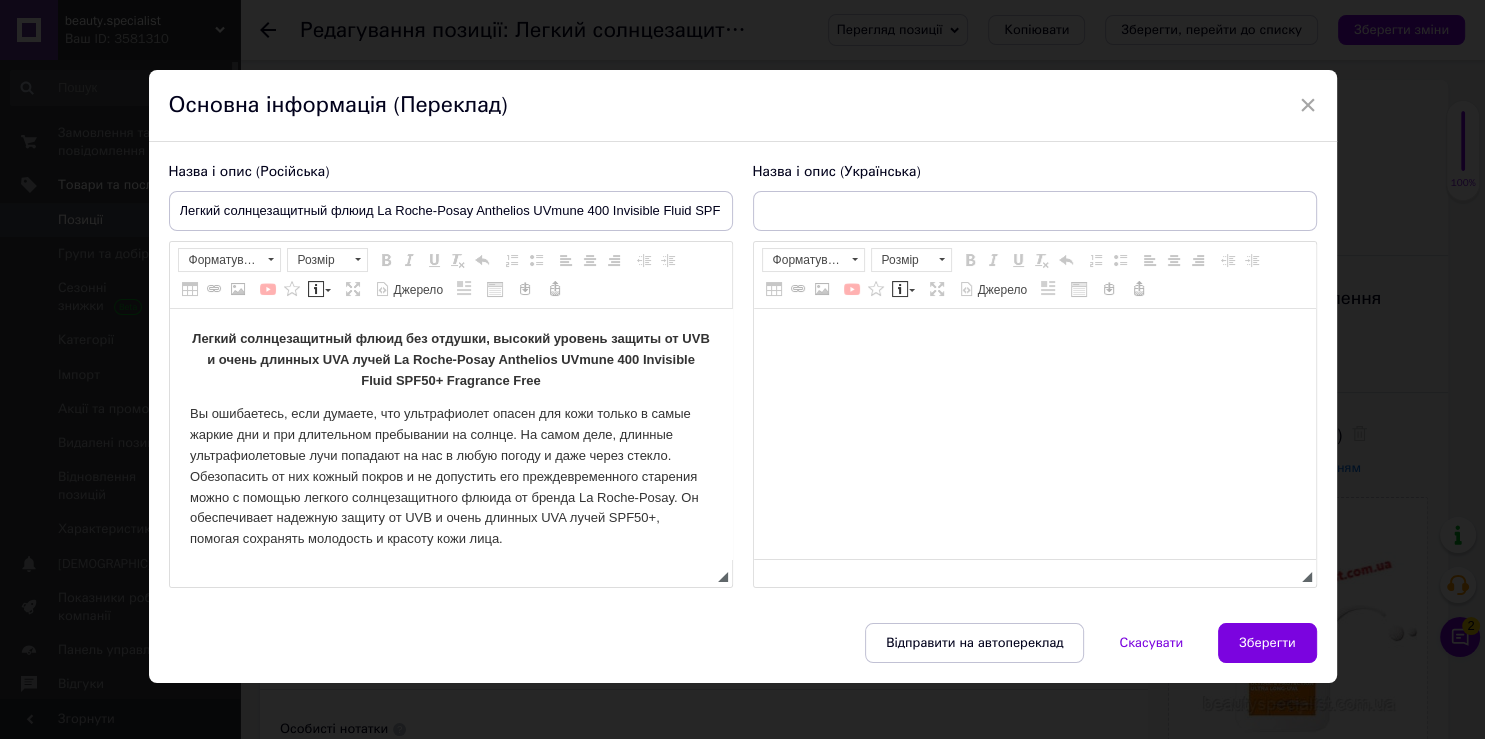 scroll, scrollTop: 0, scrollLeft: 0, axis: both 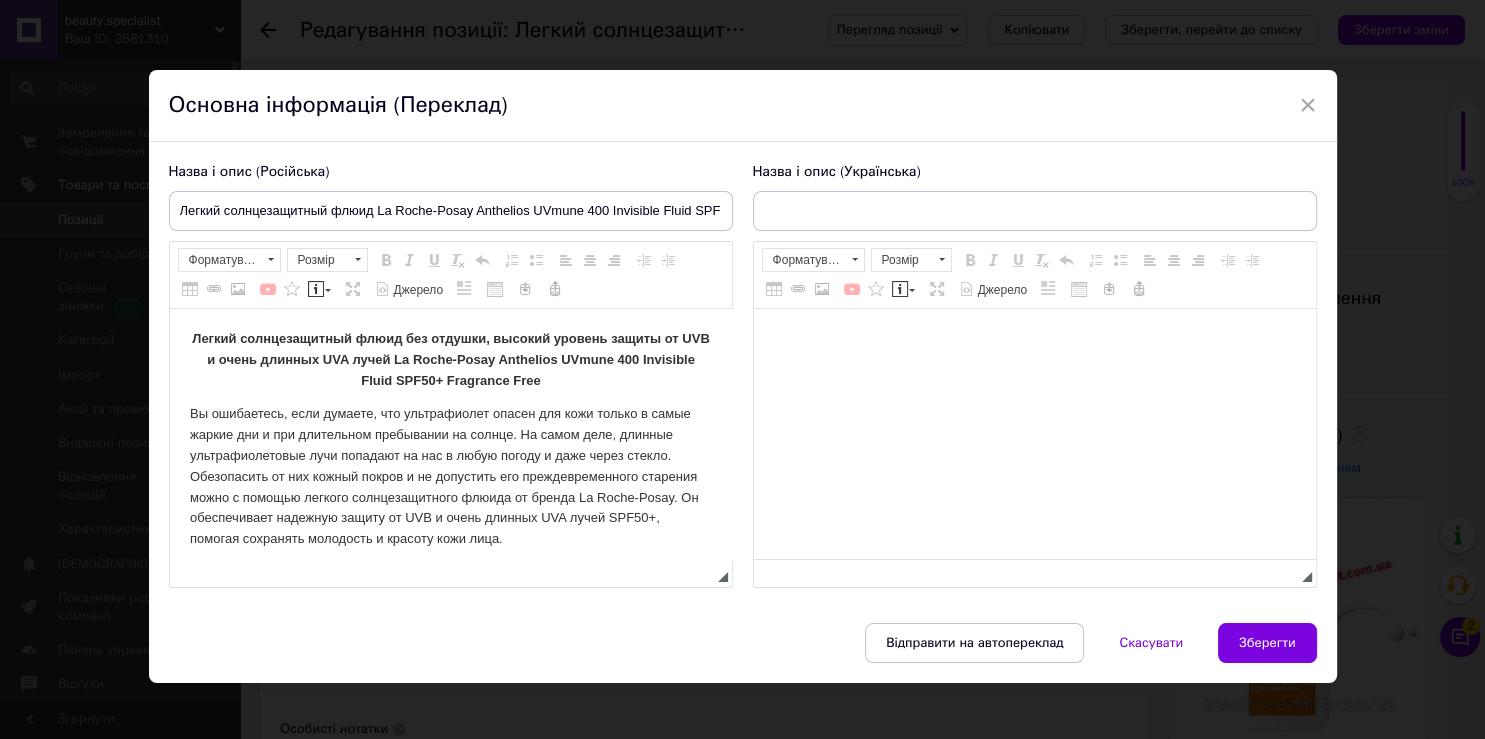 type on "Легкий сонцезахисний флюїд La Roche-Posay Anthelios UVmune 400 Invisible Fluid SPF50+ Fragrance Free" 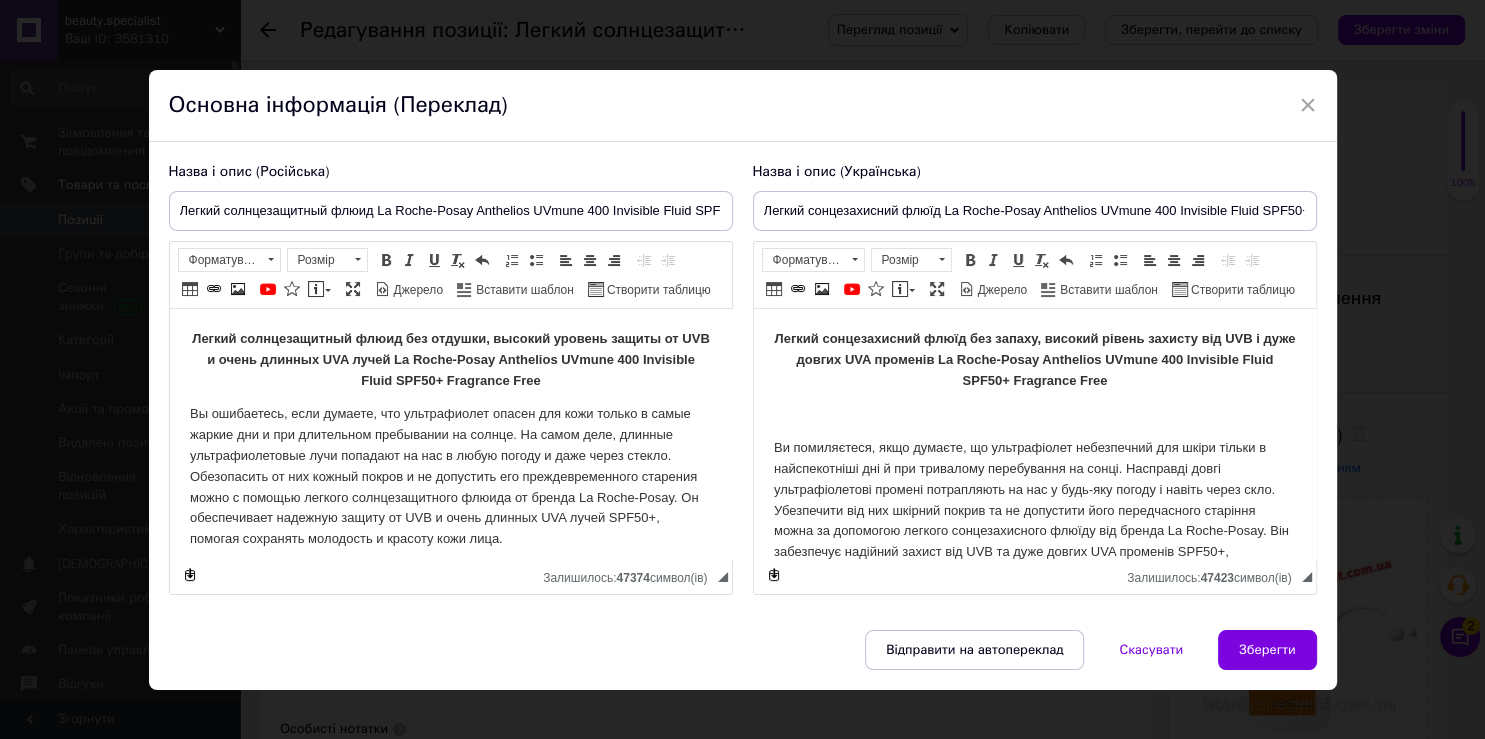 click on "Легкий сонцезахисний флюїд без запаху, високий рівень захисту від UVB і дуже довгих UVA променів La Roche-Posay Anthelios UVmune 400 Invisible Fluid SPF50+ Fragrance Free Особливості La Roche-Posay Anthelios UVmune 400 Invisible Fluid SPF50+ Fragrance Free: - забезпечує дуже високий рівень захисту від UVB та UVA, у тому числі дуже довгих UVA променів; - запобігає шкірним захворюванням; - має антиоксидантну дію, захищає епідерміс від вільних радикалів та інших зовнішніх факторів; - стійкий до вологи; - містить багату на мінерали термальну воду La Roche-Posay; - підходить шкірі всіх типів, включаючи схильну до алергічних реакцій на сонці;" at bounding box center [1034, 434] 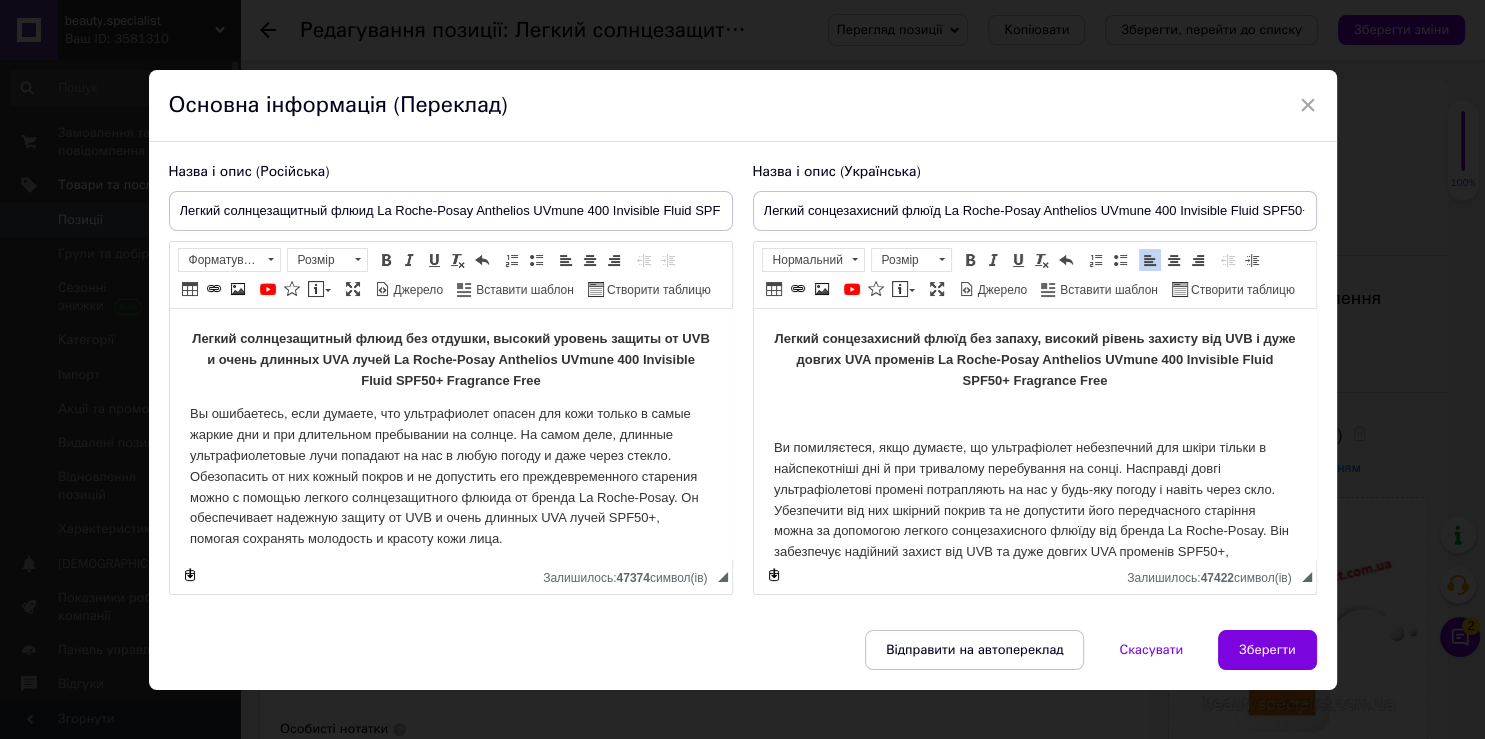type 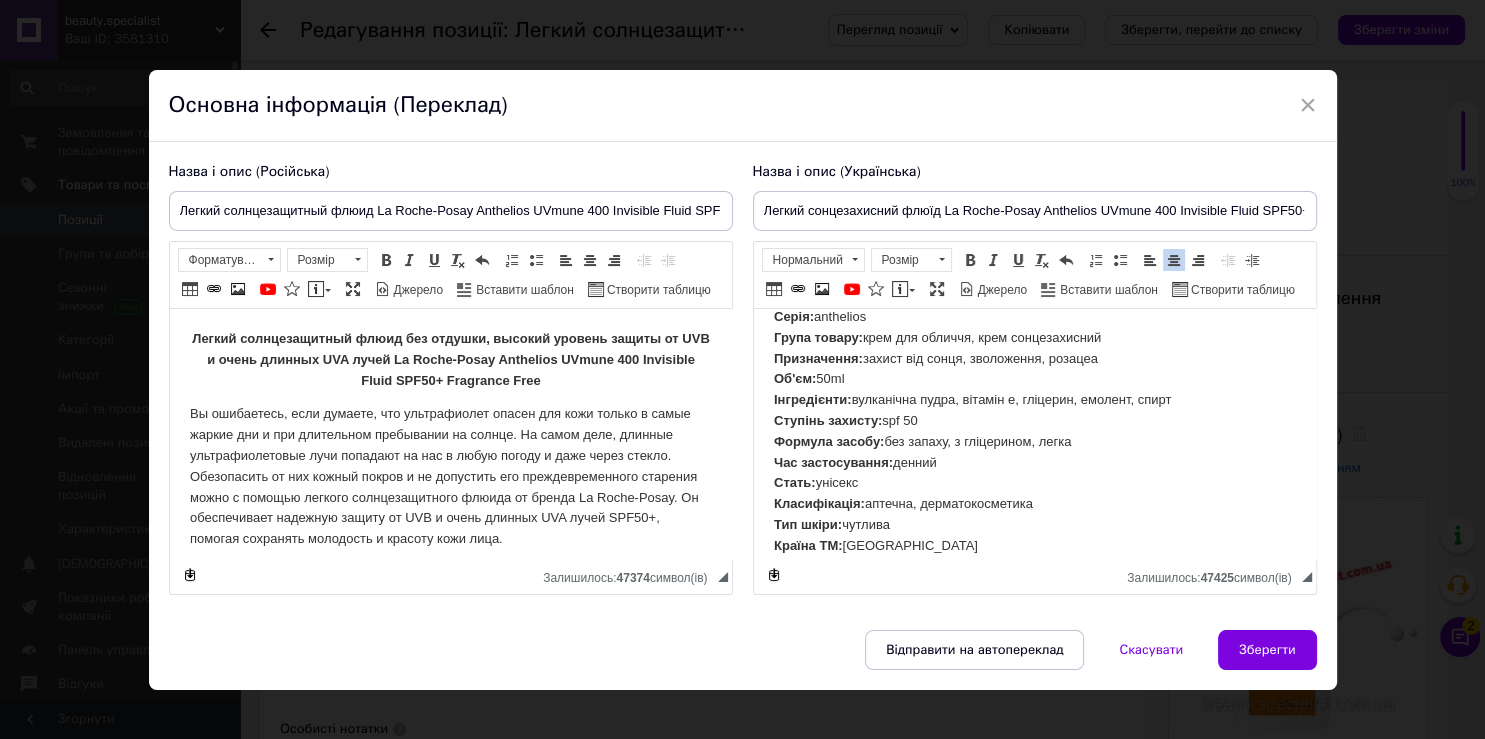 scroll, scrollTop: 887, scrollLeft: 0, axis: vertical 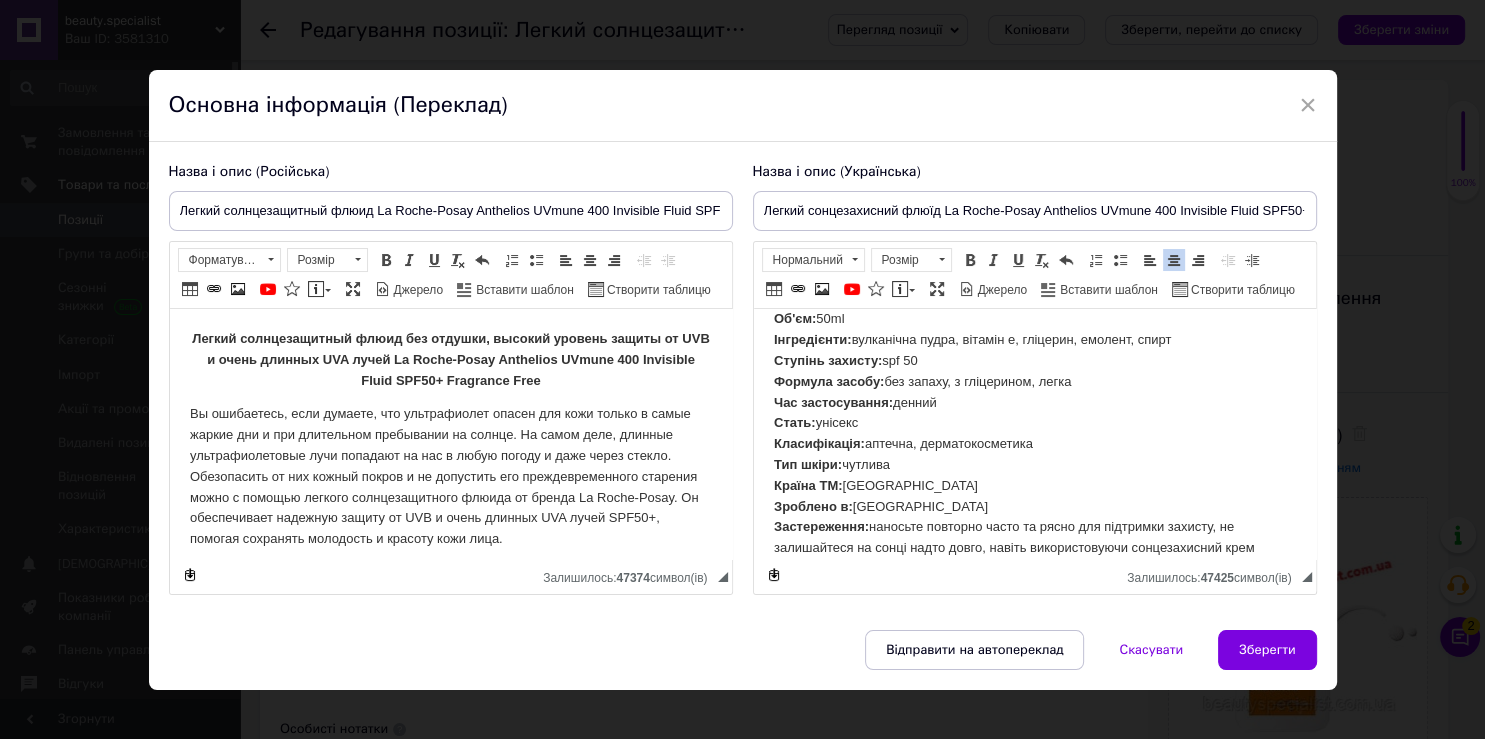 click on "Легкий сонцезахисний флюїд без запаху, високий рівень захисту від UVB і дуже довгих UVA променів La Roche-Posay Anthelios UVmune 400 Invisible Fluid SPF50+ Fragrance Free Особливості La Roche-Posay Anthelios UVmune 400 Invisible Fluid SPF50+ Fragrance Free: - забезпечує дуже високий рівень захисту від UVB та UVA, у тому числі дуже довгих UVA променів; - запобігає шкірним захворюванням; - має антиоксидантну дію, захищає епідерміс від вільних радикалів та інших зовнішніх факторів; - стійкий до вологи; - містить багату на мінерали термальну воду La Roche-Posay; - підходить шкірі всіх типів, включаючи схильну до алергічних реакцій на сонці;" at bounding box center (1034, -433) 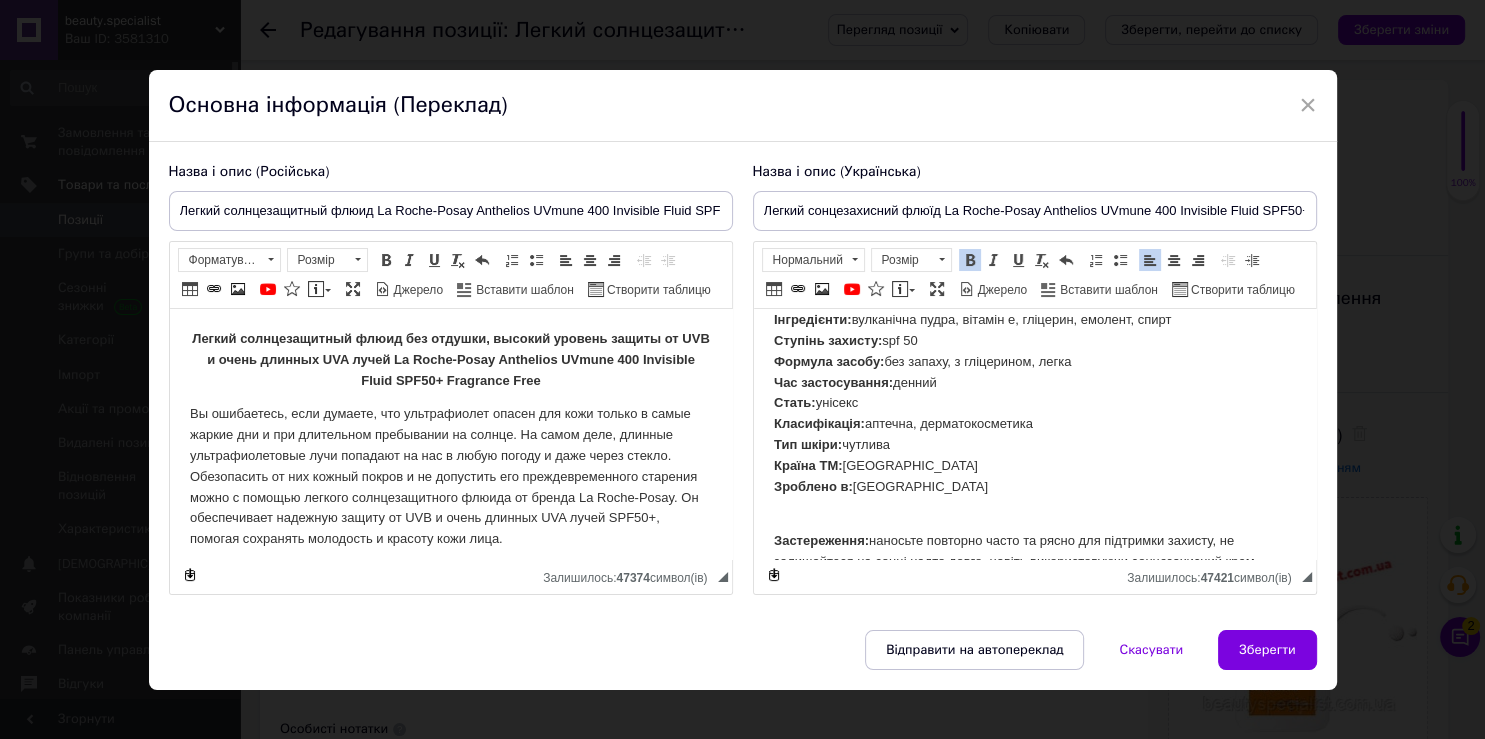 scroll, scrollTop: 896, scrollLeft: 0, axis: vertical 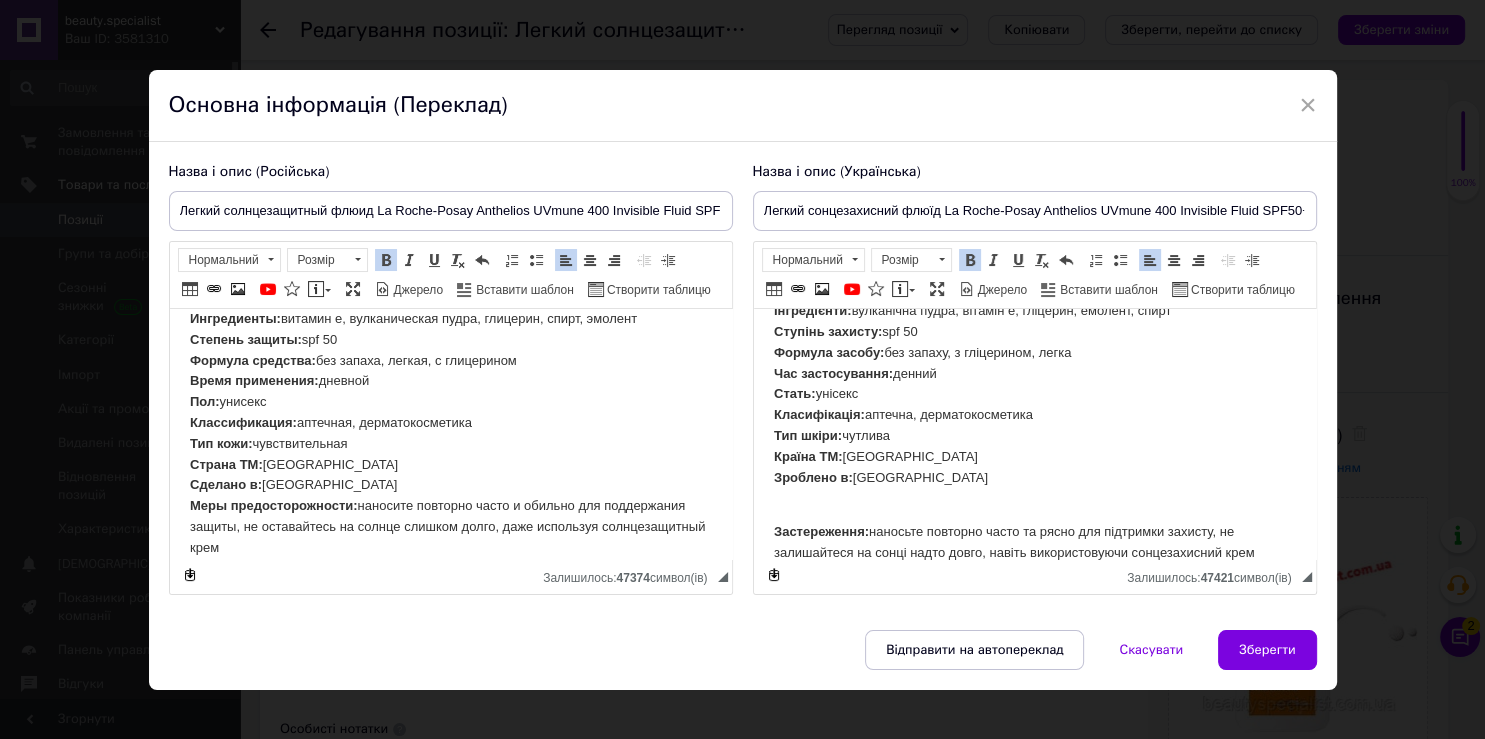 click on "Легкий солнцезащитный флюид без отдушки, высокий уровень защиты от UVB и очень длинных UVA лучей La Roche-Posay Anthelios UVmune 400 Invisible Fluid SPF50+ Fragrance Free Особенности La Roche-Posay Anthelios UVmune 400 Invisible Fluid SPF50+ Fragrance Free: - обеспечивает очень высокий уровень защиты от UVB и UVA, в том числе очень длинных UVA лучей; - предотвращает кожные заболевания; - оказывает антиоксидантное действие, защищает эпидермис от свободных радикалов и других внешних факторов; - устойчив к влаге; - содержит богатую минералами термальную воду La Roche-Posay; - в составе нет отдушек; Способ применения Возраст:  18+ Бренд:  50ml" at bounding box center (450, -475) 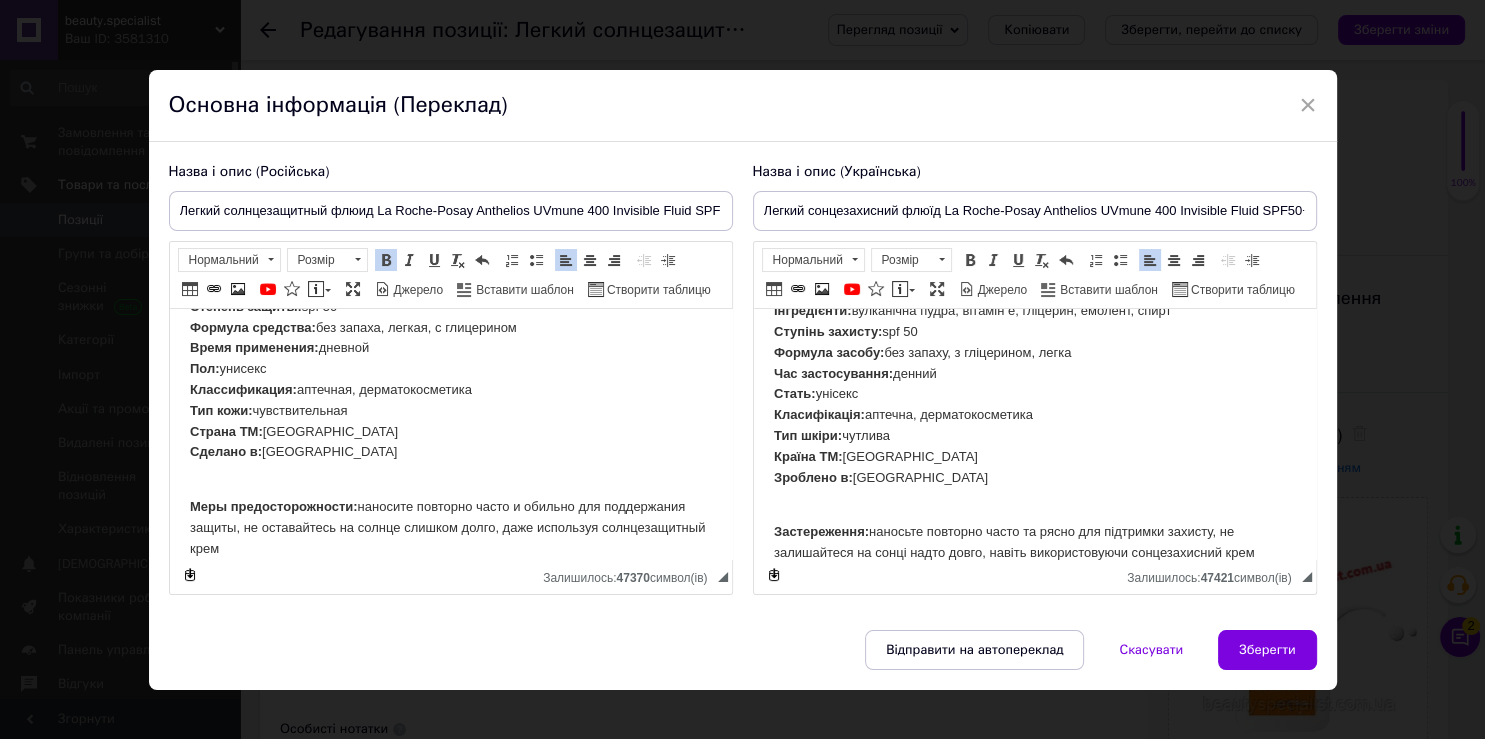 click on "Вік:  18+ Бренд:  La Roche-Posay Серія:  anthelios Група товару:  крем для обличчя, крем сонцезахисний Призначення:  захист від сонця, зволоження, розацеа Об'єм:  50ml Інгредієнти:  вулканічна пудра, вітамін e, гліцерин, емолент, спирт Ступінь захисту:  spf 50 Формула засобу:  без запаху, з гліцерином, легка Час застосування:  денний Стать:  унісекс Класифікація:  аптечна, дерматокосметика Тип шкіри:  чутлива Країна ТМ:  Франція Зроблено в:  [GEOGRAPHIC_DATA]" at bounding box center (1034, 343) 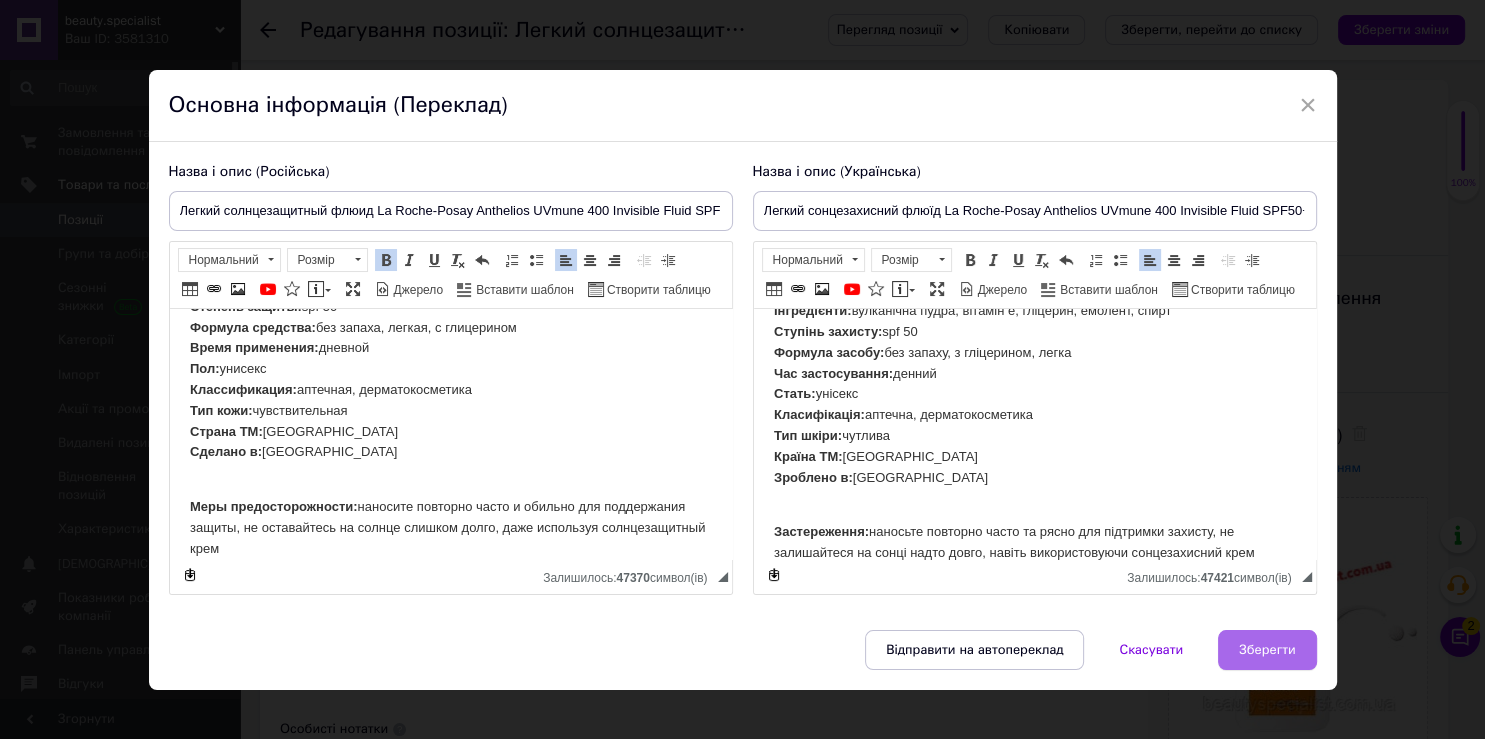 click on "Зберегти" at bounding box center [1267, 650] 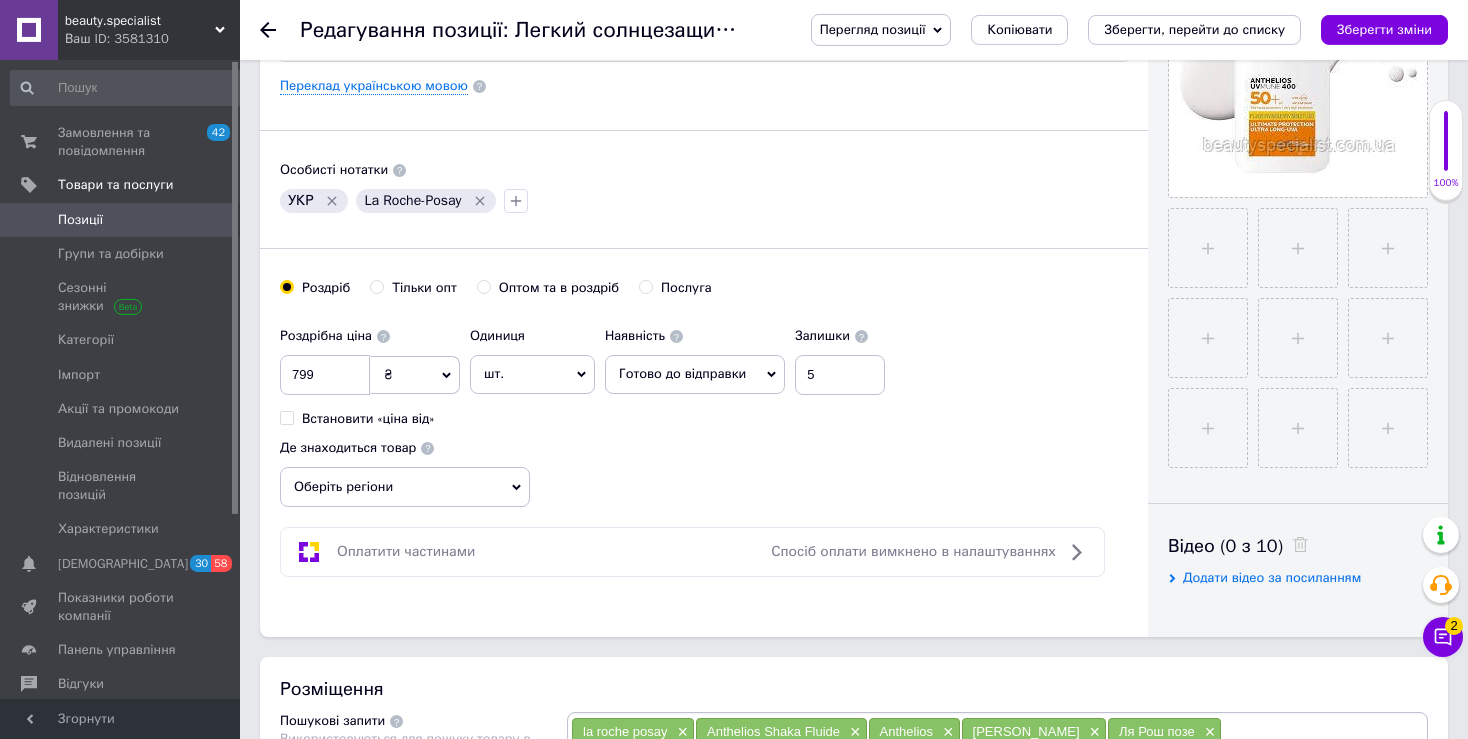 scroll, scrollTop: 615, scrollLeft: 0, axis: vertical 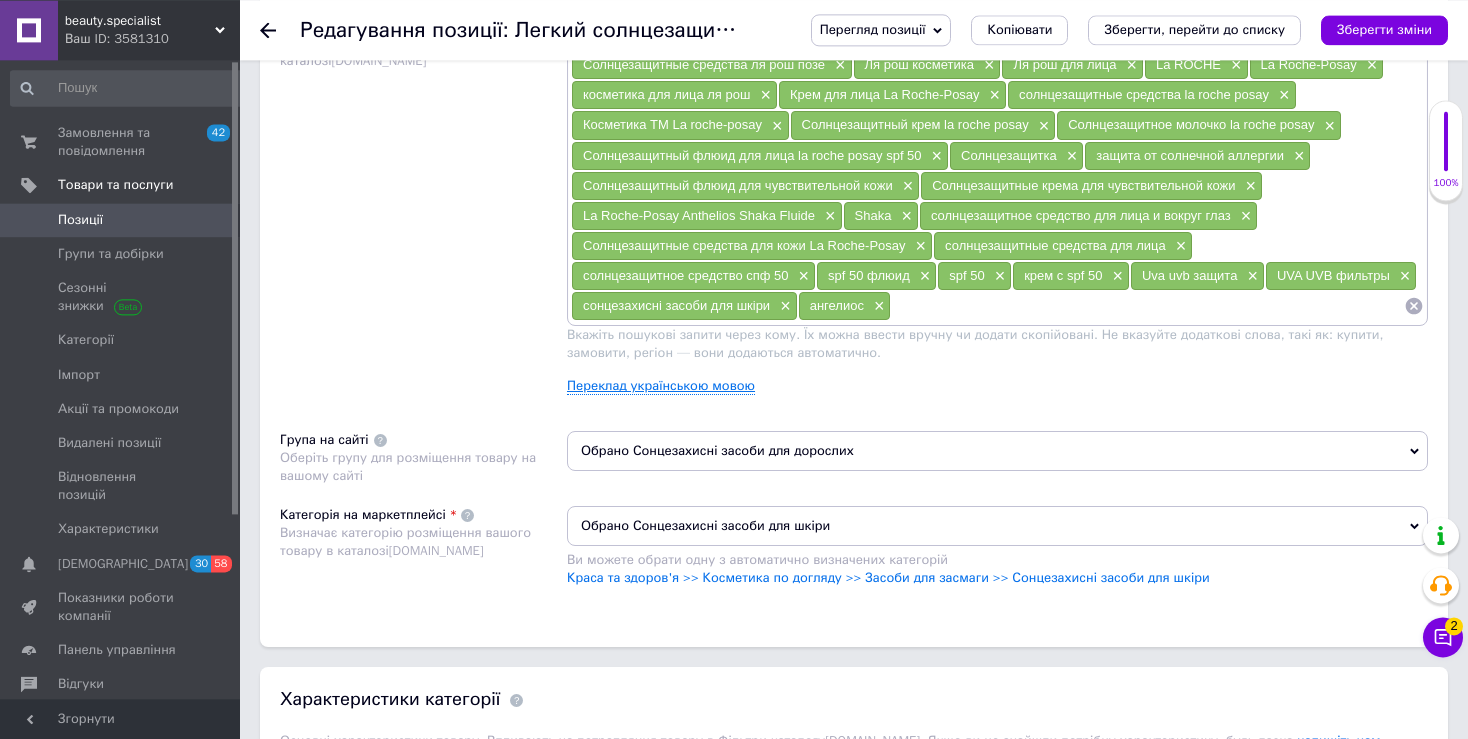 click on "Переклад українською мовою" at bounding box center (661, 386) 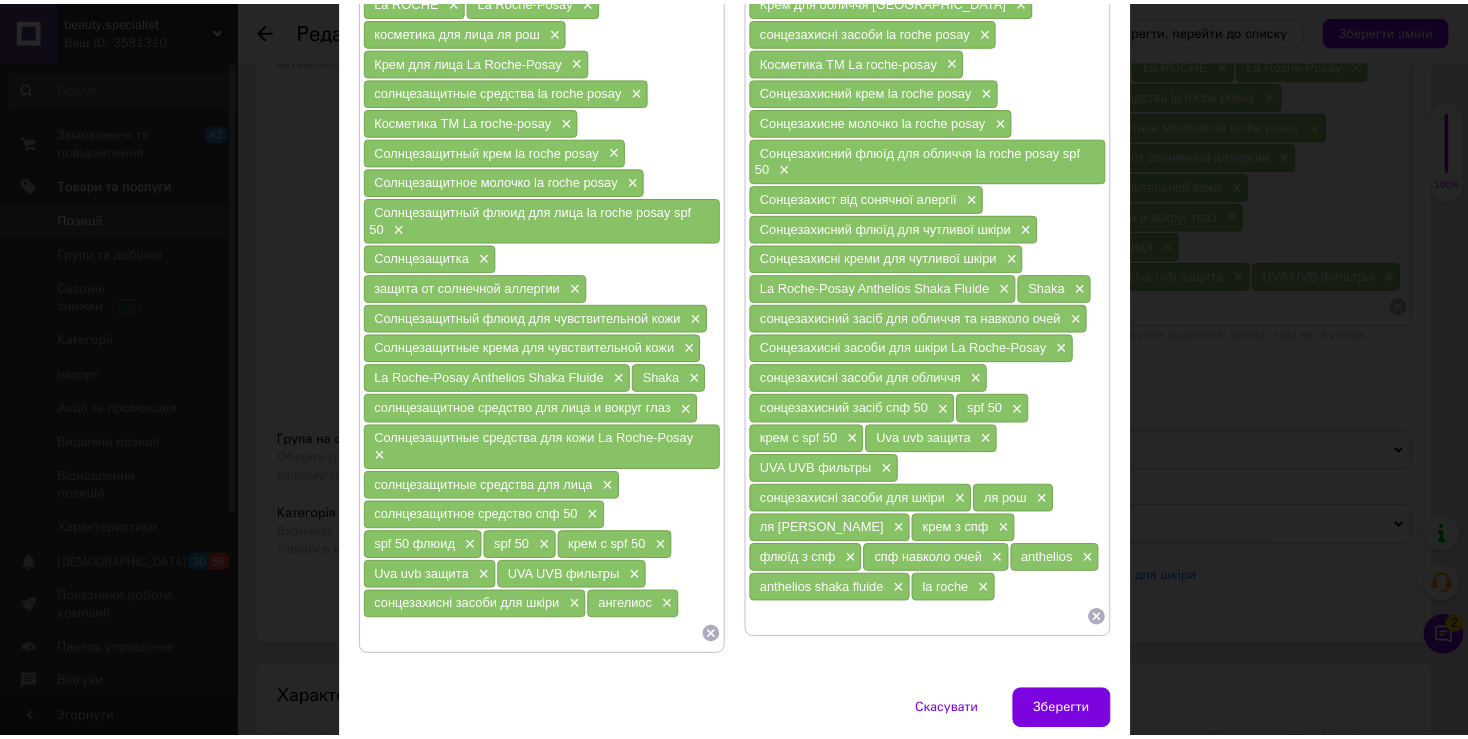 scroll, scrollTop: 336, scrollLeft: 0, axis: vertical 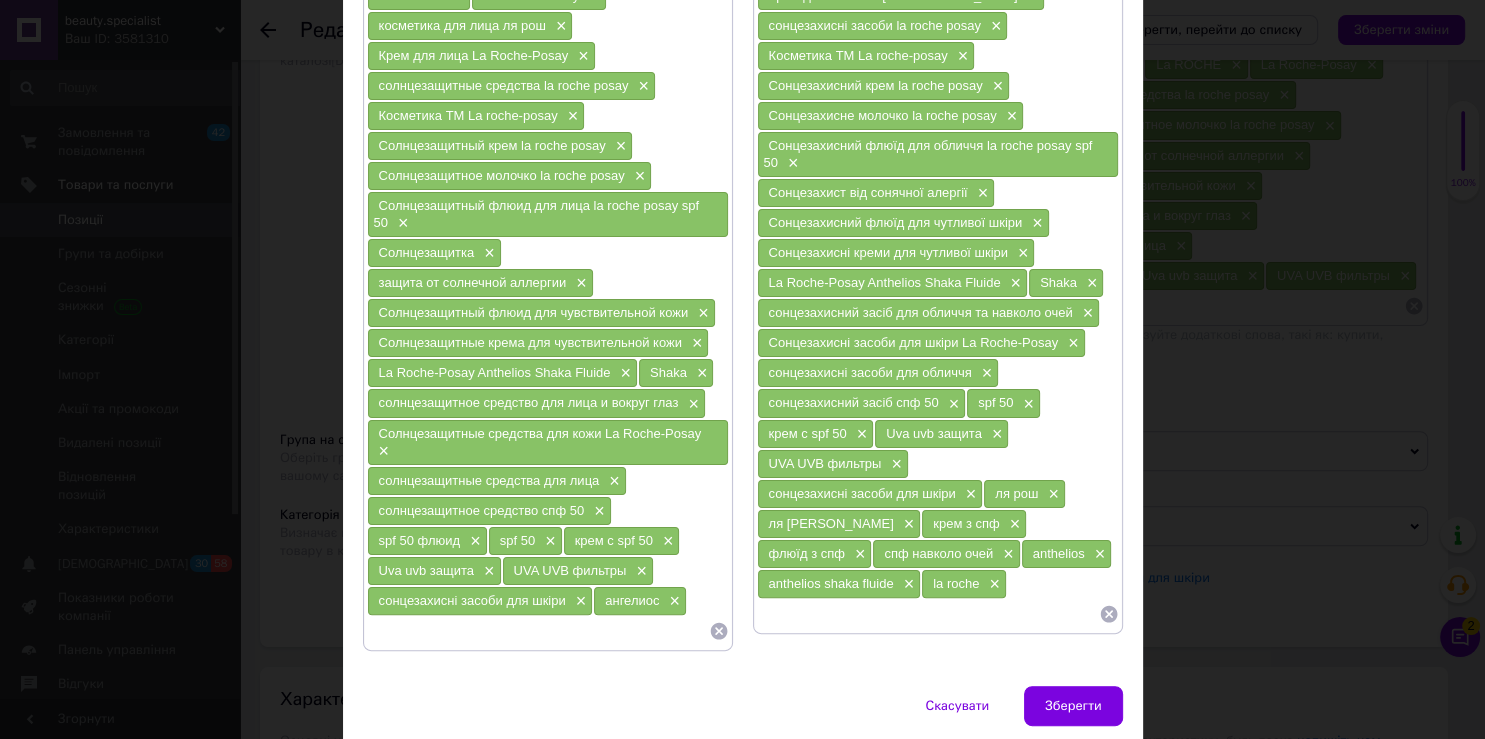 click at bounding box center (928, 614) 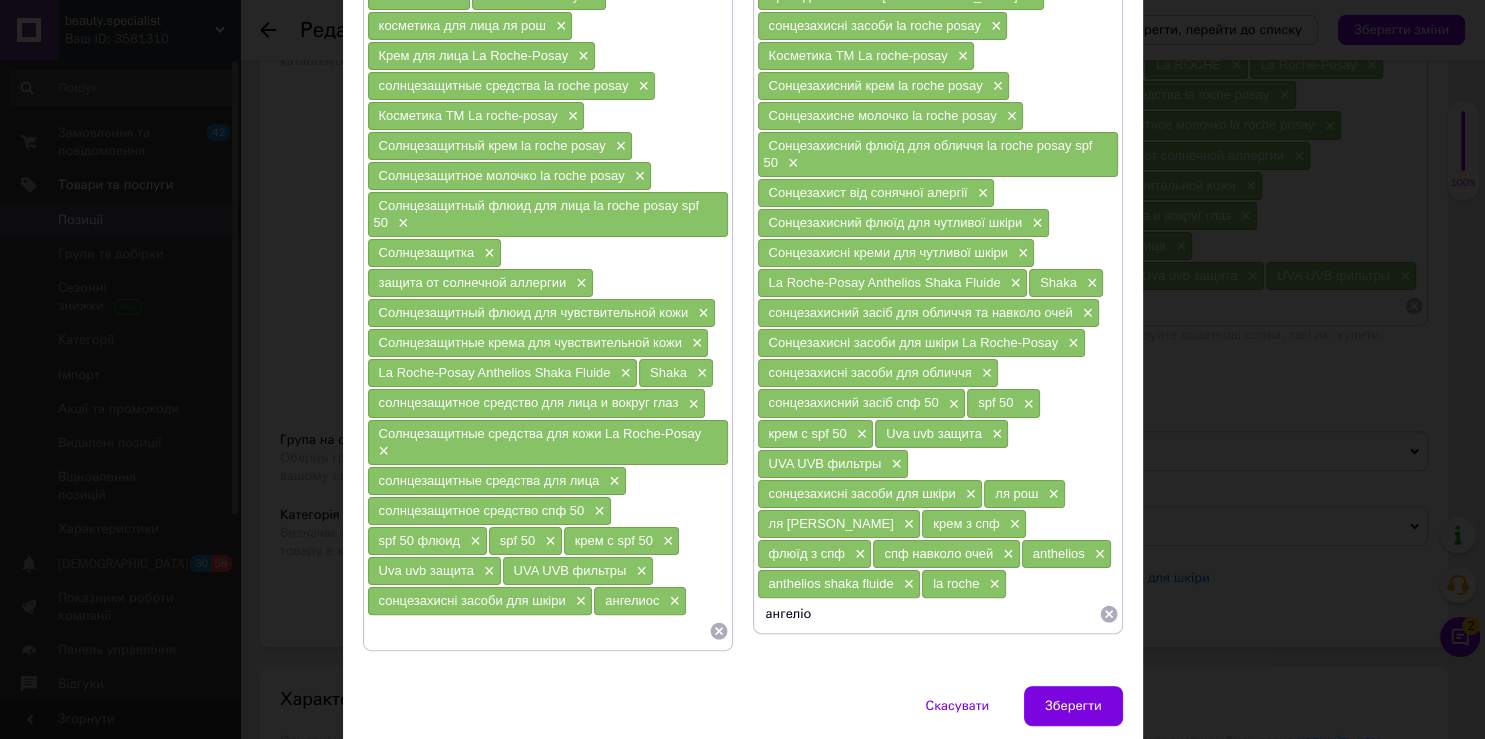 type on "ангеліос" 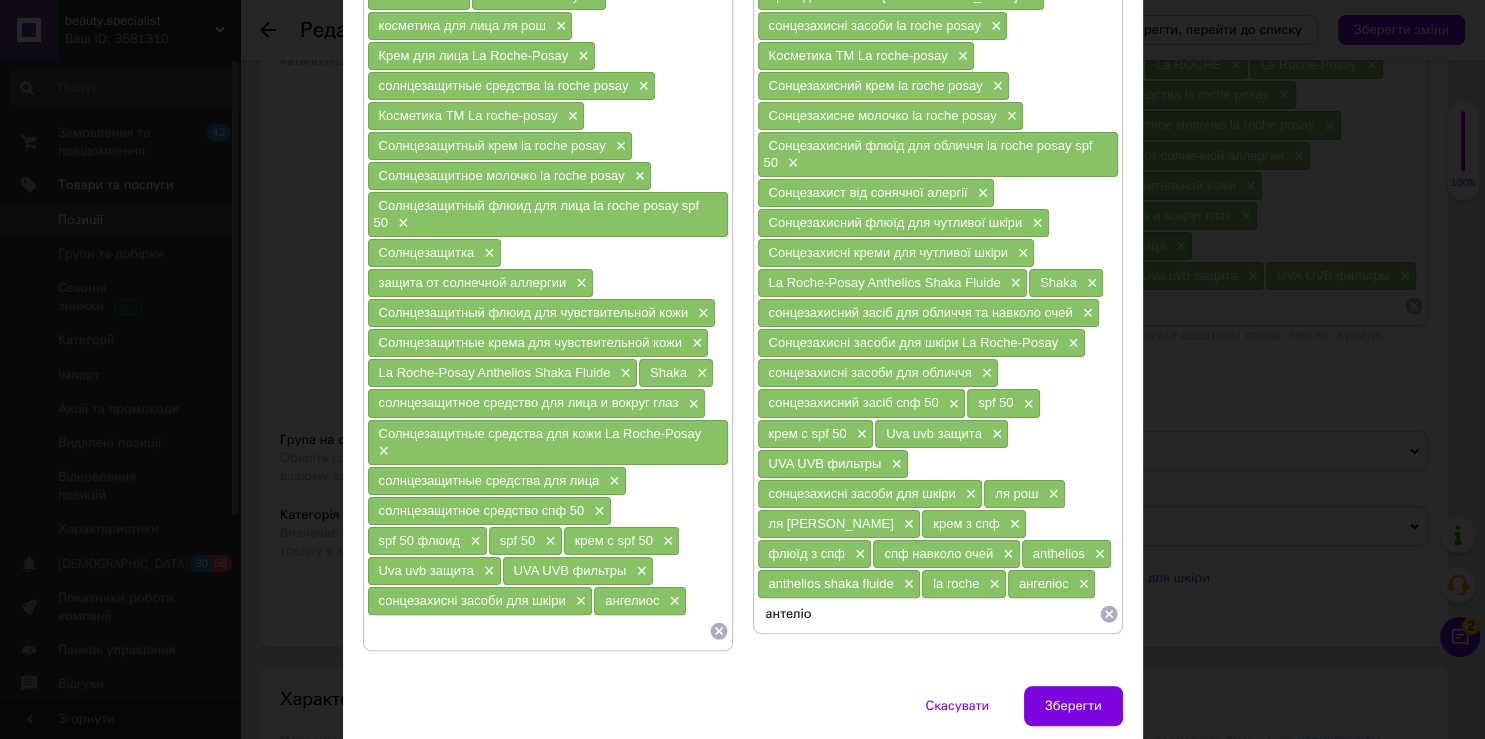 type on "антеліос" 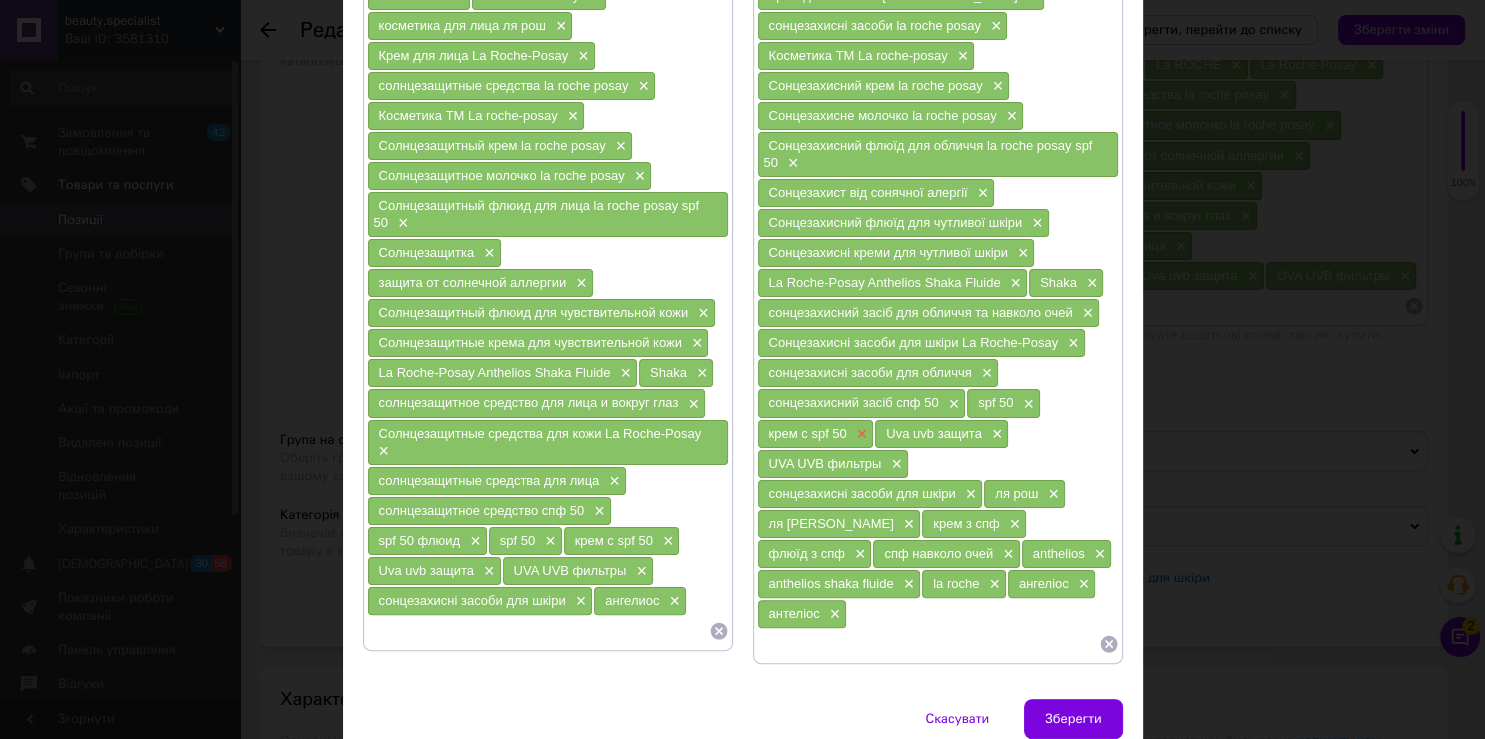click on "×" at bounding box center [860, 434] 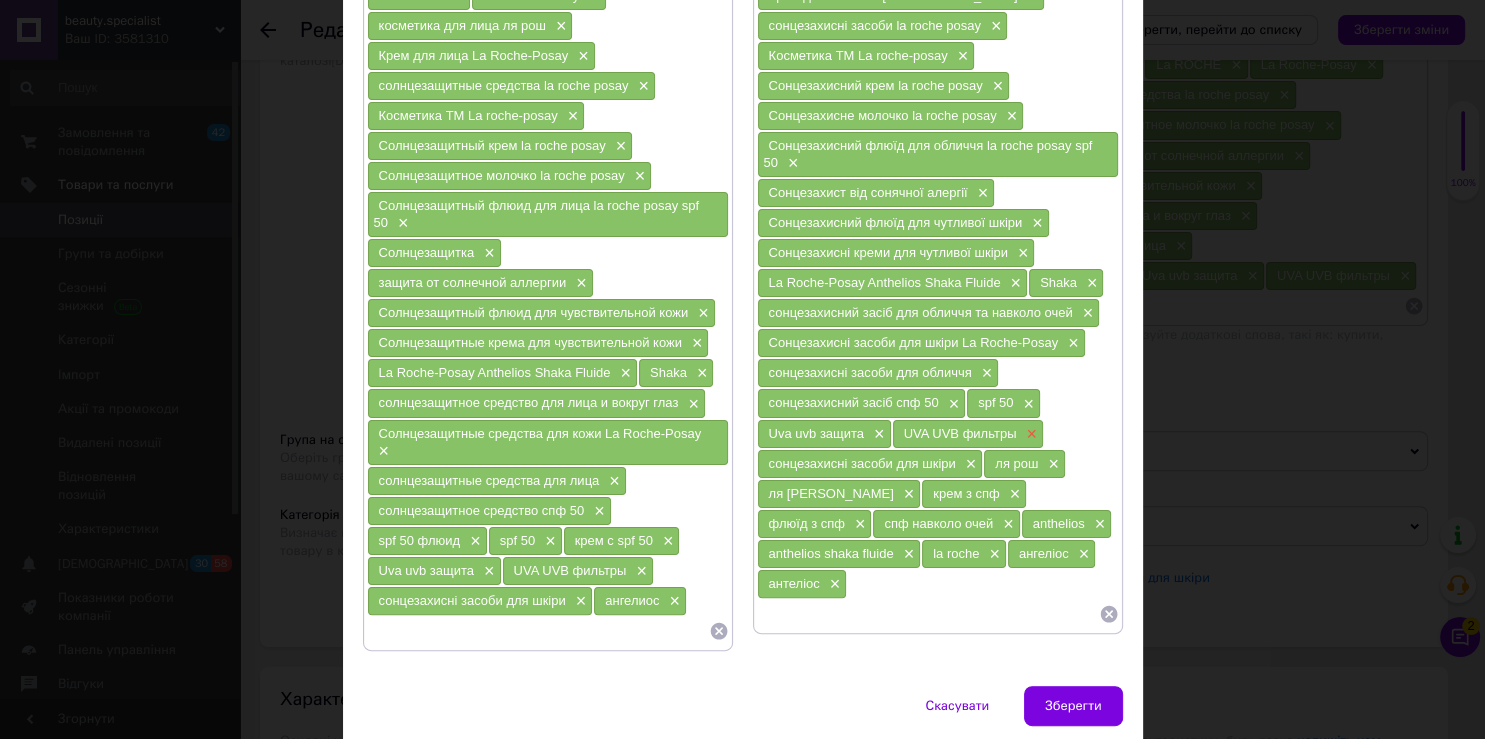 click on "×" at bounding box center (1029, 434) 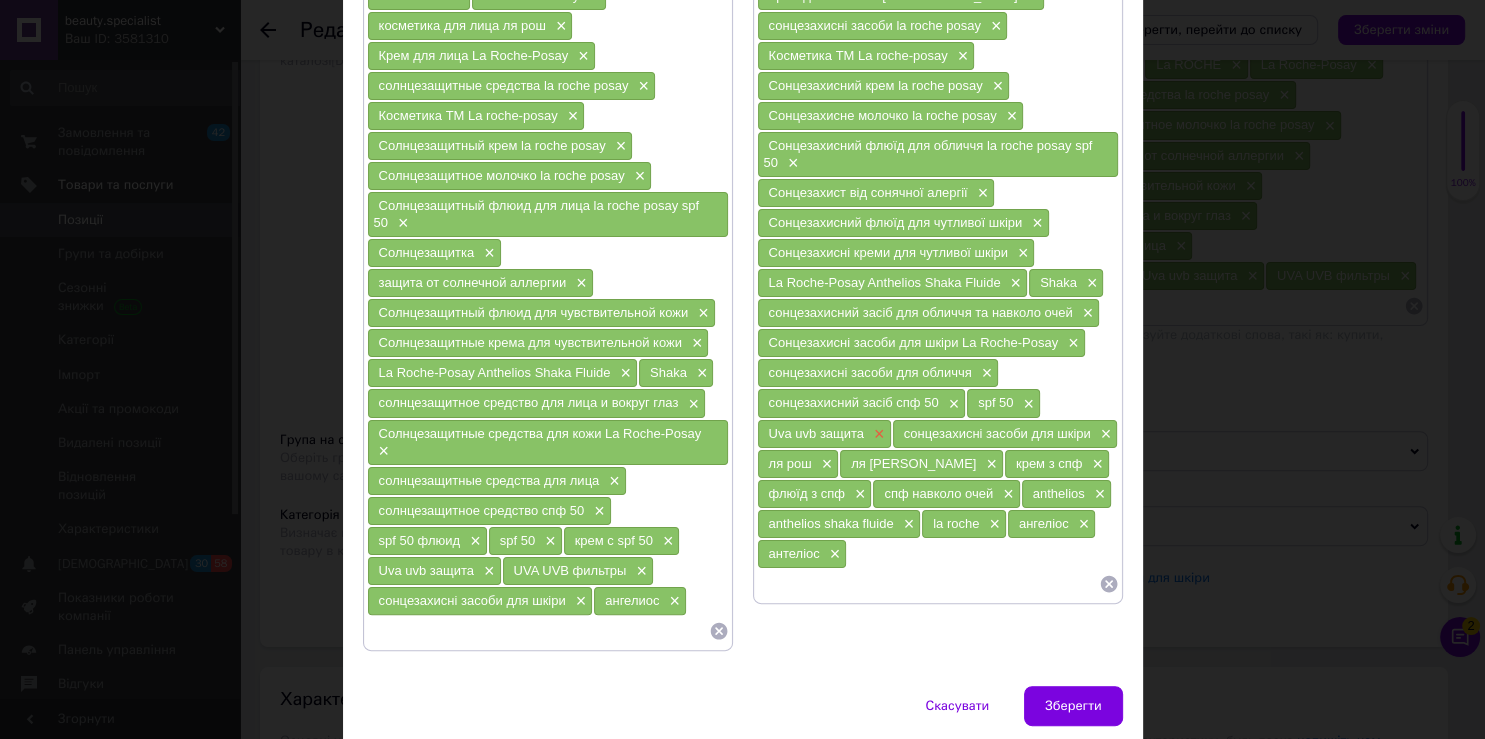 click on "×" at bounding box center (877, 434) 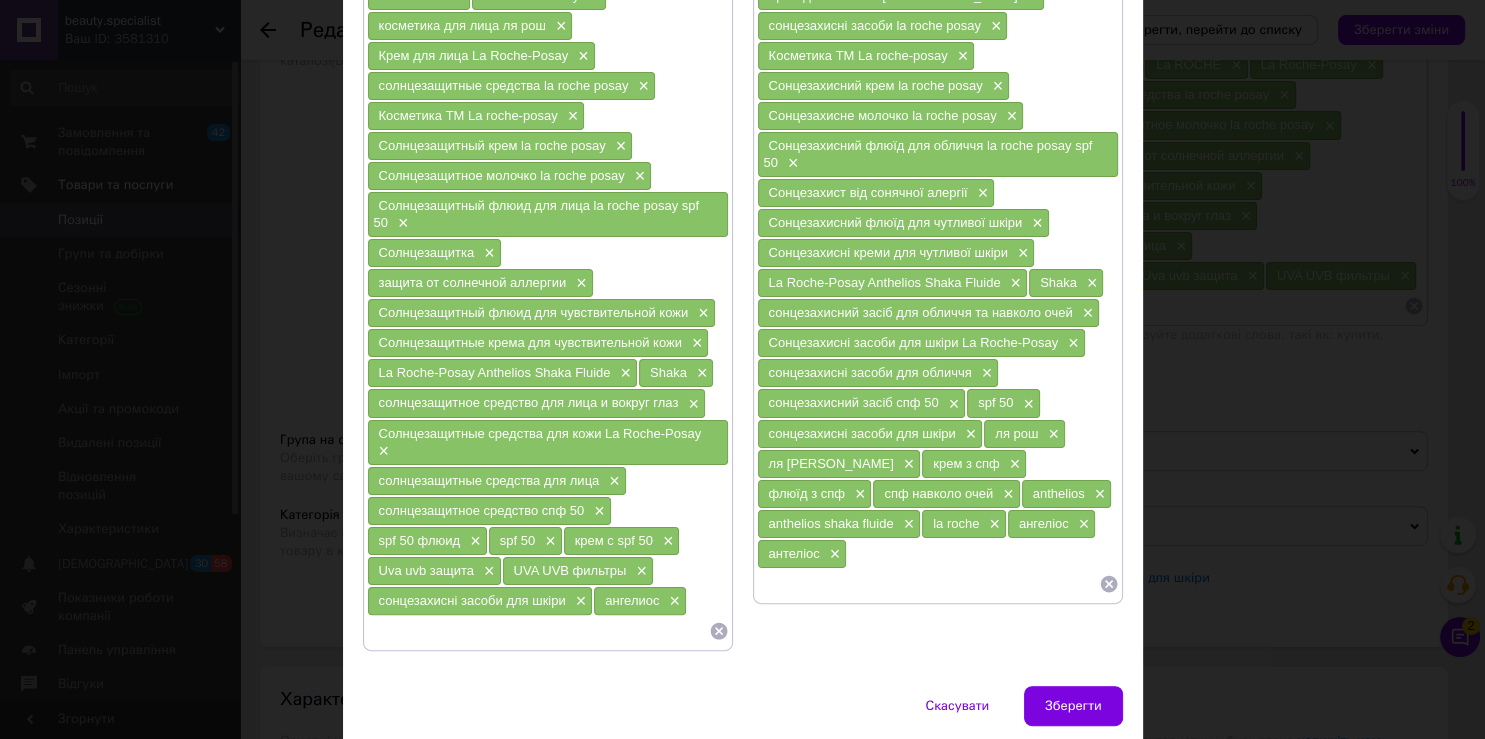 click at bounding box center (928, 584) 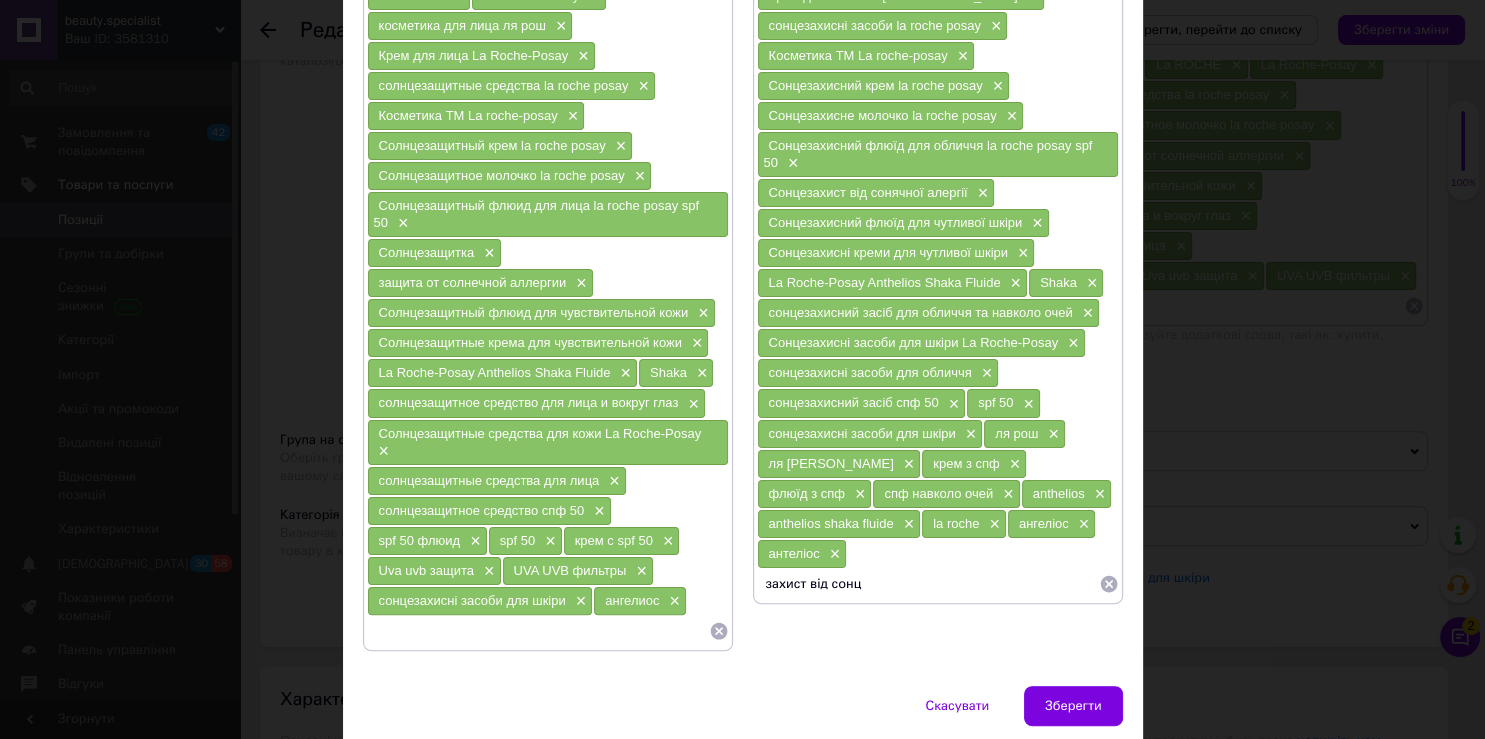 type on "захист від сонця" 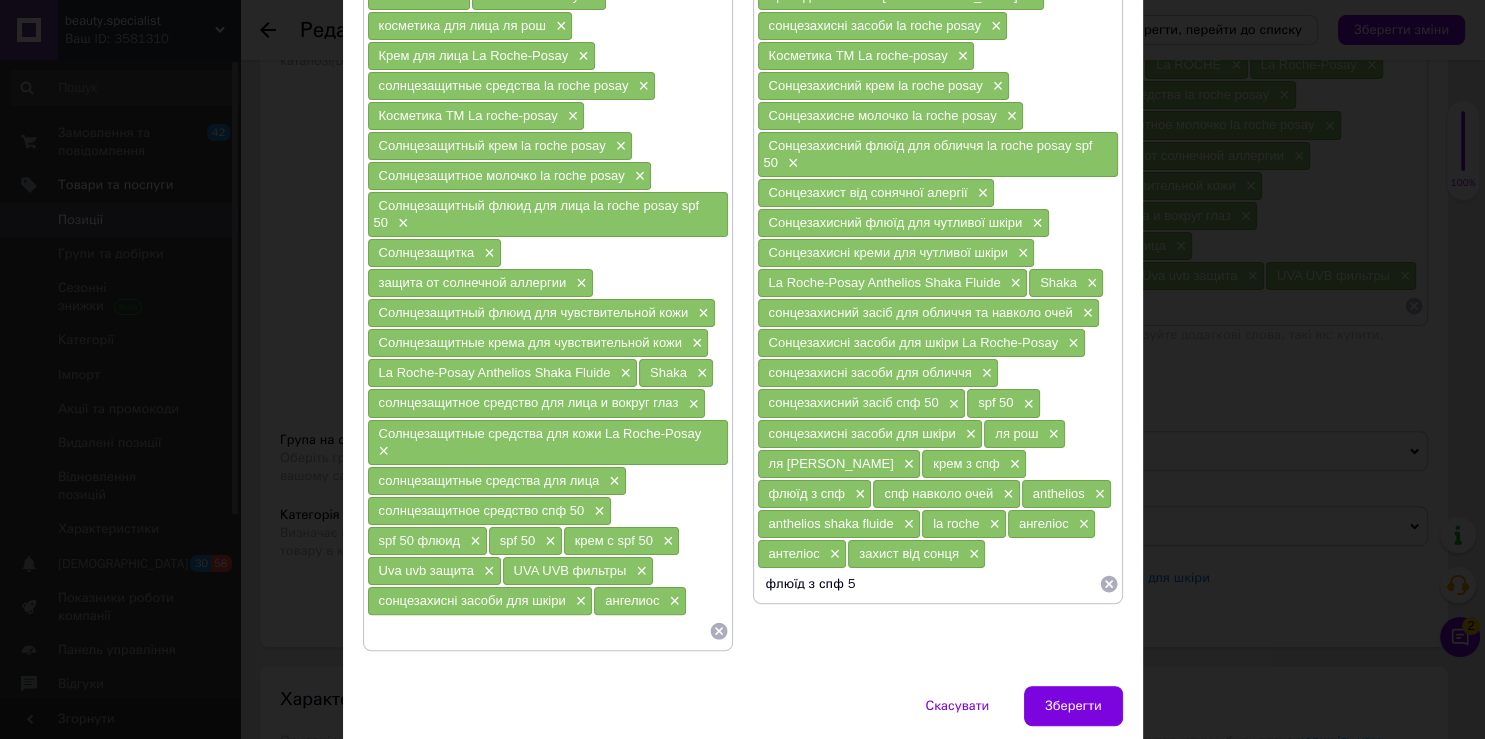 type on "флюїд з спф 50" 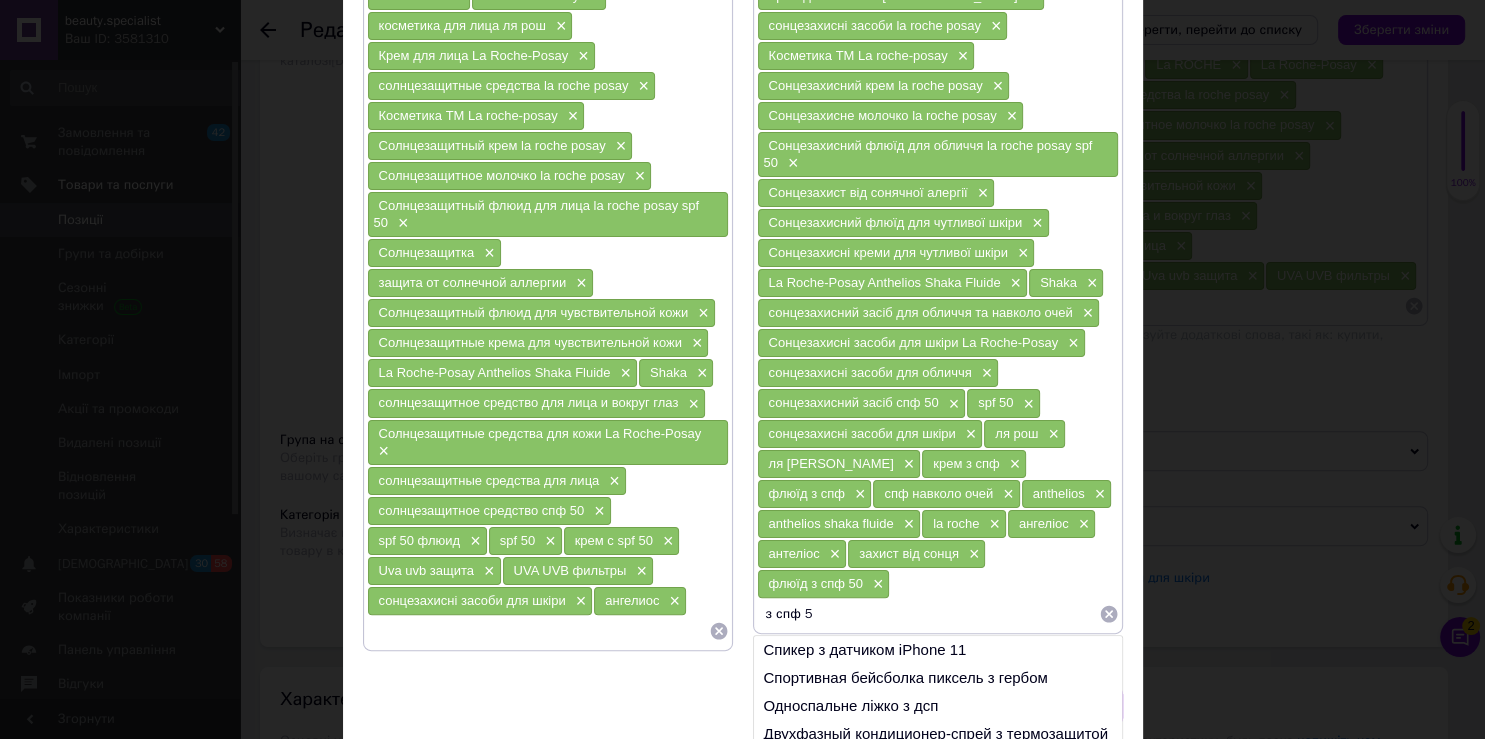 type on "з спф 50" 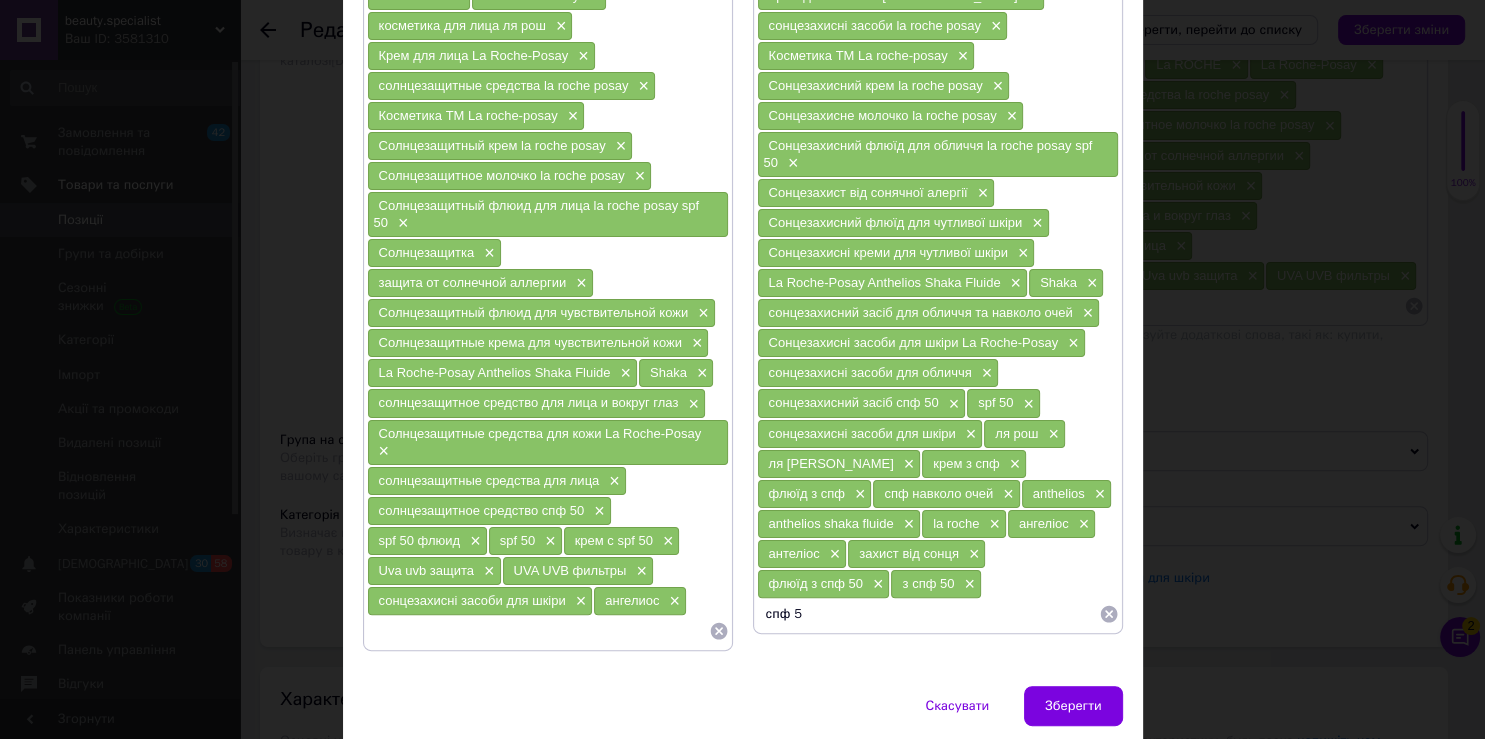 type on "спф 50" 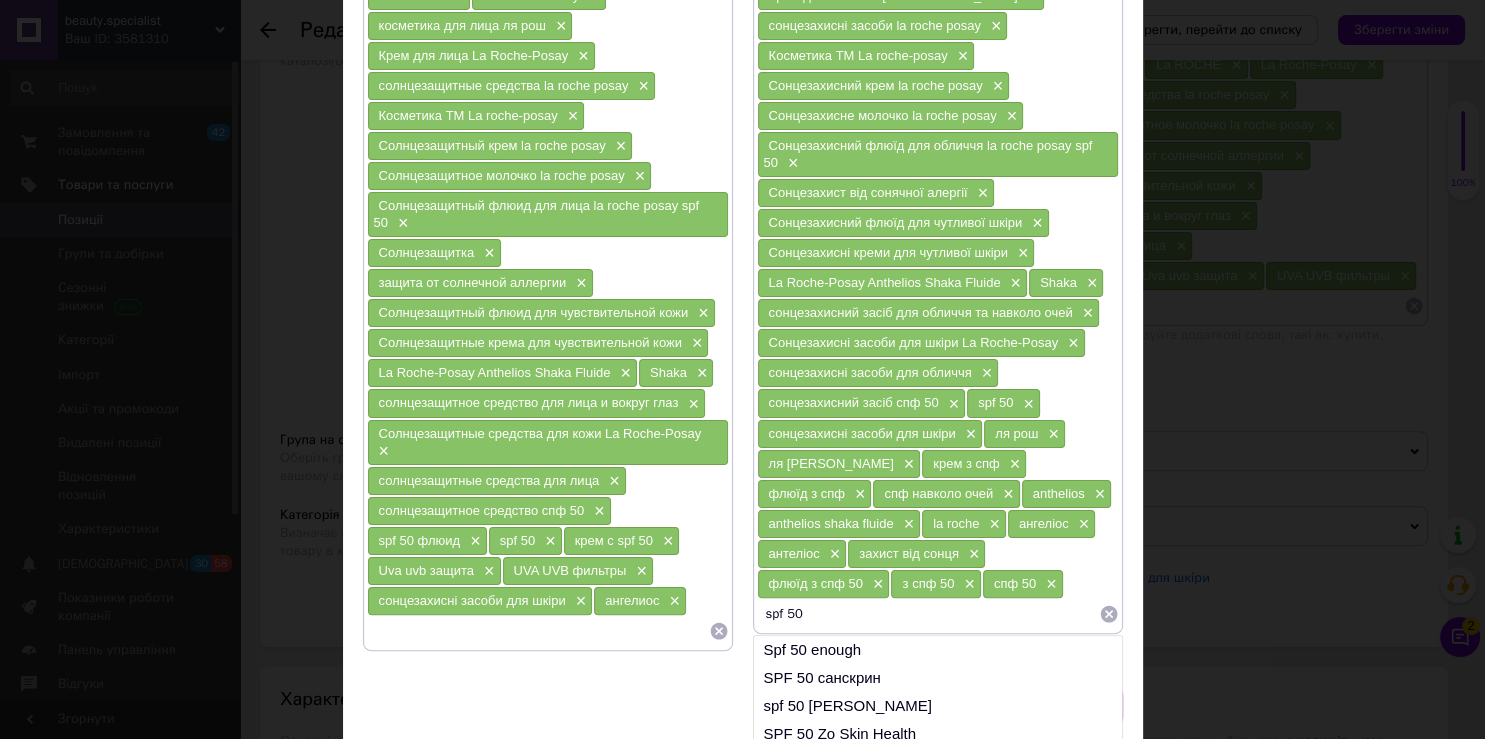click on "spf 50" at bounding box center [928, 614] 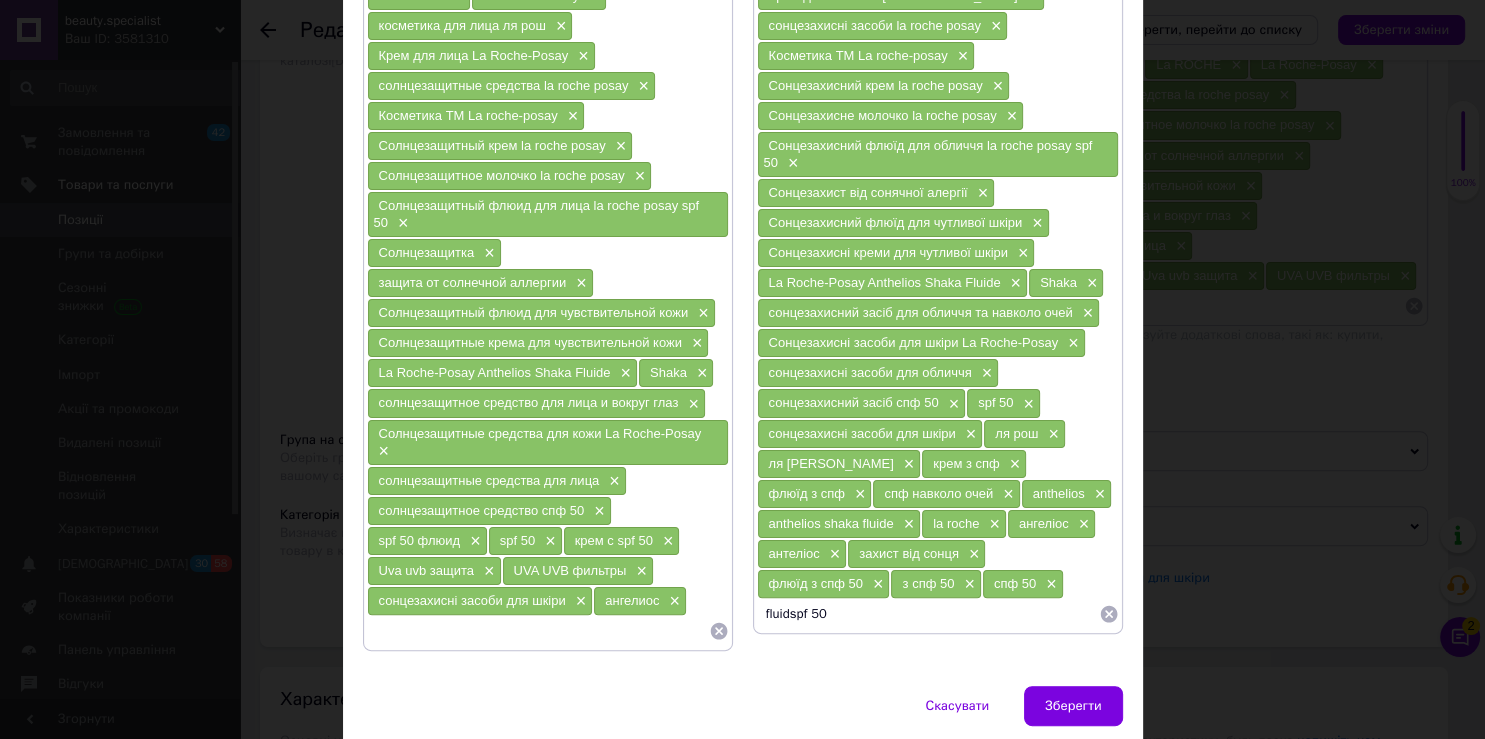 type on "fluid spf 50" 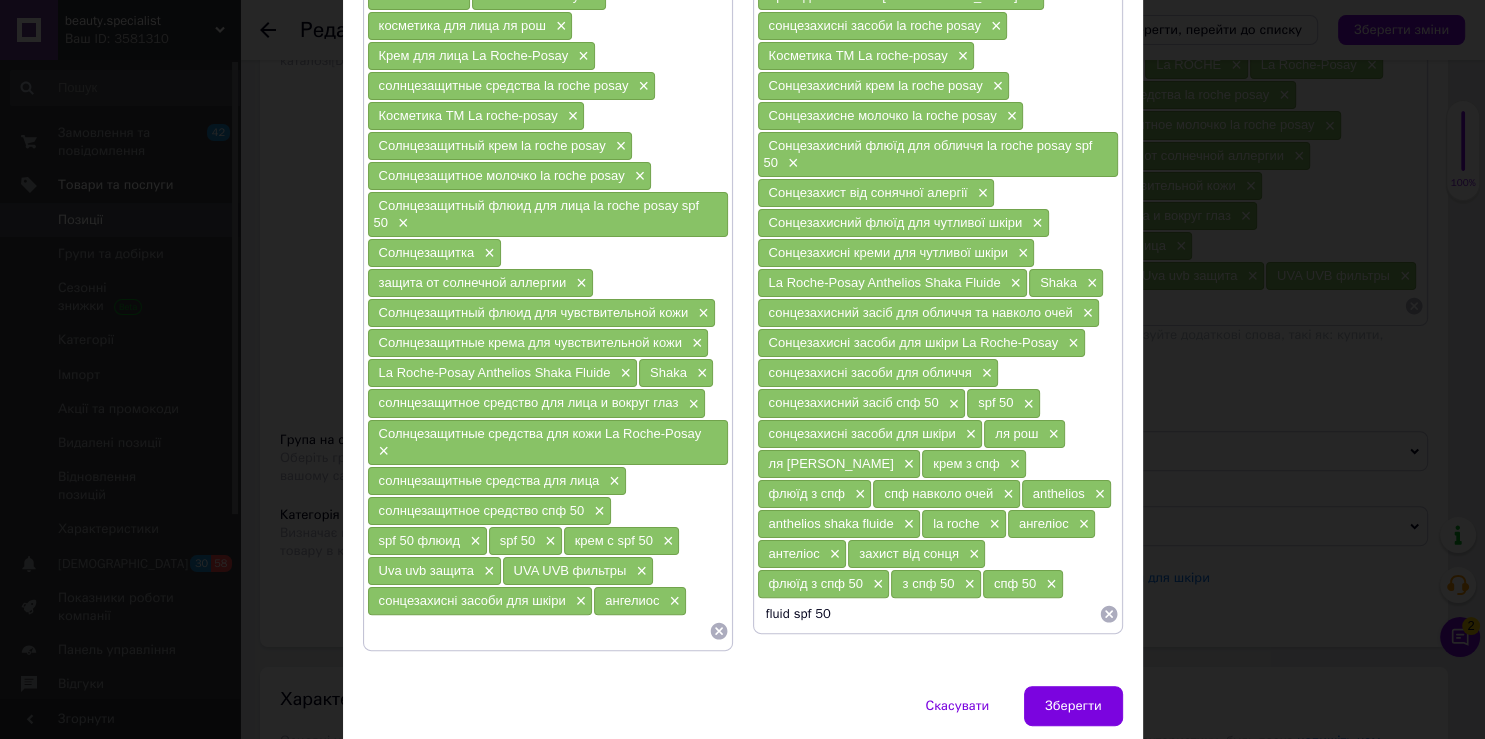 type 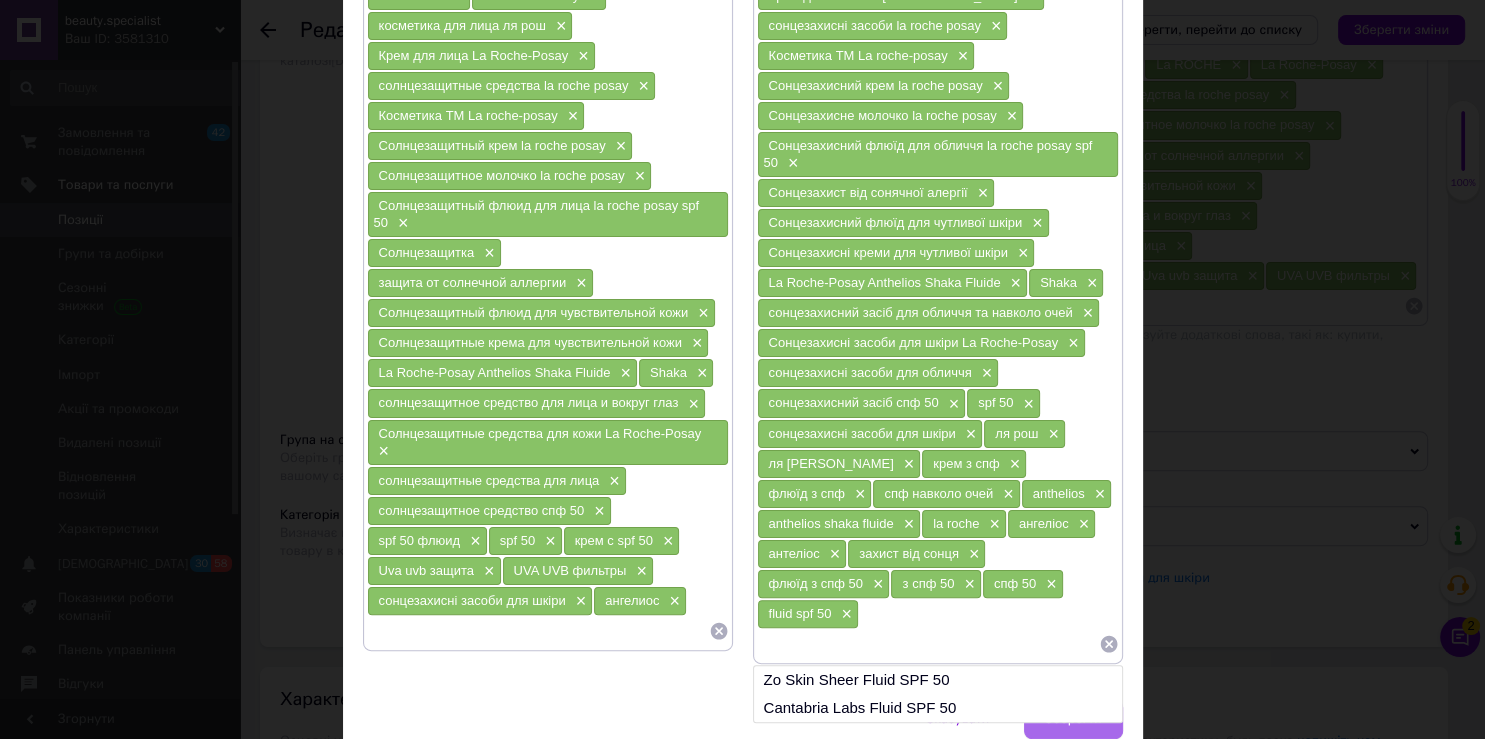 click on "Зберегти" at bounding box center (1073, 719) 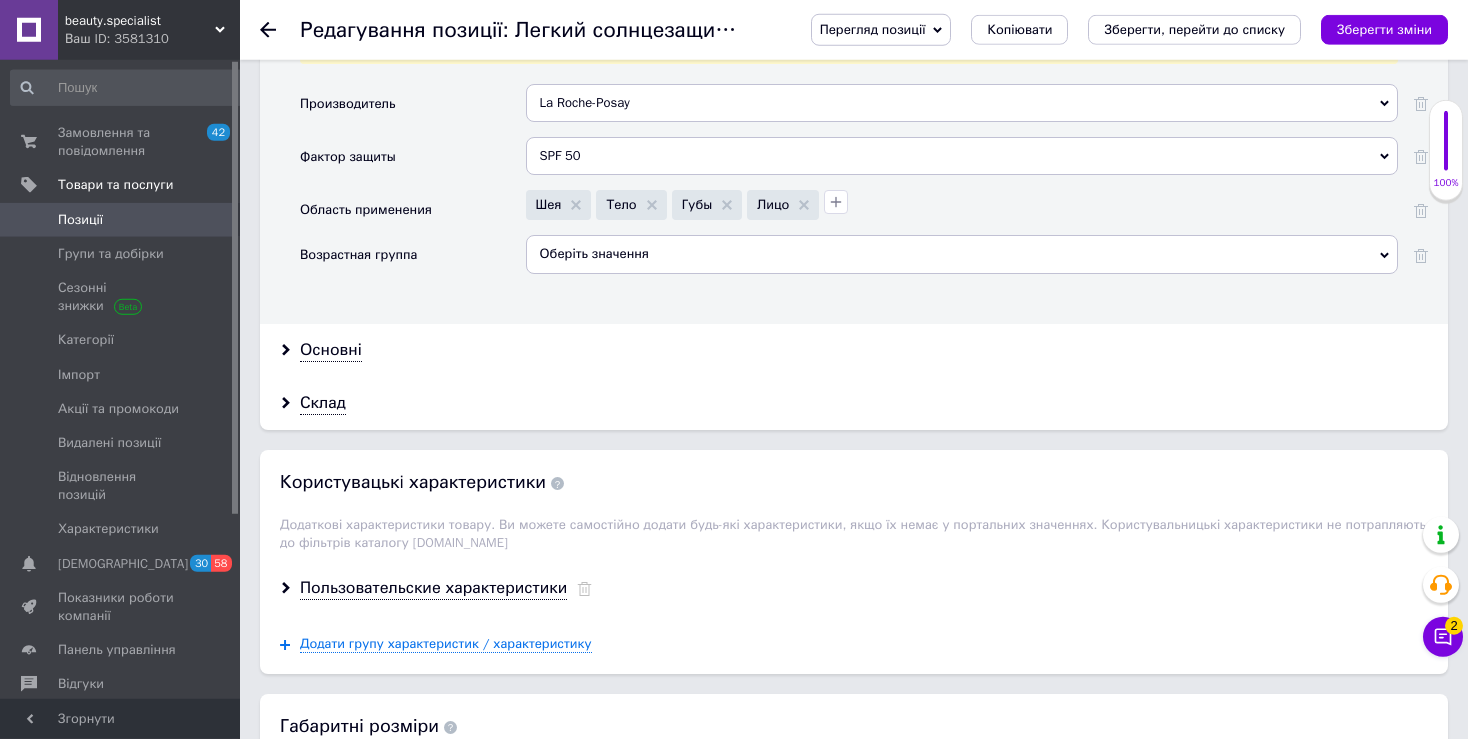 scroll, scrollTop: 2081, scrollLeft: 0, axis: vertical 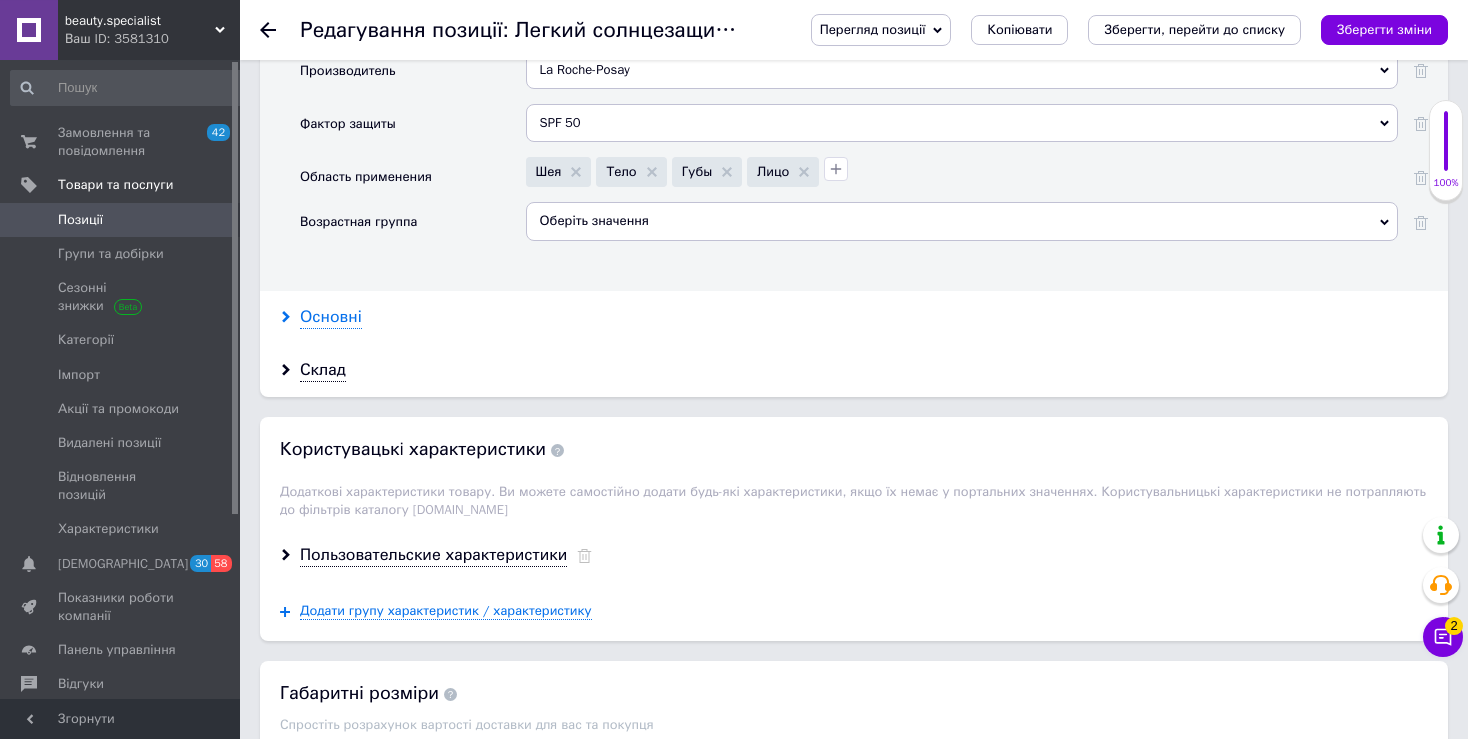 click on "Основні" at bounding box center [331, 317] 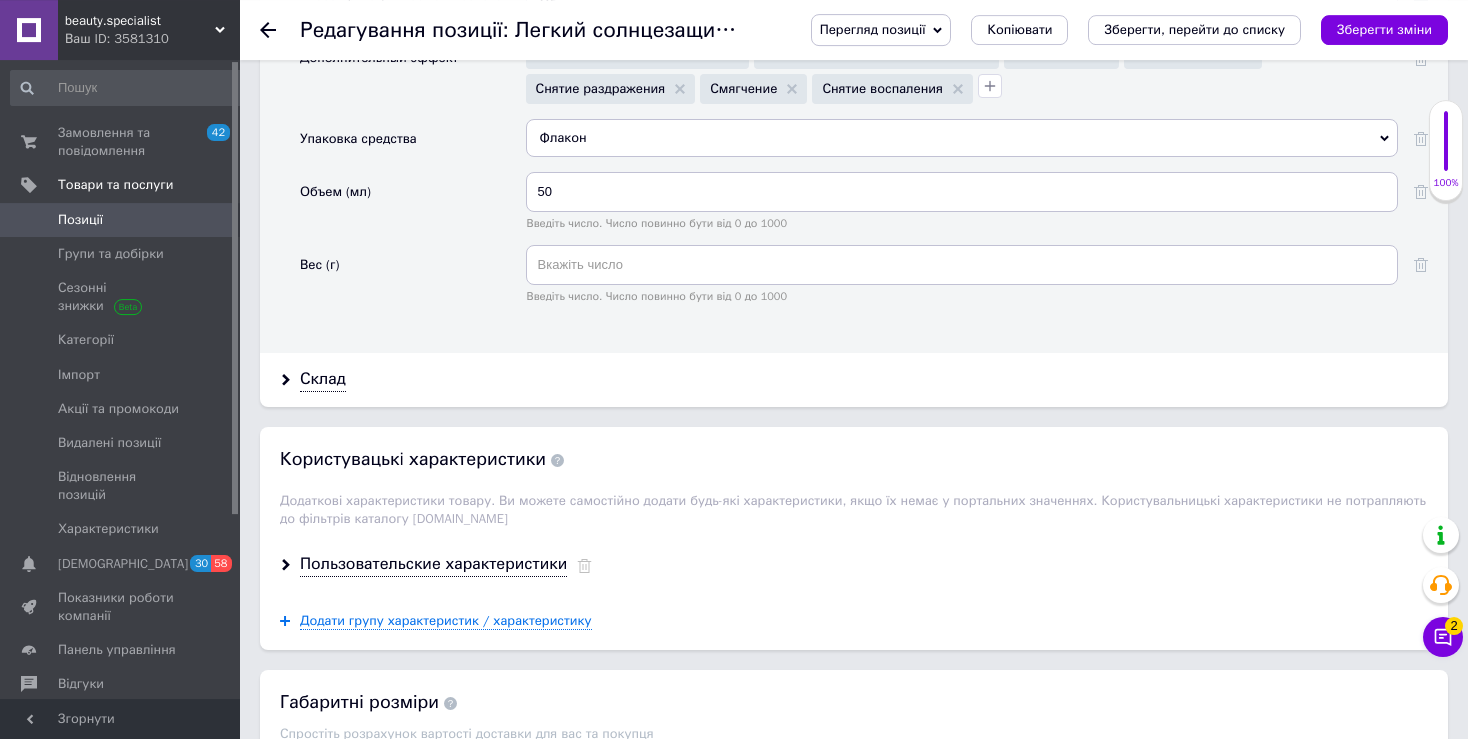 scroll, scrollTop: 3262, scrollLeft: 0, axis: vertical 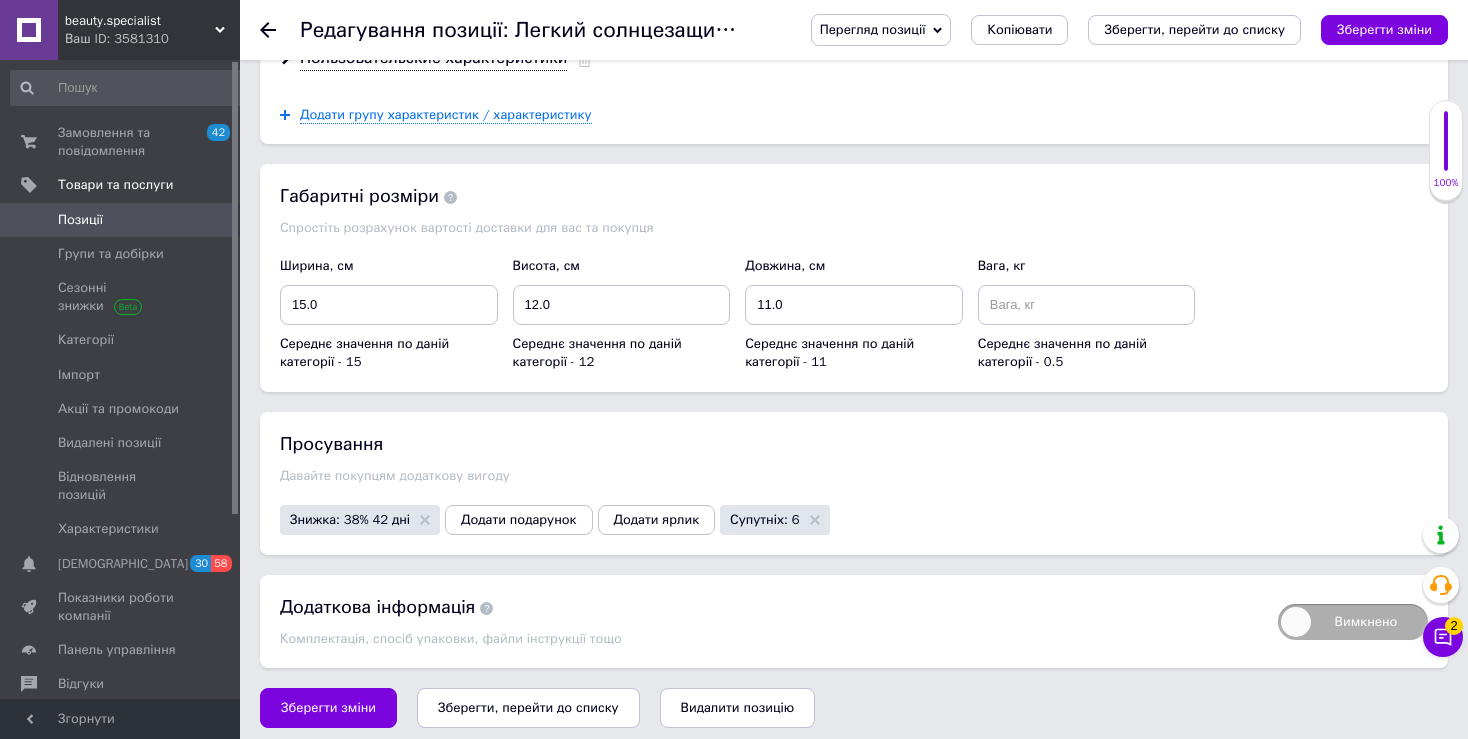 click on "Зберегти, перейти до списку" at bounding box center (528, 708) 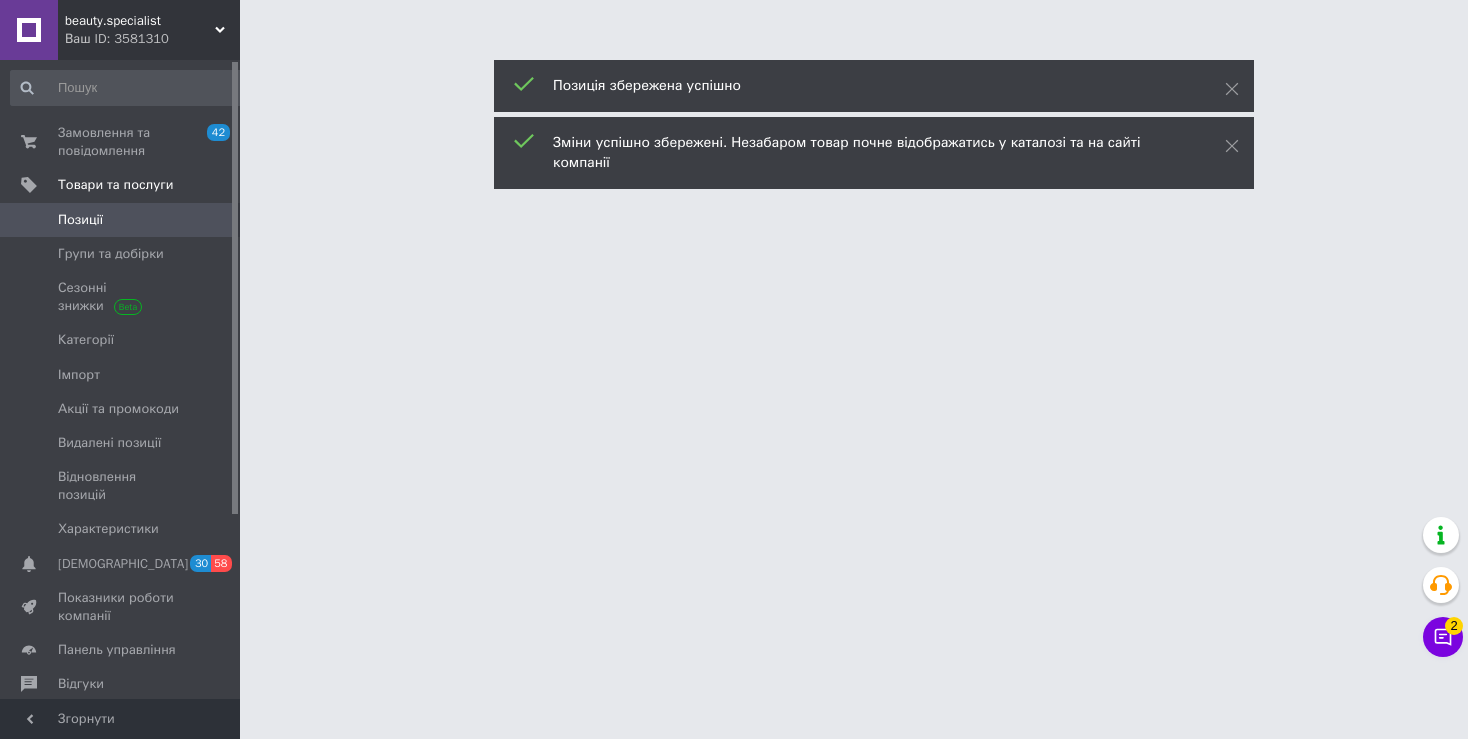 scroll, scrollTop: 0, scrollLeft: 0, axis: both 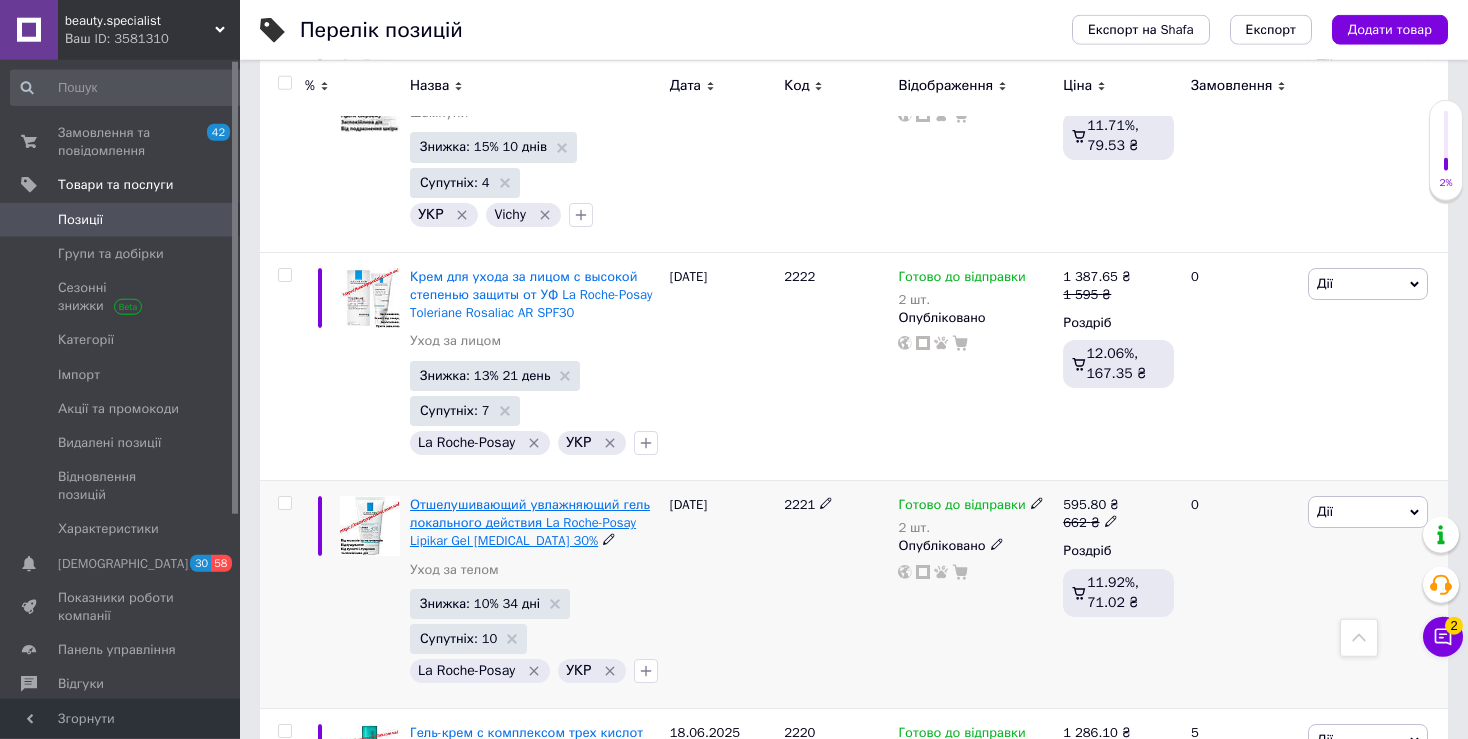 click on "Отшелушивающий увлажняющий гель локального действия  La Roche-Posay Lipikar Gel [MEDICAL_DATA] 30%" at bounding box center (535, 523) 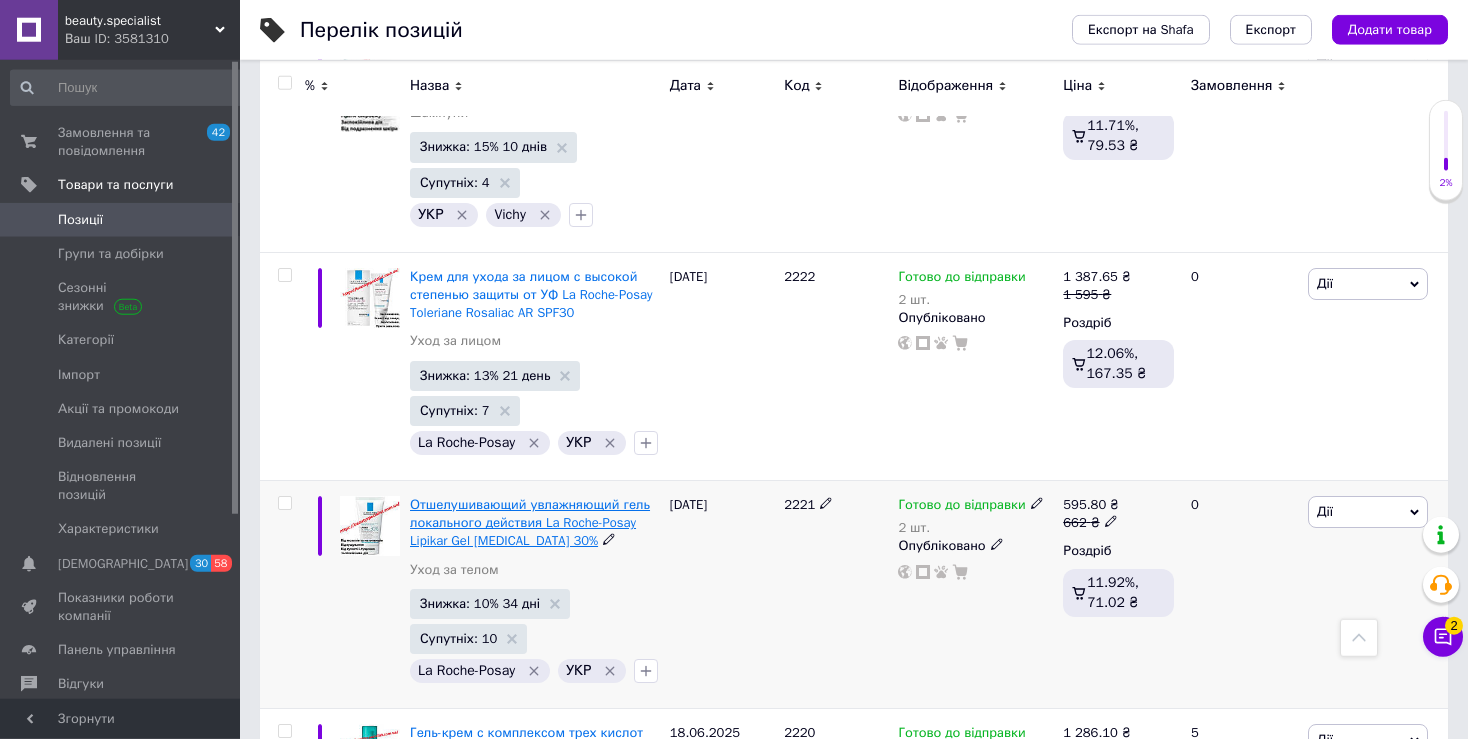 click on "Отшелушивающий увлажняющий гель локального действия  La Roche-Posay Lipikar Gel [MEDICAL_DATA] 30%" at bounding box center [530, 522] 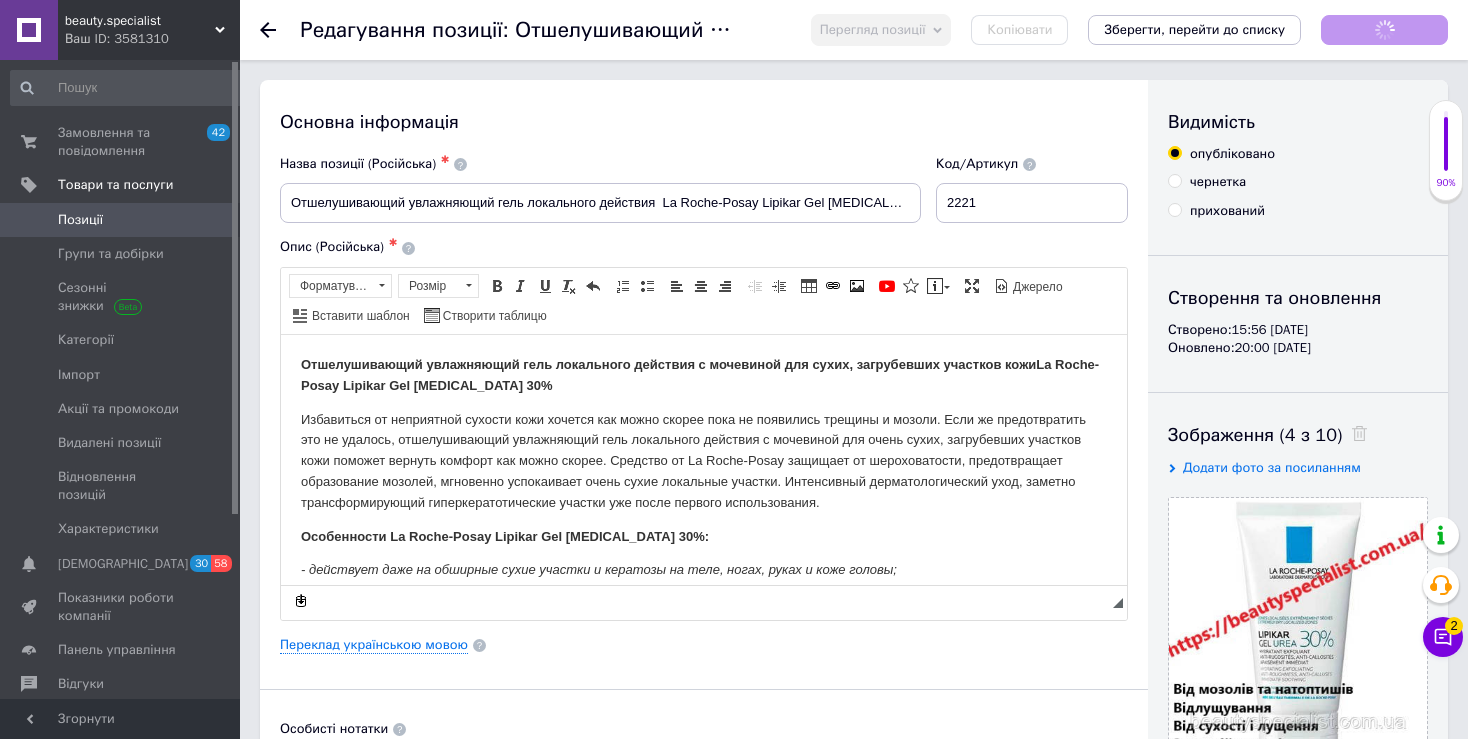 scroll, scrollTop: 0, scrollLeft: 0, axis: both 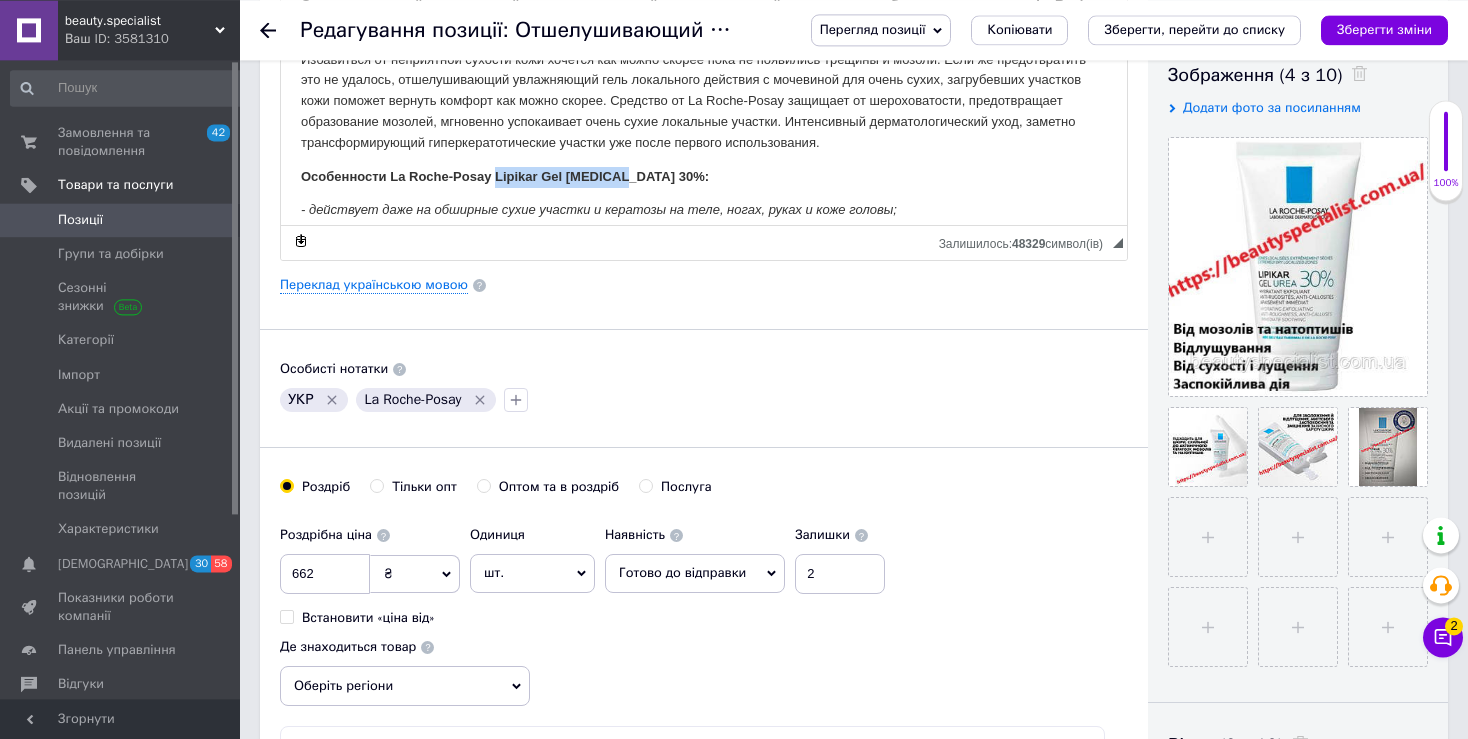 drag, startPoint x: 494, startPoint y: 174, endPoint x: 626, endPoint y: 180, distance: 132.13629 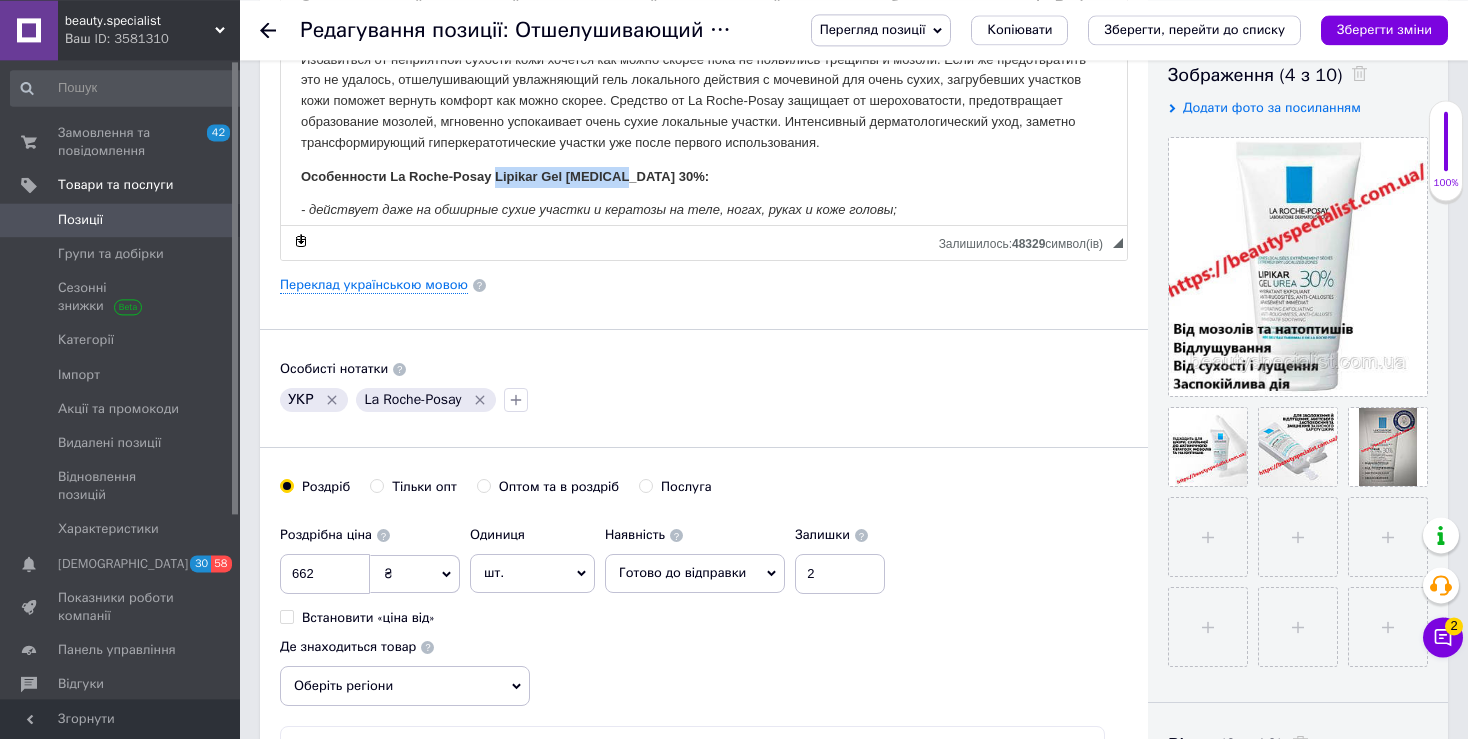 click on "Особенности La Roche-Posay Lipikar Gel [MEDICAL_DATA] 30%:" at bounding box center [505, 176] 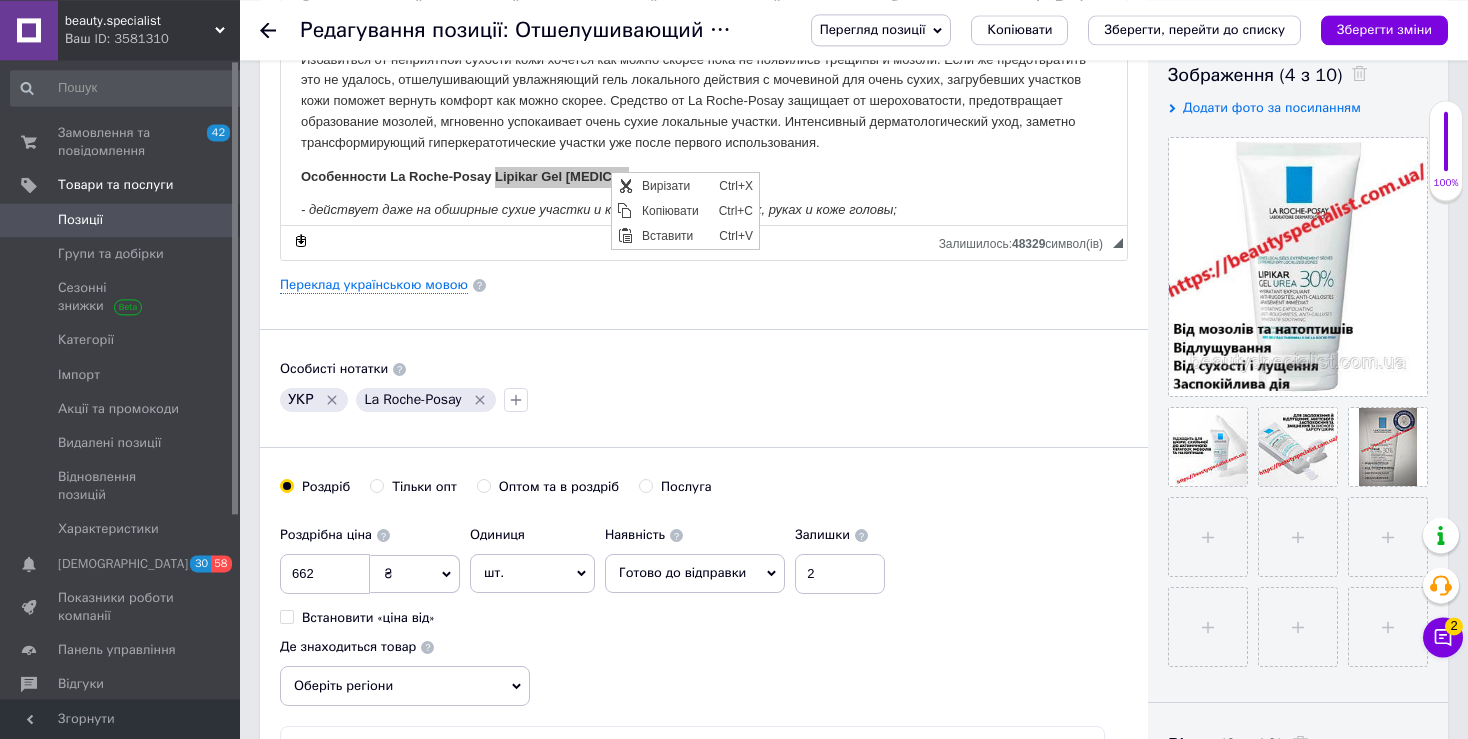 scroll, scrollTop: 0, scrollLeft: 0, axis: both 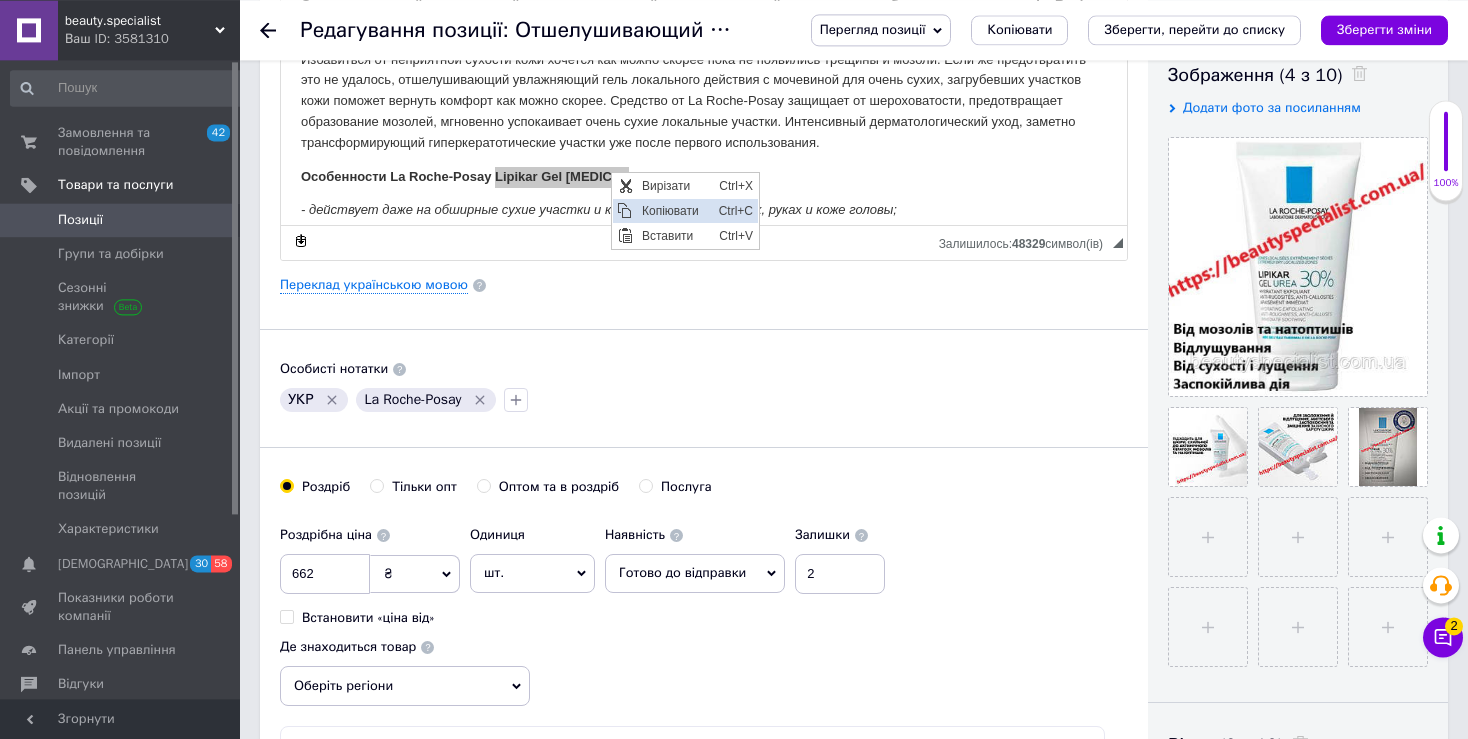 click on "Копіювати" at bounding box center (674, 211) 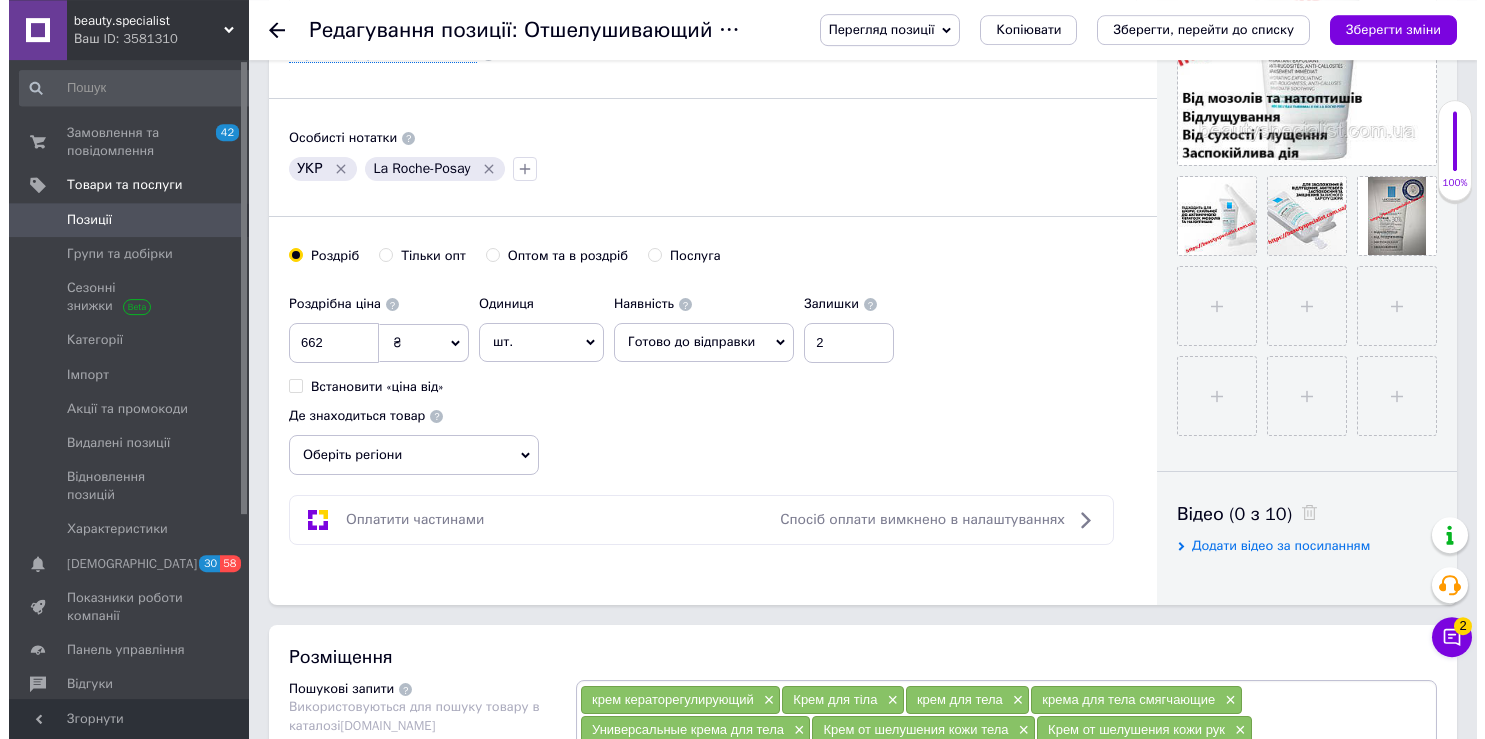 scroll, scrollTop: 1192, scrollLeft: 0, axis: vertical 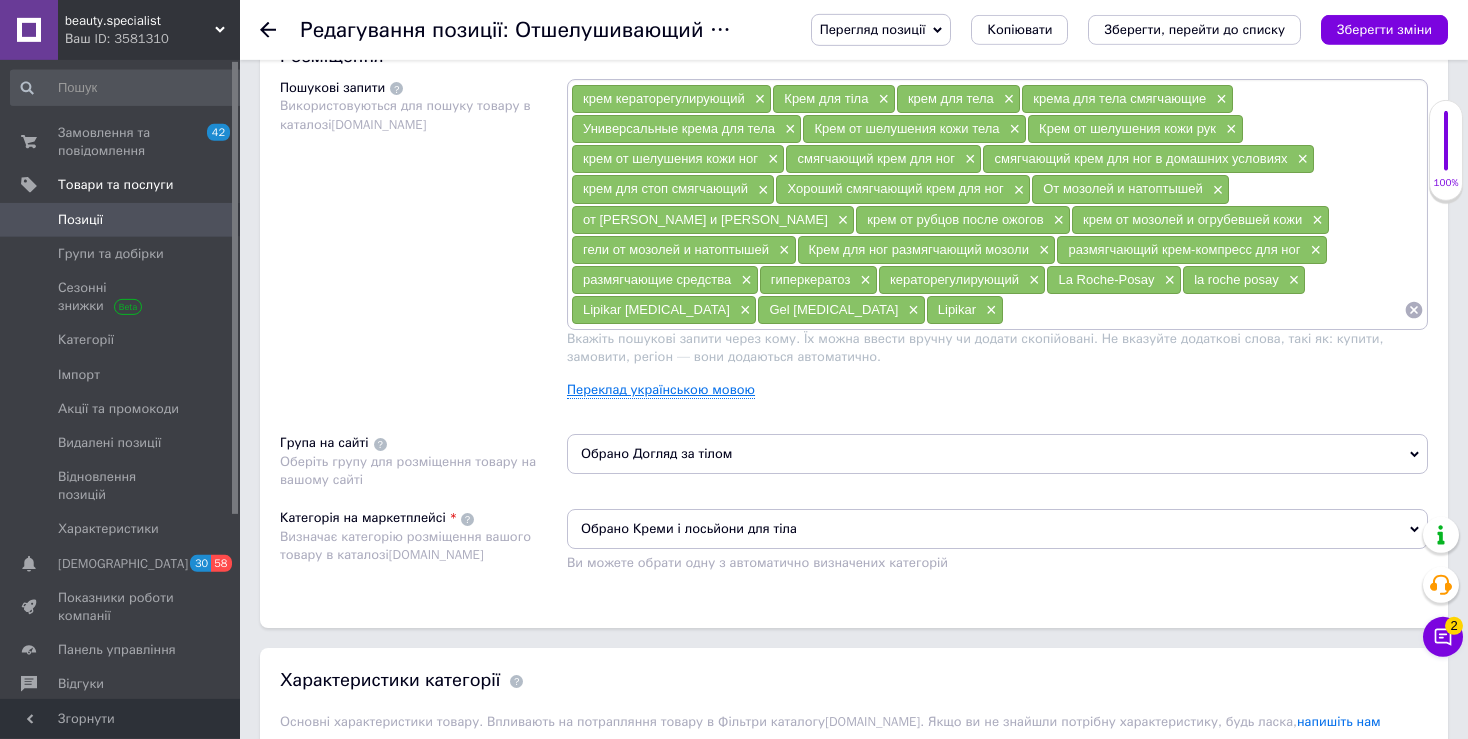 click on "Переклад українською мовою" at bounding box center [661, 390] 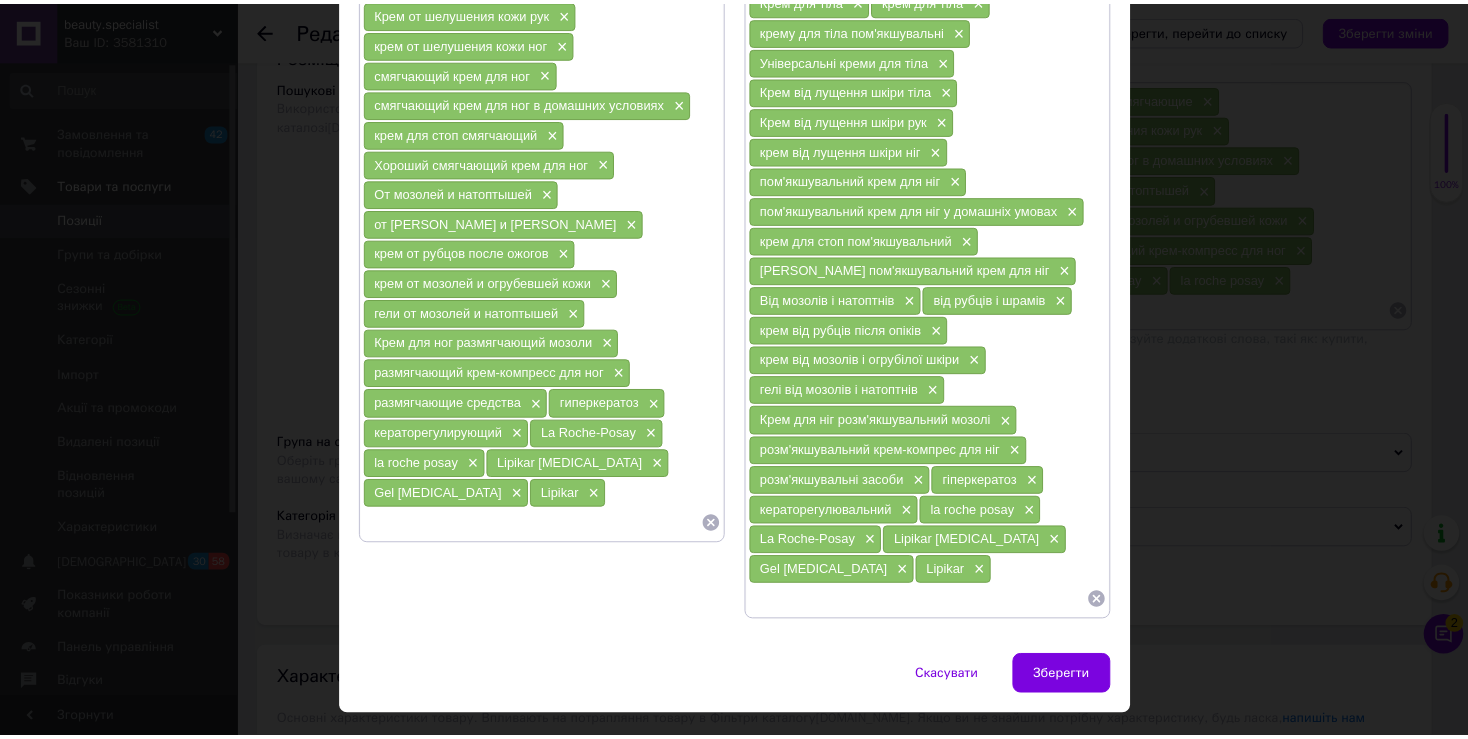 scroll, scrollTop: 334, scrollLeft: 0, axis: vertical 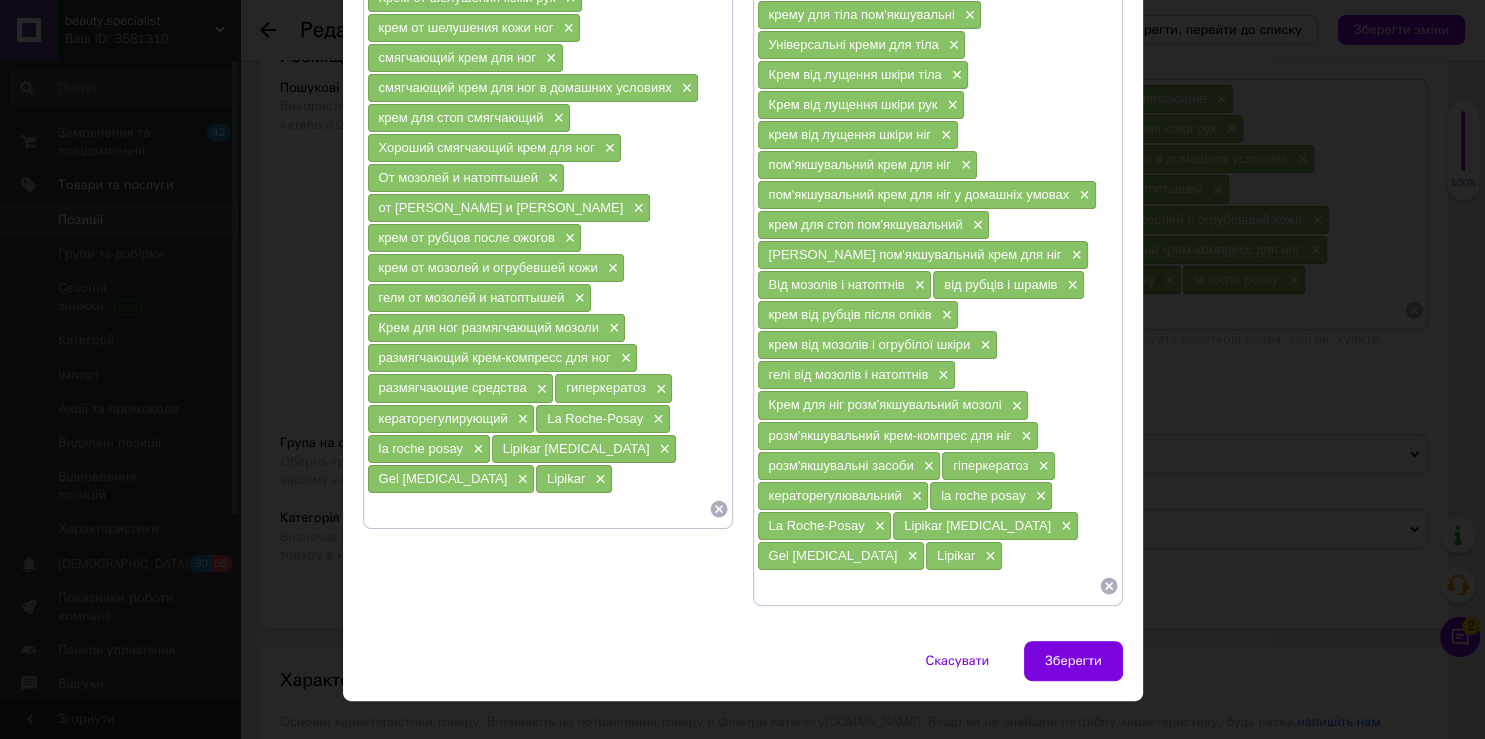 paste on "Lipikar Gel [MEDICAL_DATA] 30%" 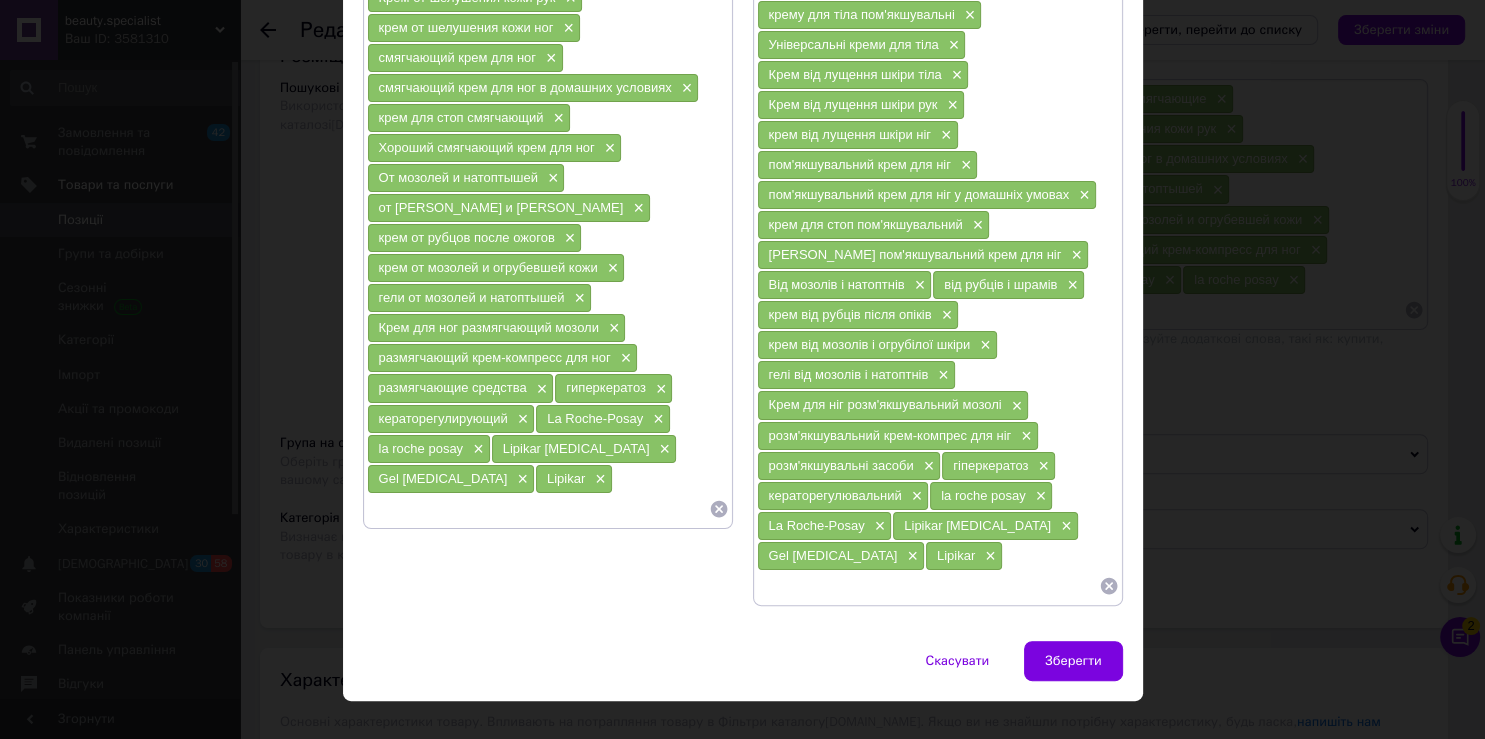 type on "Lipikar Gel [MEDICAL_DATA] 30%" 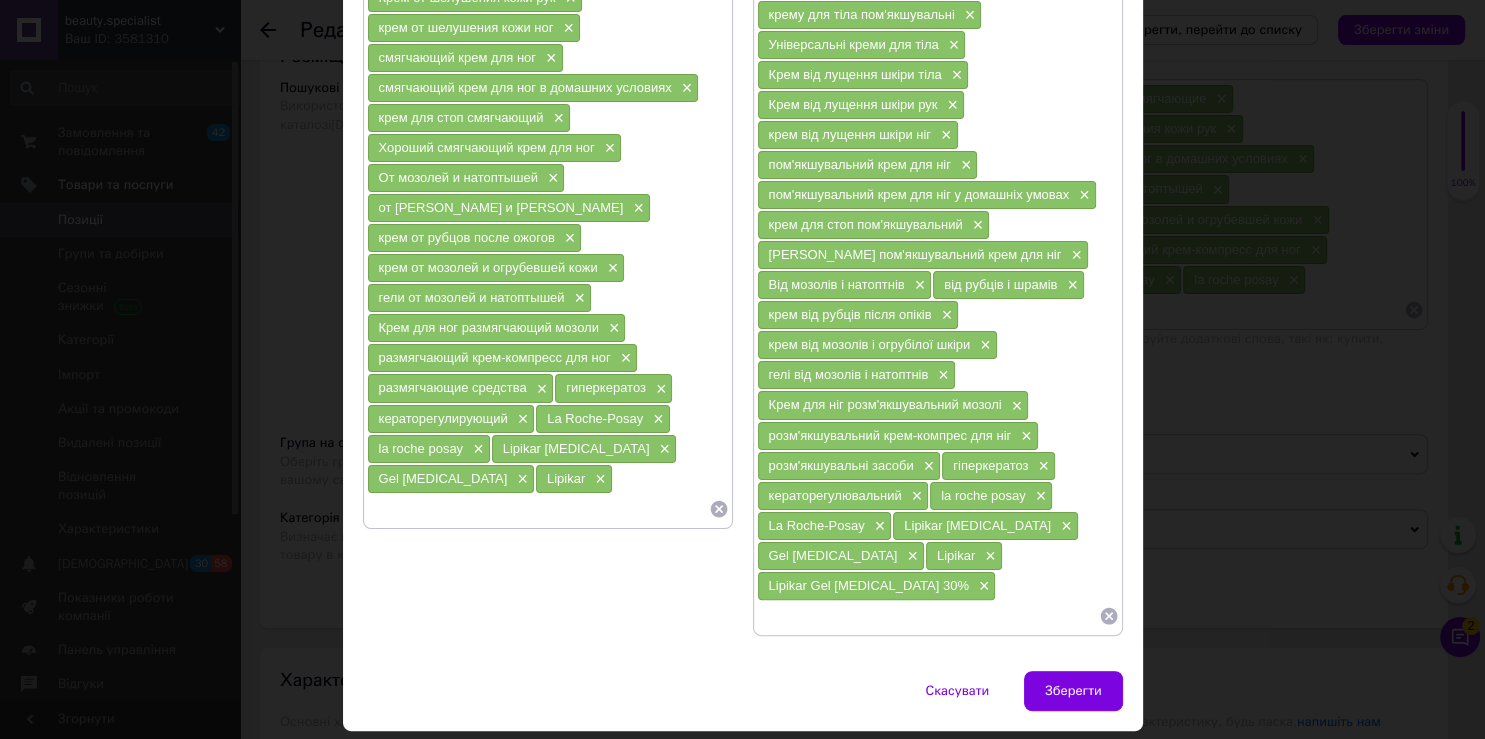 paste on "Lipikar Gel [MEDICAL_DATA] 30%" 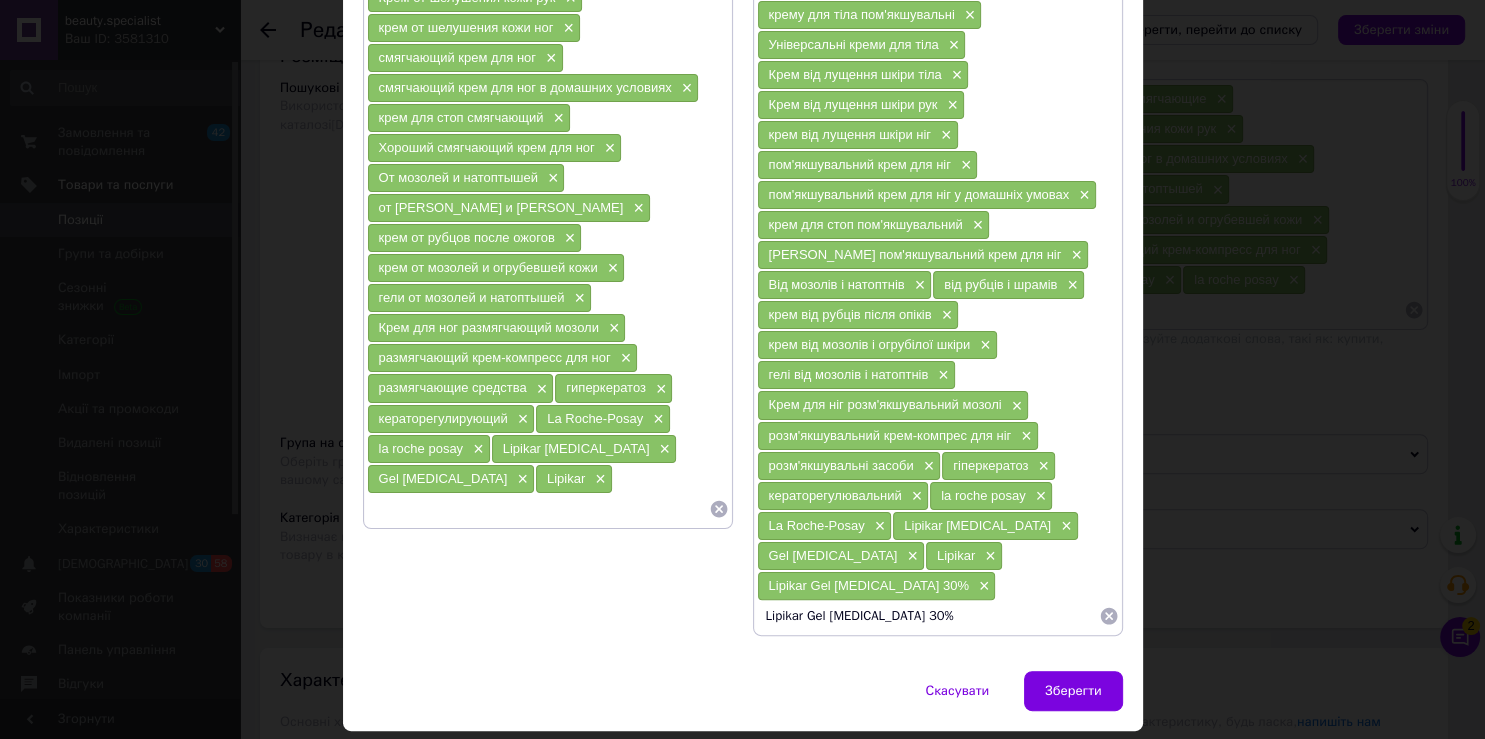 drag, startPoint x: 820, startPoint y: 589, endPoint x: 666, endPoint y: 586, distance: 154.02922 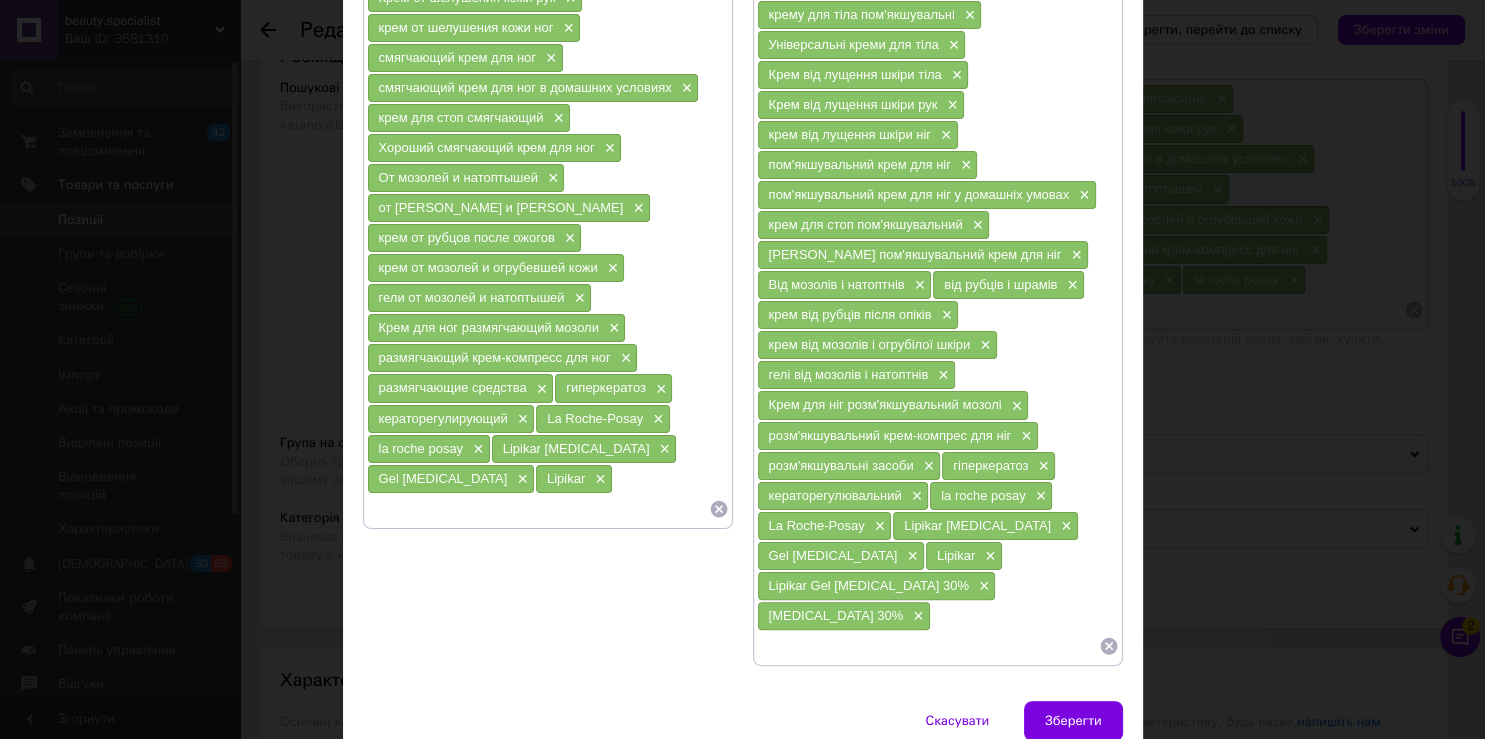 paste on "Lipikar Gel [MEDICAL_DATA] 30%" 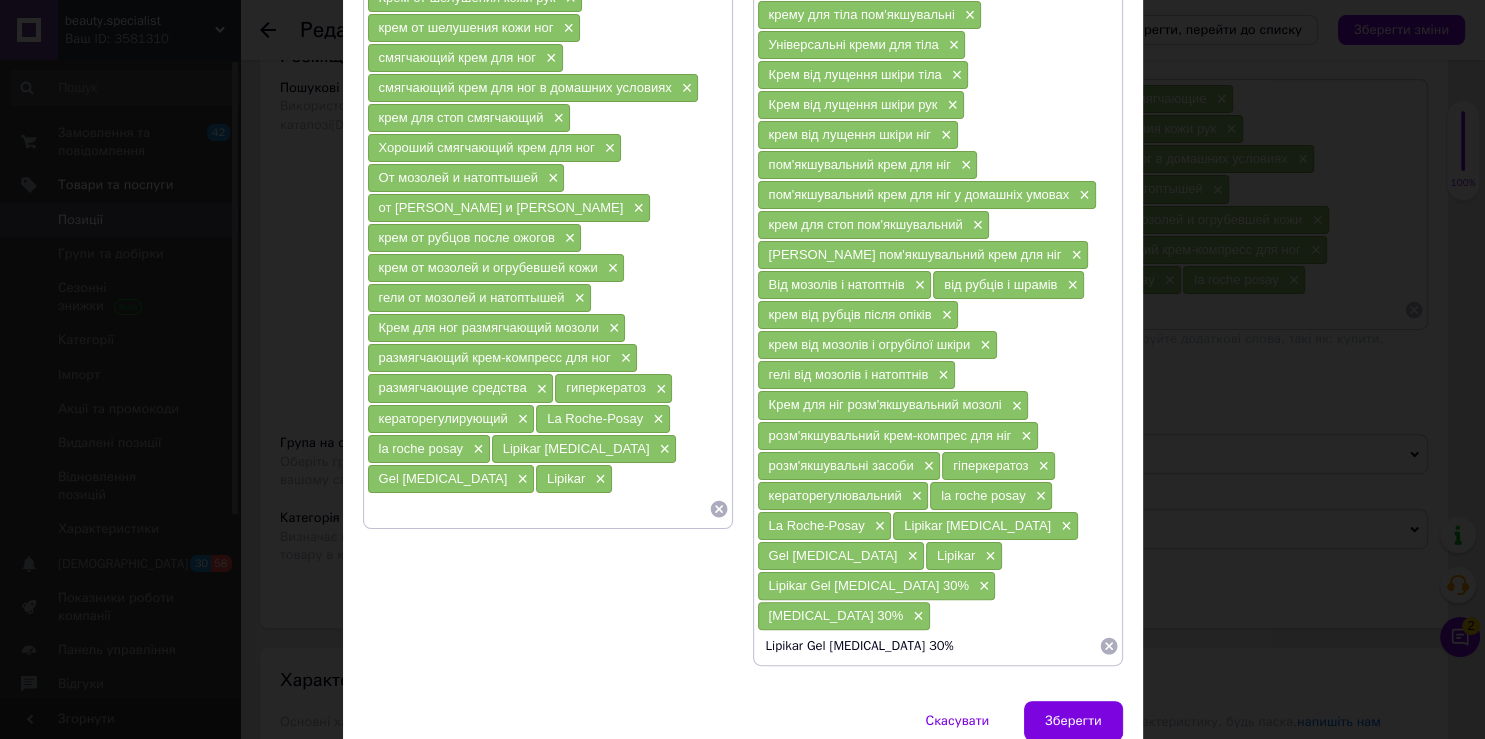 drag, startPoint x: 865, startPoint y: 593, endPoint x: 882, endPoint y: 590, distance: 17.262676 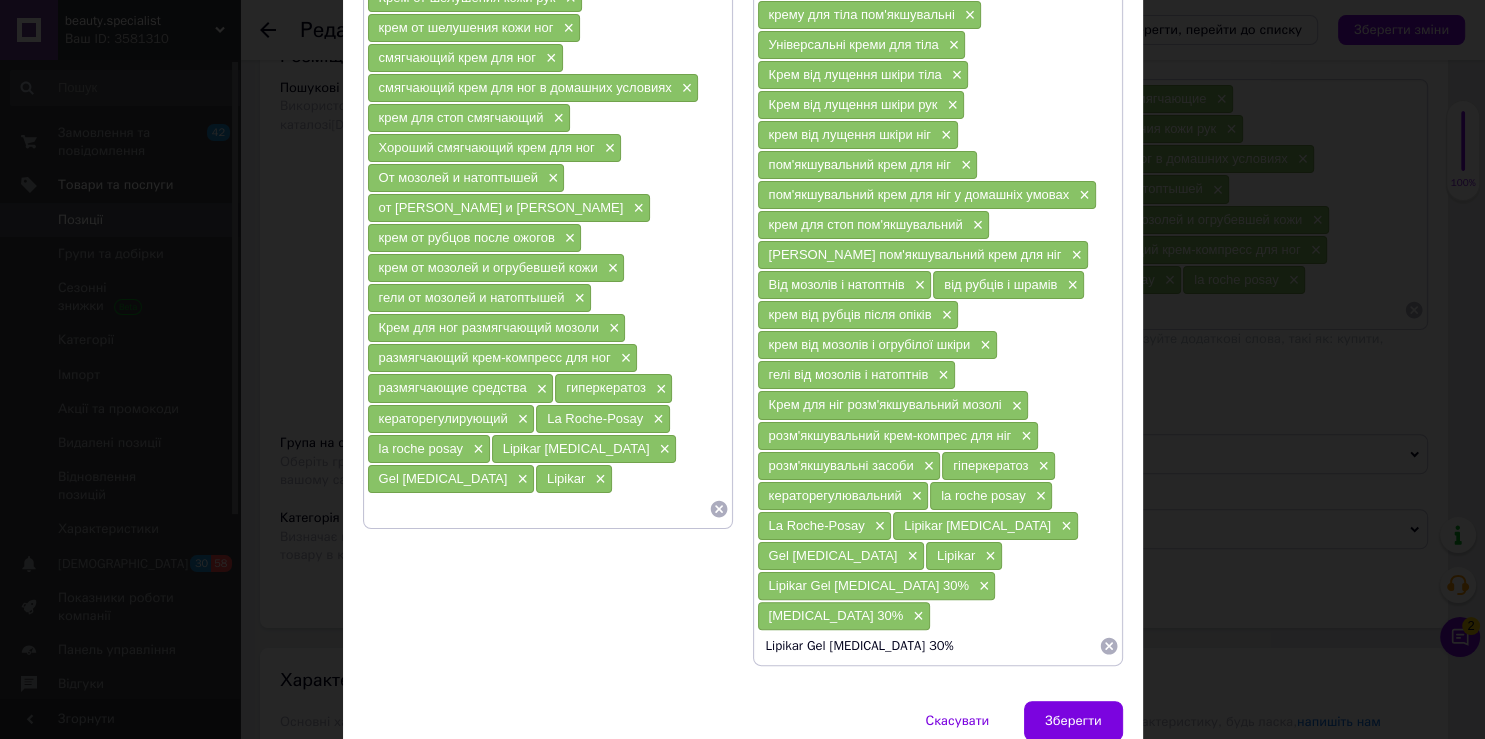 click on "Lipikar Gel [MEDICAL_DATA] 30%" at bounding box center (928, 646) 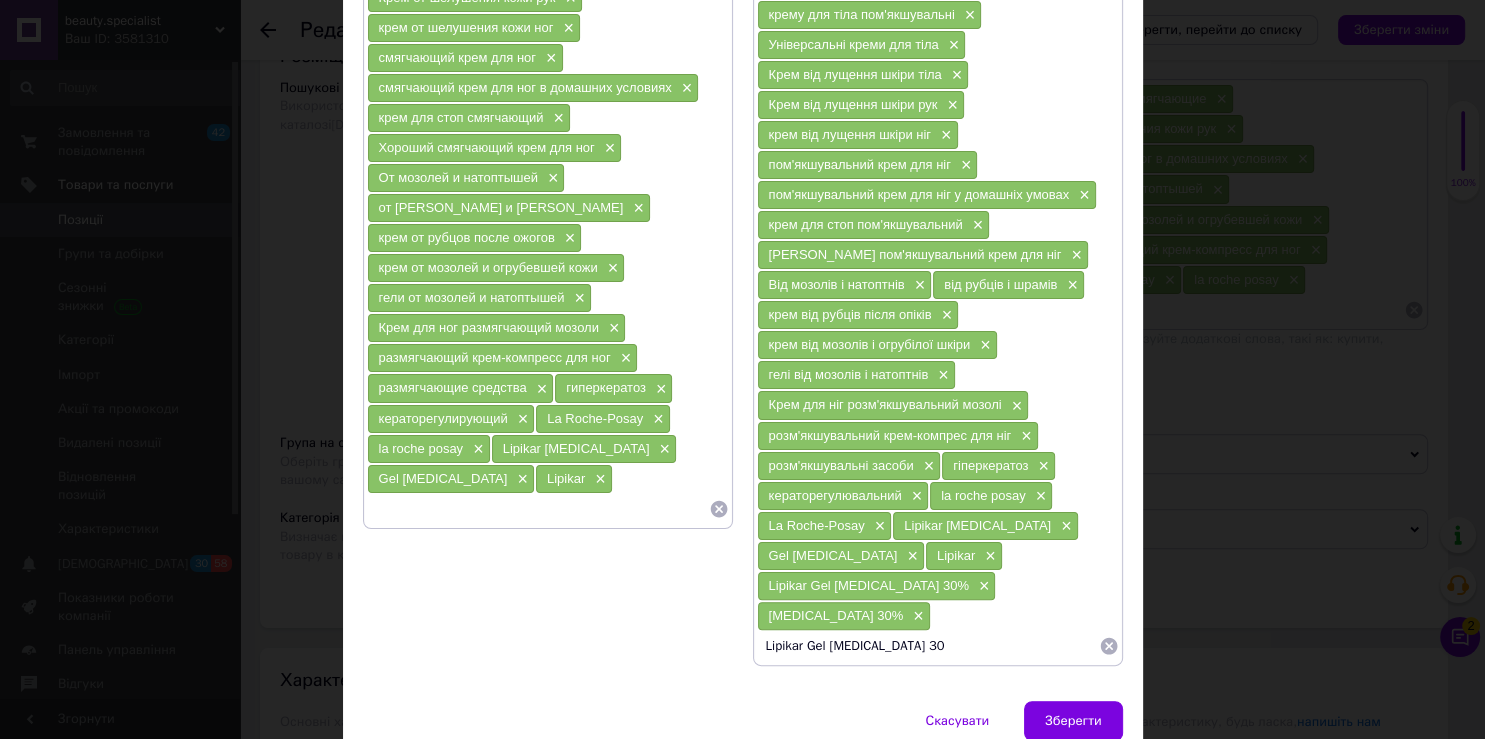 drag, startPoint x: 820, startPoint y: 587, endPoint x: 588, endPoint y: 573, distance: 232.42203 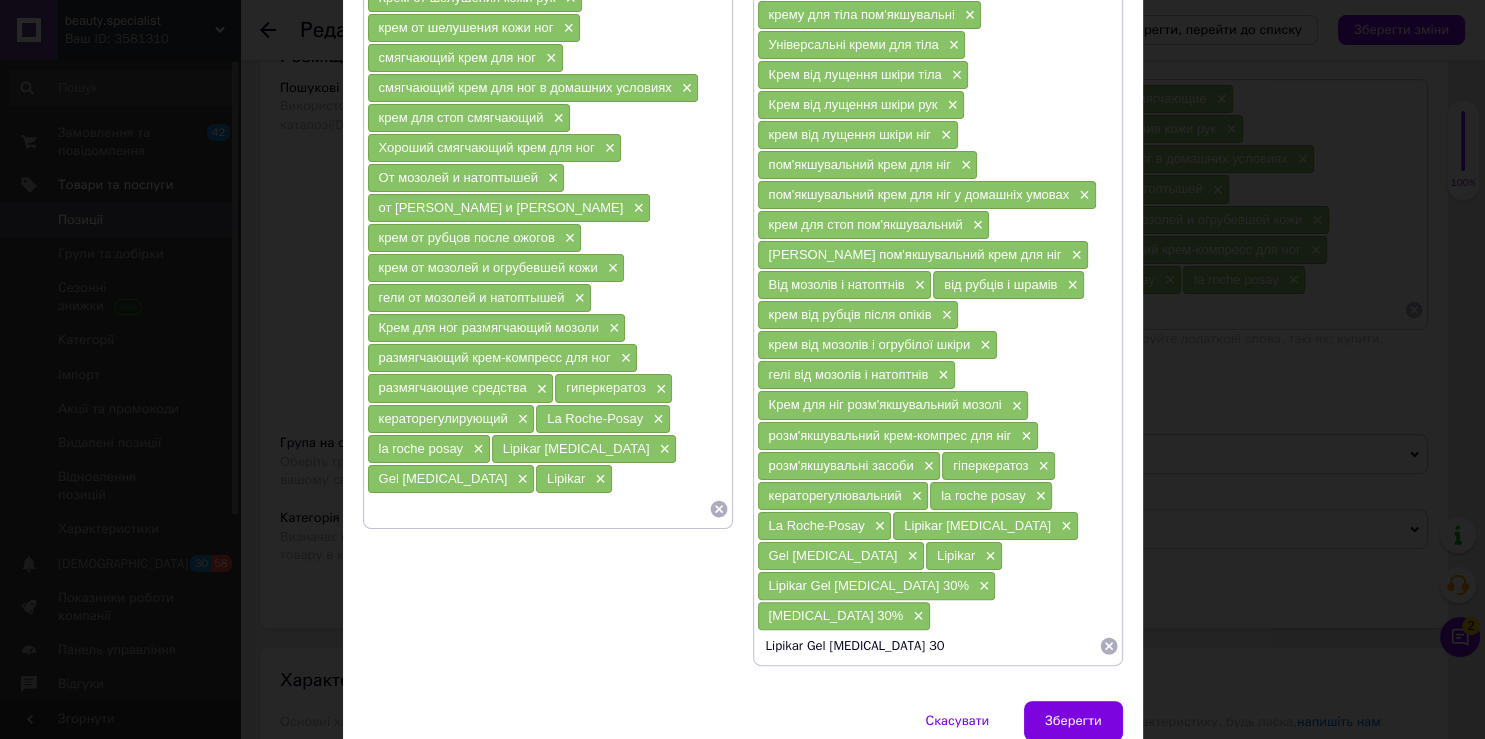 click on "Lipikar Gel [MEDICAL_DATA] 30" at bounding box center (928, 646) 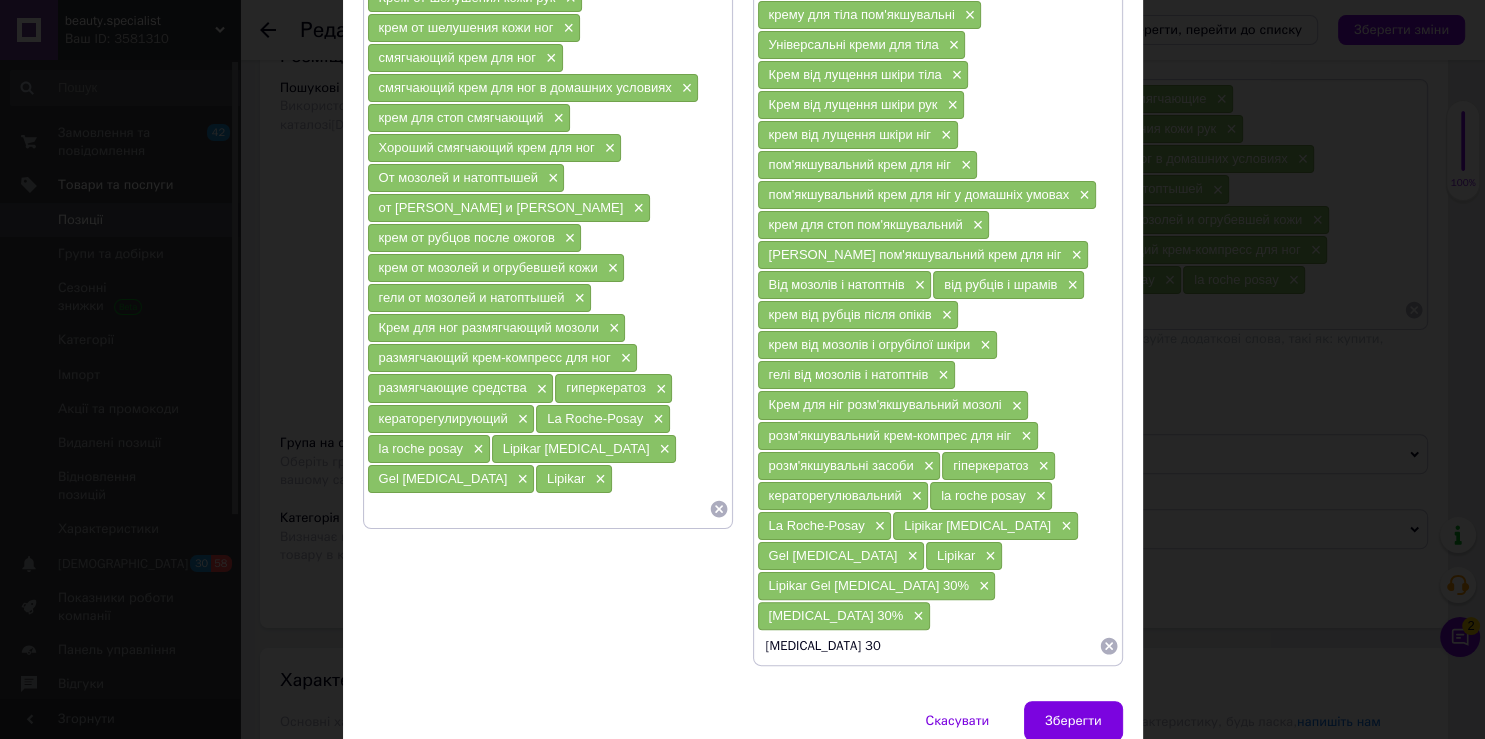type 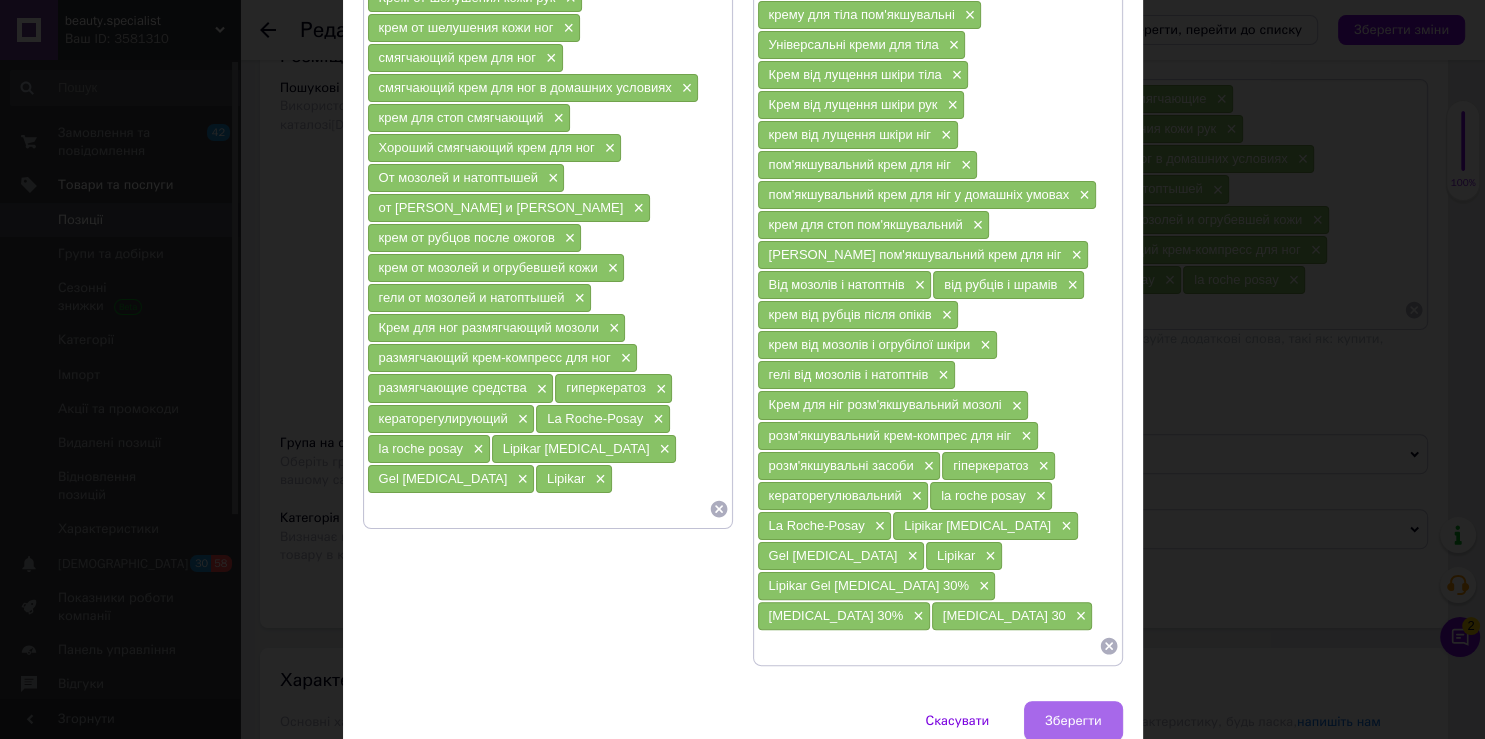 click on "Зберегти" at bounding box center [1073, 721] 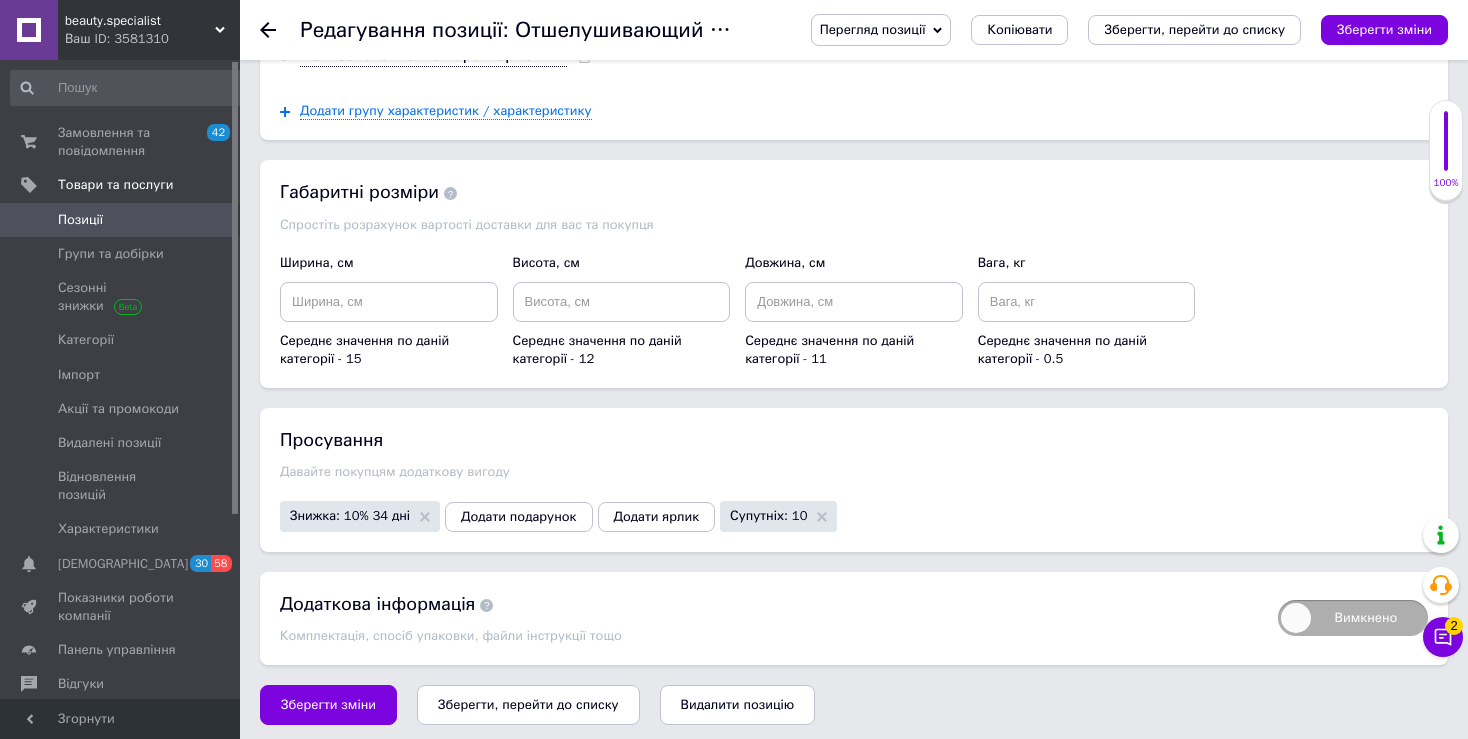 scroll, scrollTop: 2490, scrollLeft: 0, axis: vertical 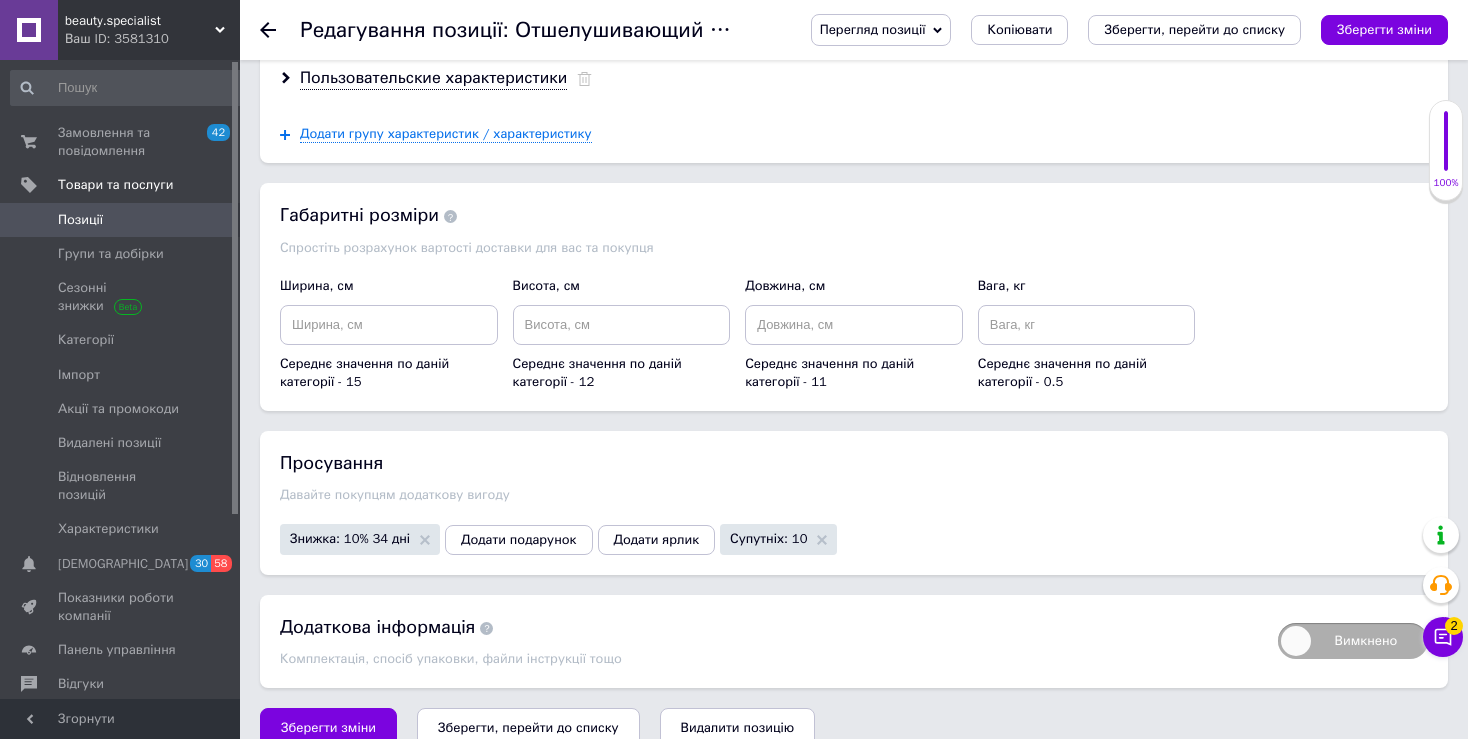 click on "Зберегти, перейти до списку" at bounding box center [528, 727] 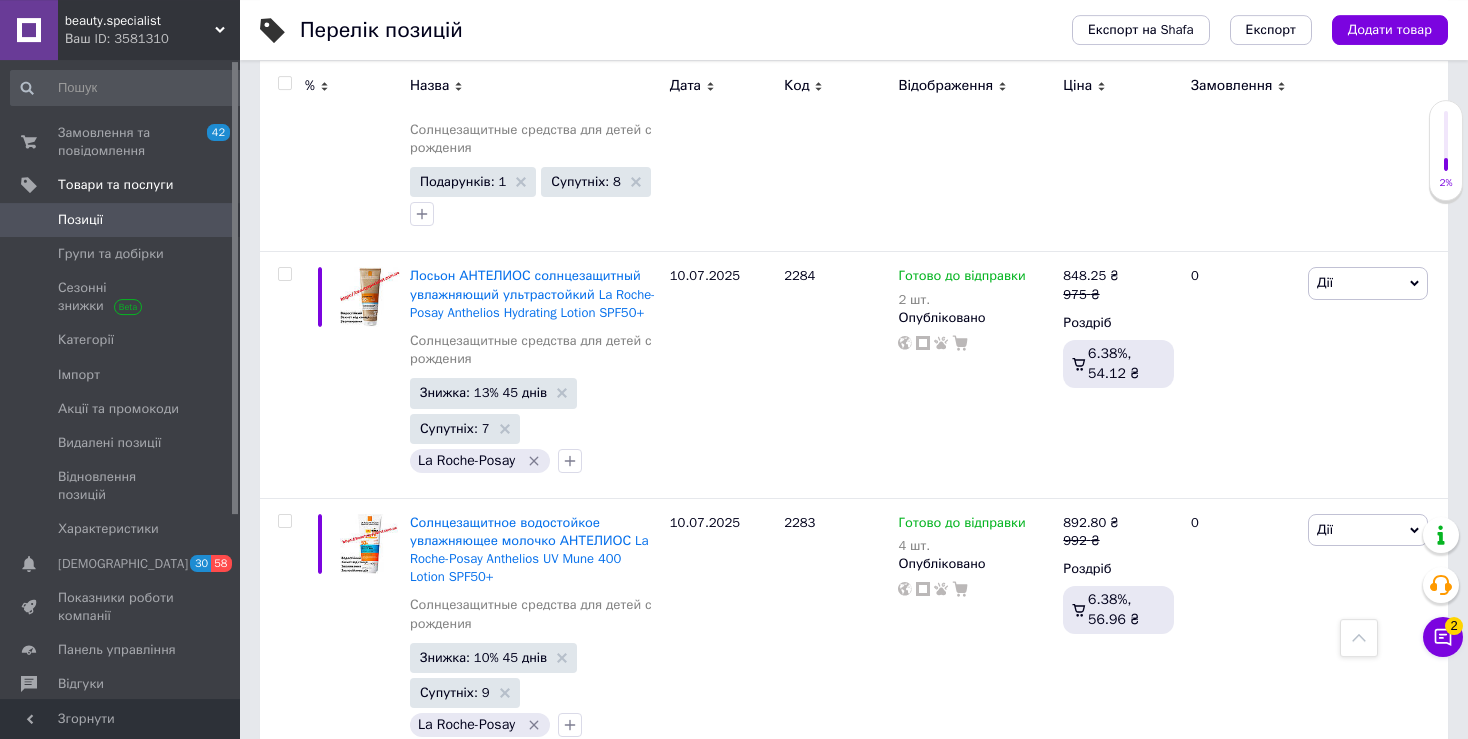 scroll, scrollTop: 119, scrollLeft: 0, axis: vertical 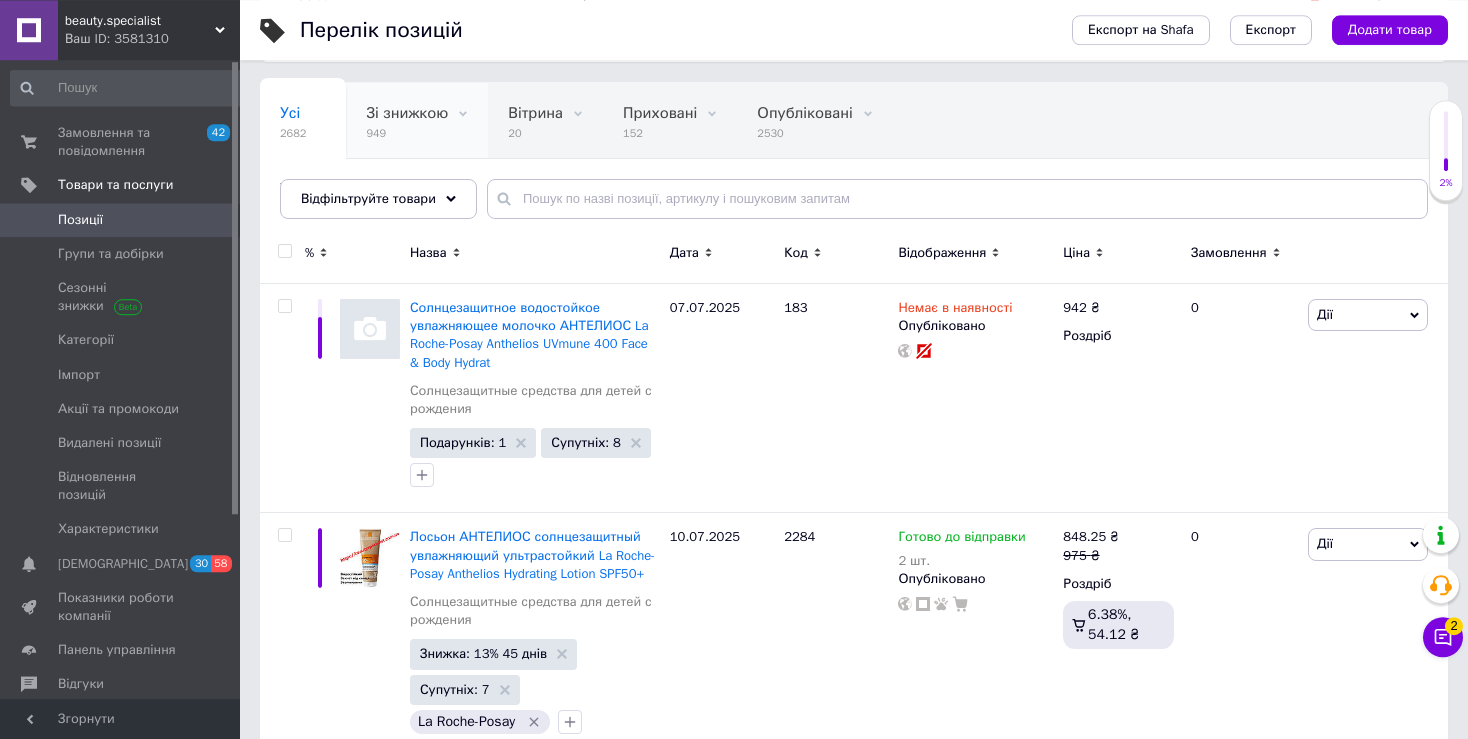 click on "949" at bounding box center (407, 133) 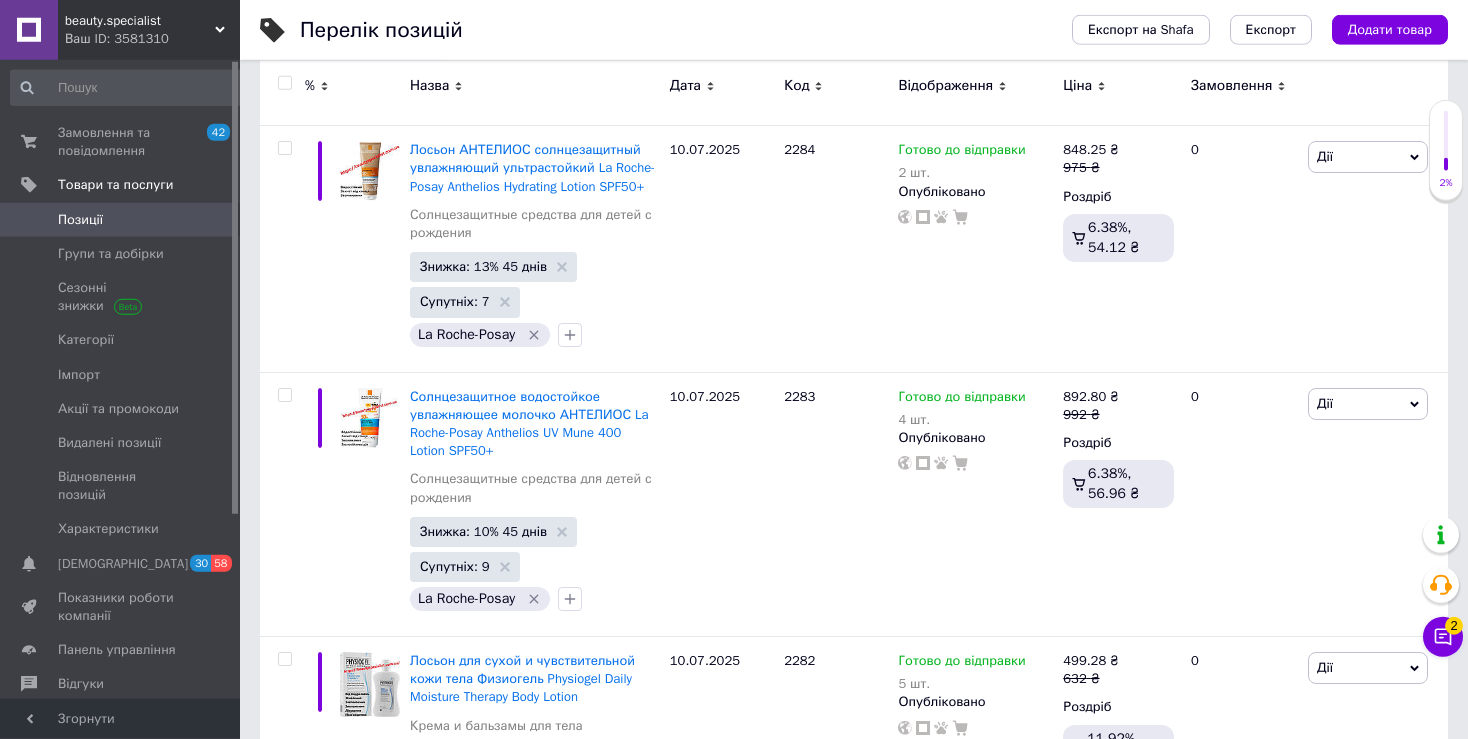 scroll, scrollTop: 339, scrollLeft: 0, axis: vertical 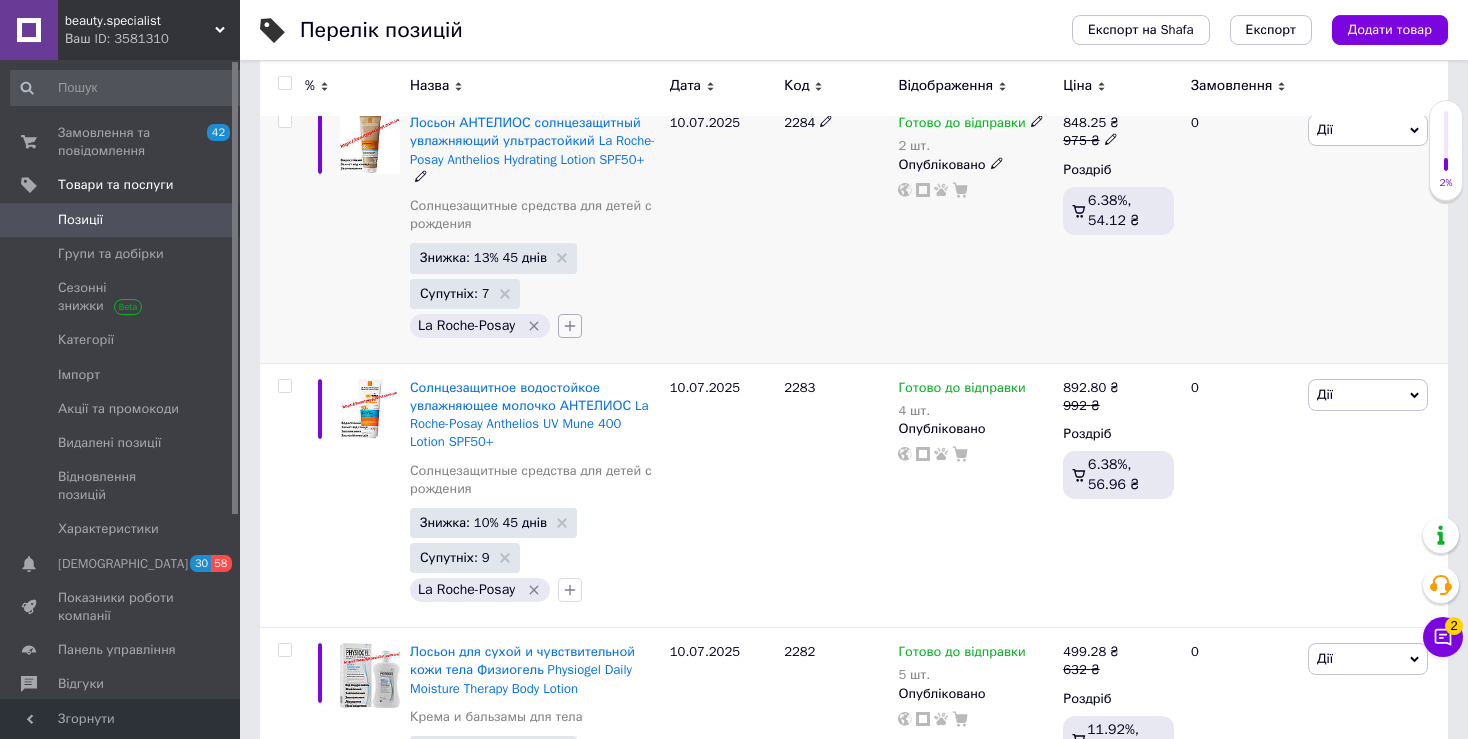 click at bounding box center [570, 326] 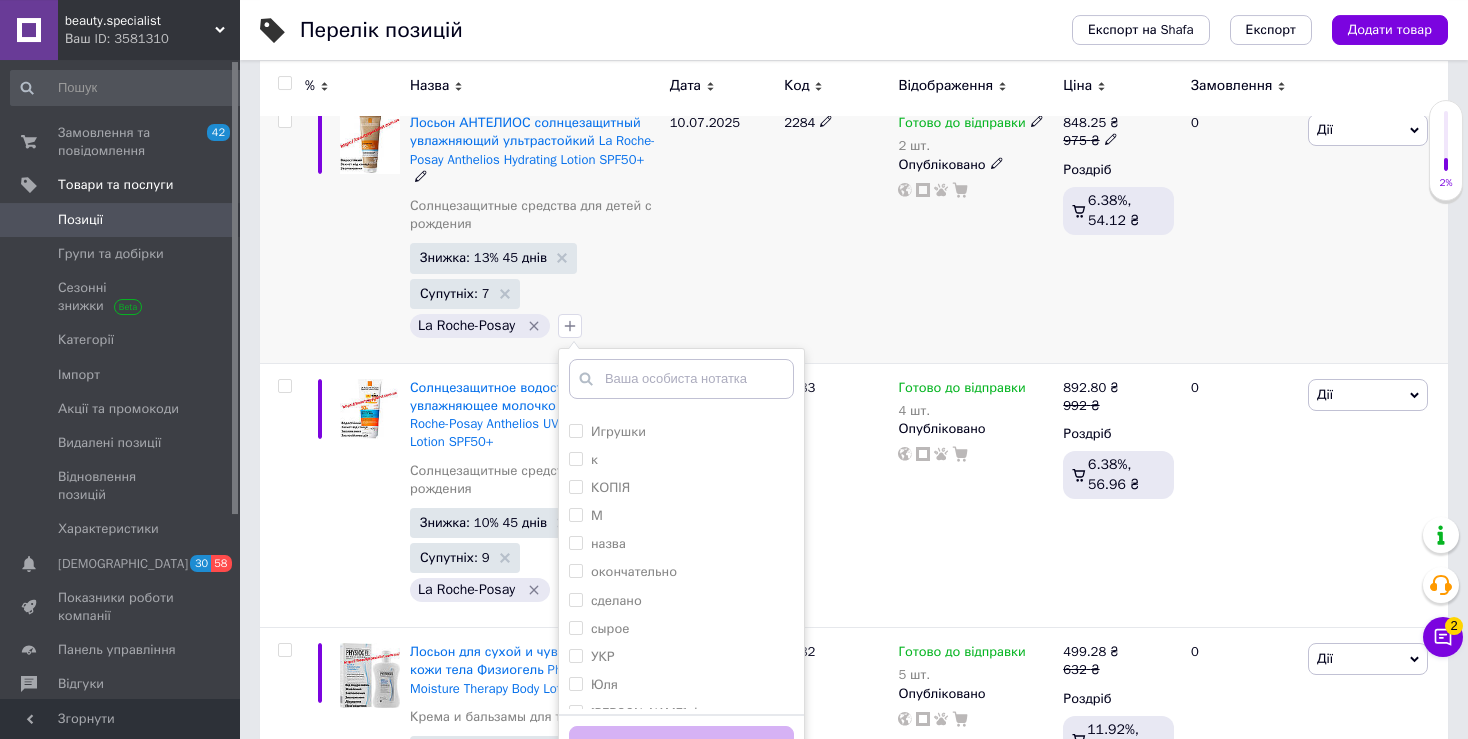 scroll, scrollTop: 1928, scrollLeft: 0, axis: vertical 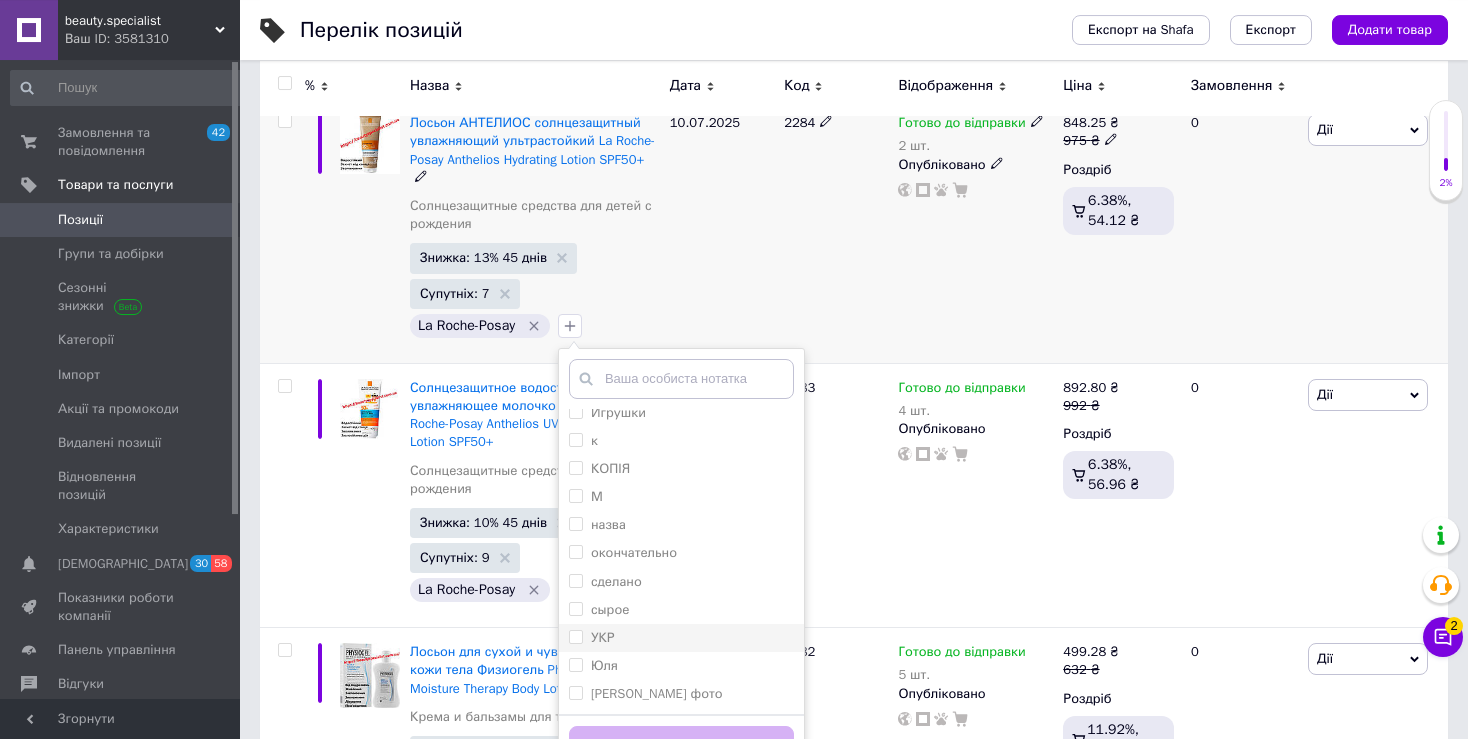 click on "УКР" at bounding box center [575, 636] 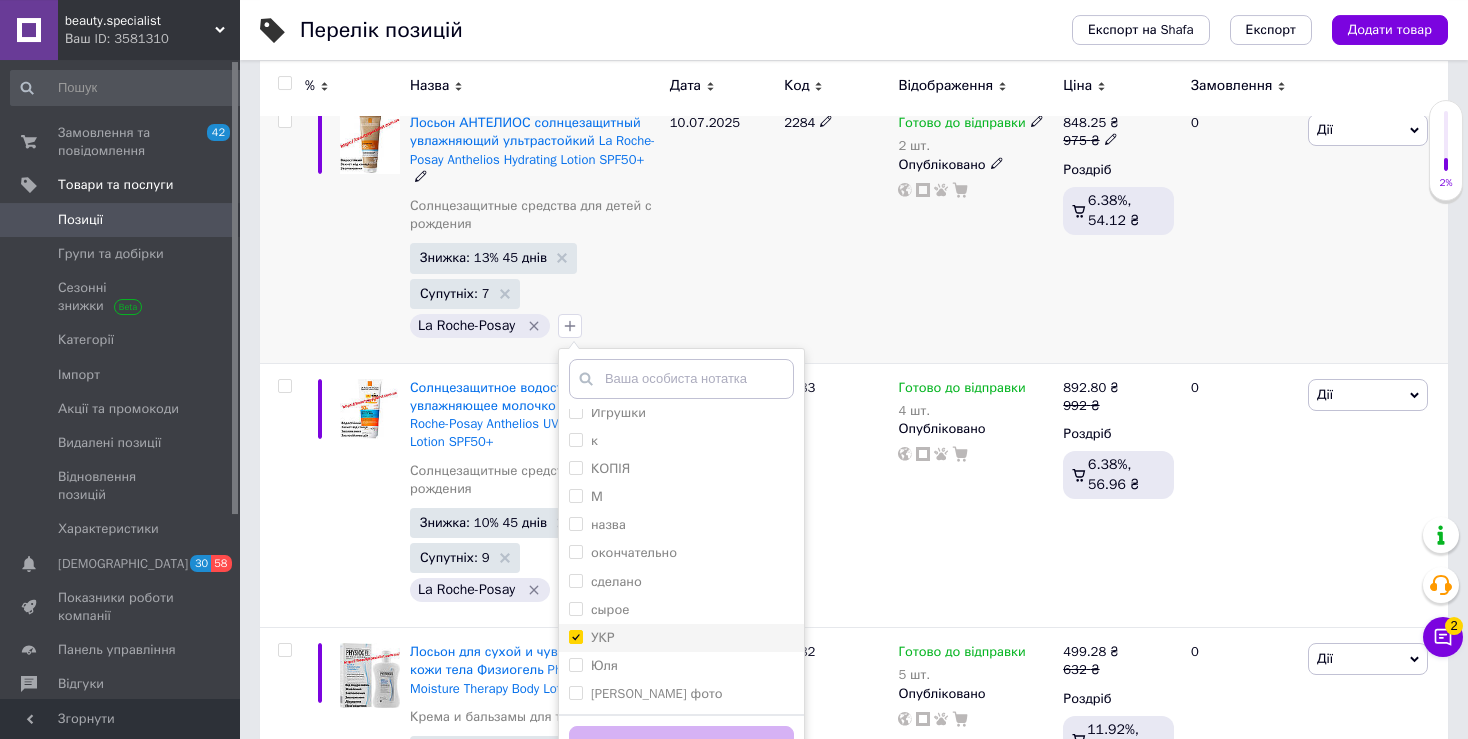 checkbox on "true" 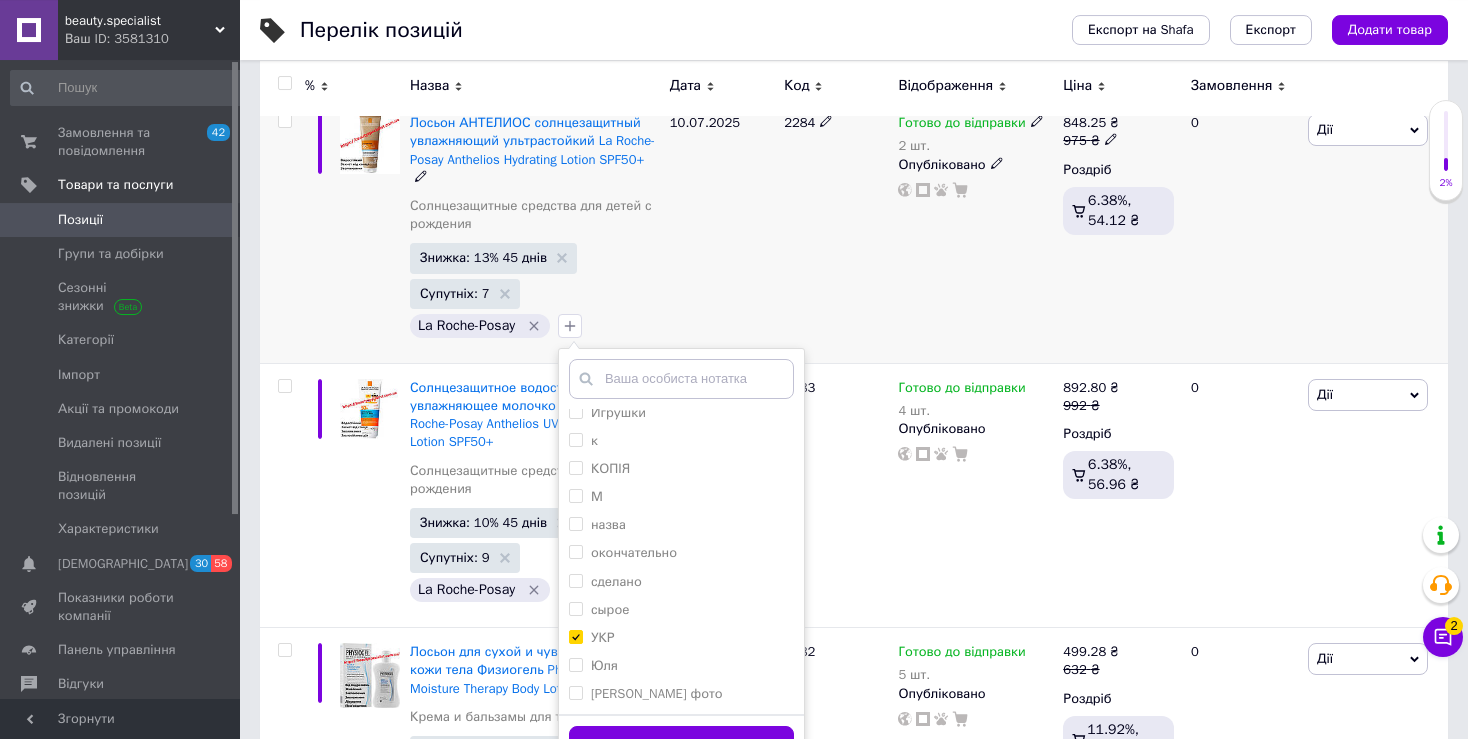 click on "Додати мітку" at bounding box center (681, 744) 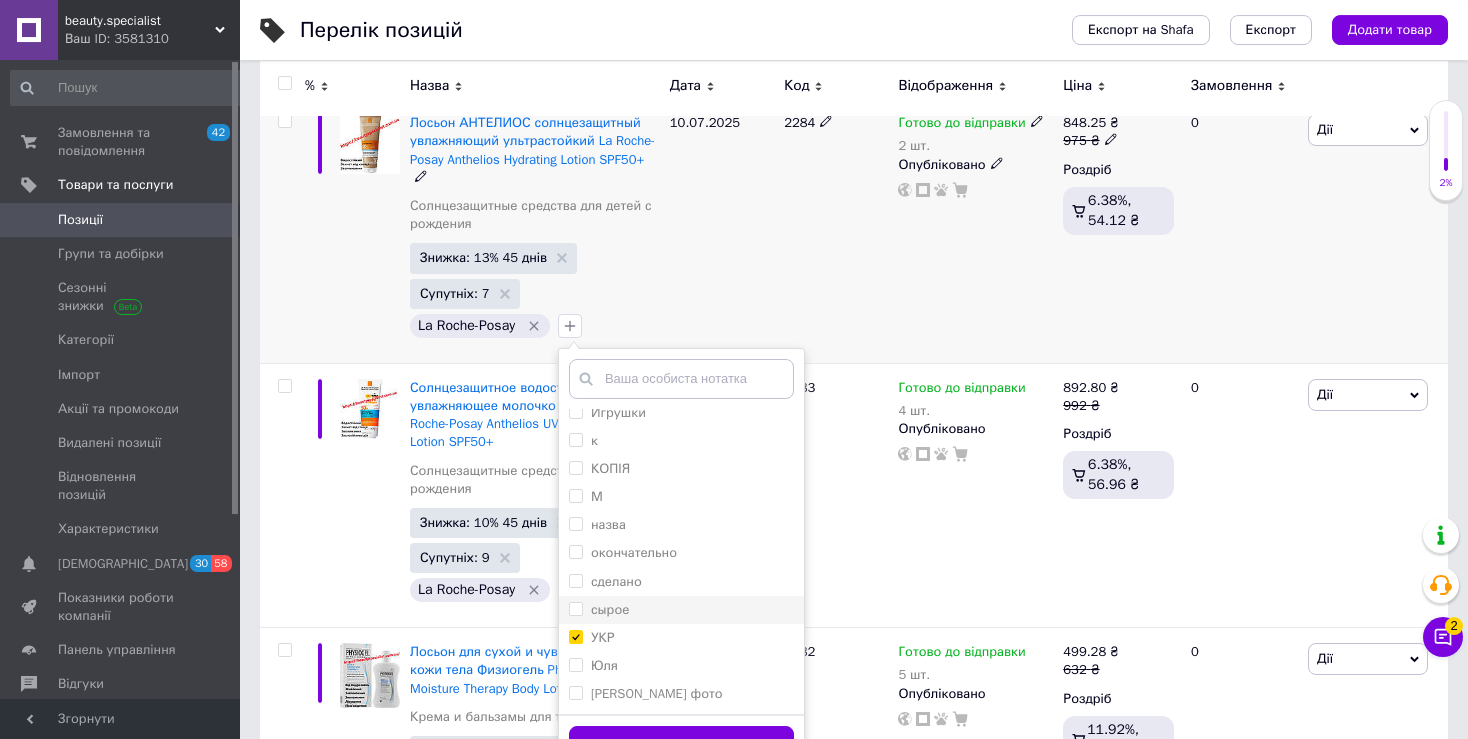 click on "сырое" at bounding box center (575, 608) 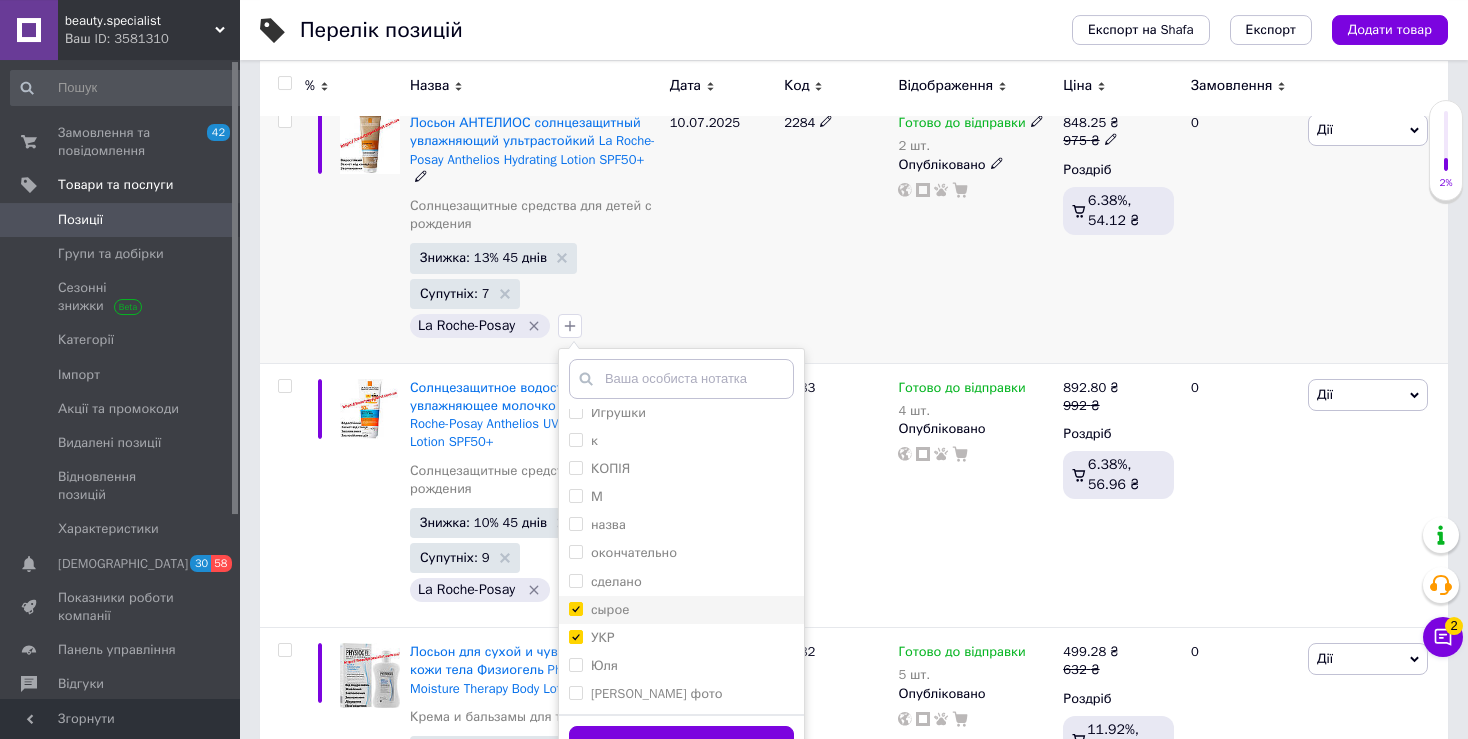 checkbox on "true" 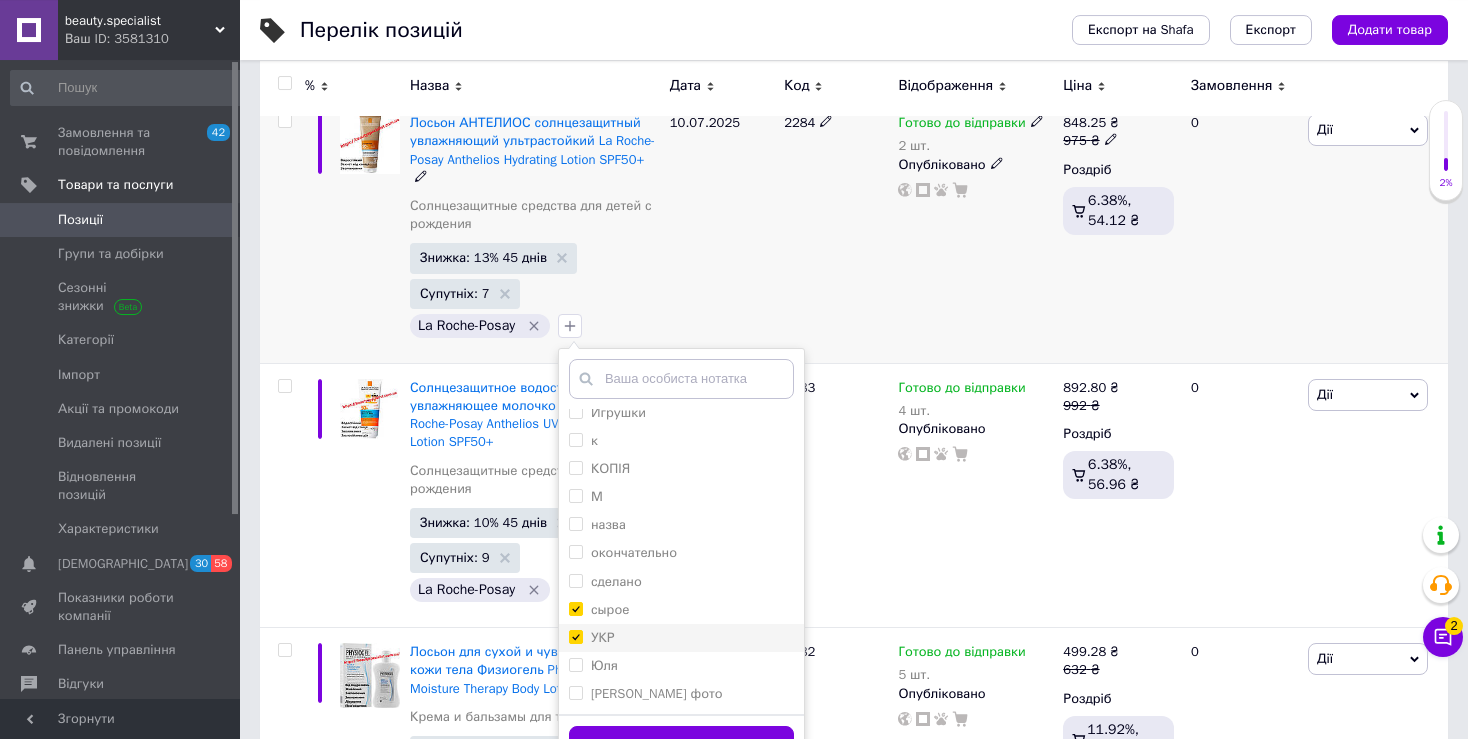 click on "УКР" at bounding box center [575, 636] 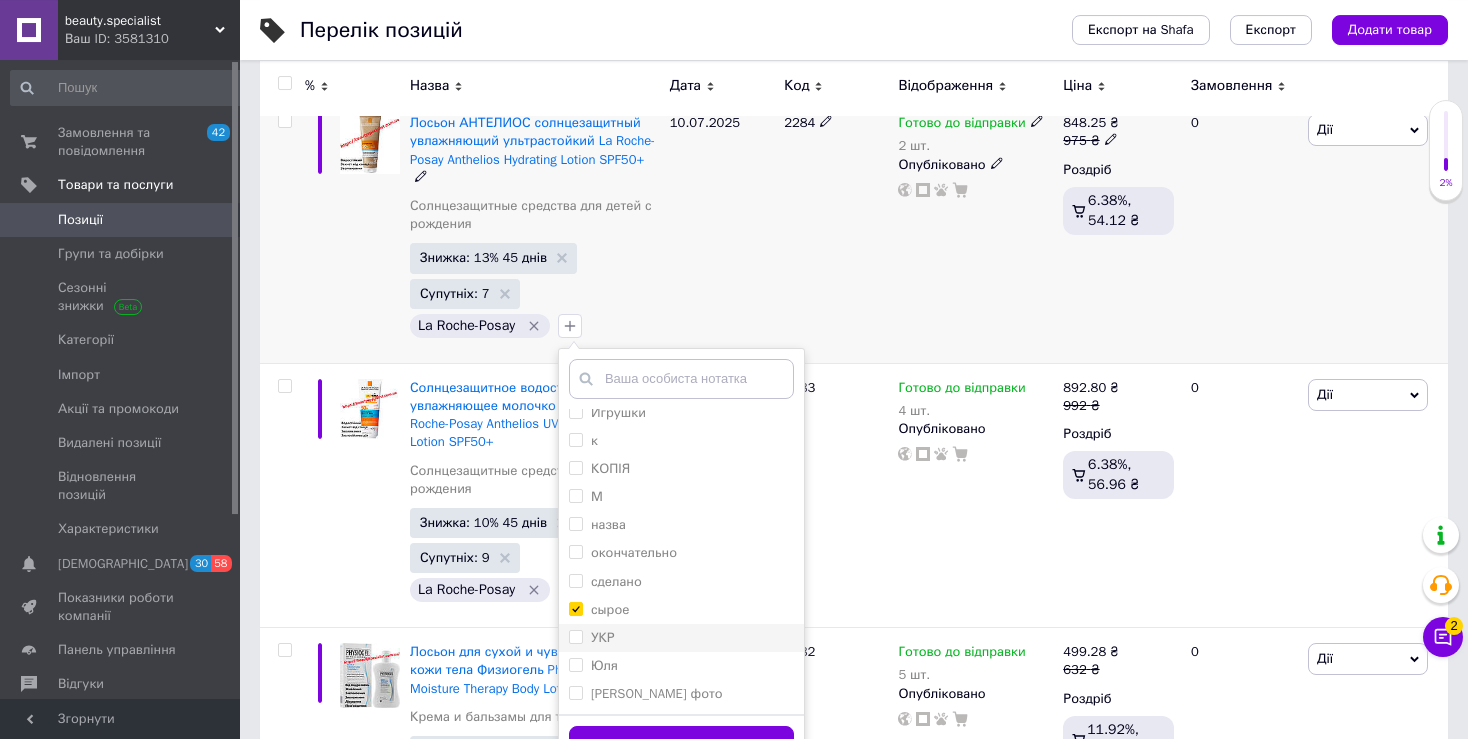 checkbox on "false" 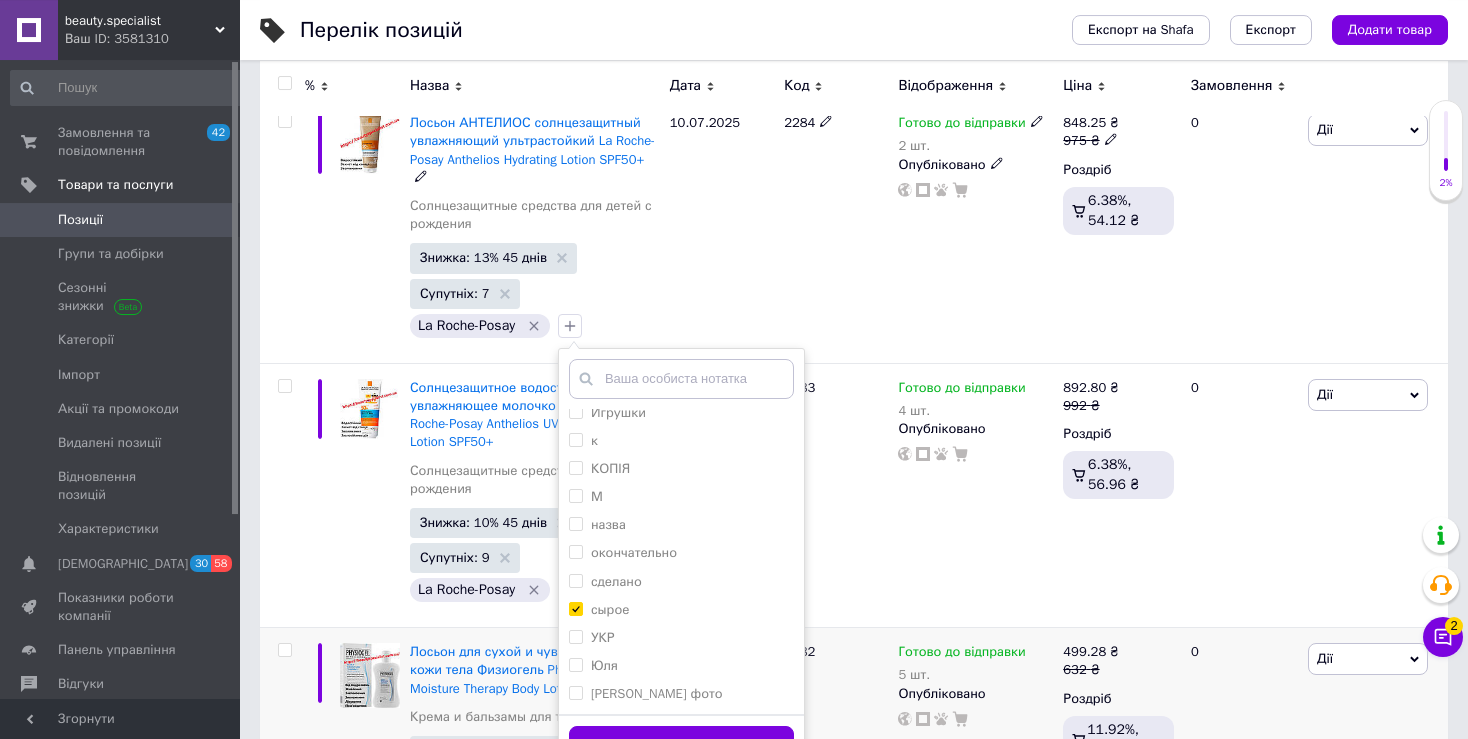 click on "Додати мітку" at bounding box center [681, 745] 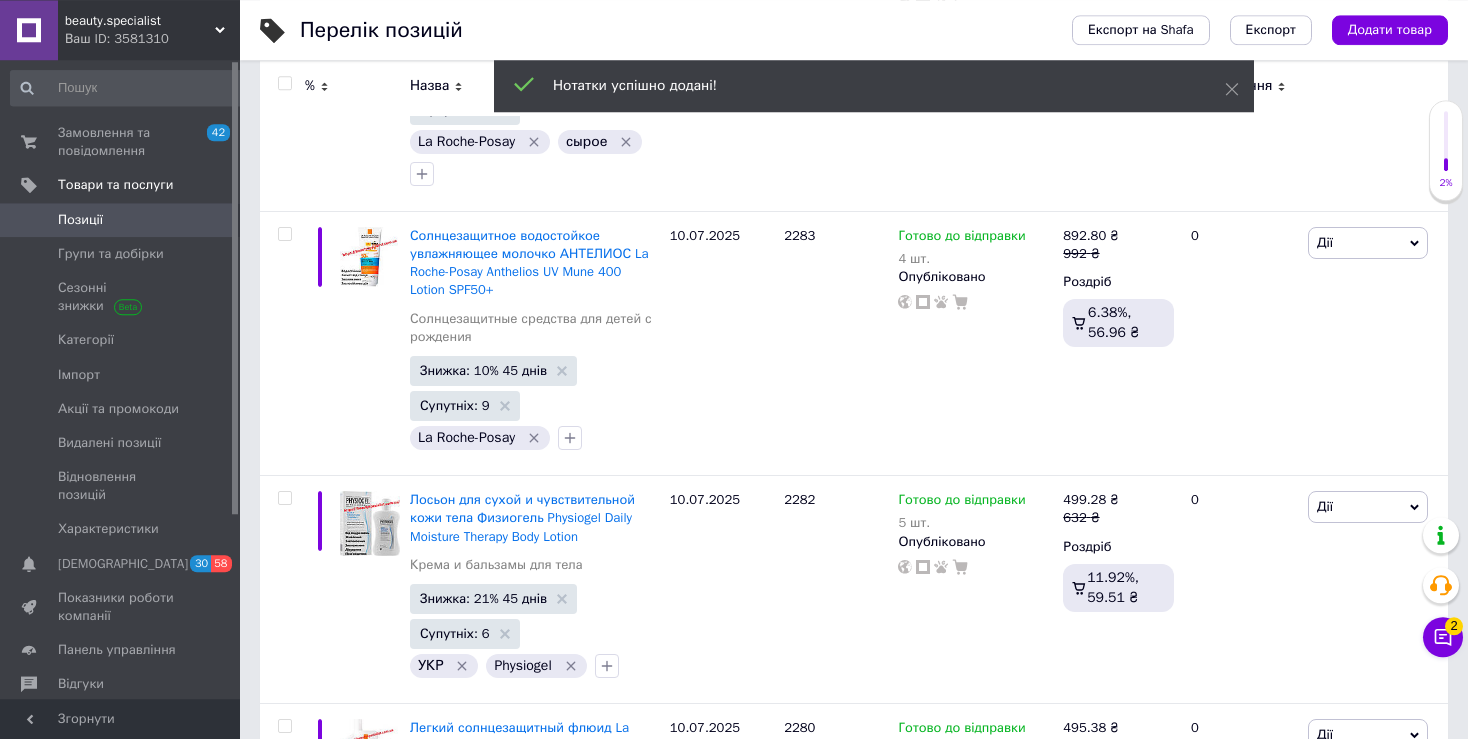 scroll, scrollTop: 575, scrollLeft: 0, axis: vertical 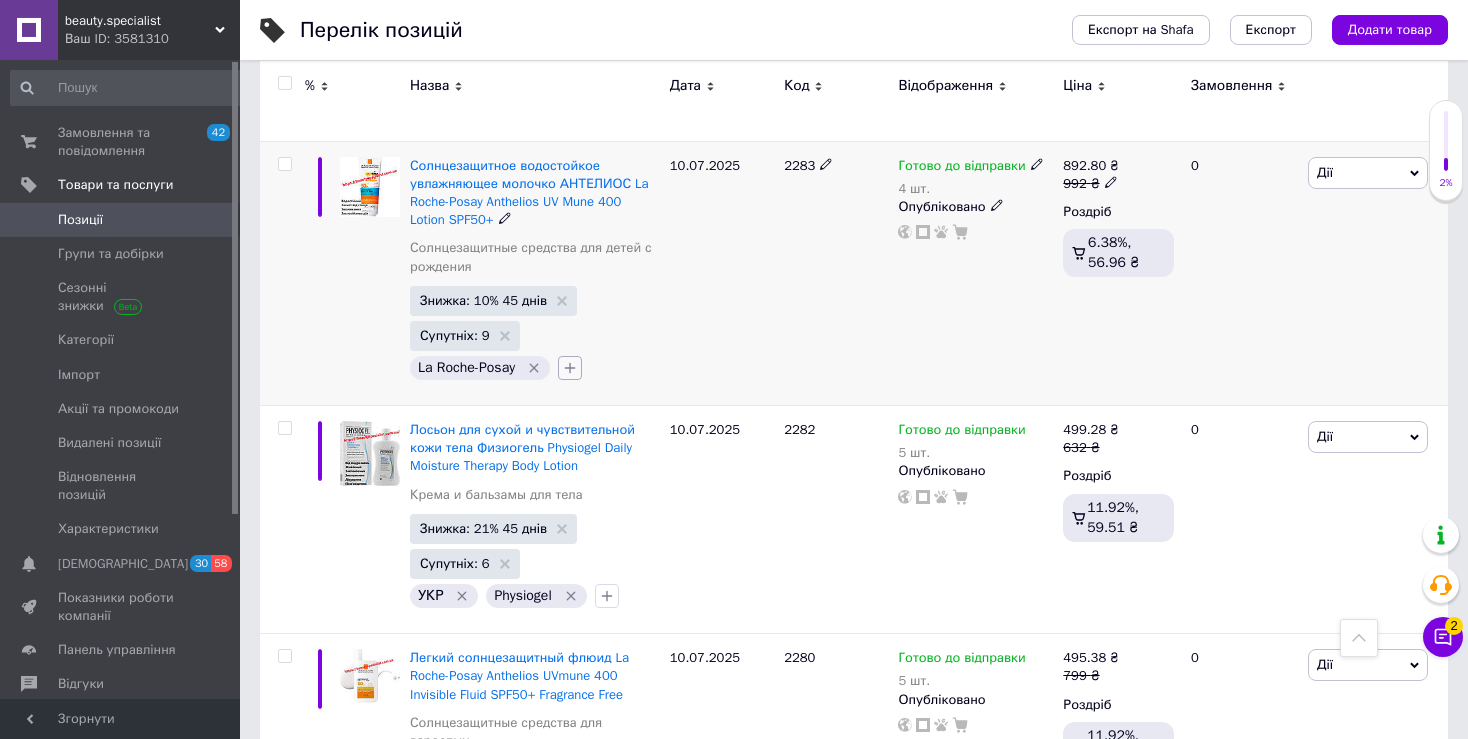 click 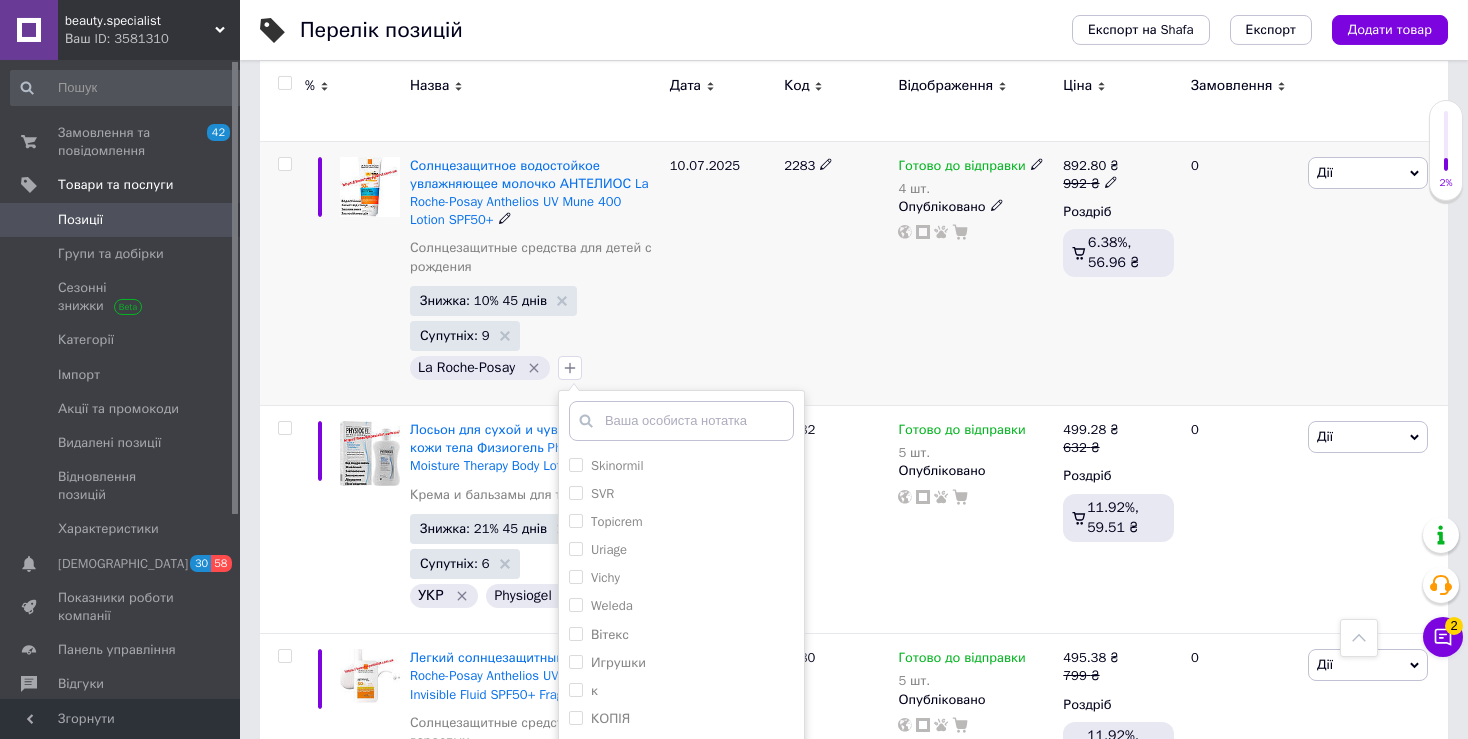 scroll, scrollTop: 1928, scrollLeft: 0, axis: vertical 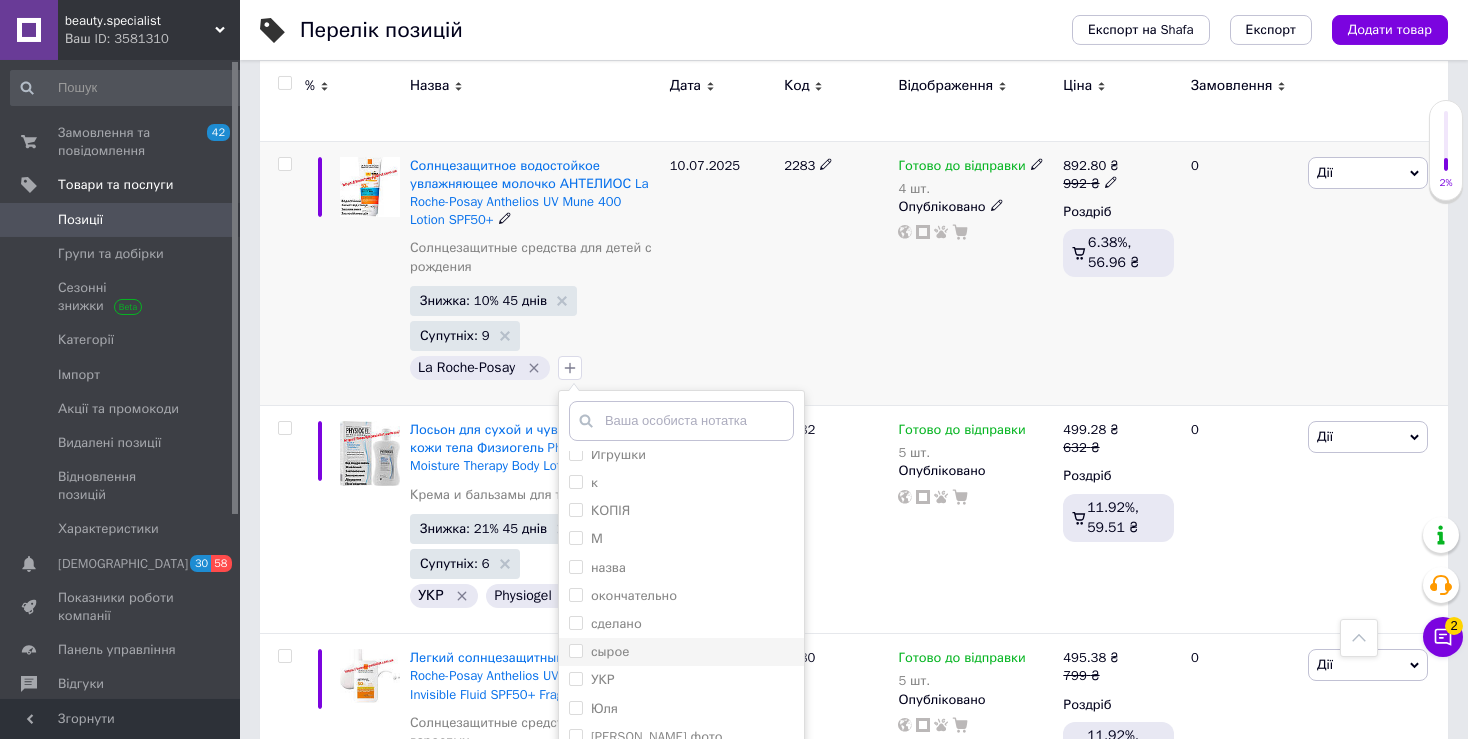 click on "сырое" at bounding box center [575, 650] 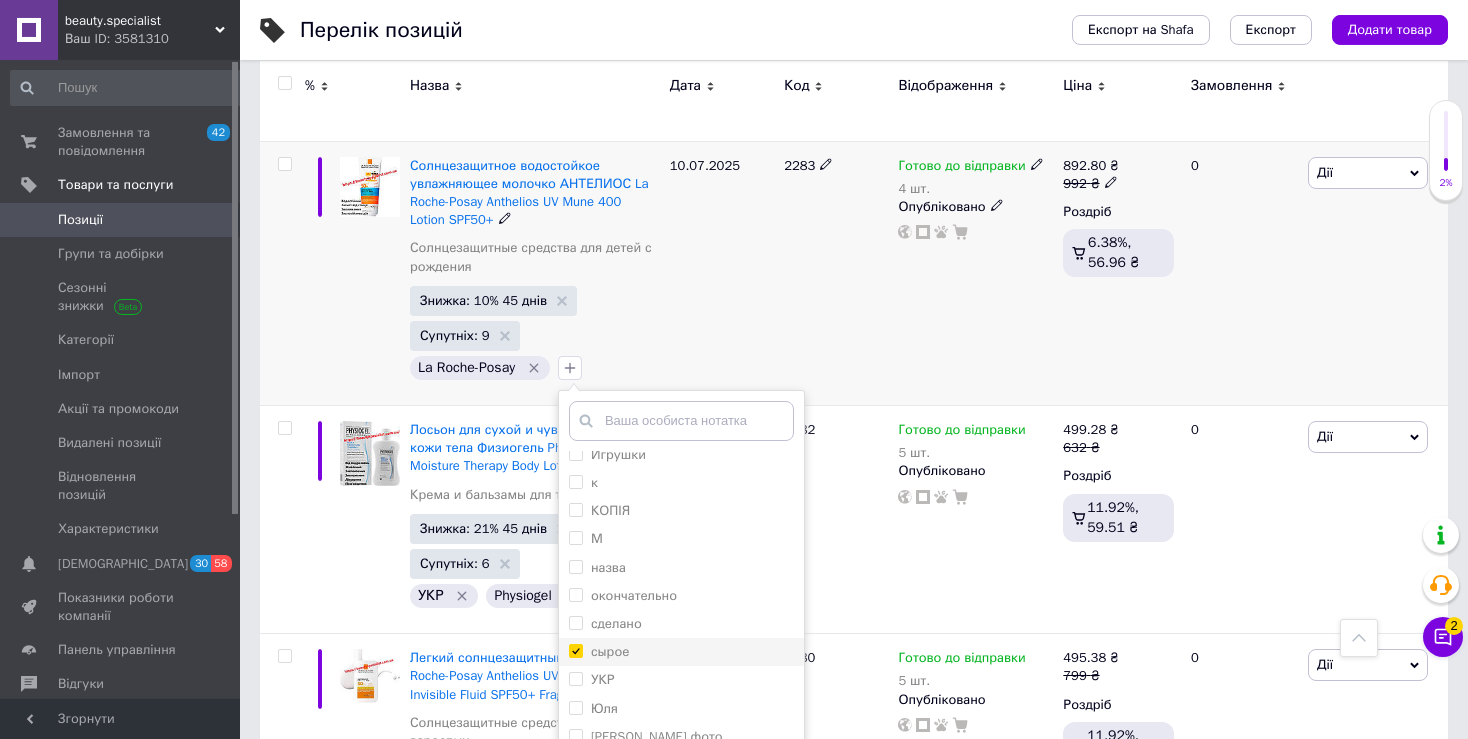 checkbox on "true" 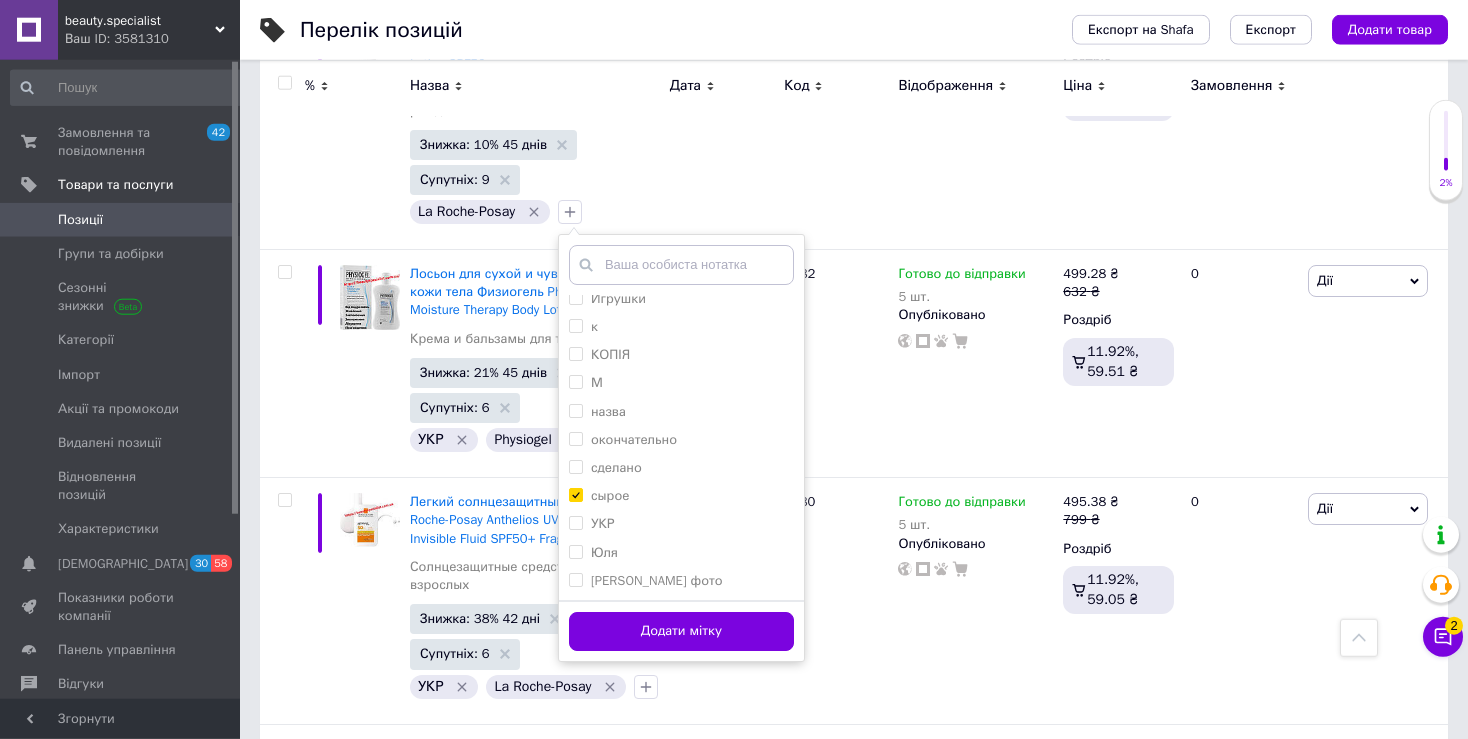 scroll, scrollTop: 809, scrollLeft: 0, axis: vertical 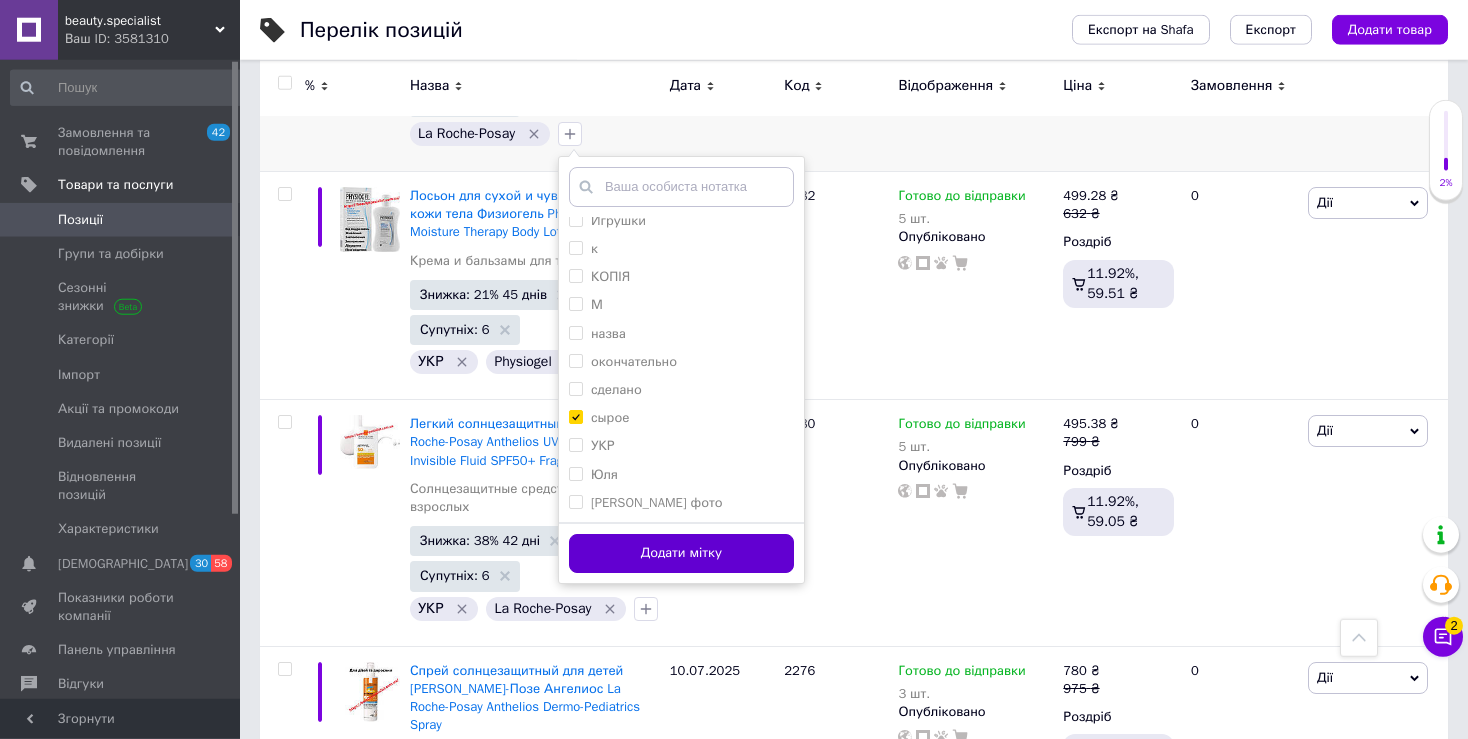 click on "Додати мітку" at bounding box center (681, 553) 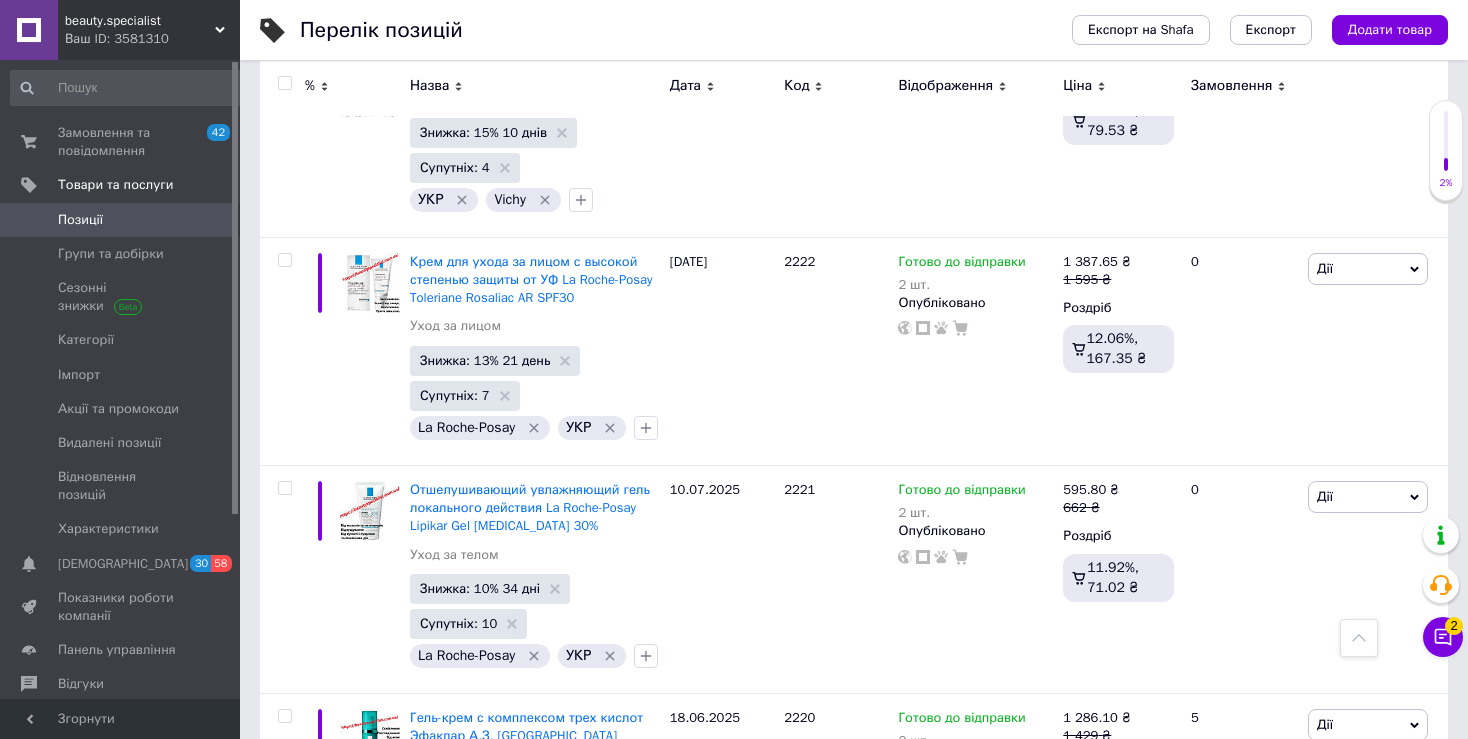 scroll, scrollTop: 0, scrollLeft: 0, axis: both 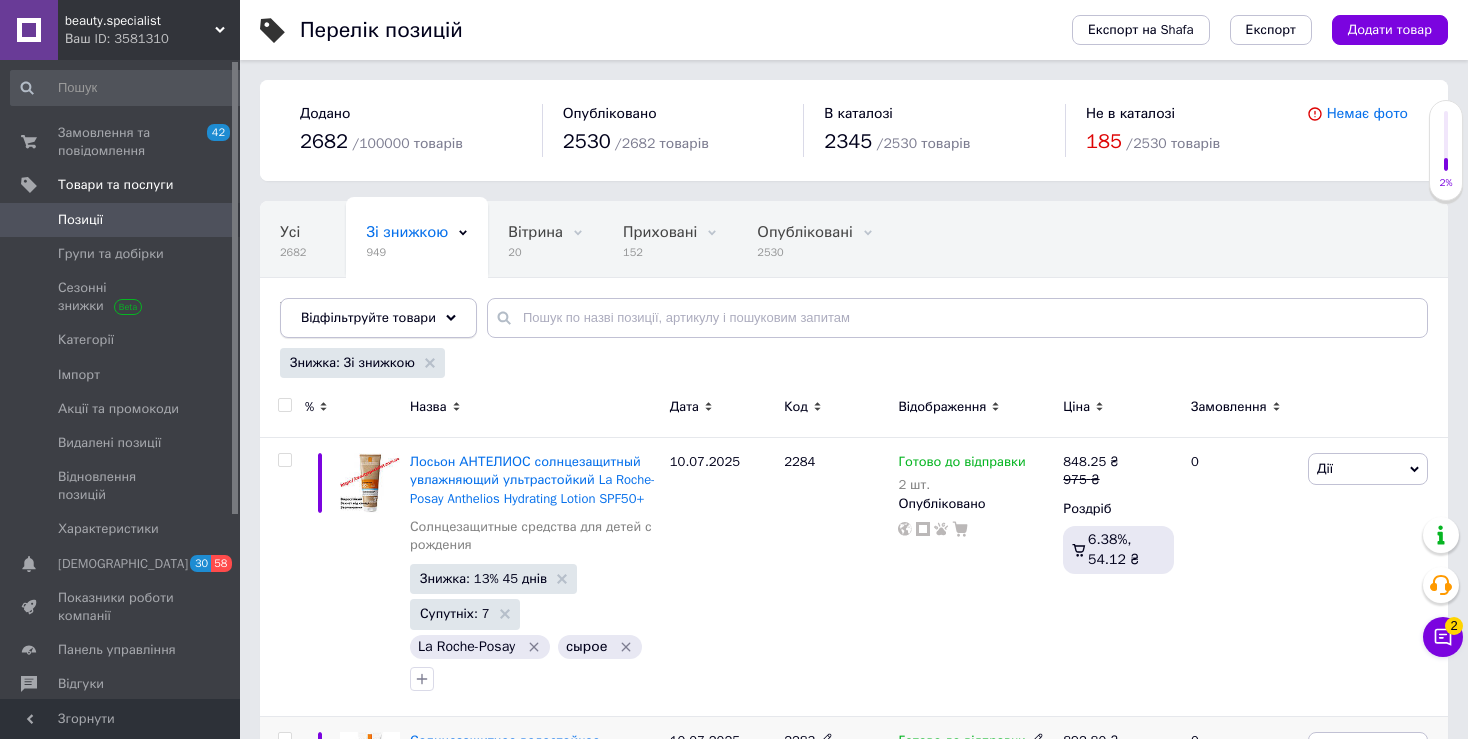 click on "Відфільтруйте товари" at bounding box center (368, 317) 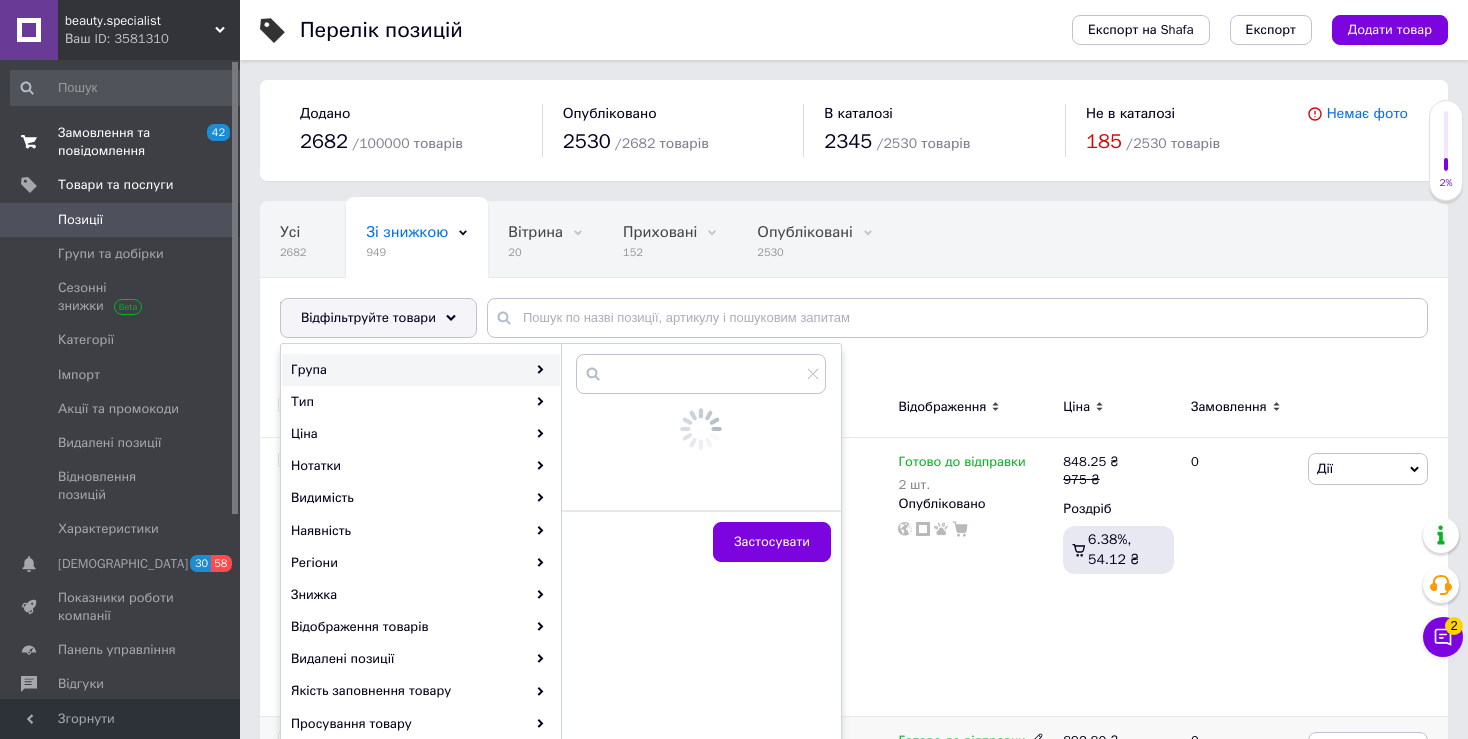 click on "Замовлення та повідомлення" at bounding box center (121, 142) 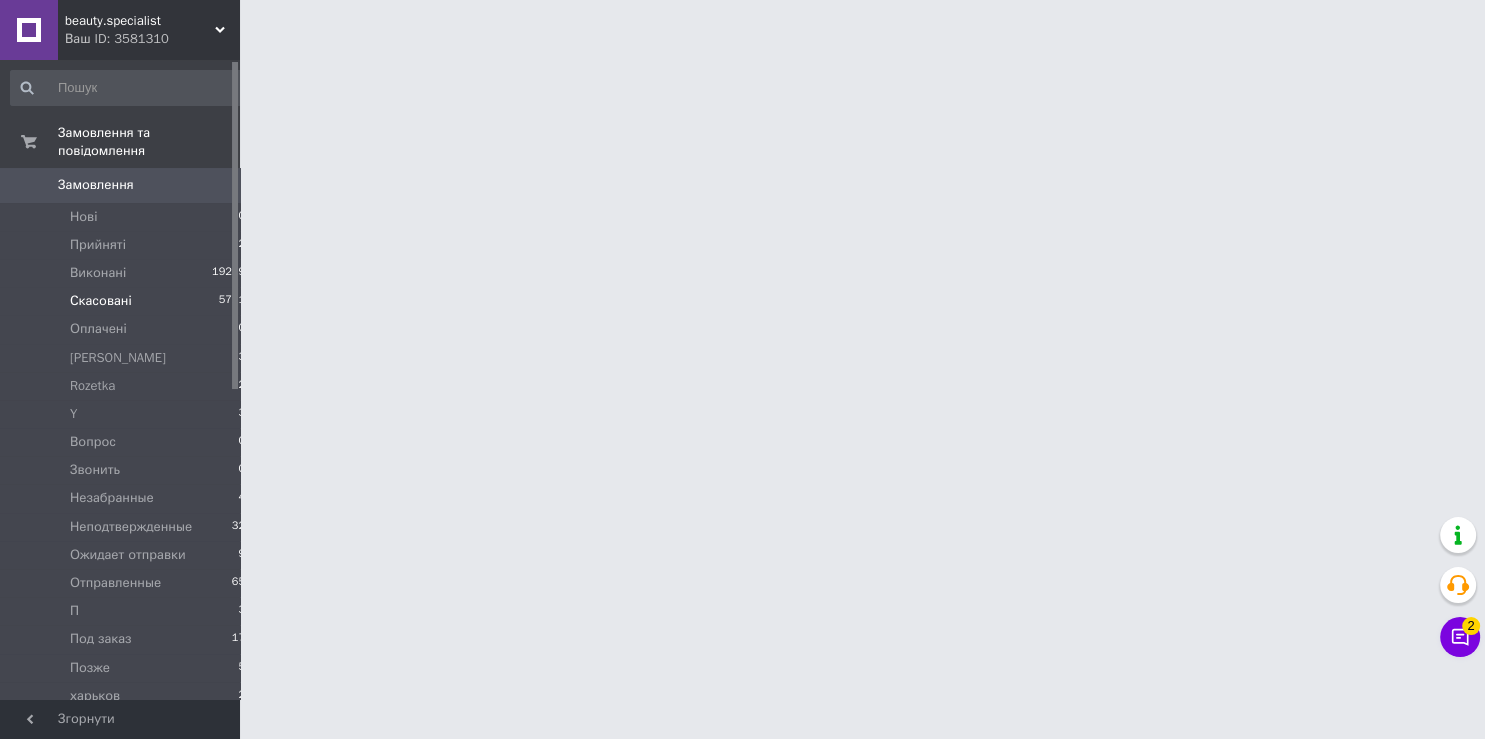 click on "Оплачені" at bounding box center (98, 329) 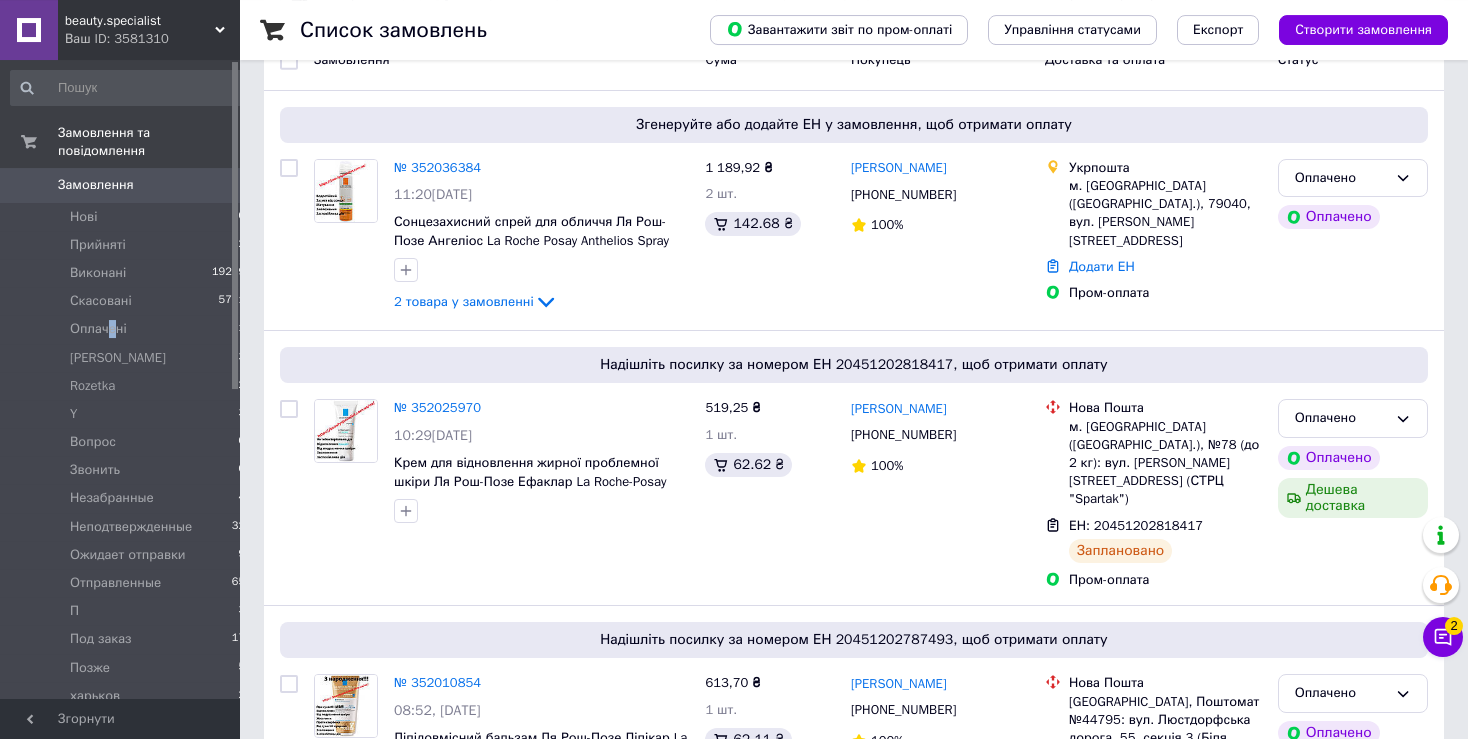 scroll, scrollTop: 228, scrollLeft: 0, axis: vertical 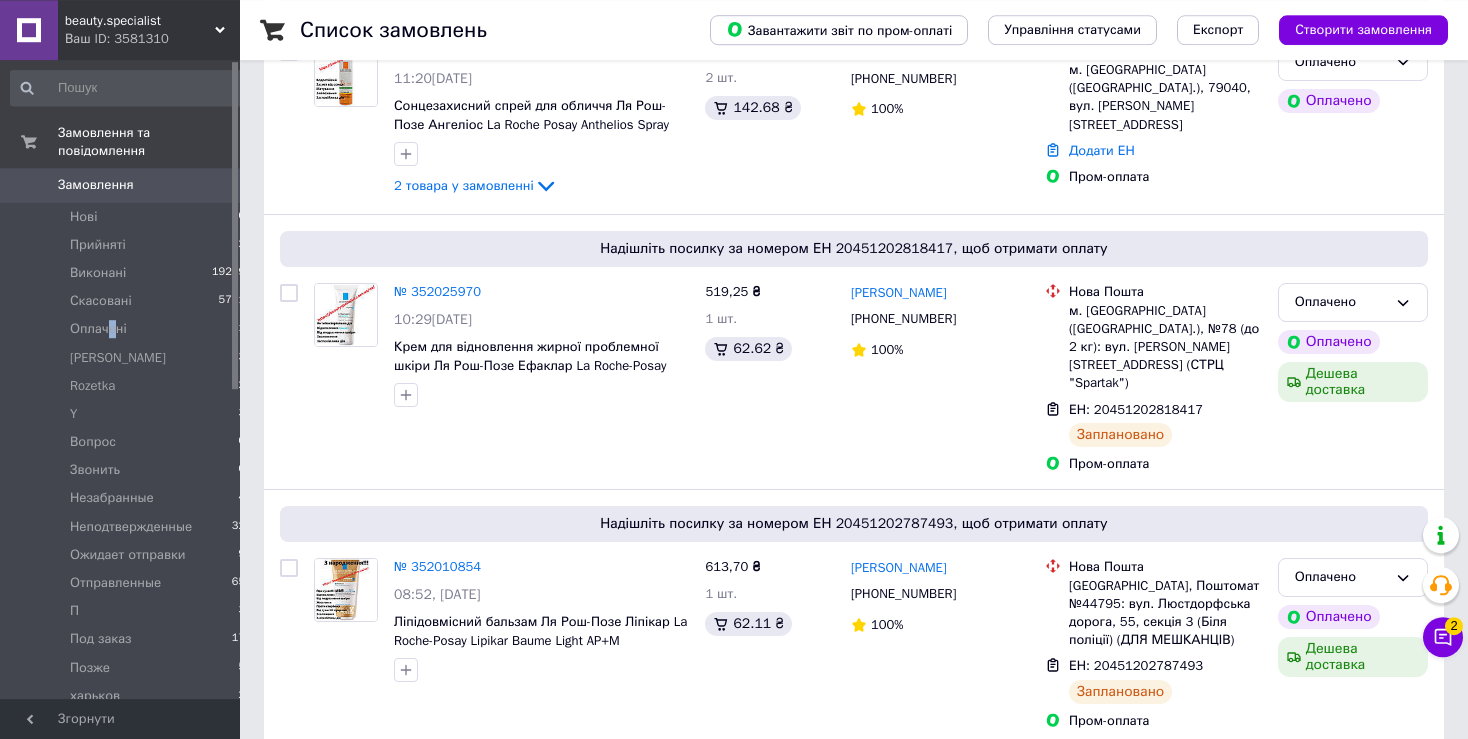 drag, startPoint x: 1480, startPoint y: 731, endPoint x: 1466, endPoint y: 723, distance: 16.124516 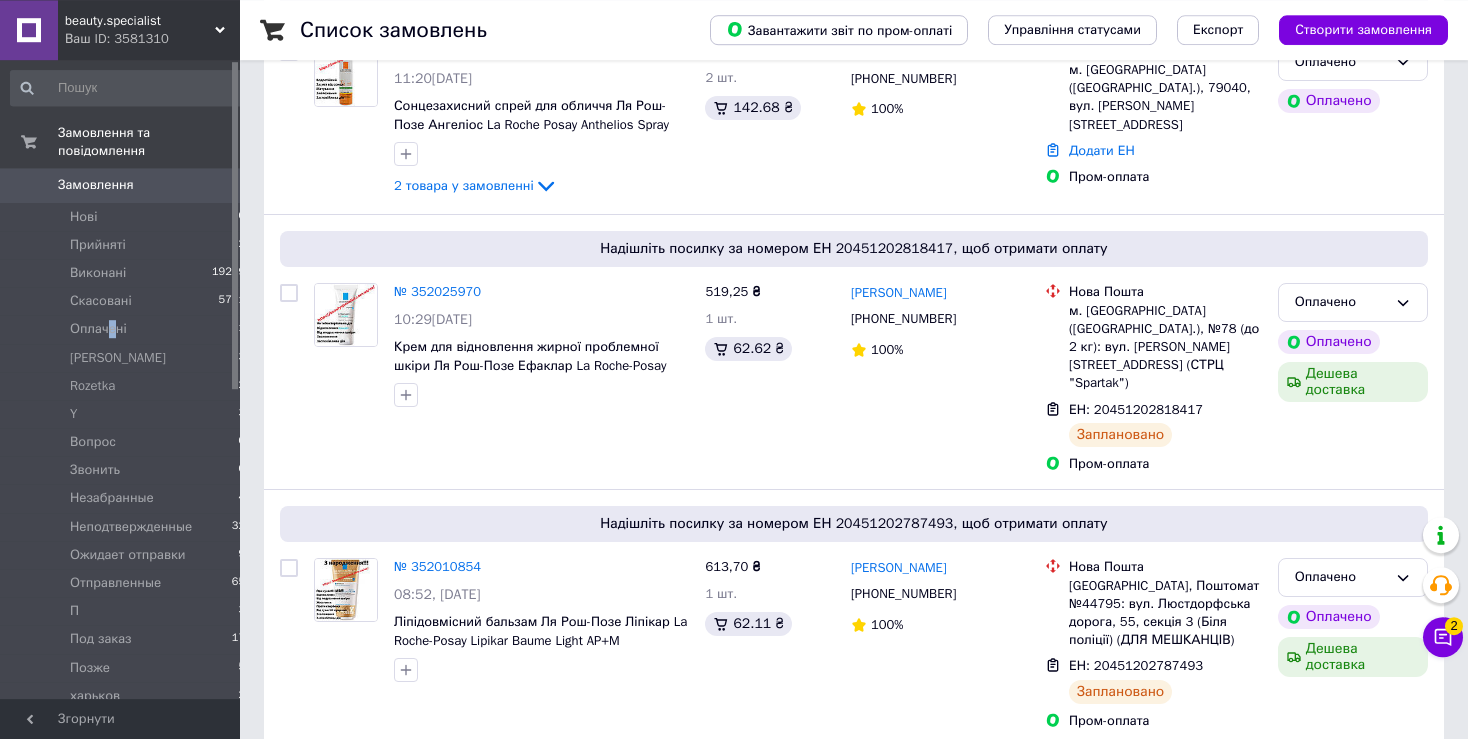 scroll, scrollTop: 352, scrollLeft: 0, axis: vertical 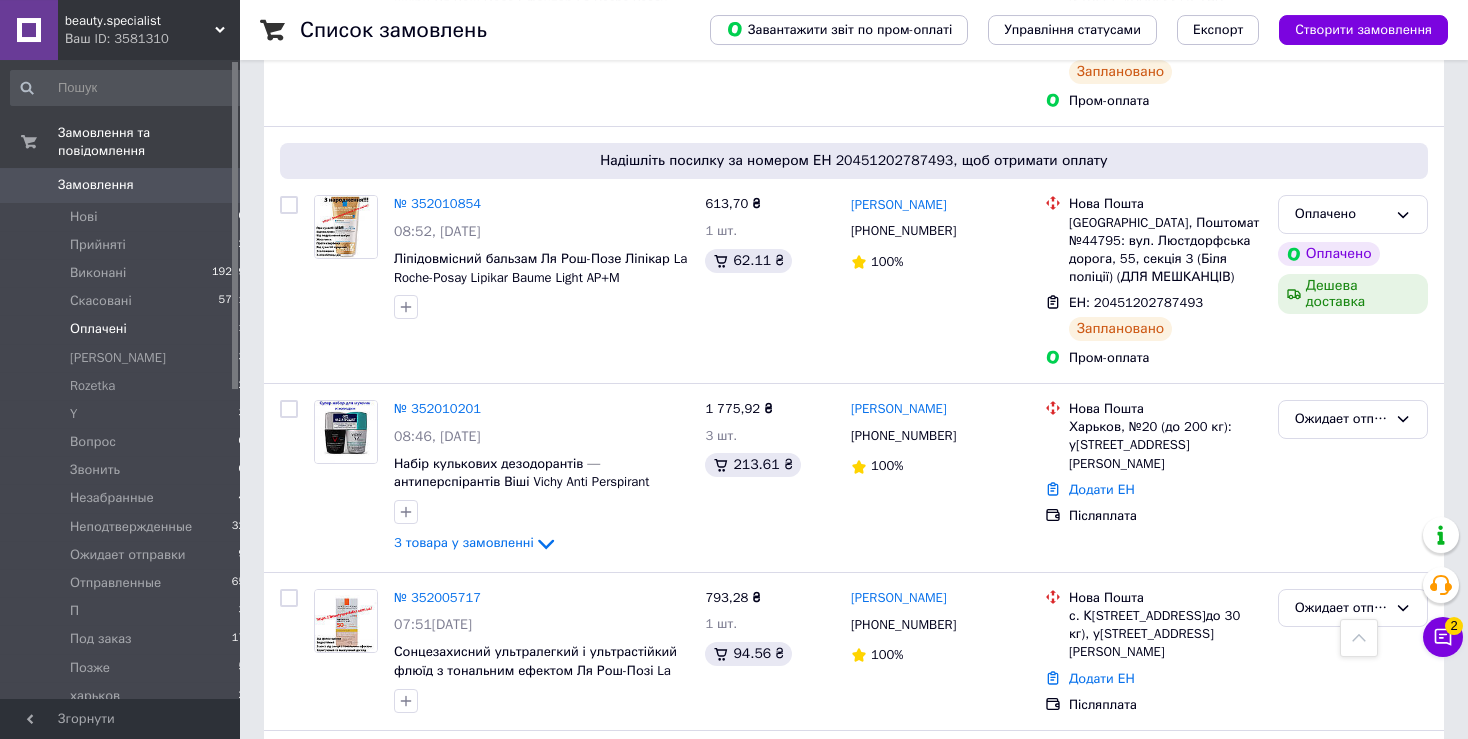 click on "Оплачені" at bounding box center [98, 329] 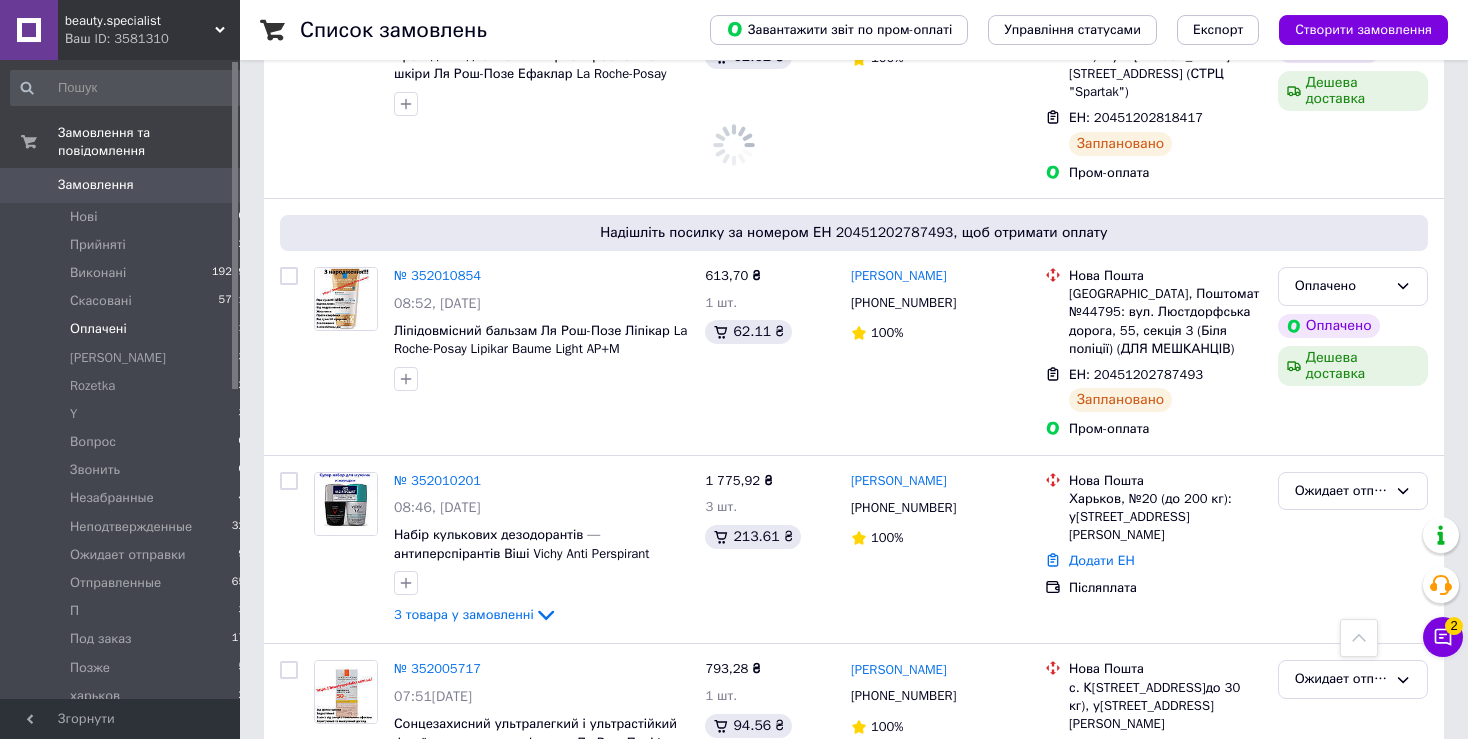 scroll, scrollTop: 777, scrollLeft: 0, axis: vertical 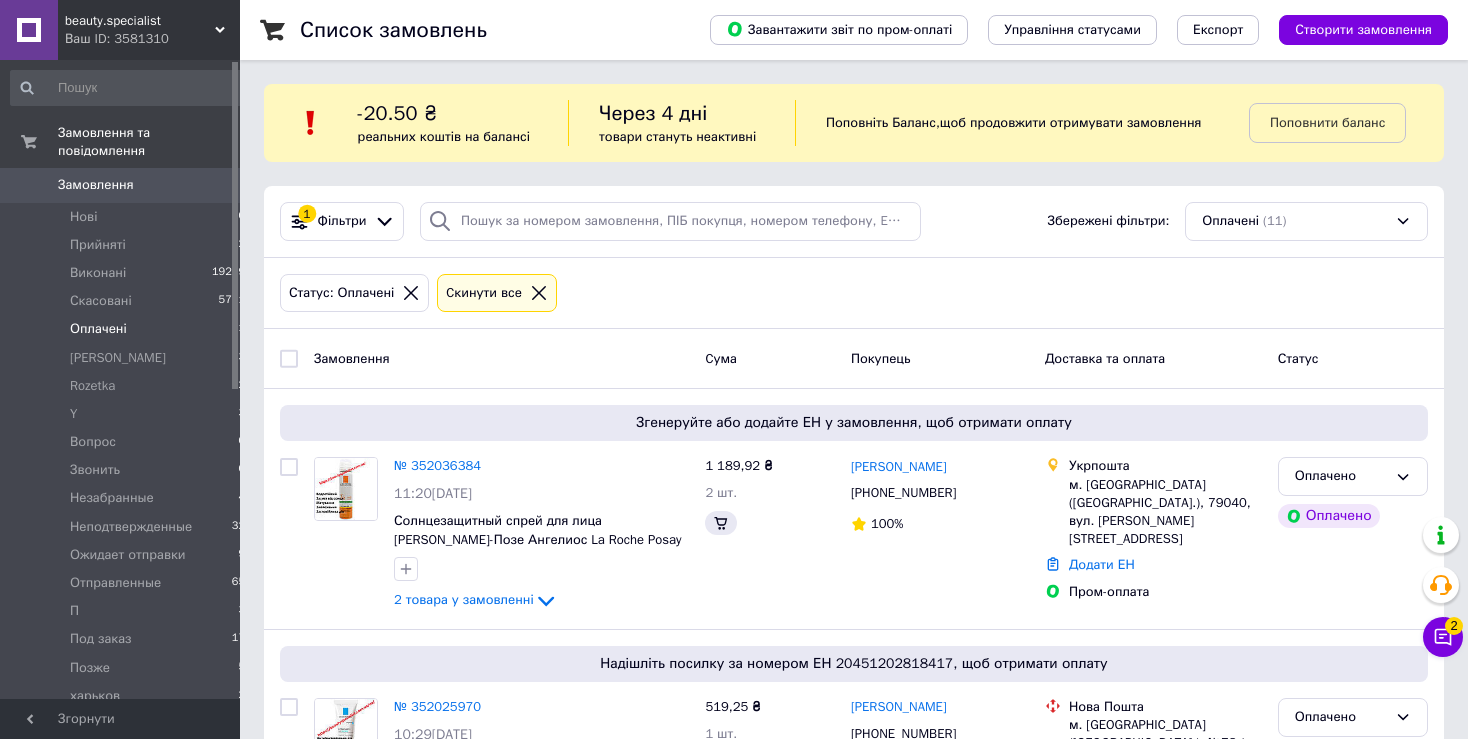 click on "Оплачені" at bounding box center [98, 329] 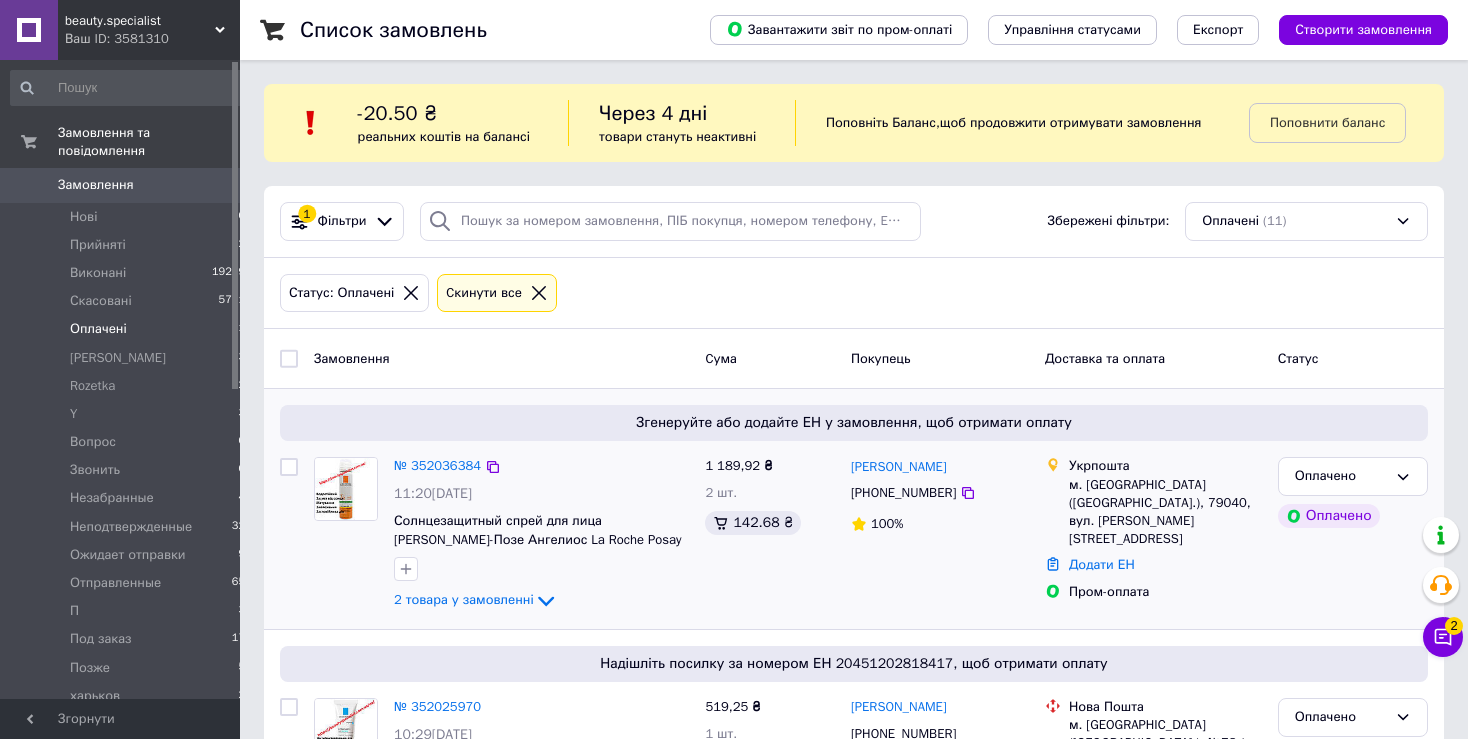 click on "№ 352036384" at bounding box center [437, 466] 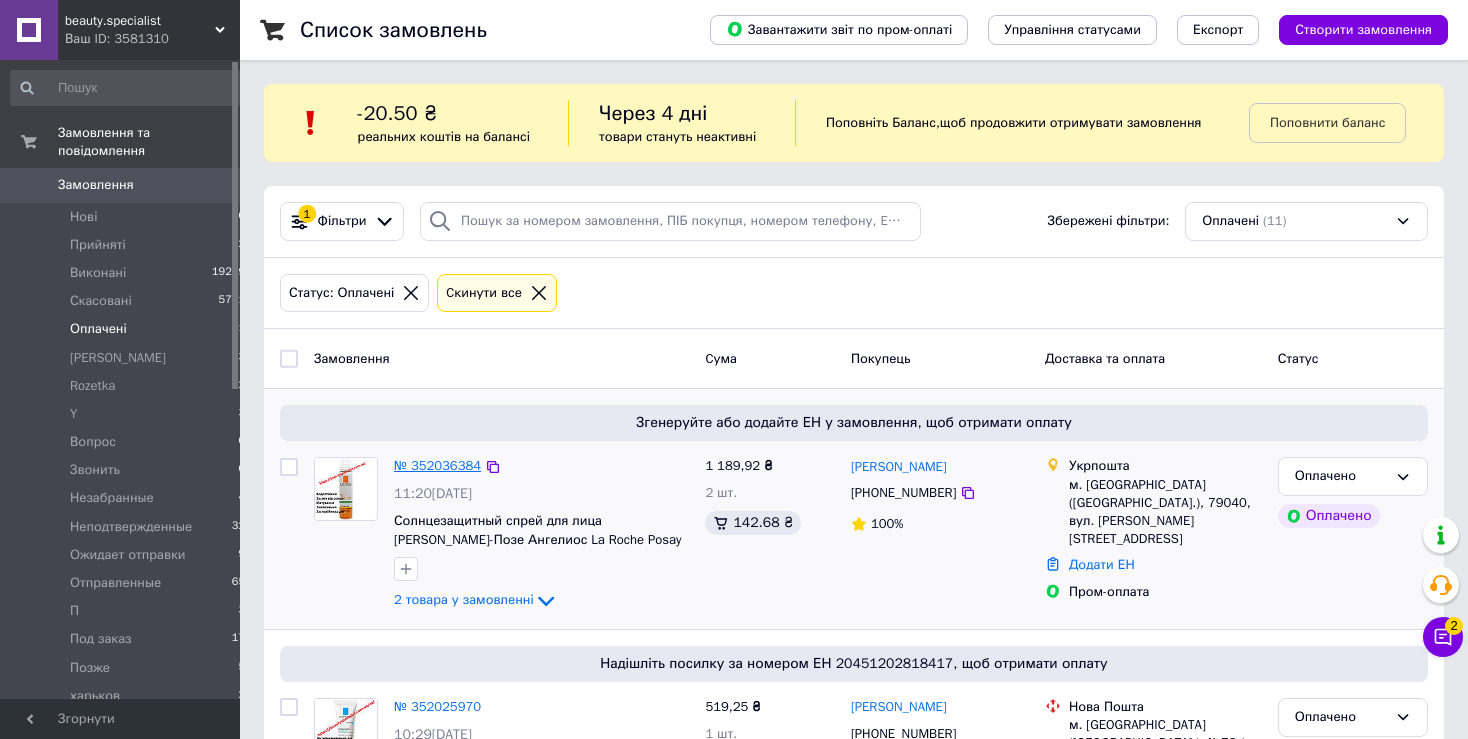 click on "№ 352036384" at bounding box center [437, 465] 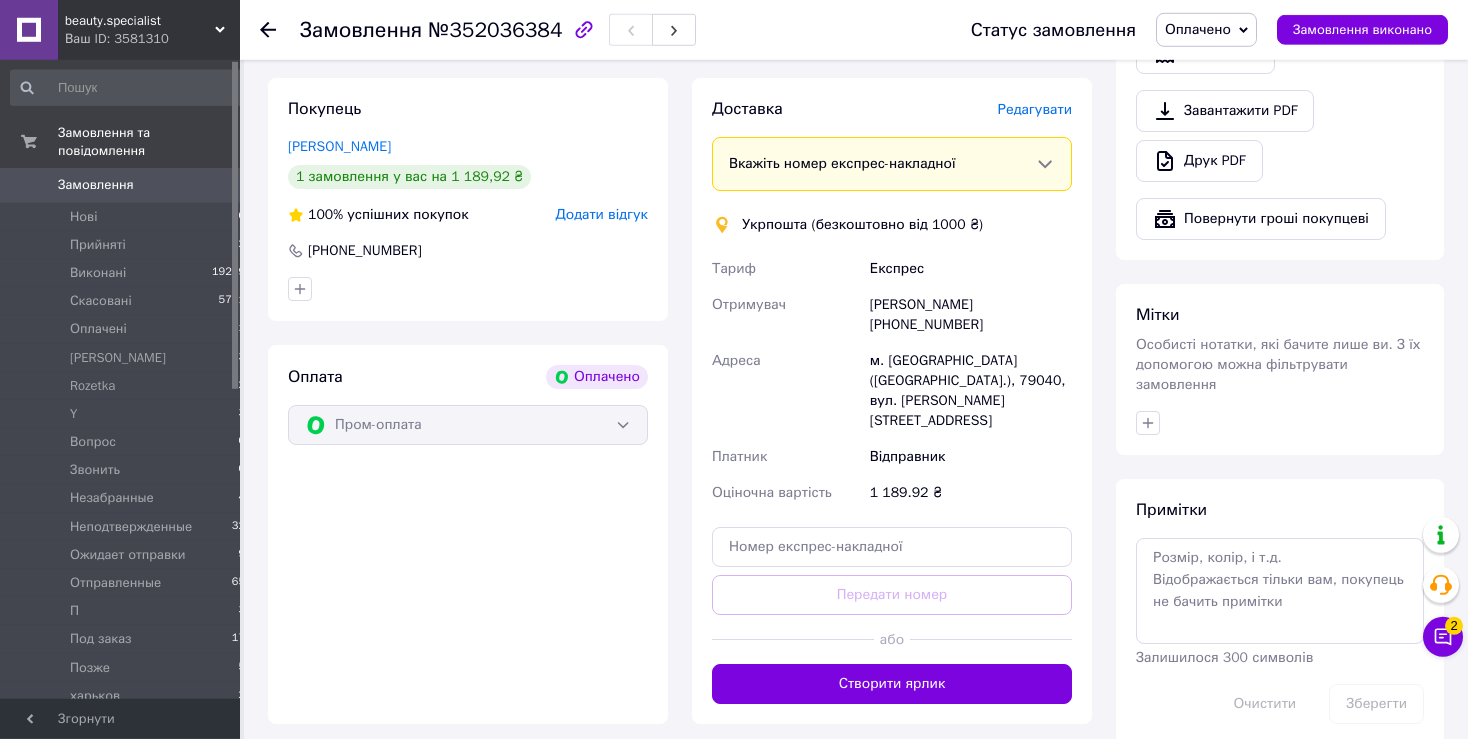 scroll, scrollTop: 1391, scrollLeft: 0, axis: vertical 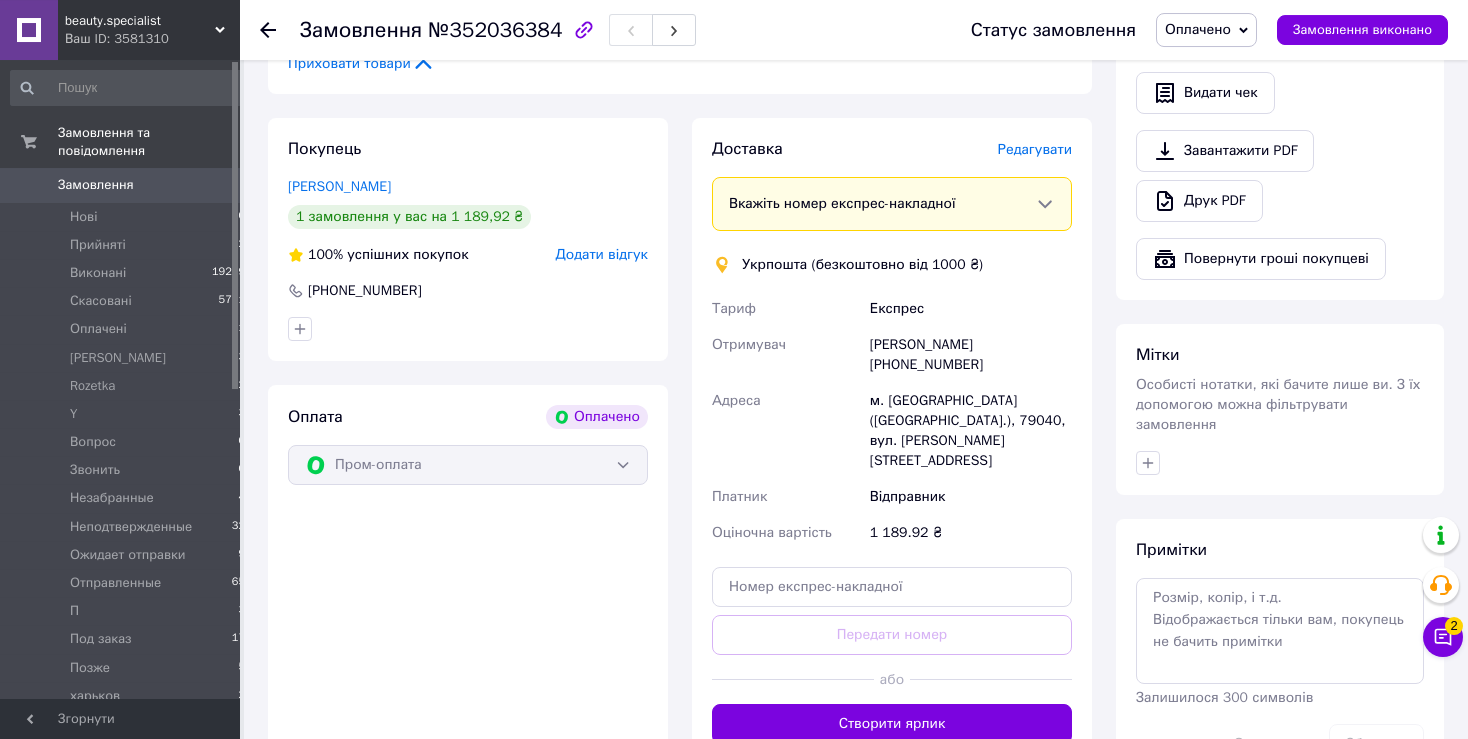 click on "Доставка Редагувати" at bounding box center [892, 149] 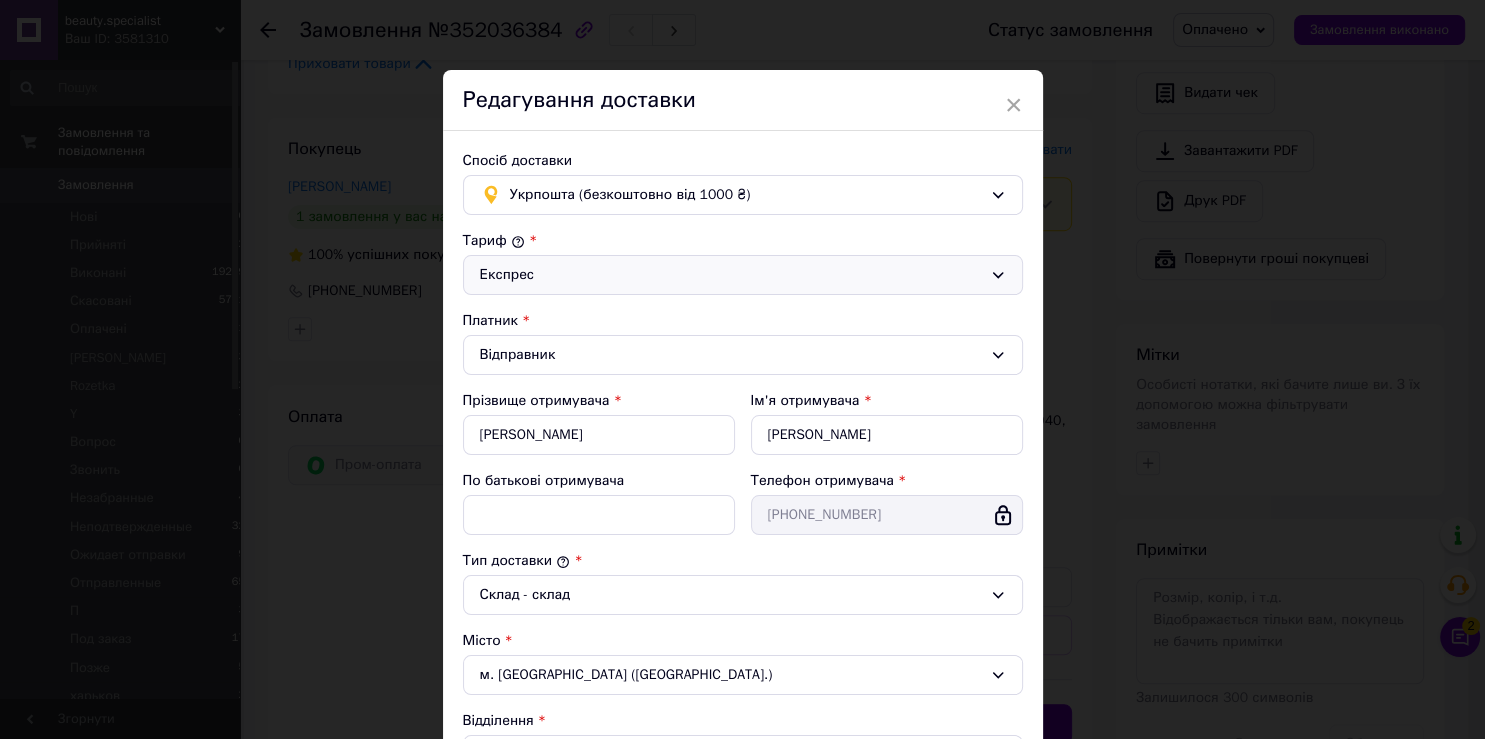click on "Експрес" at bounding box center (743, 275) 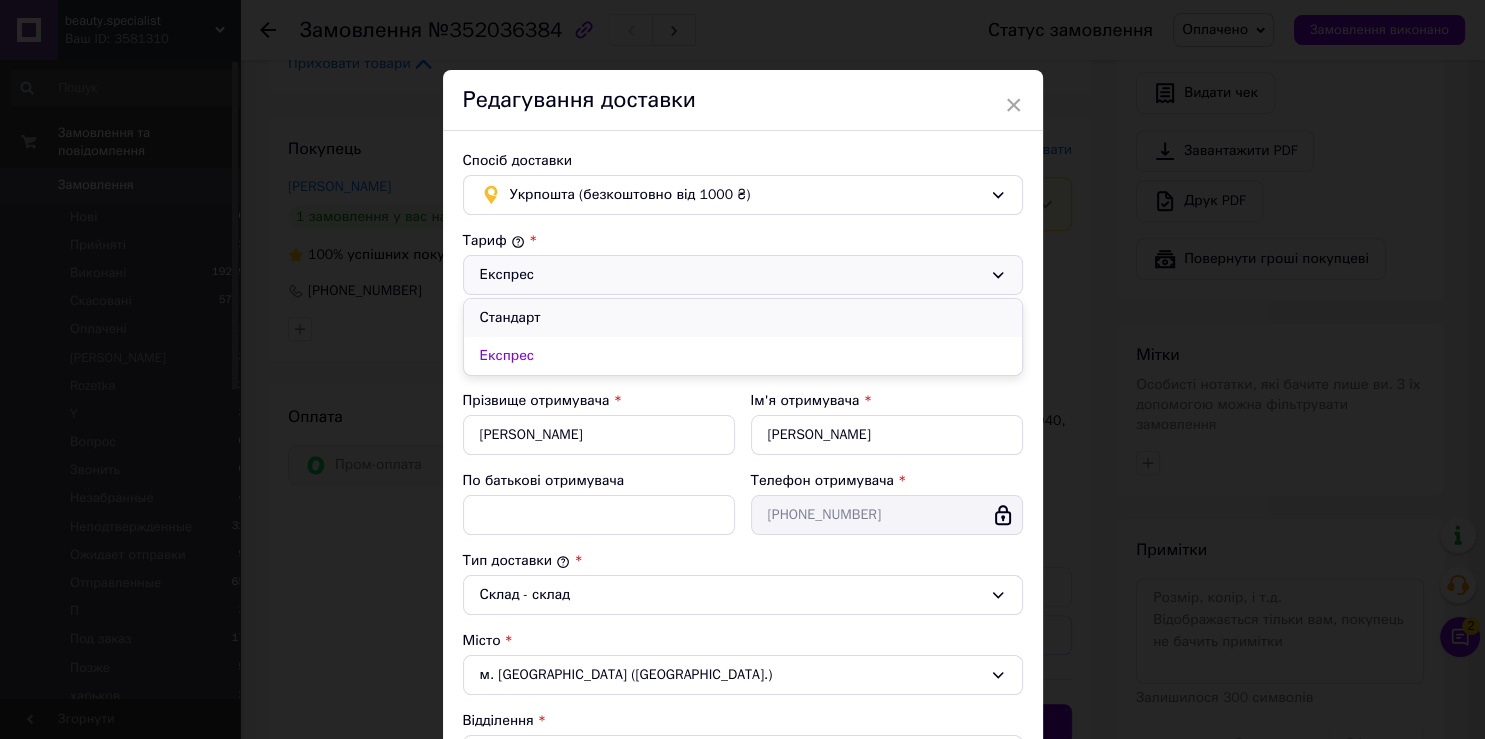 click on "Стандарт" at bounding box center (743, 318) 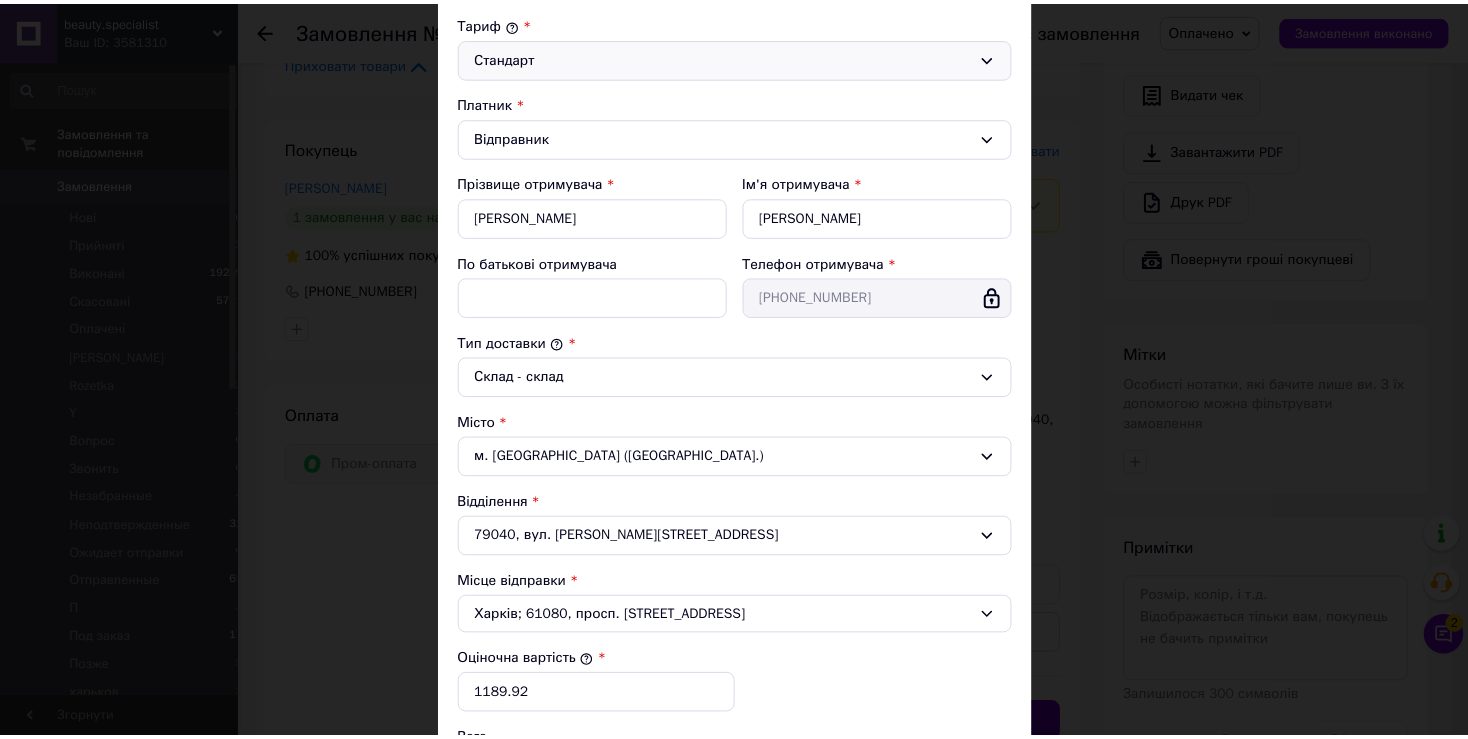 scroll, scrollTop: 507, scrollLeft: 0, axis: vertical 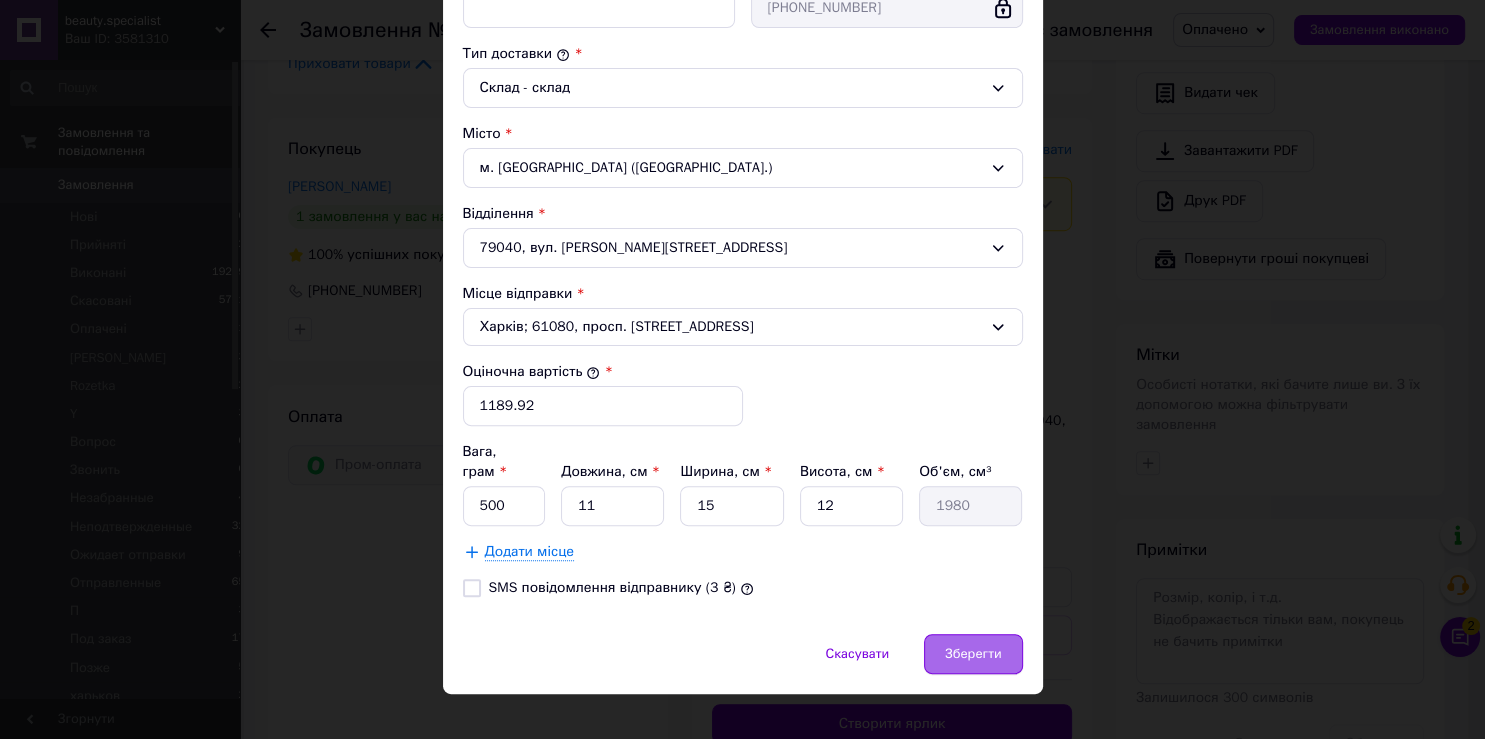 click on "Зберегти" at bounding box center [973, 654] 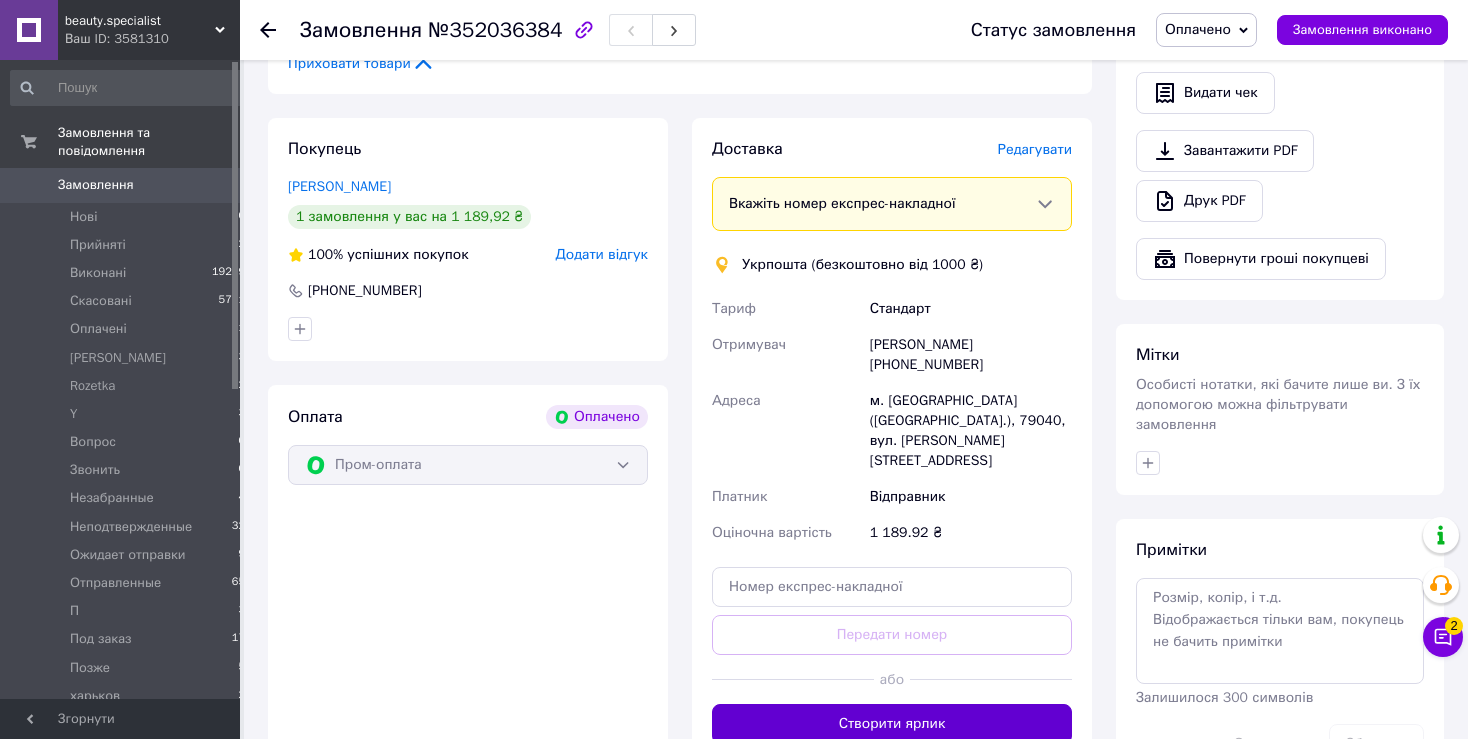 click on "Створити ярлик" at bounding box center (892, 724) 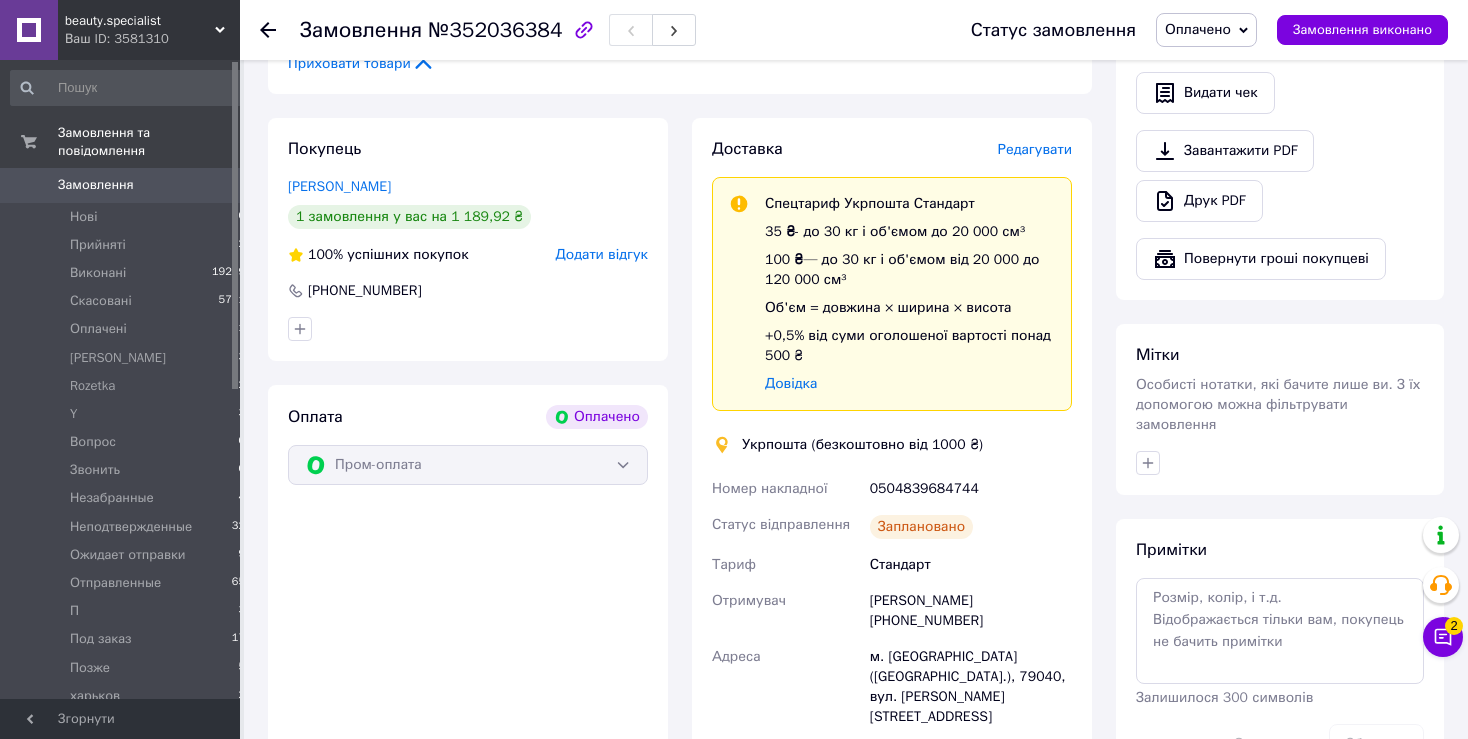 click on "Оплачено" at bounding box center (1198, 29) 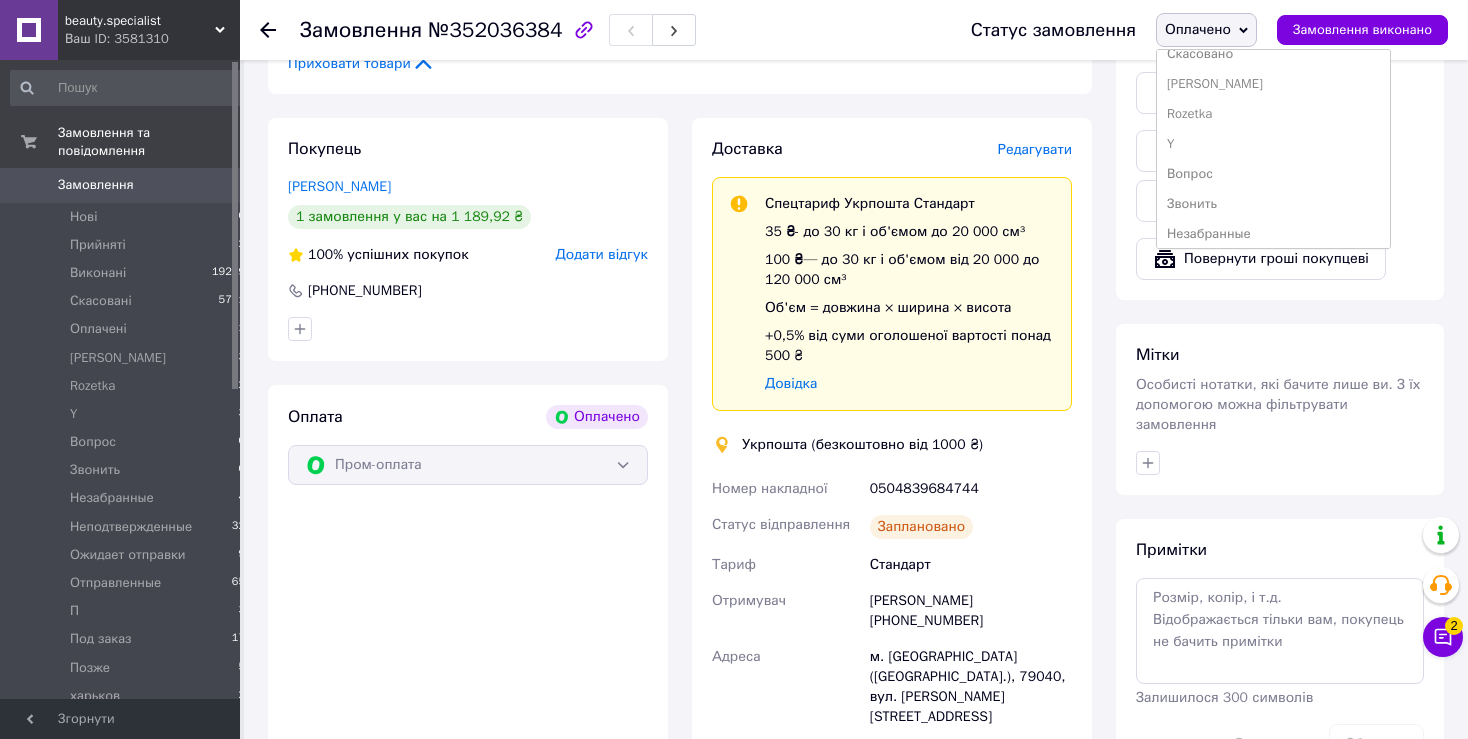 scroll, scrollTop: 79, scrollLeft: 0, axis: vertical 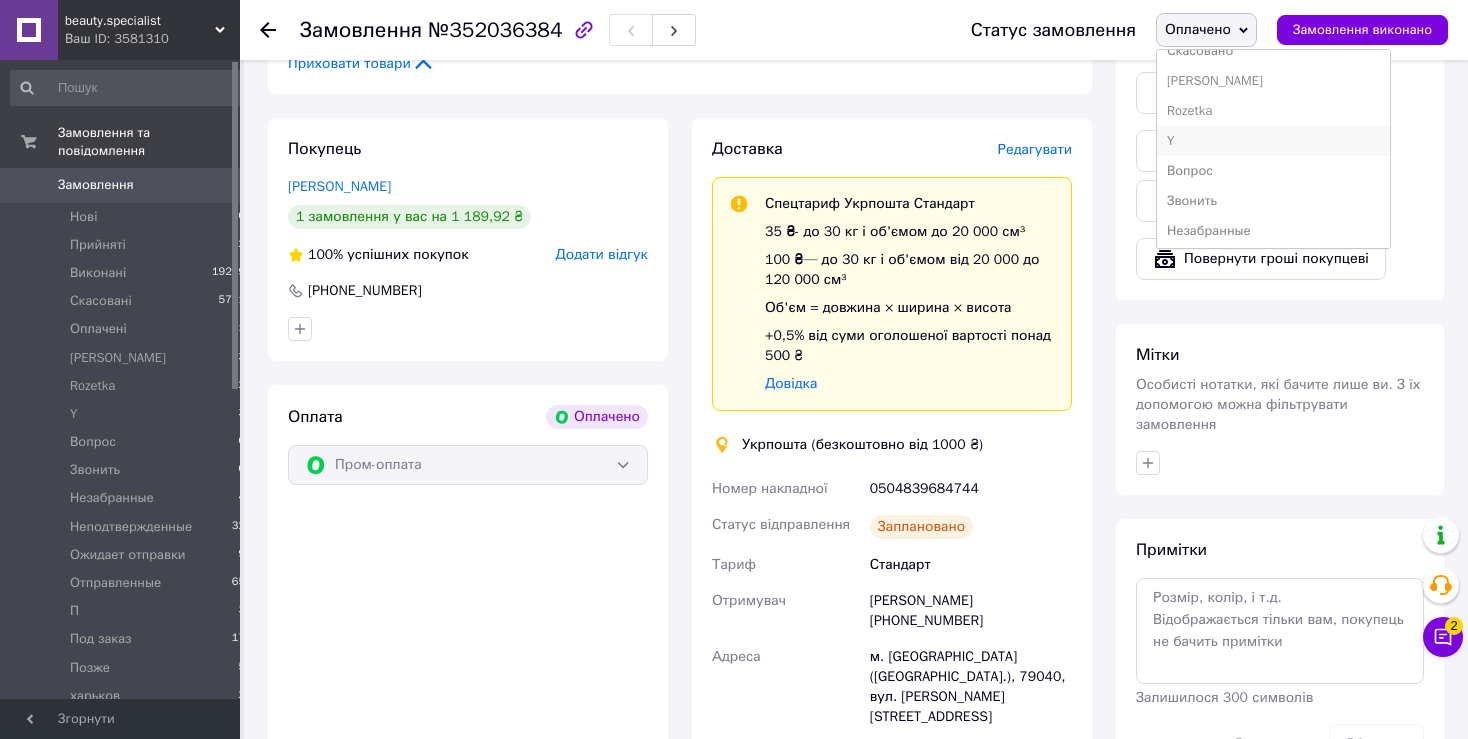 click on "Y" at bounding box center (1273, 141) 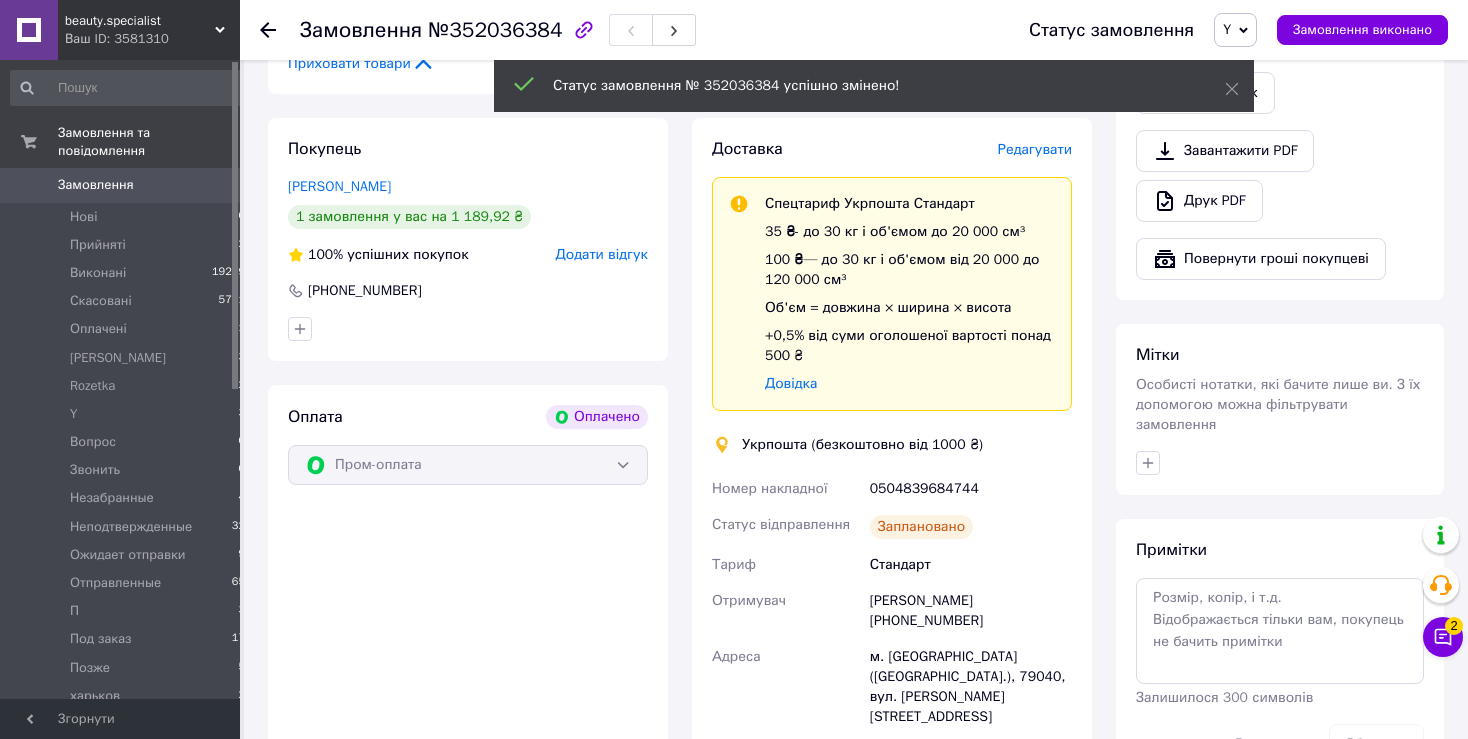 click 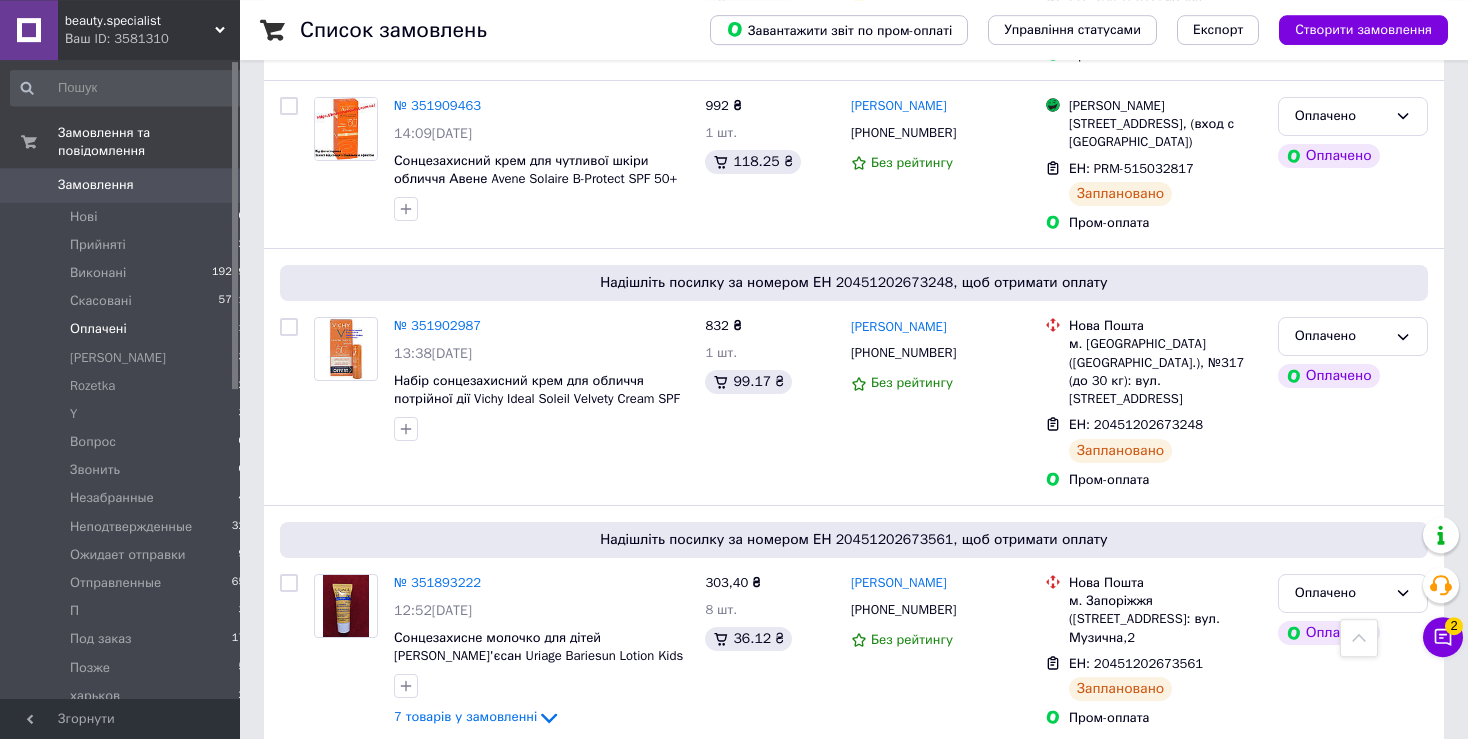 scroll, scrollTop: 1472, scrollLeft: 0, axis: vertical 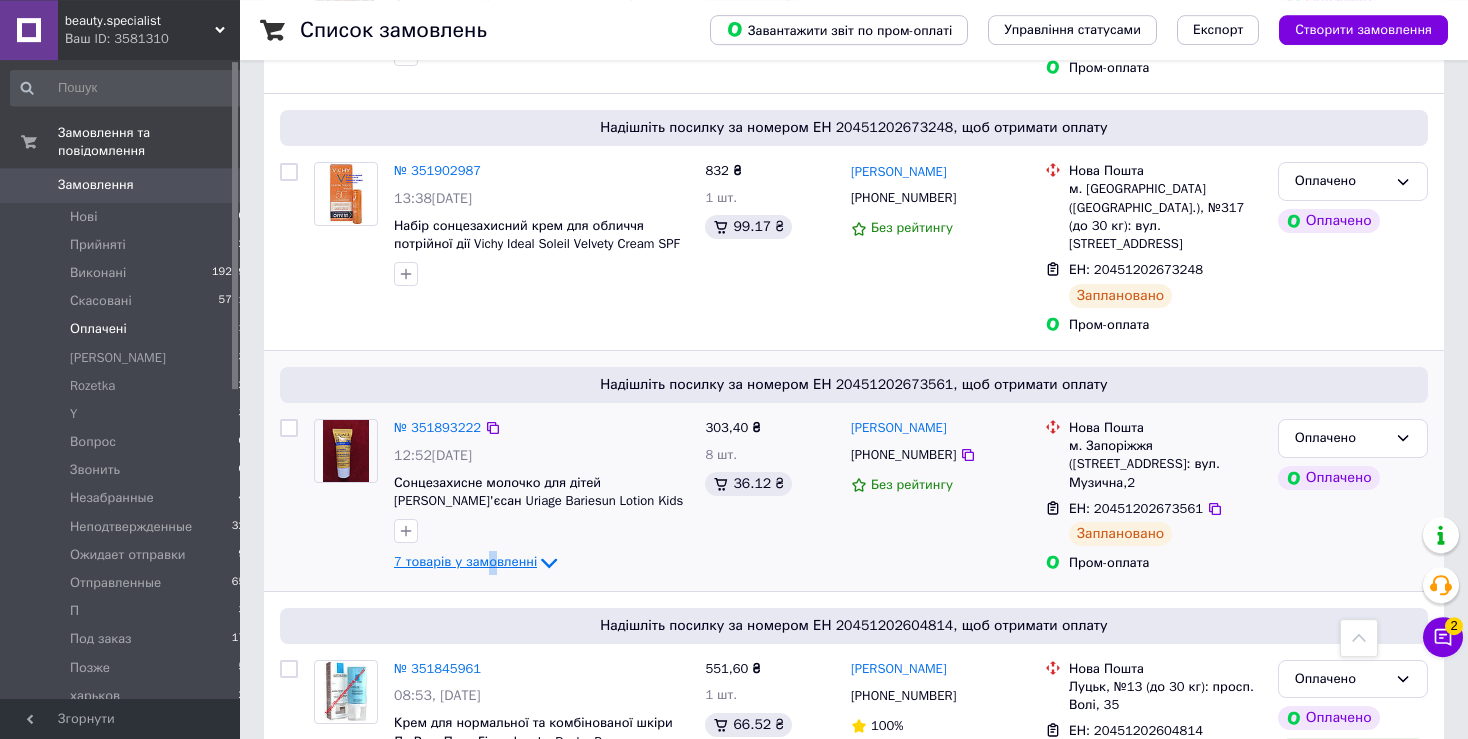 click on "7 товарів у замовленні" at bounding box center [465, 561] 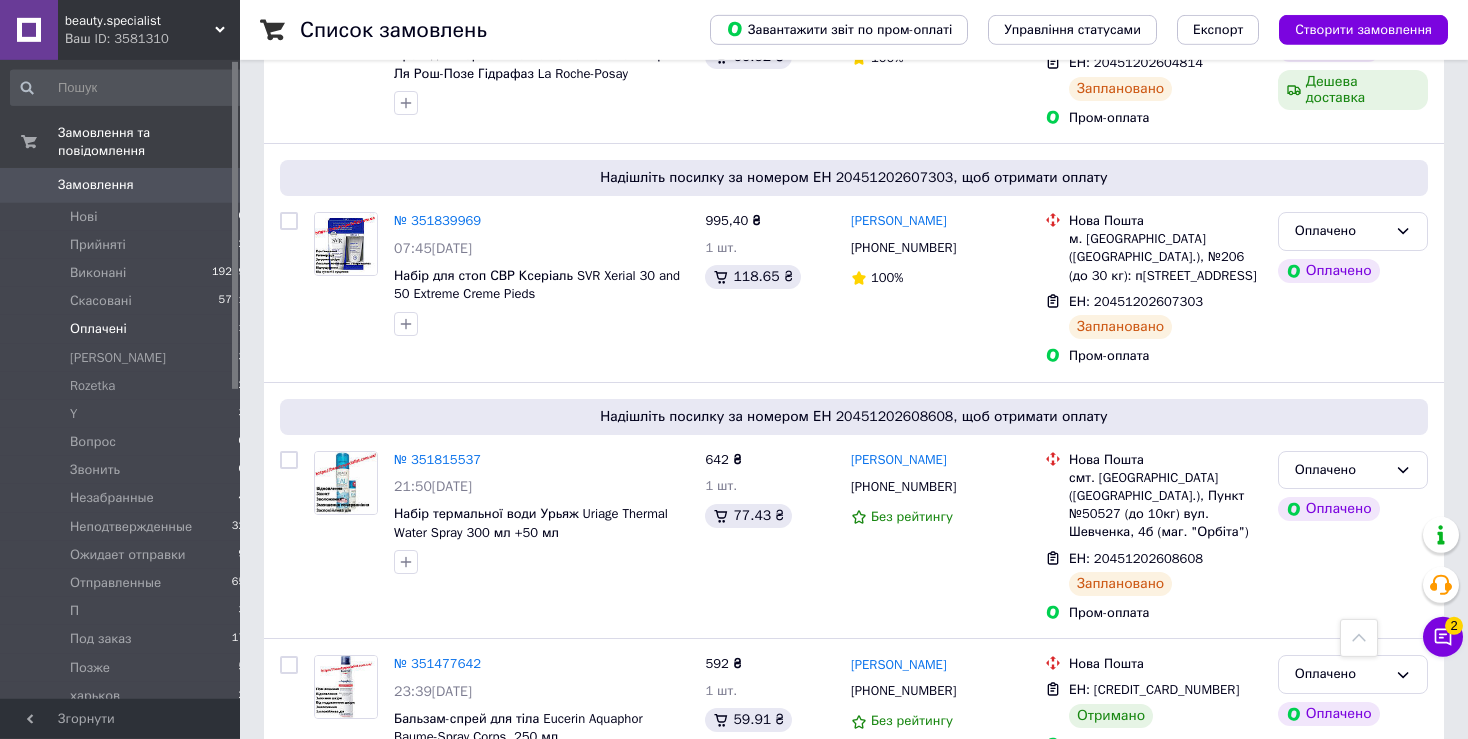scroll, scrollTop: 2706, scrollLeft: 0, axis: vertical 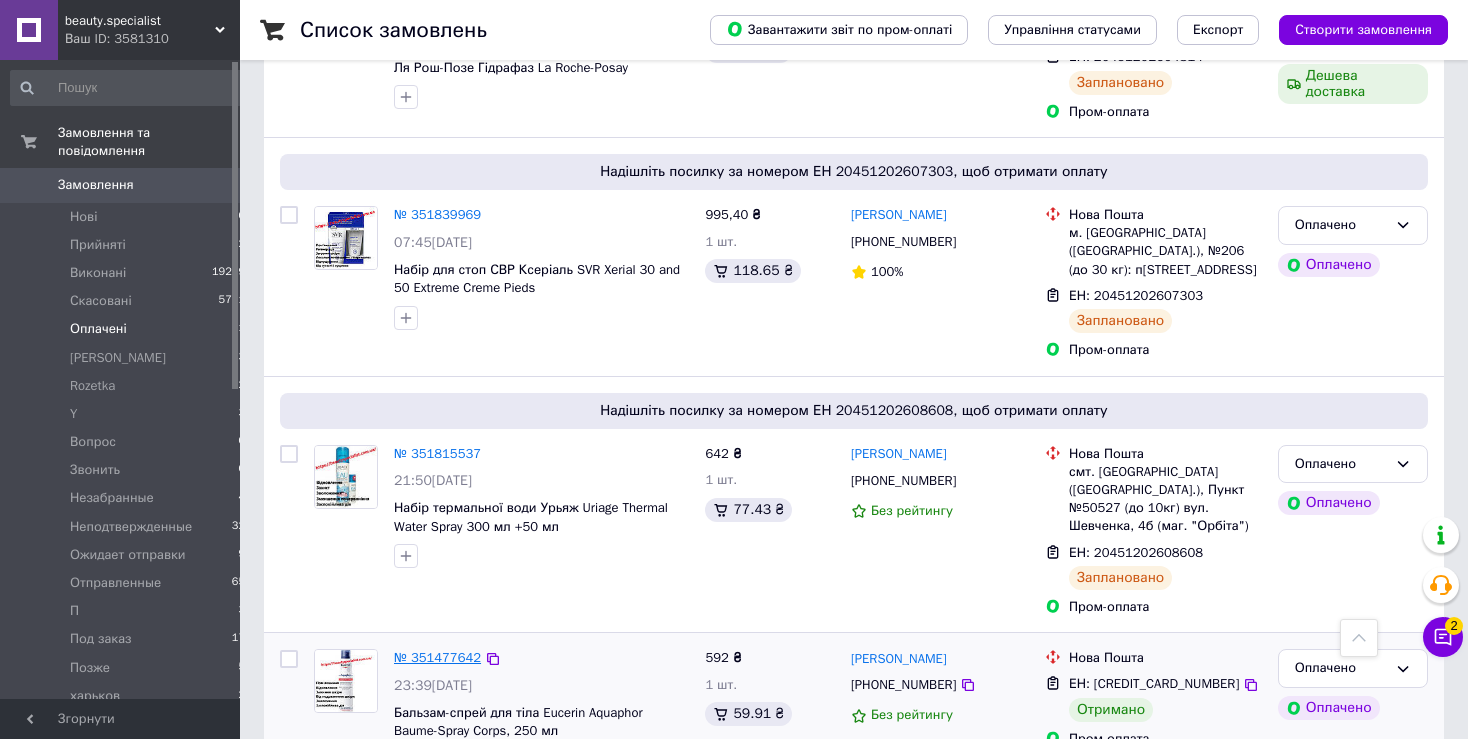 click on "№ 351477642" at bounding box center [437, 657] 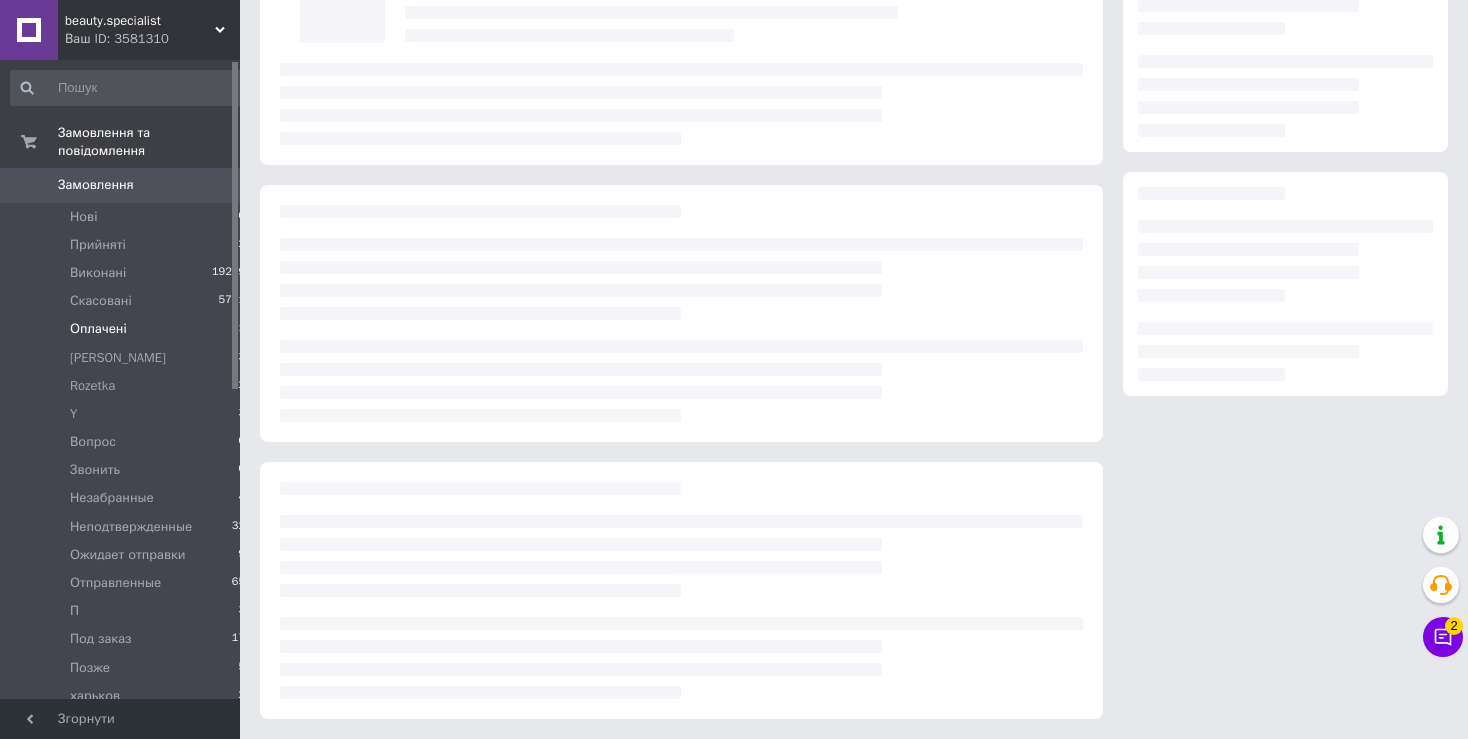 scroll, scrollTop: 175, scrollLeft: 0, axis: vertical 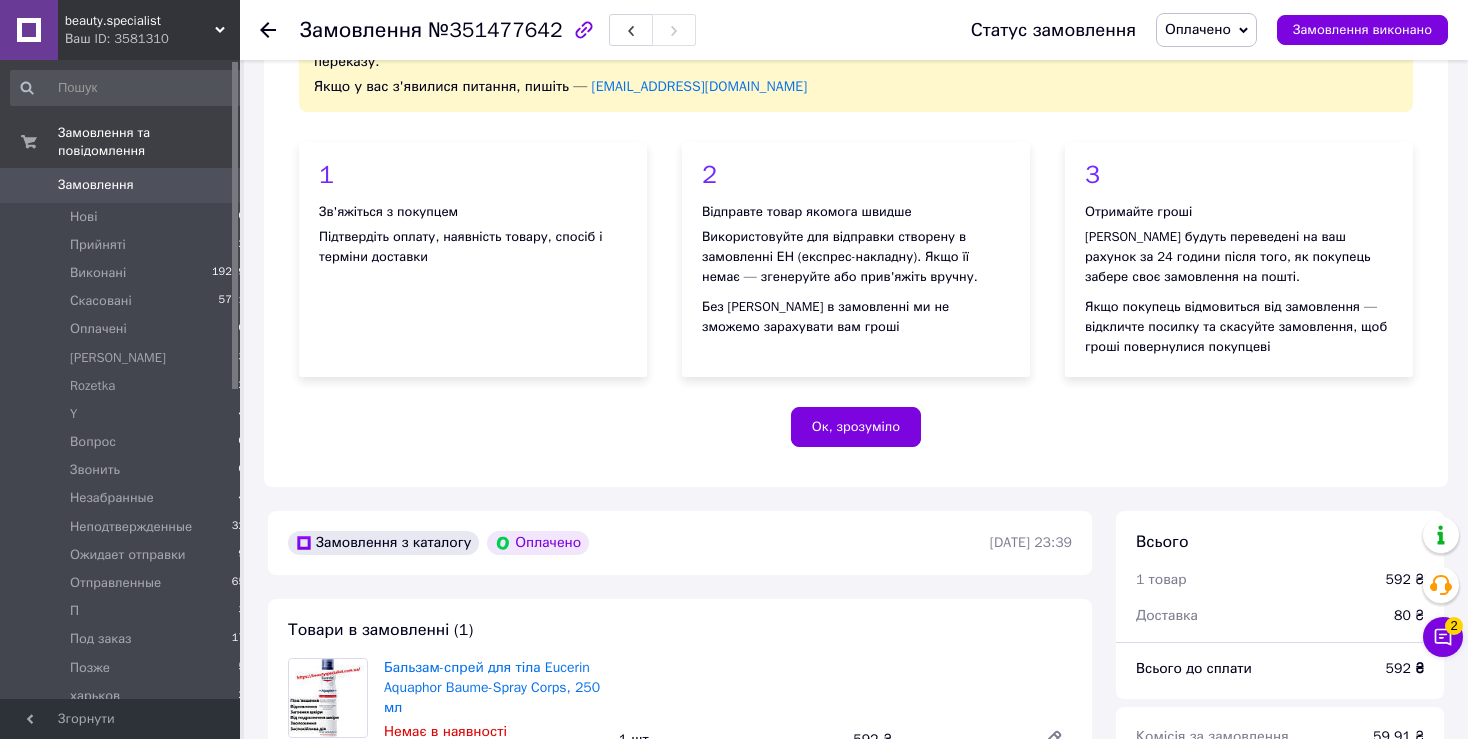 click on "Оплачено" at bounding box center [1198, 29] 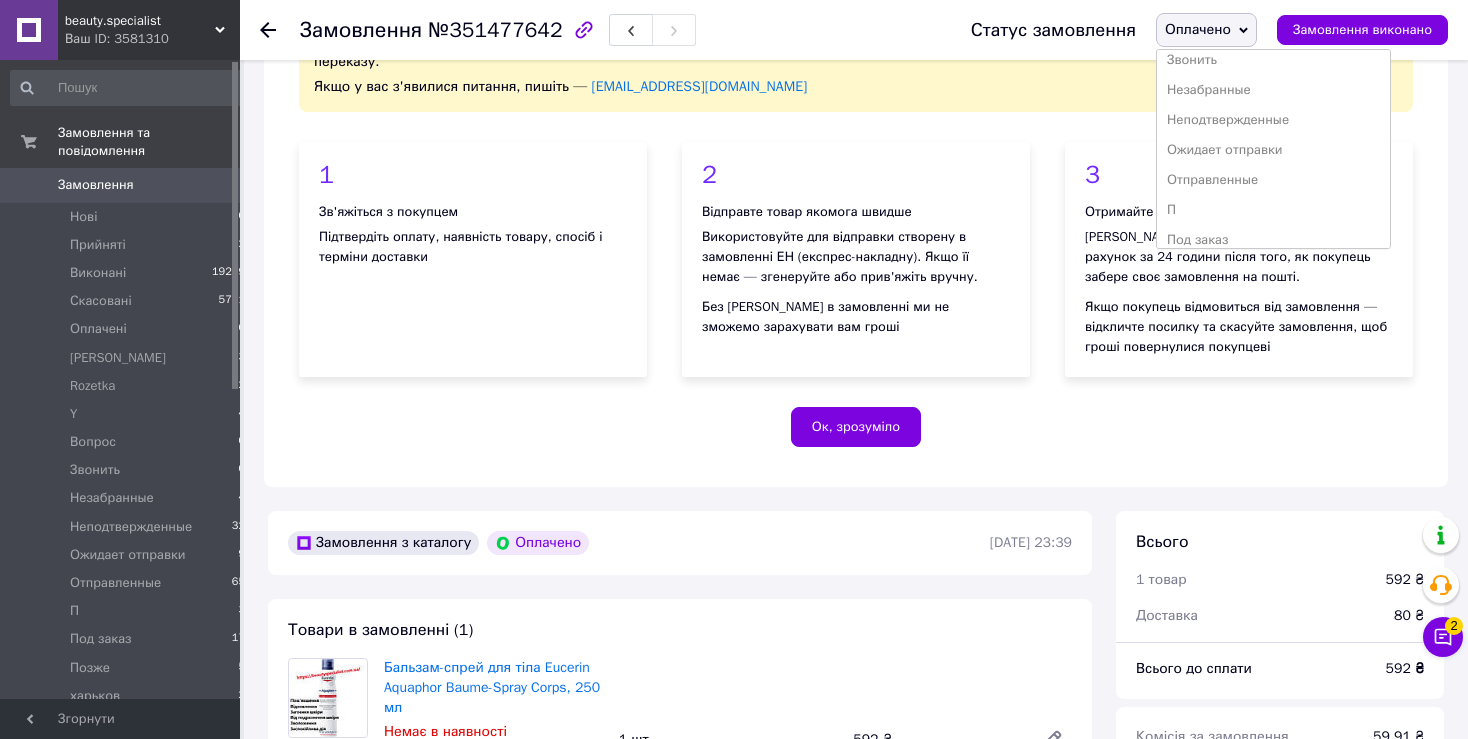 scroll, scrollTop: 229, scrollLeft: 0, axis: vertical 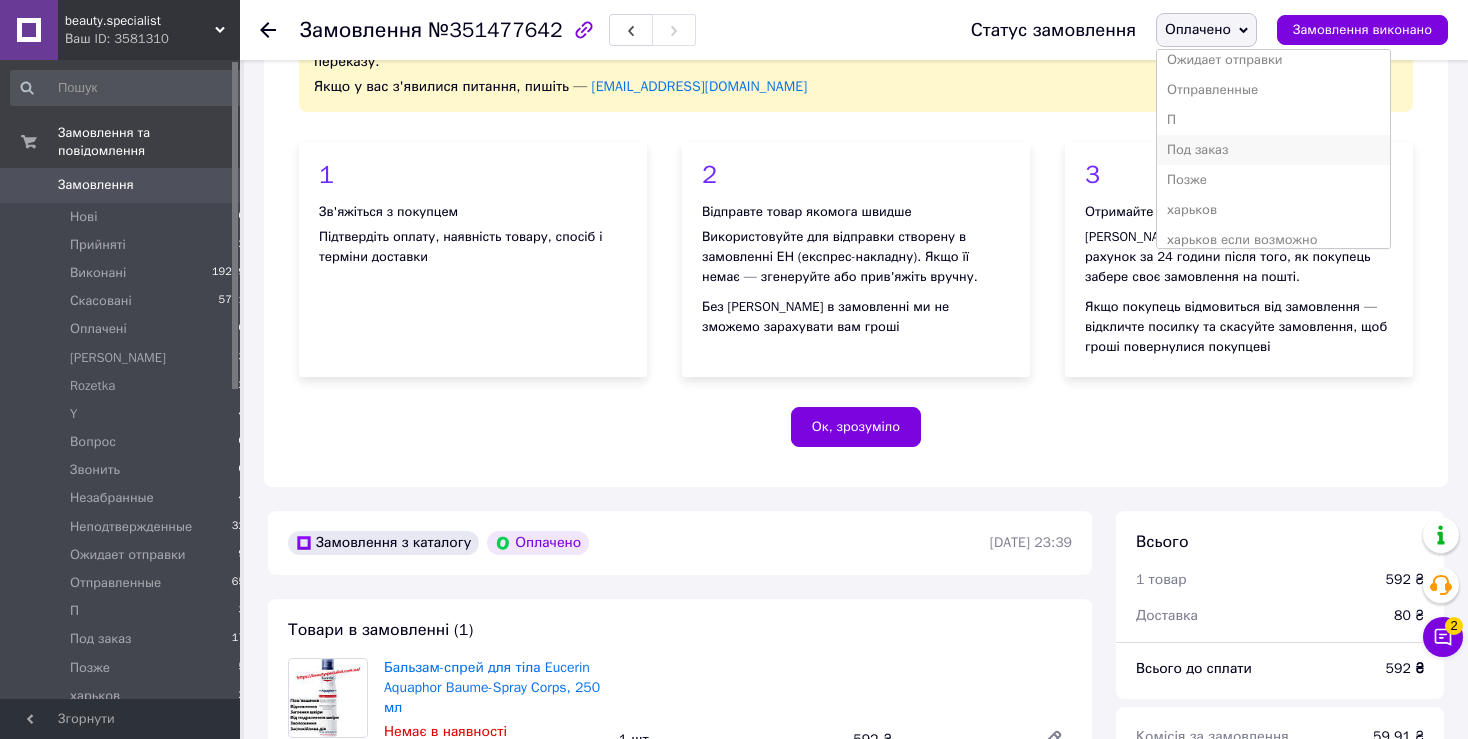 click on "Под заказ" at bounding box center (1273, 150) 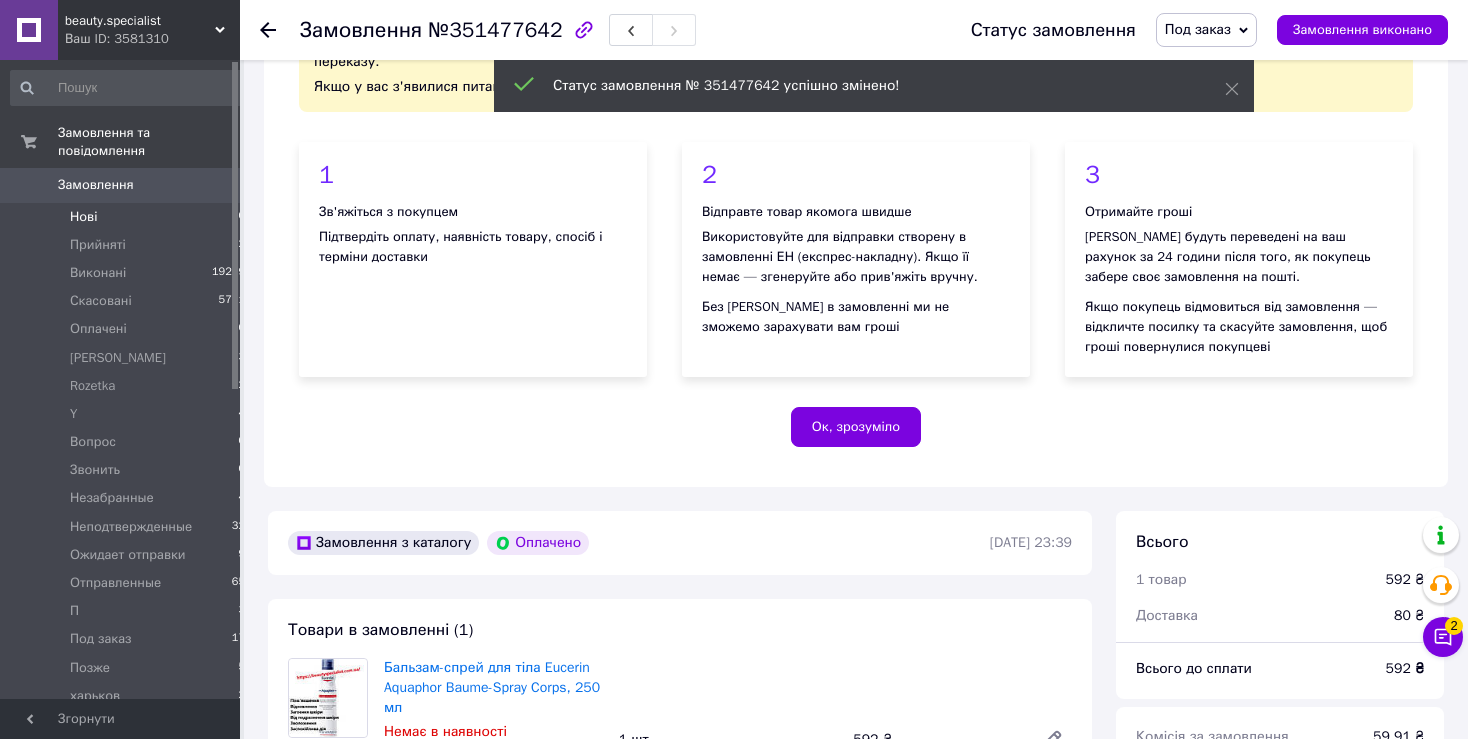 click on "Нові 0" at bounding box center (128, 217) 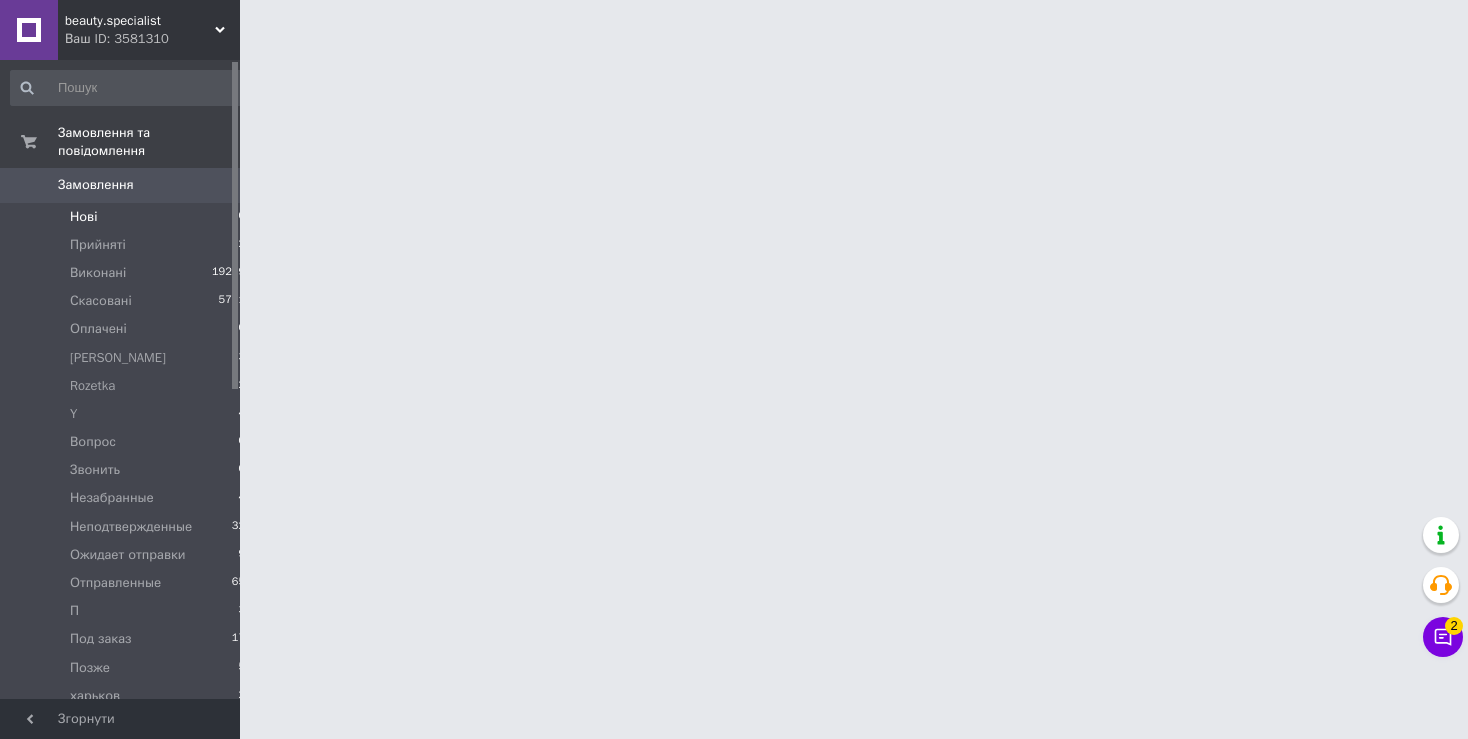 scroll, scrollTop: 0, scrollLeft: 0, axis: both 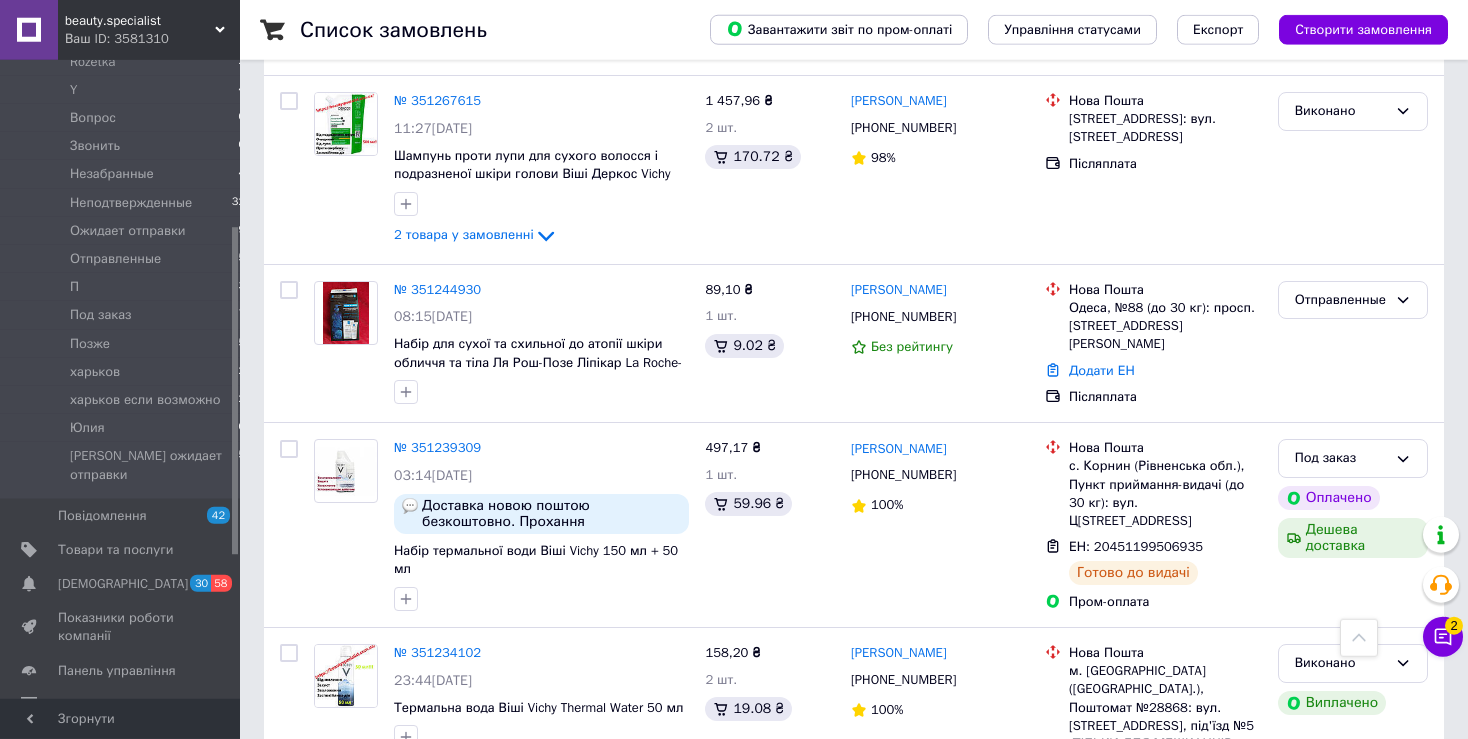 drag, startPoint x: 238, startPoint y: 302, endPoint x: 234, endPoint y: 468, distance: 166.04819 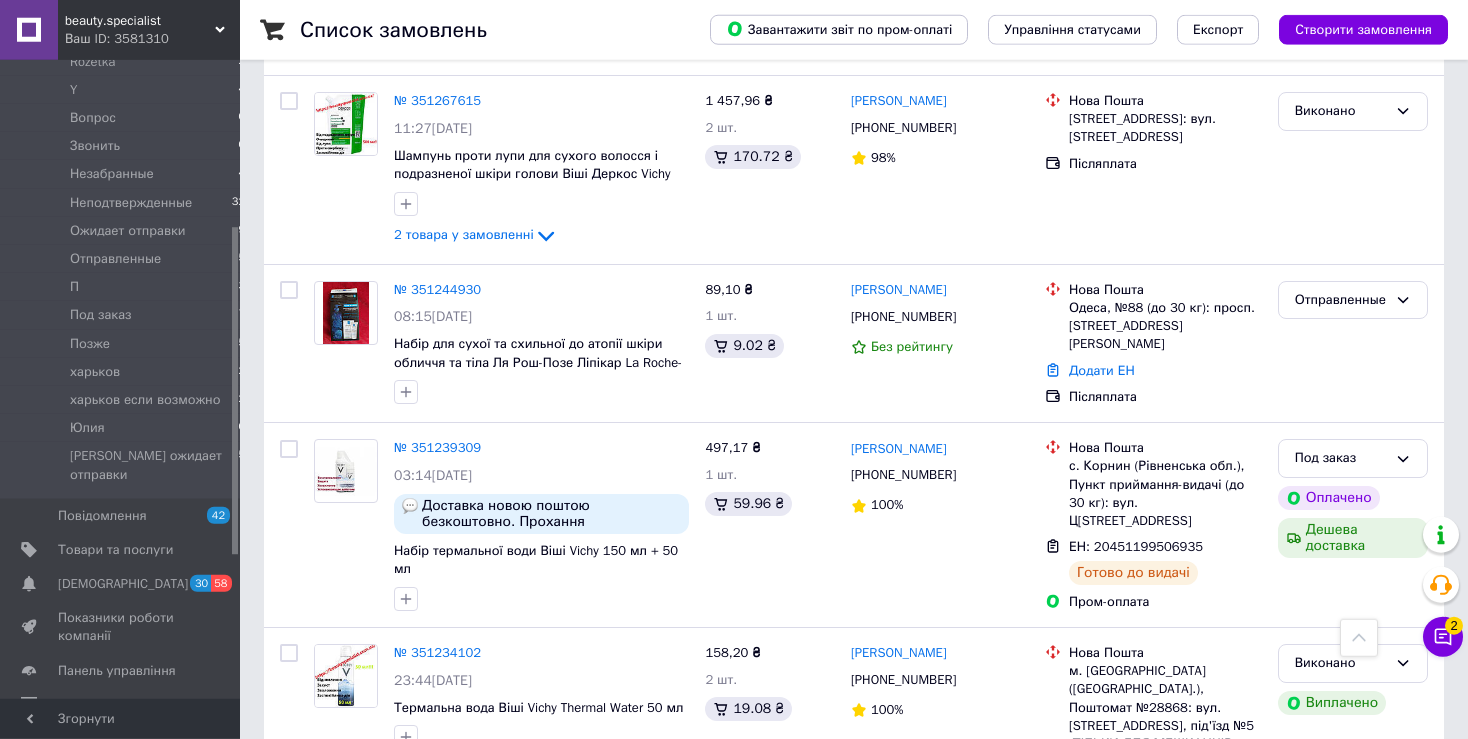 drag, startPoint x: 143, startPoint y: 439, endPoint x: 809, endPoint y: 416, distance: 666.39703 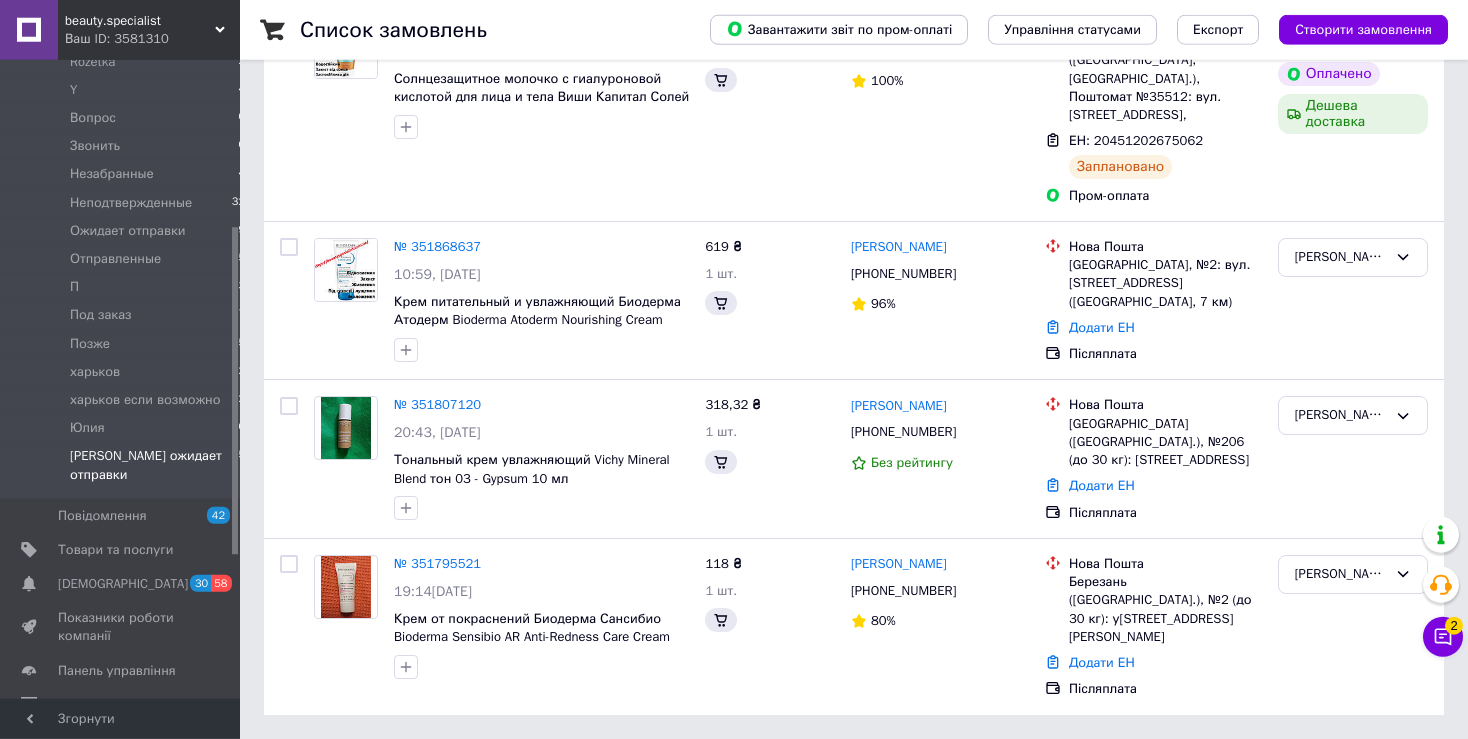 scroll, scrollTop: 0, scrollLeft: 0, axis: both 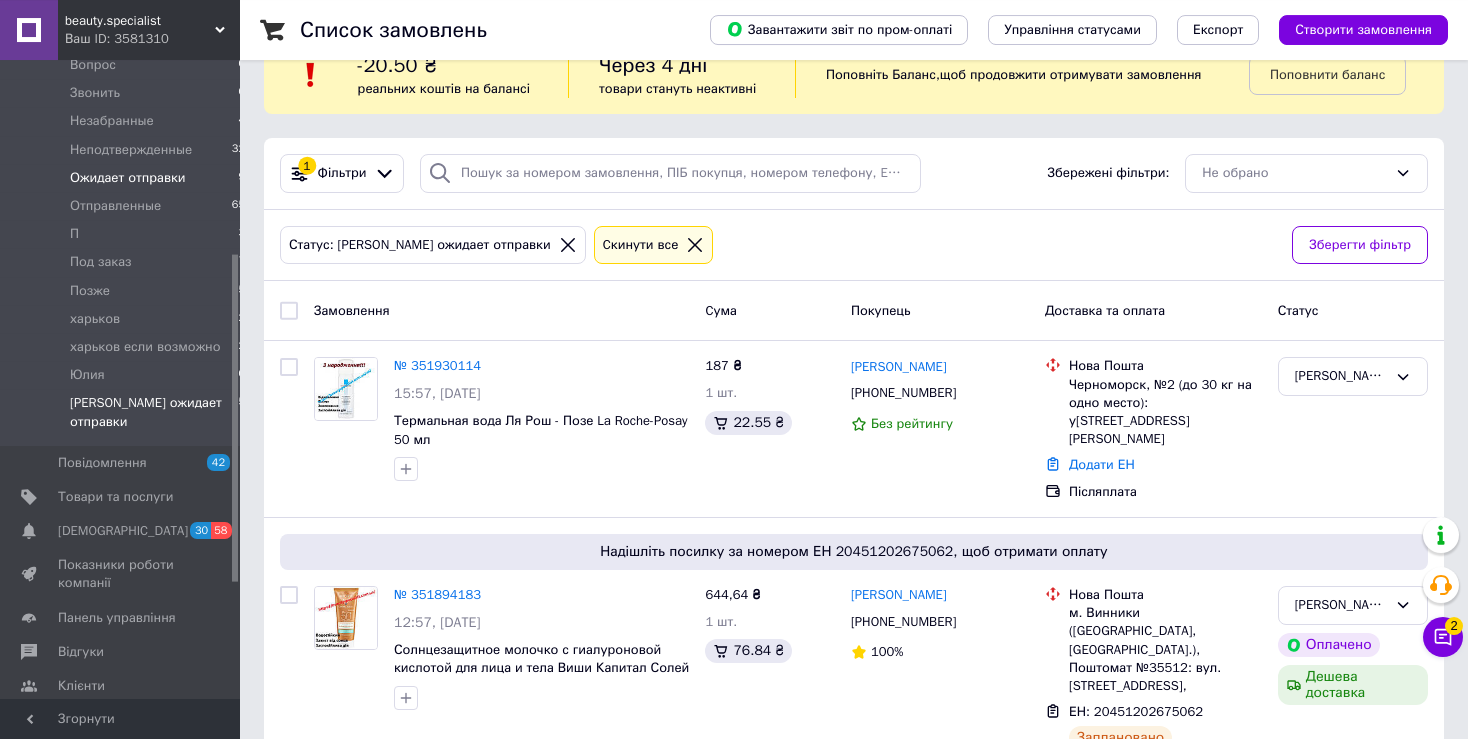 click on "Ожидает отправки" at bounding box center (128, 178) 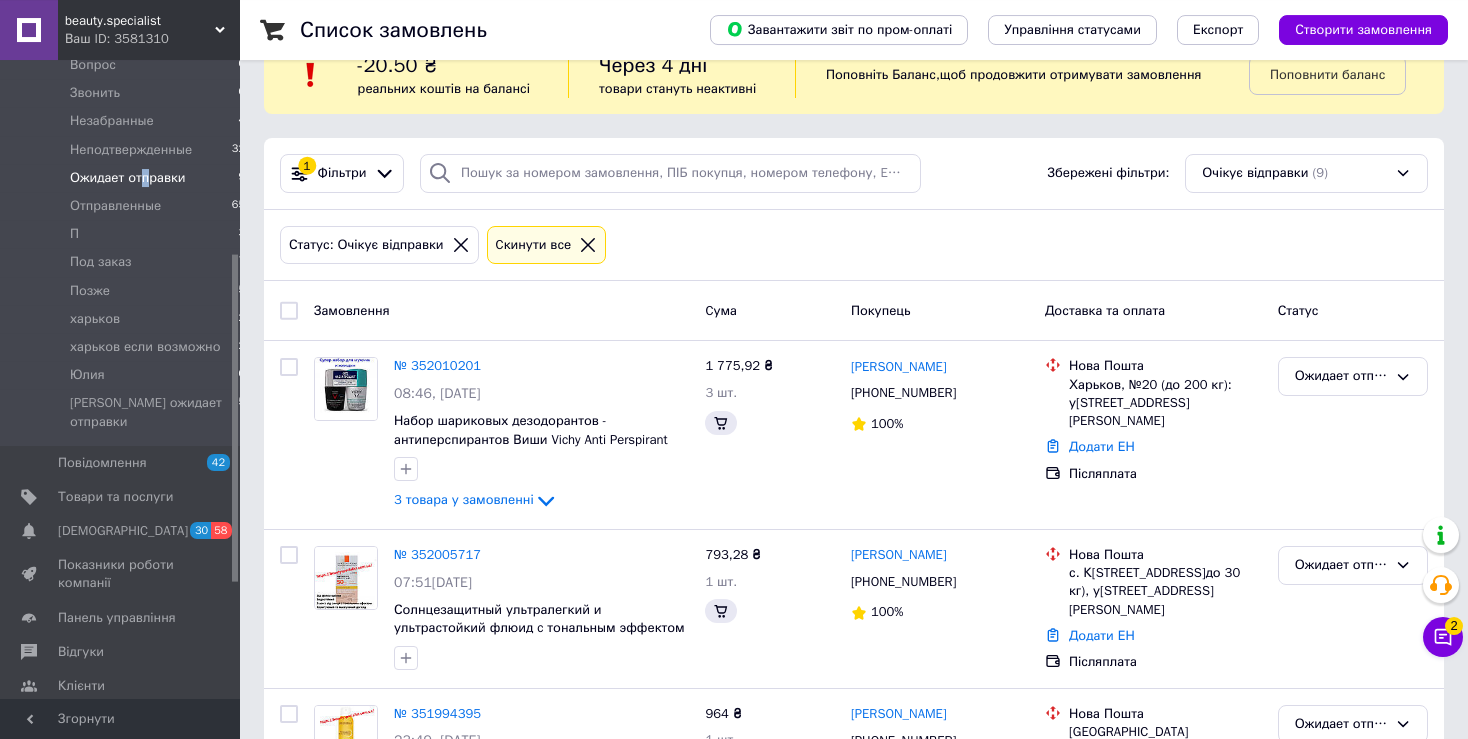 scroll, scrollTop: 0, scrollLeft: 0, axis: both 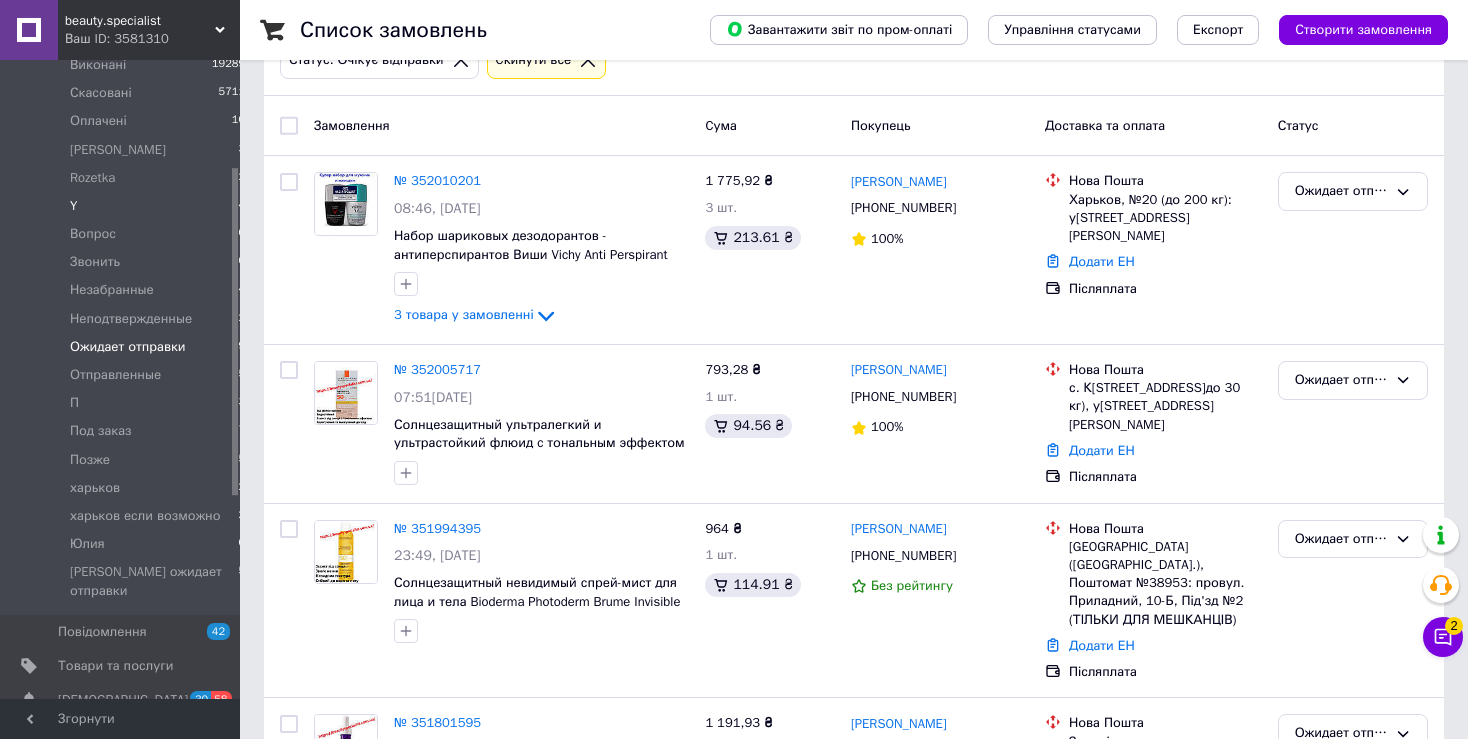 drag, startPoint x: 233, startPoint y: 270, endPoint x: 230, endPoint y: 184, distance: 86.05231 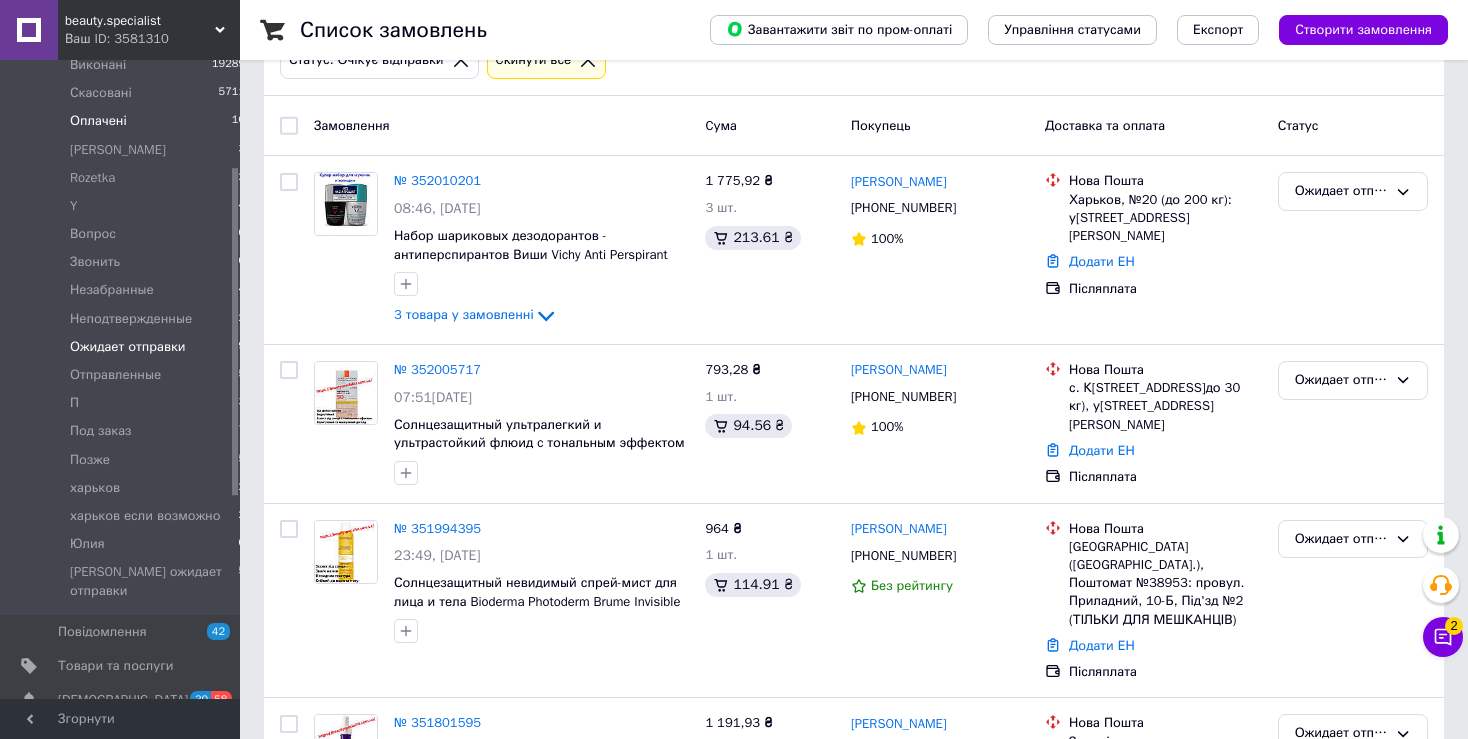 click on "Оплачені" at bounding box center (98, 121) 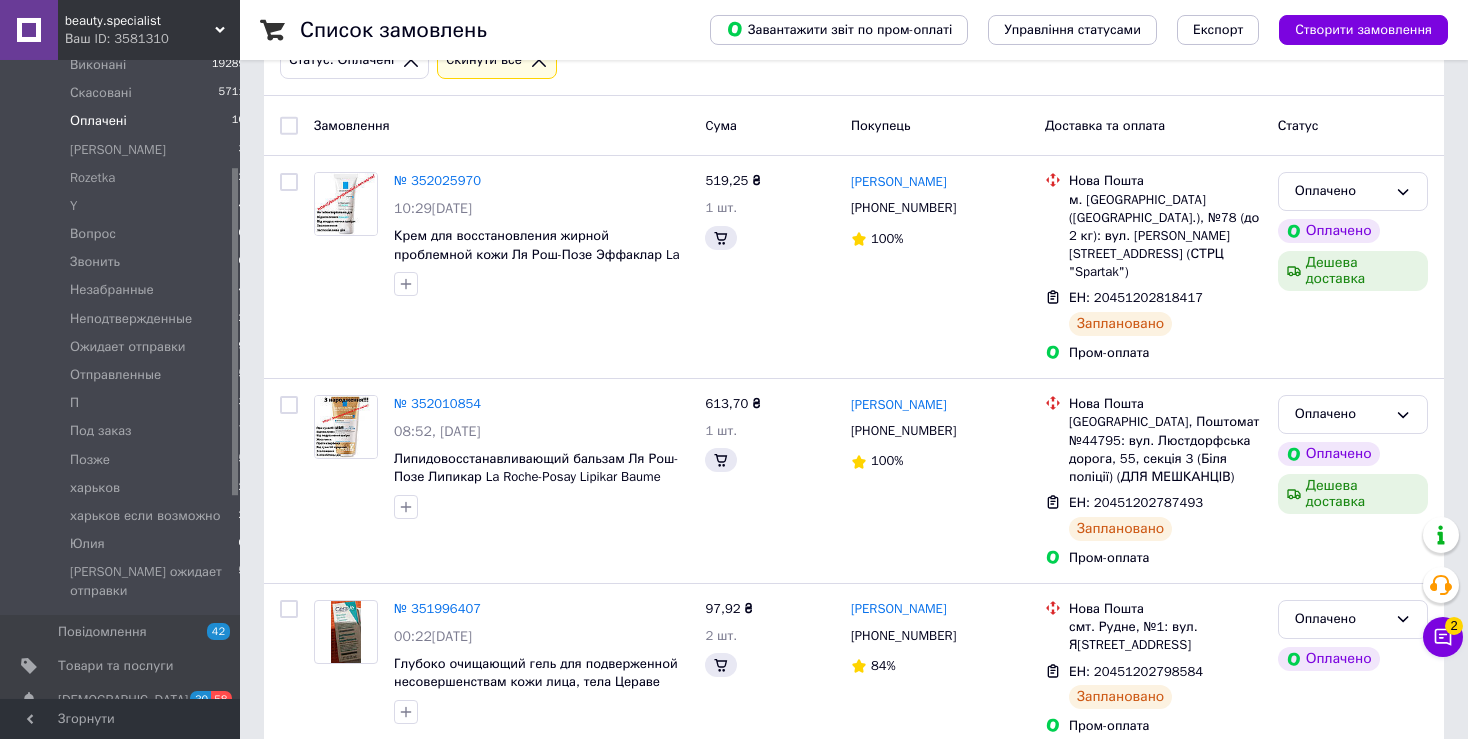 scroll, scrollTop: 0, scrollLeft: 0, axis: both 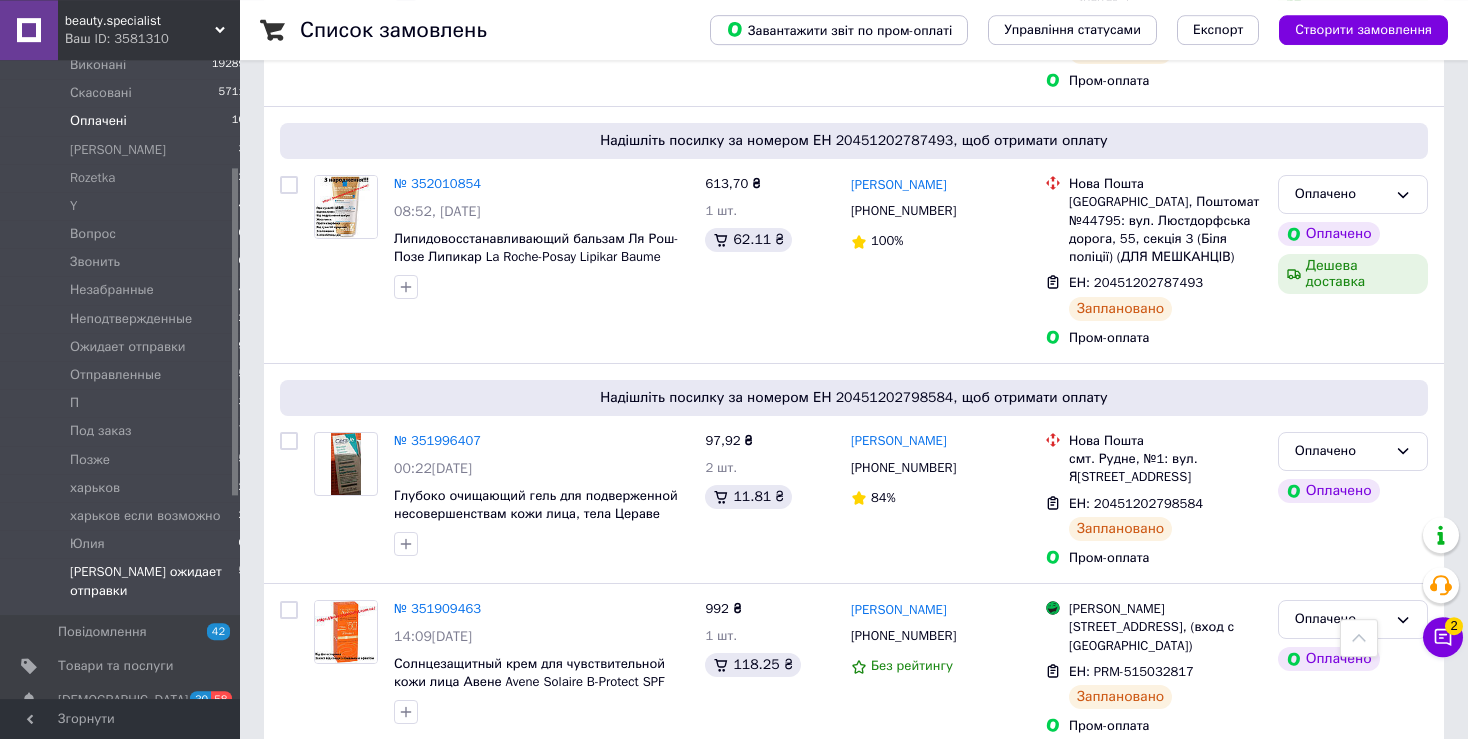 click on "[PERSON_NAME] ожидает отправки" at bounding box center [154, 581] 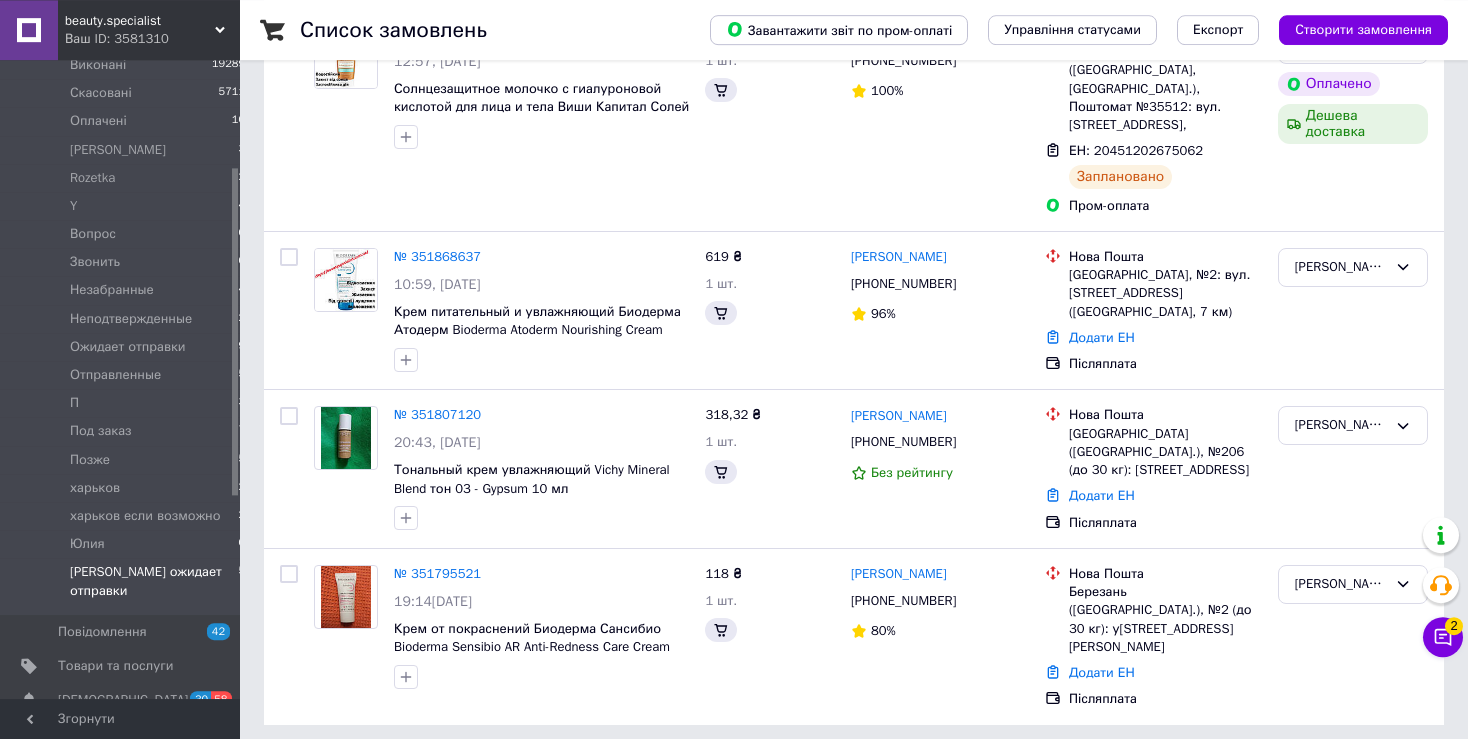 scroll, scrollTop: 0, scrollLeft: 0, axis: both 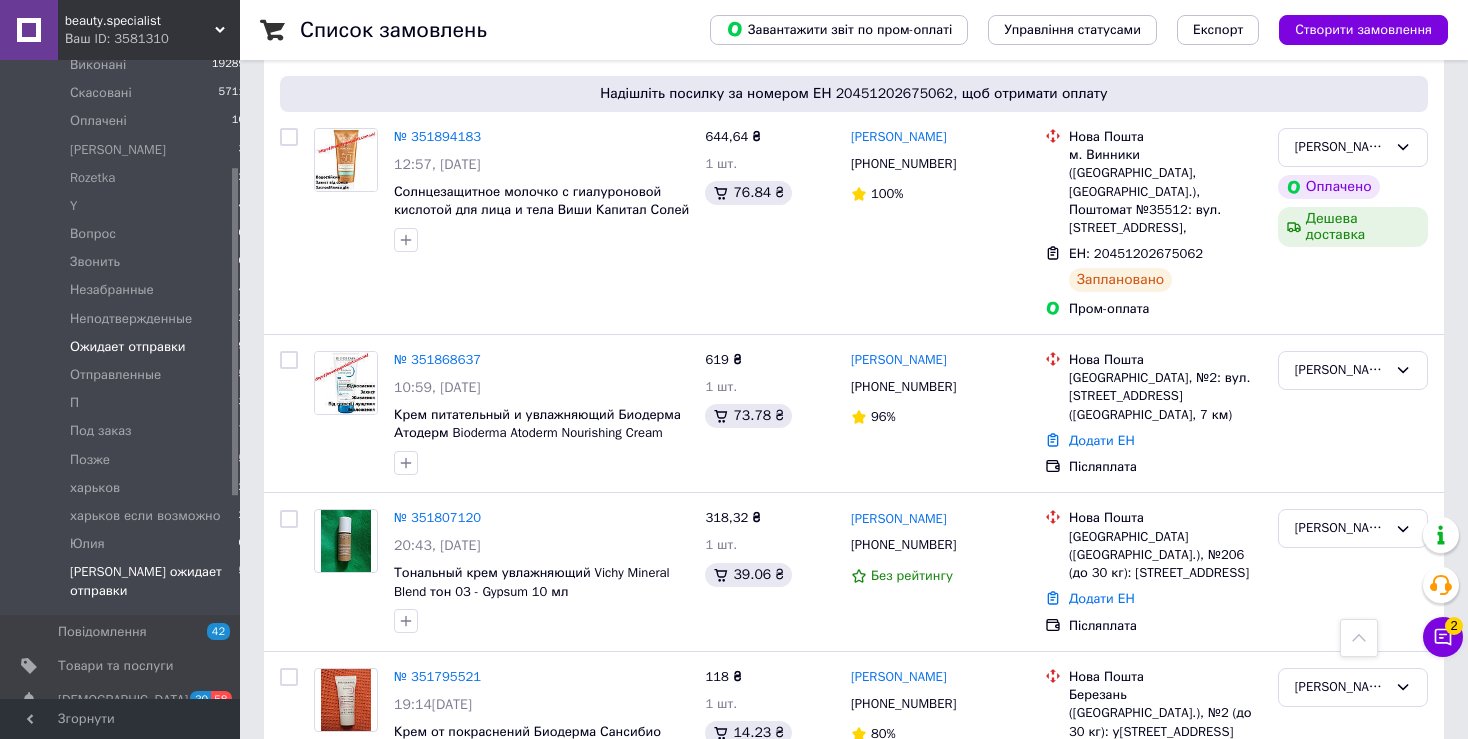 click on "Ожидает отправки" at bounding box center (128, 347) 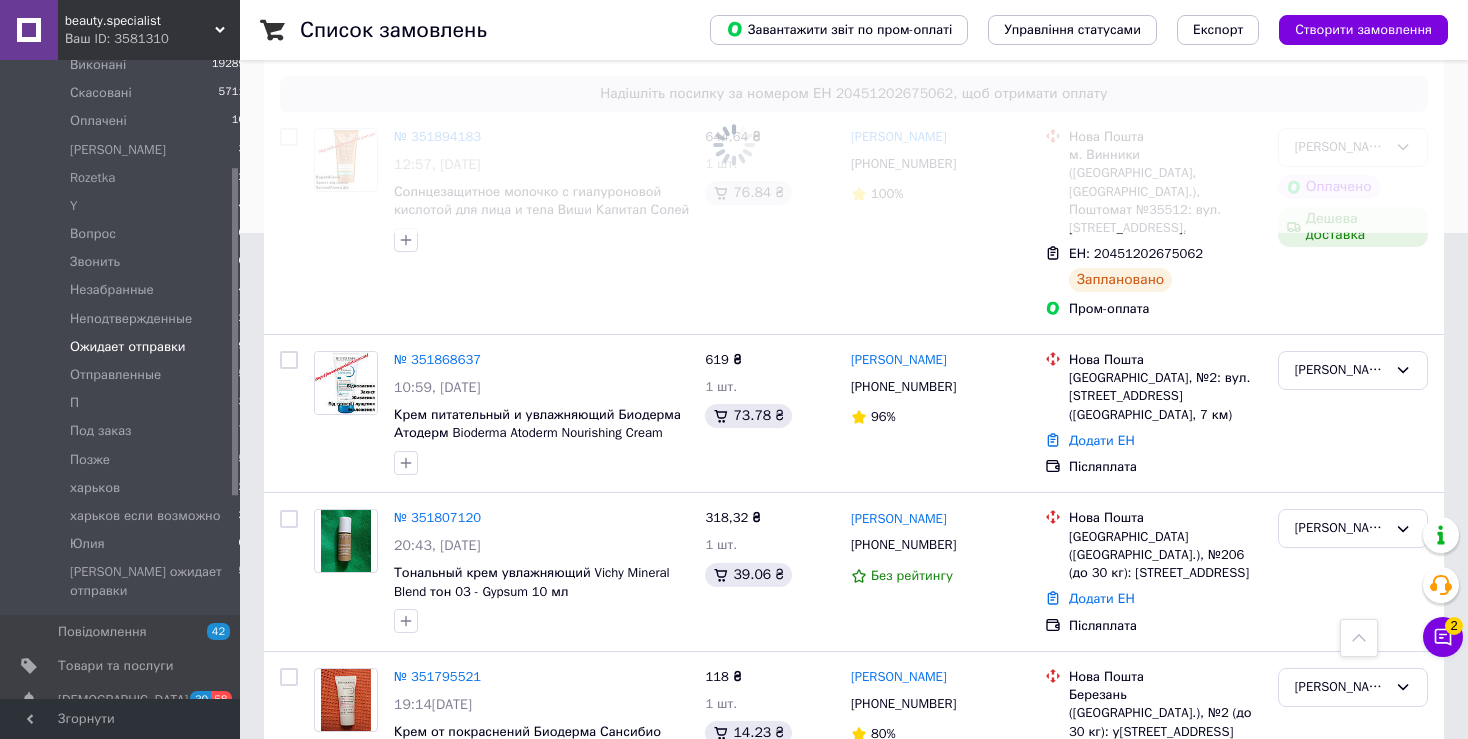 scroll, scrollTop: 0, scrollLeft: 0, axis: both 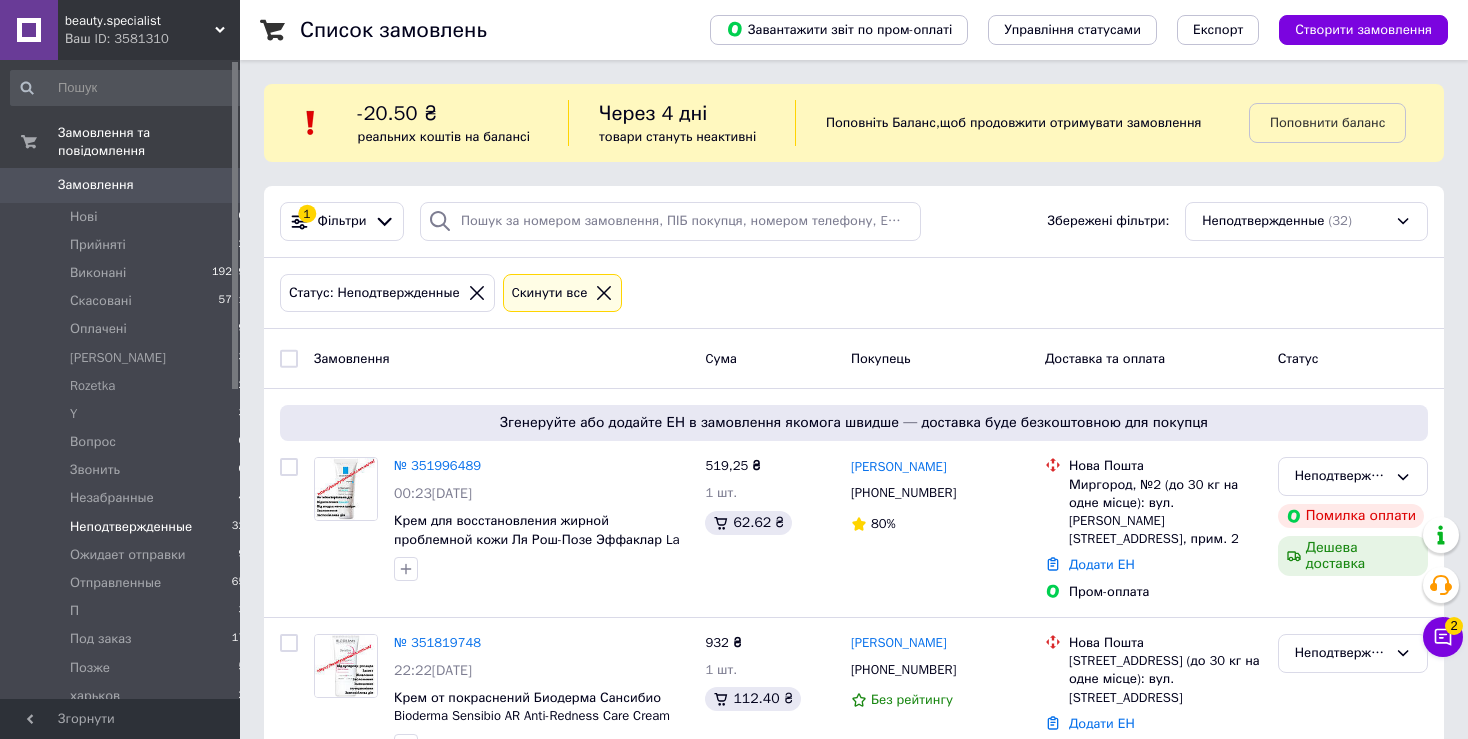 click on "Замовлення 0" at bounding box center (128, 185) 